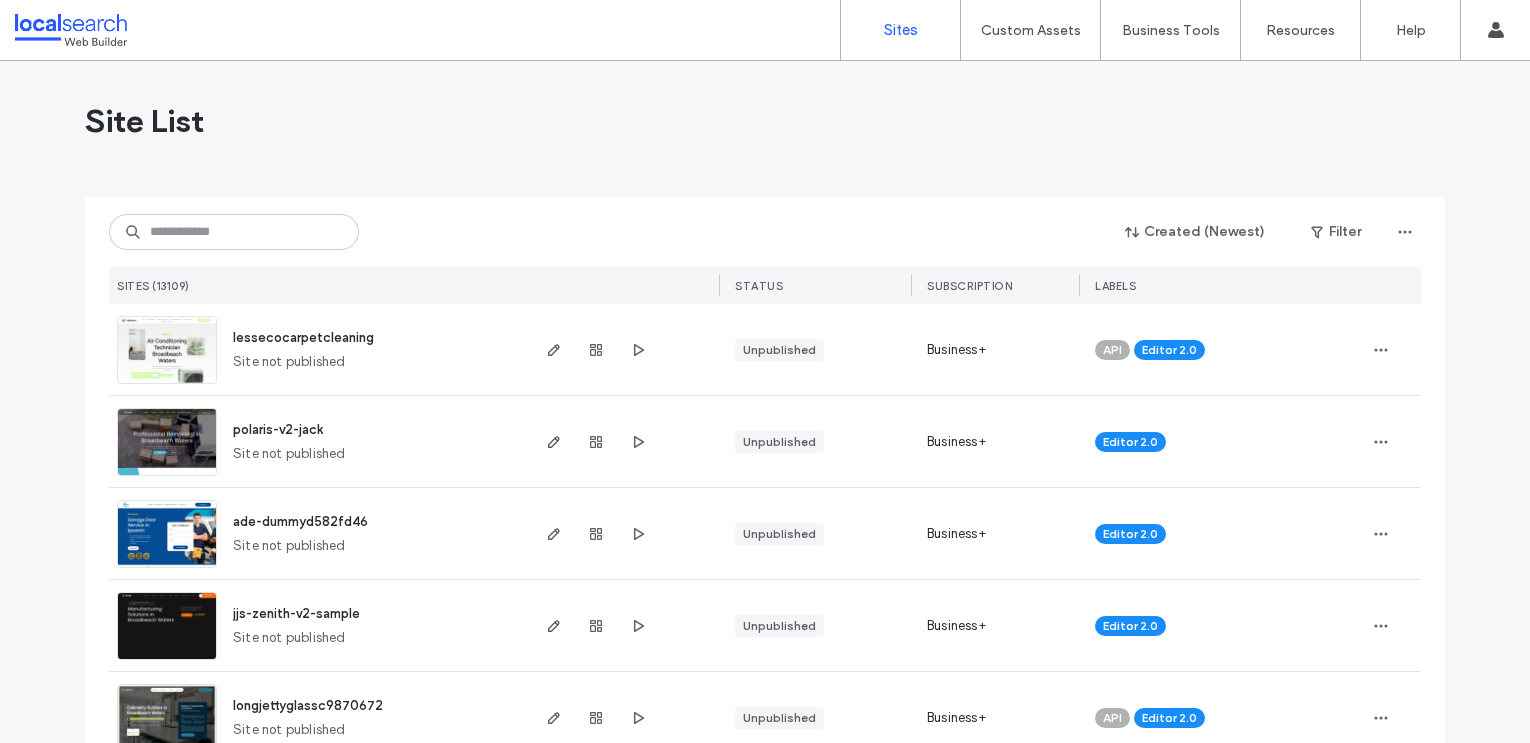 scroll, scrollTop: 0, scrollLeft: 0, axis: both 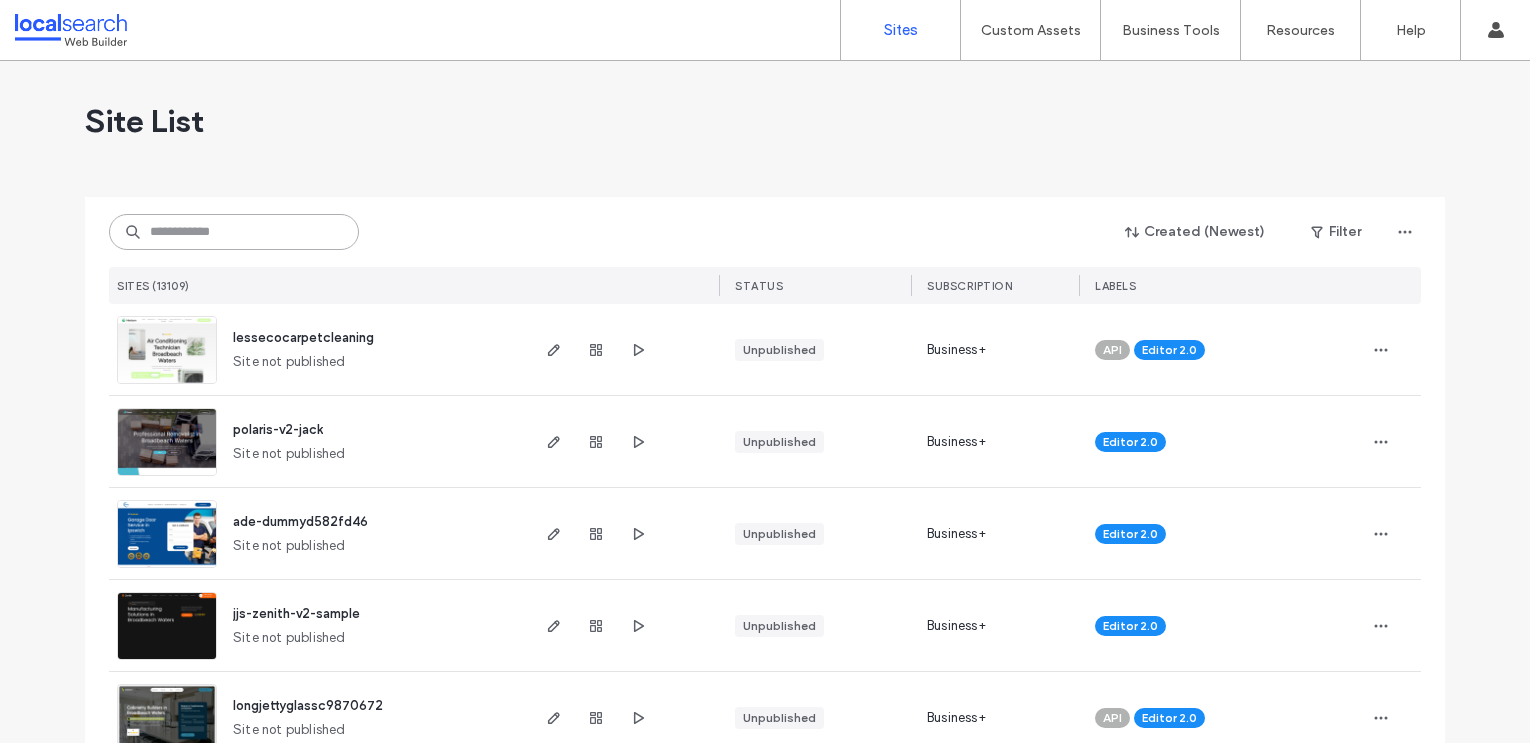 click at bounding box center [234, 232] 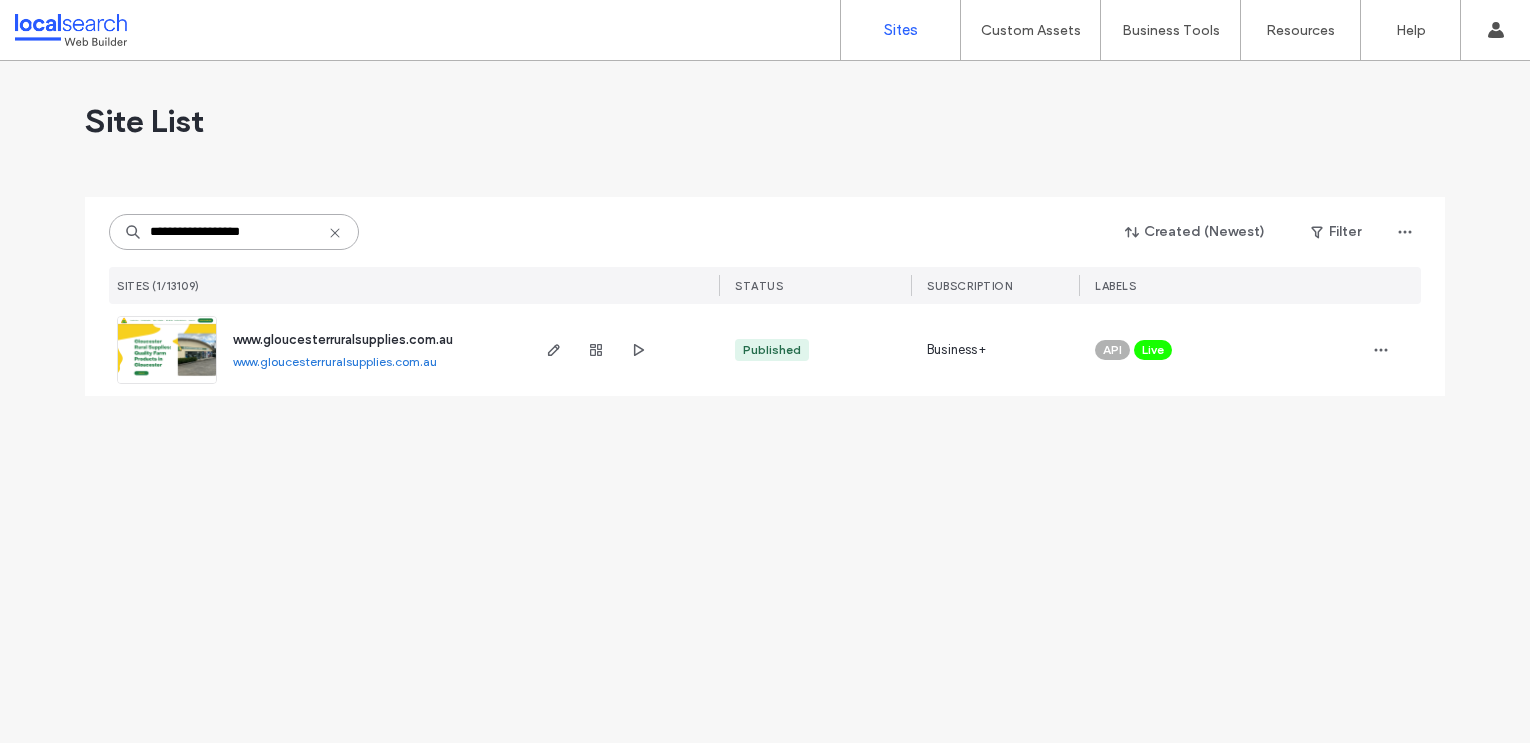 type on "**********" 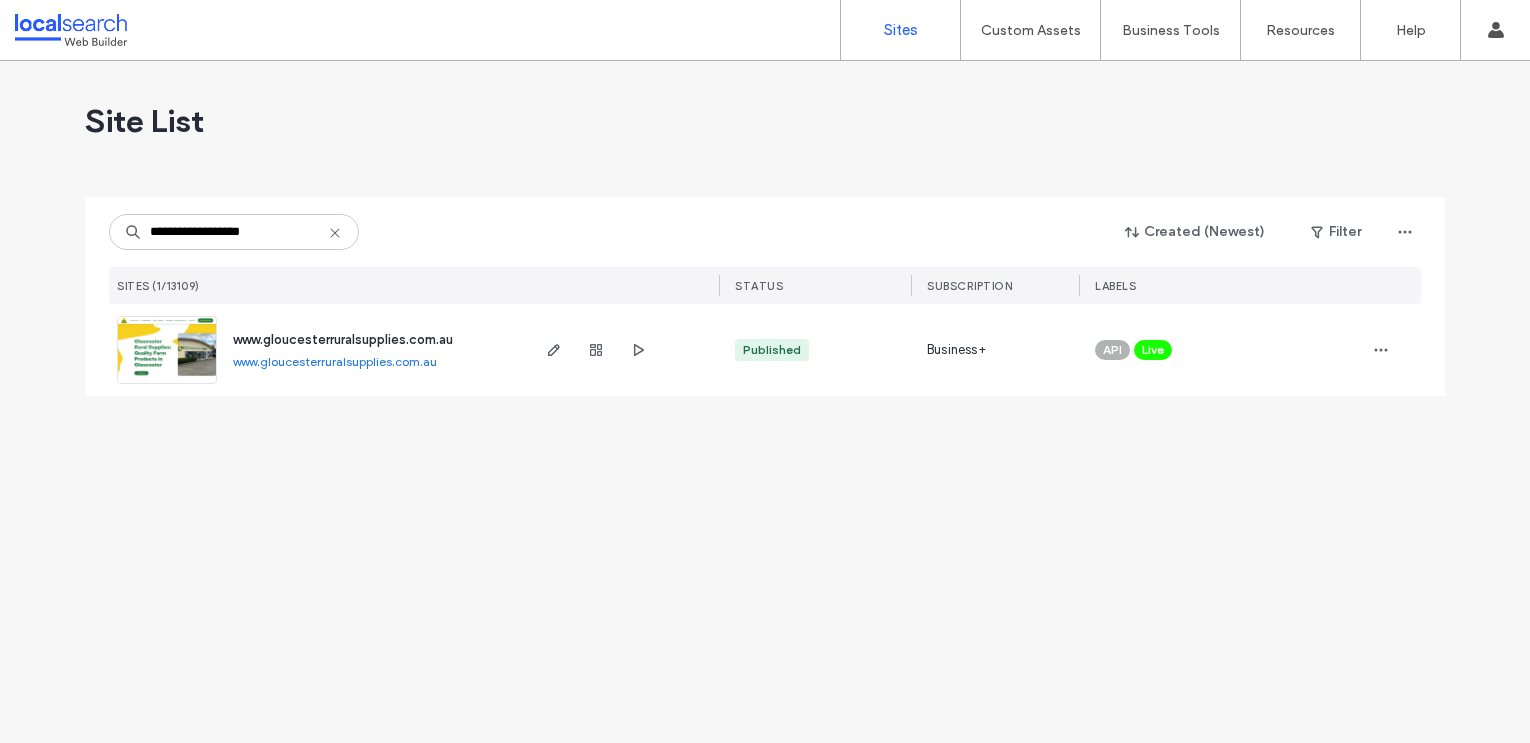 click on "www.gloucesterruralsupplies.com.au" at bounding box center [343, 339] 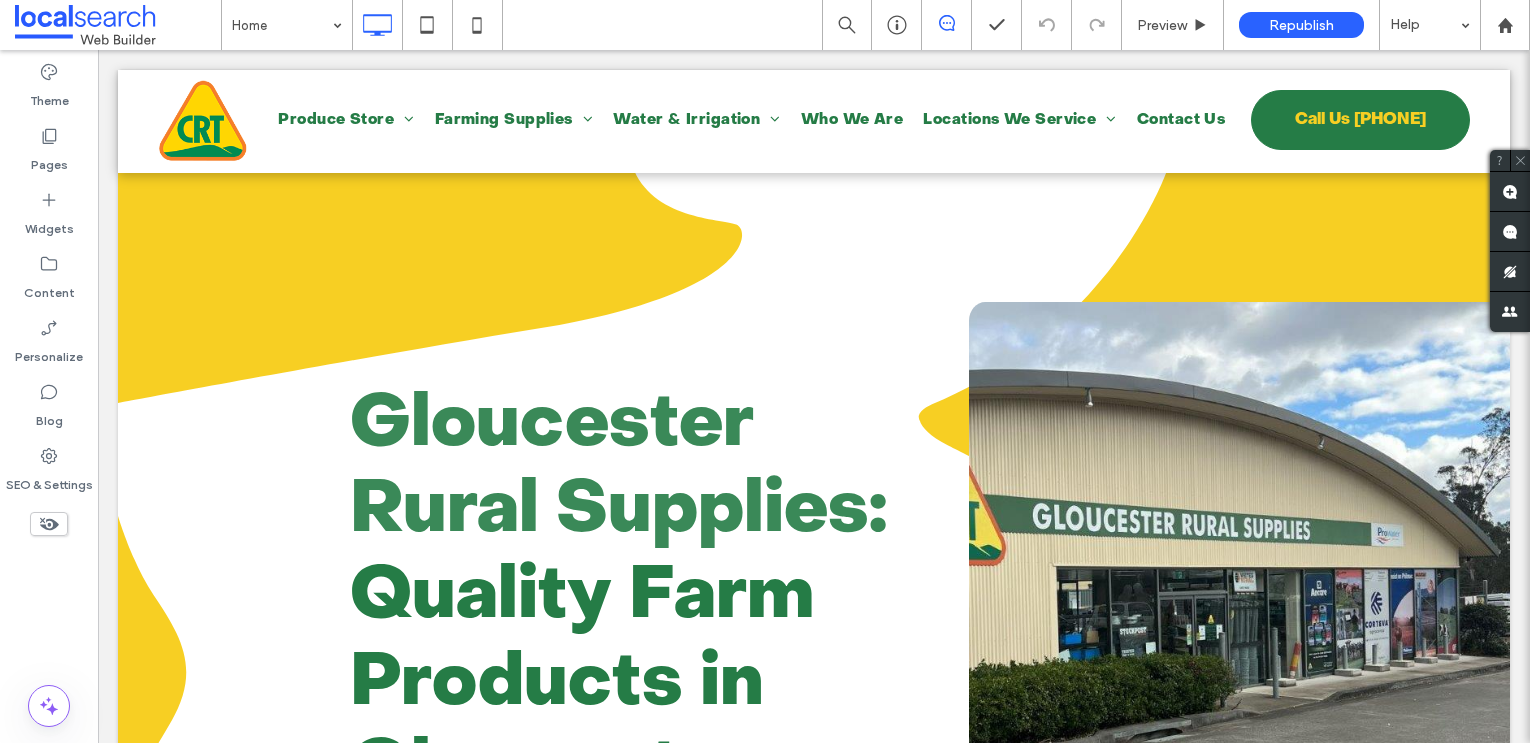 scroll, scrollTop: 0, scrollLeft: 0, axis: both 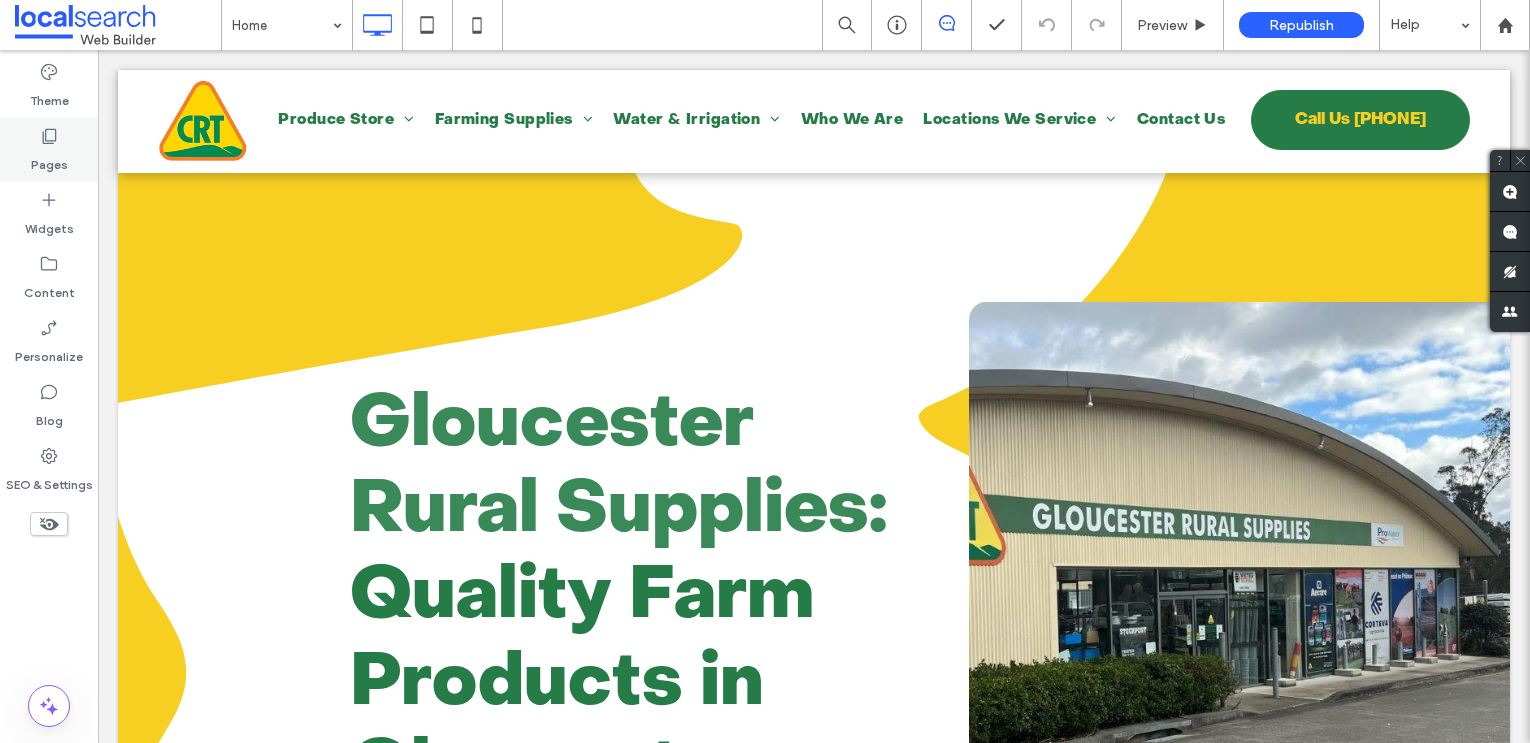 click on "Pages" at bounding box center (49, 150) 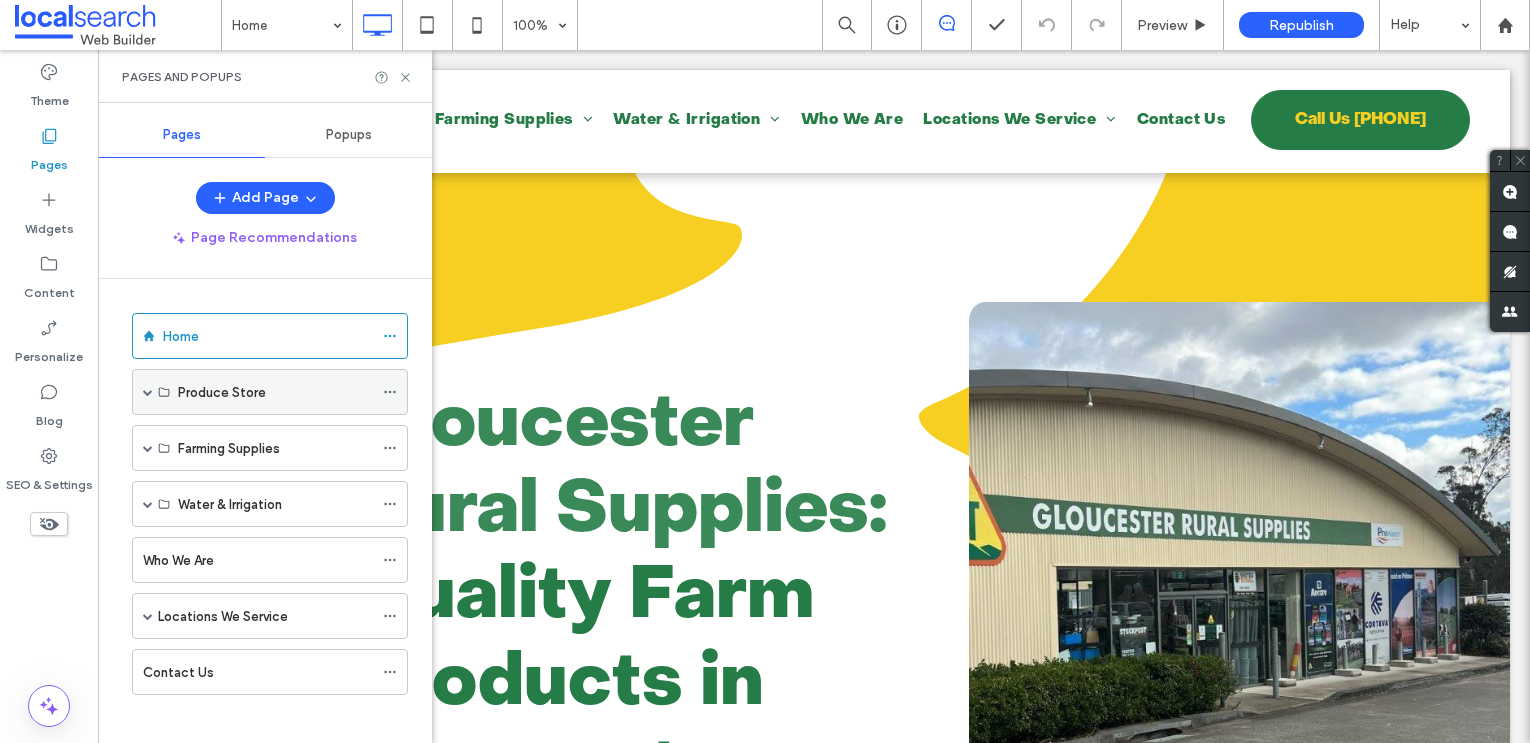 scroll, scrollTop: 3, scrollLeft: 0, axis: vertical 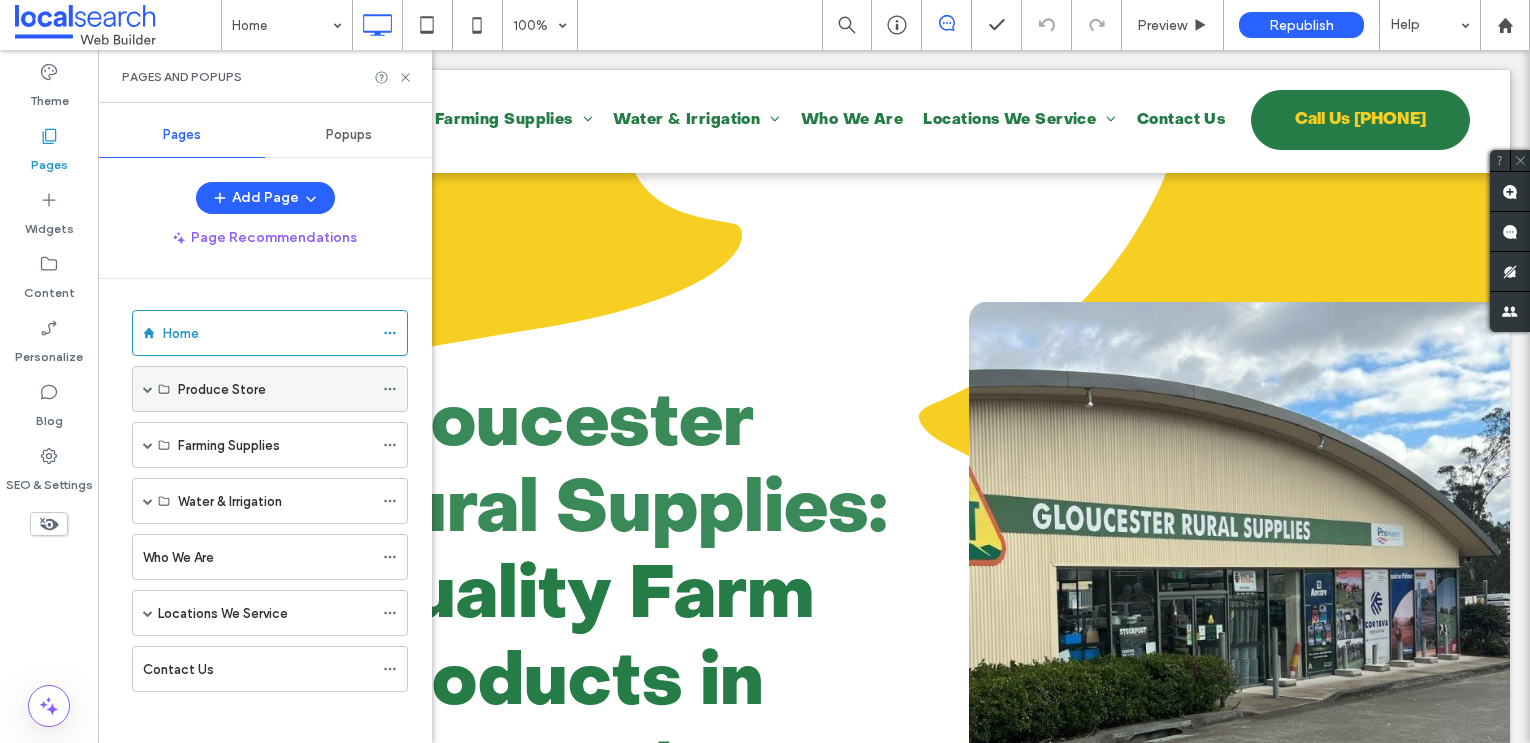 click at bounding box center [148, 389] 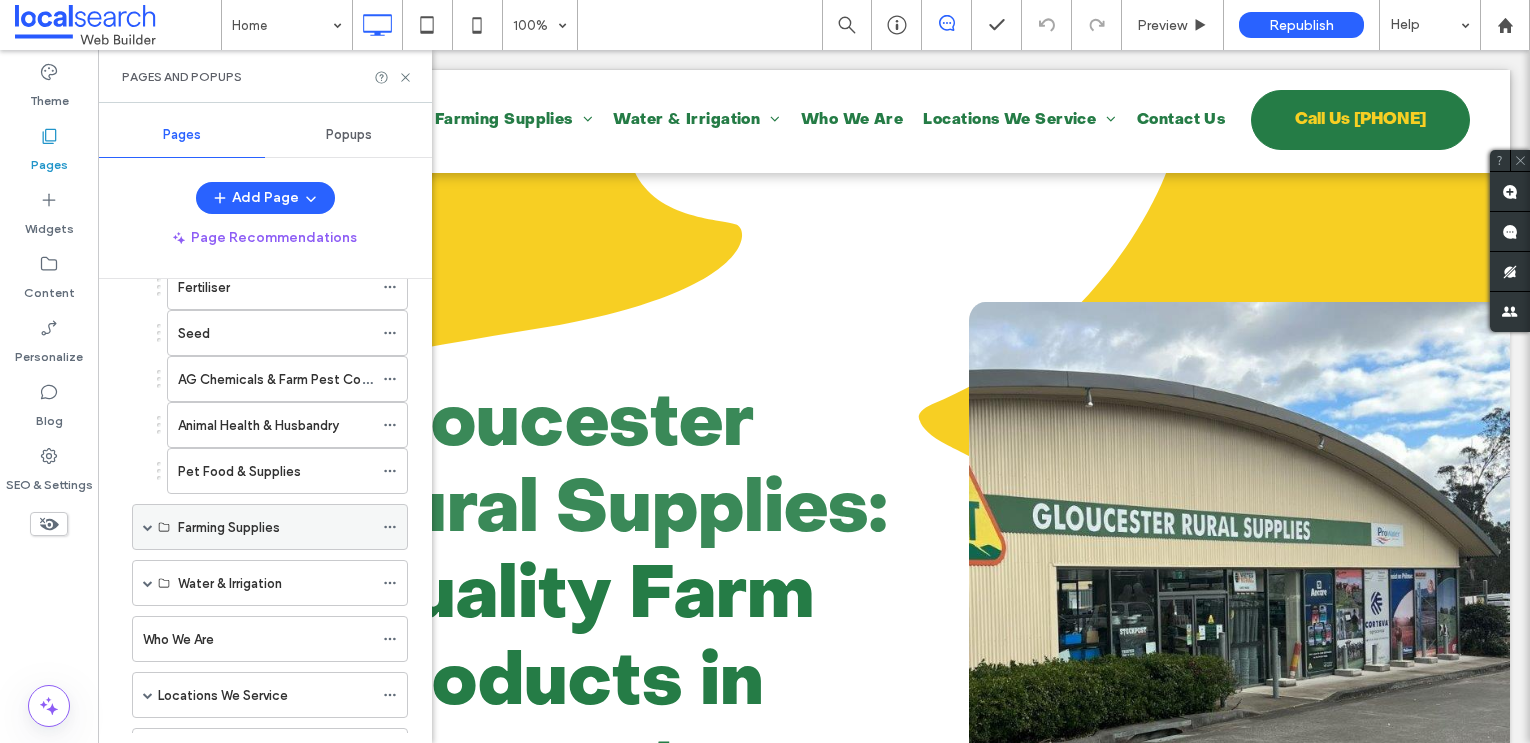 click at bounding box center (148, 527) 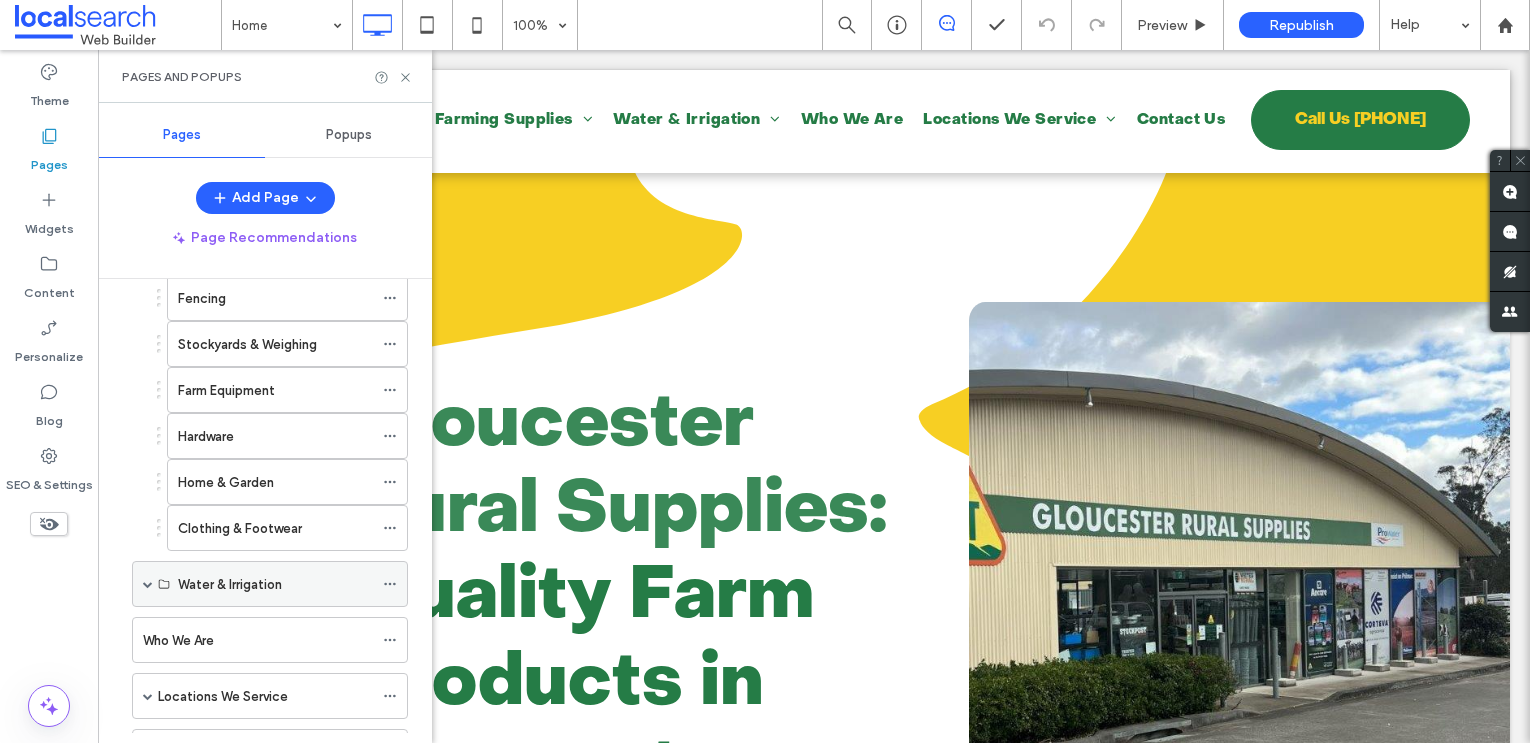 scroll, scrollTop: 473, scrollLeft: 0, axis: vertical 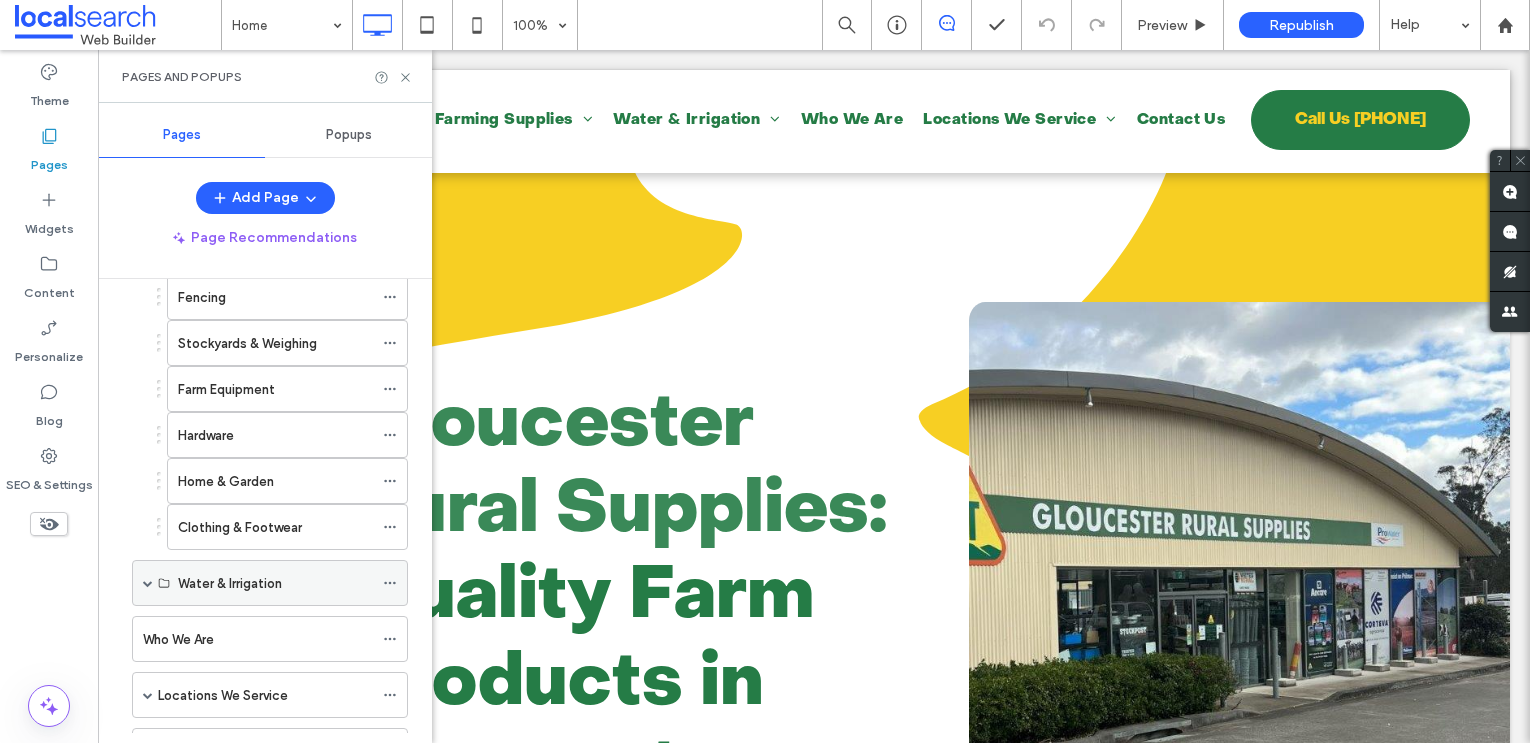 click at bounding box center [148, 583] 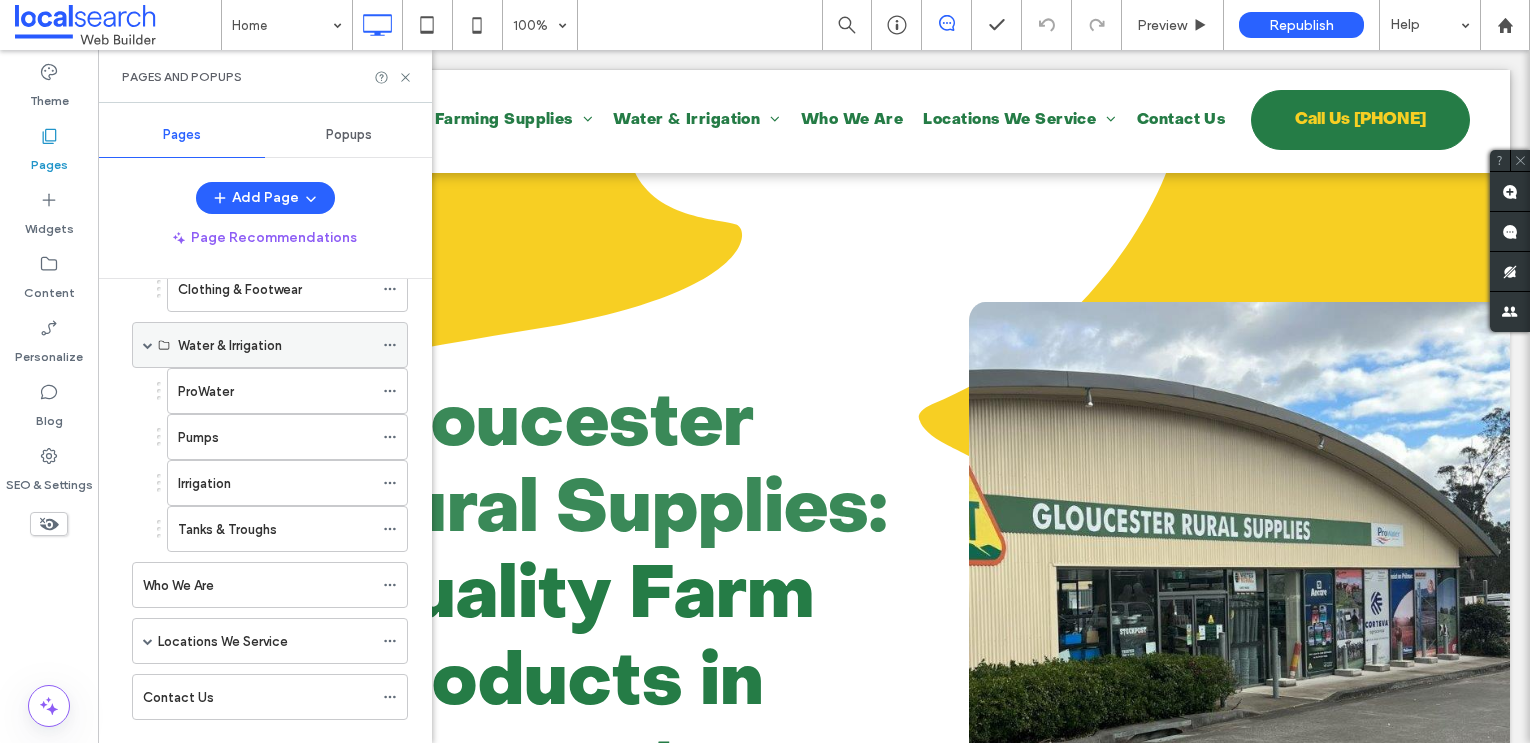 scroll, scrollTop: 725, scrollLeft: 0, axis: vertical 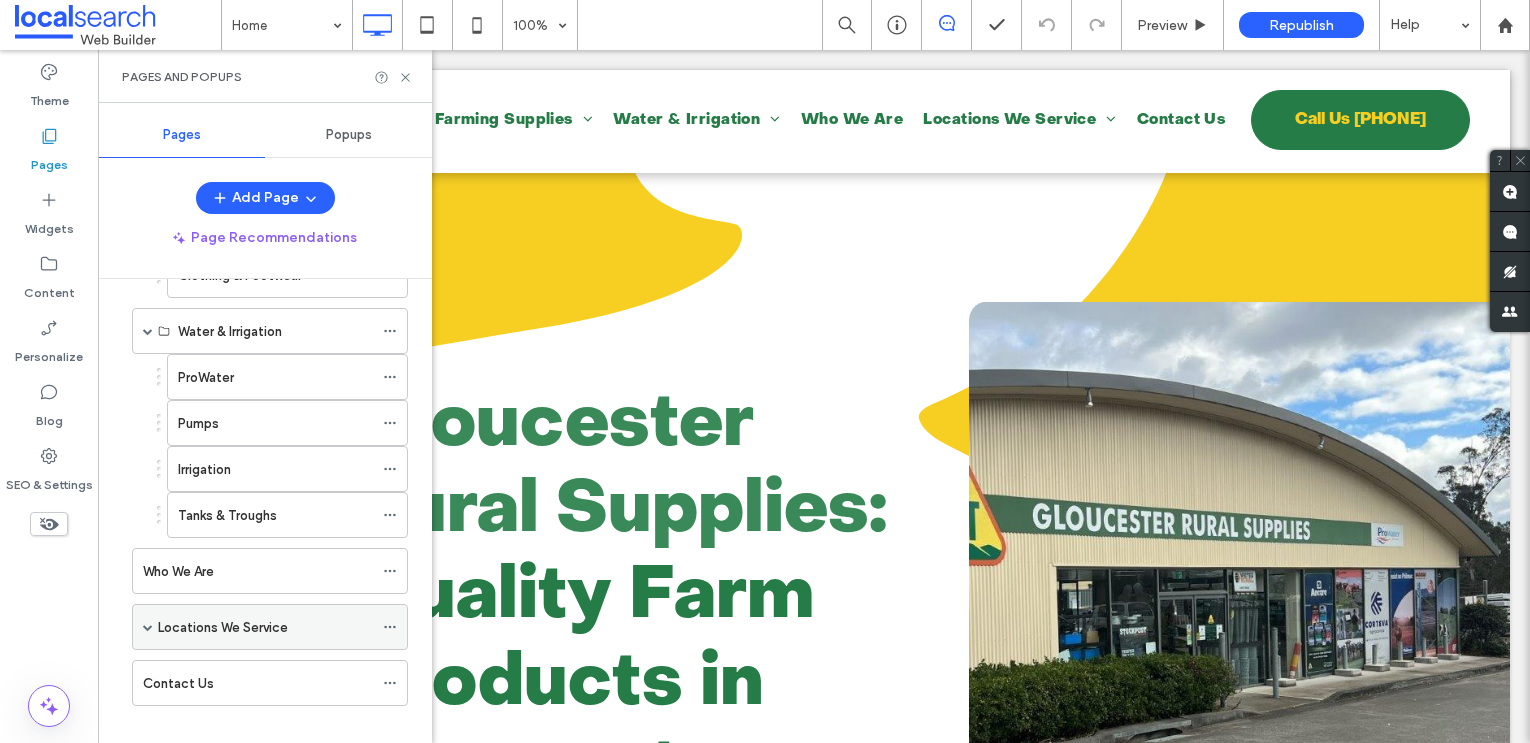 click at bounding box center [148, 627] 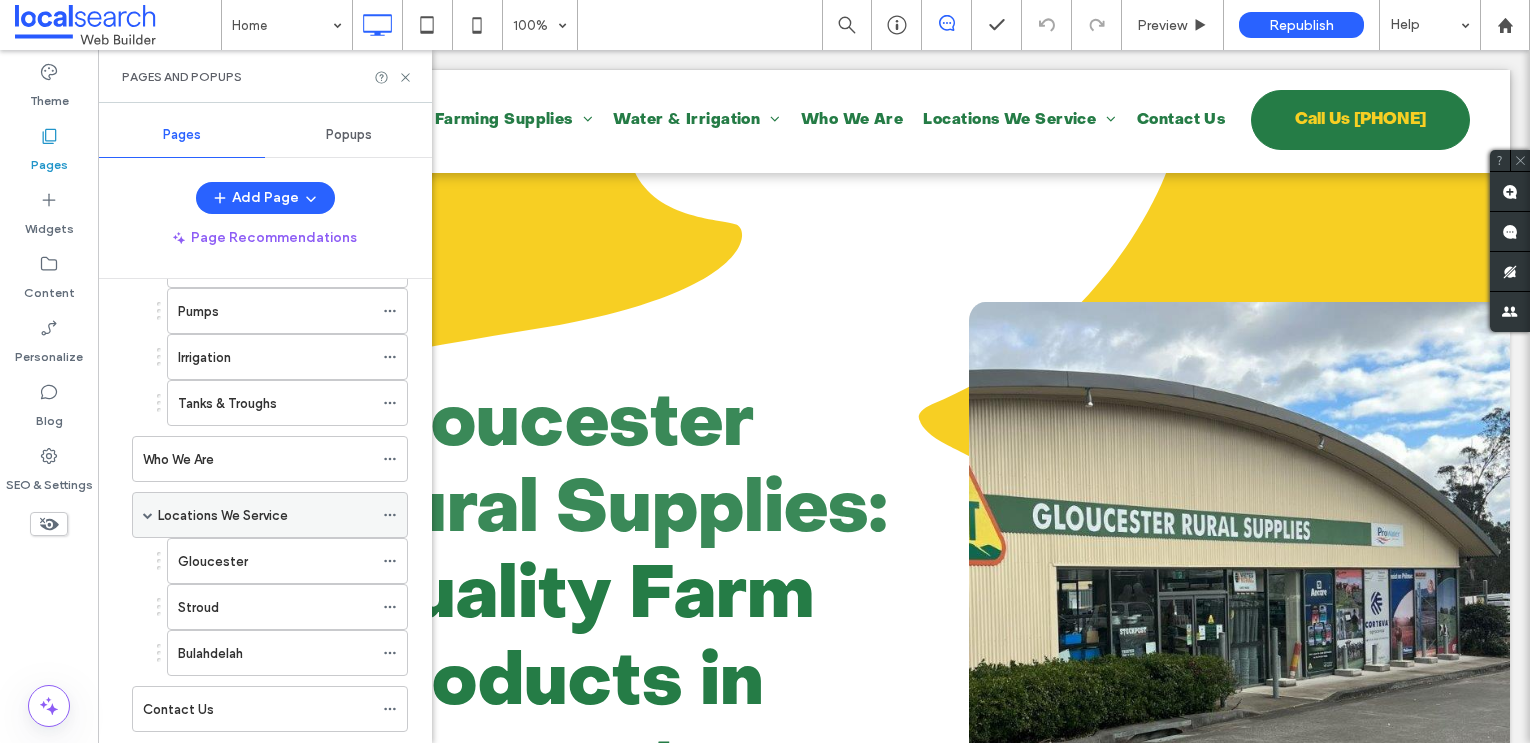 scroll, scrollTop: 861, scrollLeft: 0, axis: vertical 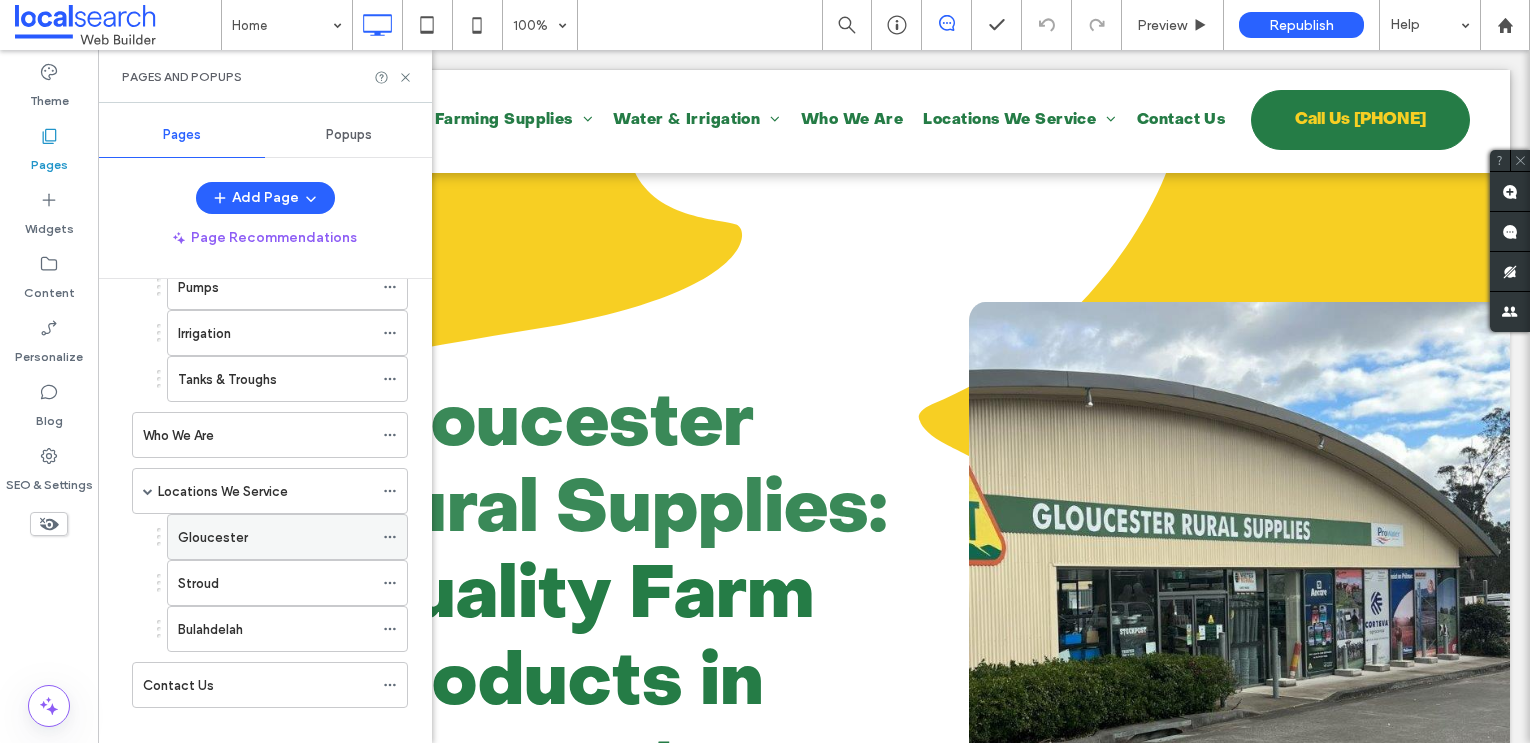 click on "Gloucester" at bounding box center [213, 537] 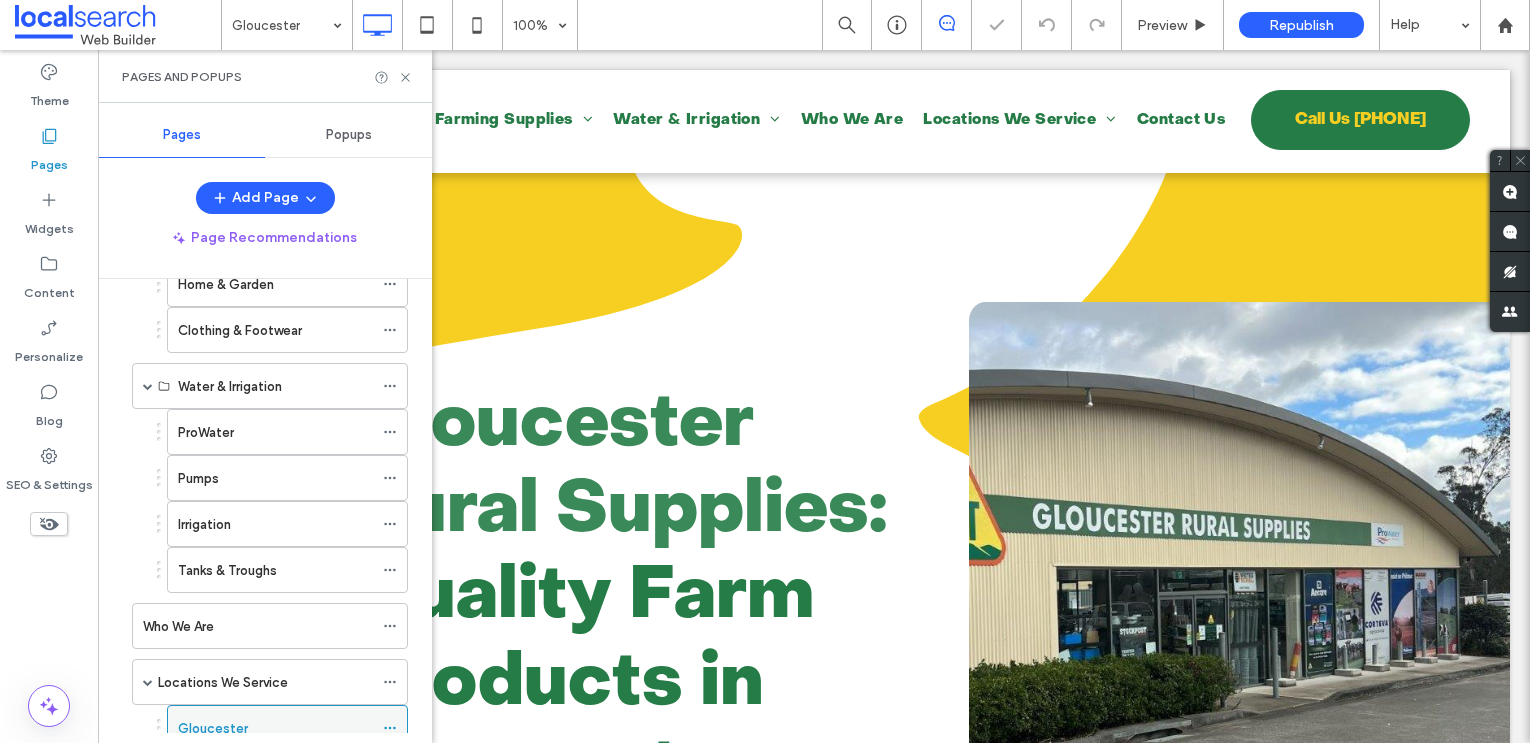 scroll, scrollTop: 656, scrollLeft: 0, axis: vertical 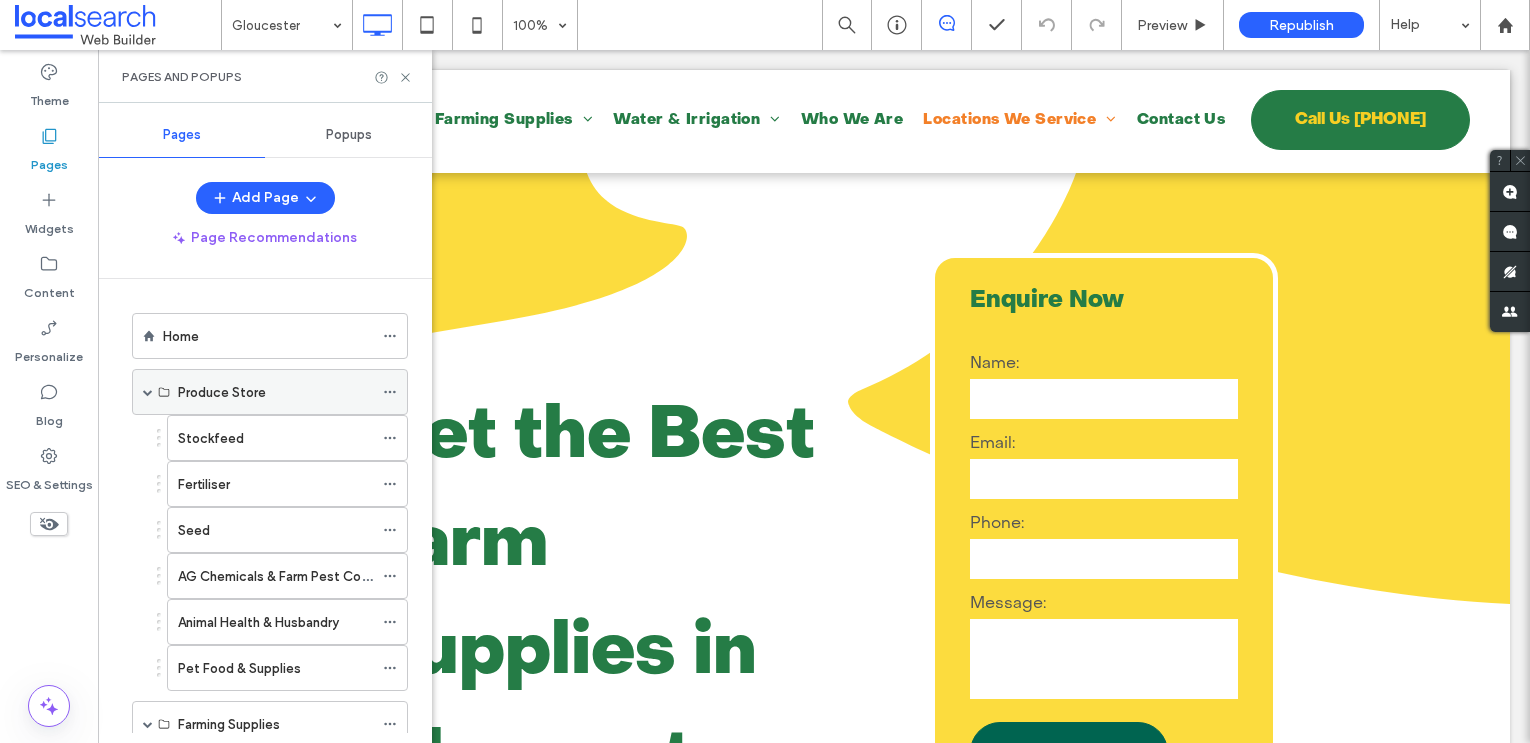click on "Produce Store" at bounding box center (222, 392) 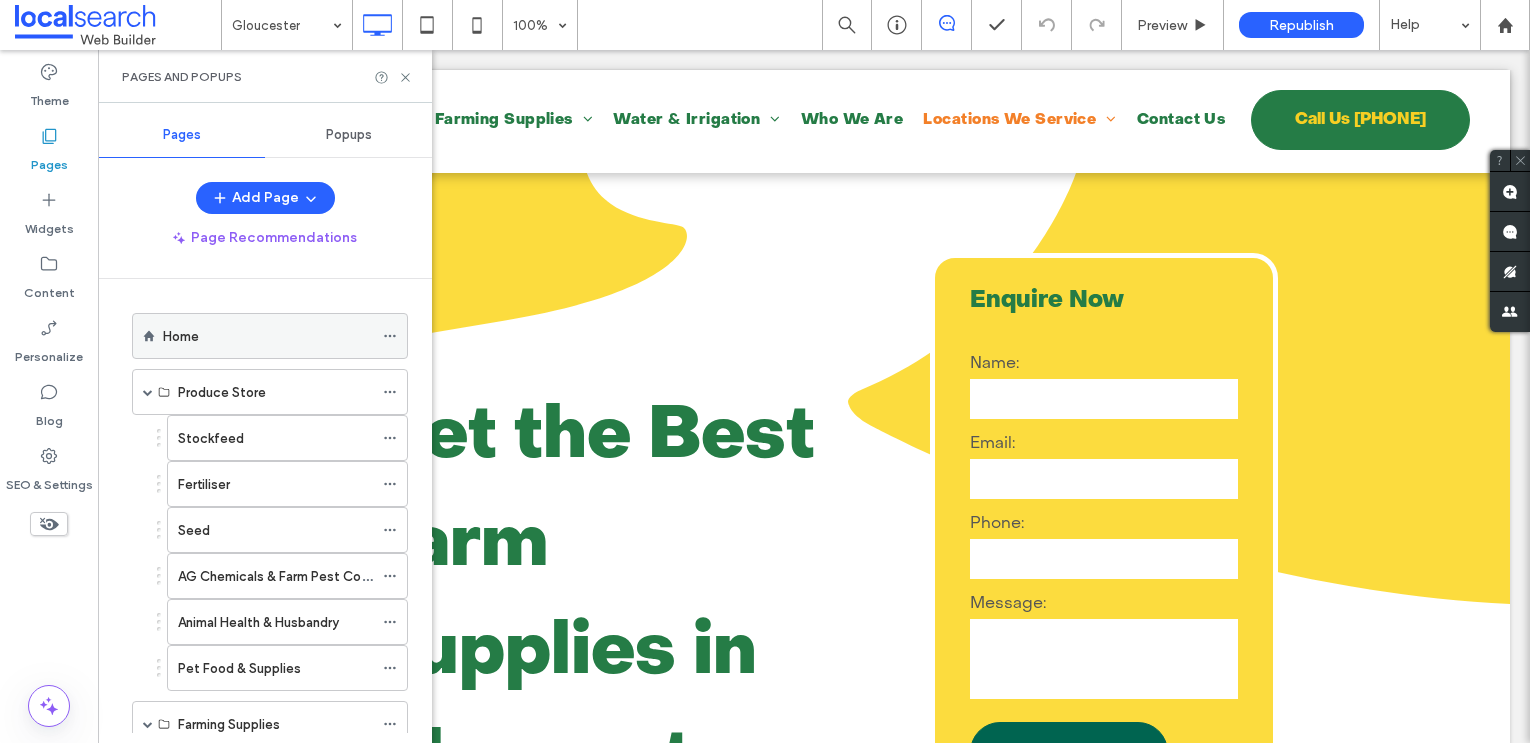 click on "Home" at bounding box center [268, 336] 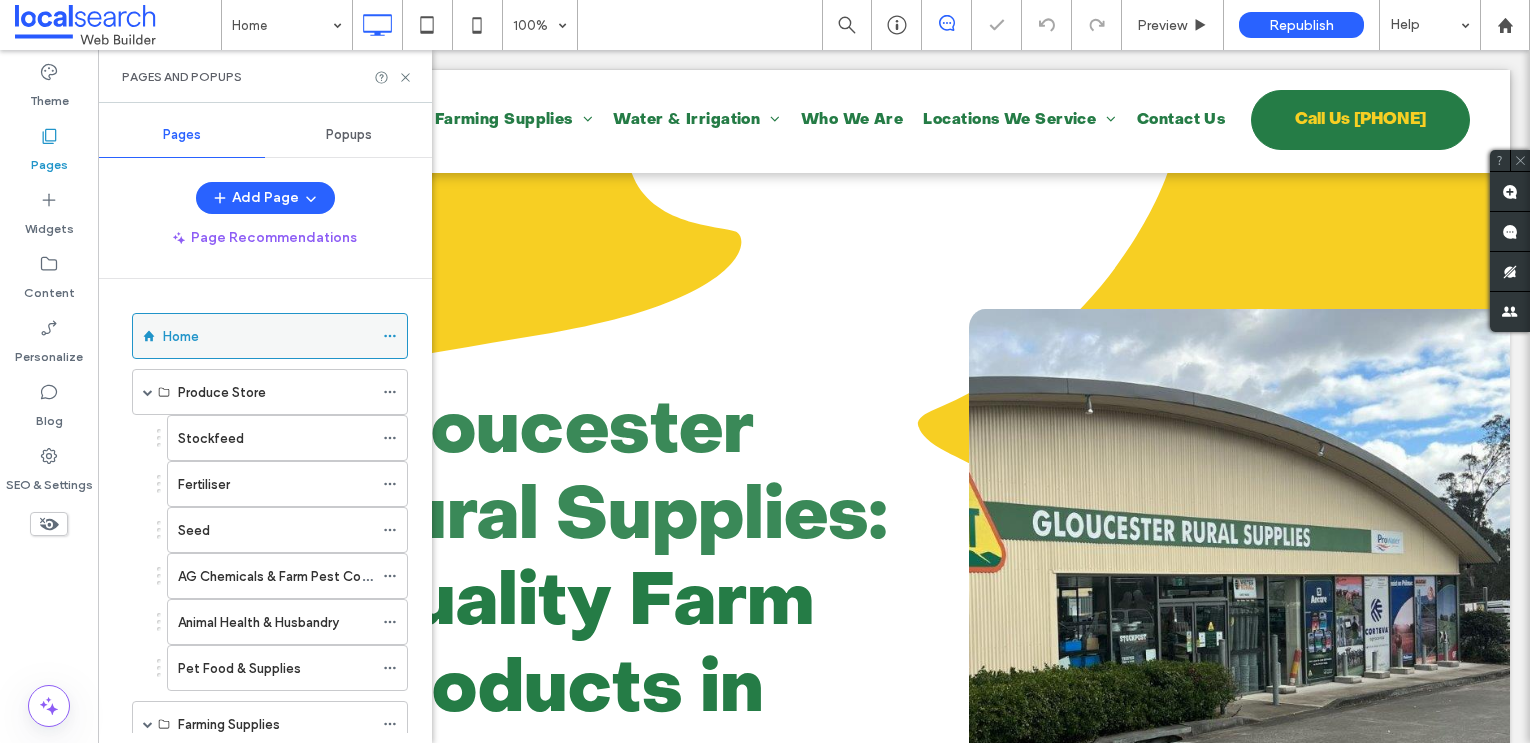 scroll, scrollTop: 0, scrollLeft: 0, axis: both 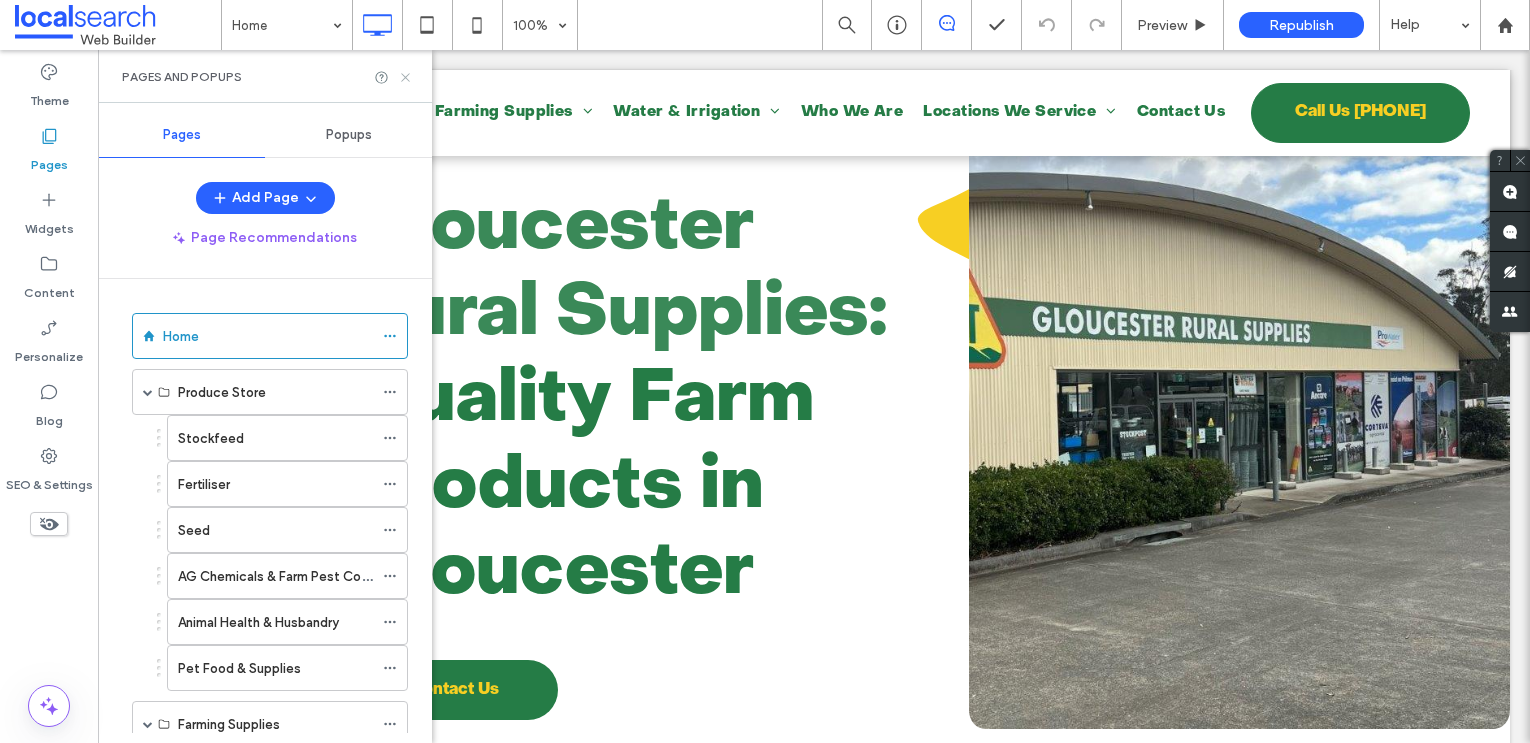 click 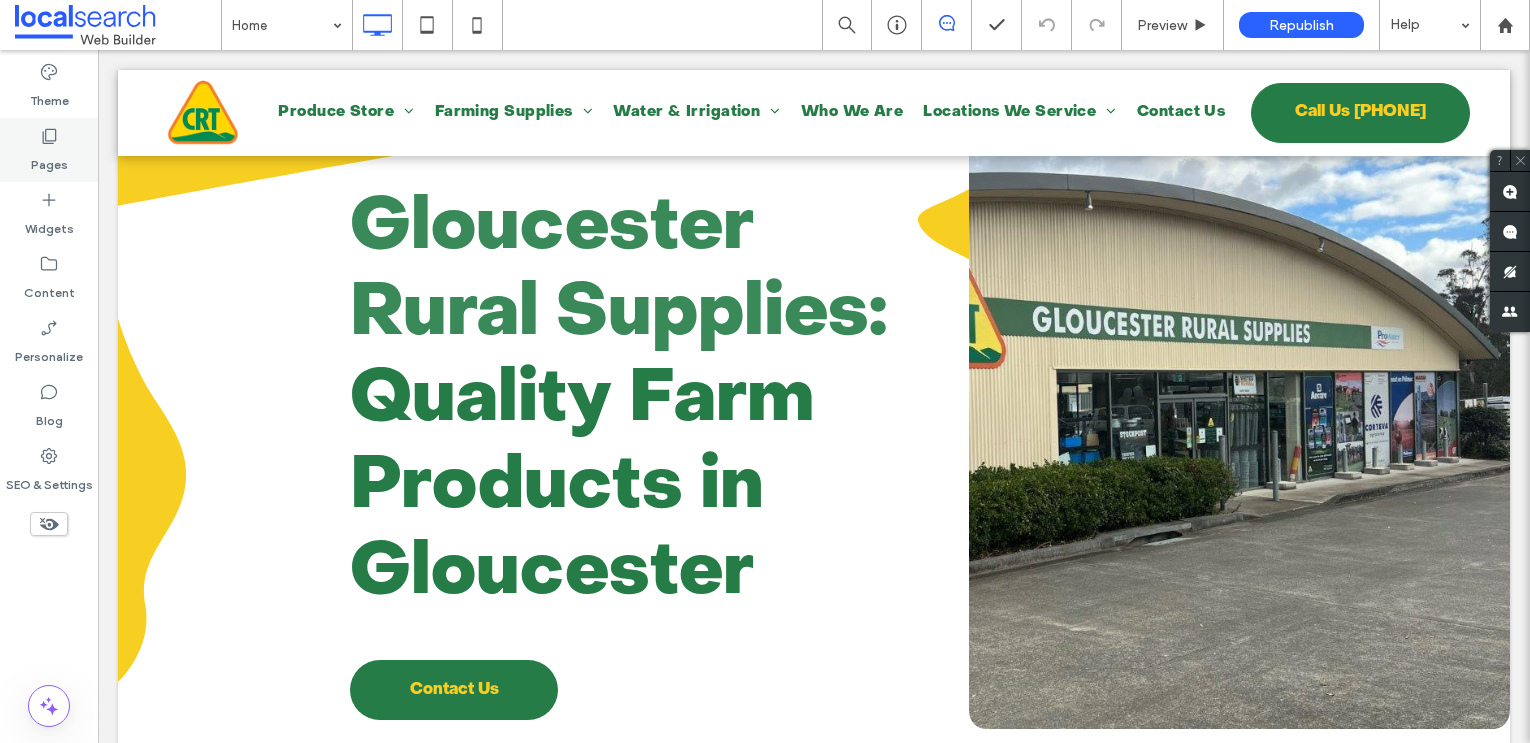 click 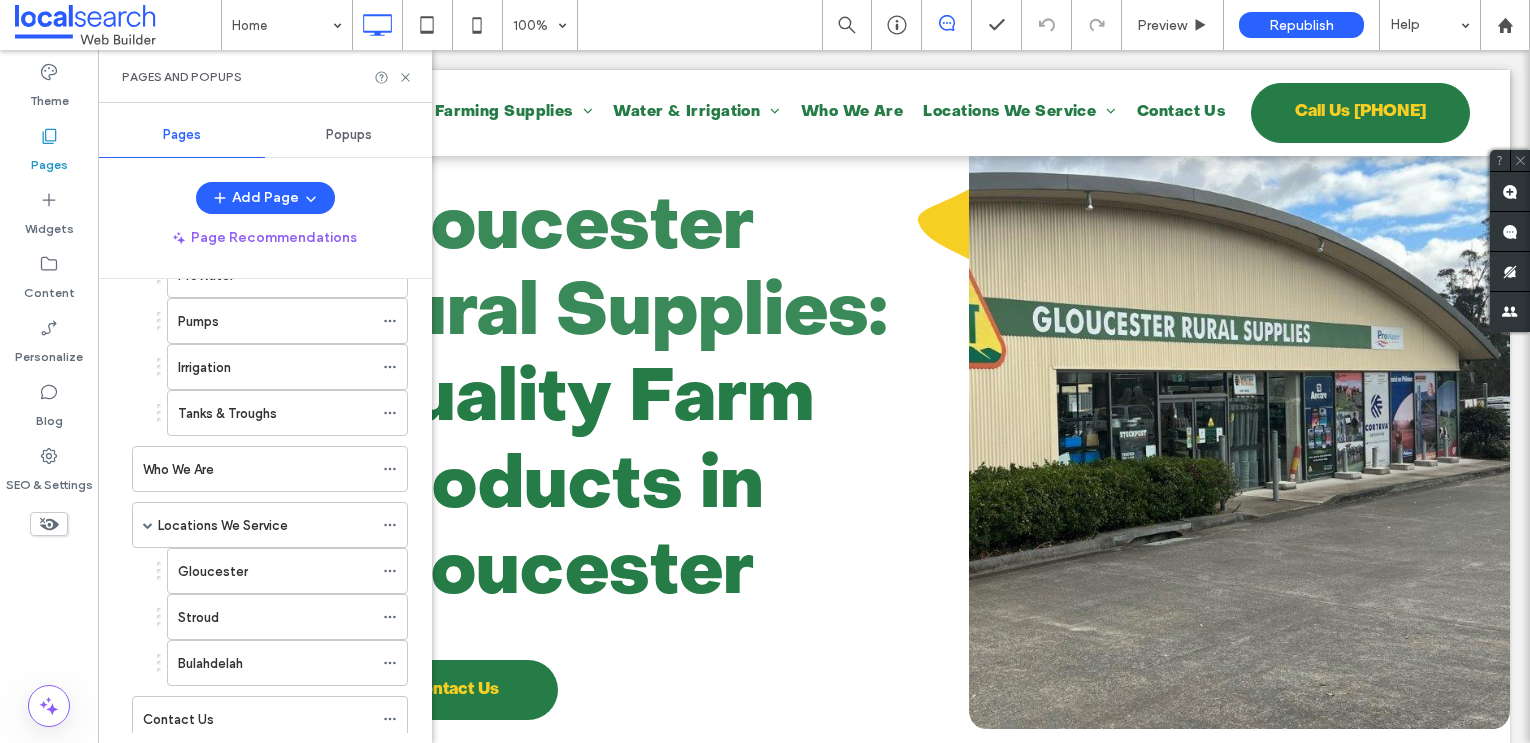 scroll, scrollTop: 836, scrollLeft: 0, axis: vertical 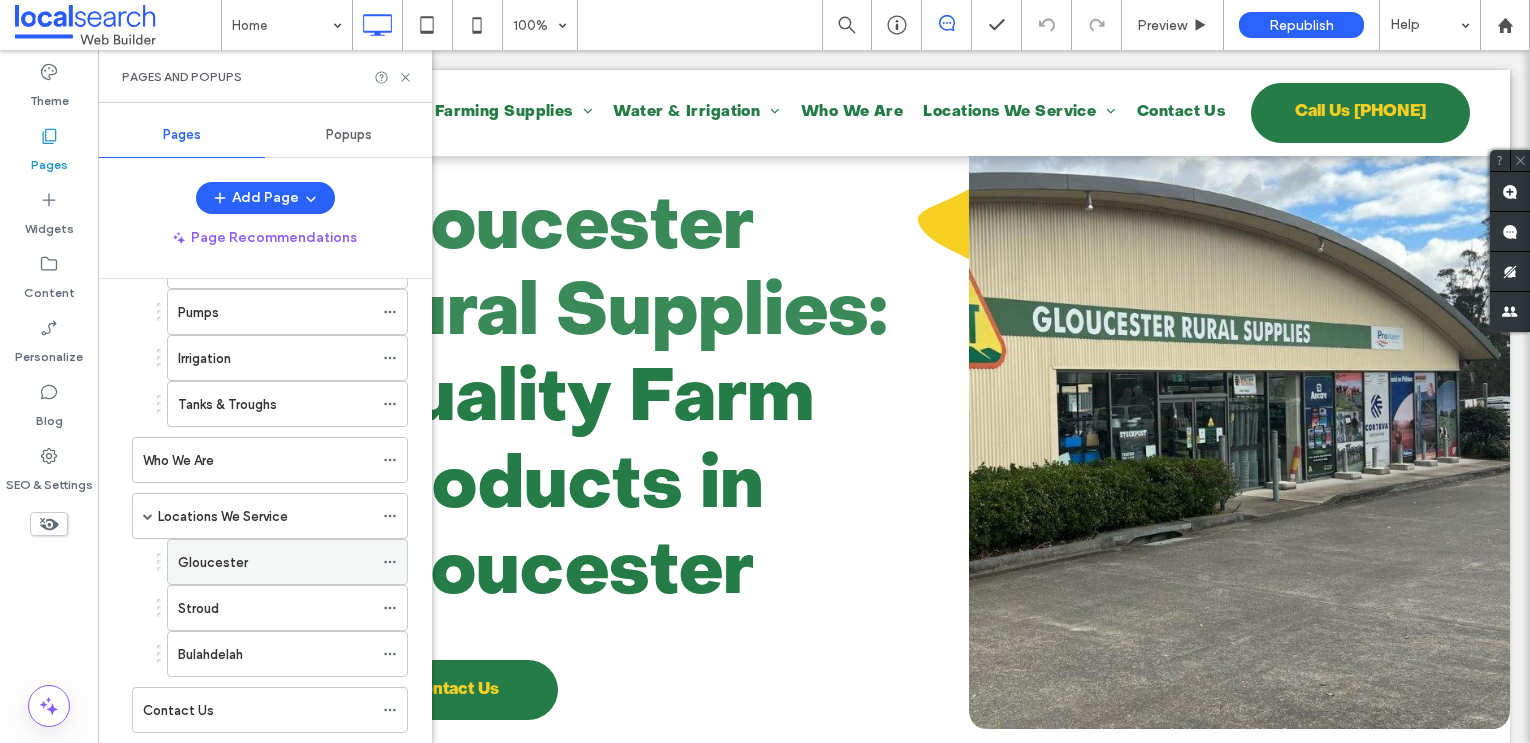 click on "Gloucester" at bounding box center (213, 562) 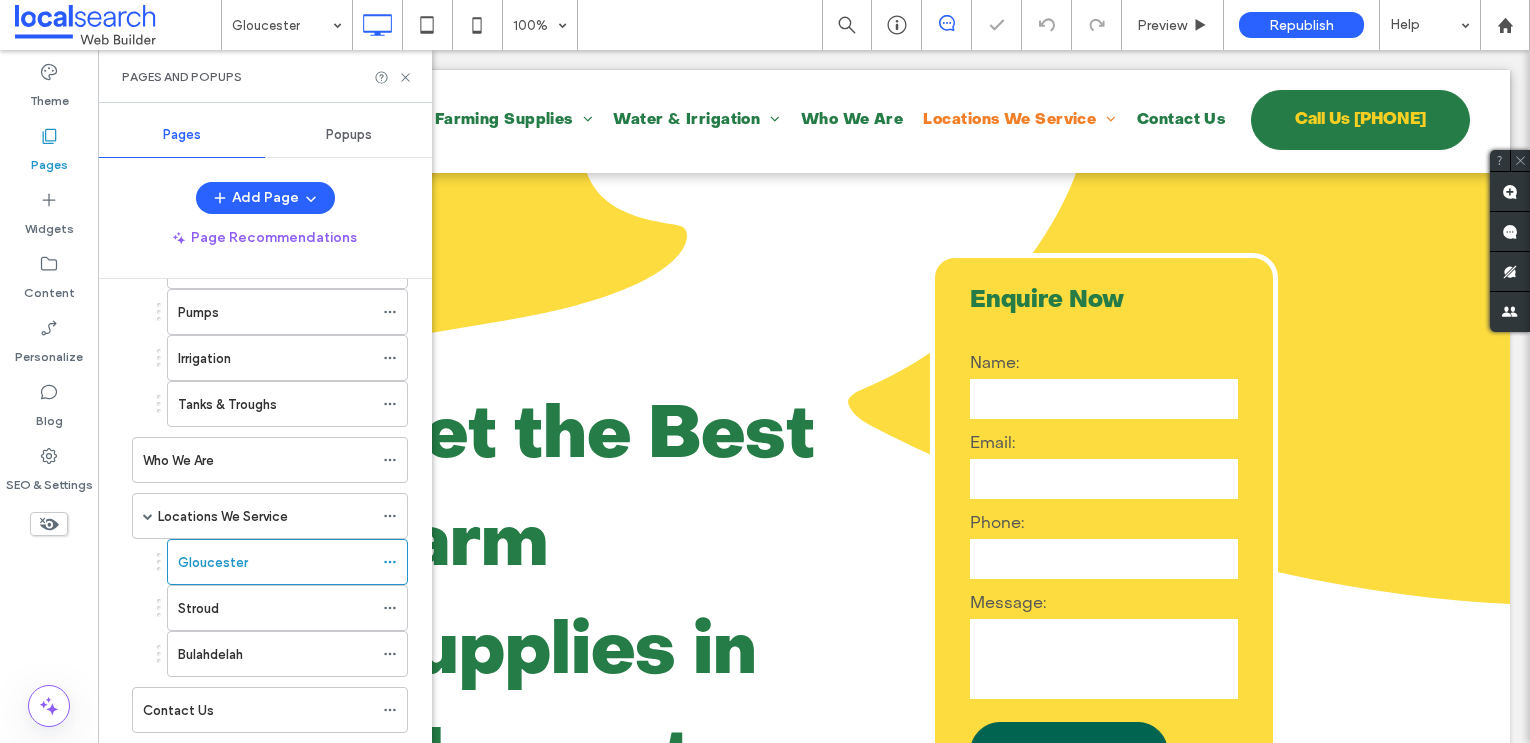 scroll, scrollTop: 0, scrollLeft: 0, axis: both 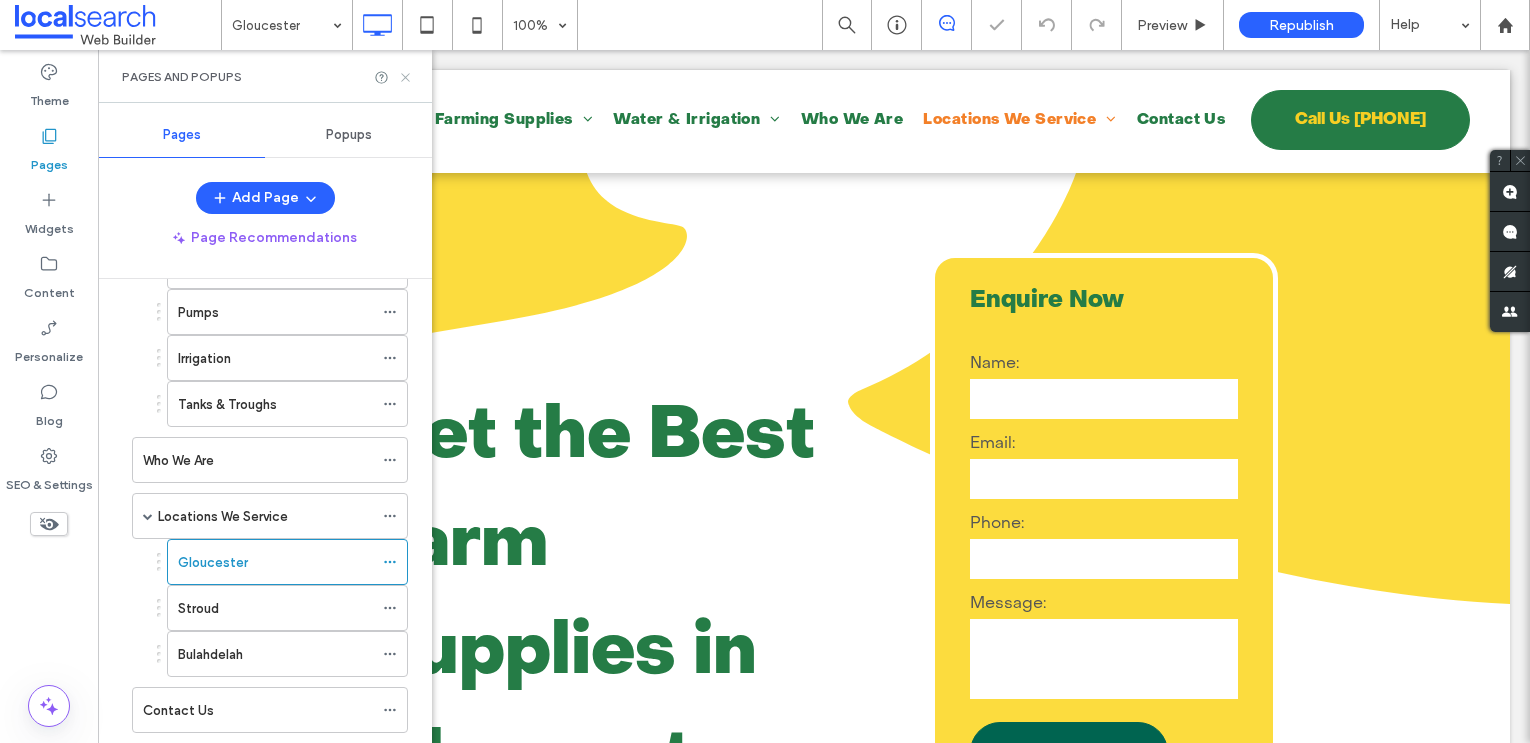 click 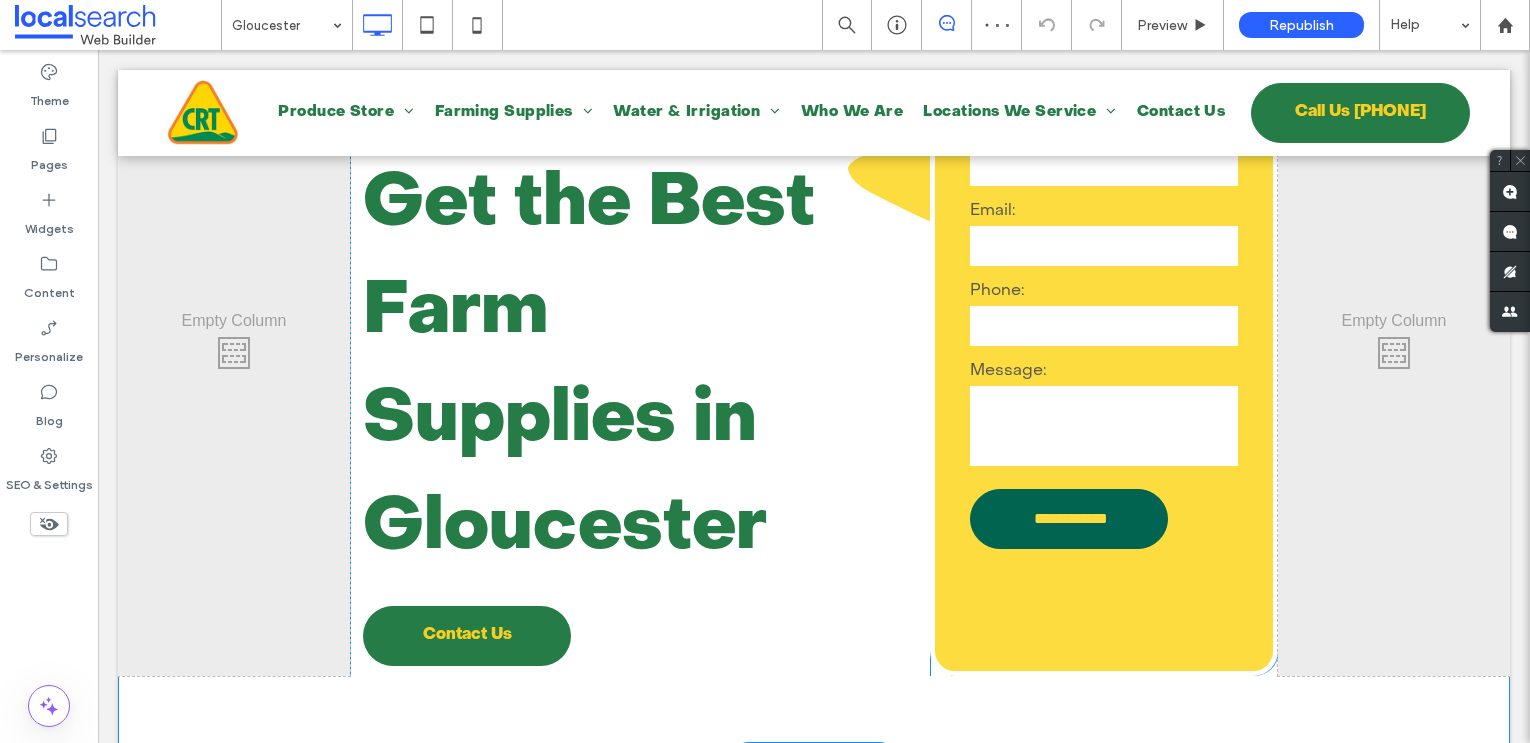 scroll, scrollTop: 237, scrollLeft: 0, axis: vertical 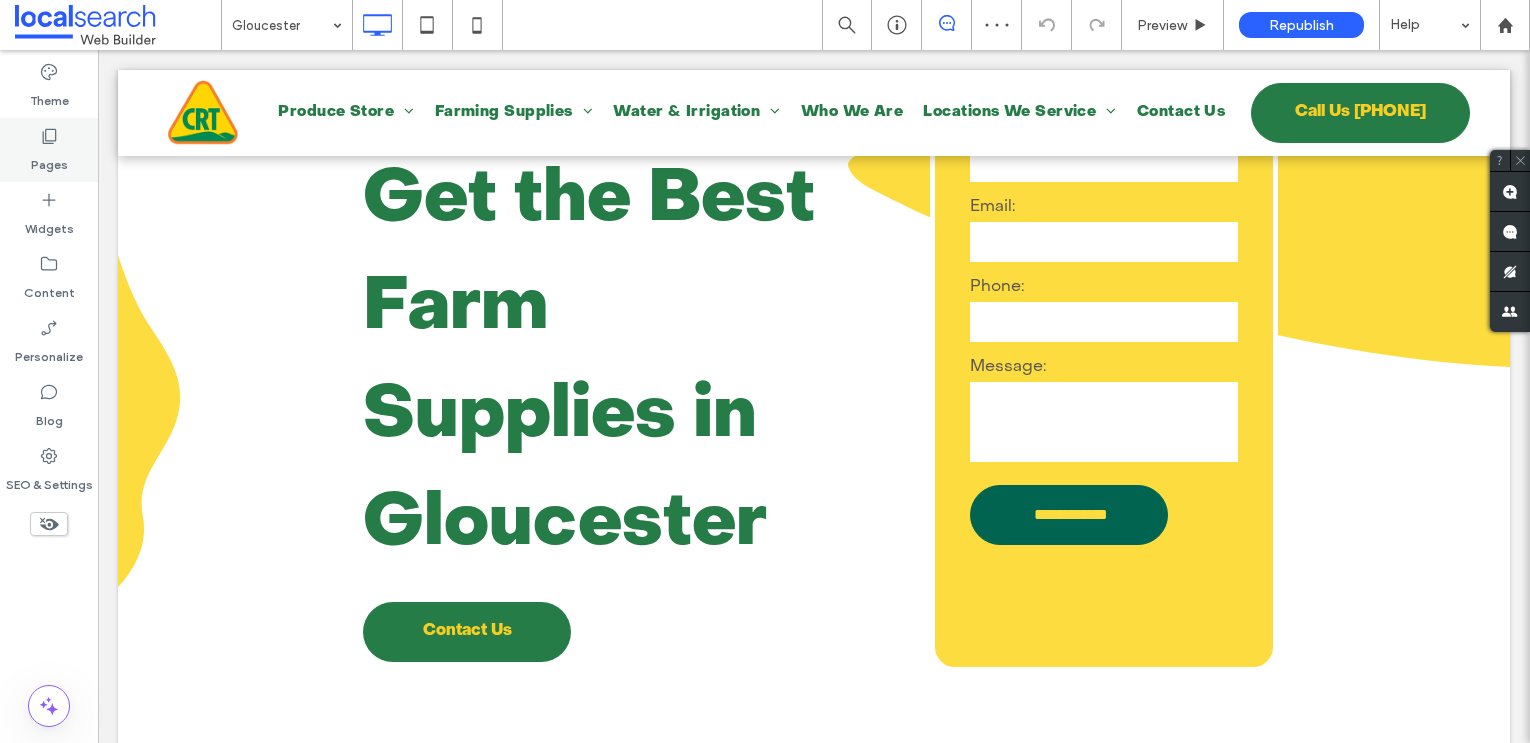click 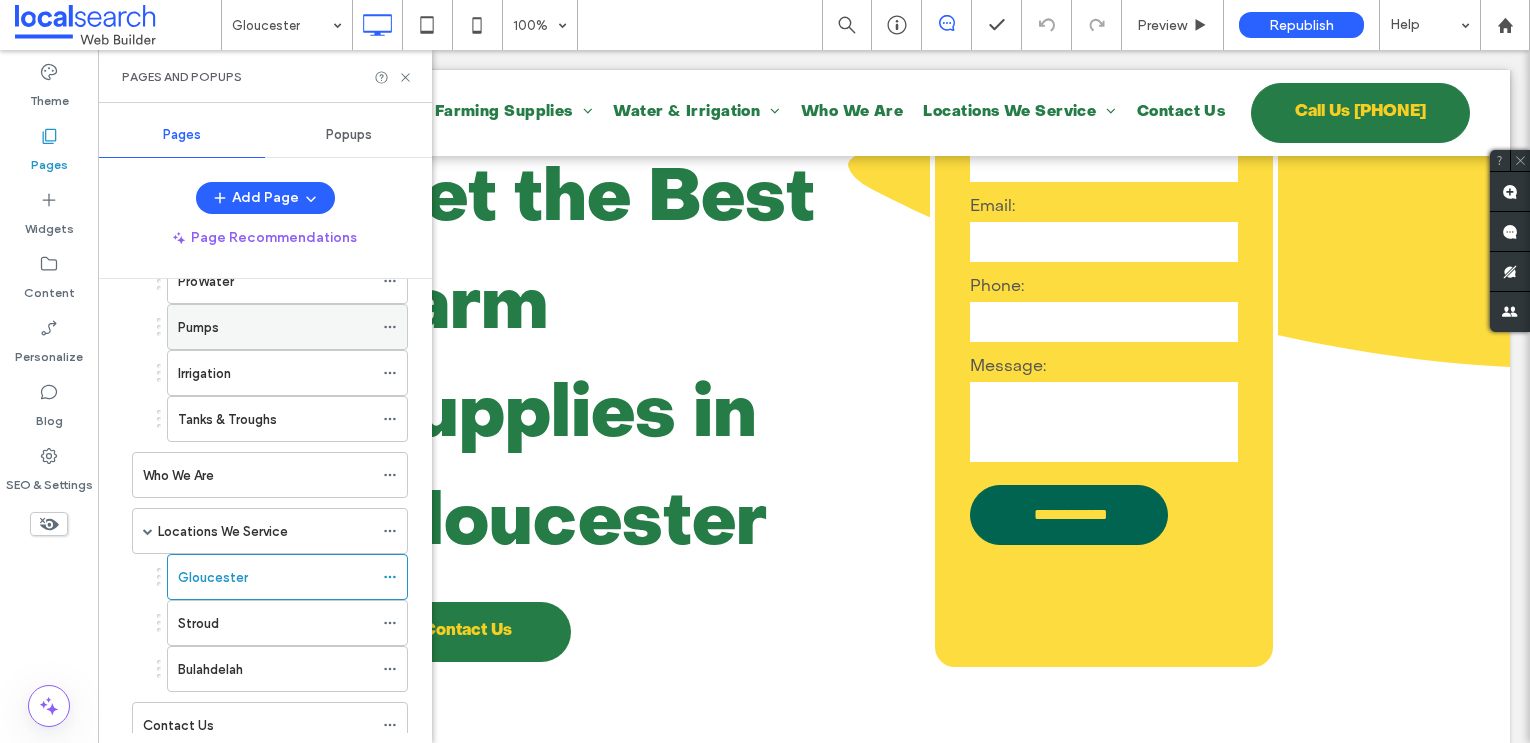 scroll, scrollTop: 831, scrollLeft: 0, axis: vertical 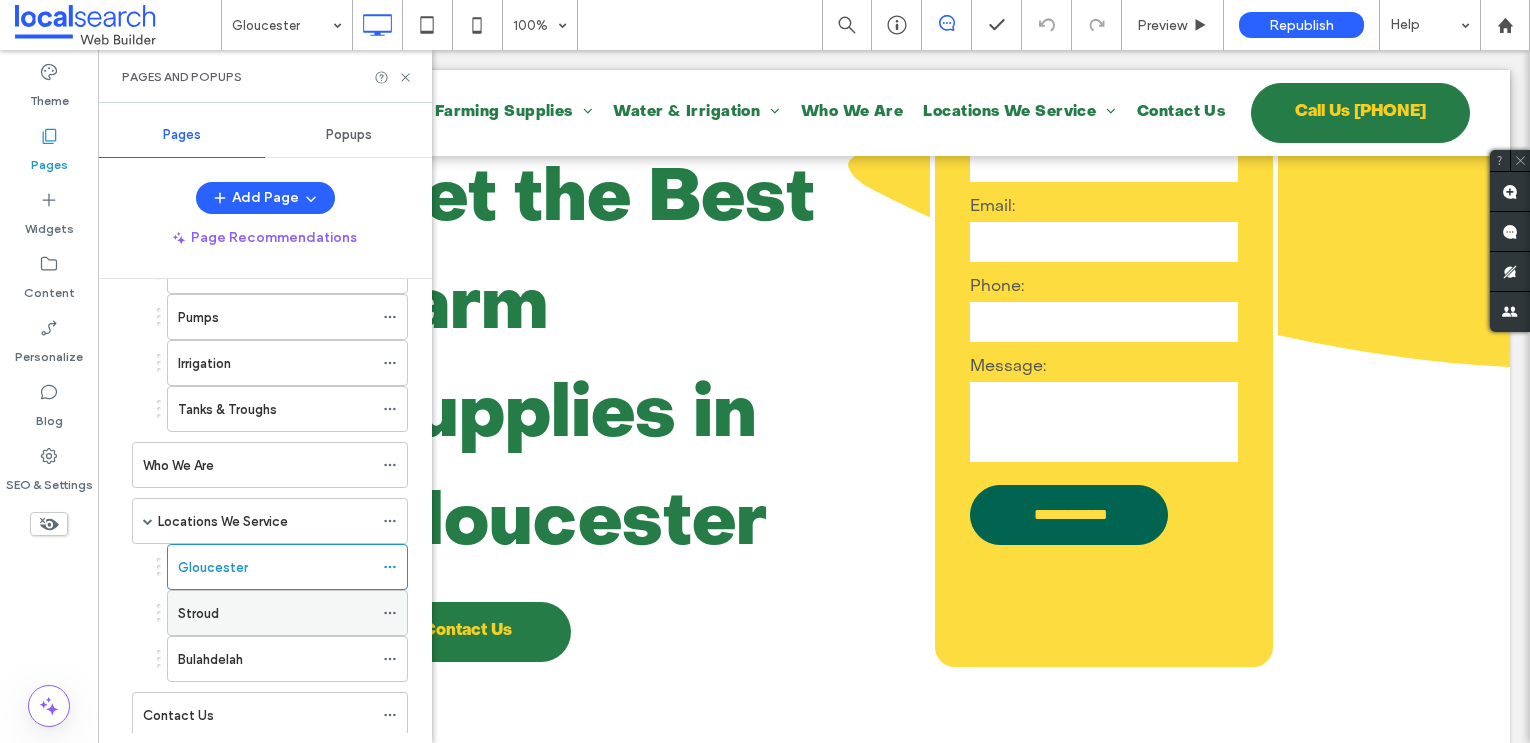 click on "Stroud" at bounding box center [275, 613] 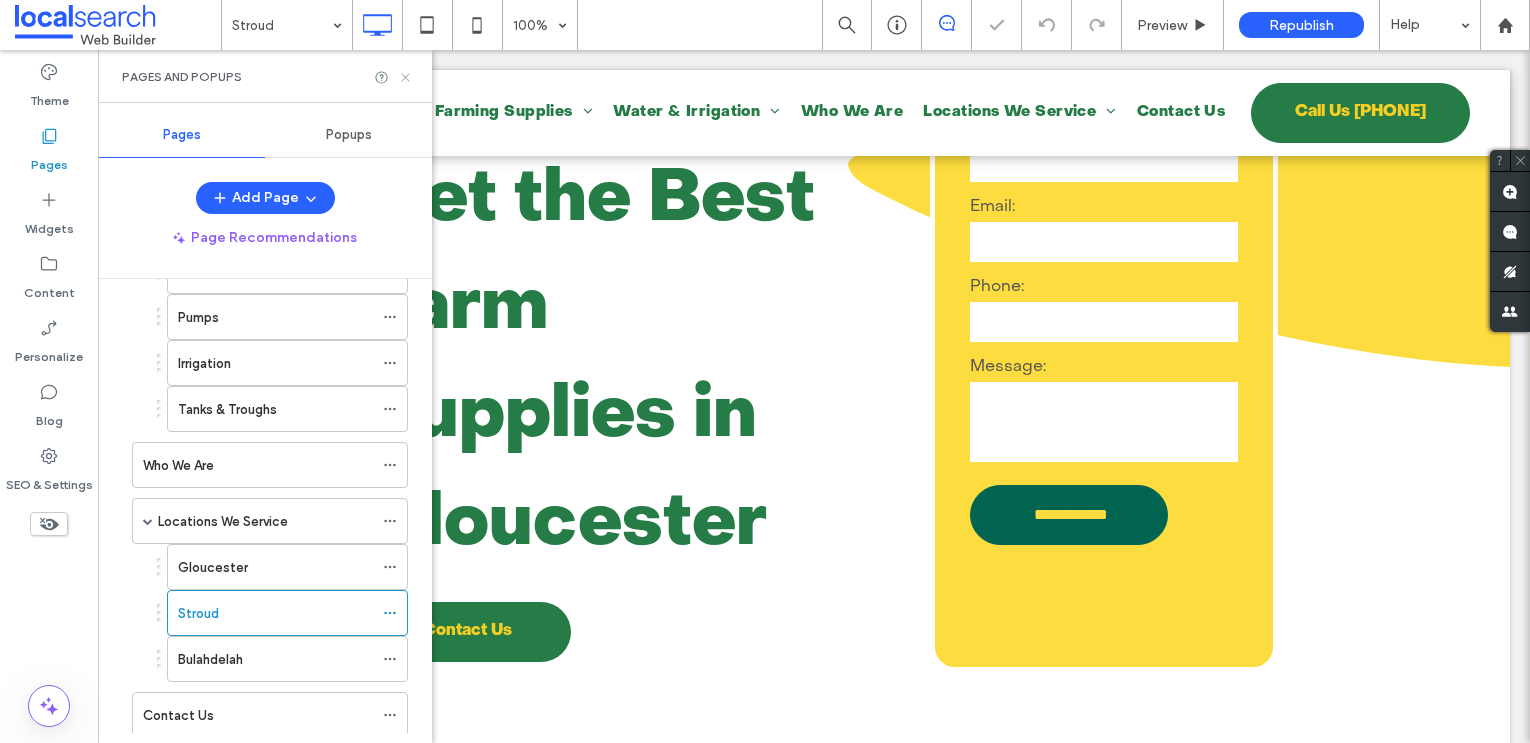 click 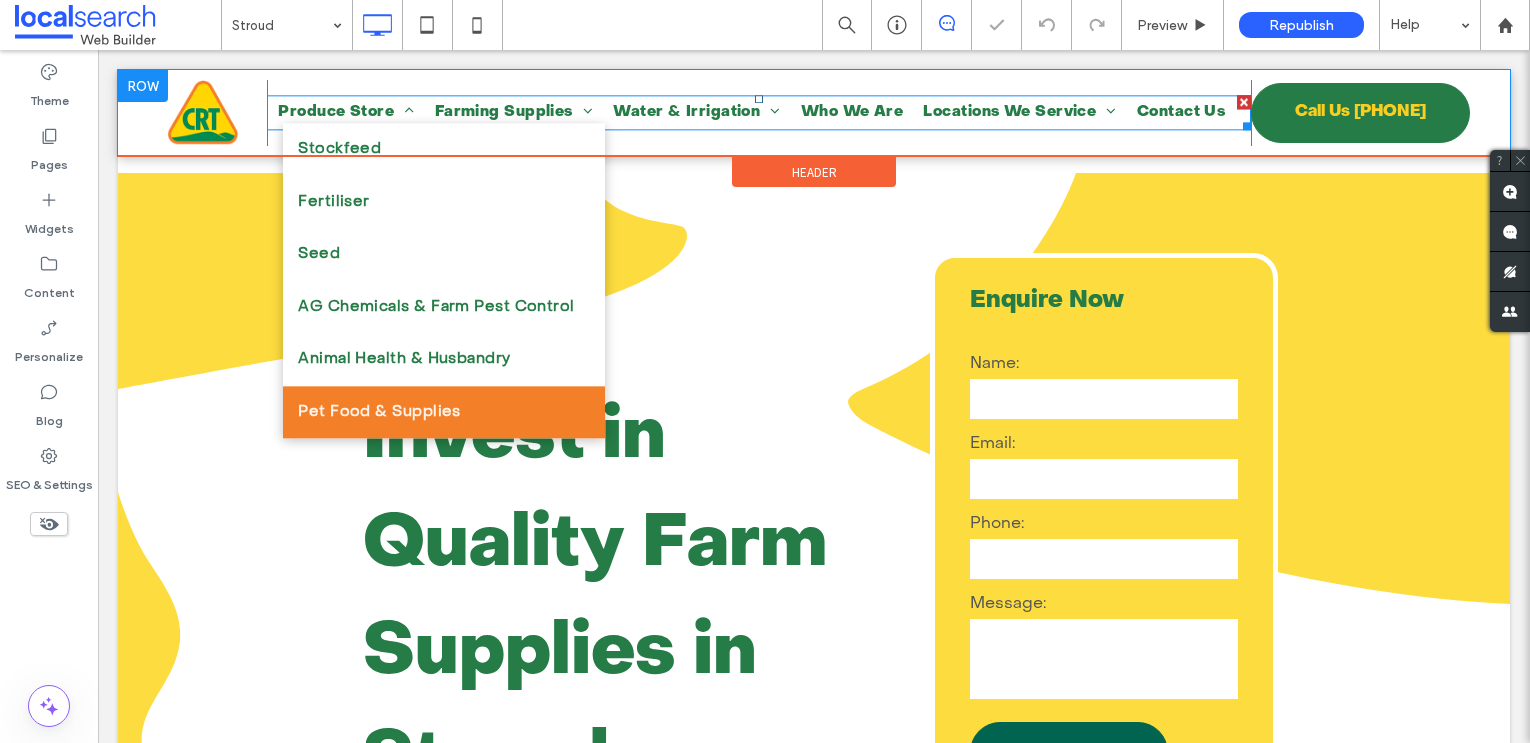 scroll, scrollTop: 164, scrollLeft: 0, axis: vertical 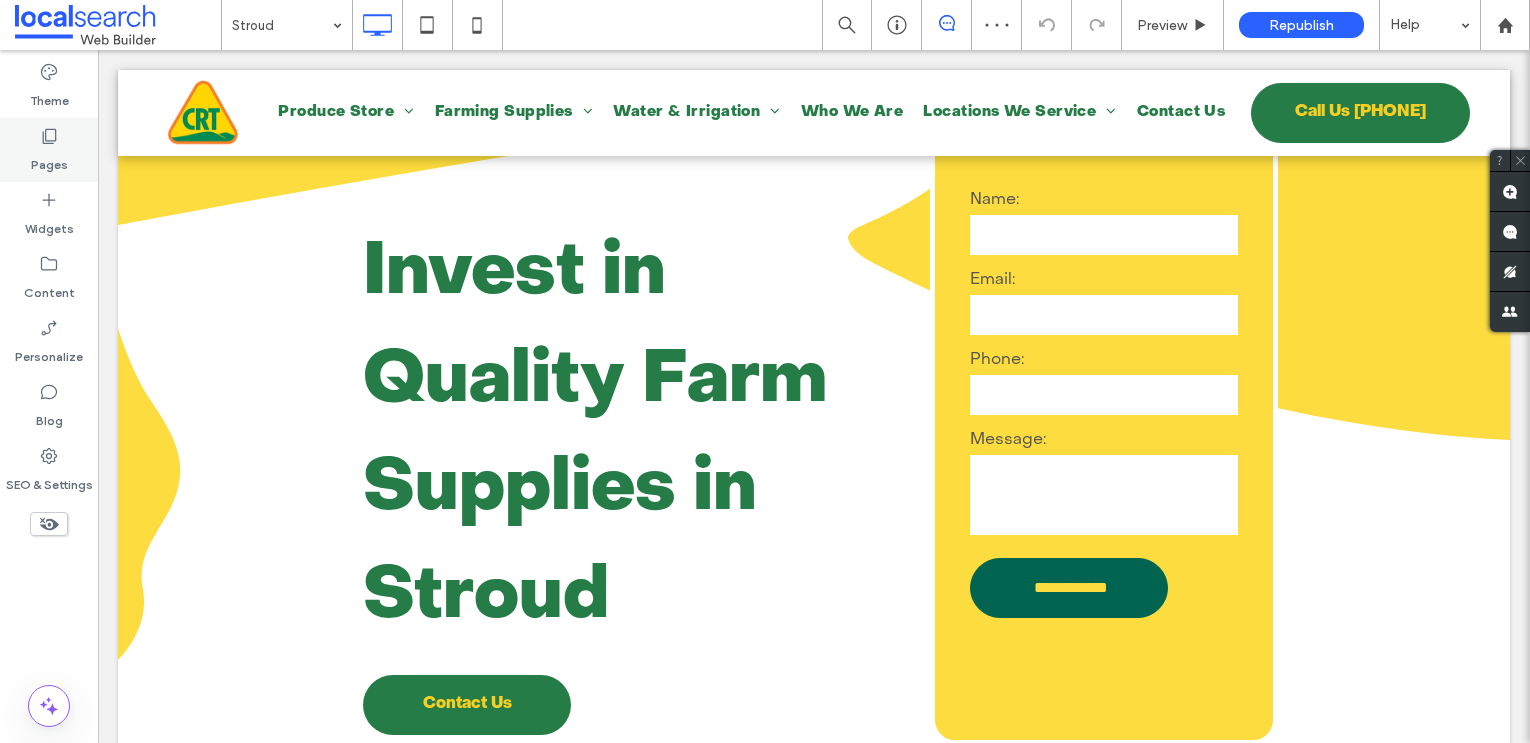 click 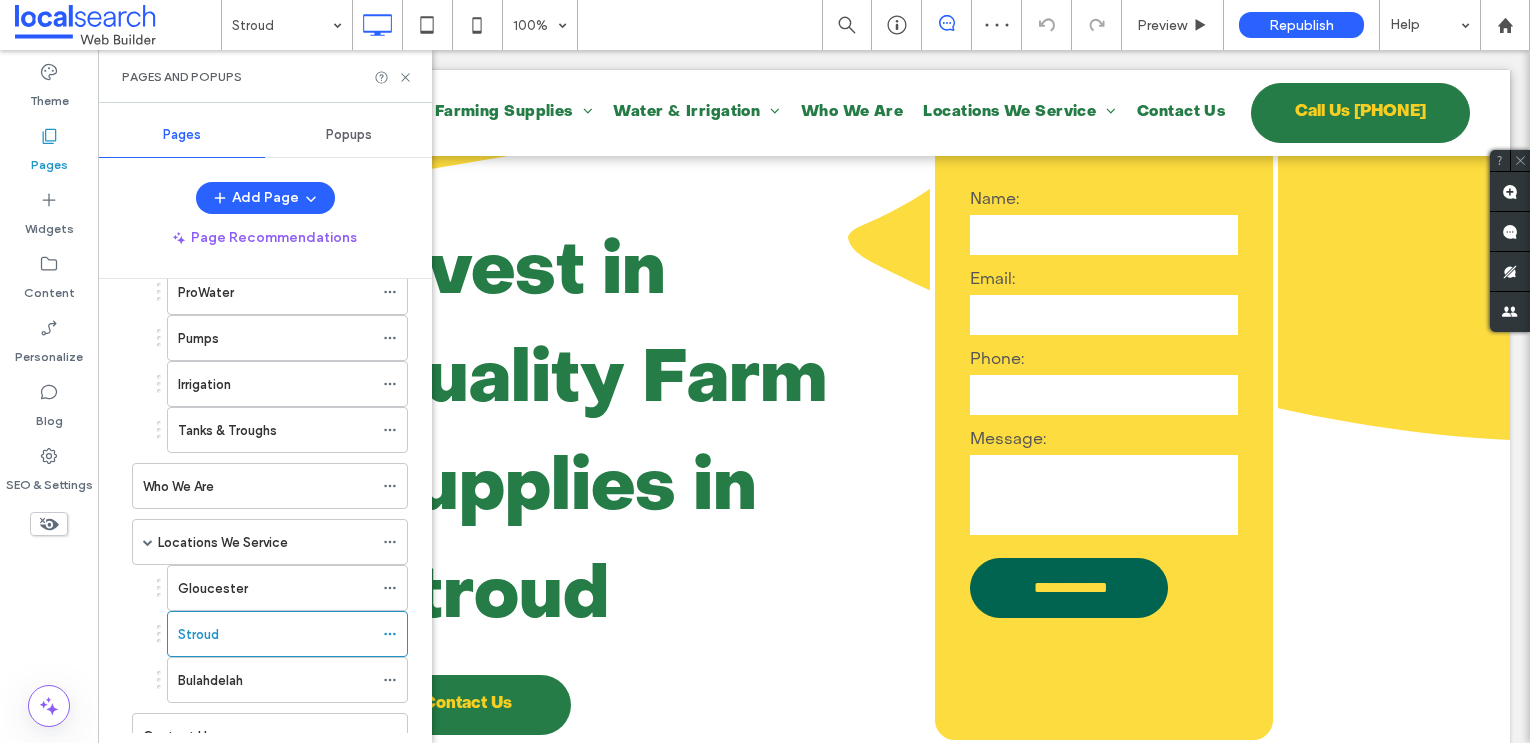 scroll, scrollTop: 861, scrollLeft: 0, axis: vertical 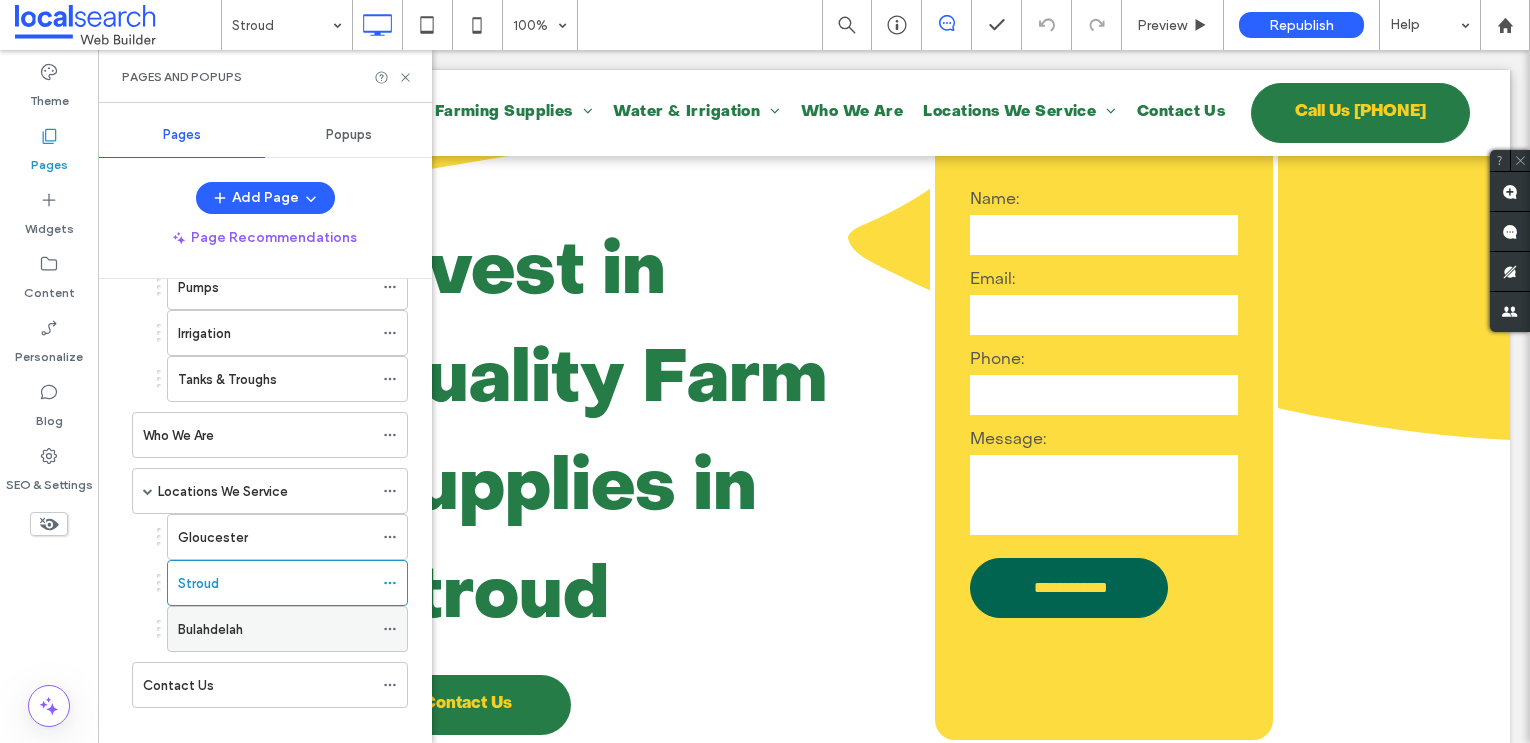 click on "Bulahdelah" at bounding box center [210, 629] 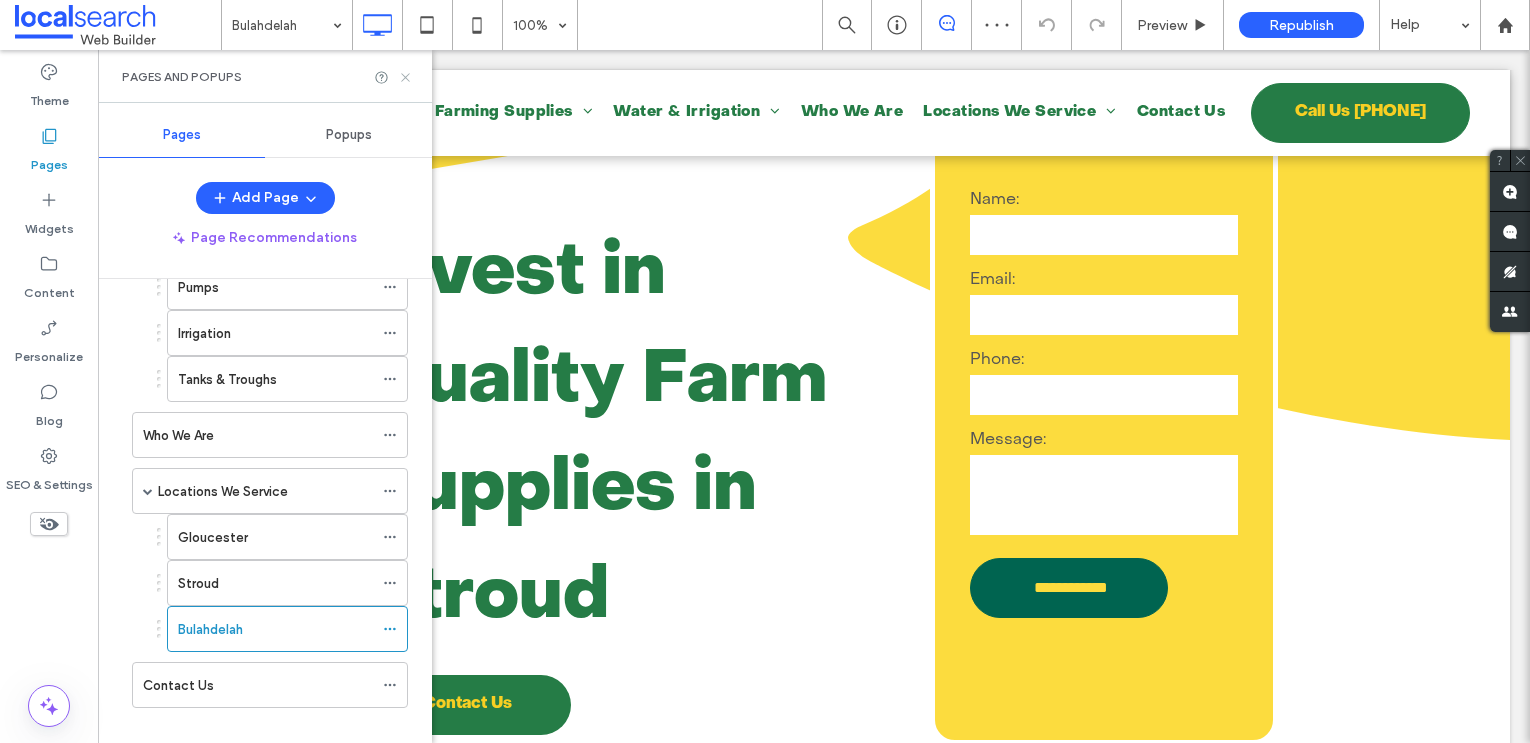 click 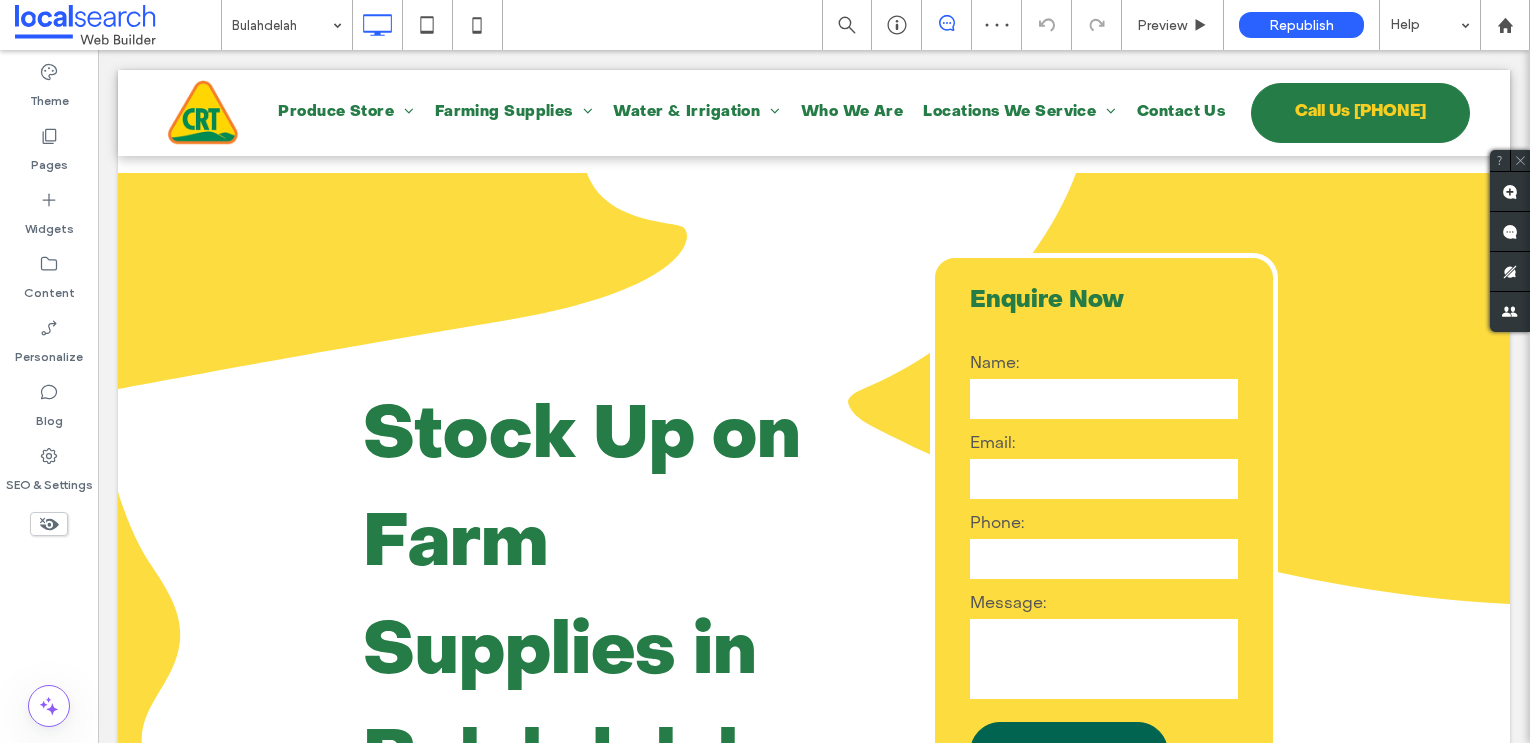 scroll, scrollTop: 245, scrollLeft: 0, axis: vertical 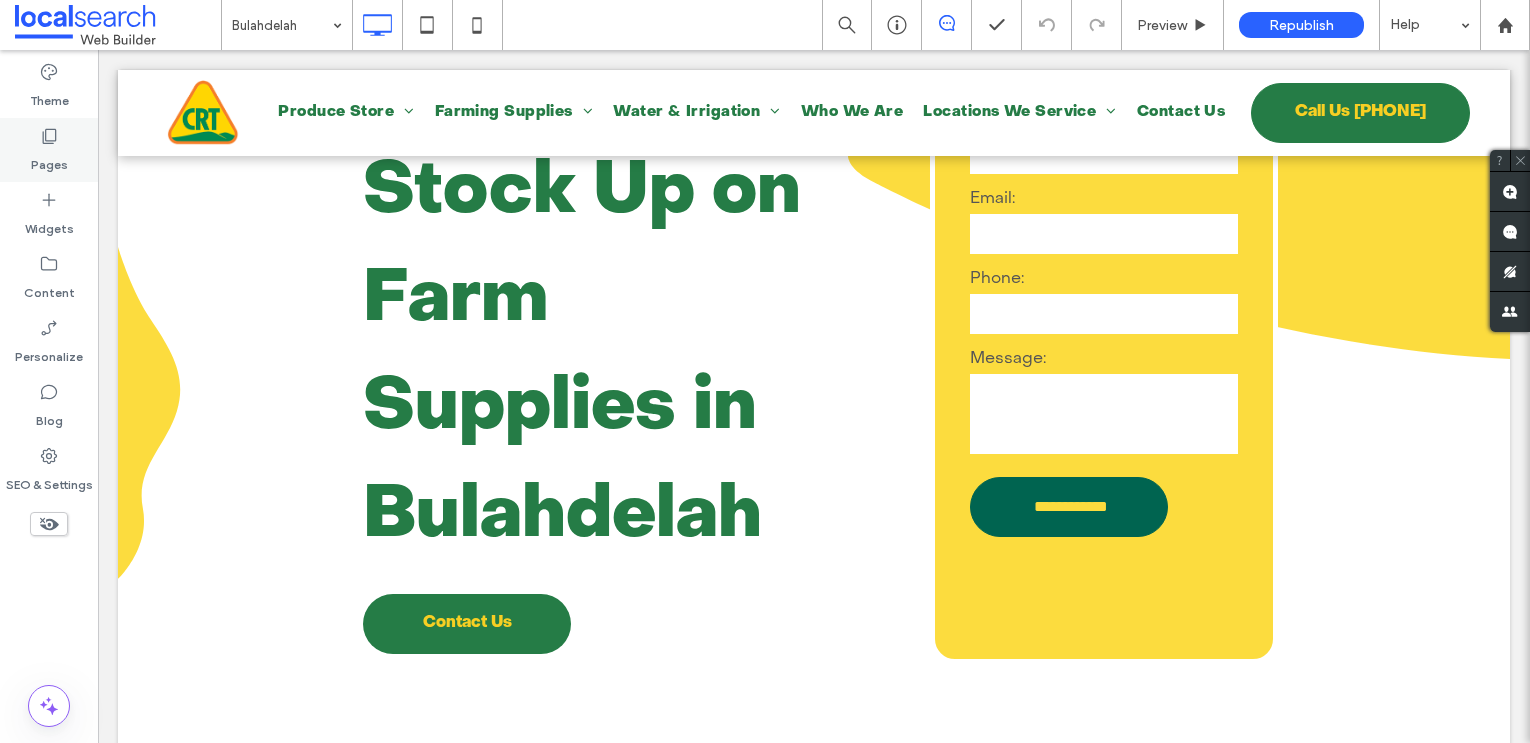click 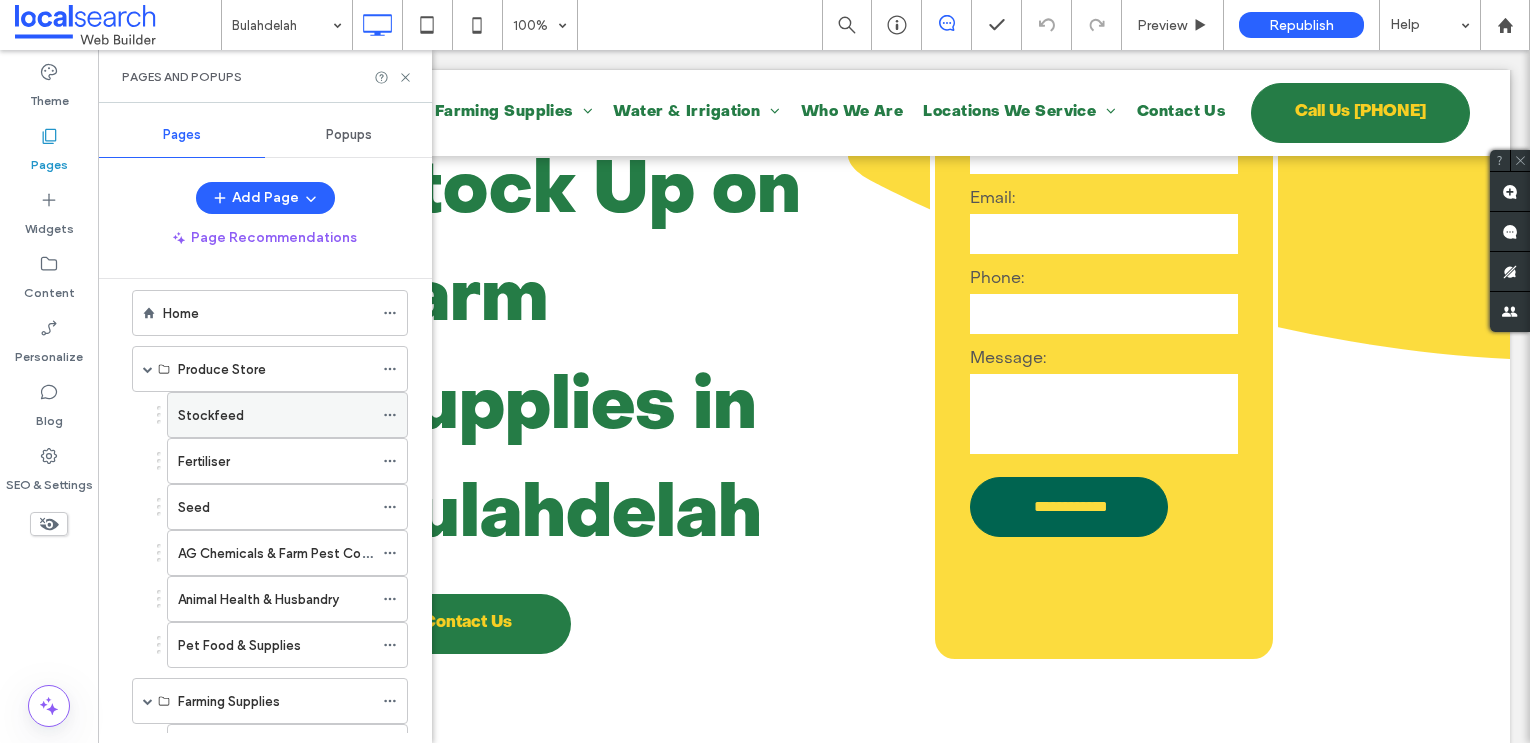 scroll, scrollTop: 24, scrollLeft: 0, axis: vertical 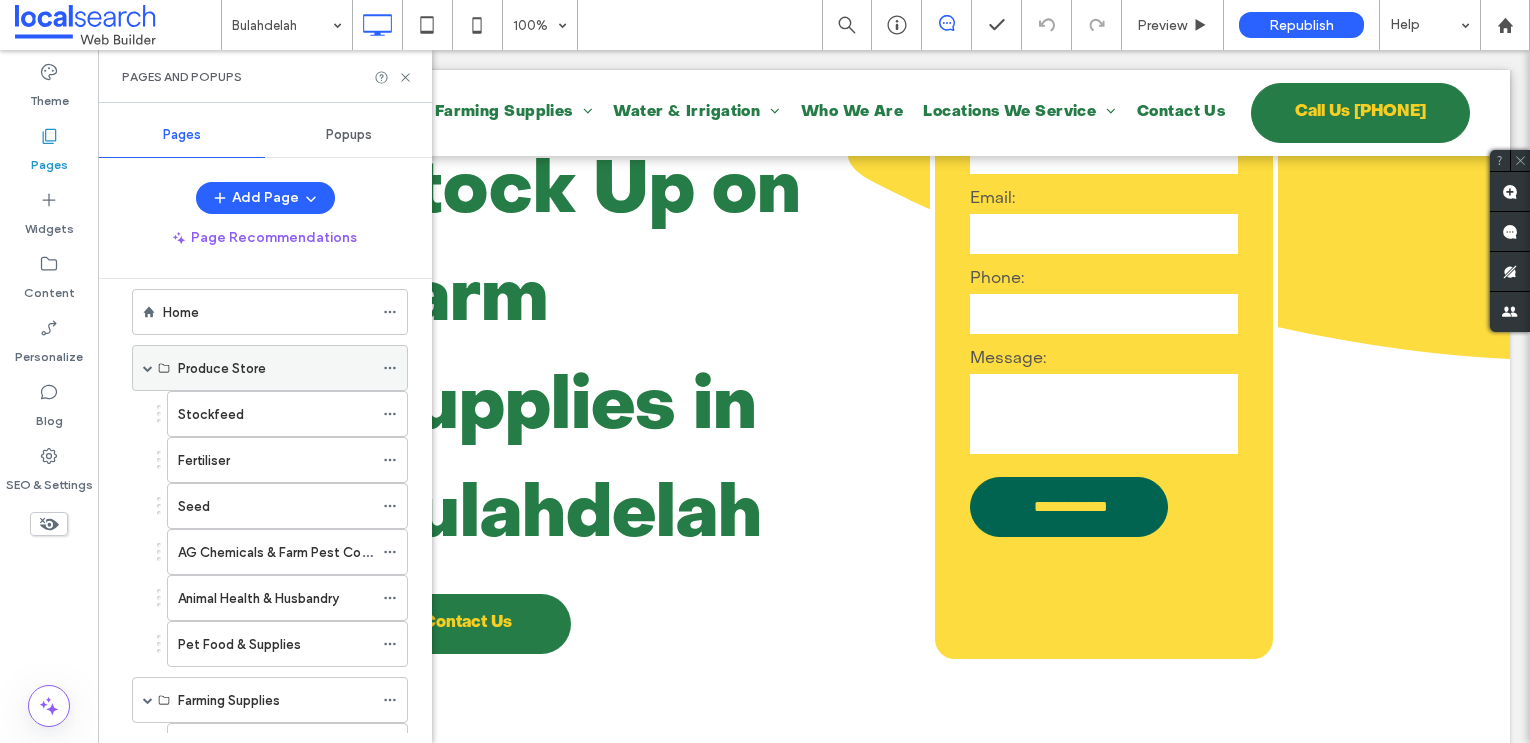 click on "Produce Store" at bounding box center [222, 368] 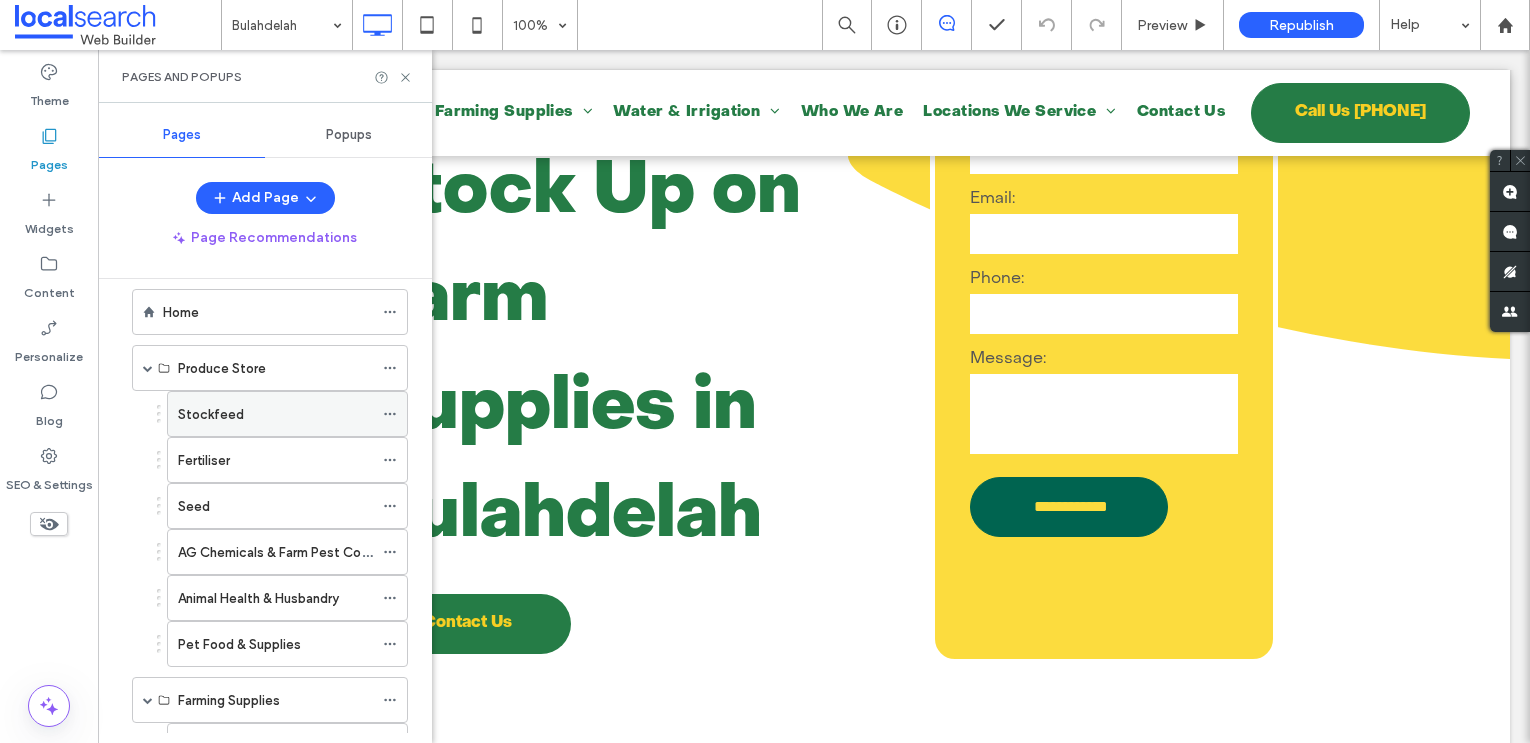 click on "Stockfeed" at bounding box center [275, 414] 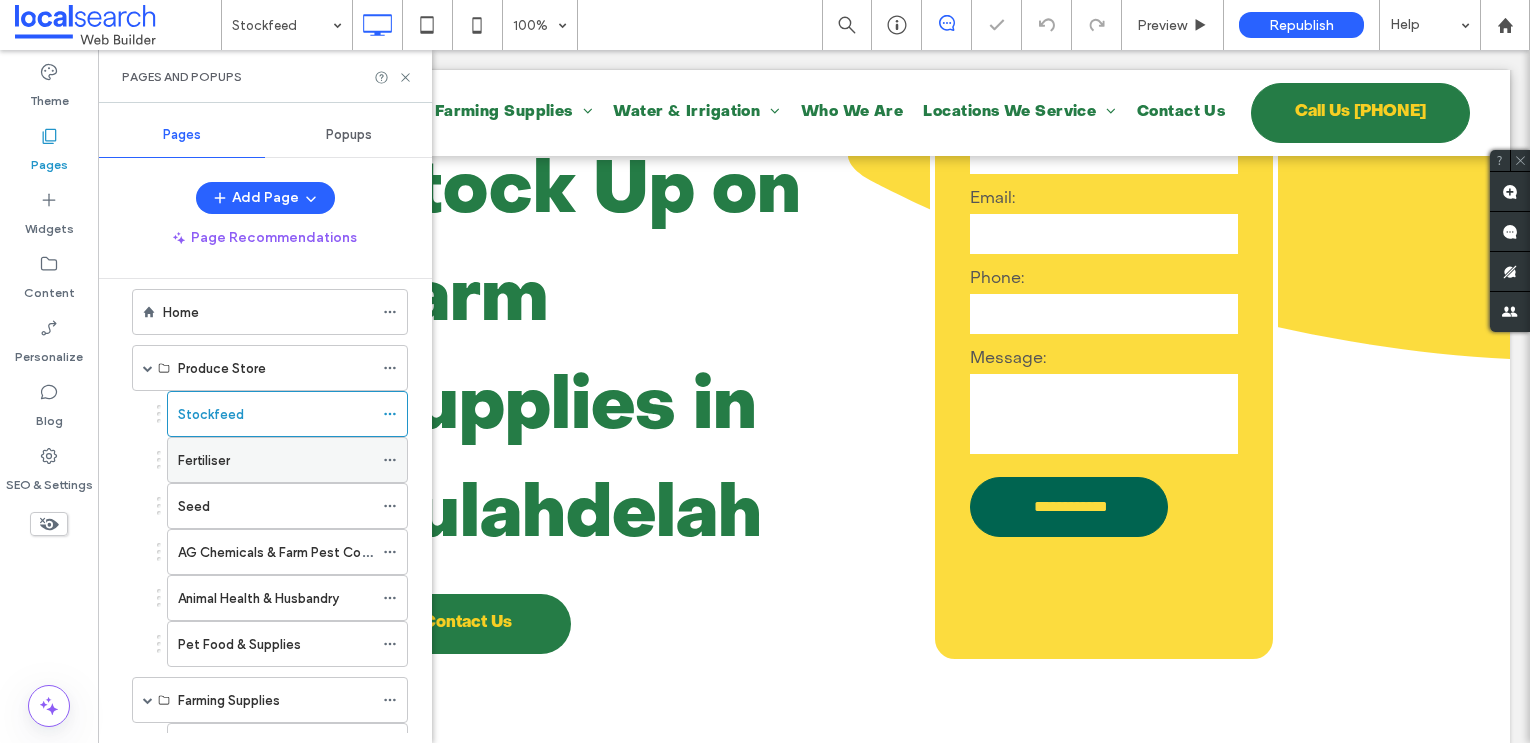 click on "Fertiliser" at bounding box center (275, 460) 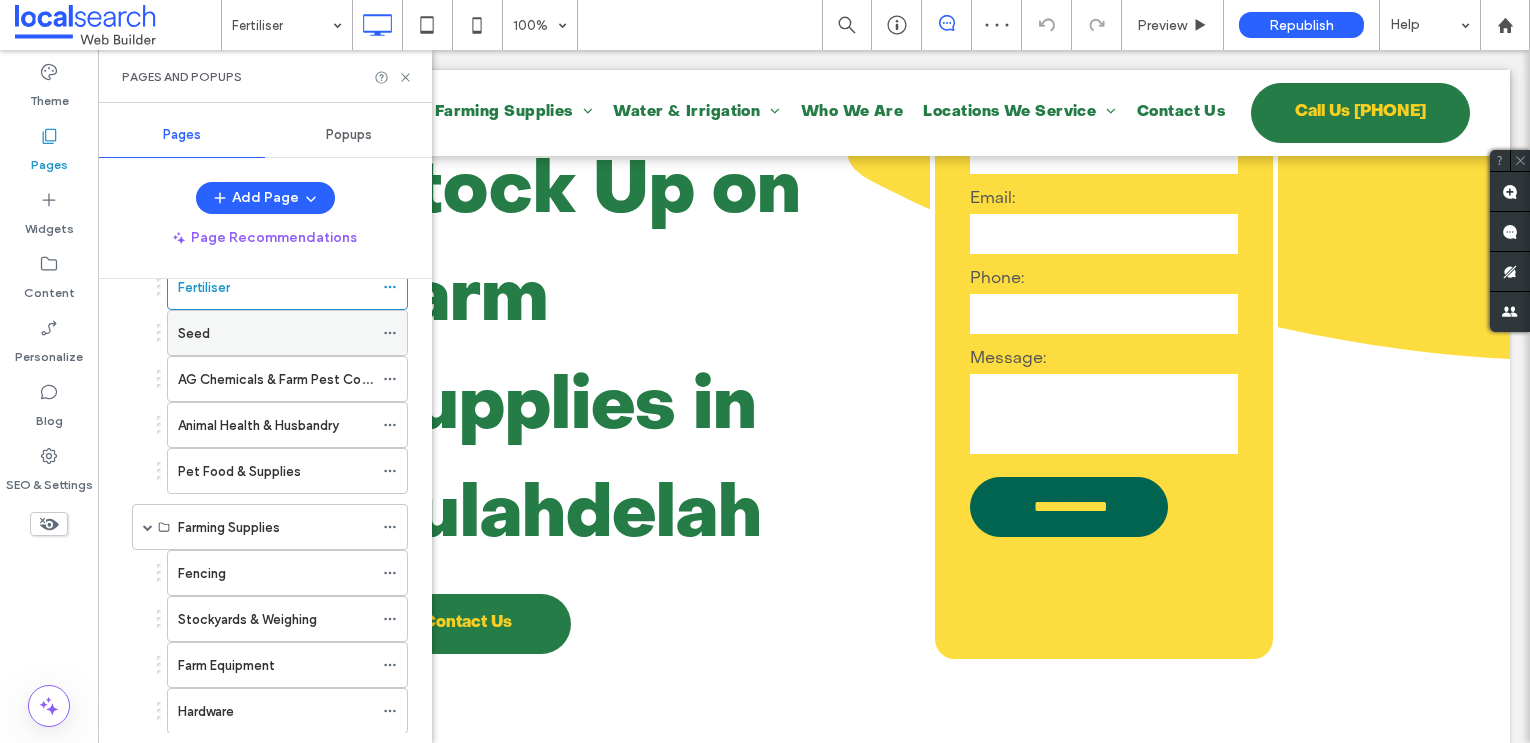 scroll, scrollTop: 207, scrollLeft: 0, axis: vertical 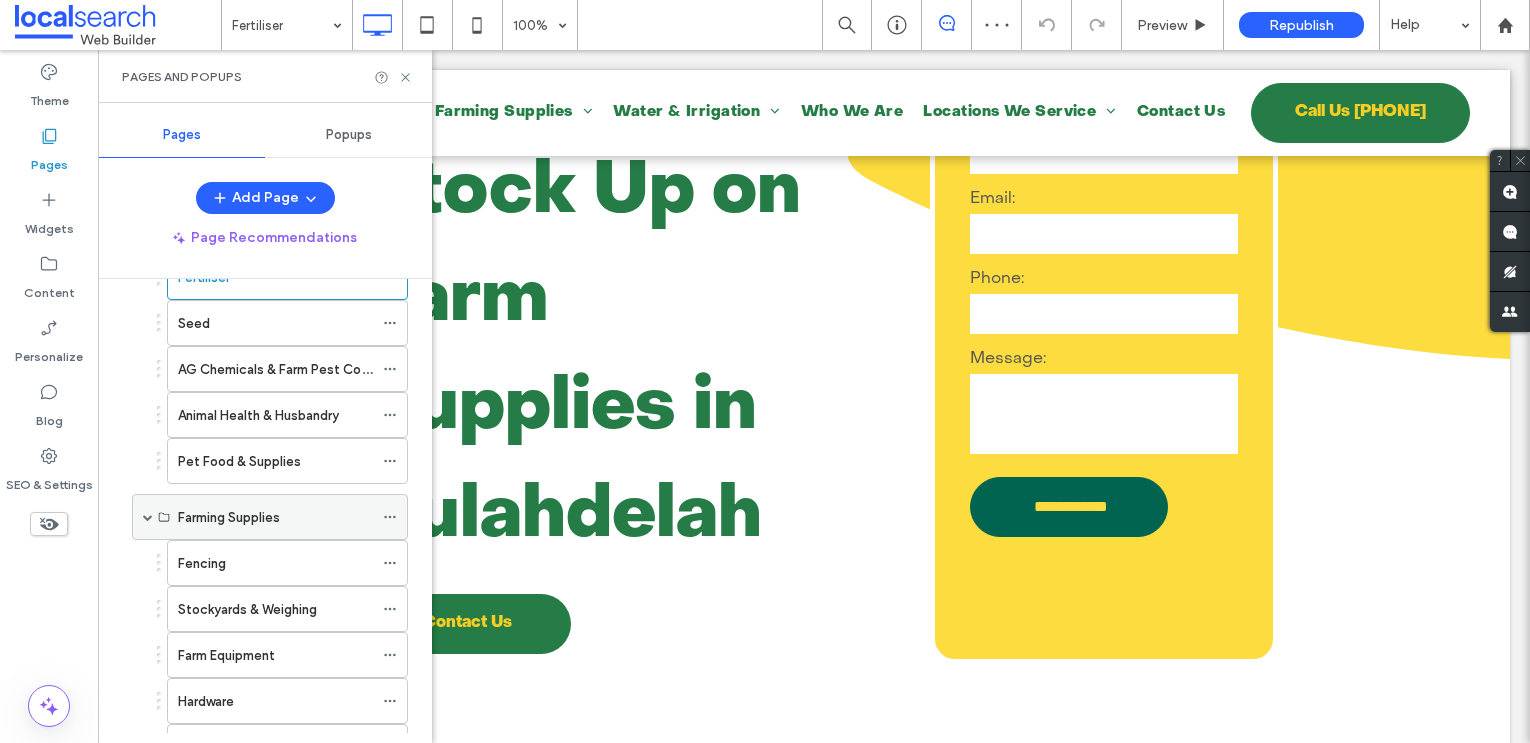 click on "Farming Supplies" at bounding box center [229, 517] 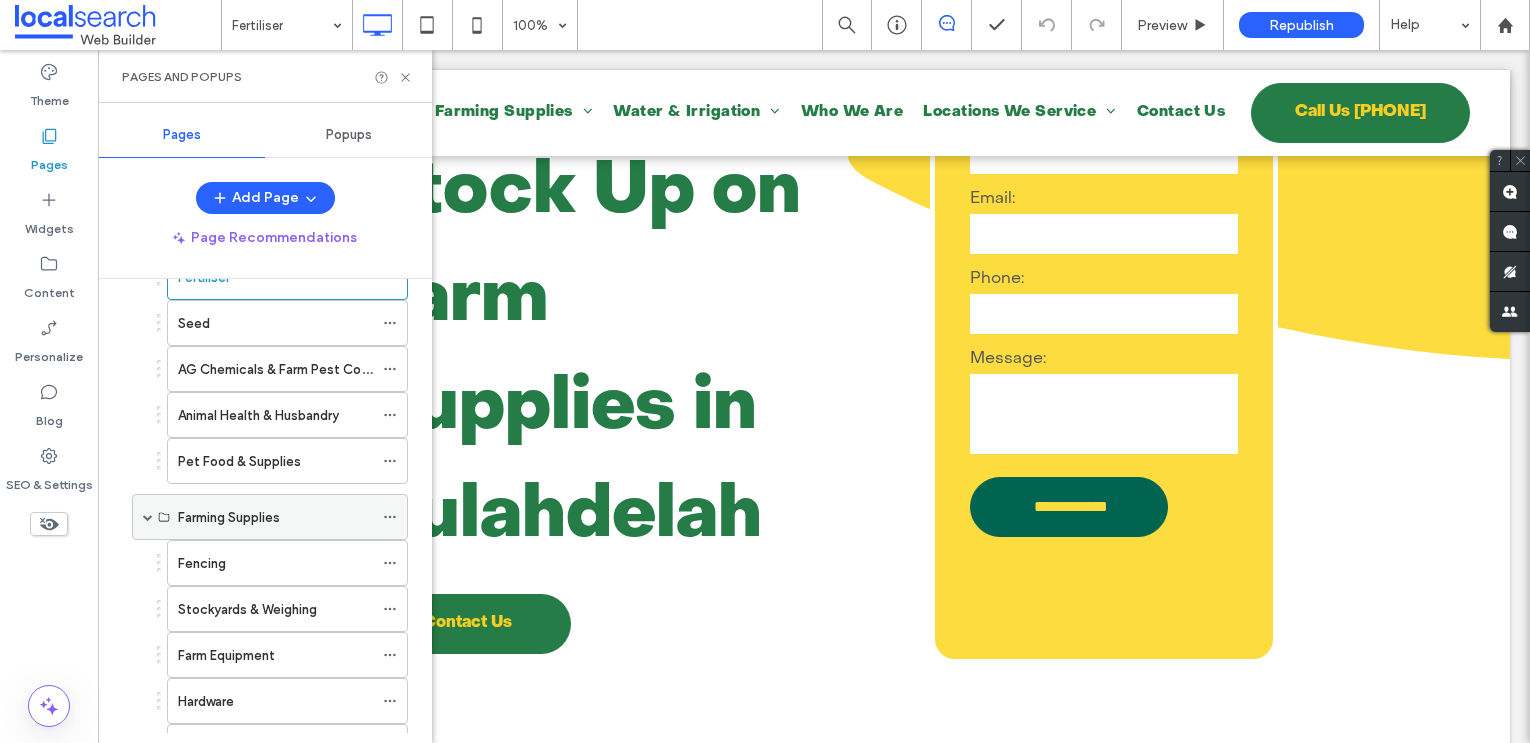 click on "Farming Supplies" at bounding box center (229, 517) 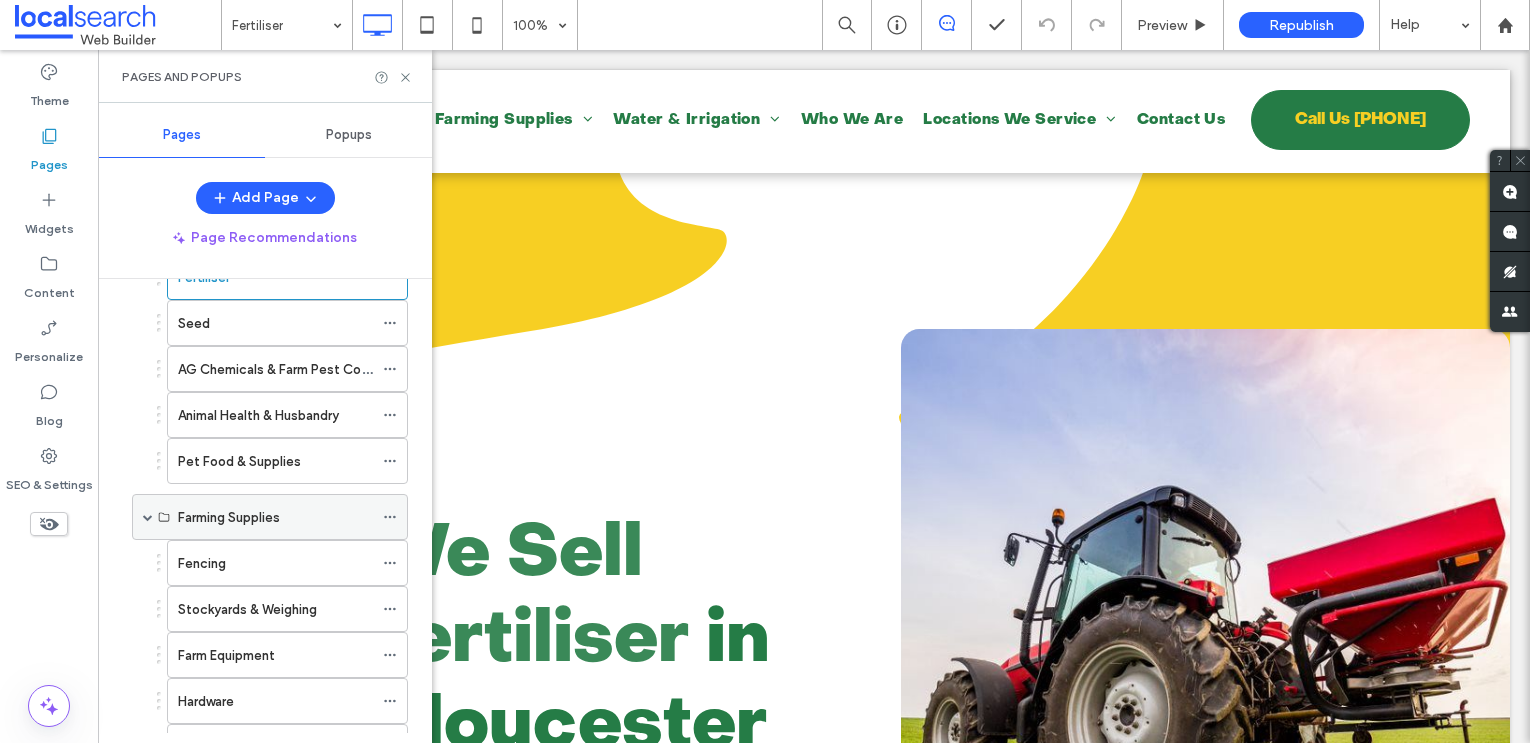 scroll, scrollTop: 0, scrollLeft: 0, axis: both 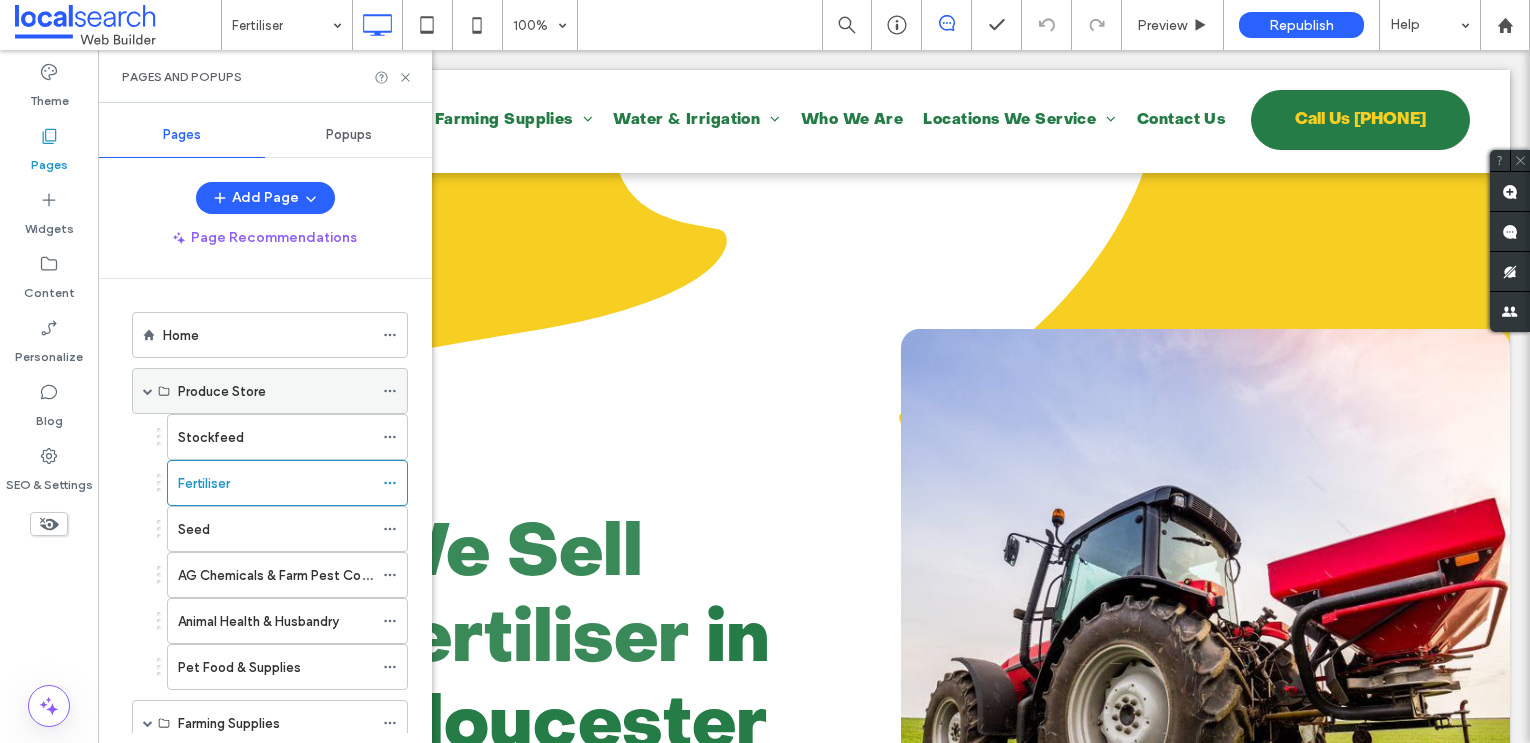 click 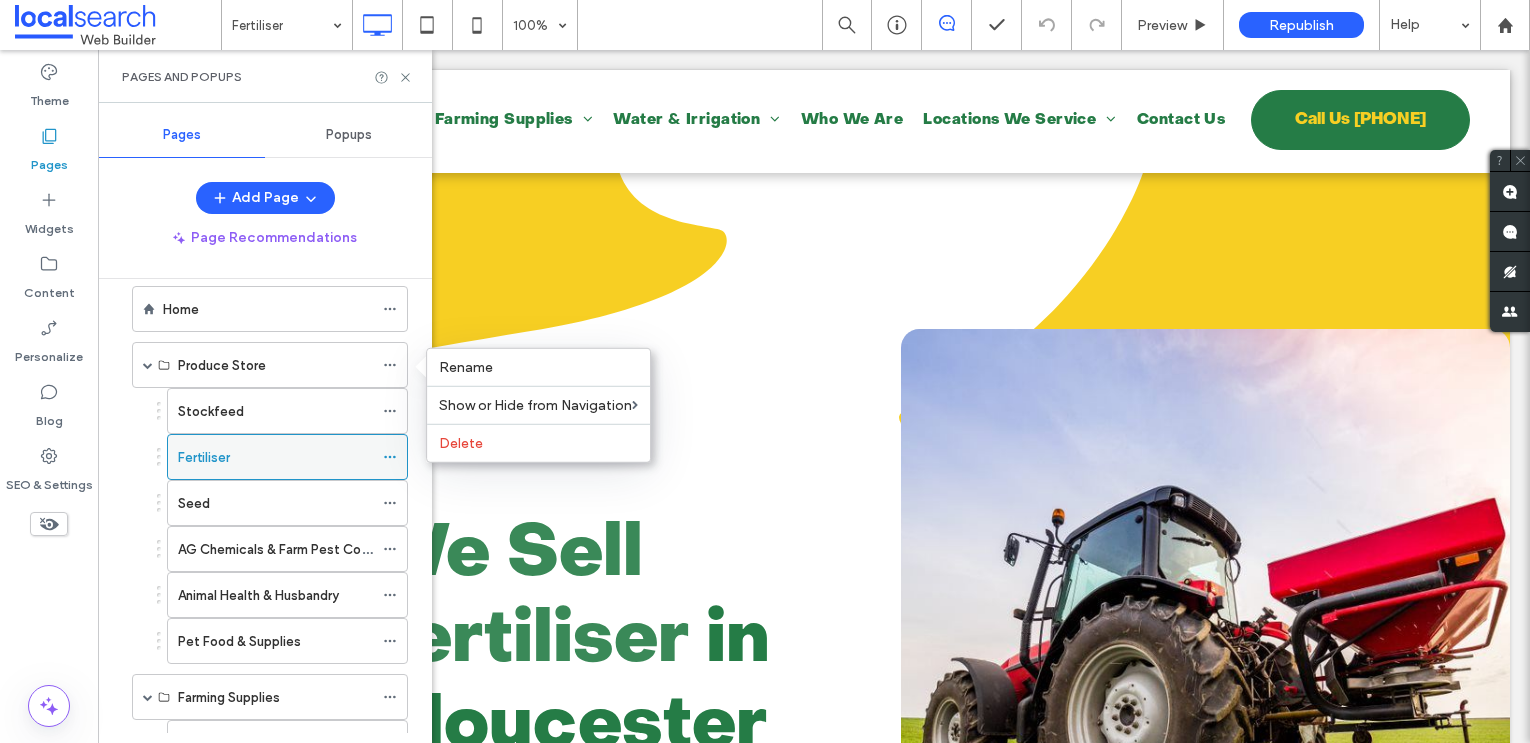 scroll, scrollTop: 26, scrollLeft: 0, axis: vertical 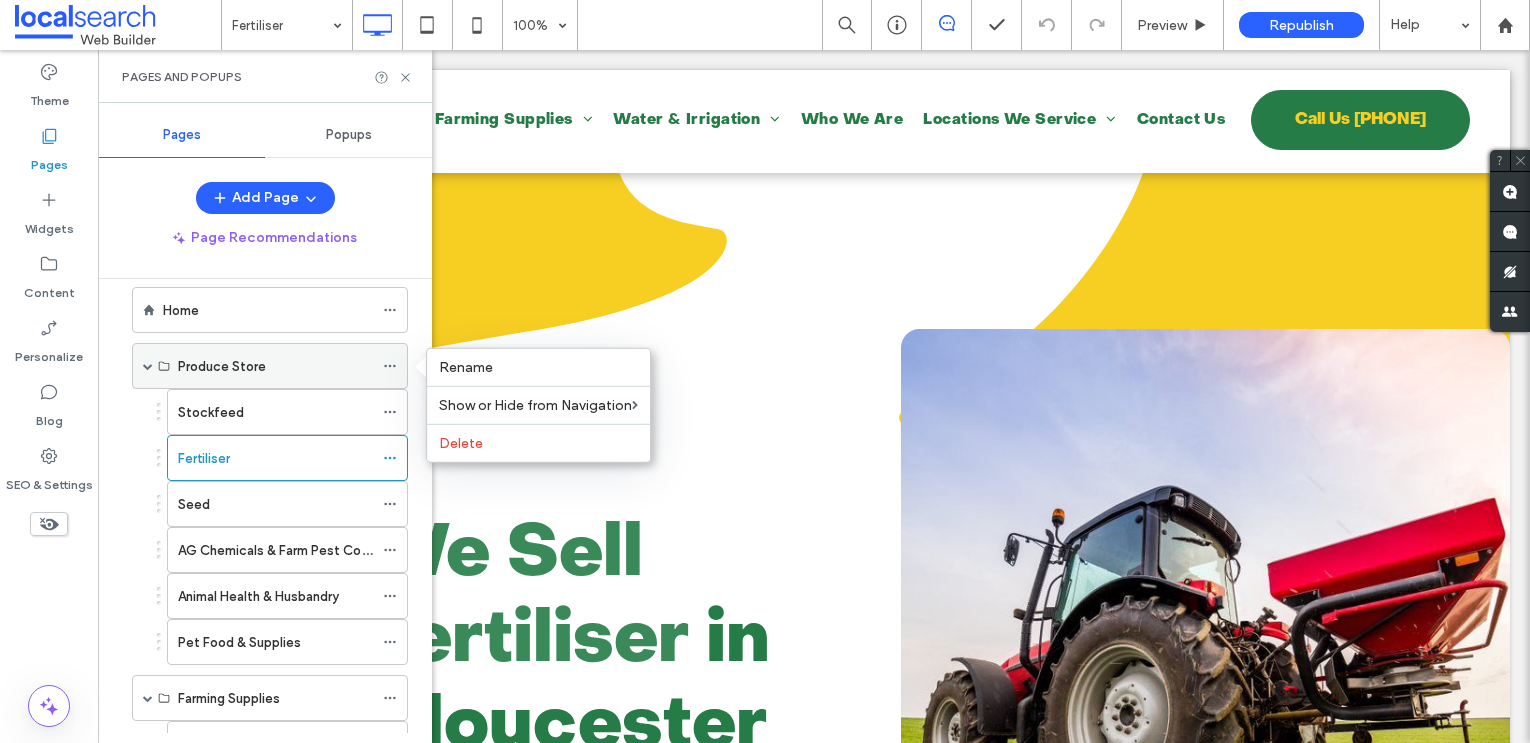 click on "Produce Store" at bounding box center (222, 366) 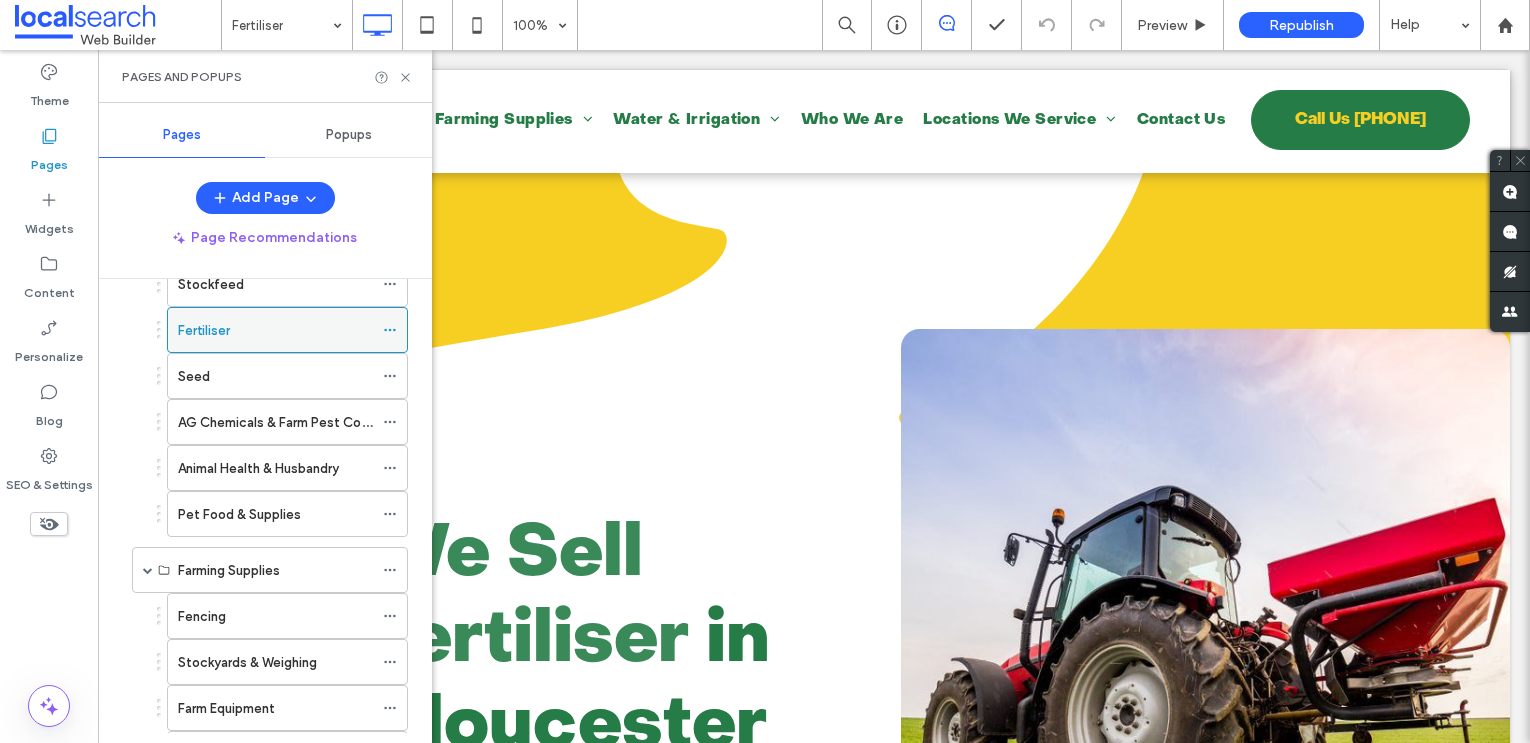 scroll, scrollTop: 167, scrollLeft: 0, axis: vertical 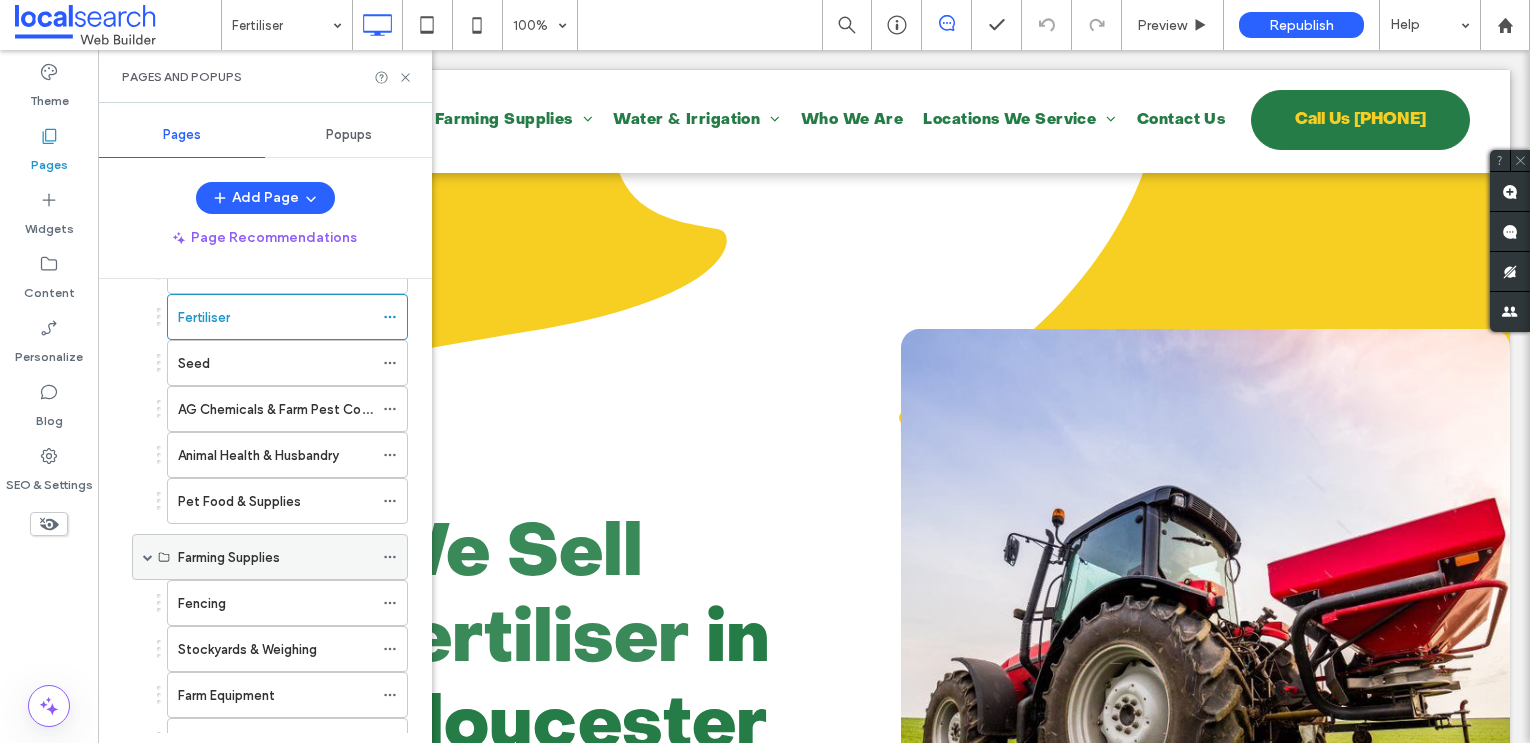 click on "Farming Supplies" at bounding box center [229, 557] 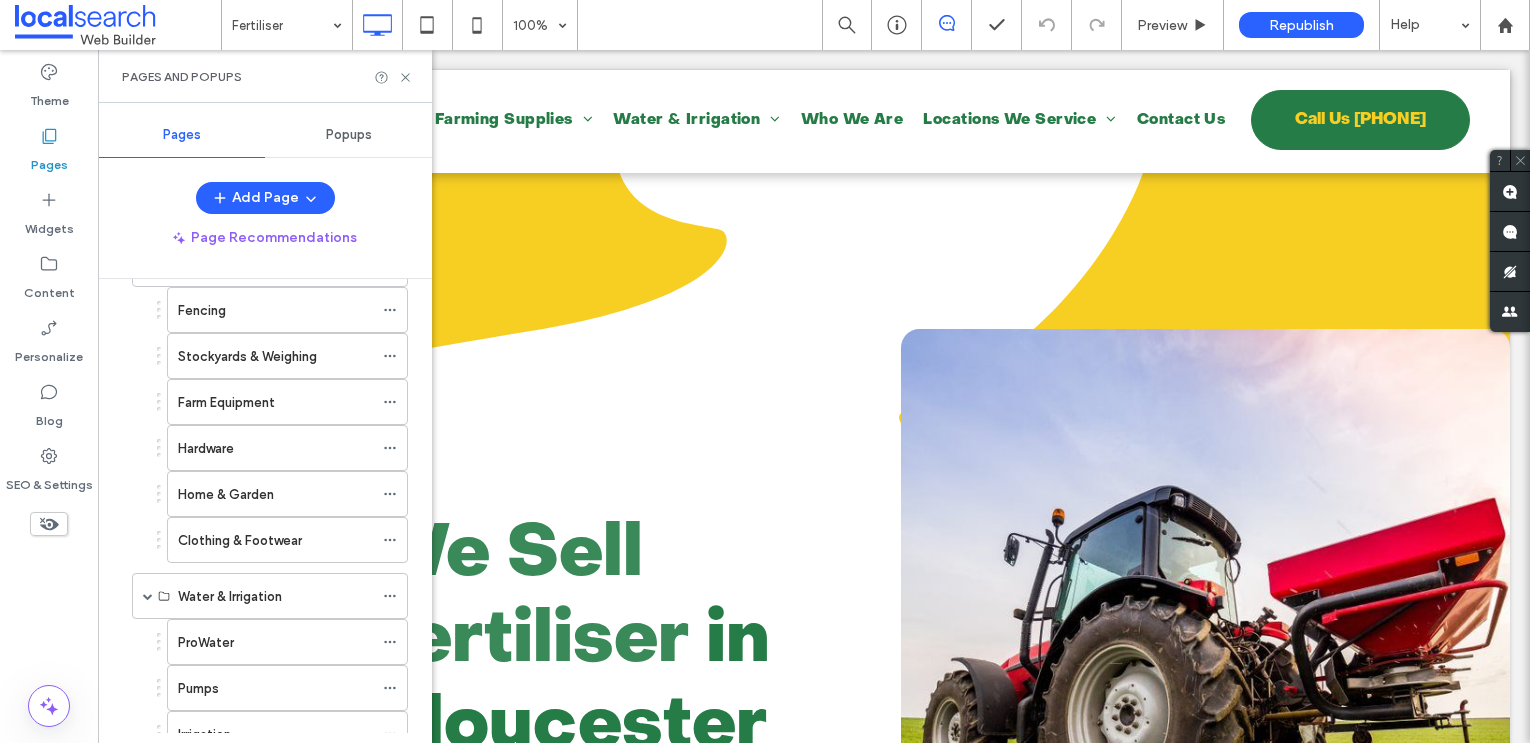 scroll, scrollTop: 466, scrollLeft: 0, axis: vertical 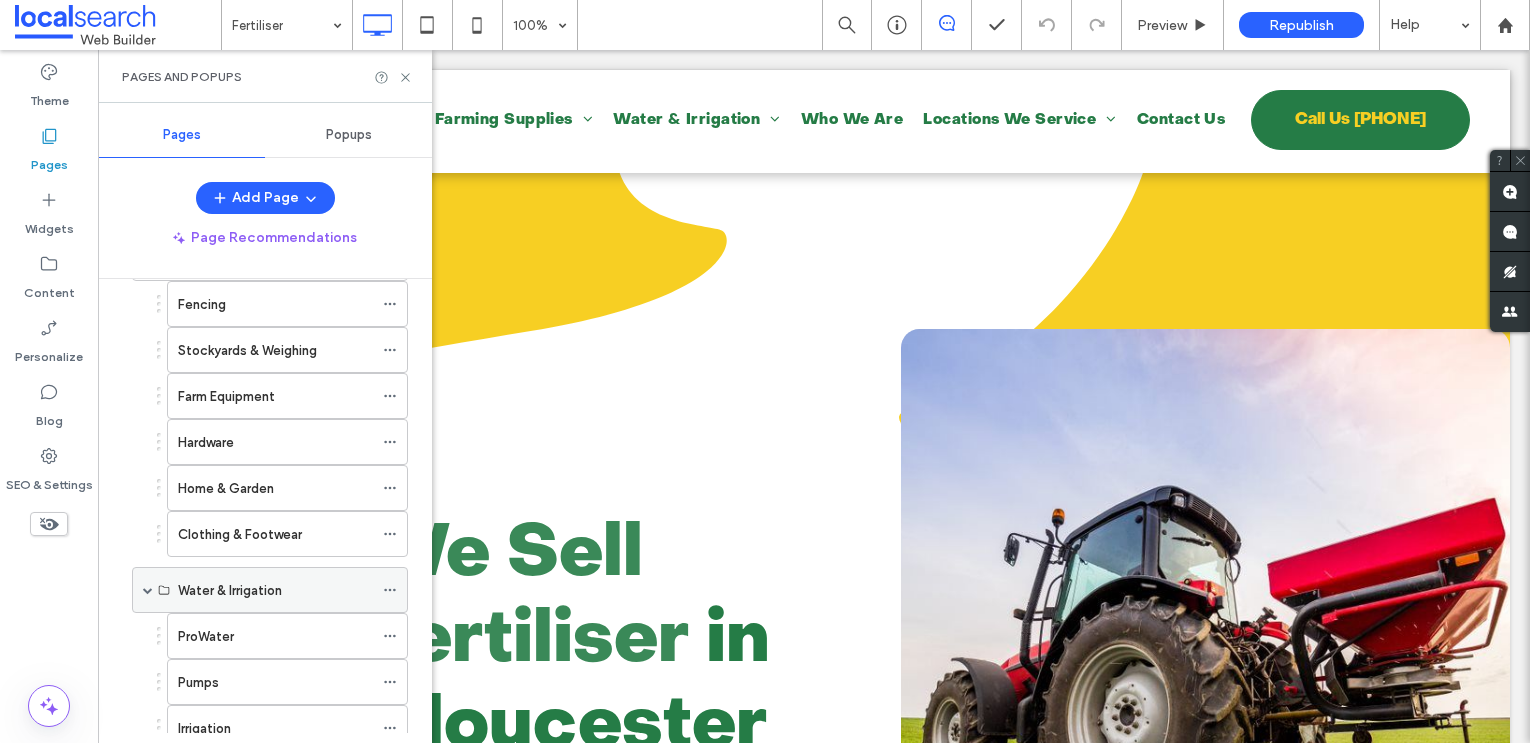 click on "Water & Irrigation" at bounding box center [275, 590] 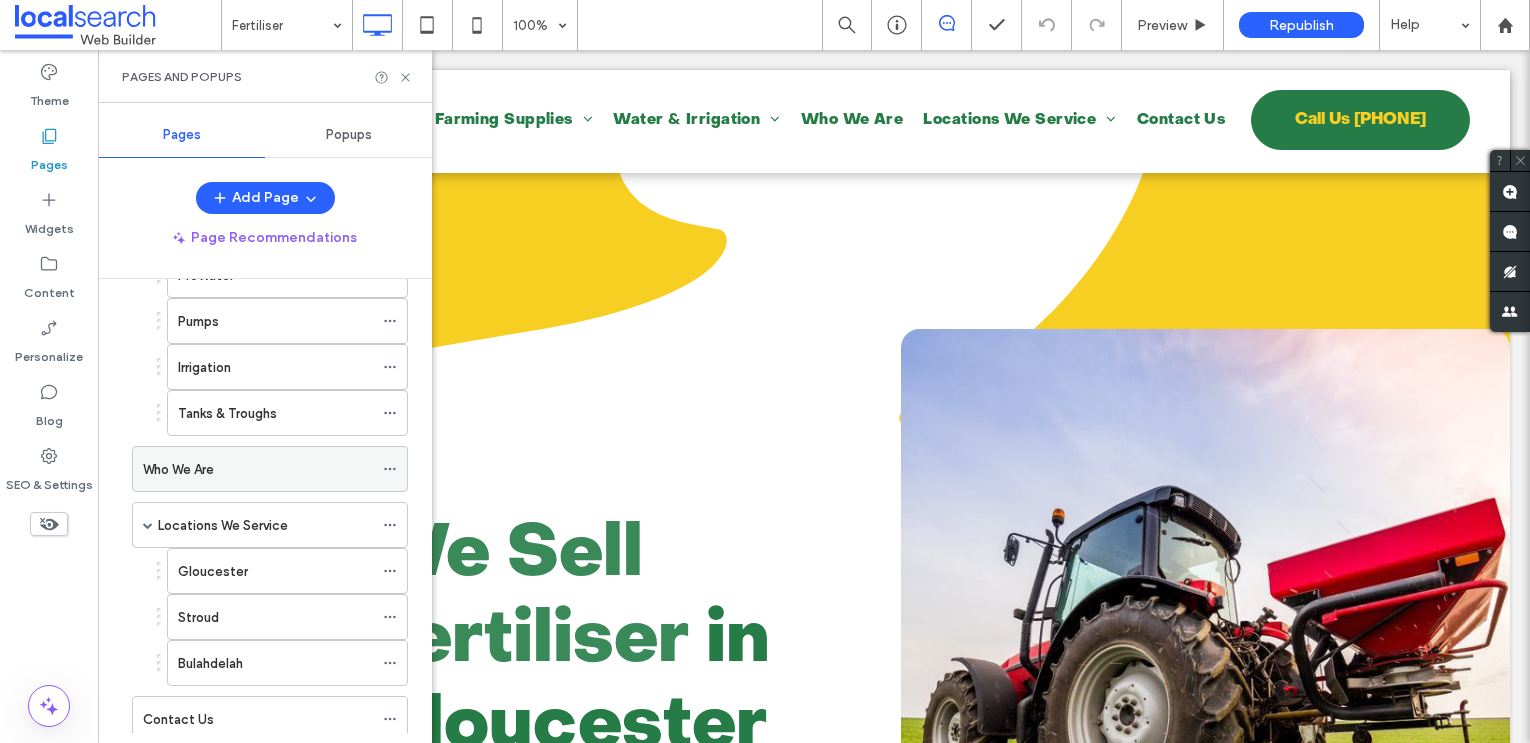 scroll, scrollTop: 830, scrollLeft: 0, axis: vertical 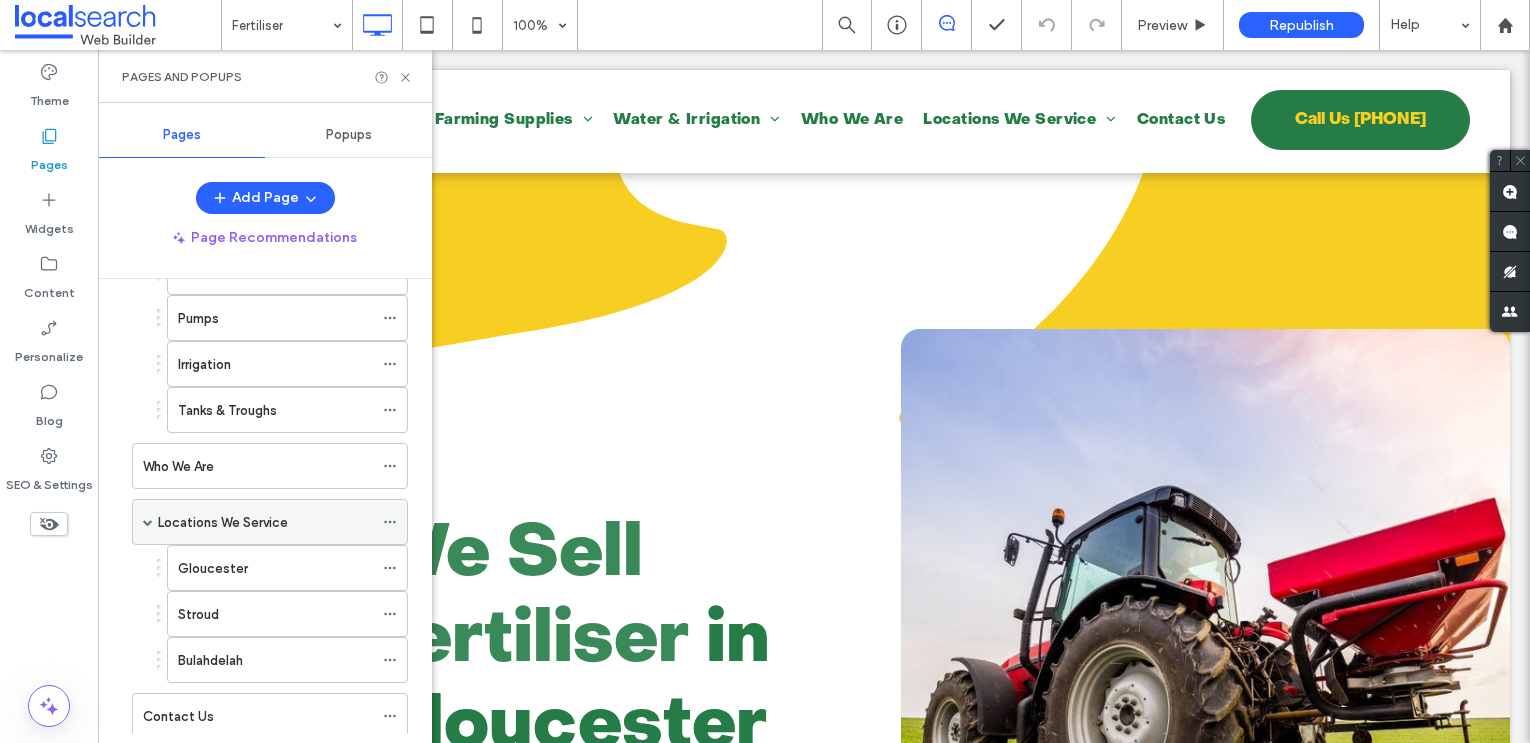 click on "Locations We Service" at bounding box center (223, 522) 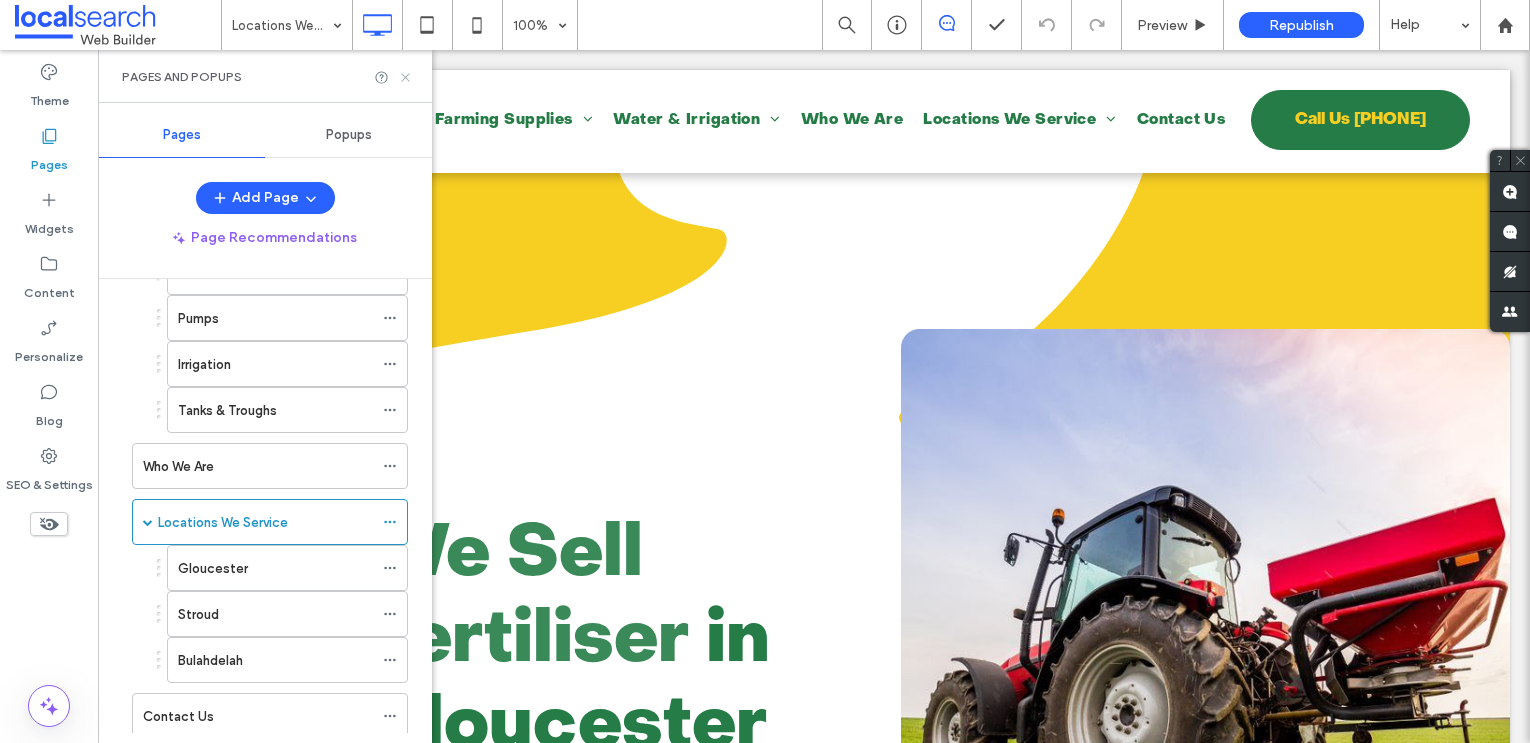 click 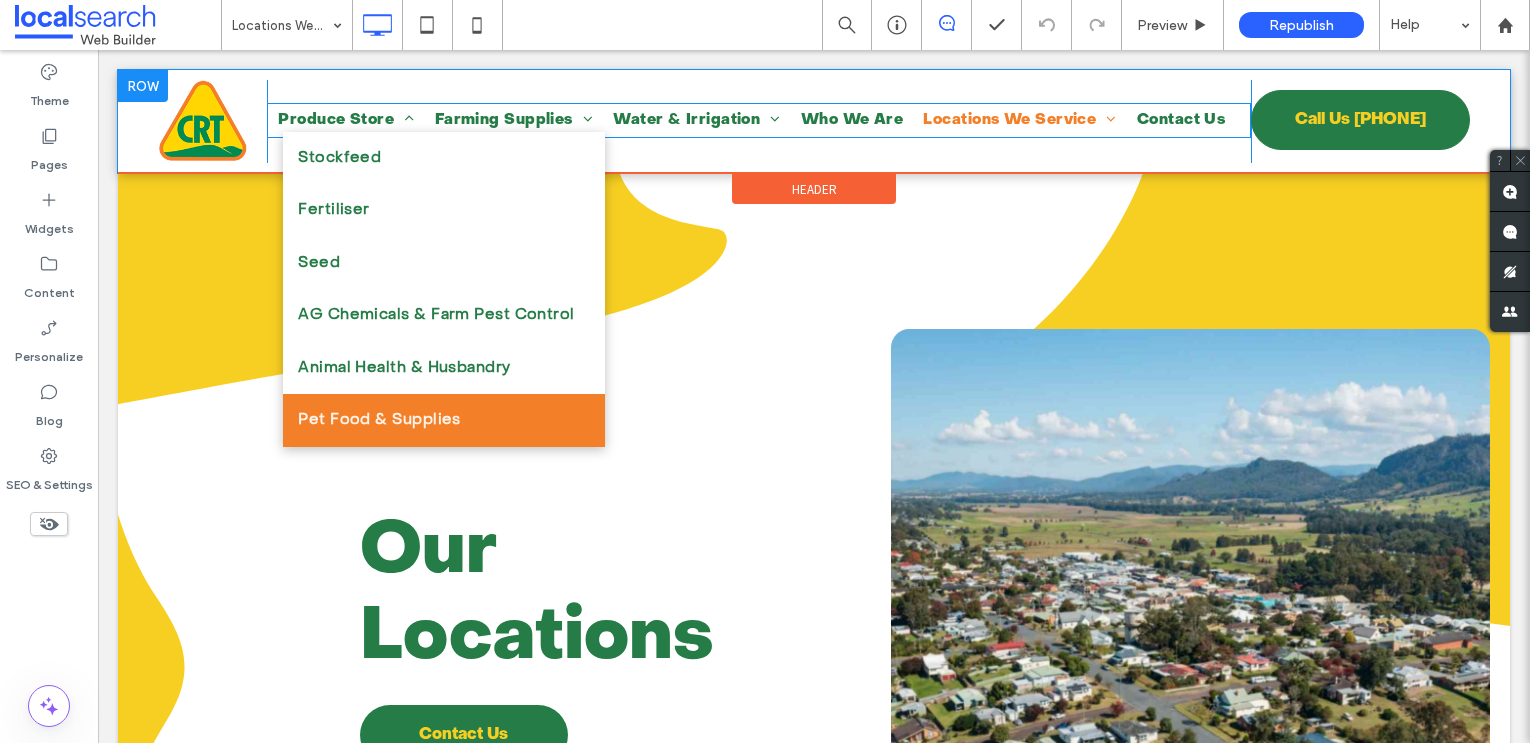 scroll, scrollTop: 0, scrollLeft: 0, axis: both 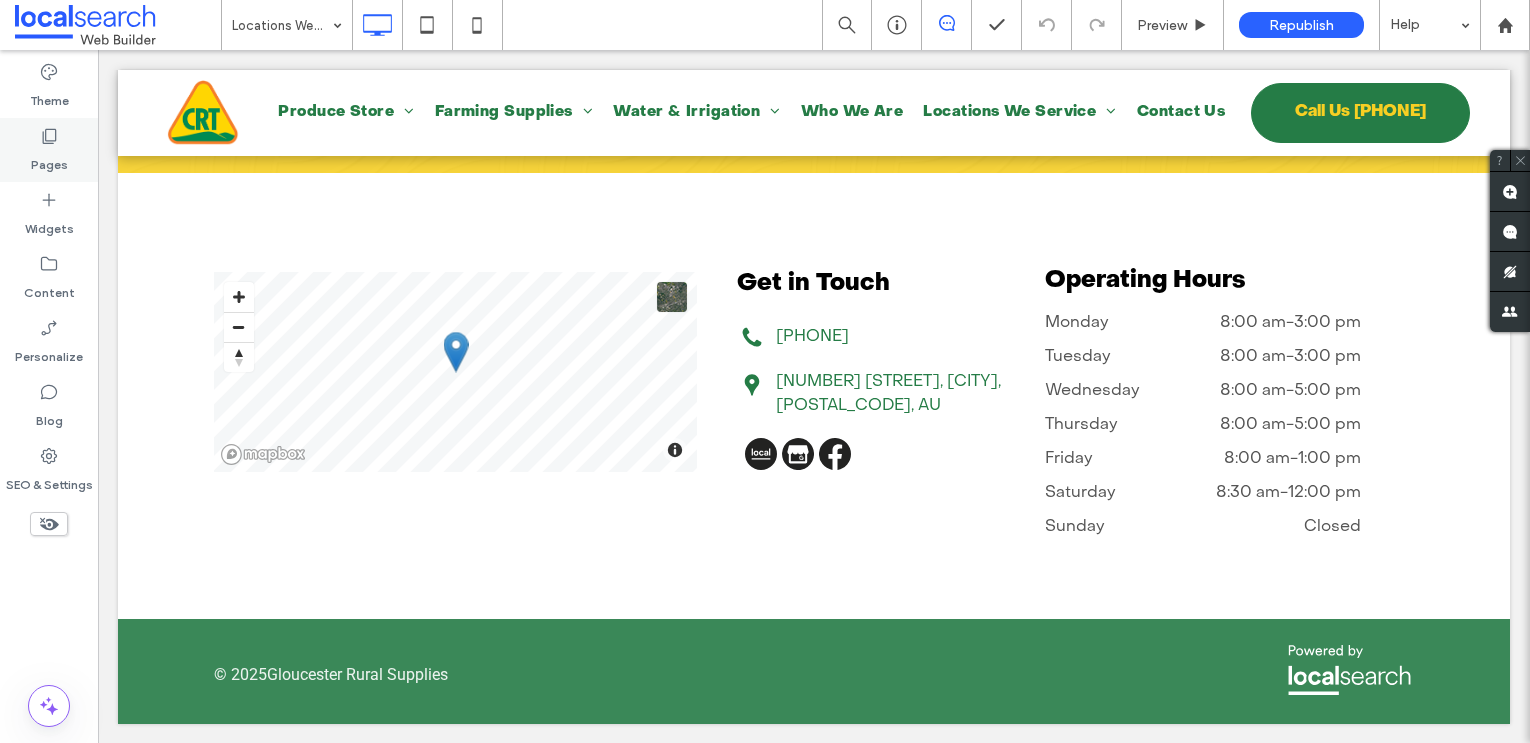 click 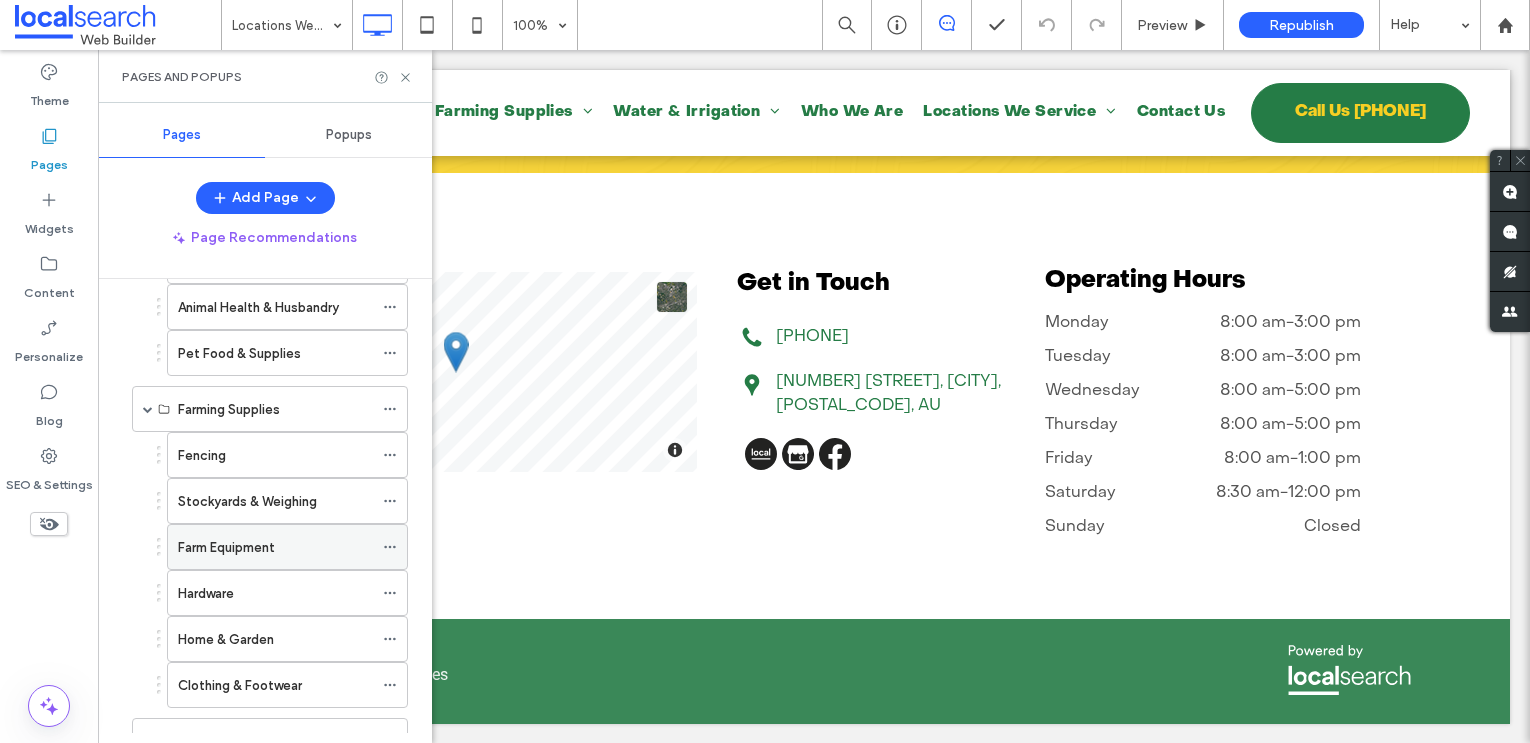 scroll, scrollTop: 297, scrollLeft: 0, axis: vertical 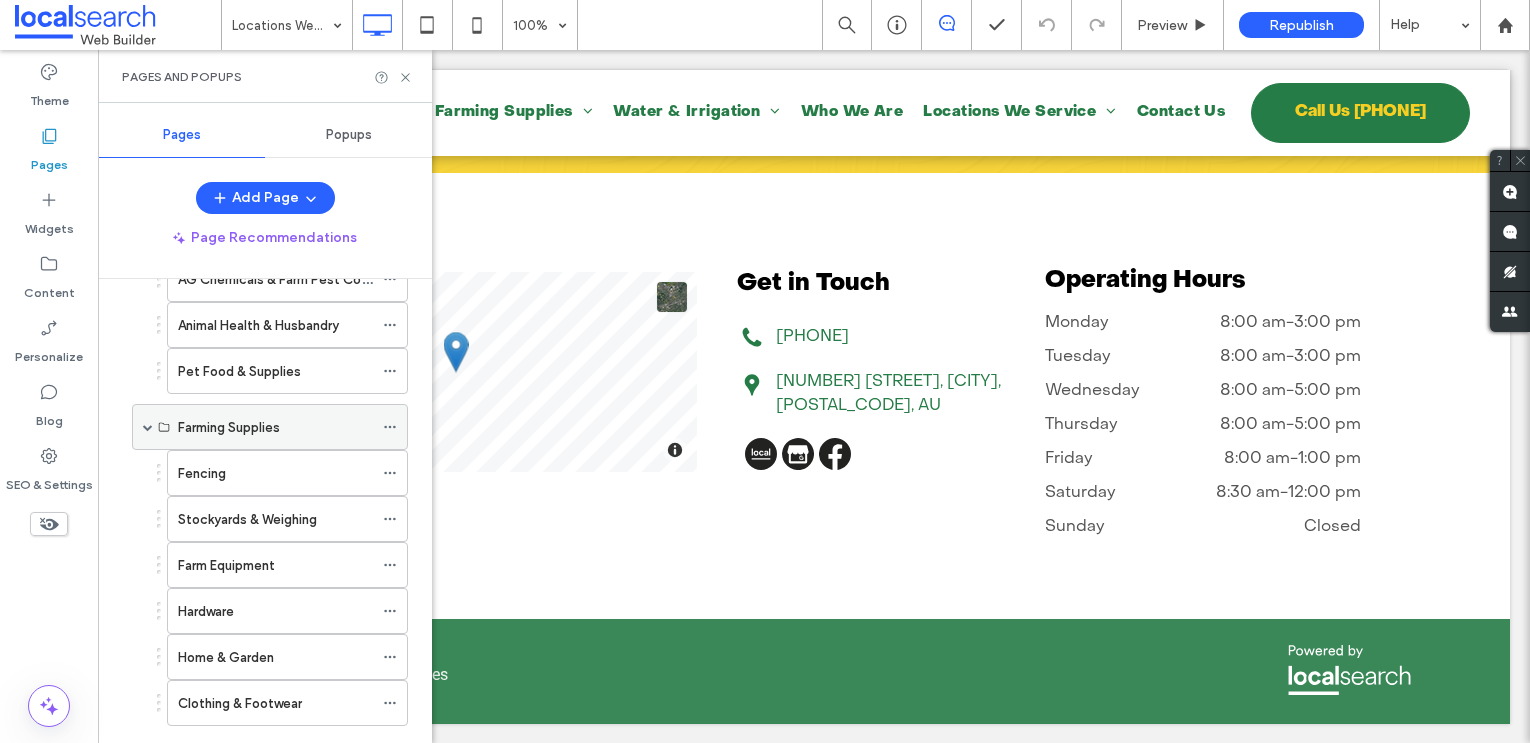 click at bounding box center (148, 427) 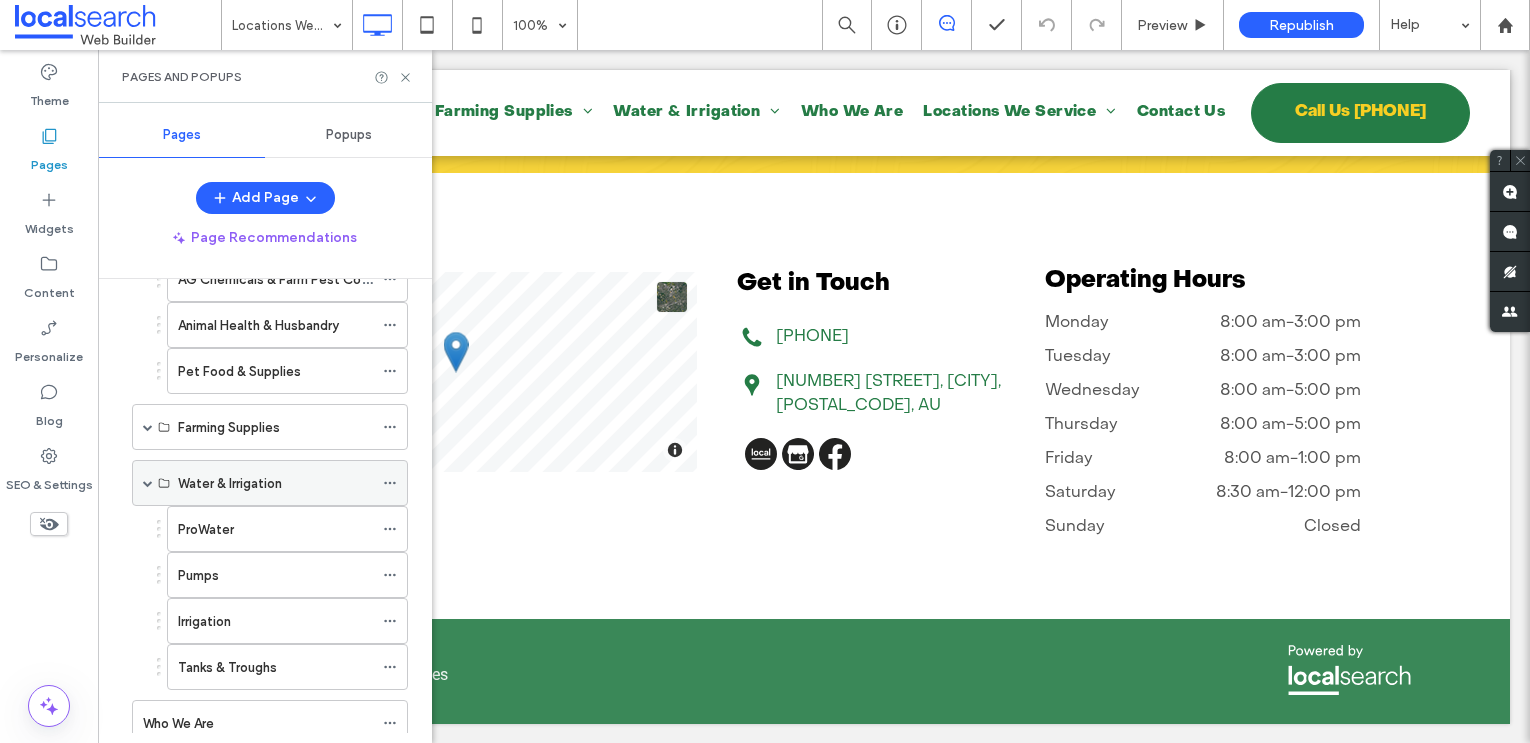 click at bounding box center (148, 483) 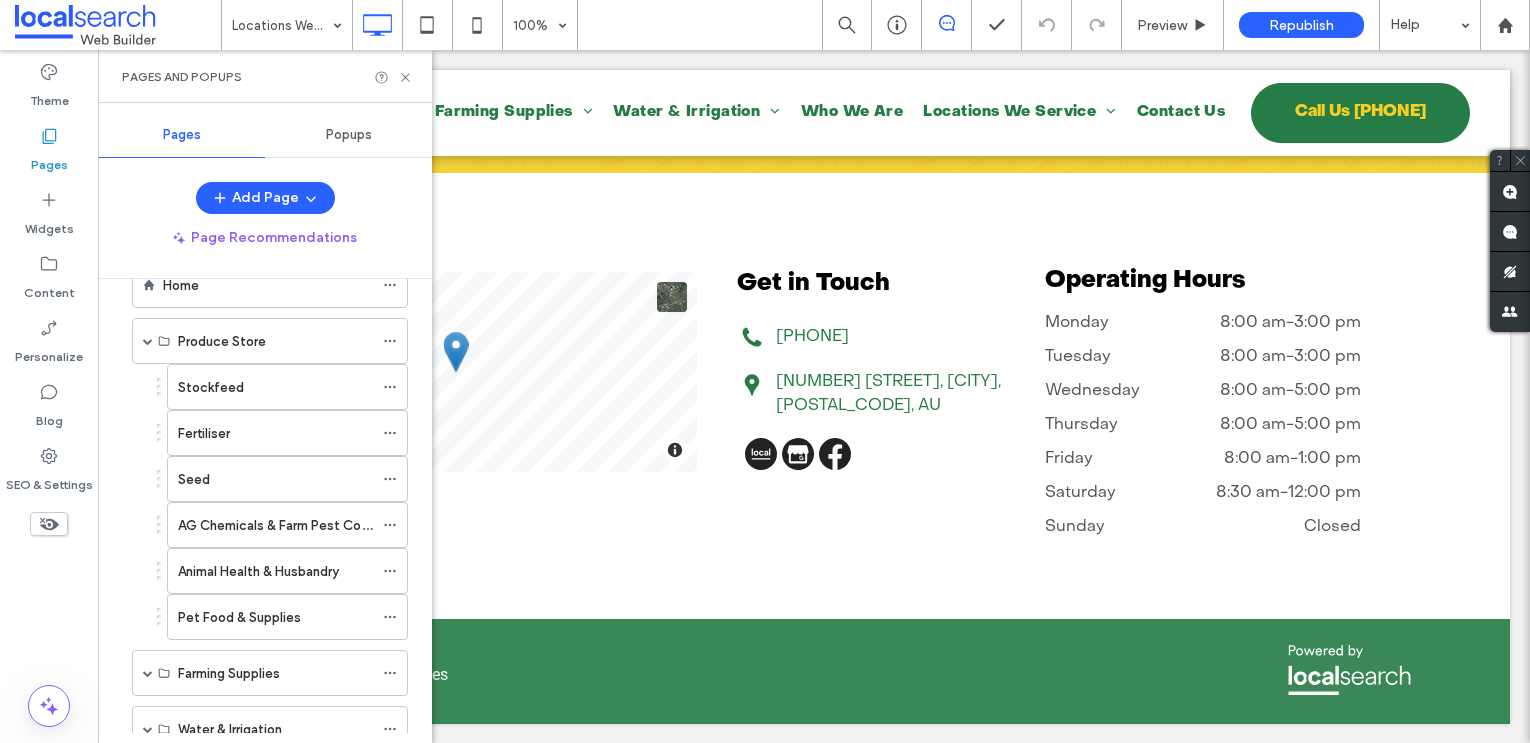 scroll, scrollTop: 46, scrollLeft: 0, axis: vertical 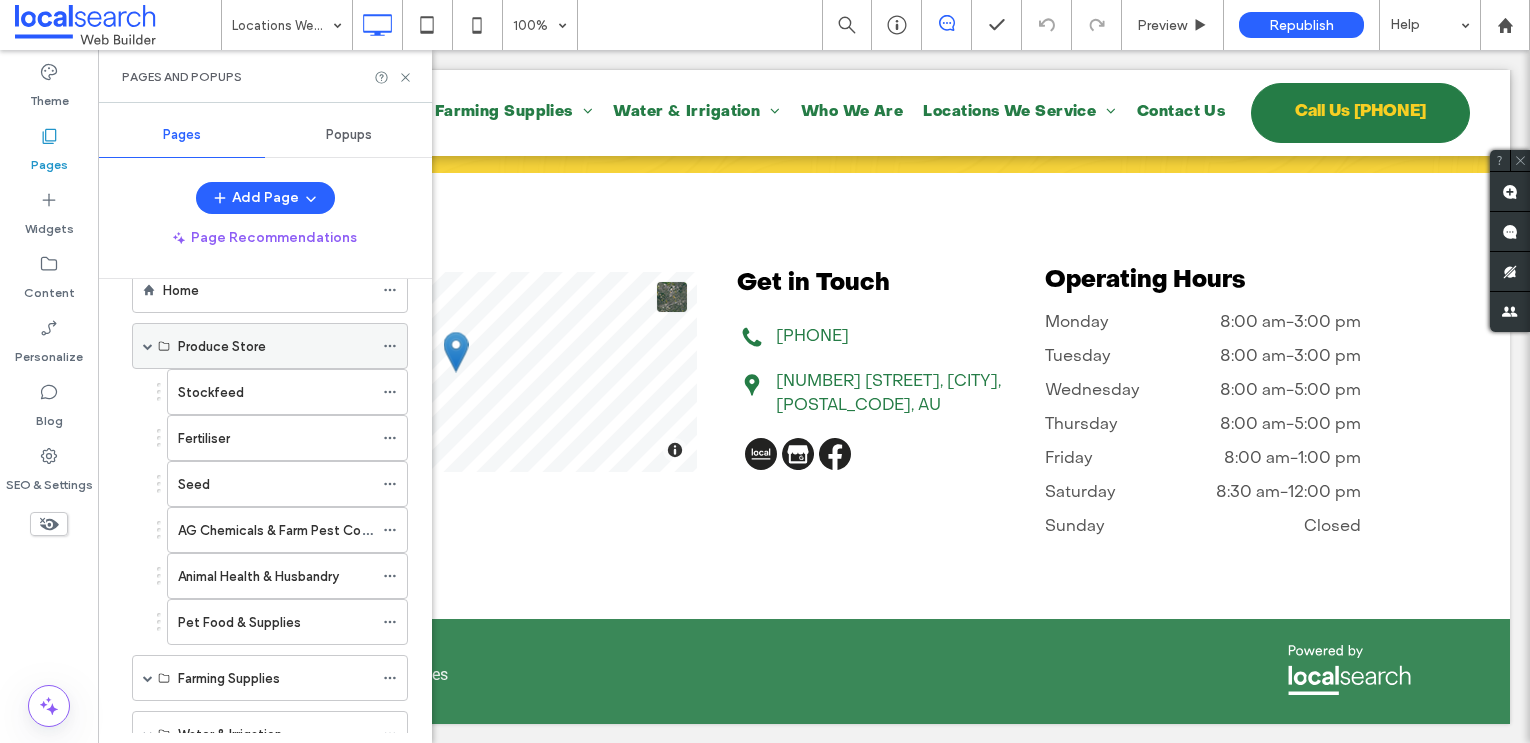 click at bounding box center (148, 346) 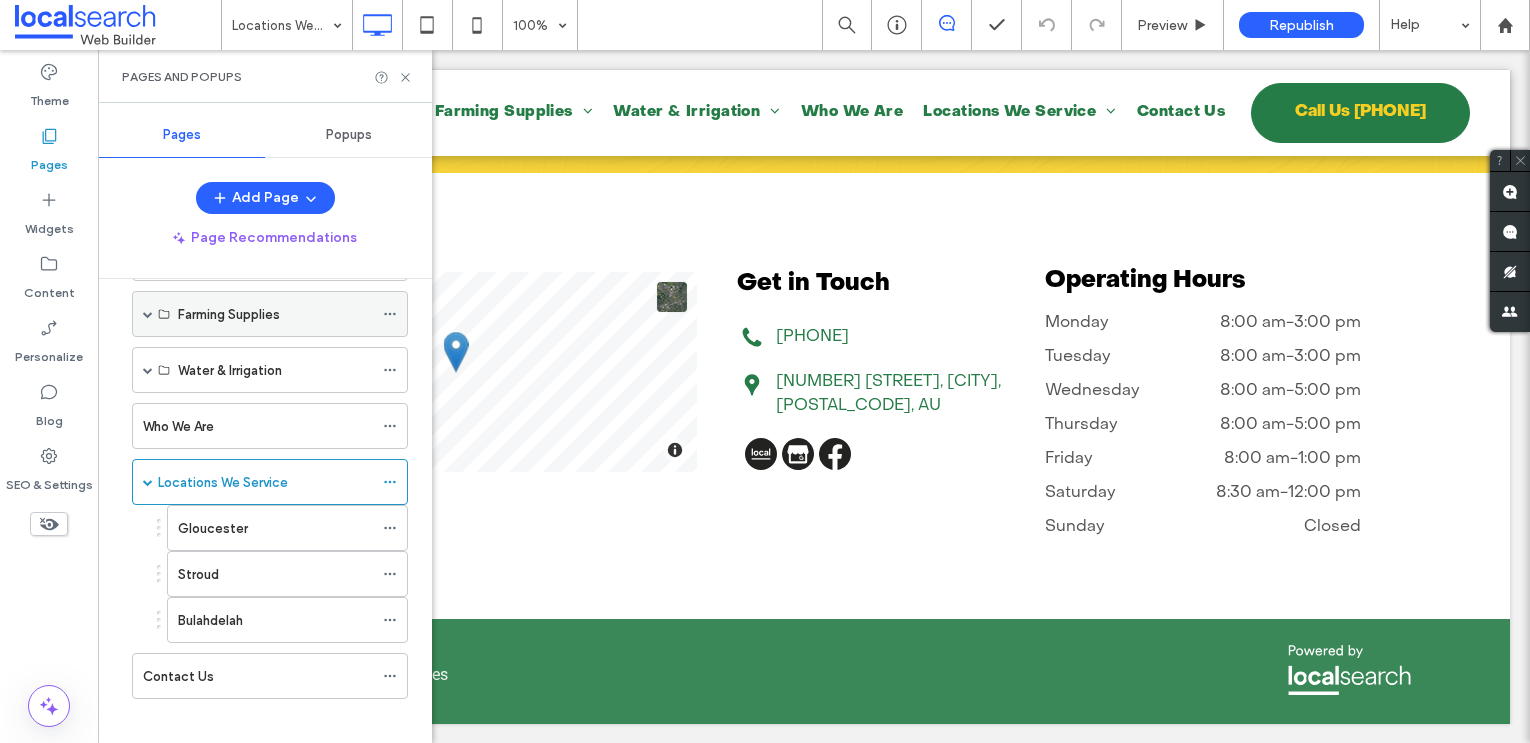 scroll, scrollTop: 139, scrollLeft: 0, axis: vertical 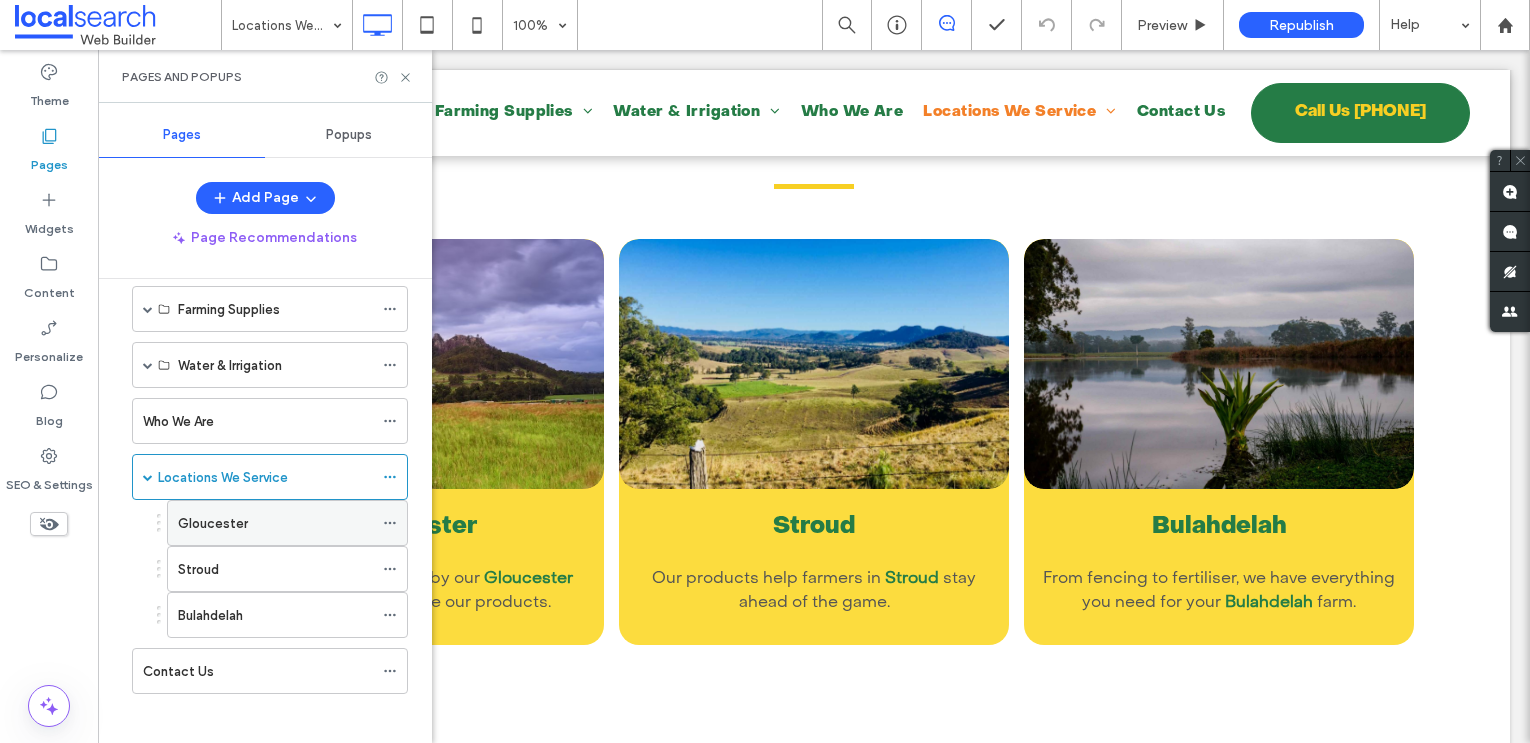 click on "Gloucester" at bounding box center (213, 523) 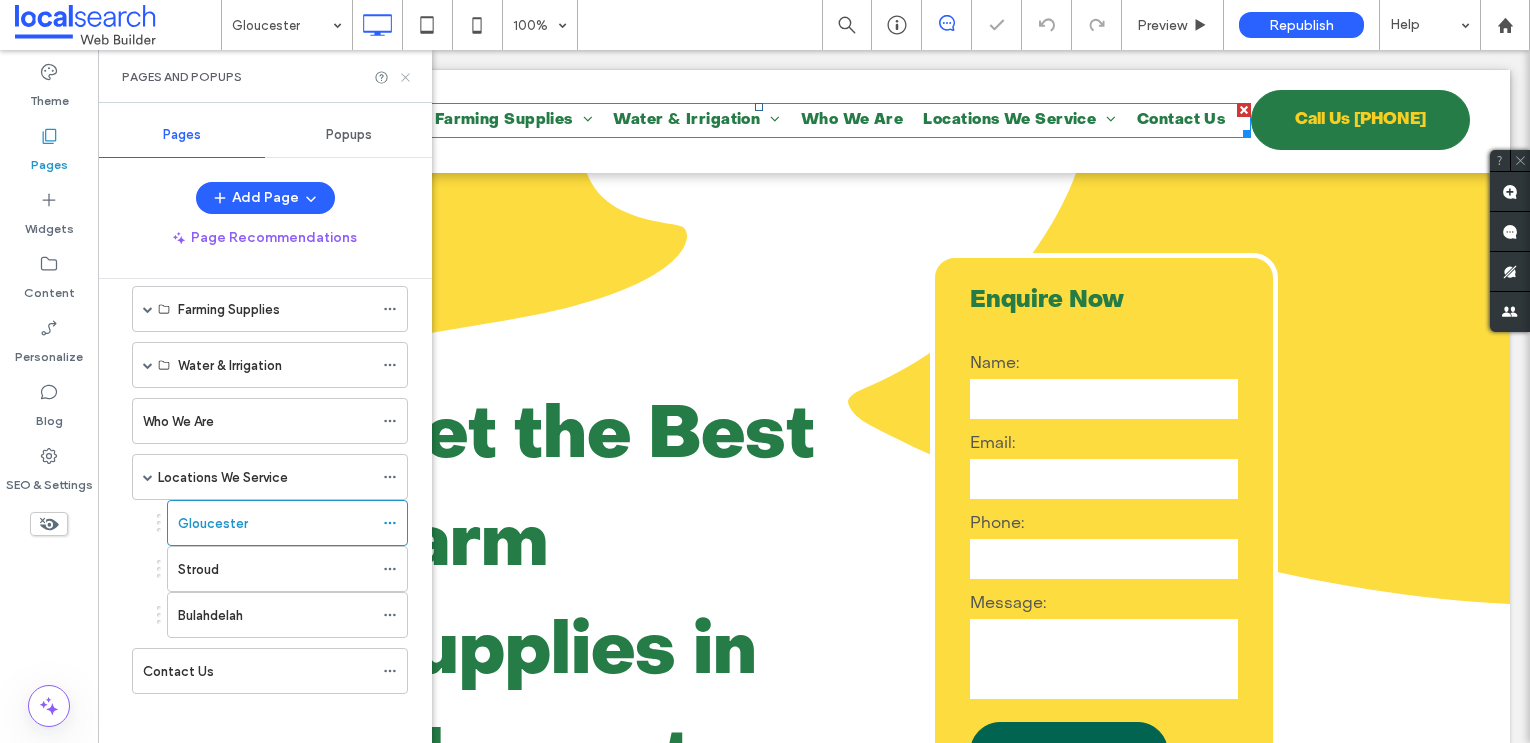 scroll, scrollTop: 152, scrollLeft: 0, axis: vertical 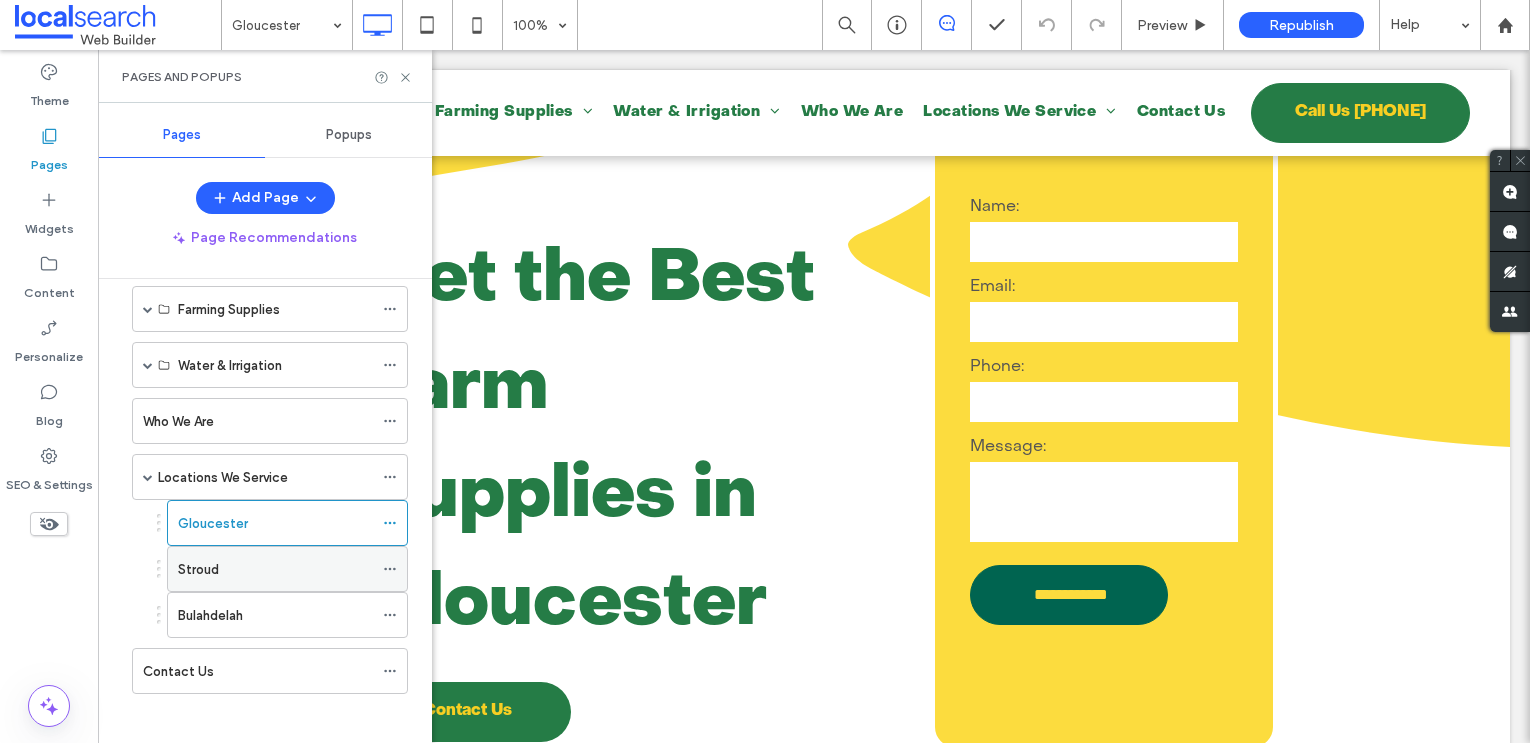 click on "Stroud" at bounding box center (198, 569) 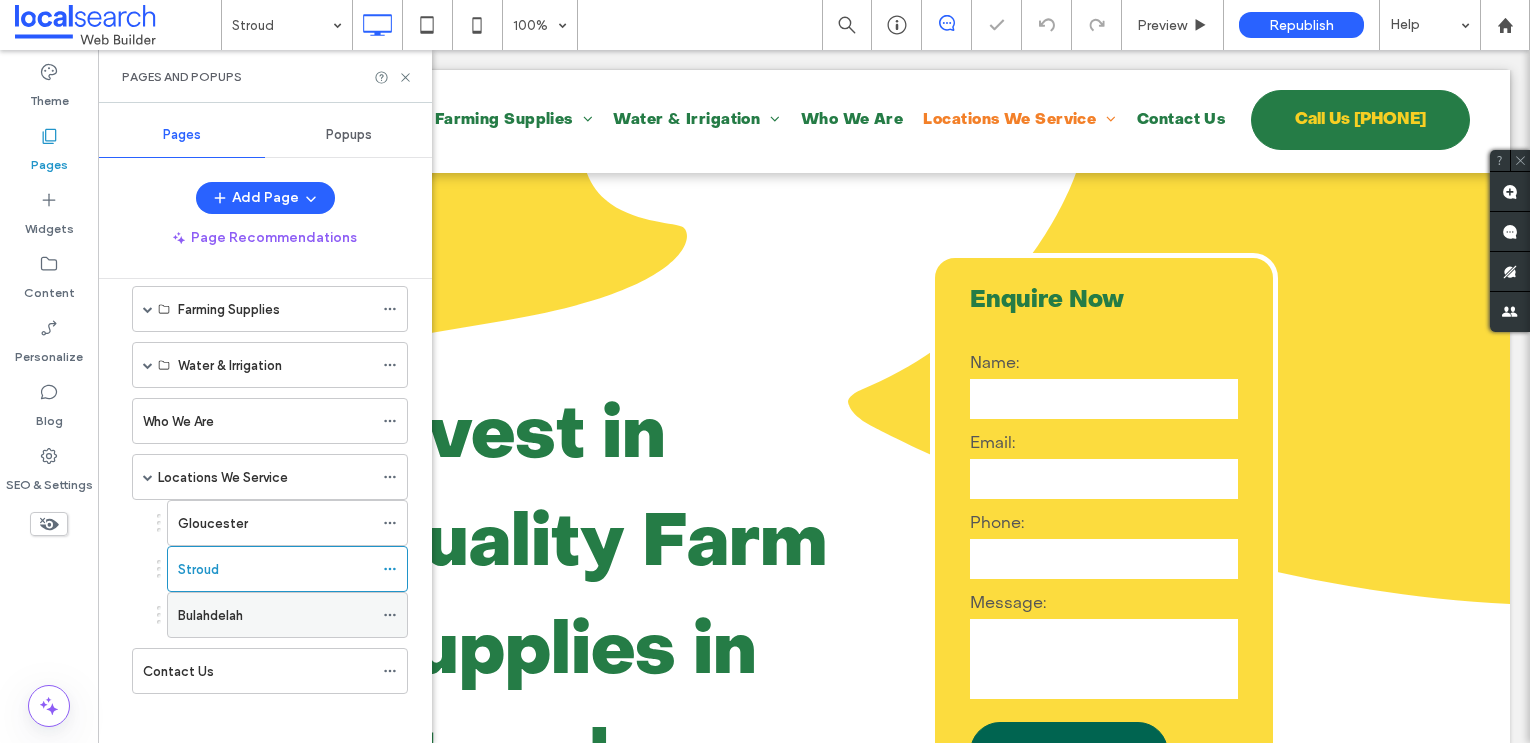 scroll, scrollTop: 0, scrollLeft: 0, axis: both 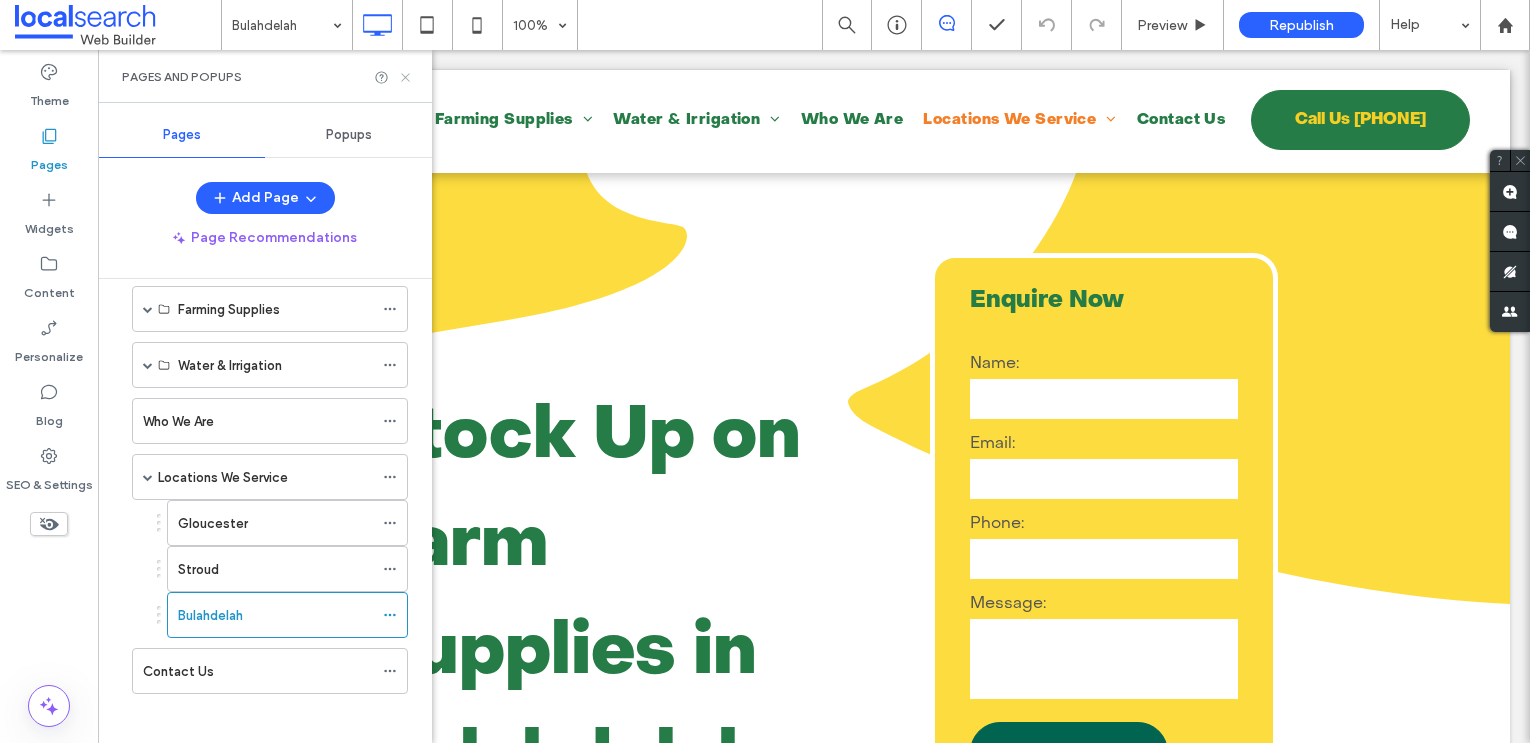 click 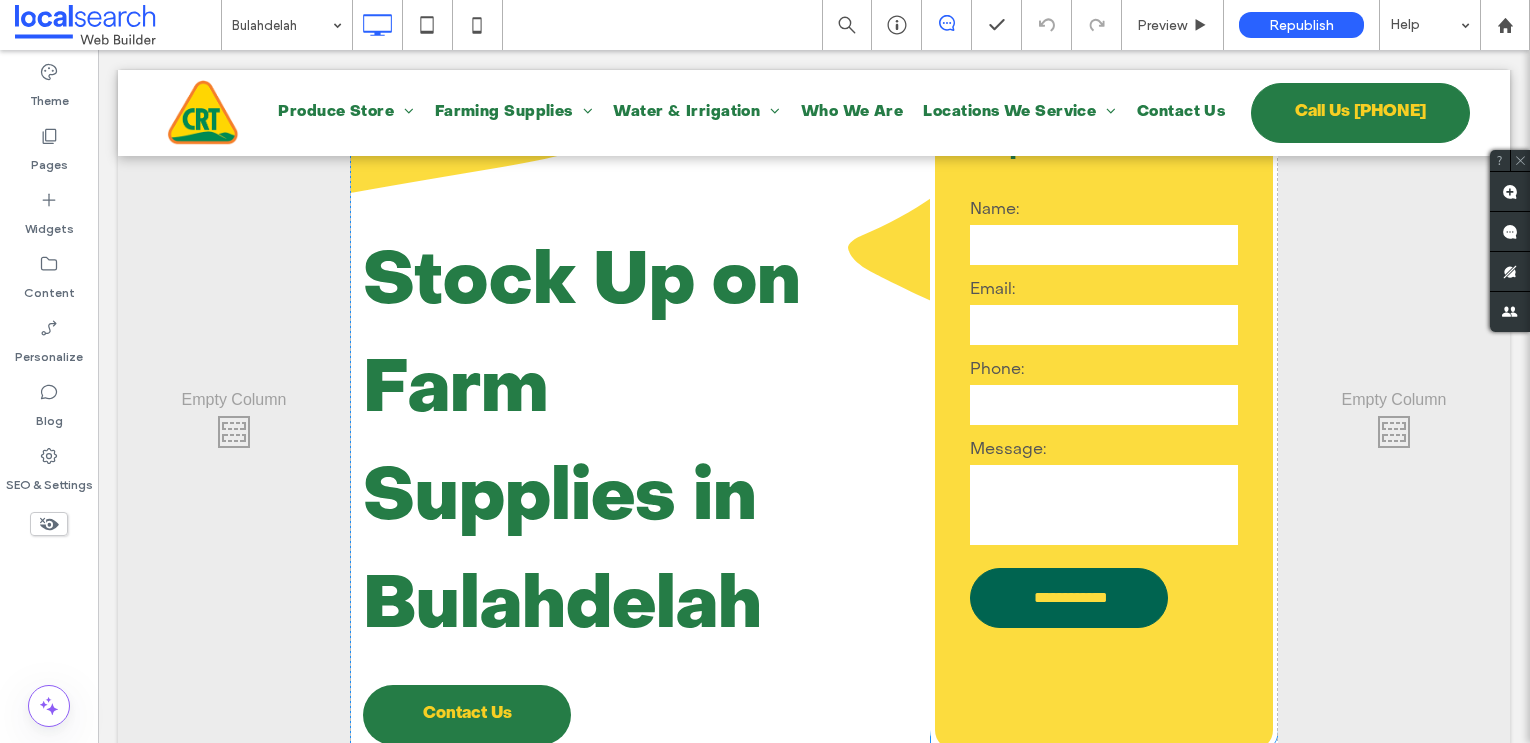 scroll, scrollTop: 155, scrollLeft: 0, axis: vertical 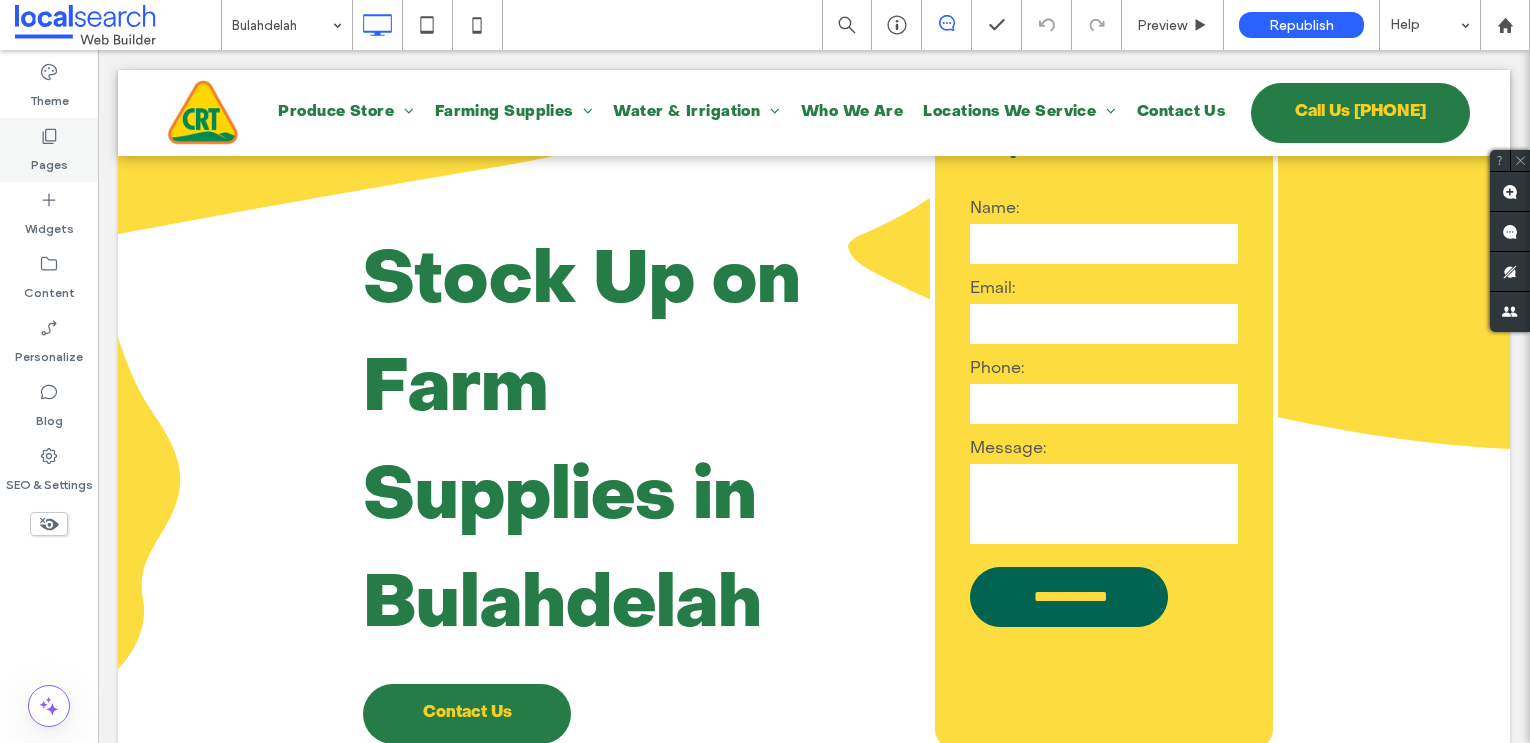 click 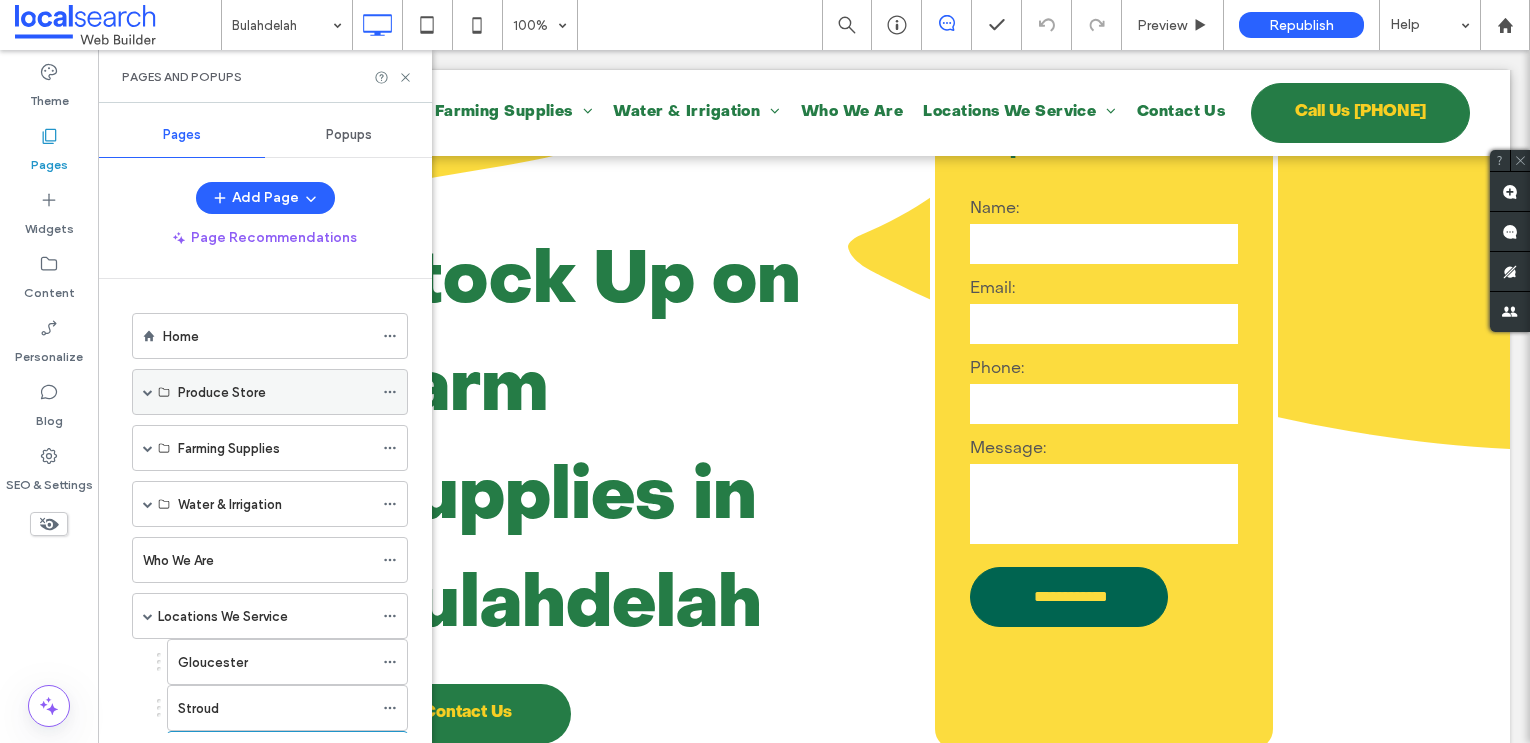 scroll, scrollTop: 139, scrollLeft: 0, axis: vertical 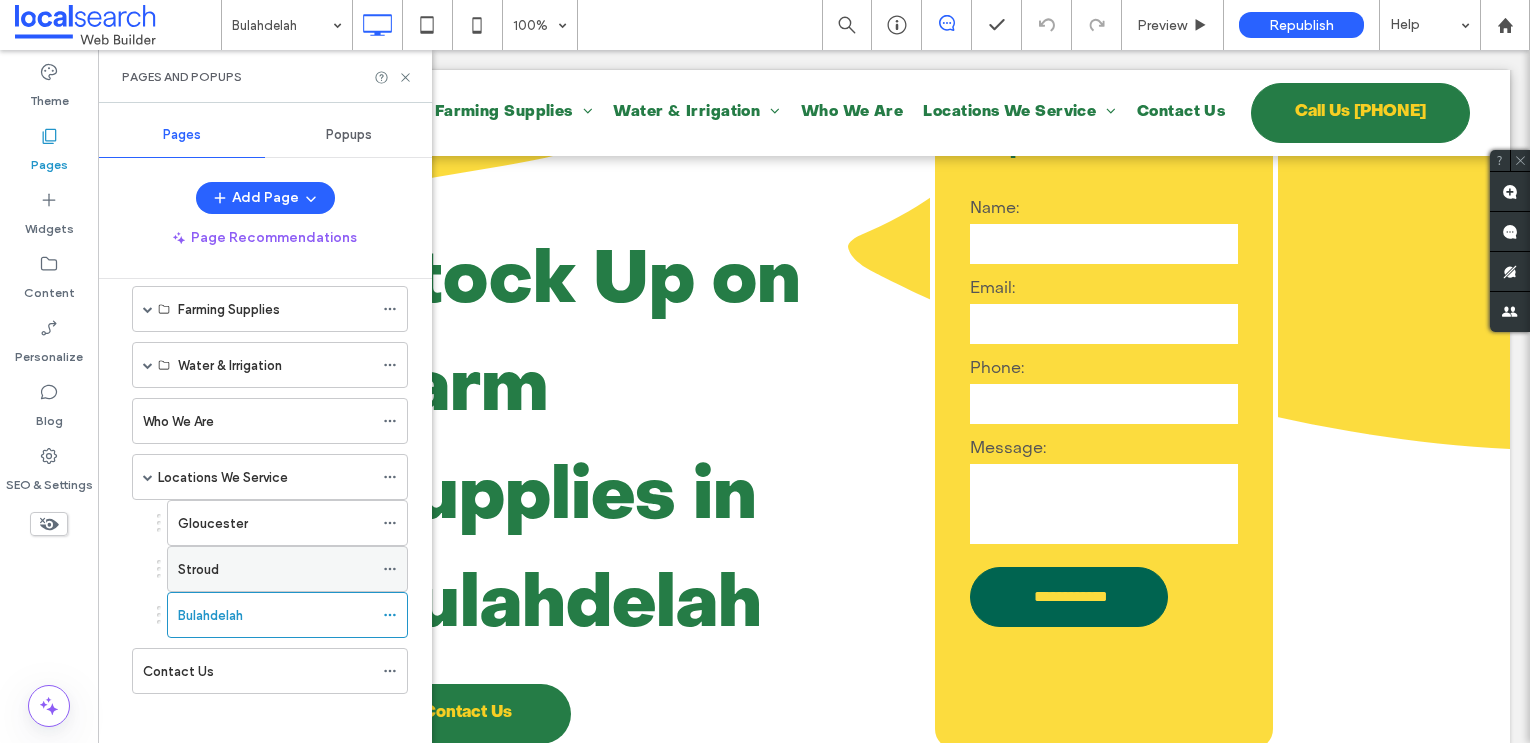 click on "Stroud" at bounding box center (275, 569) 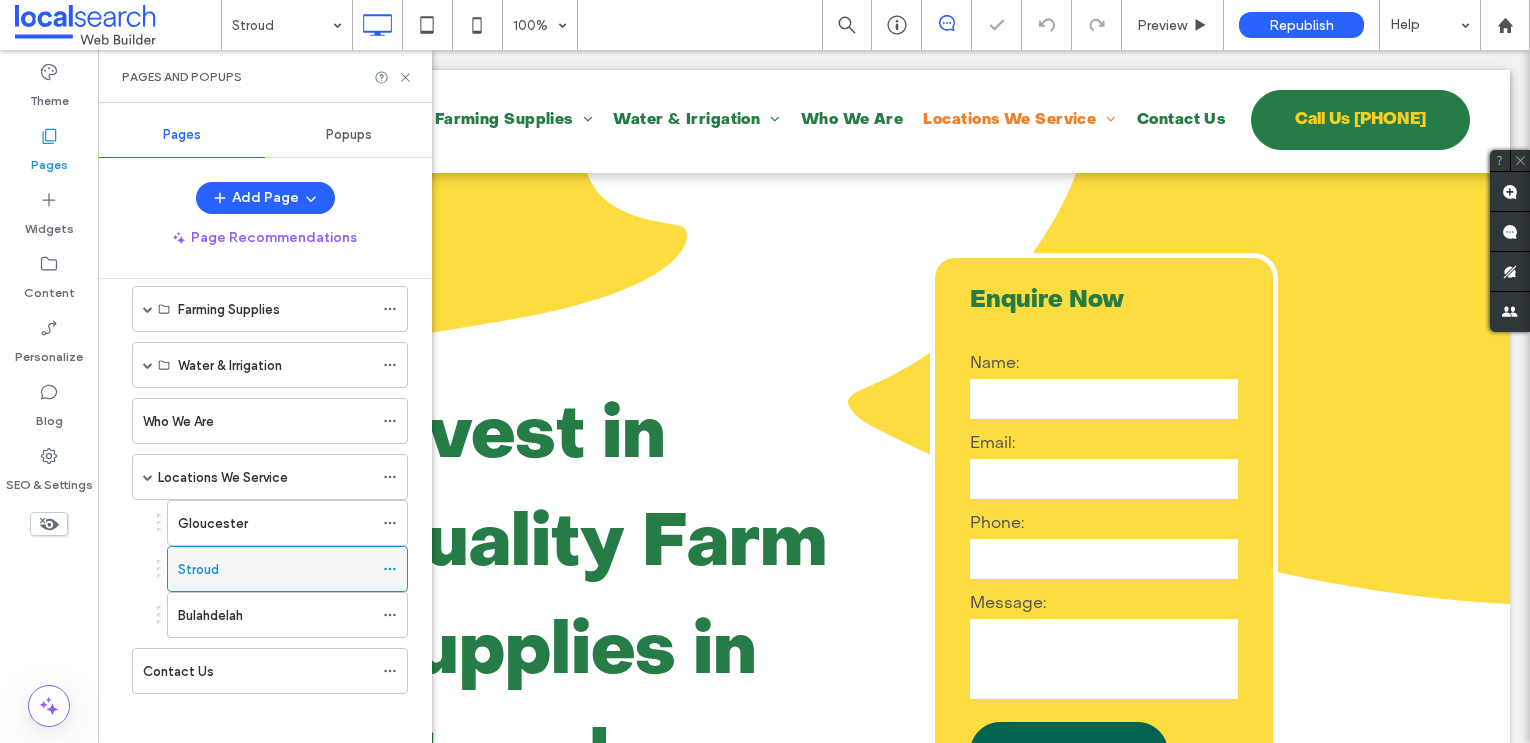 scroll, scrollTop: 0, scrollLeft: 0, axis: both 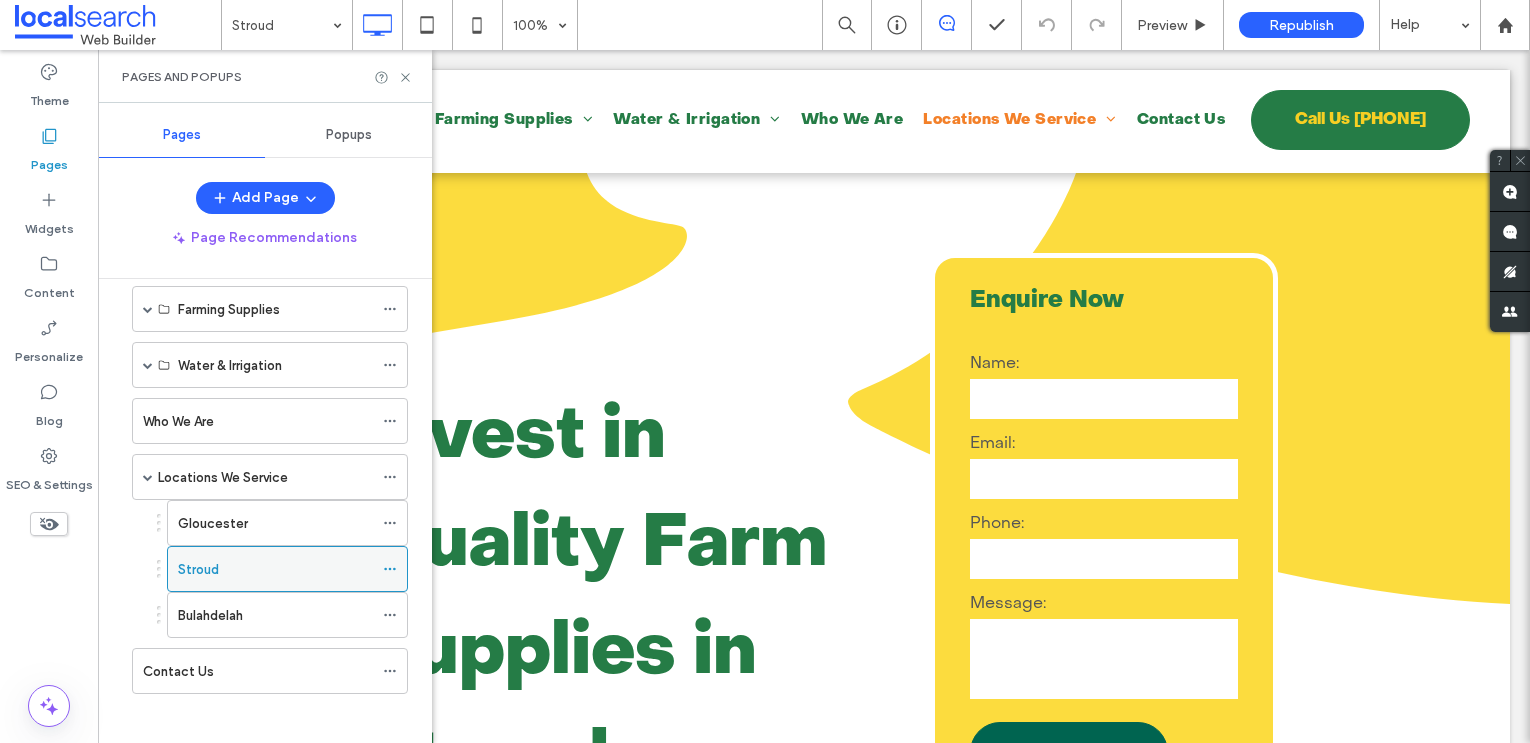 click 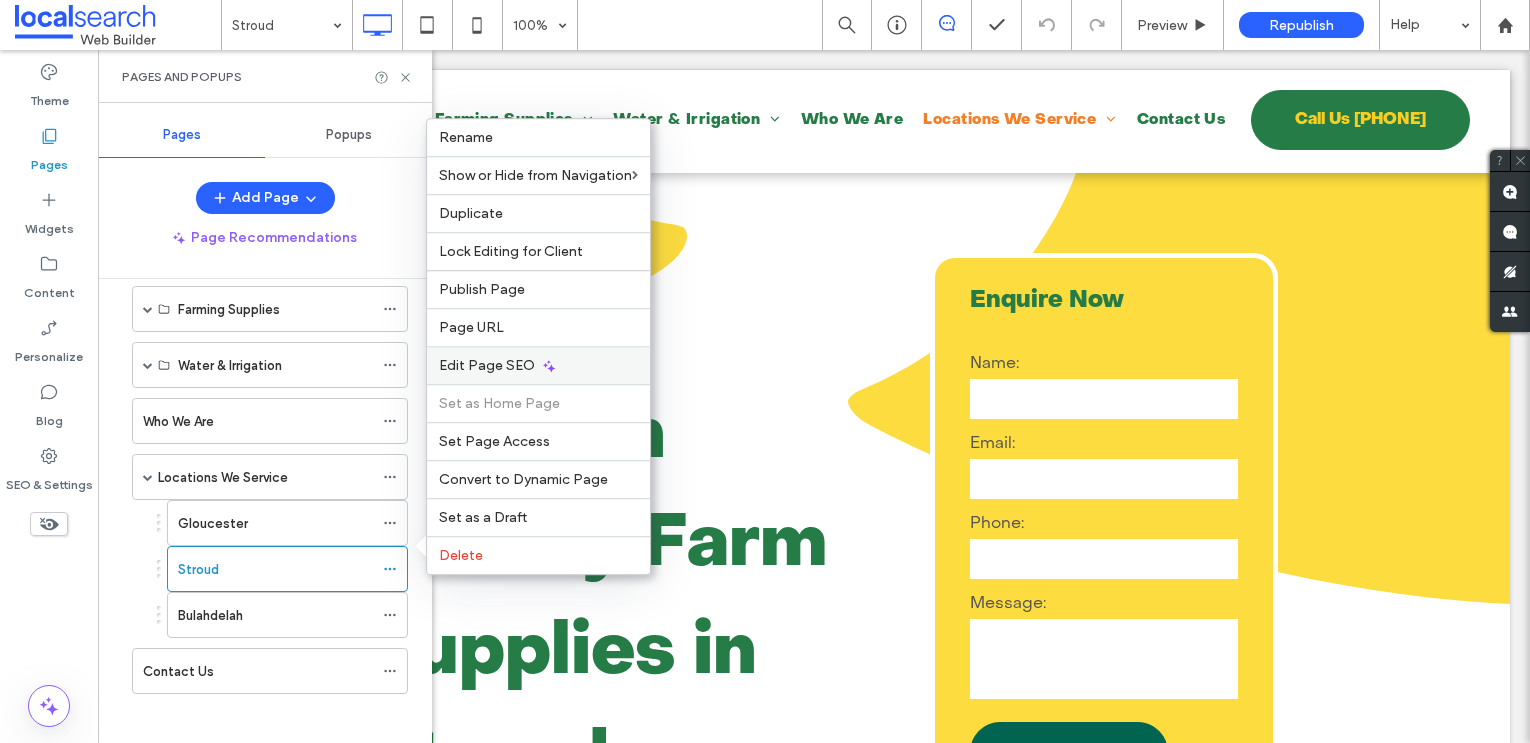 click on "Edit Page SEO" at bounding box center [538, 365] 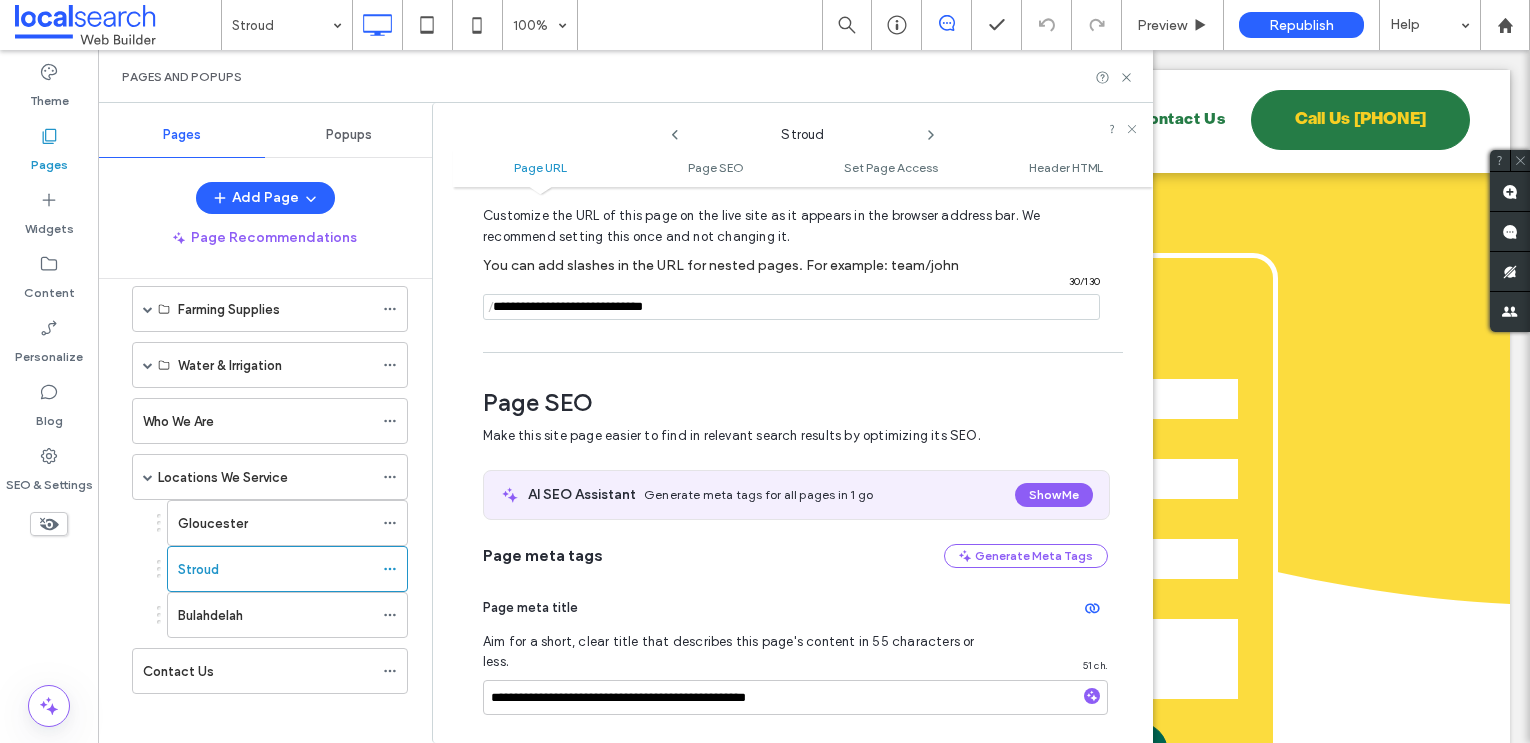 scroll, scrollTop: 92, scrollLeft: 0, axis: vertical 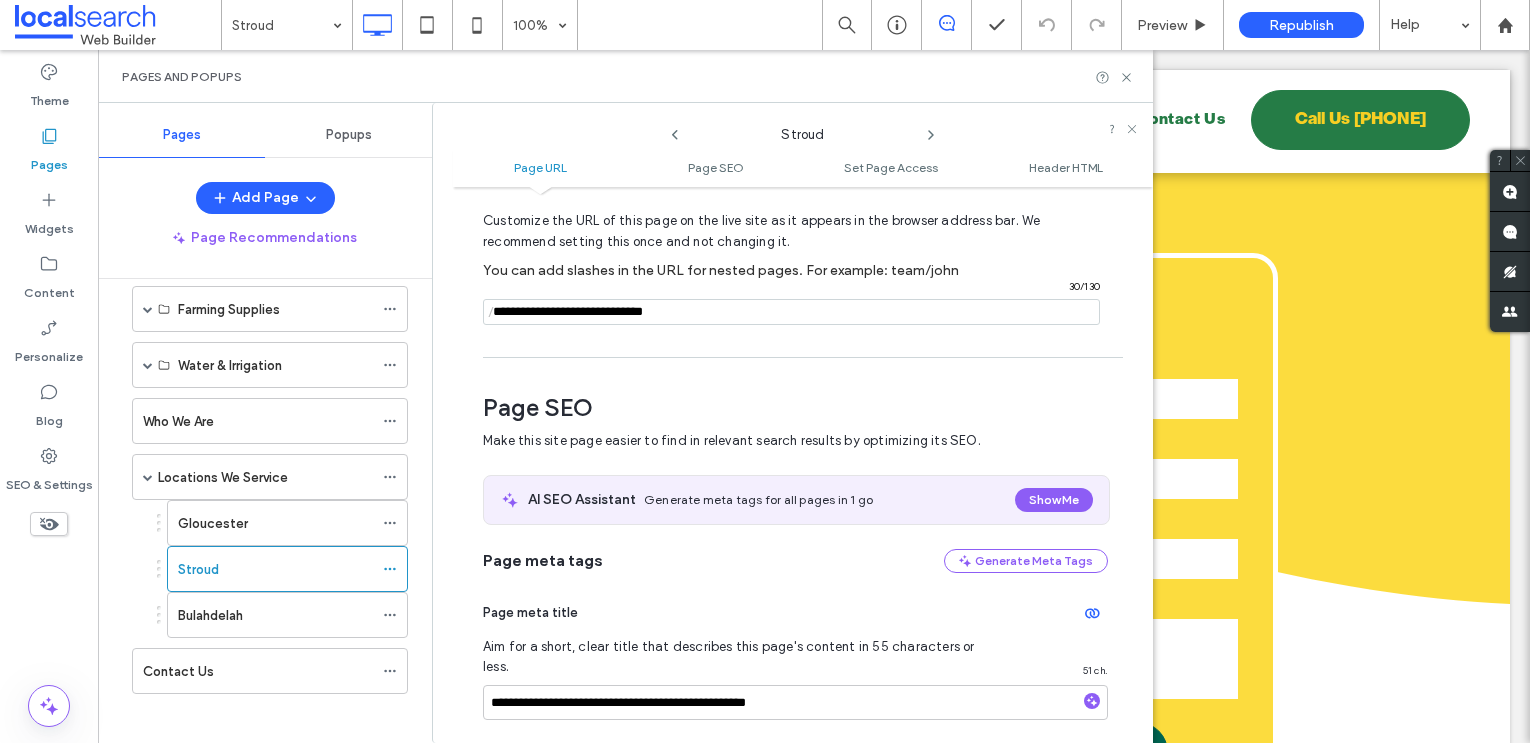 drag, startPoint x: 638, startPoint y: 308, endPoint x: 560, endPoint y: 310, distance: 78.025635 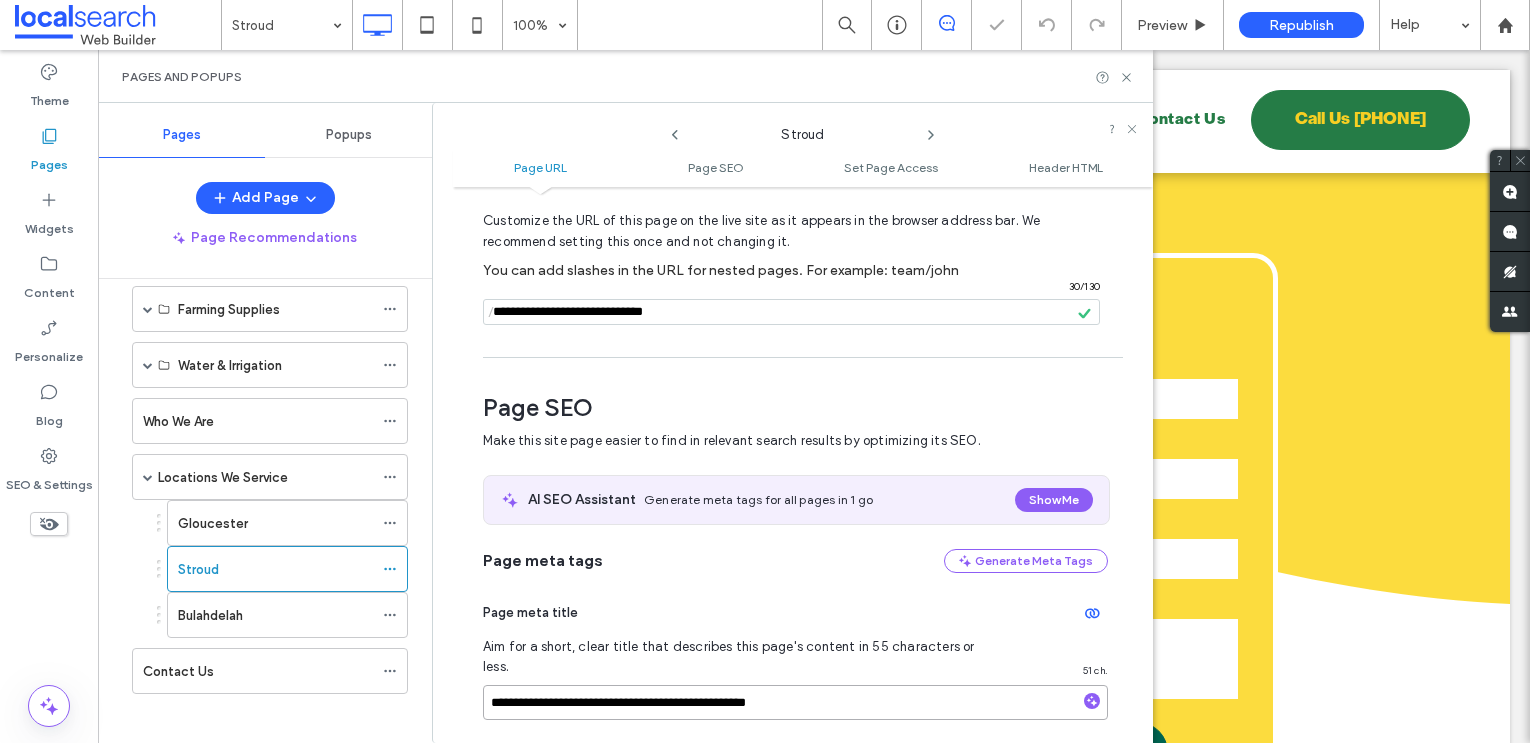 drag, startPoint x: 574, startPoint y: 683, endPoint x: 469, endPoint y: 686, distance: 105.04285 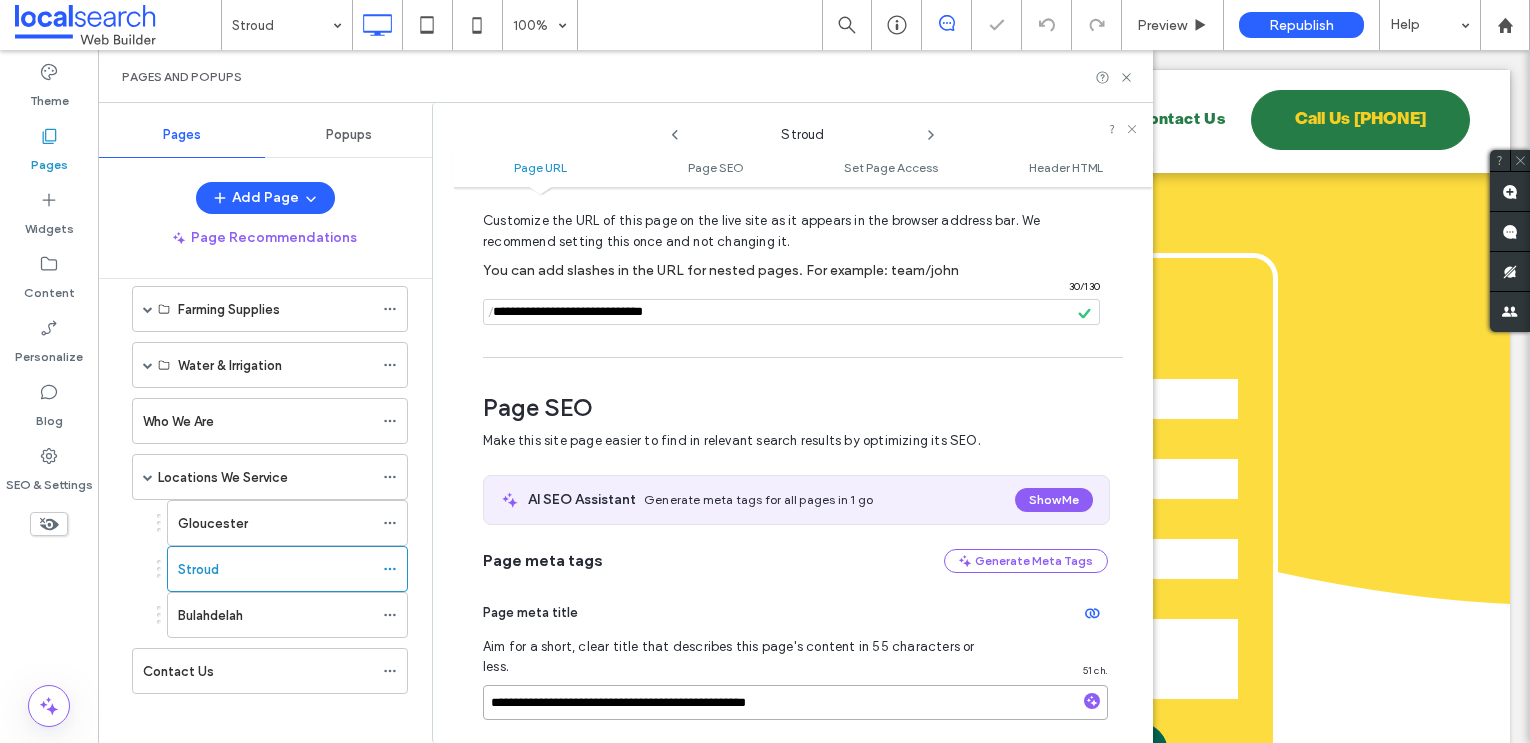 click on "**********" at bounding box center (803, 465) 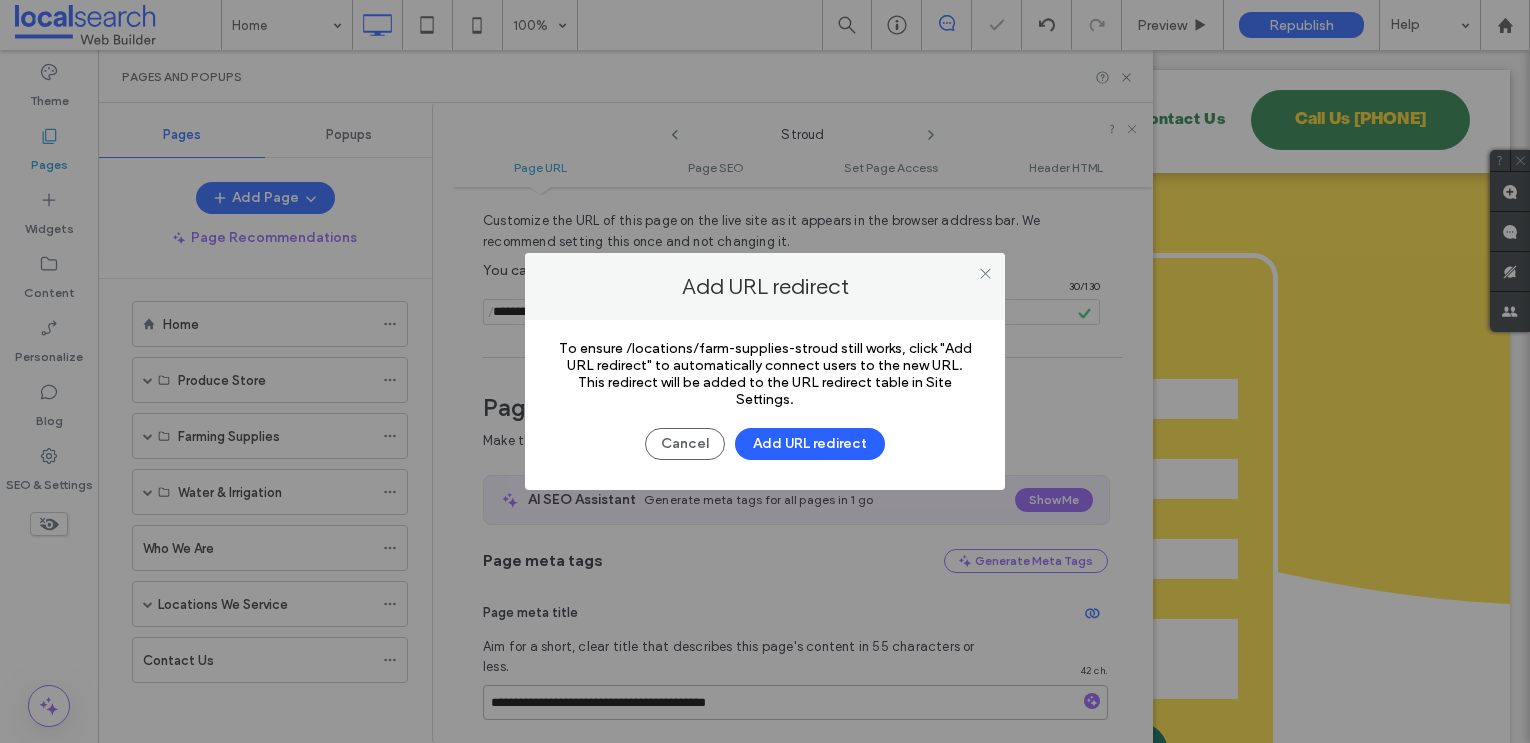 scroll, scrollTop: 3, scrollLeft: 0, axis: vertical 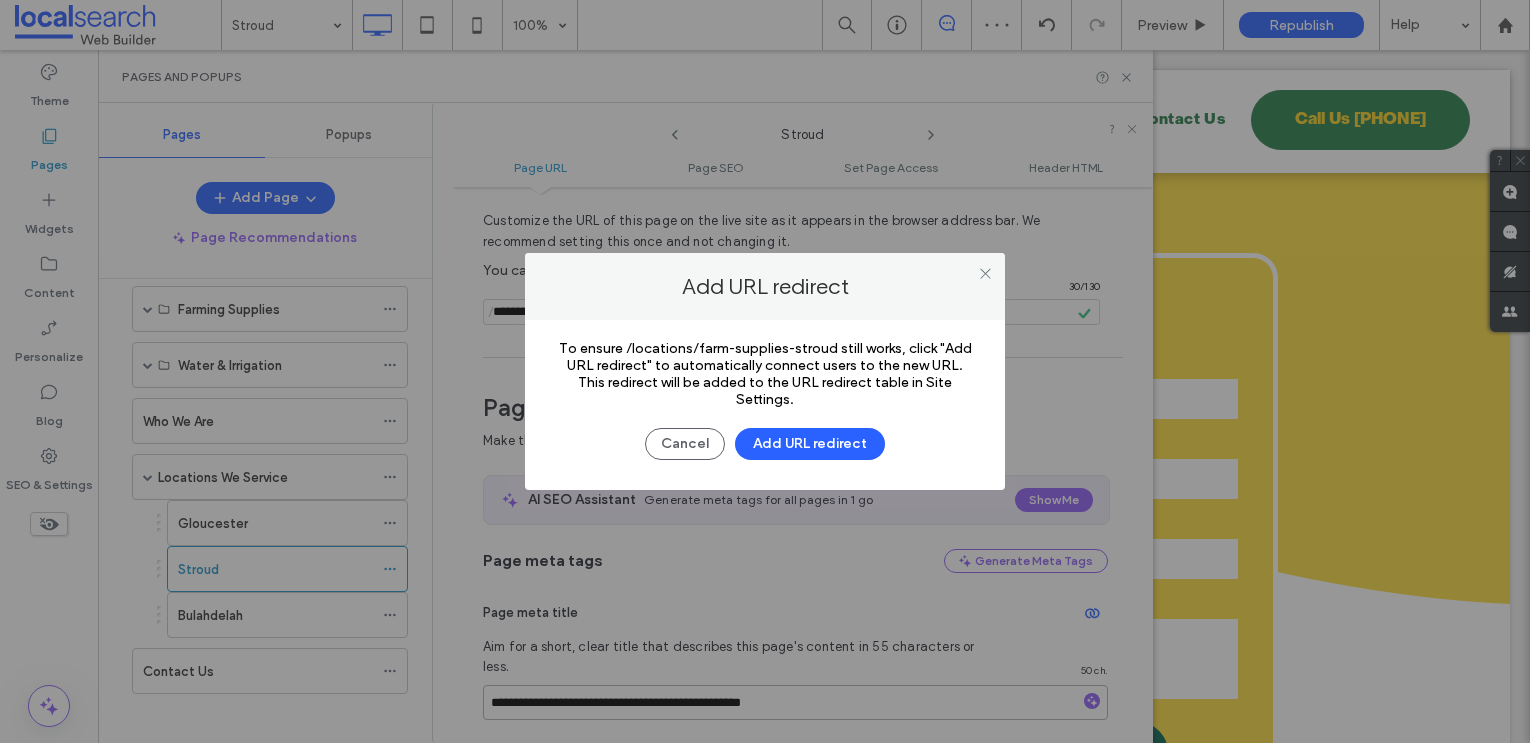 type on "**********" 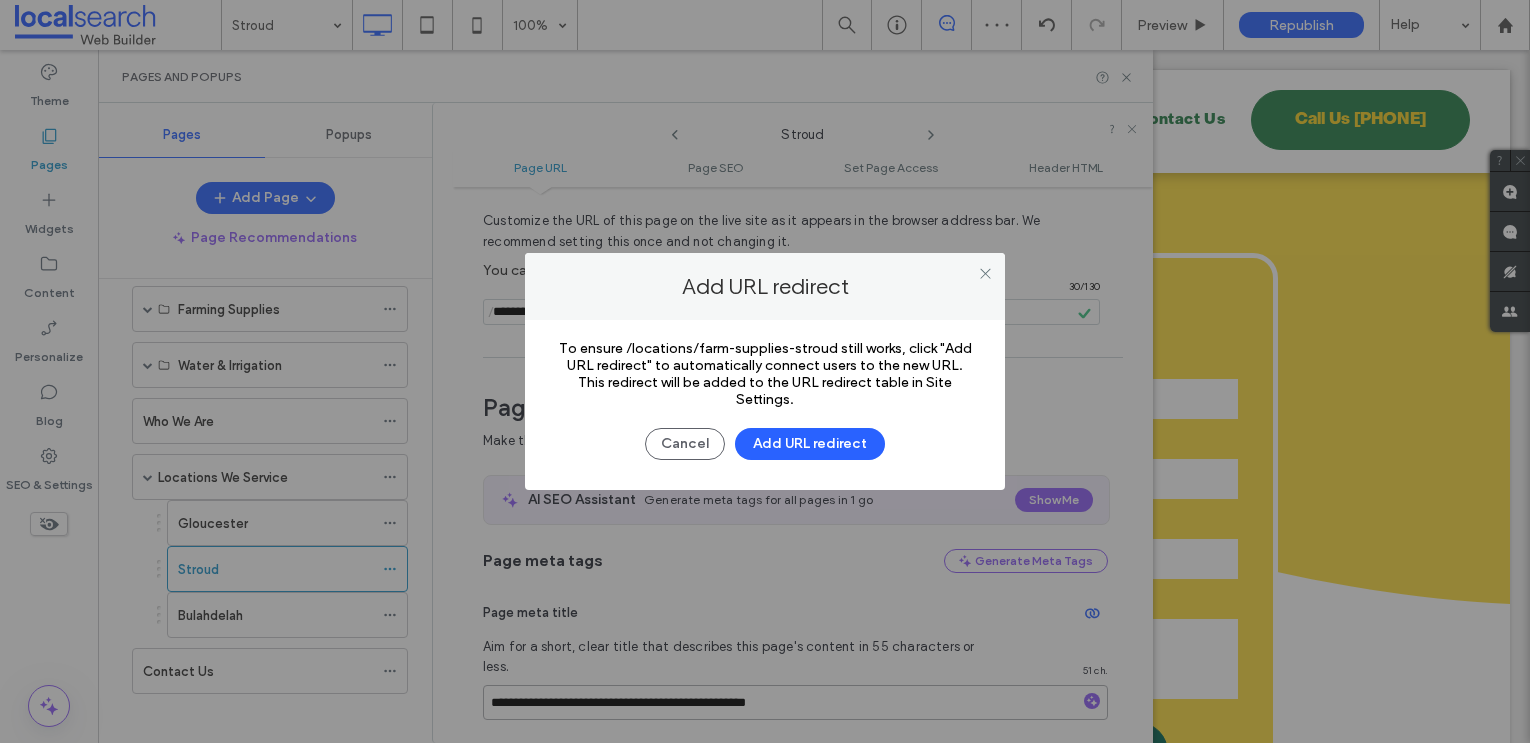 scroll, scrollTop: 0, scrollLeft: 0, axis: both 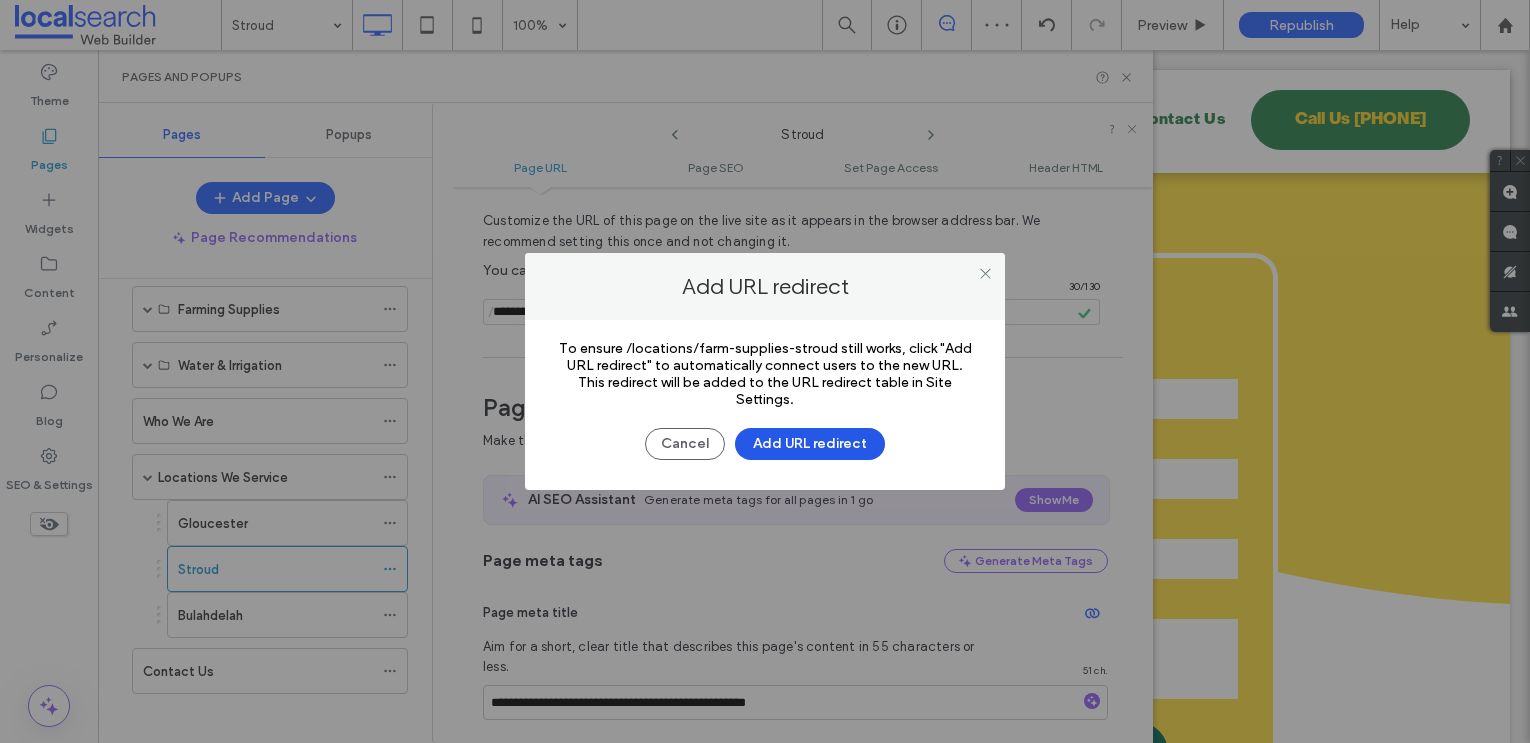 click on "Add URL redirect" at bounding box center [810, 444] 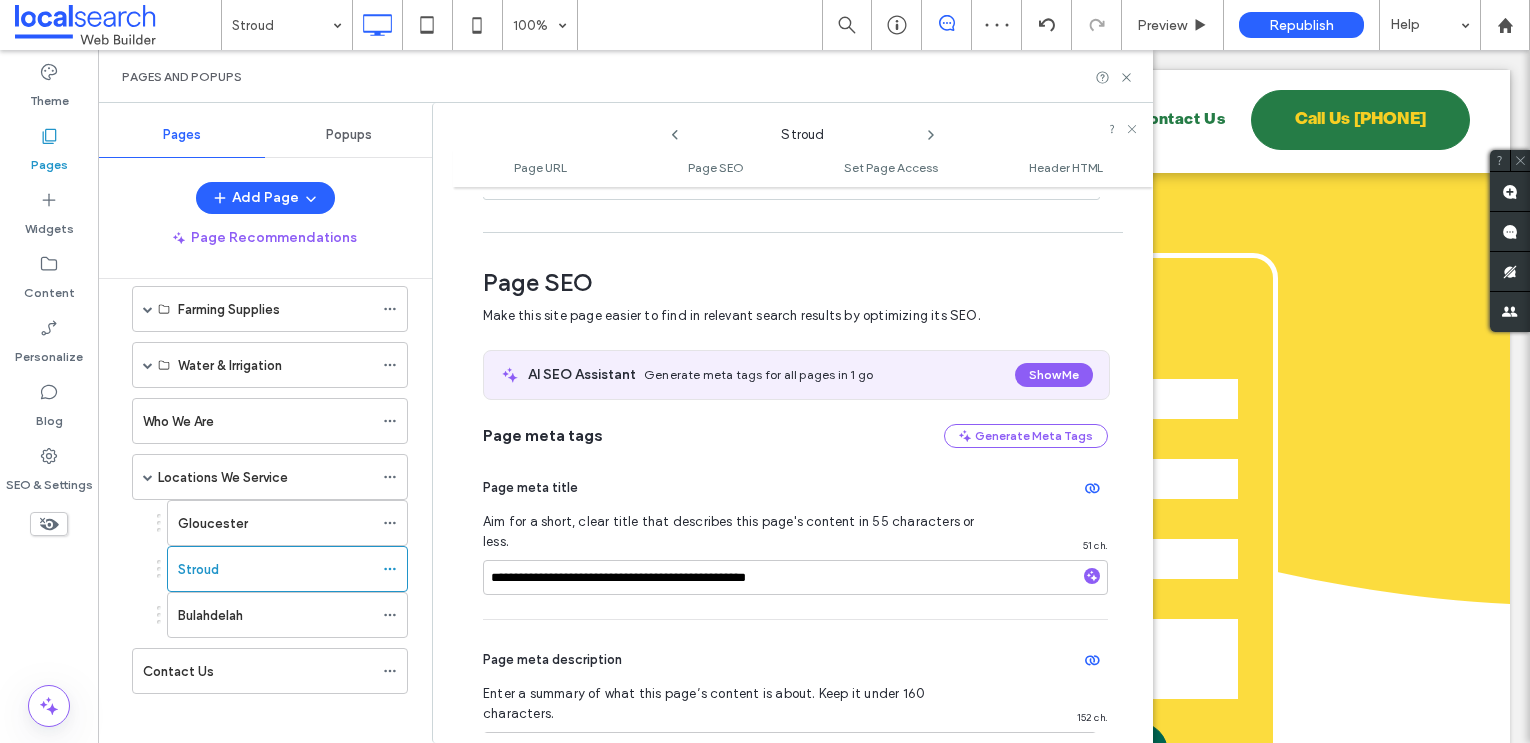 scroll, scrollTop: 260, scrollLeft: 0, axis: vertical 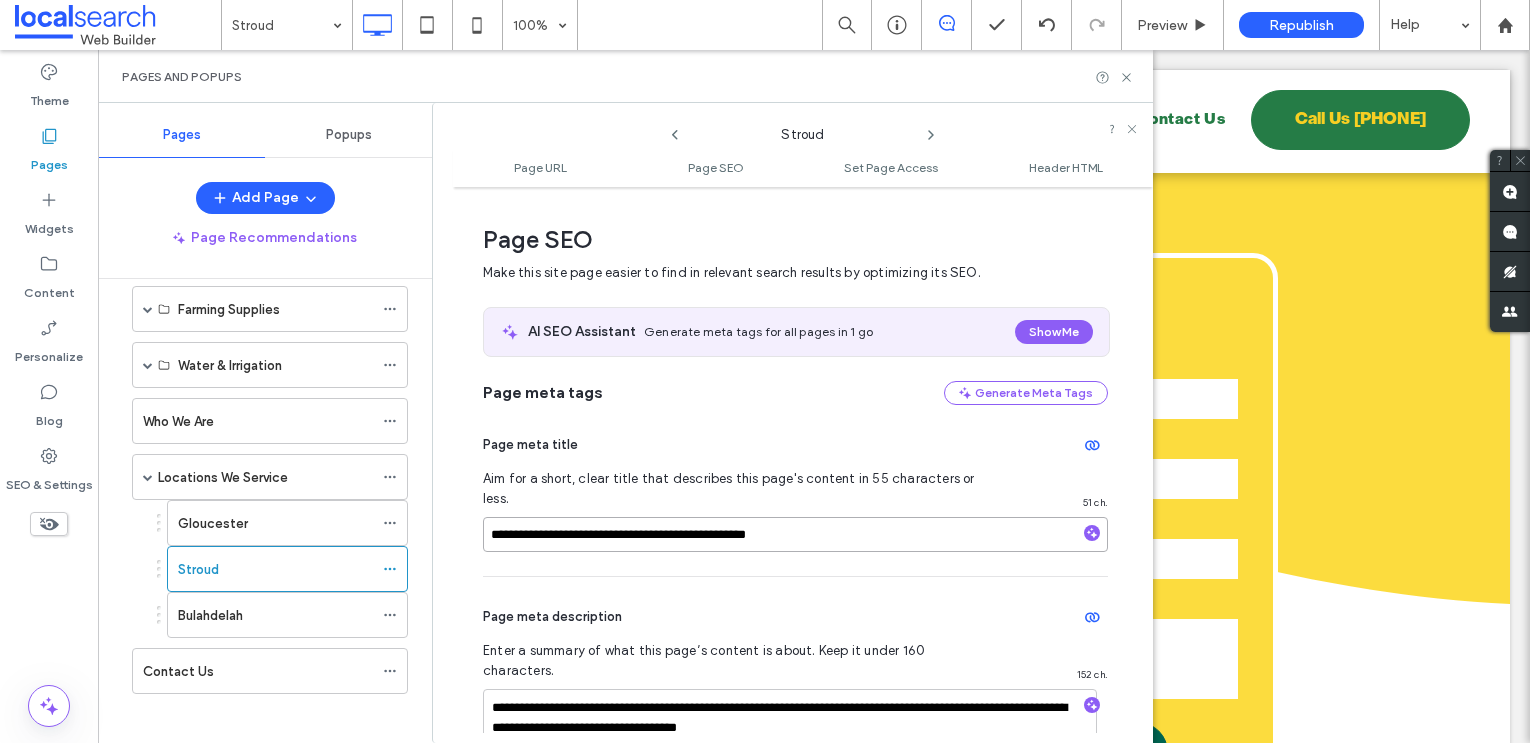 click on "**********" at bounding box center [795, 534] 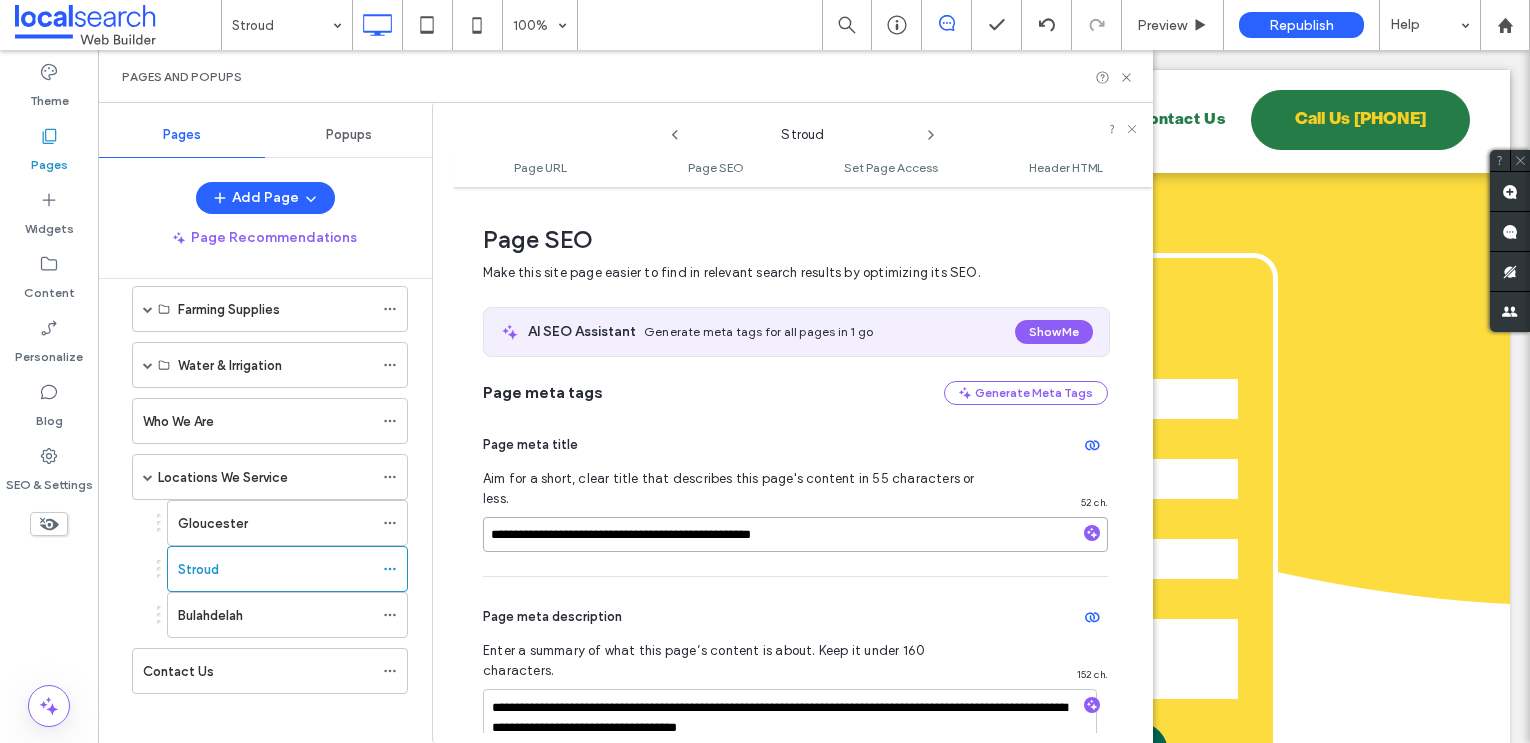type on "**********" 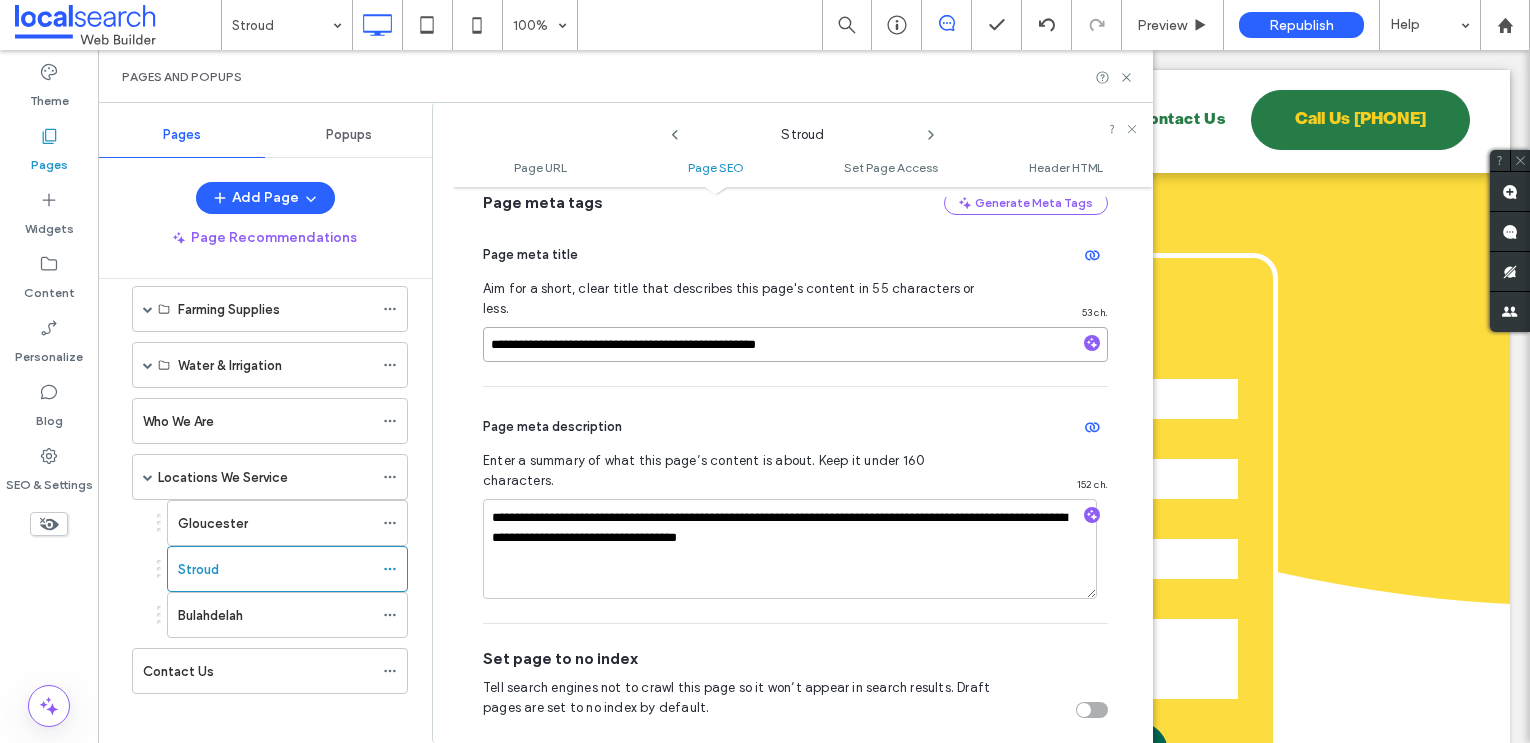 scroll, scrollTop: 457, scrollLeft: 0, axis: vertical 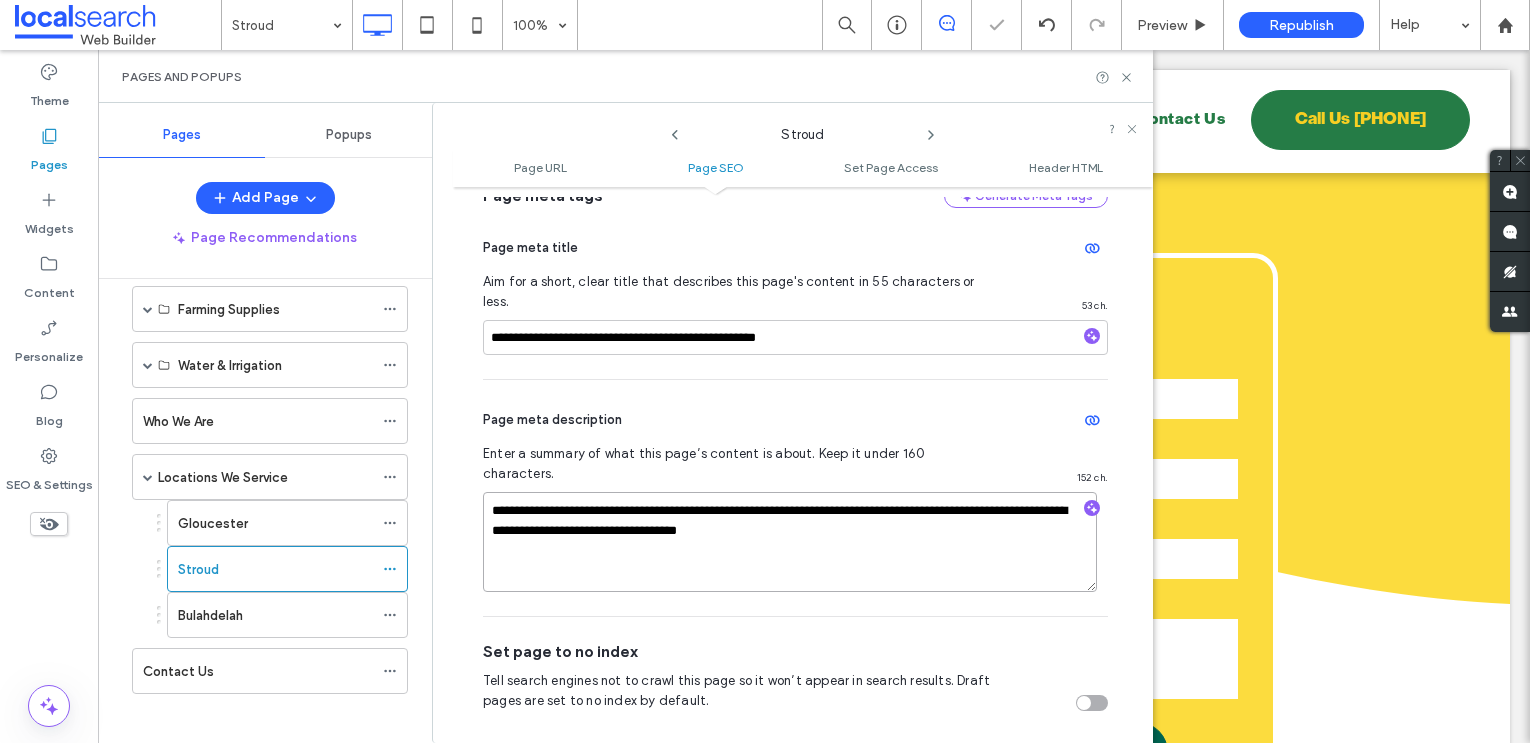 drag, startPoint x: 843, startPoint y: 491, endPoint x: 482, endPoint y: 494, distance: 361.01245 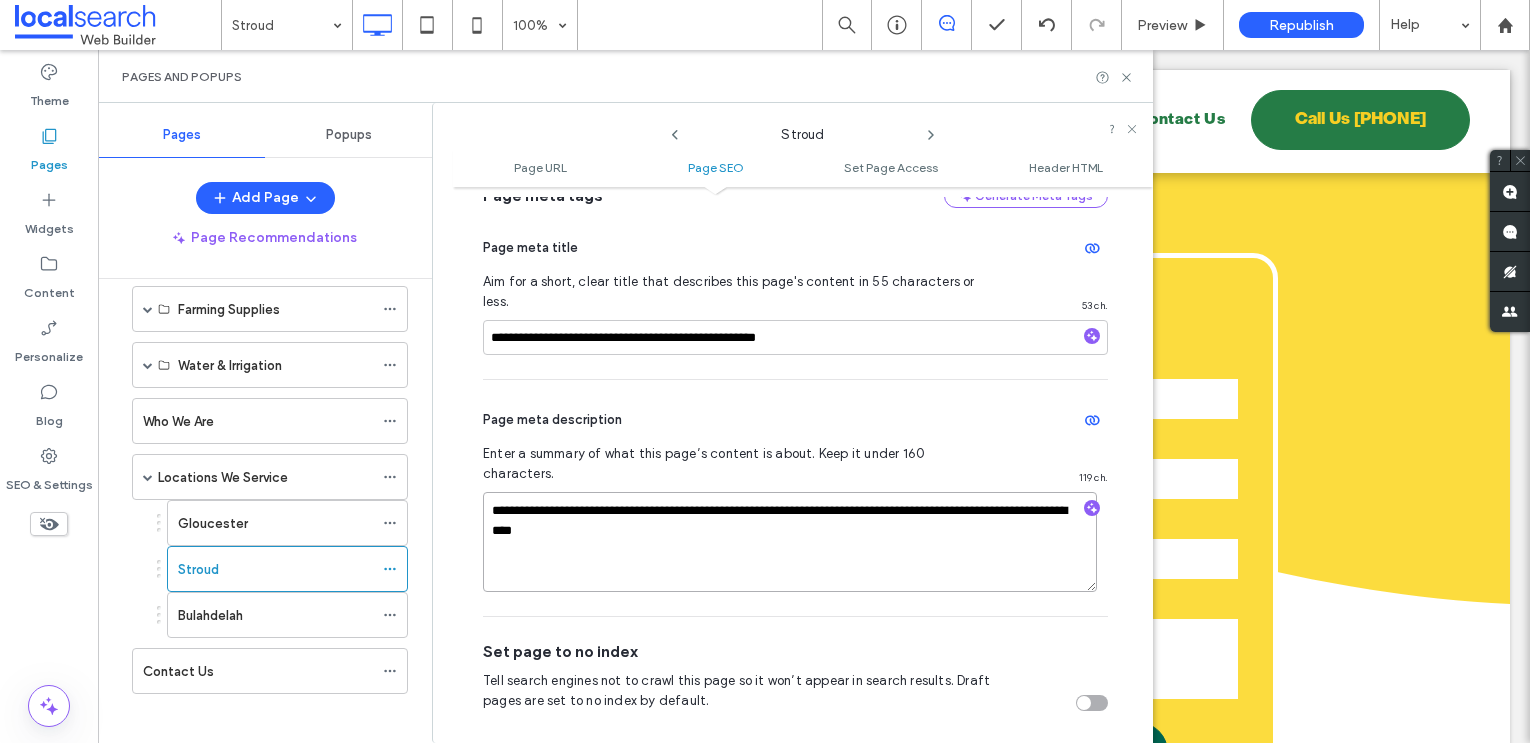 click on "**********" at bounding box center [790, 542] 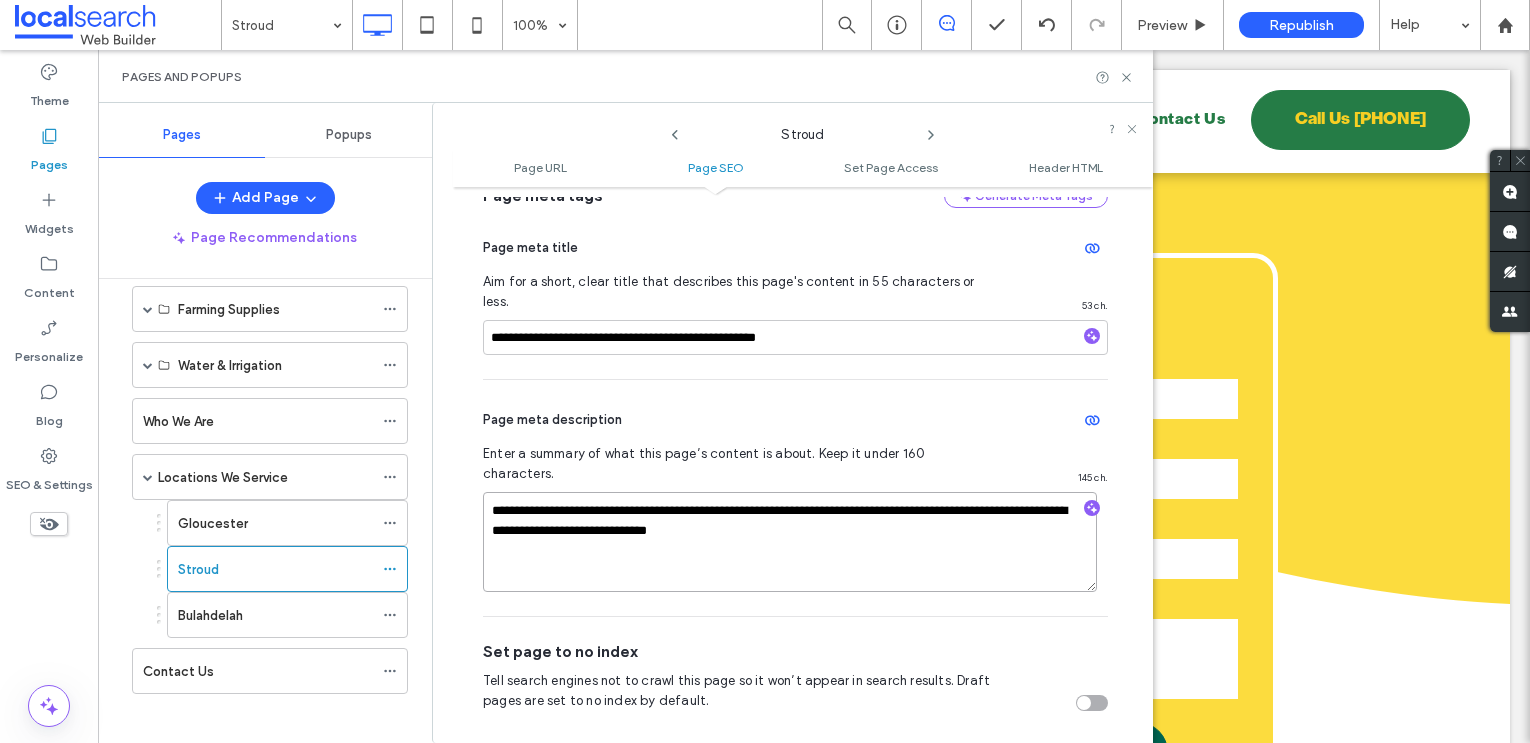 type on "**********" 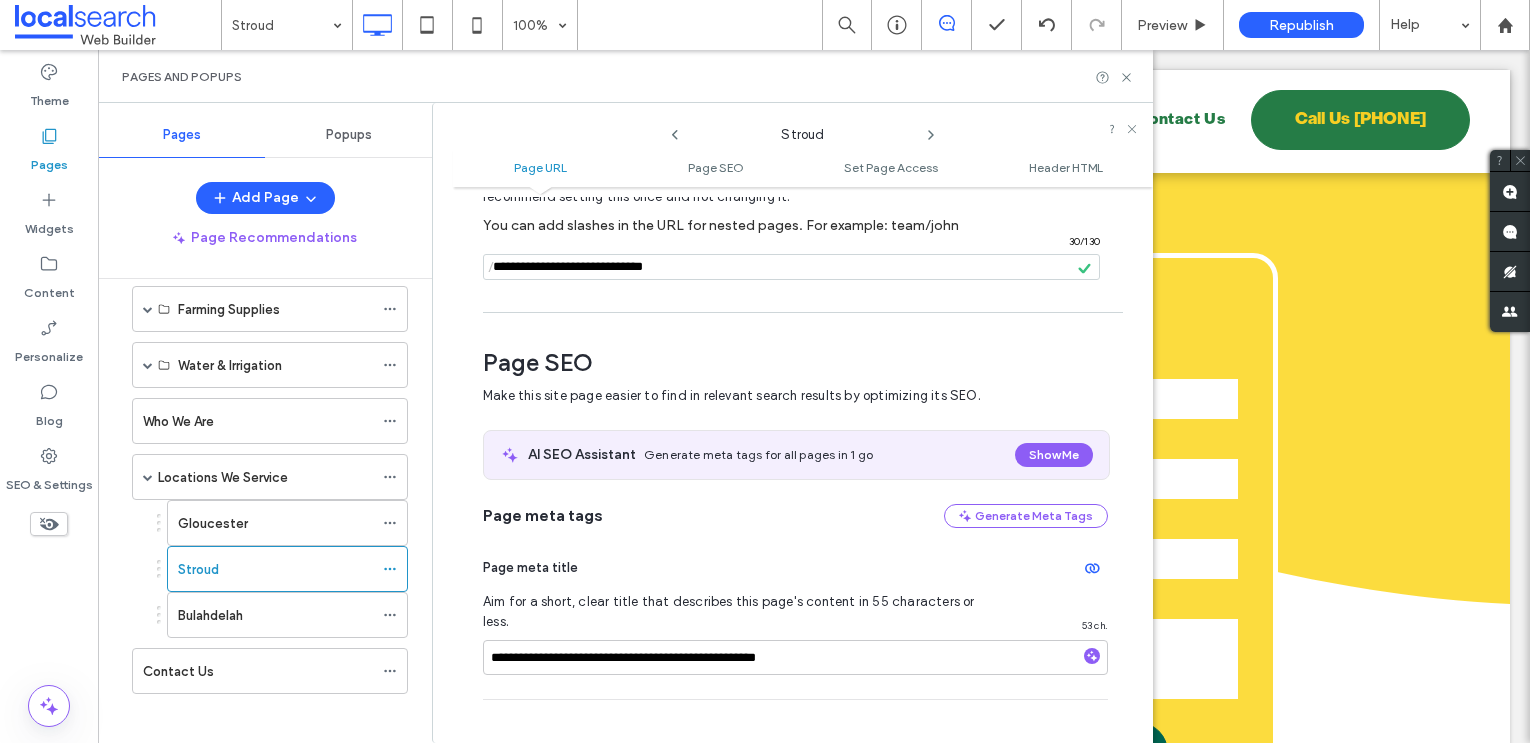 scroll, scrollTop: 132, scrollLeft: 0, axis: vertical 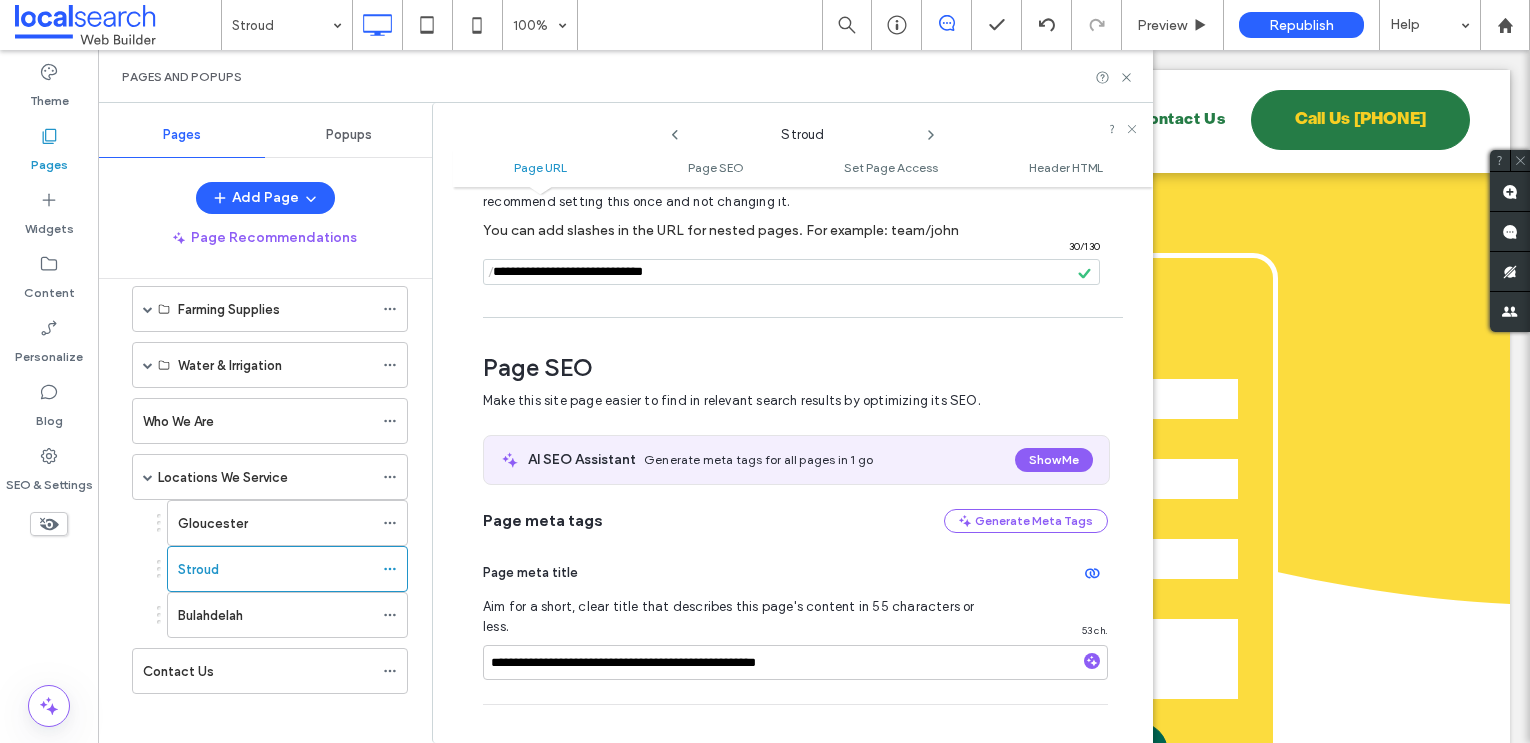 click 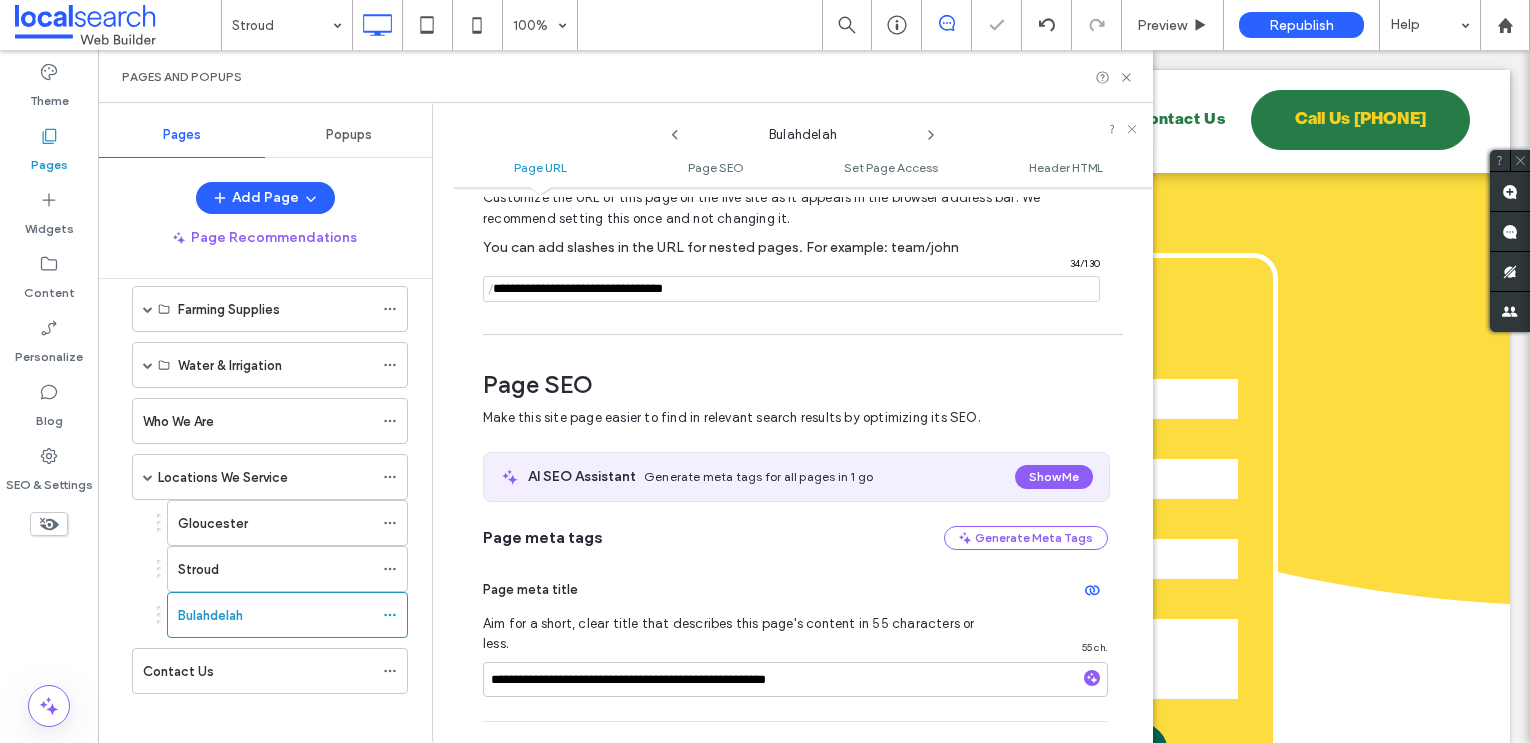 scroll, scrollTop: 109, scrollLeft: 0, axis: vertical 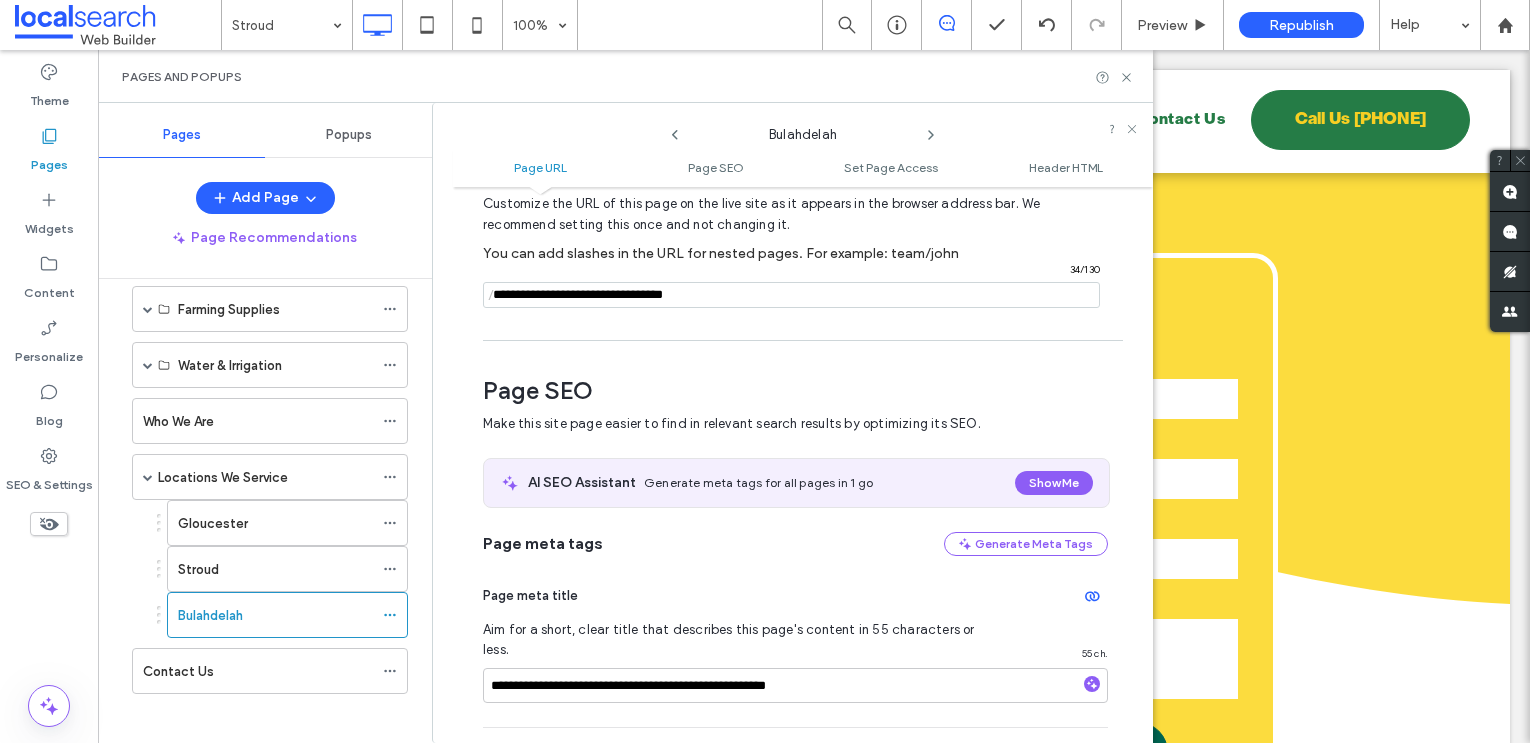 drag, startPoint x: 638, startPoint y: 295, endPoint x: 561, endPoint y: 291, distance: 77.10383 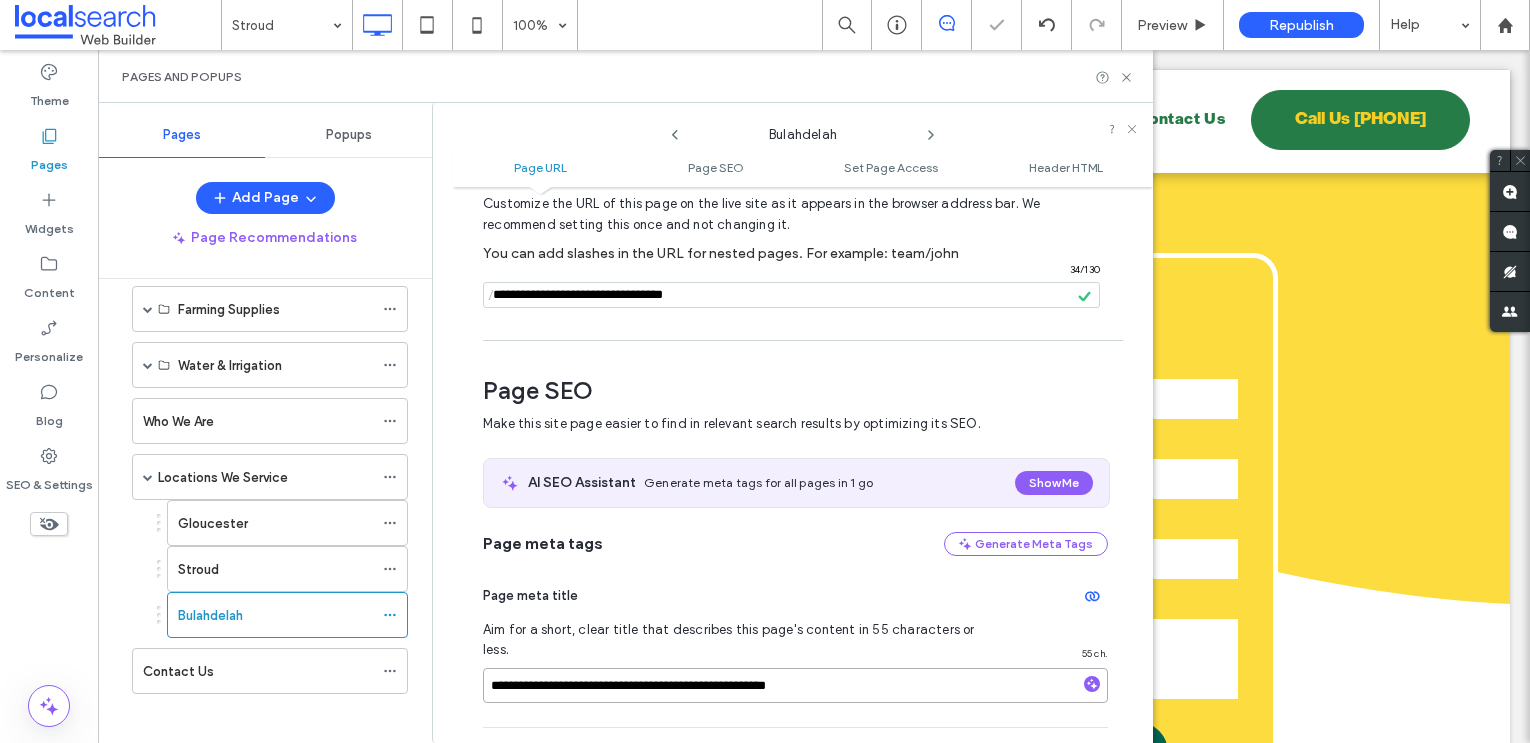 drag, startPoint x: 589, startPoint y: 665, endPoint x: 467, endPoint y: 668, distance: 122.03688 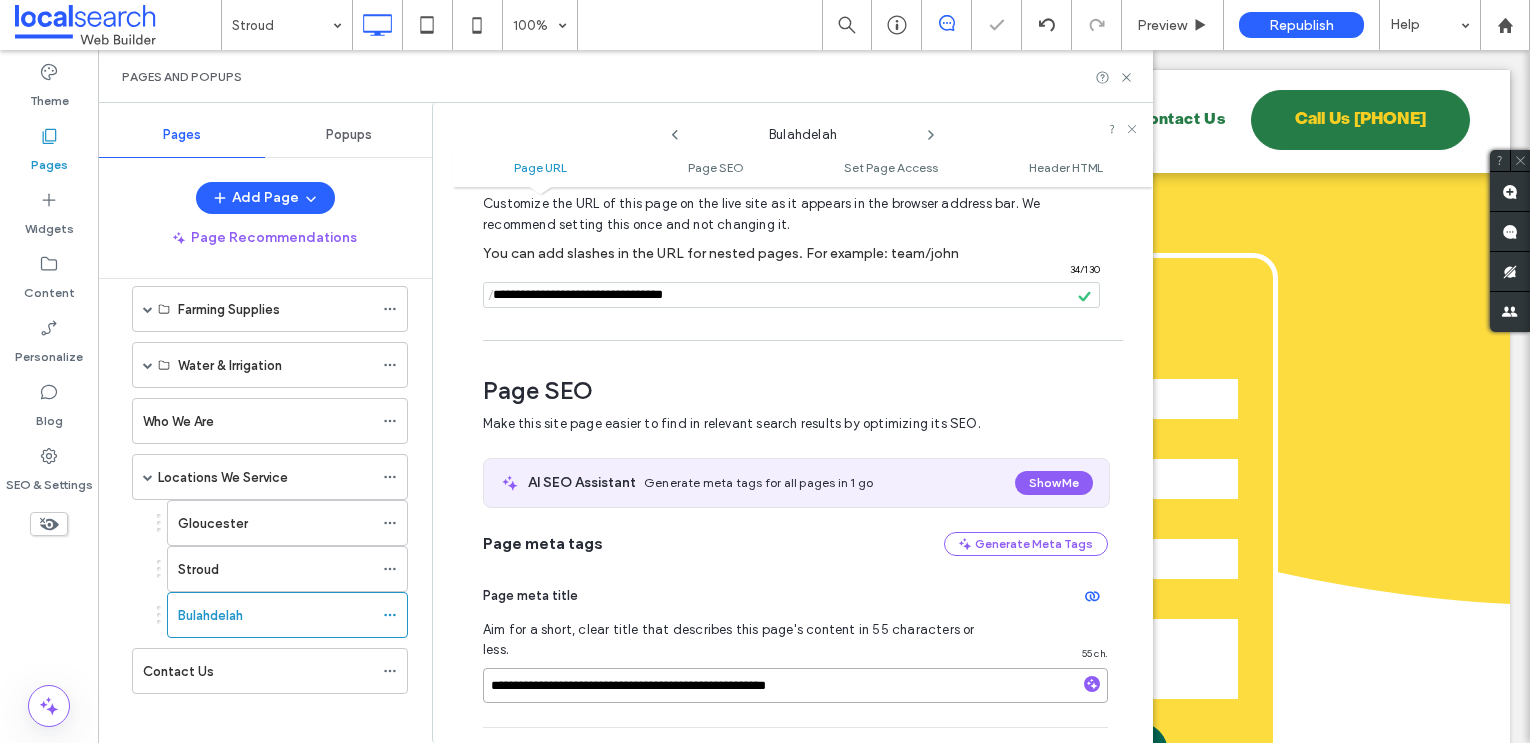 click on "**********" at bounding box center (803, 465) 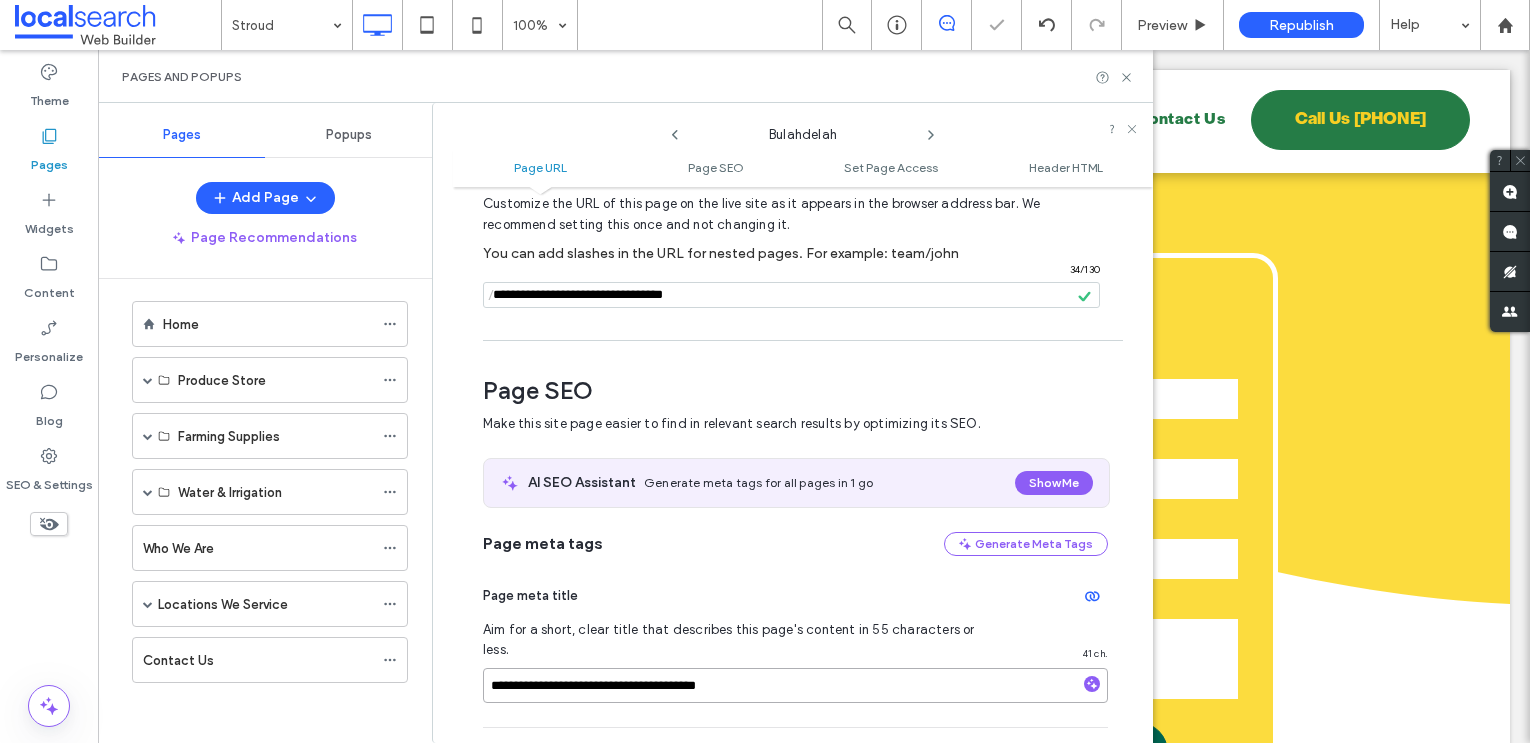 scroll, scrollTop: 3, scrollLeft: 0, axis: vertical 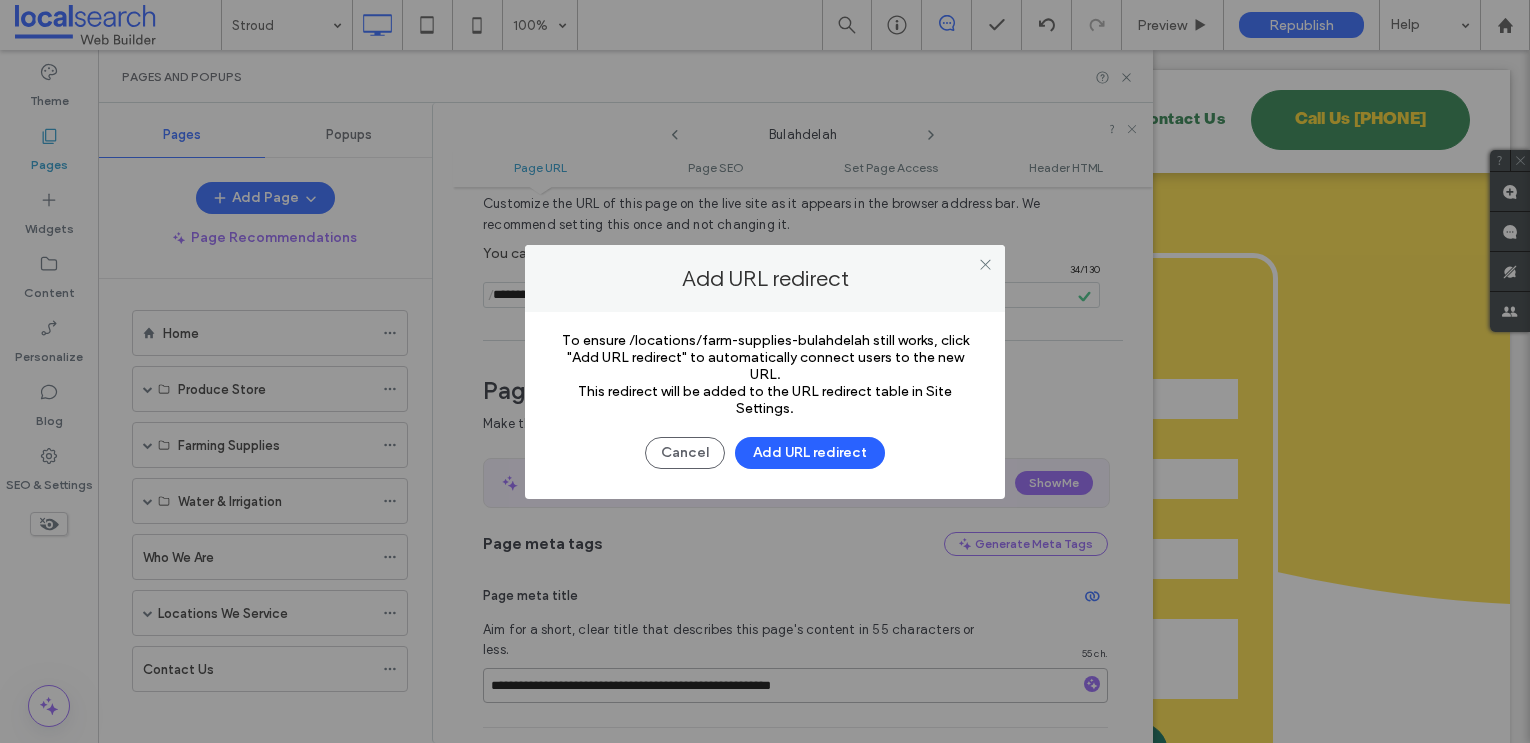 type on "**********" 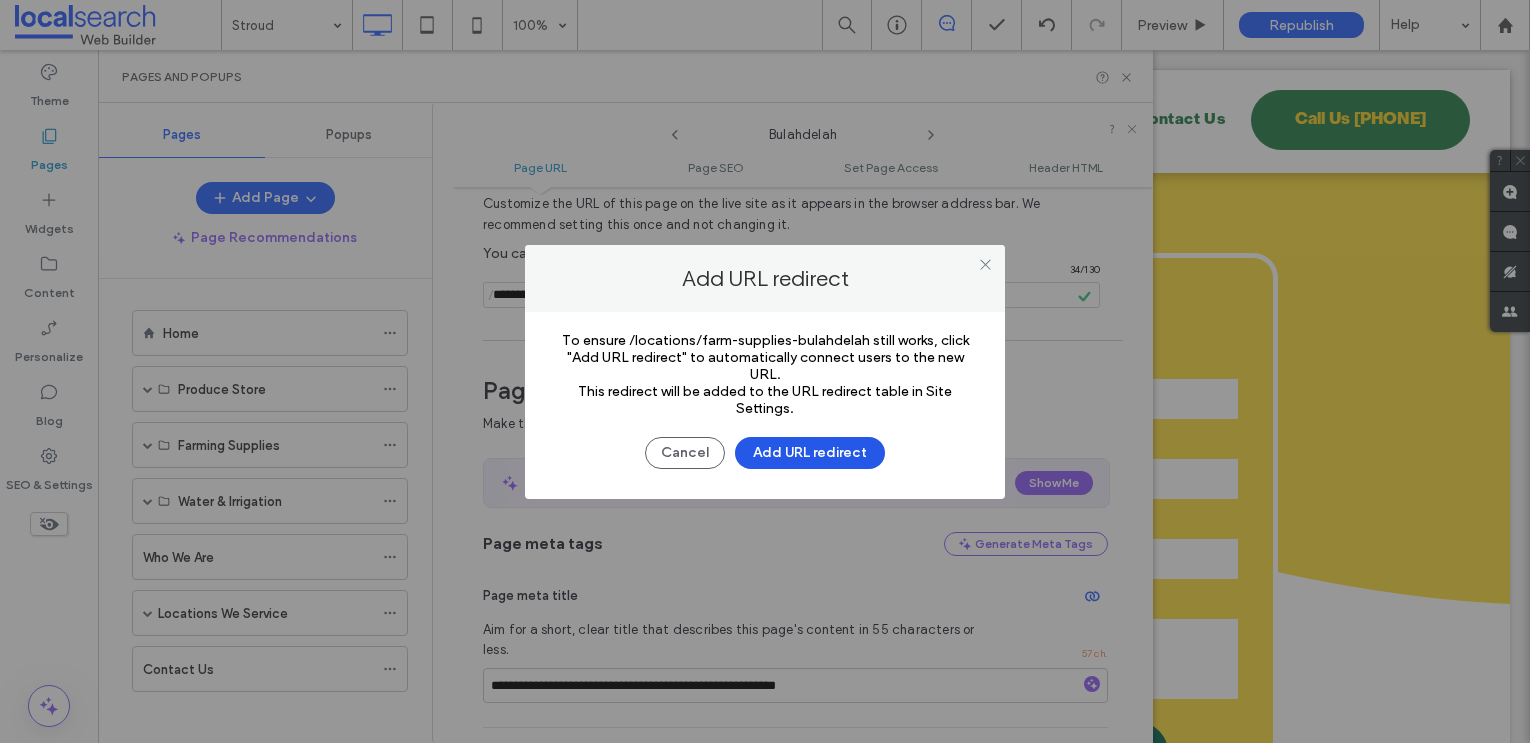 click on "Add URL redirect" at bounding box center (810, 453) 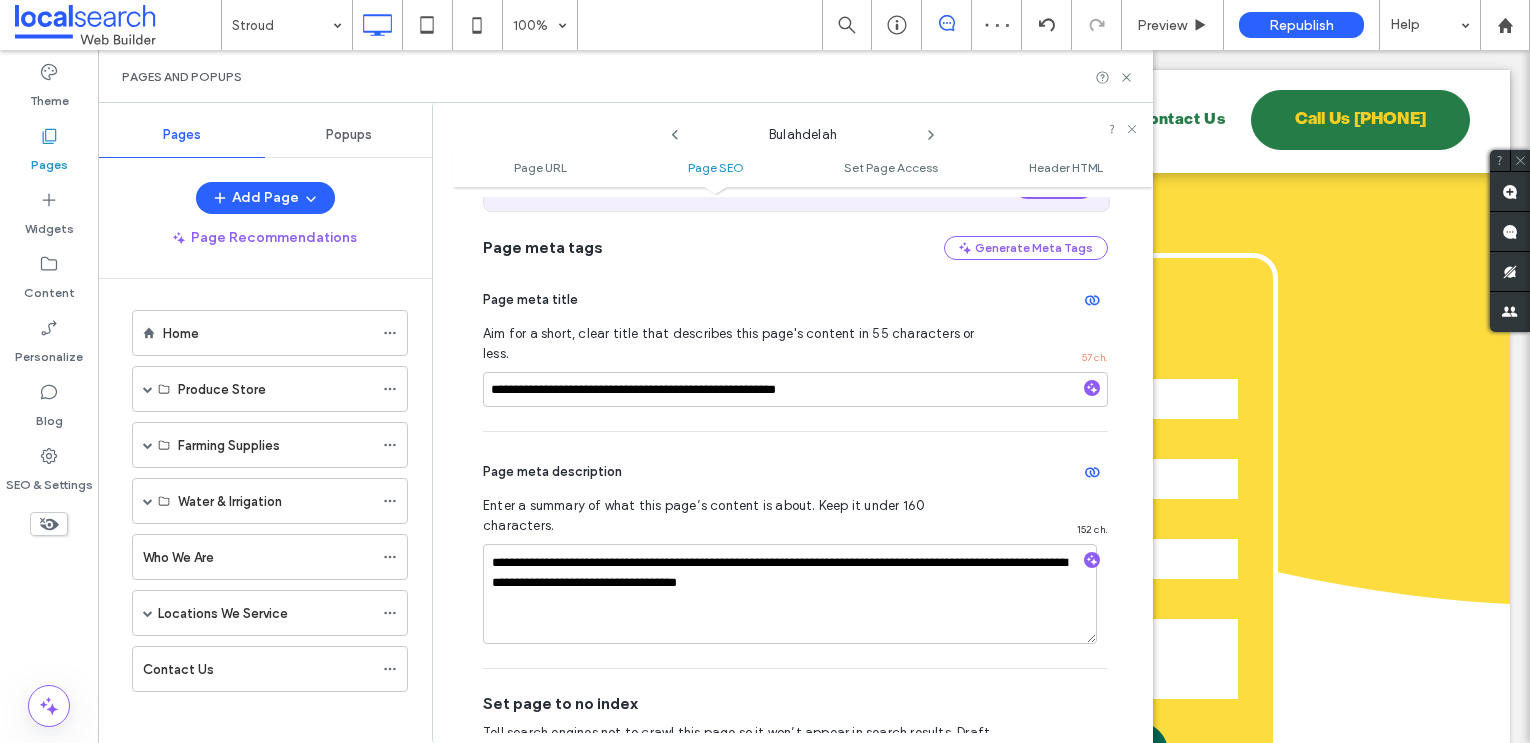 scroll, scrollTop: 410, scrollLeft: 0, axis: vertical 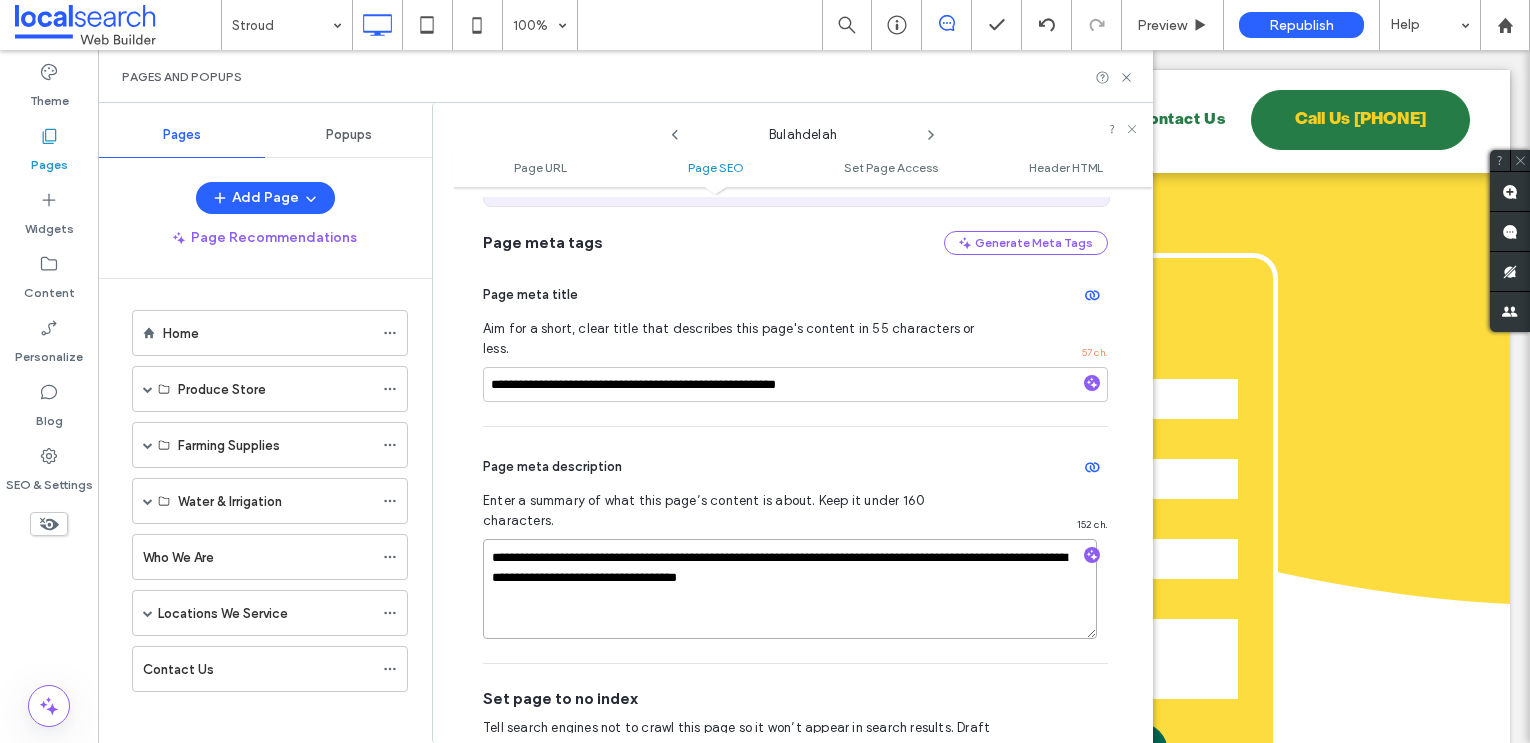 drag, startPoint x: 594, startPoint y: 538, endPoint x: 594, endPoint y: 607, distance: 69 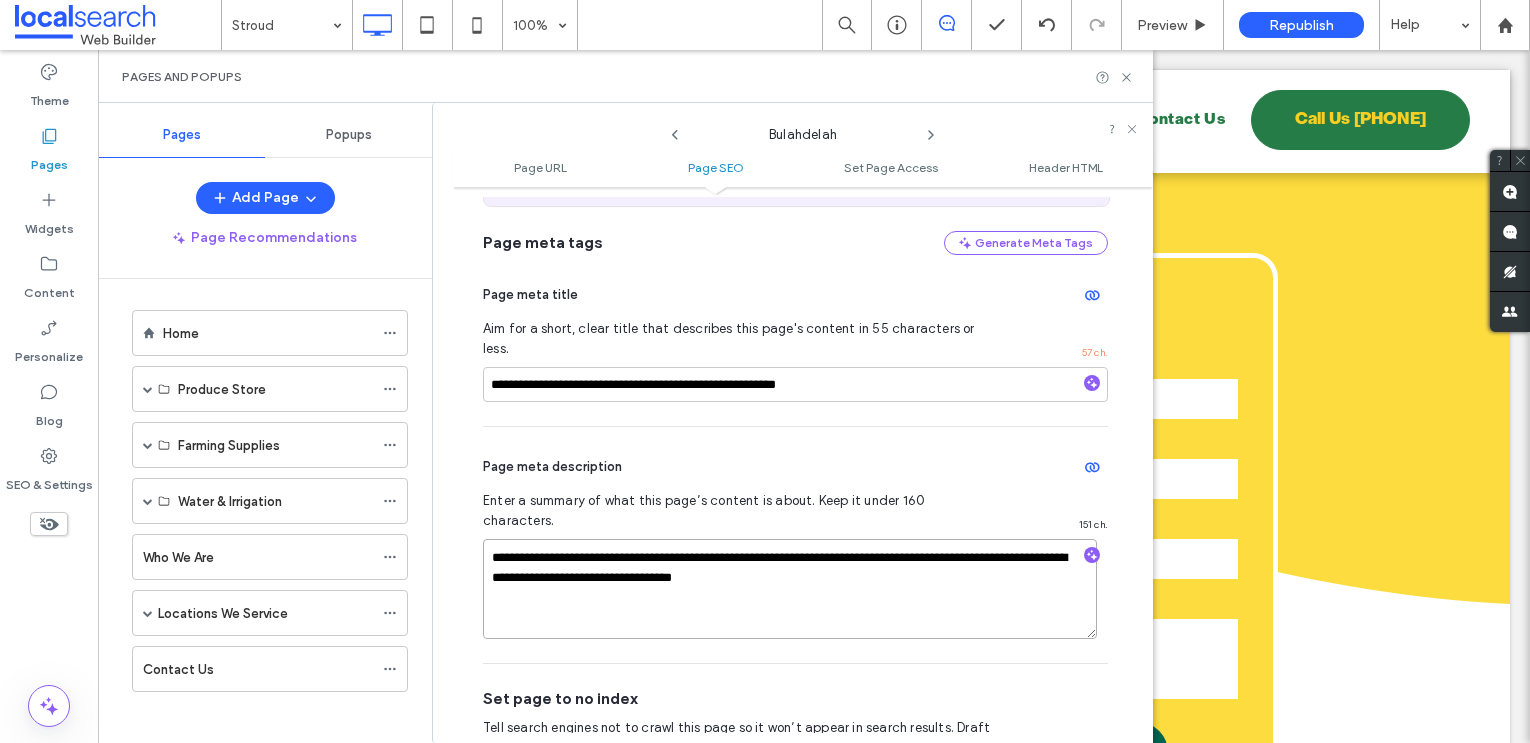 click on "**********" at bounding box center [790, 589] 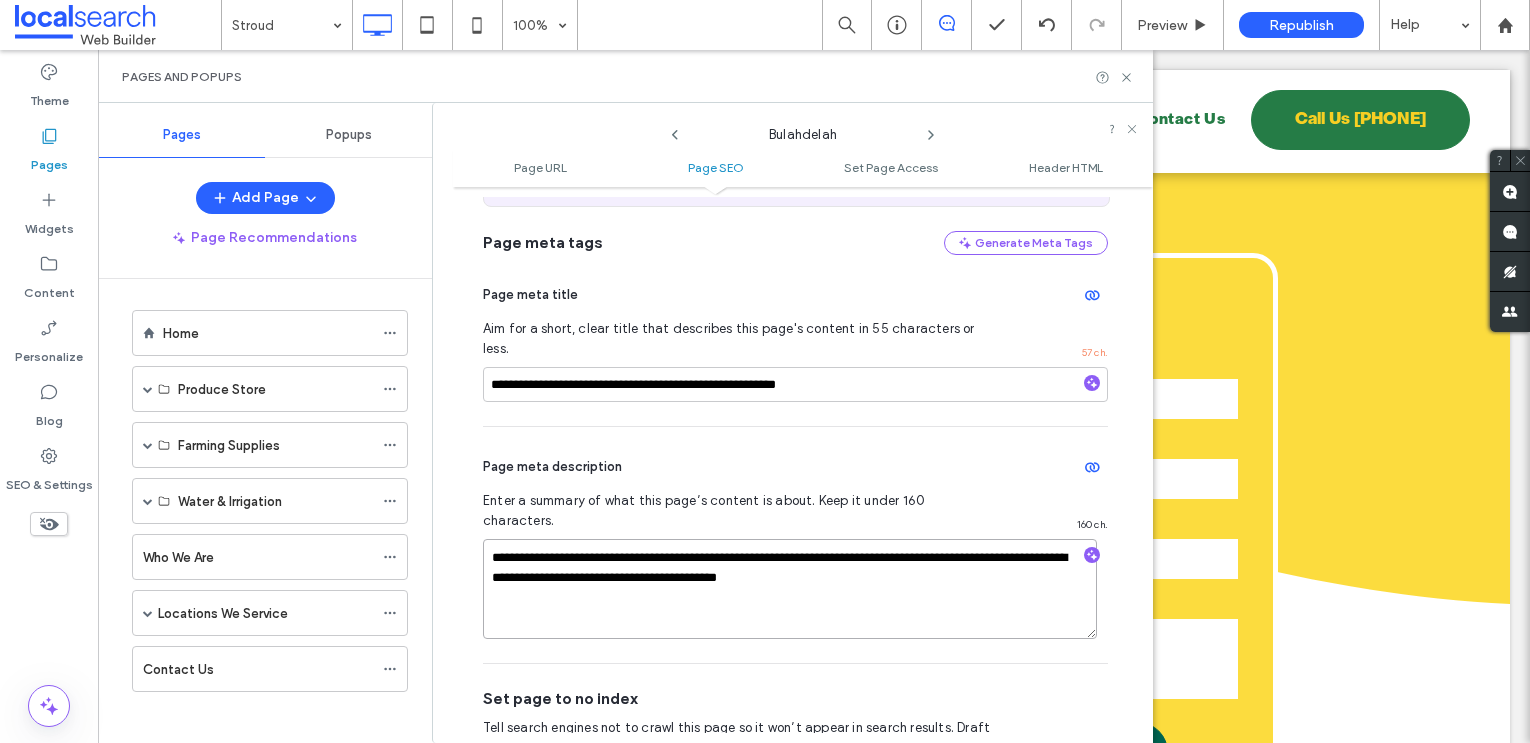 drag, startPoint x: 838, startPoint y: 539, endPoint x: 706, endPoint y: 541, distance: 132.01515 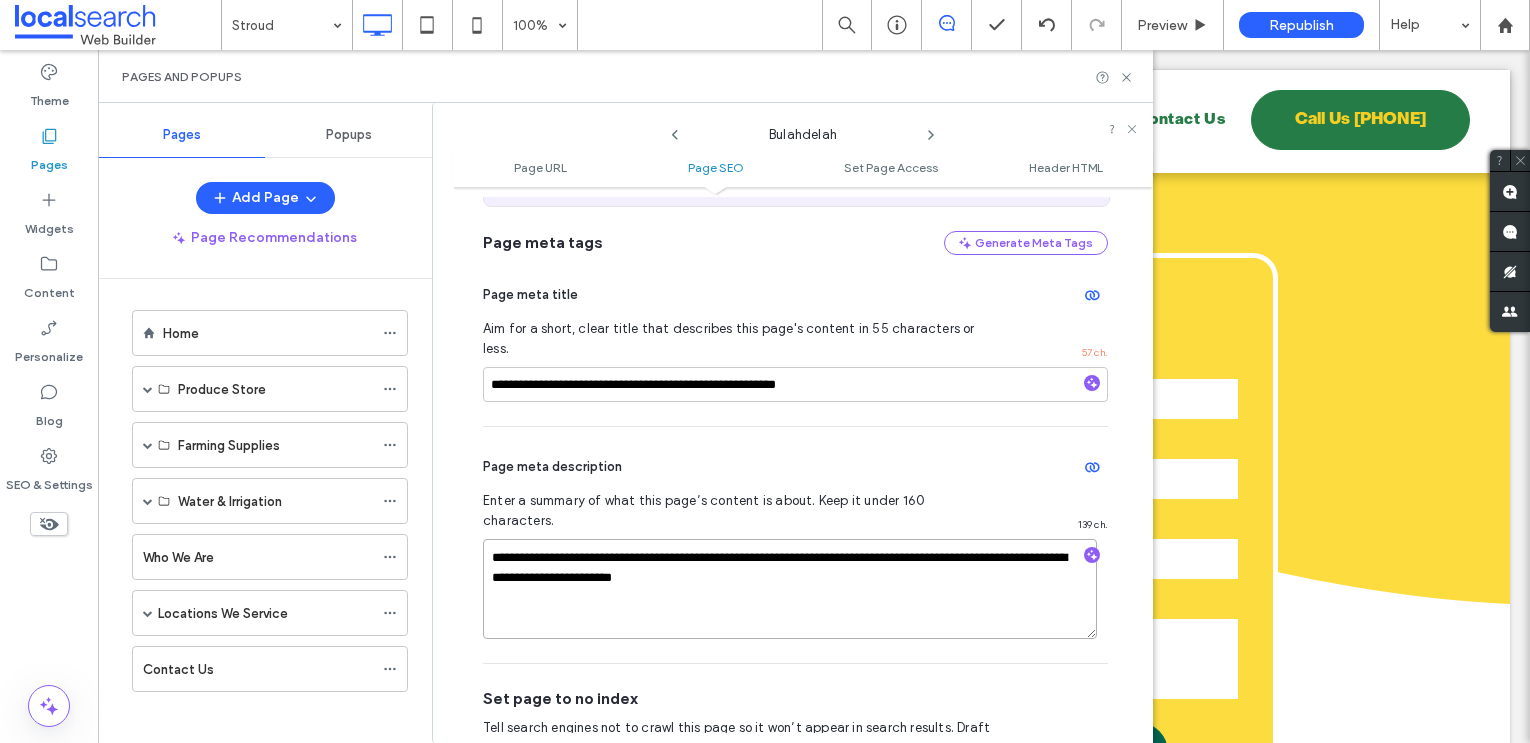 click on "**********" at bounding box center [790, 589] 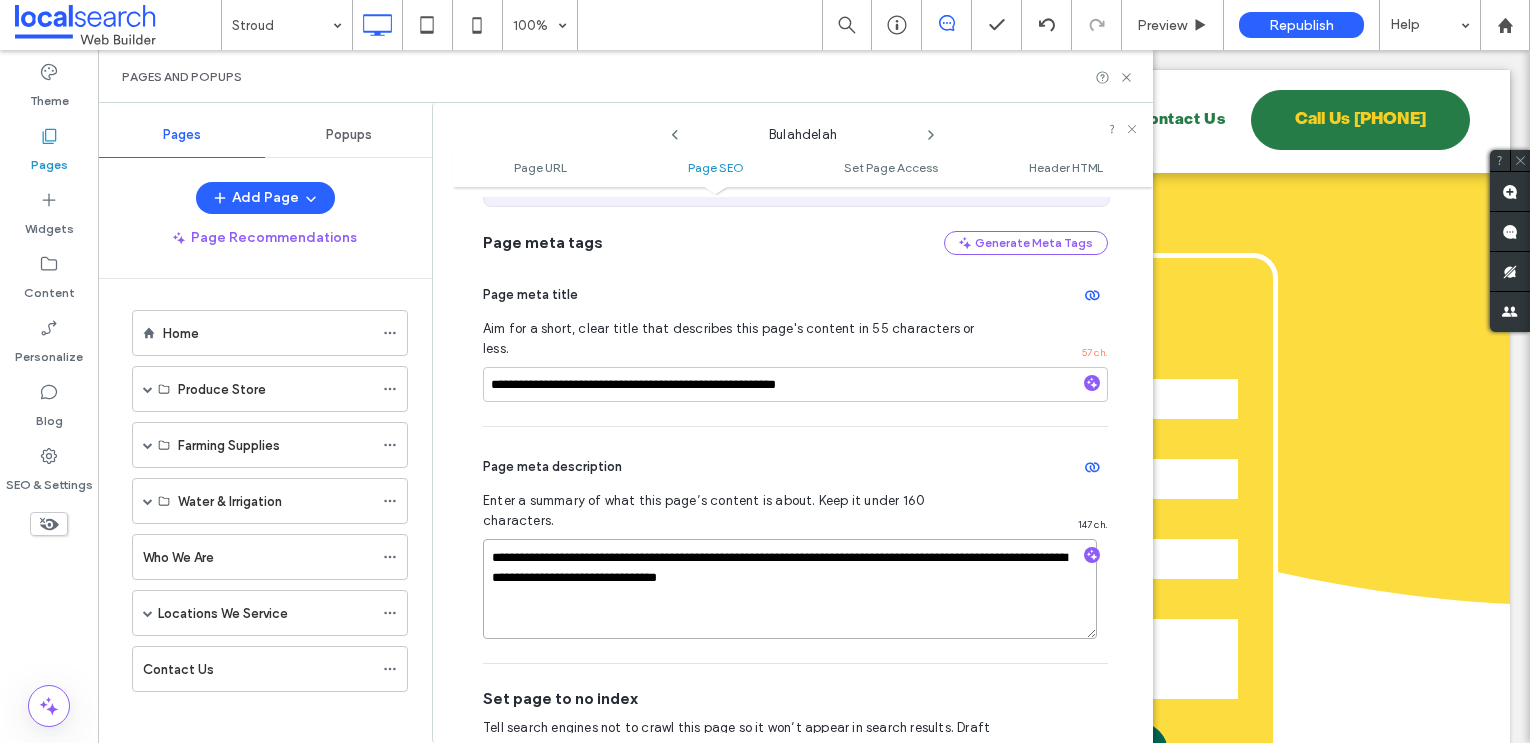 type on "**********" 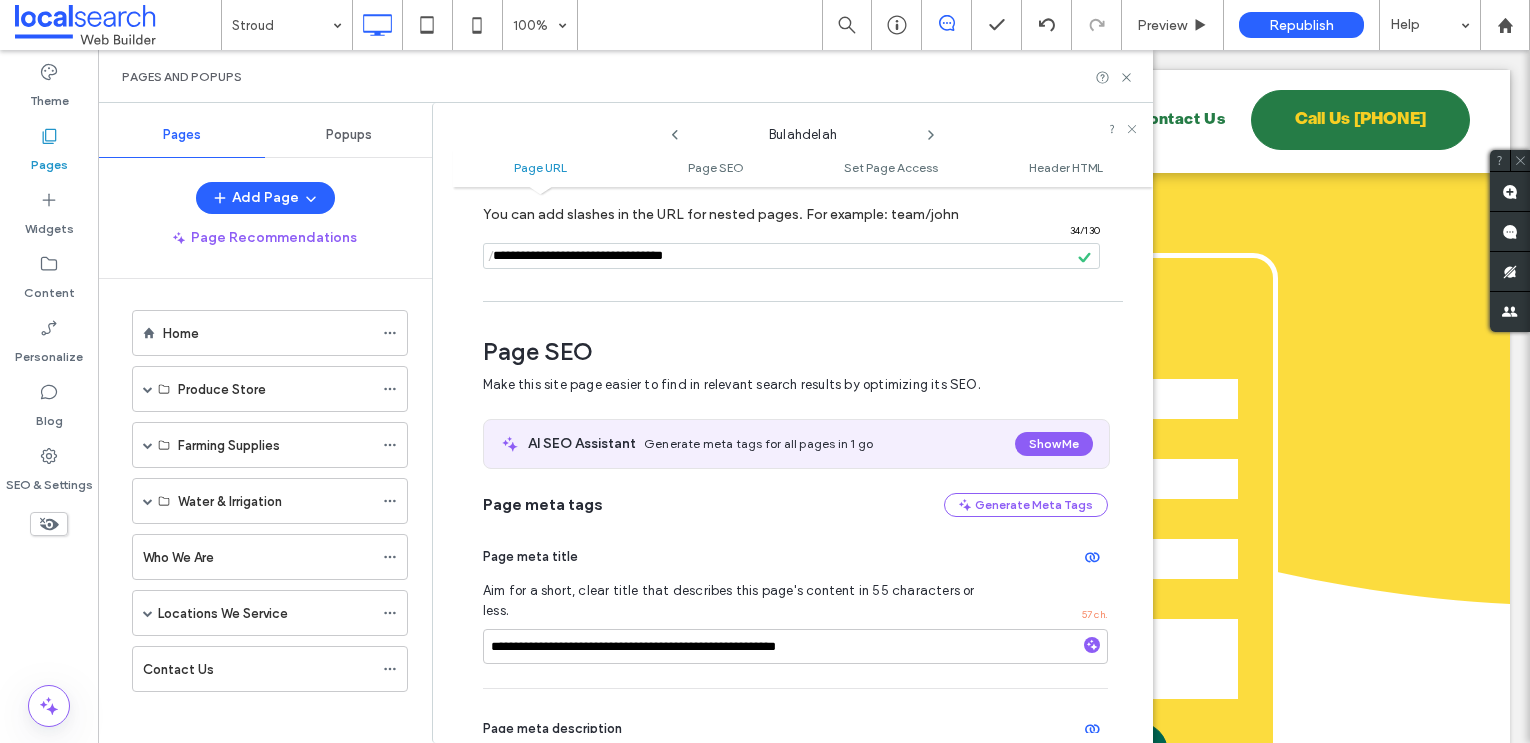 scroll, scrollTop: 143, scrollLeft: 0, axis: vertical 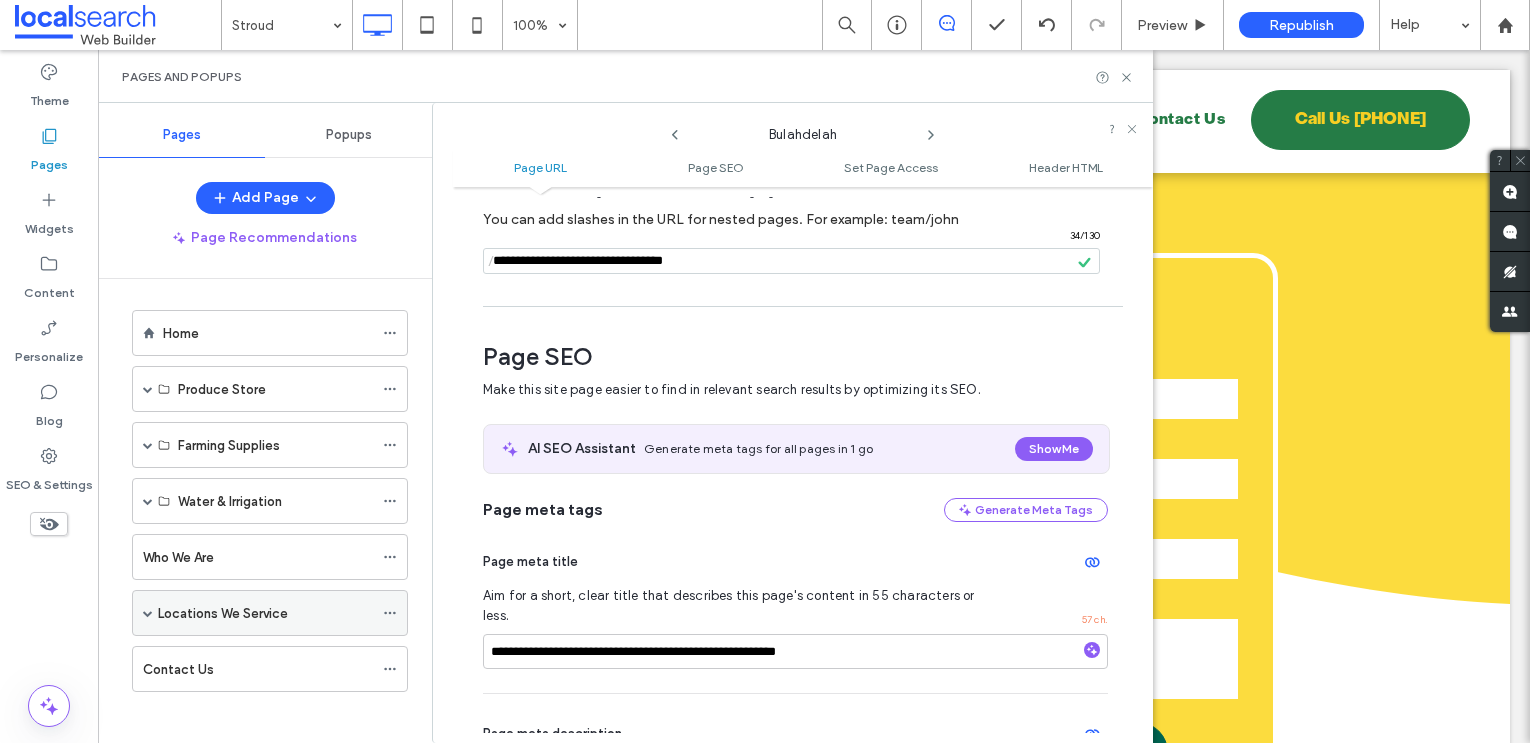 click on "Locations We Service" at bounding box center (223, 613) 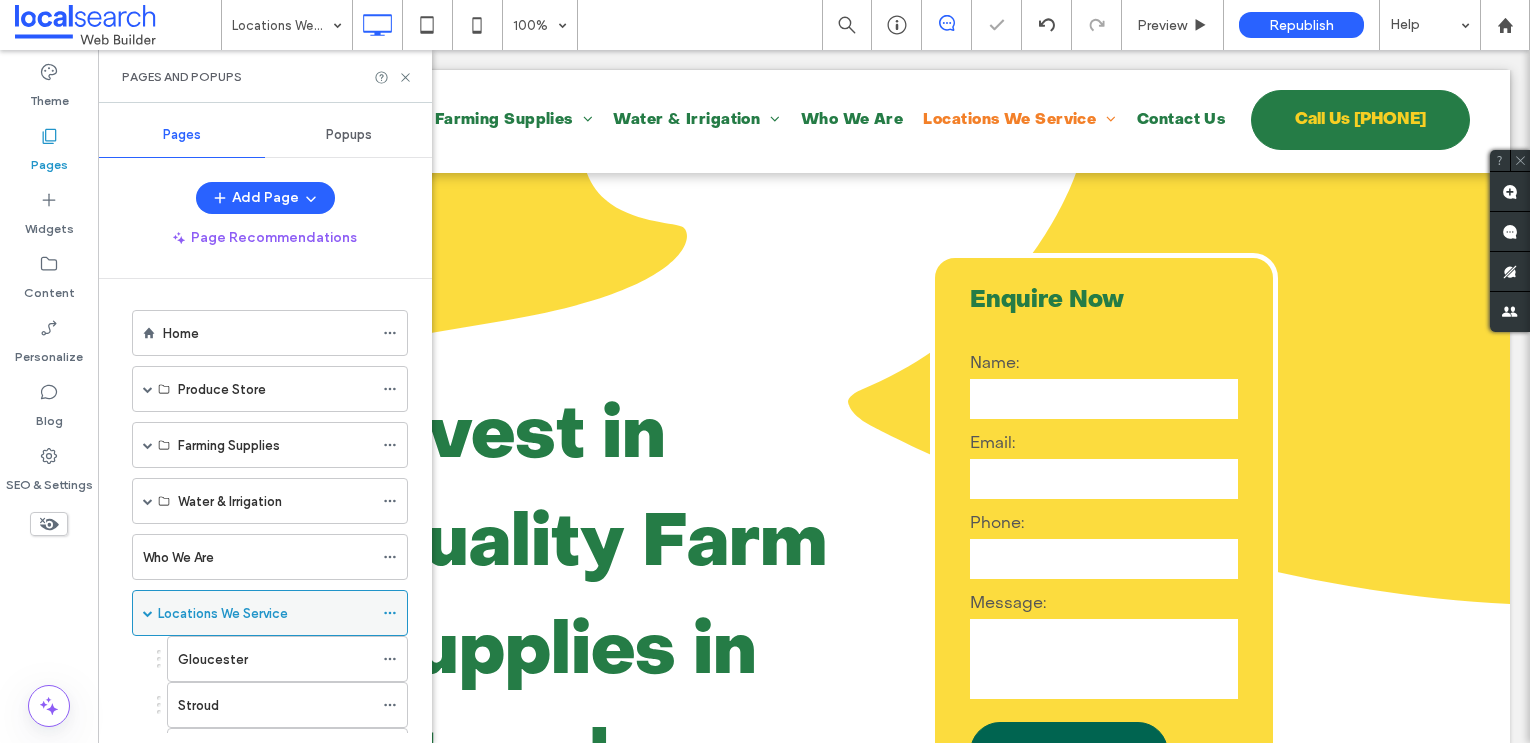 scroll, scrollTop: 139, scrollLeft: 0, axis: vertical 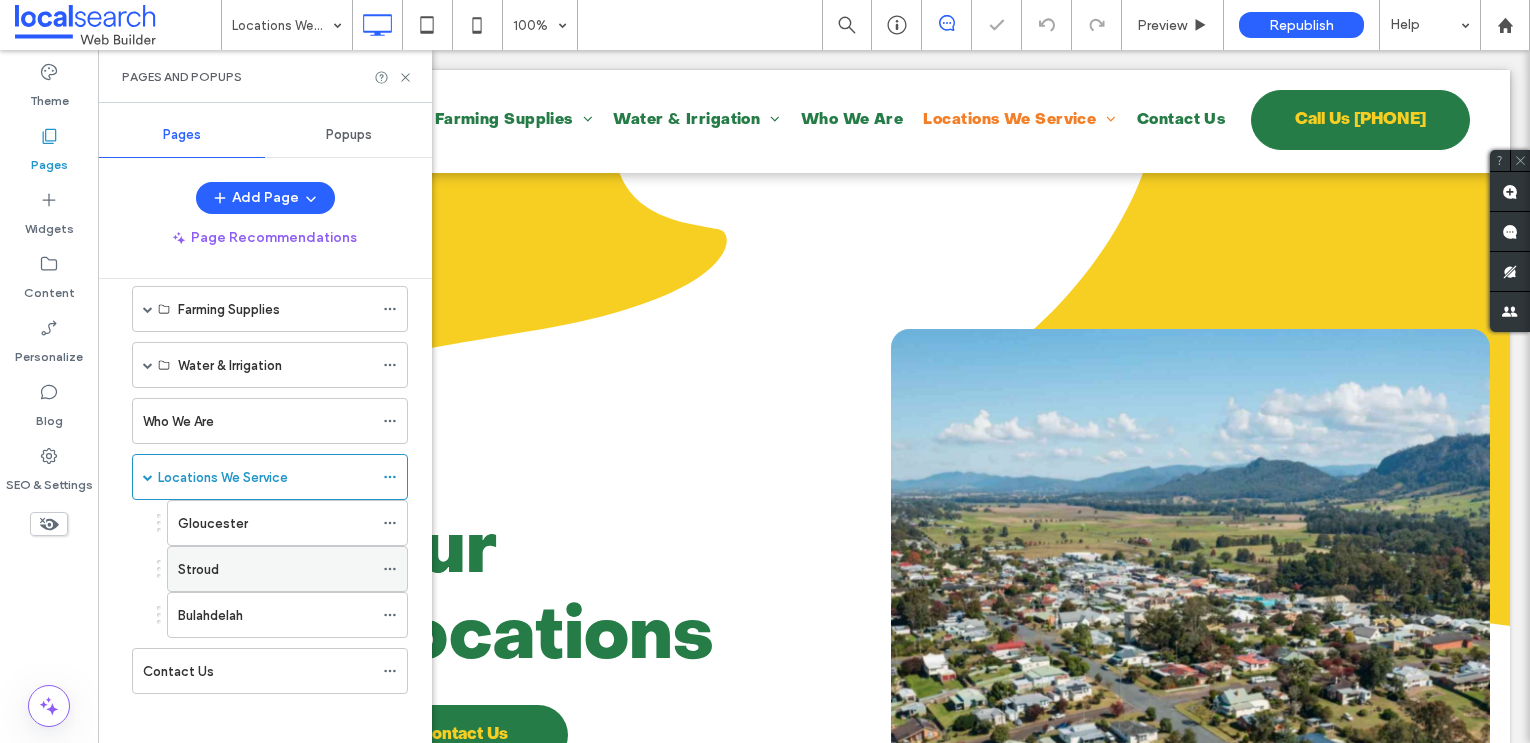 click on "Stroud" at bounding box center [275, 569] 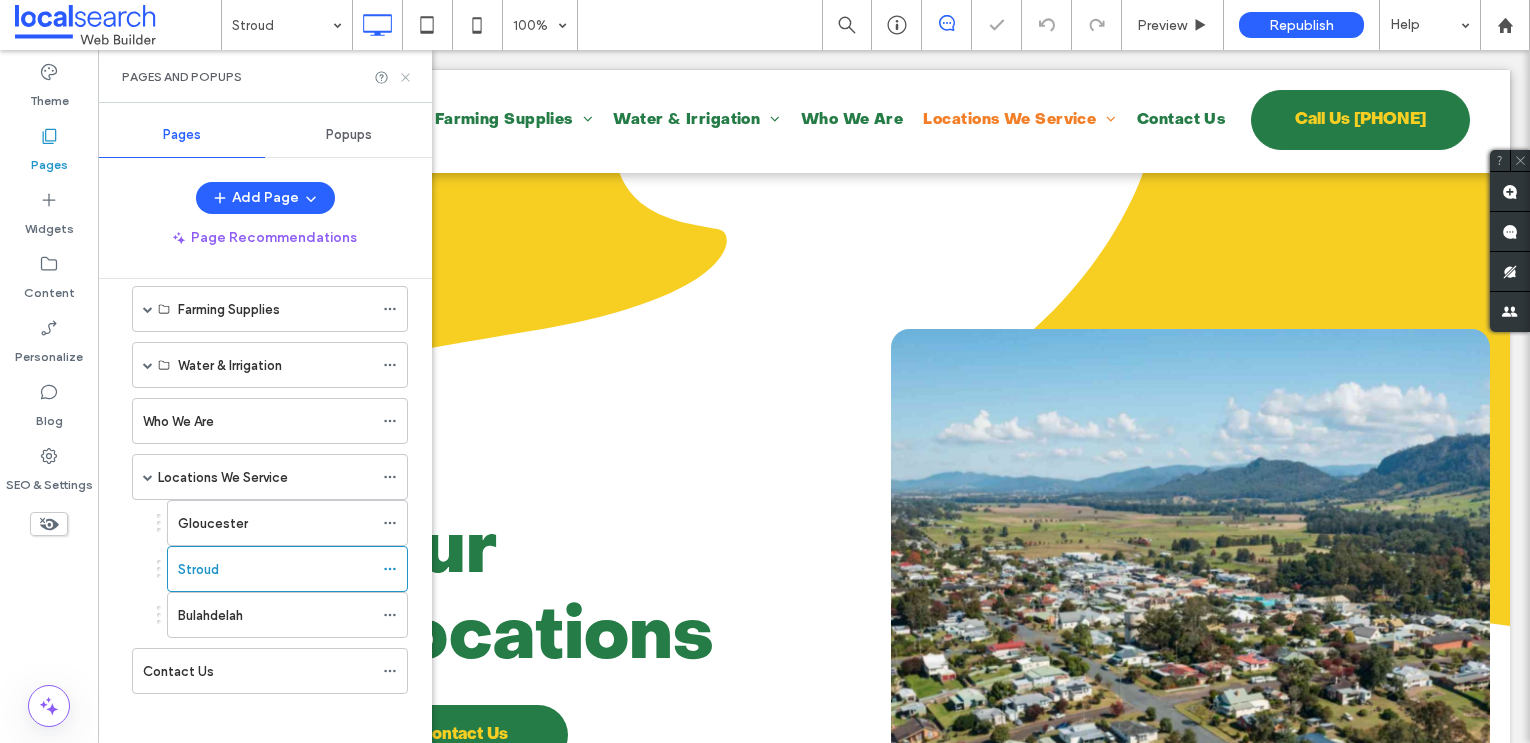 click 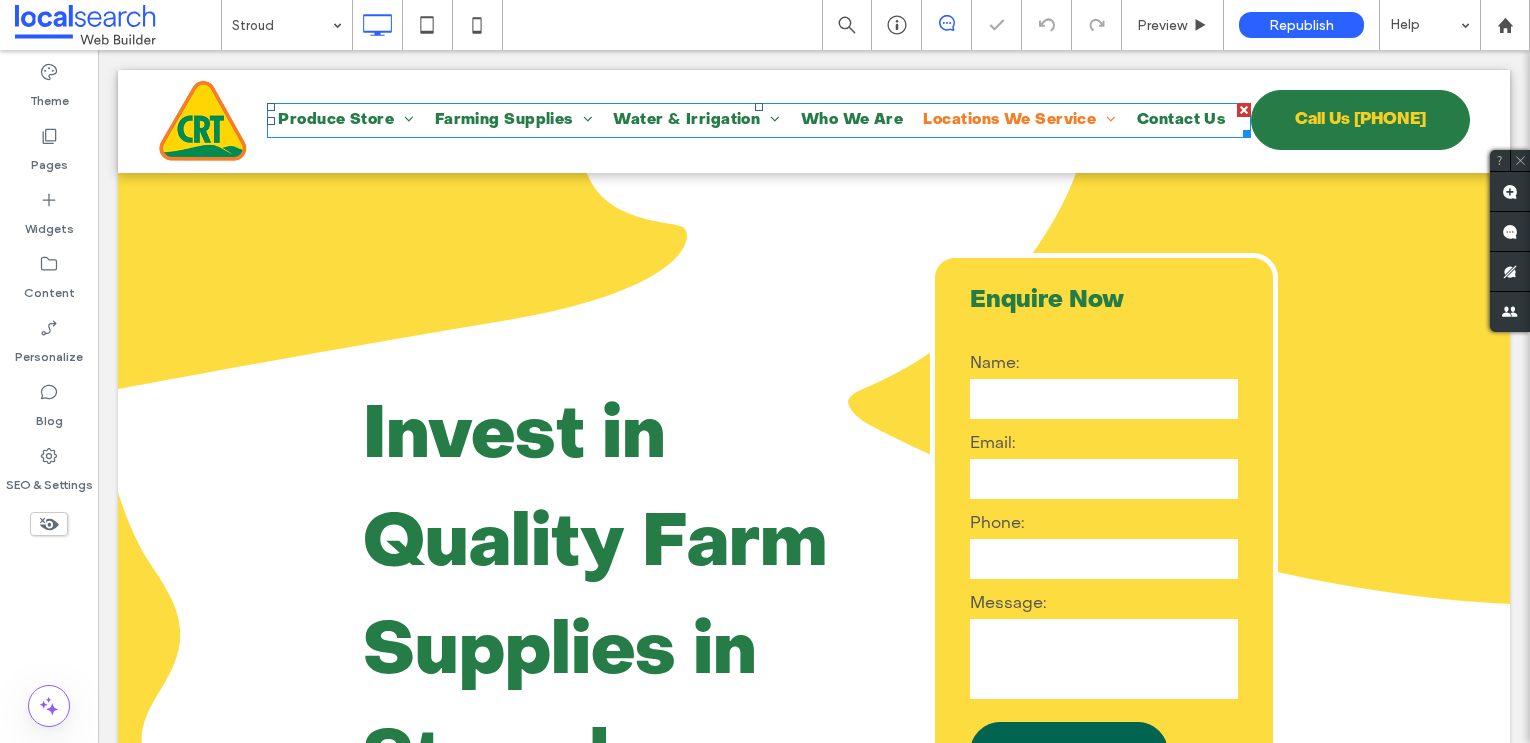 scroll, scrollTop: 0, scrollLeft: 0, axis: both 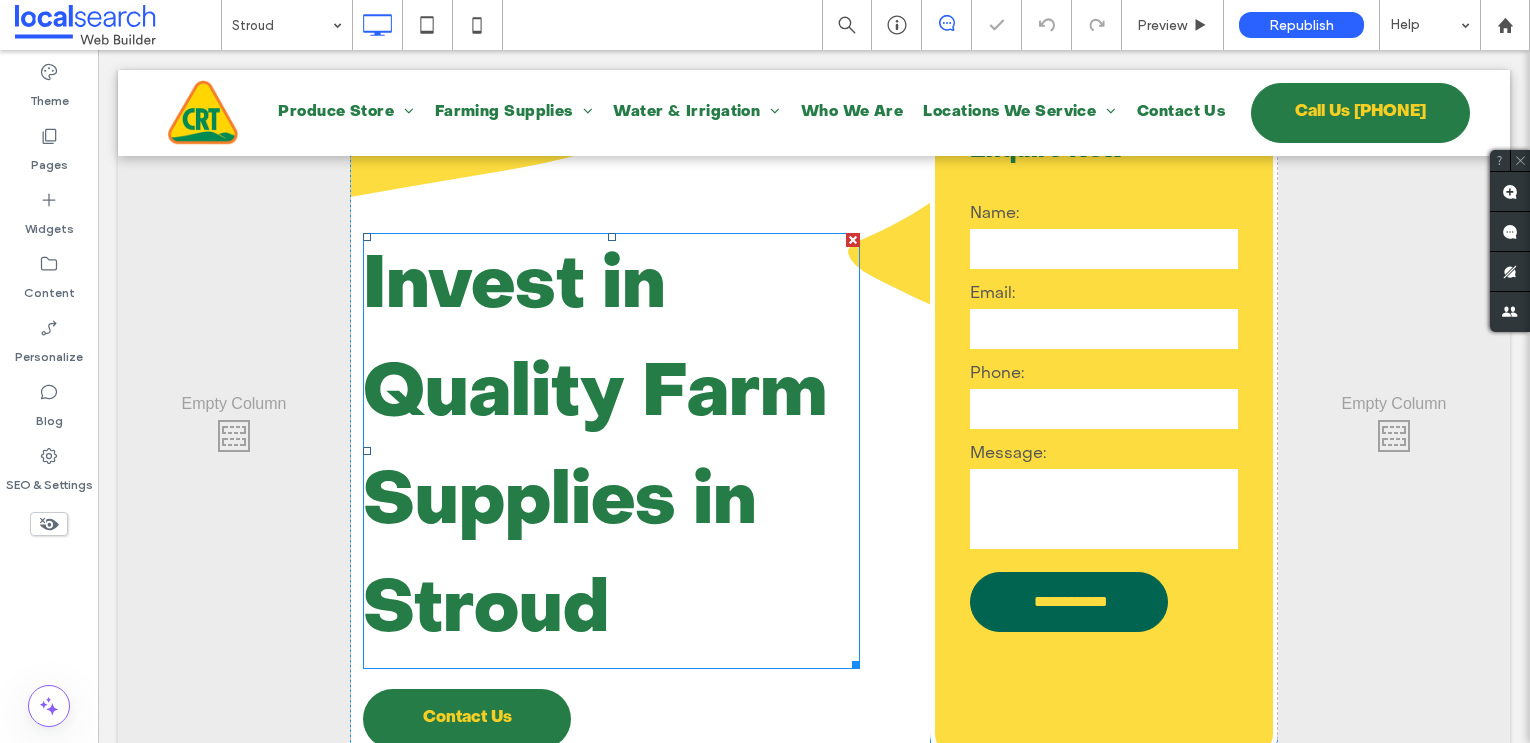 click on "Invest in Quality Farm Supplies in Stroud" at bounding box center (595, 450) 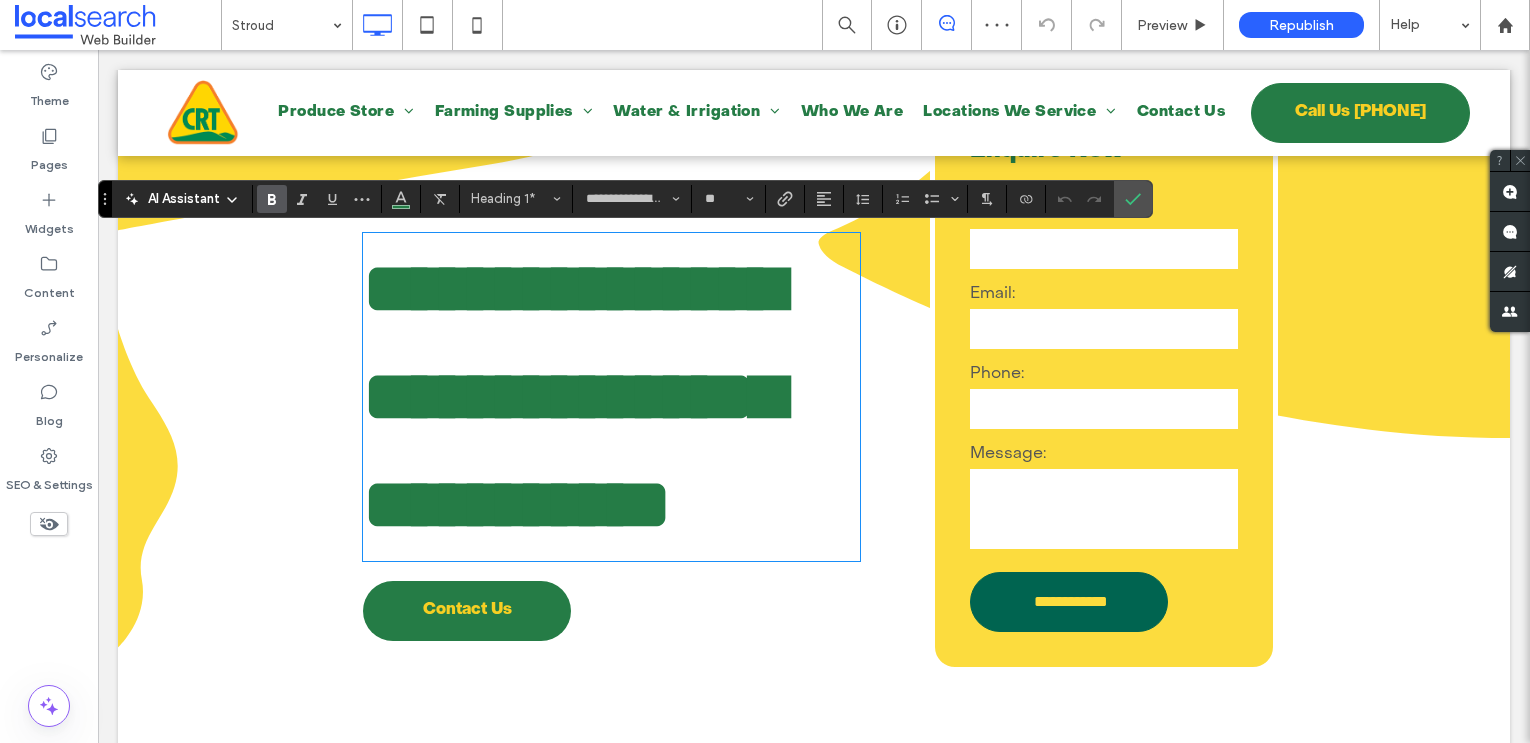 click on "**********" at bounding box center [573, 396] 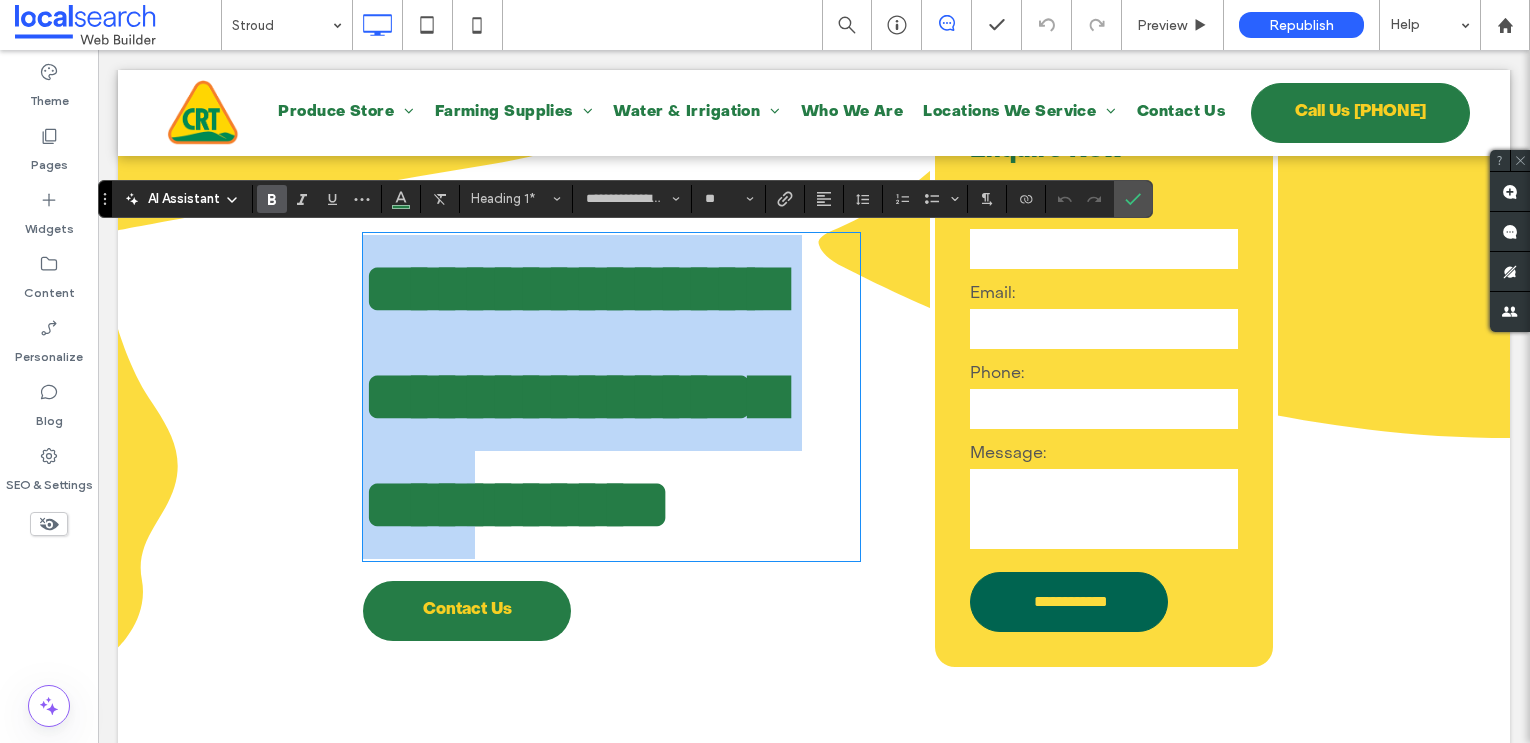 drag, startPoint x: 764, startPoint y: 497, endPoint x: 366, endPoint y: 290, distance: 448.6123 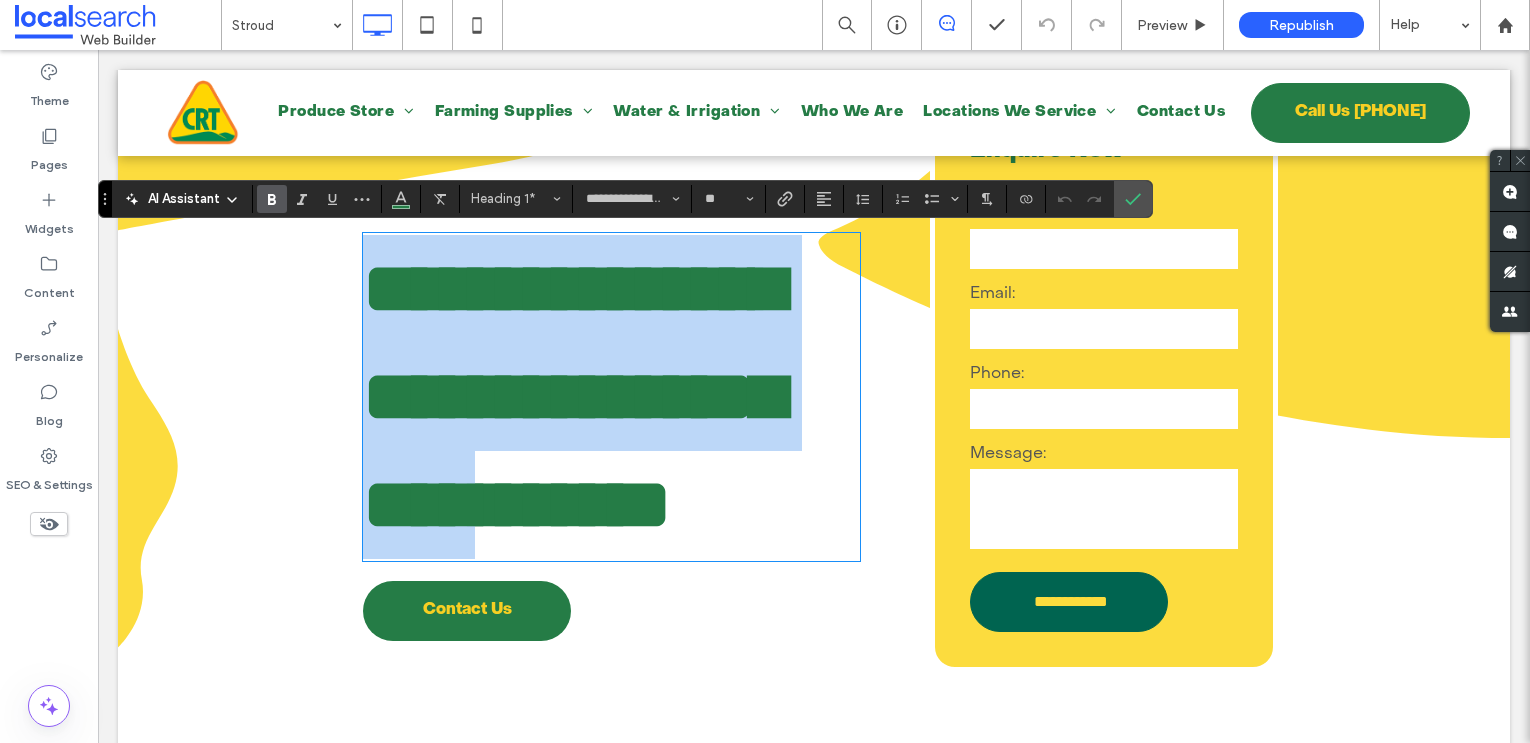 click on "**********" at bounding box center [573, 396] 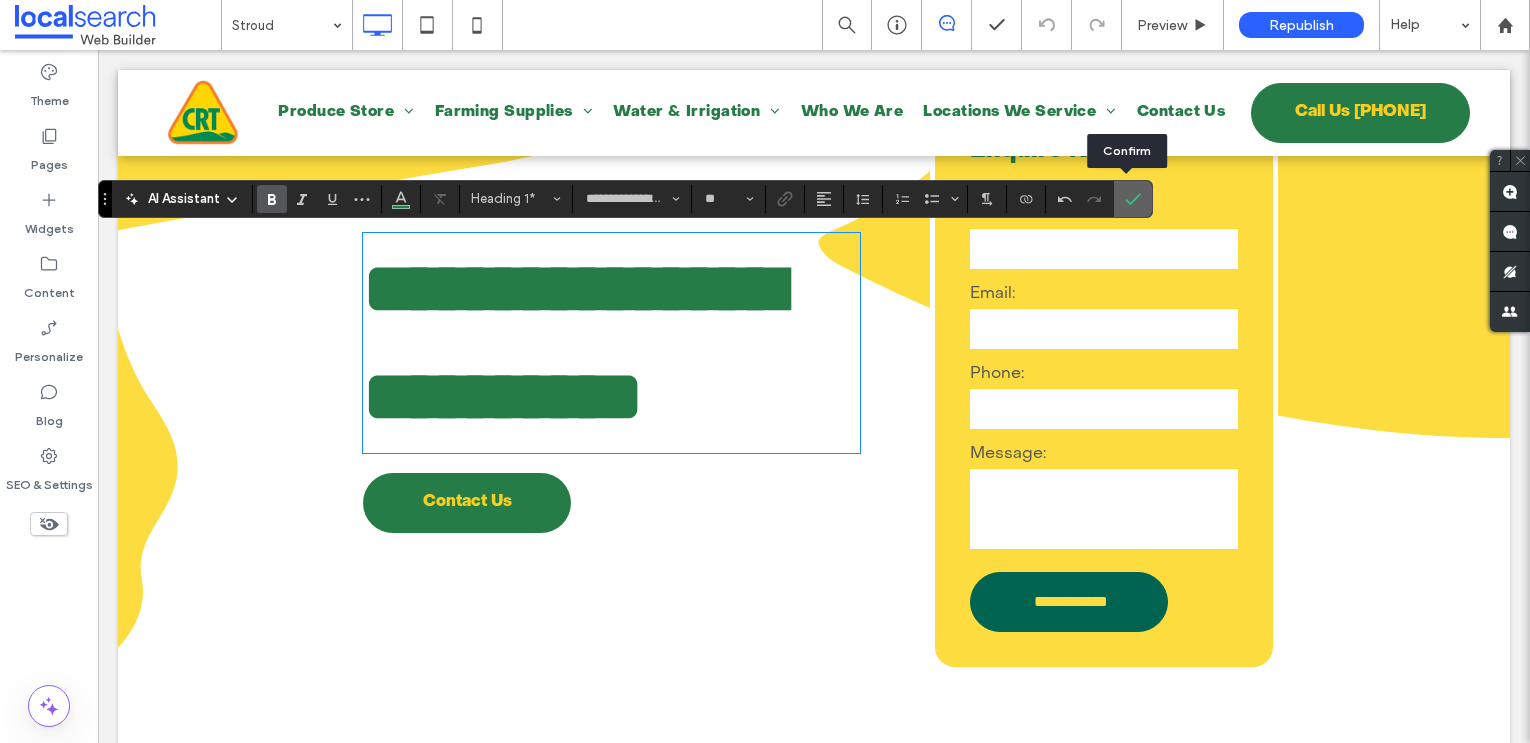 click 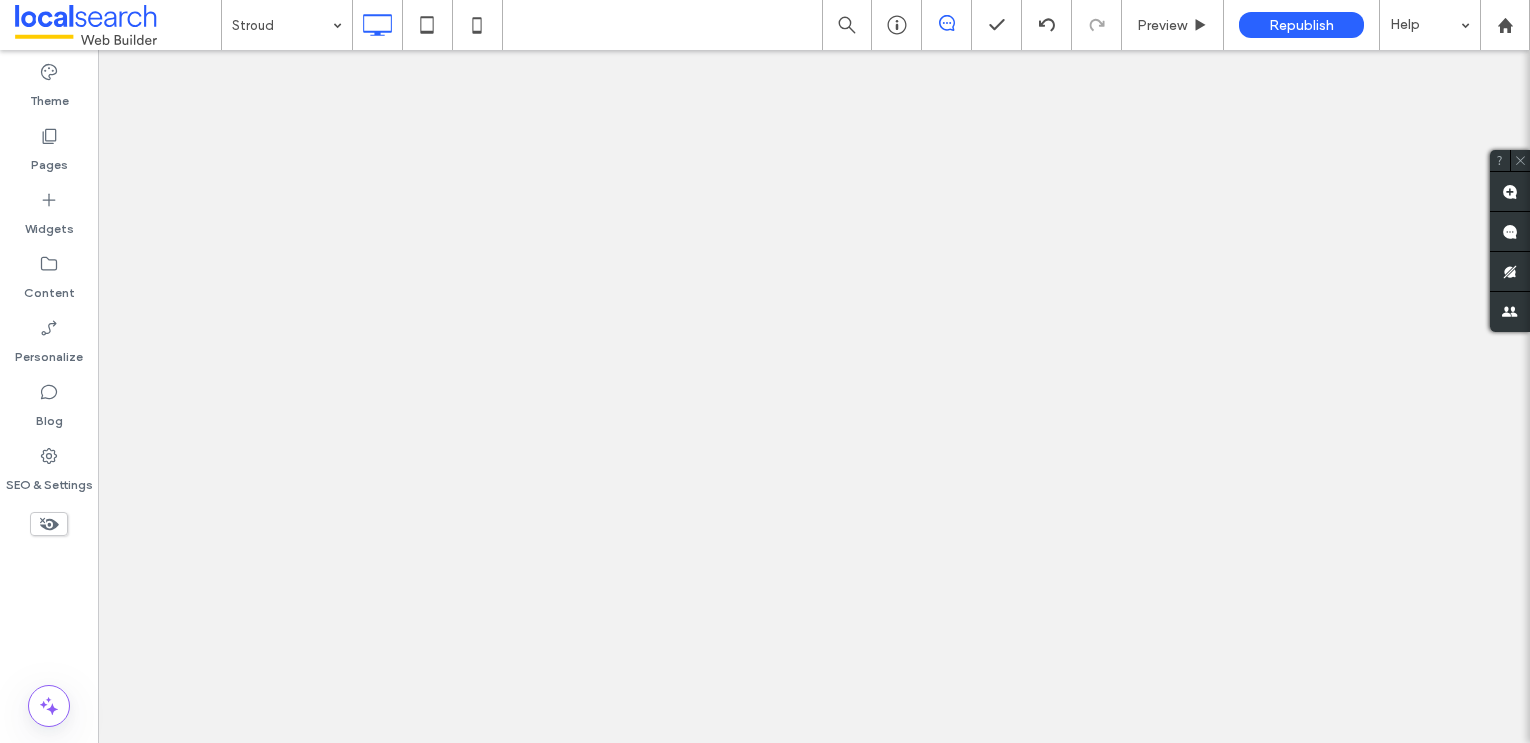 click 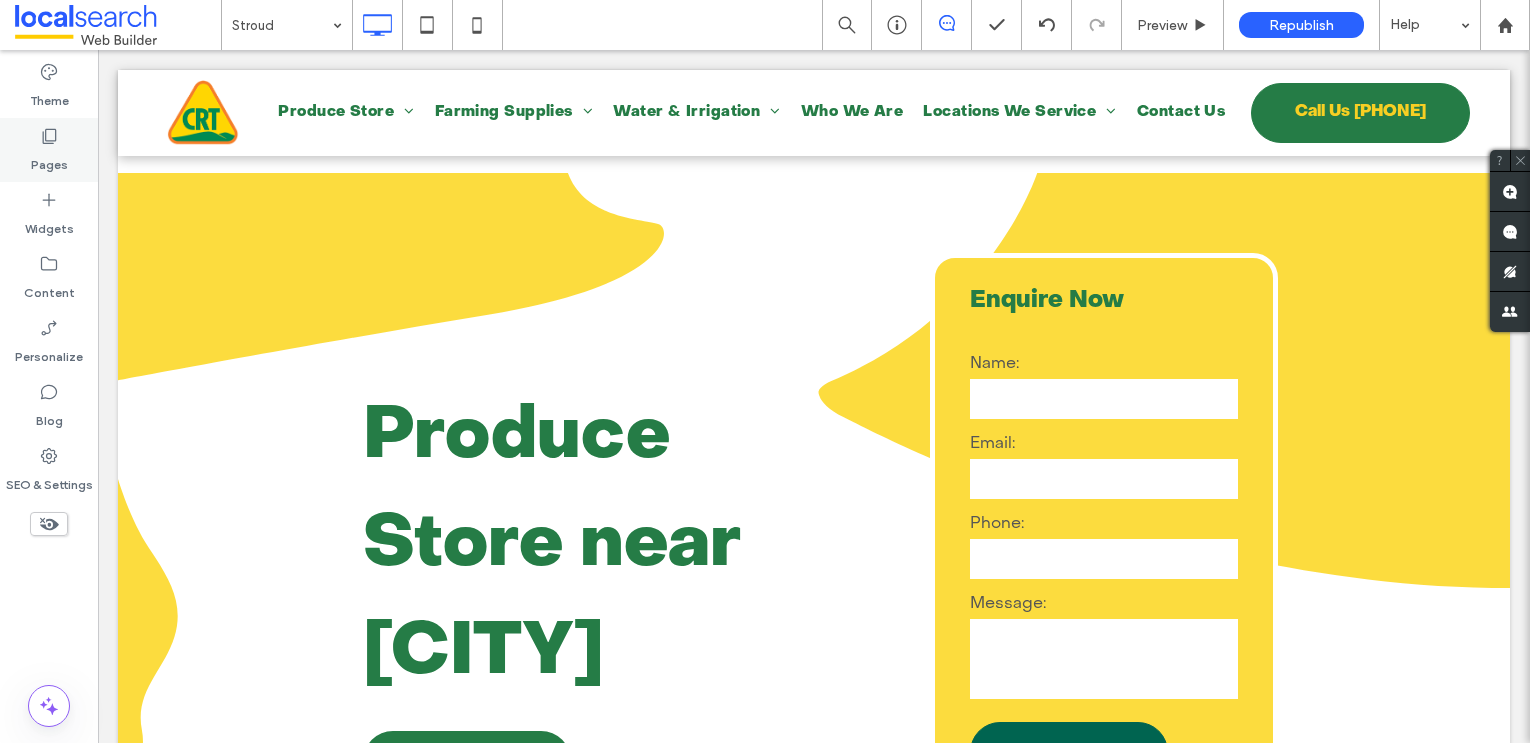 scroll, scrollTop: 150, scrollLeft: 0, axis: vertical 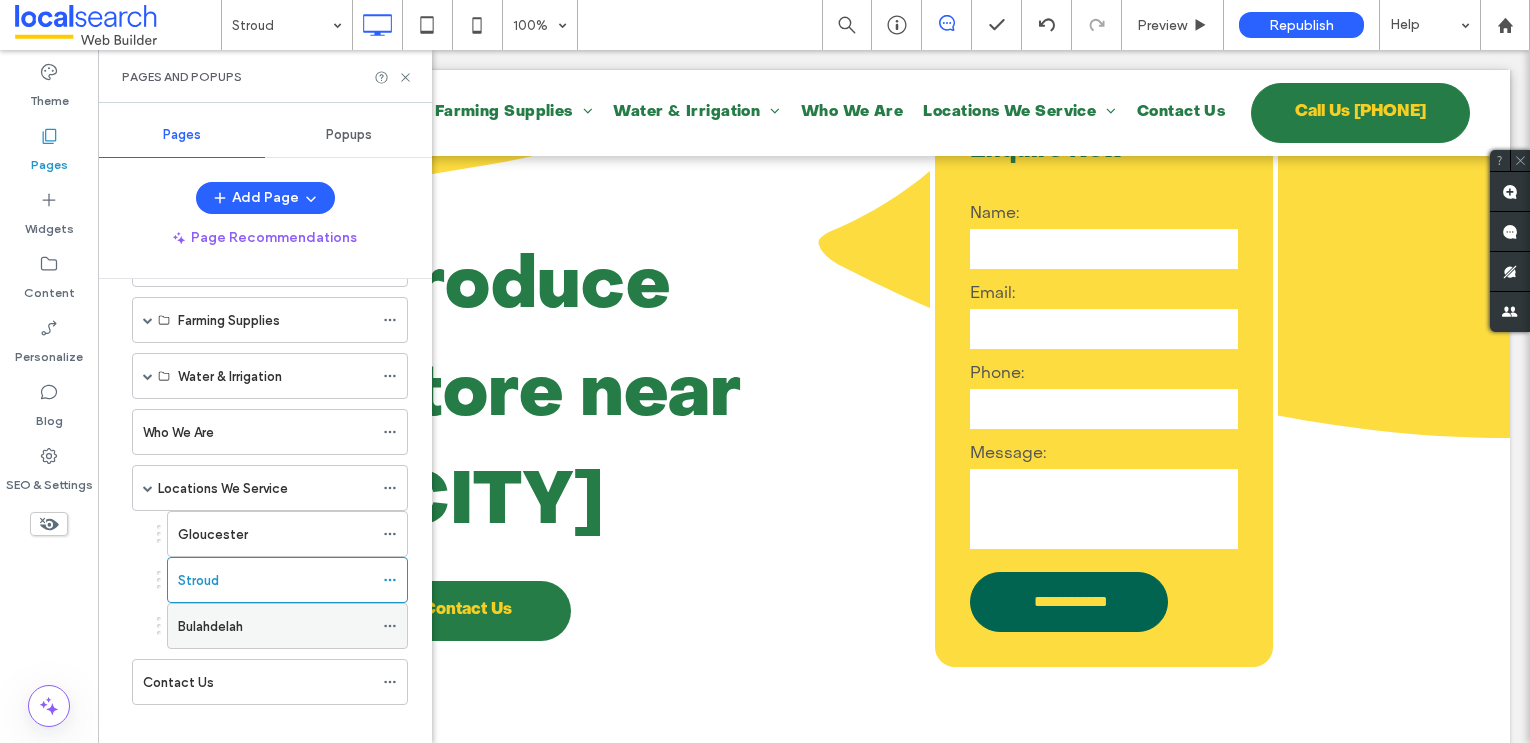 click on "Bulahdelah" at bounding box center (210, 626) 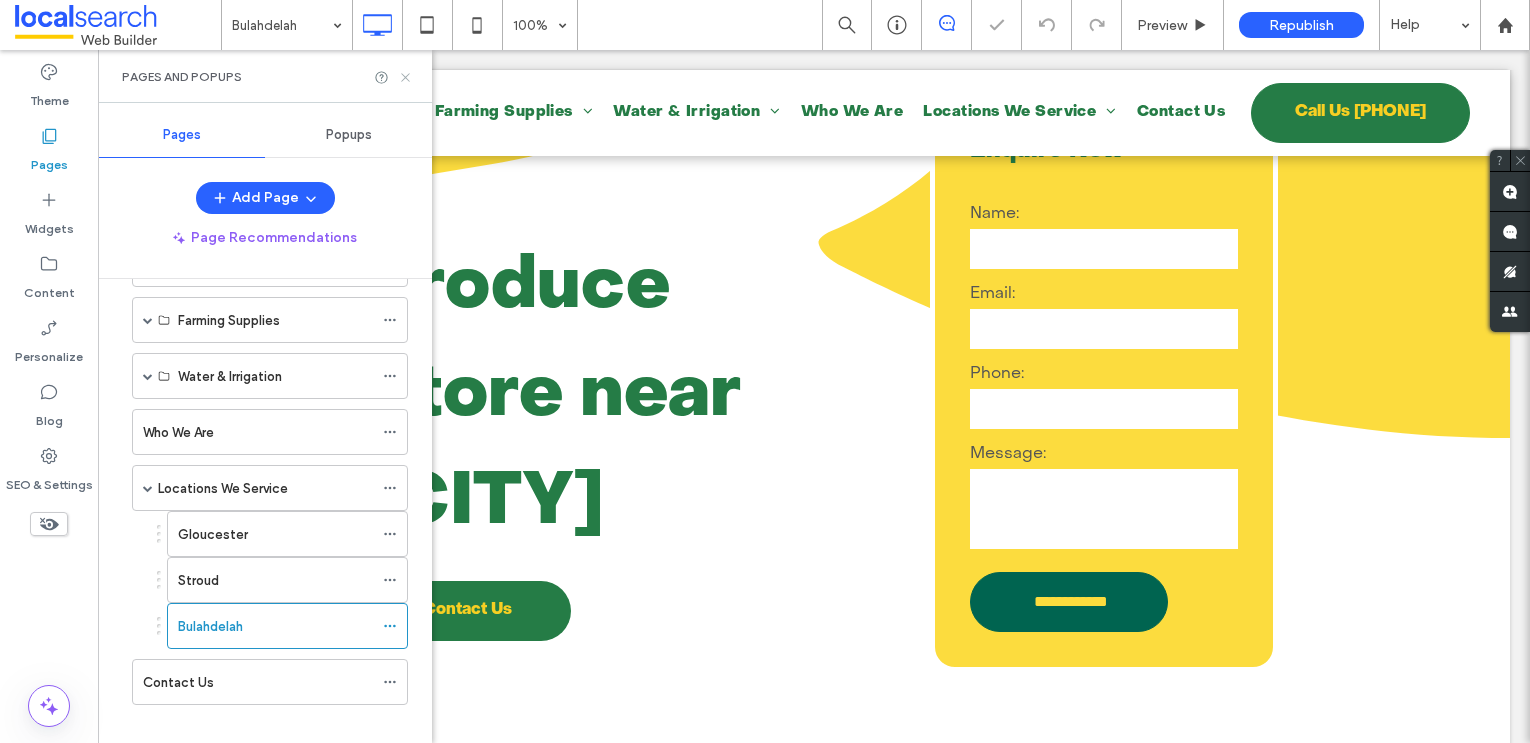 click 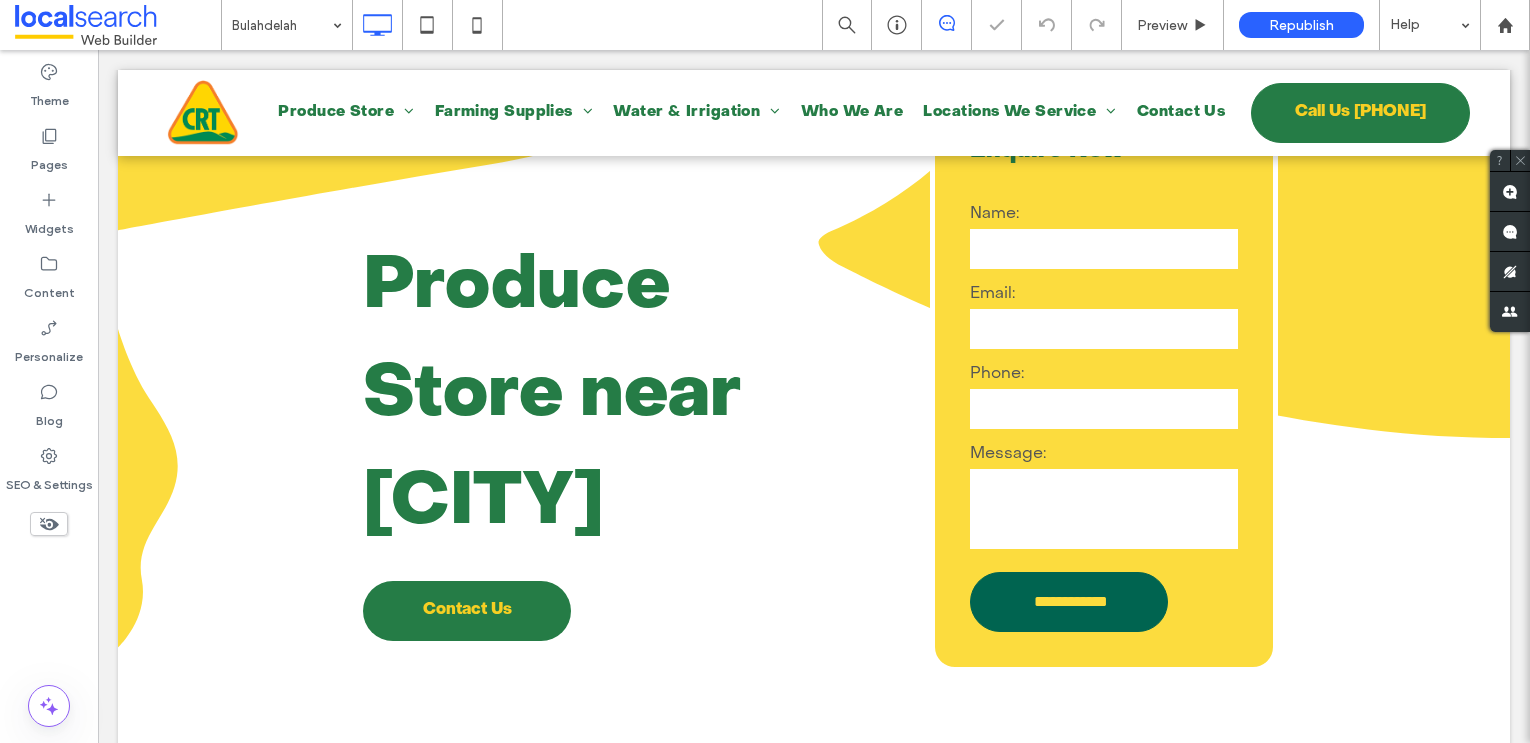 type on "**********" 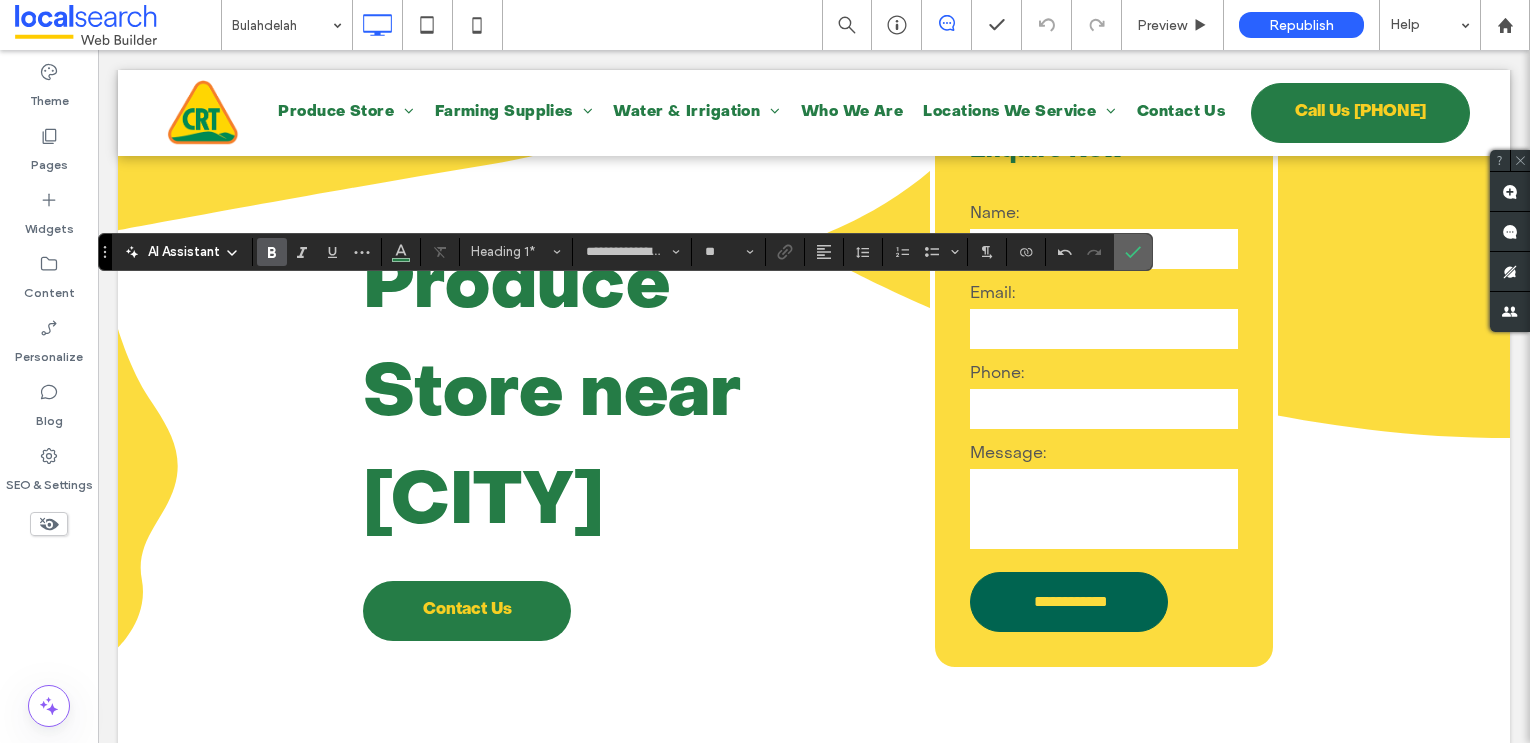 click 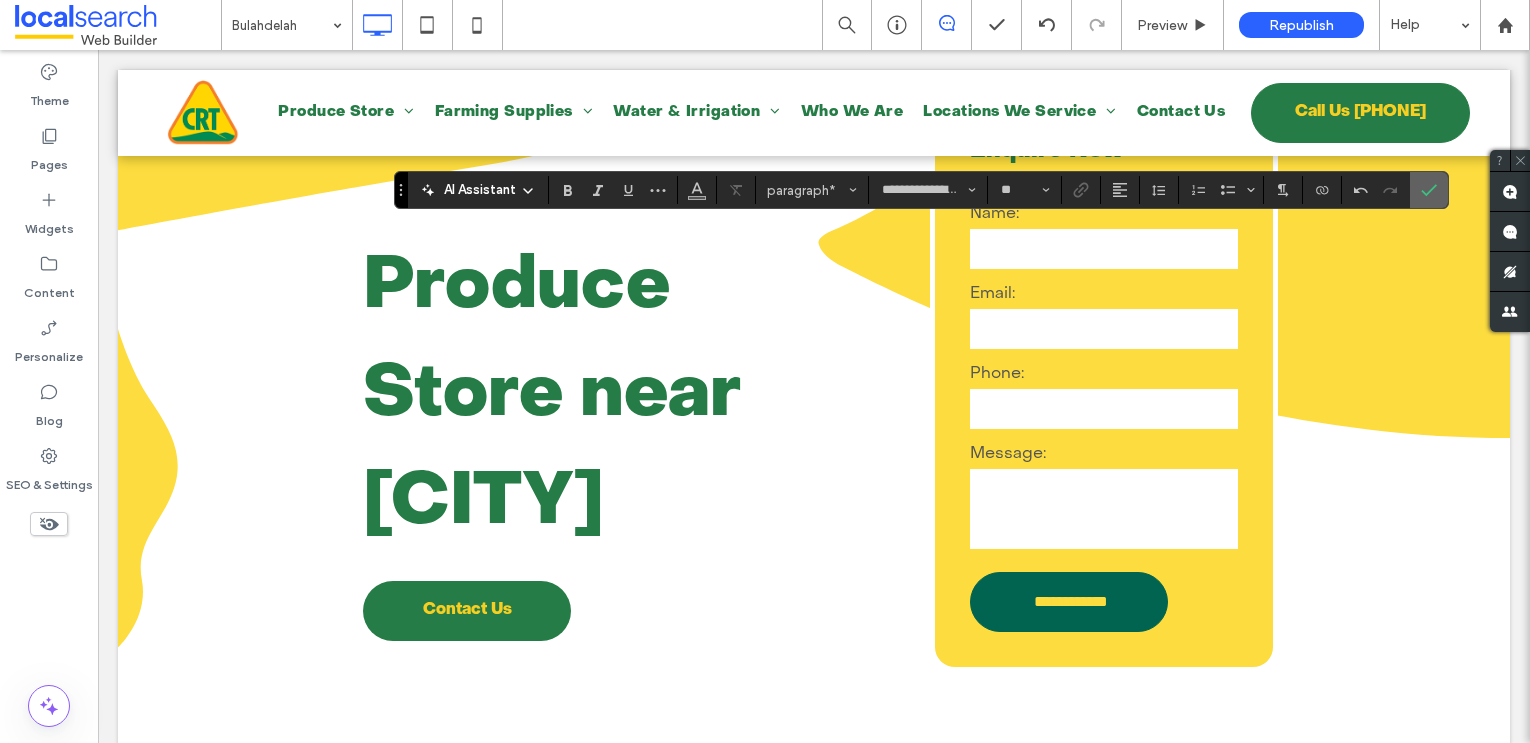 click 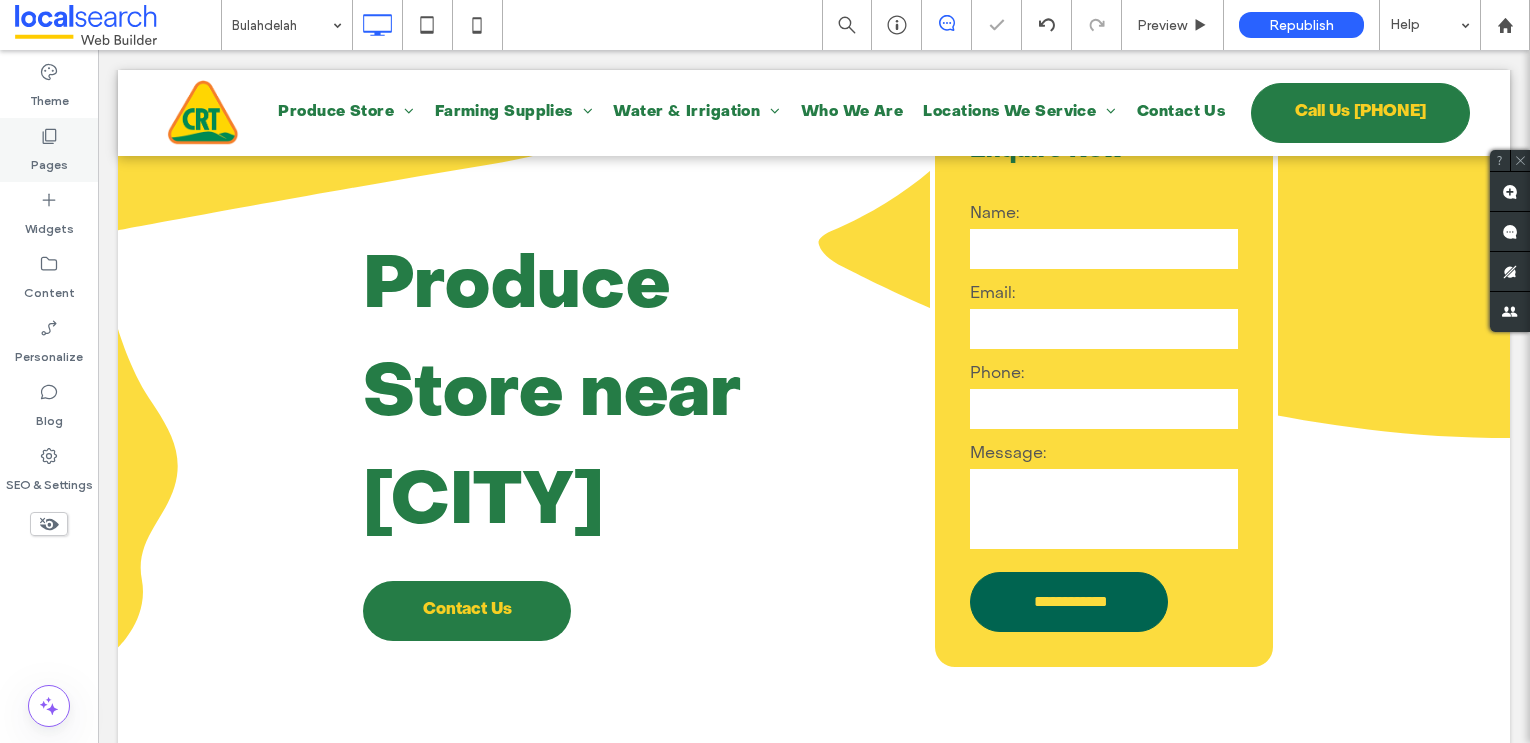 click 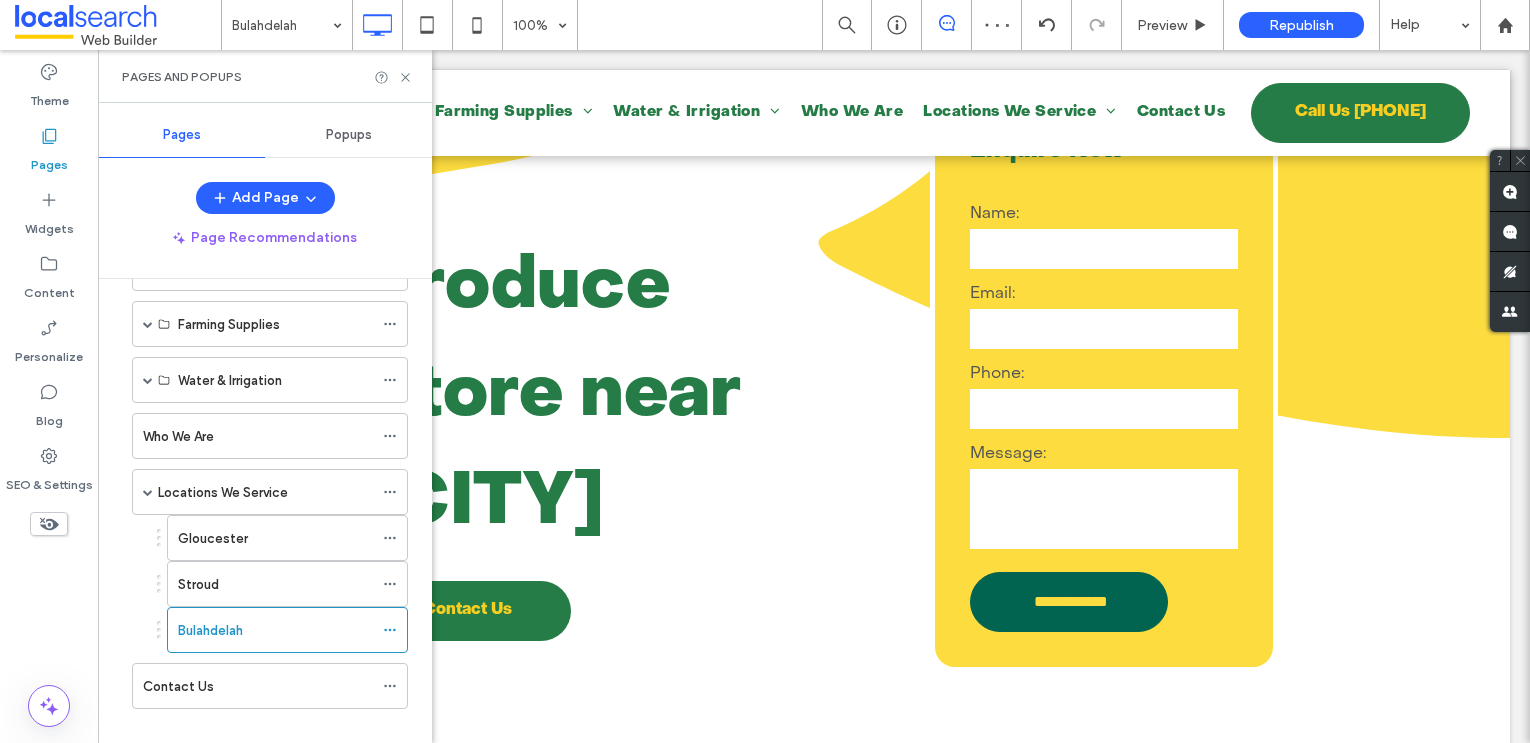 scroll, scrollTop: 139, scrollLeft: 0, axis: vertical 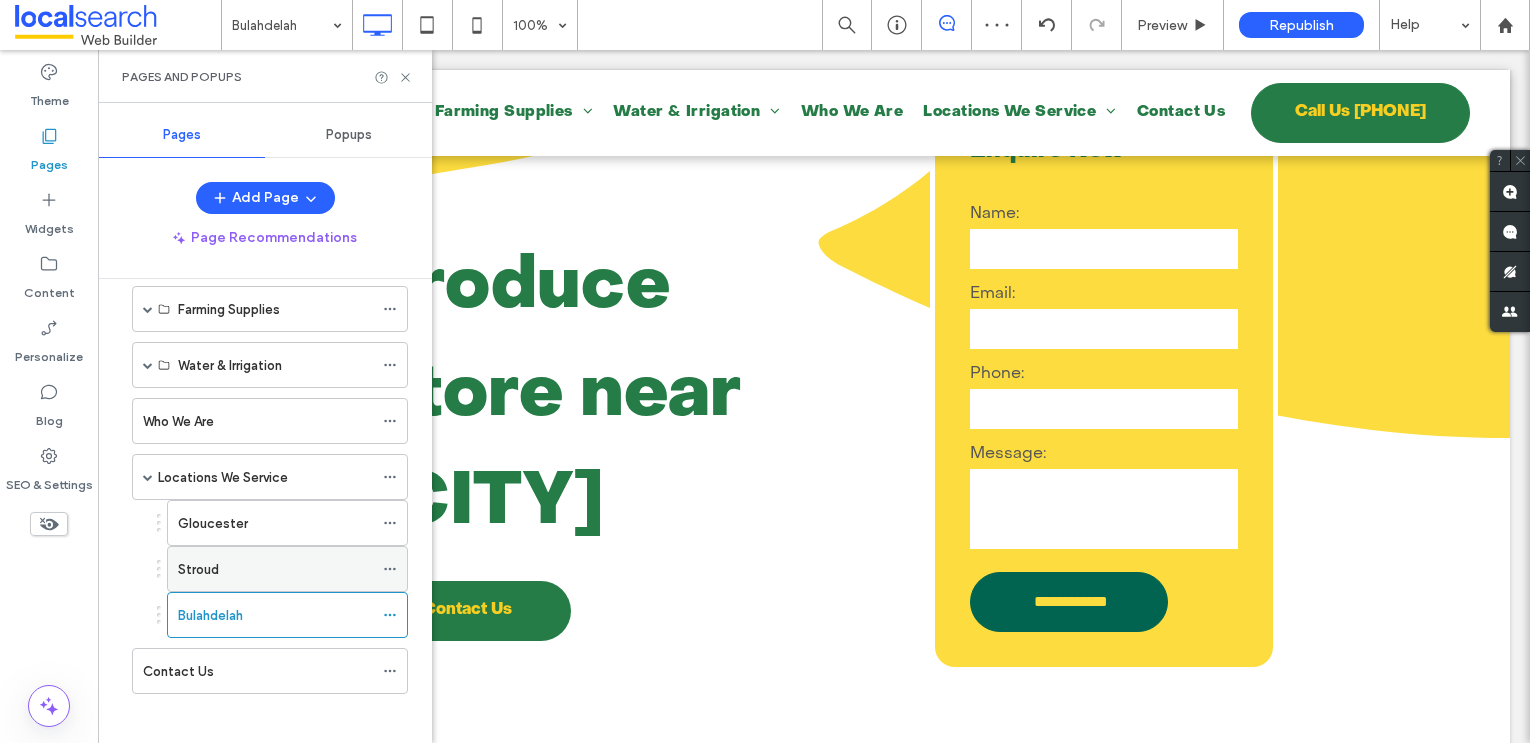 click on "Stroud" at bounding box center (275, 569) 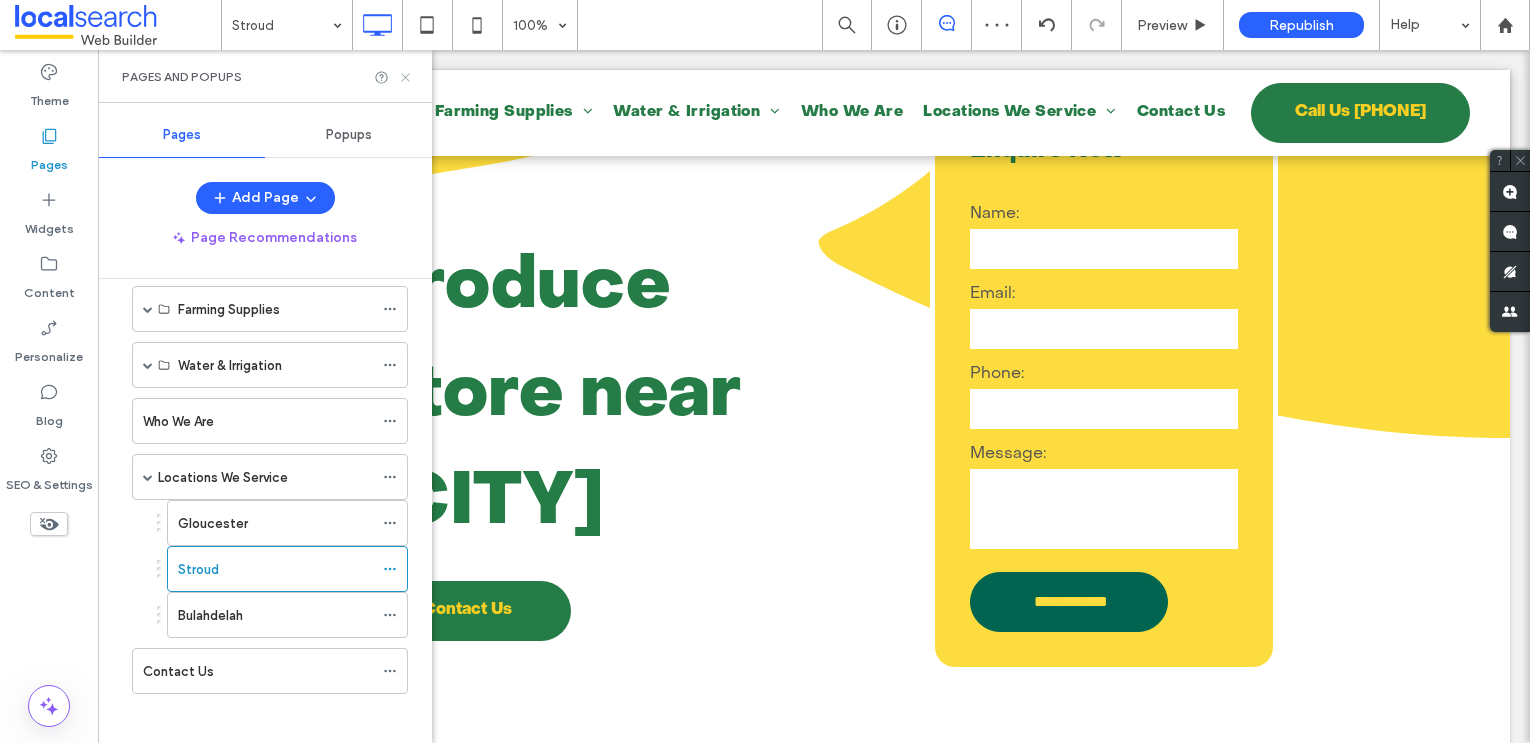 click 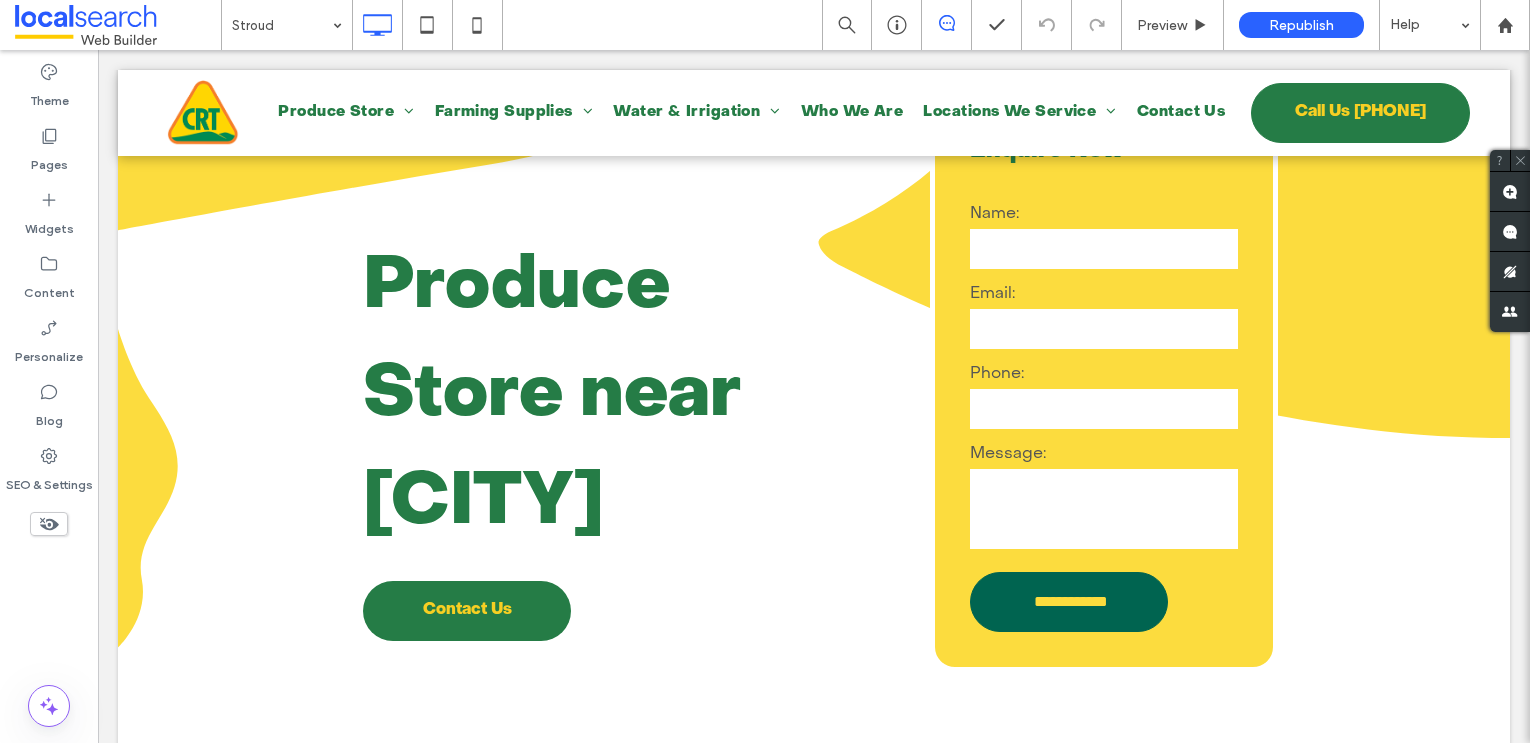type on "**********" 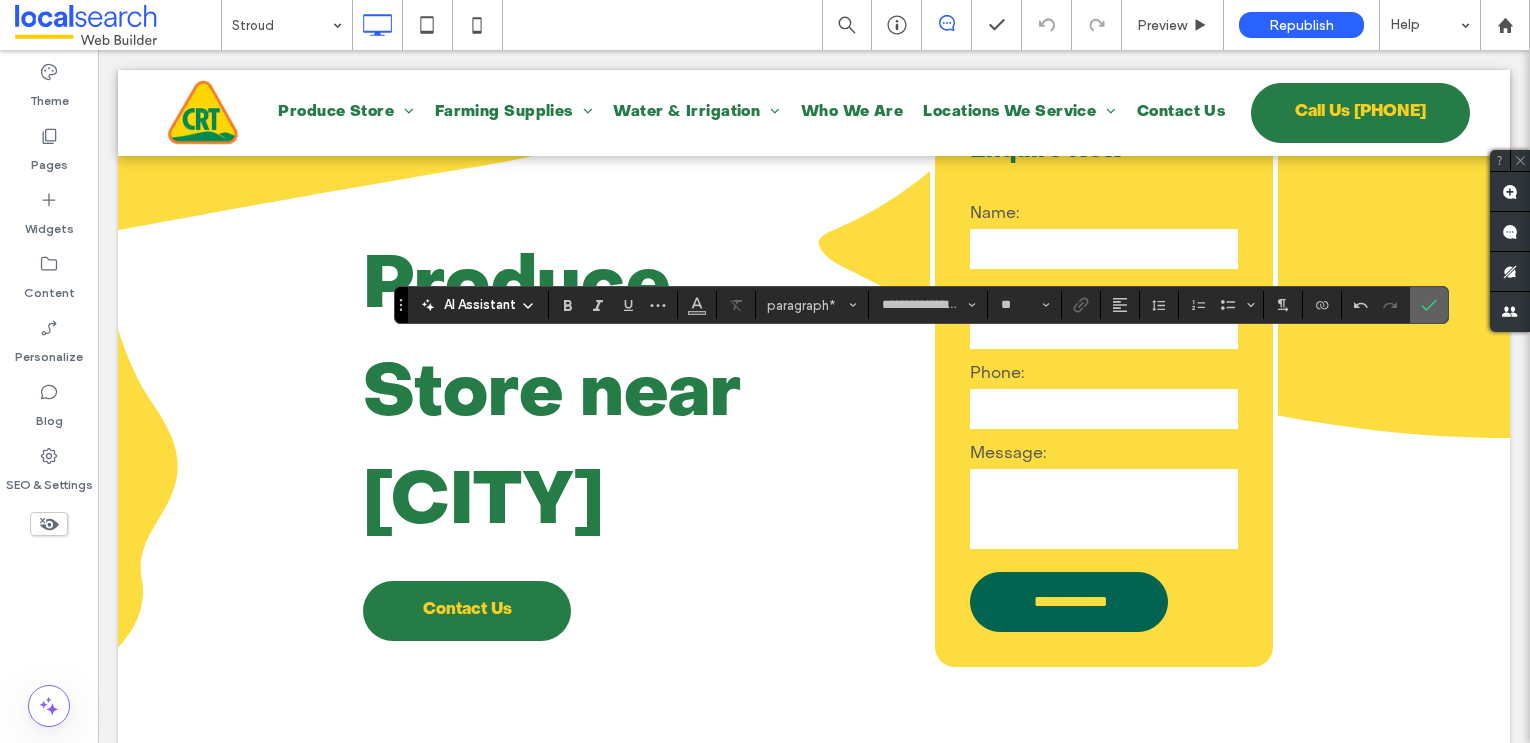 click 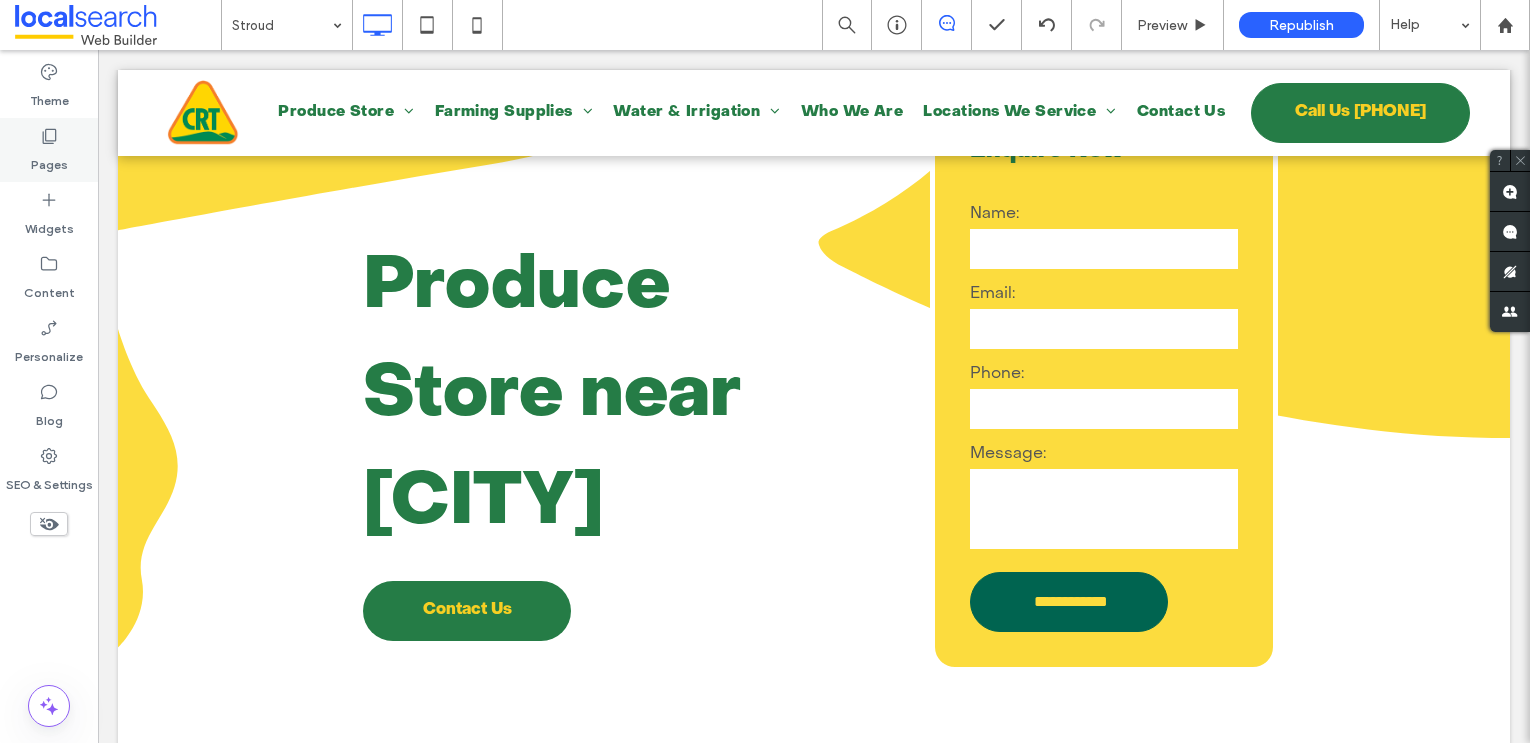 click 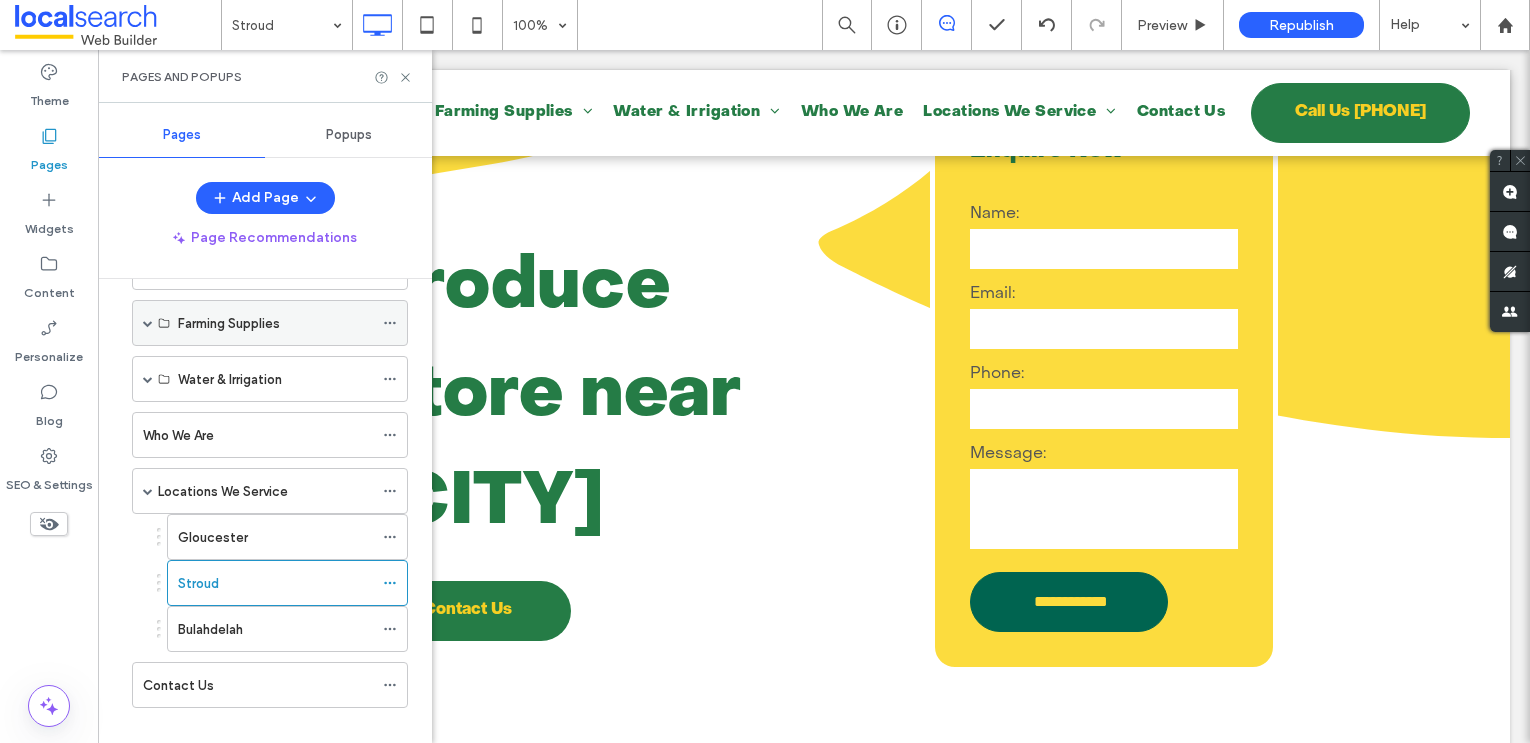 scroll, scrollTop: 139, scrollLeft: 0, axis: vertical 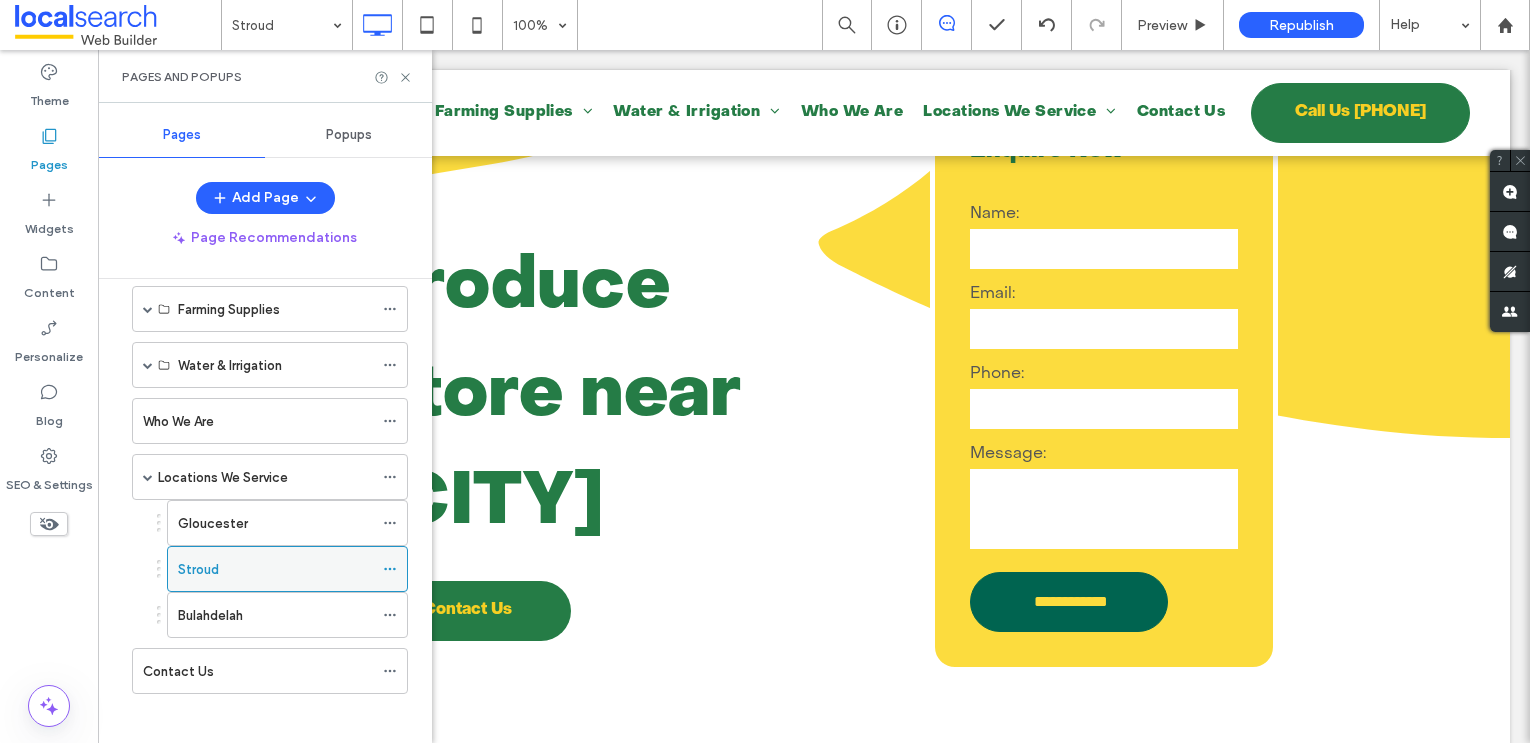 click 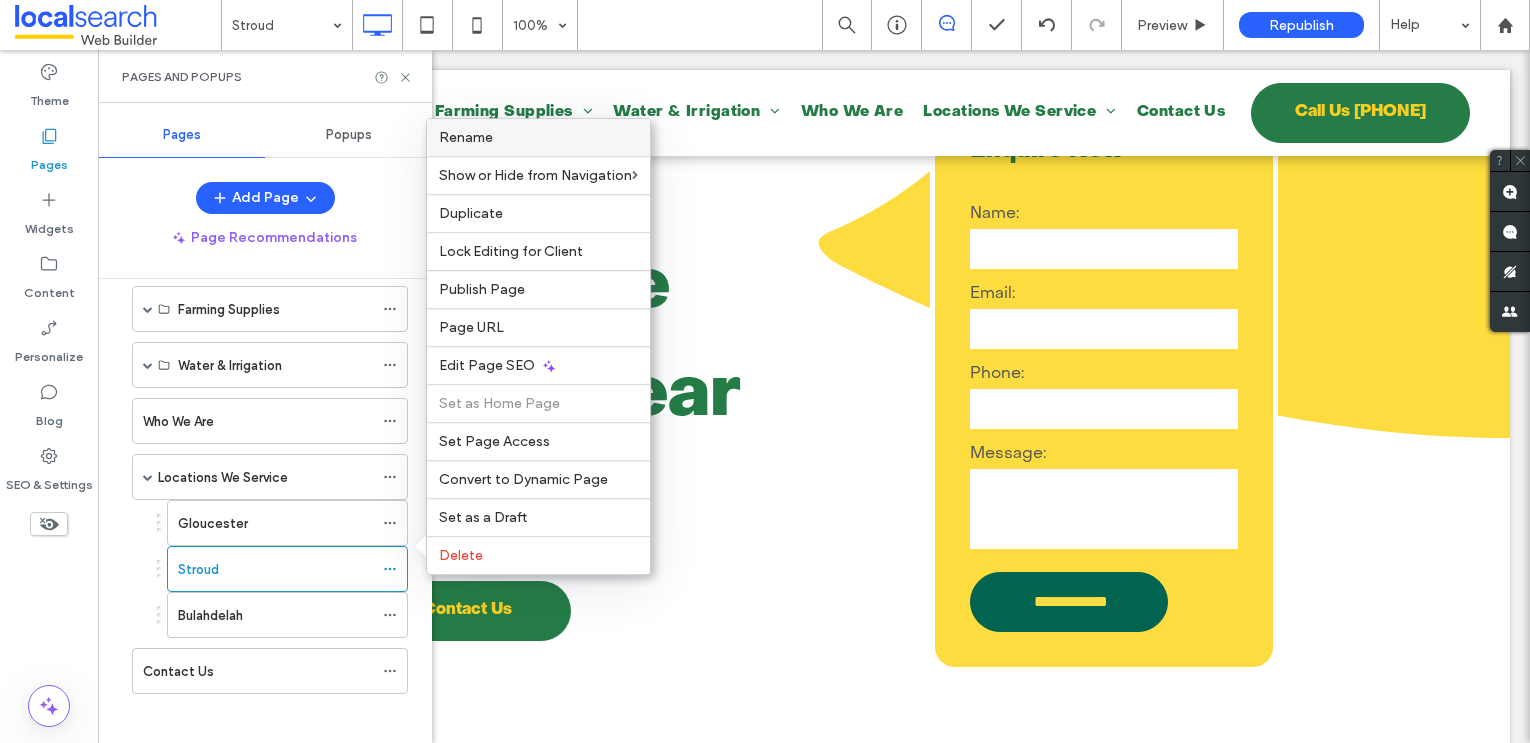 click on "Rename" at bounding box center (538, 137) 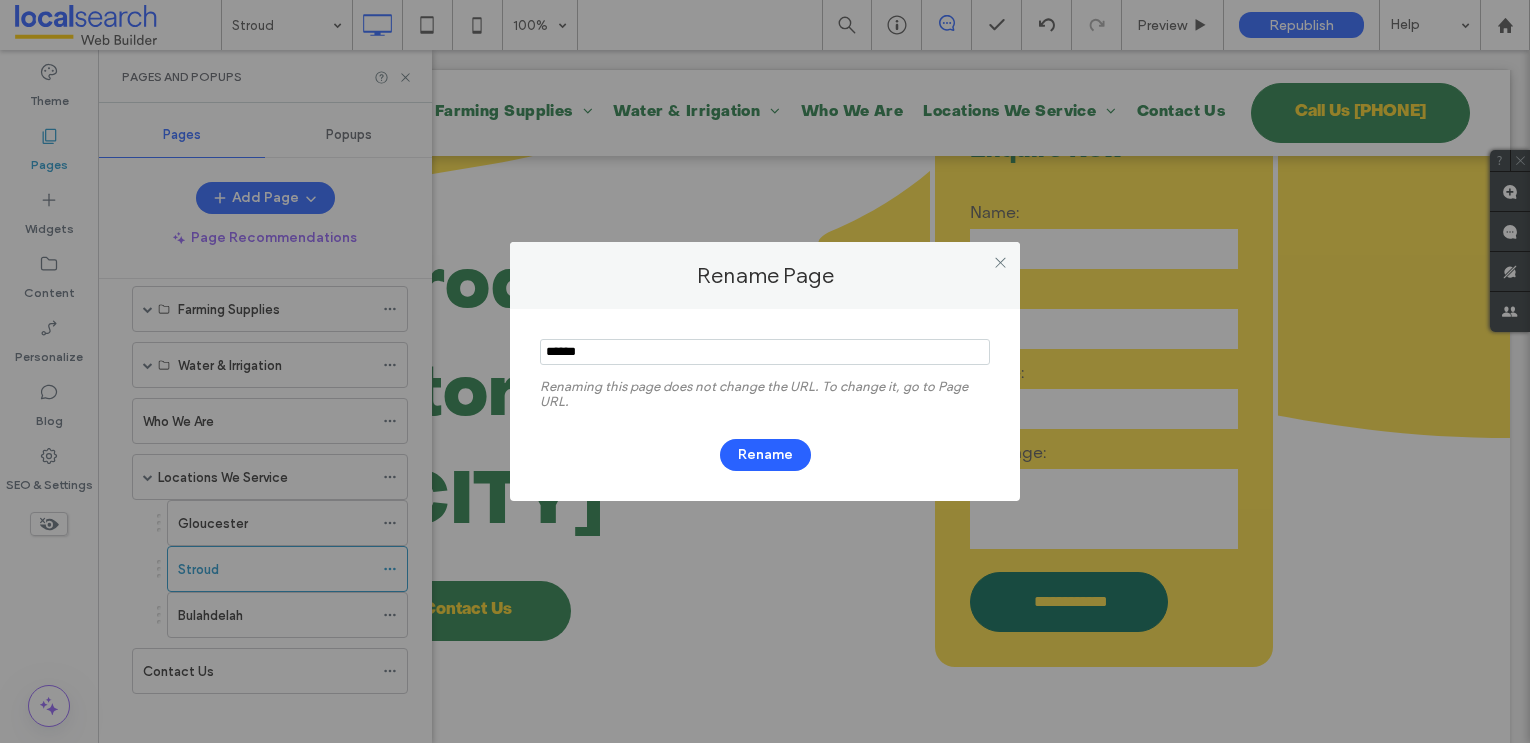 click at bounding box center [765, 352] 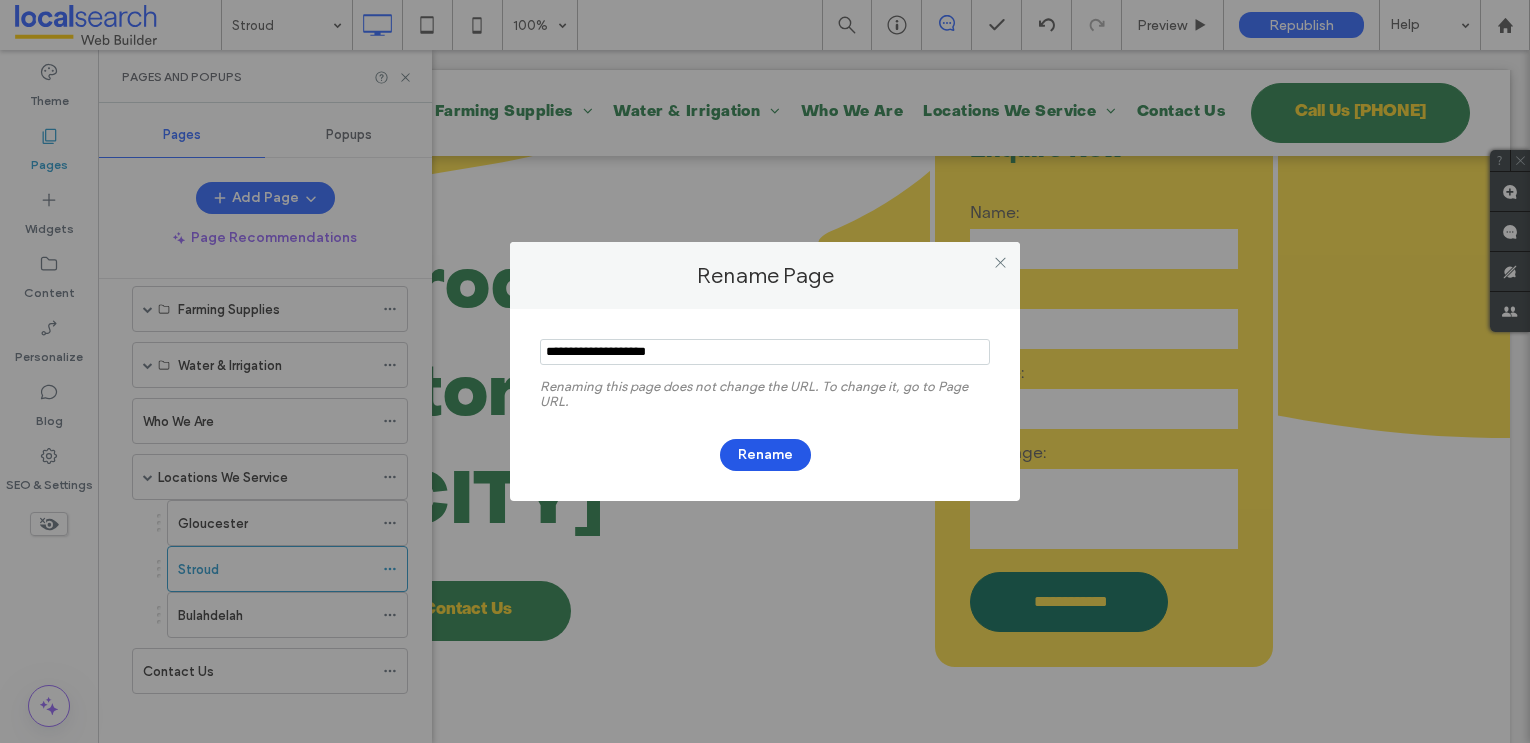 type on "**********" 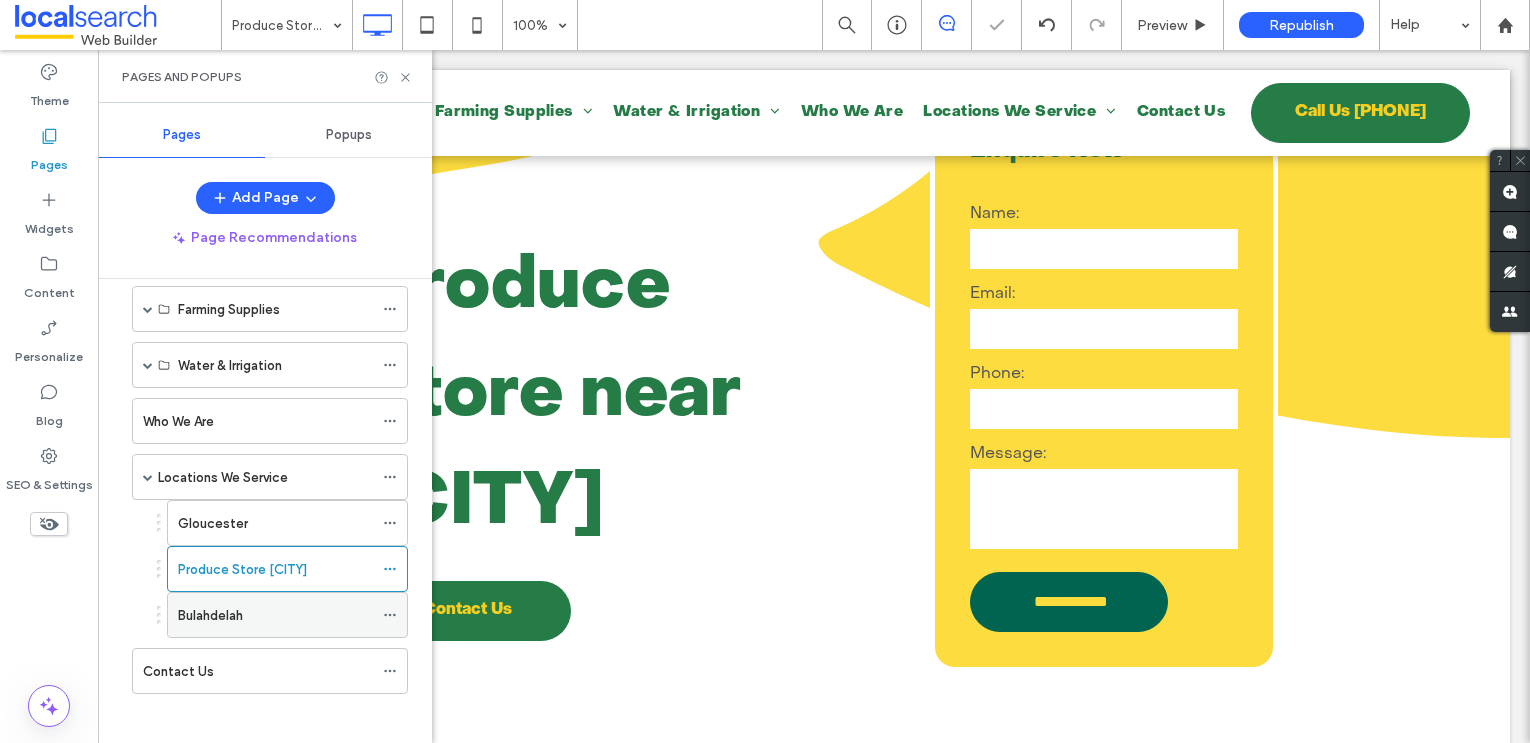 click 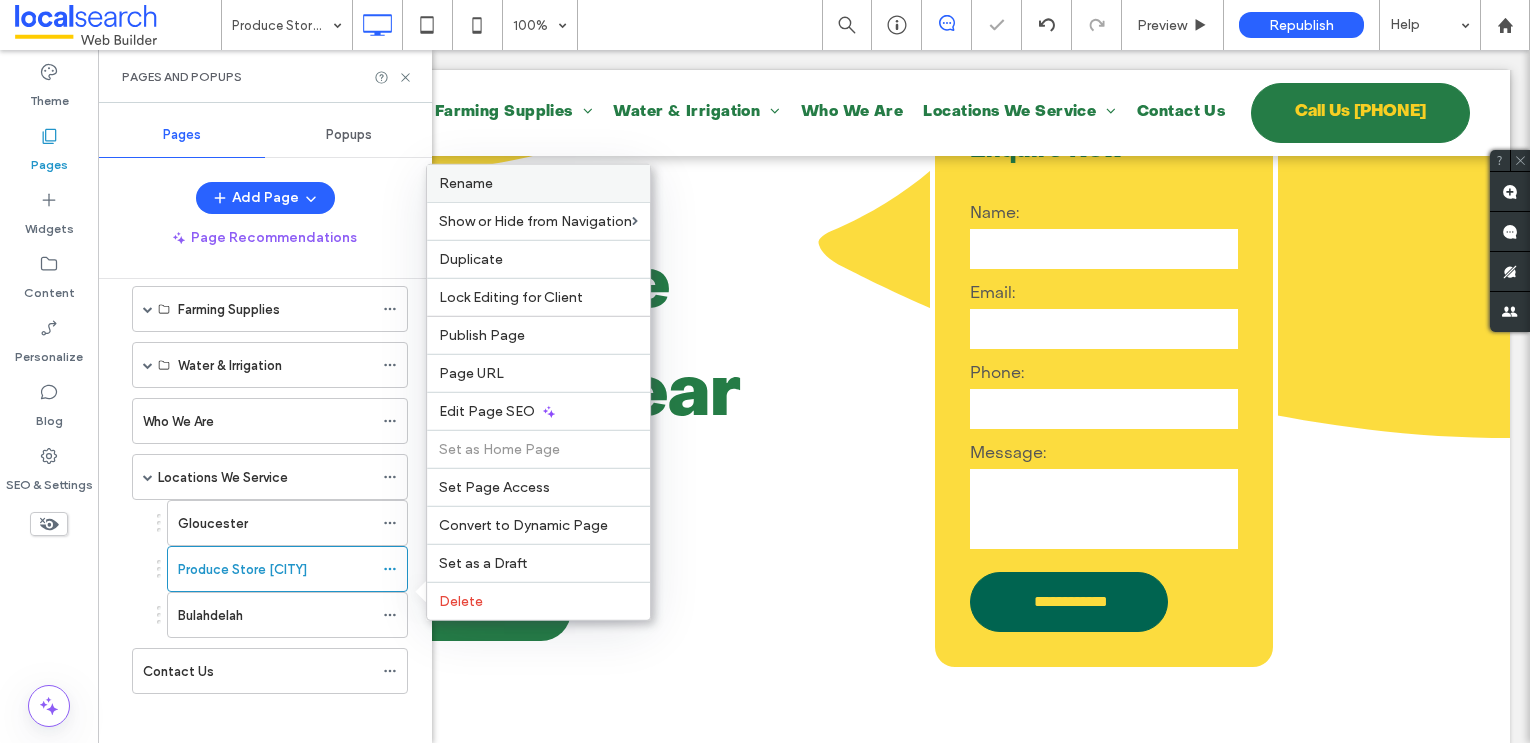 click on "Rename" at bounding box center (538, 183) 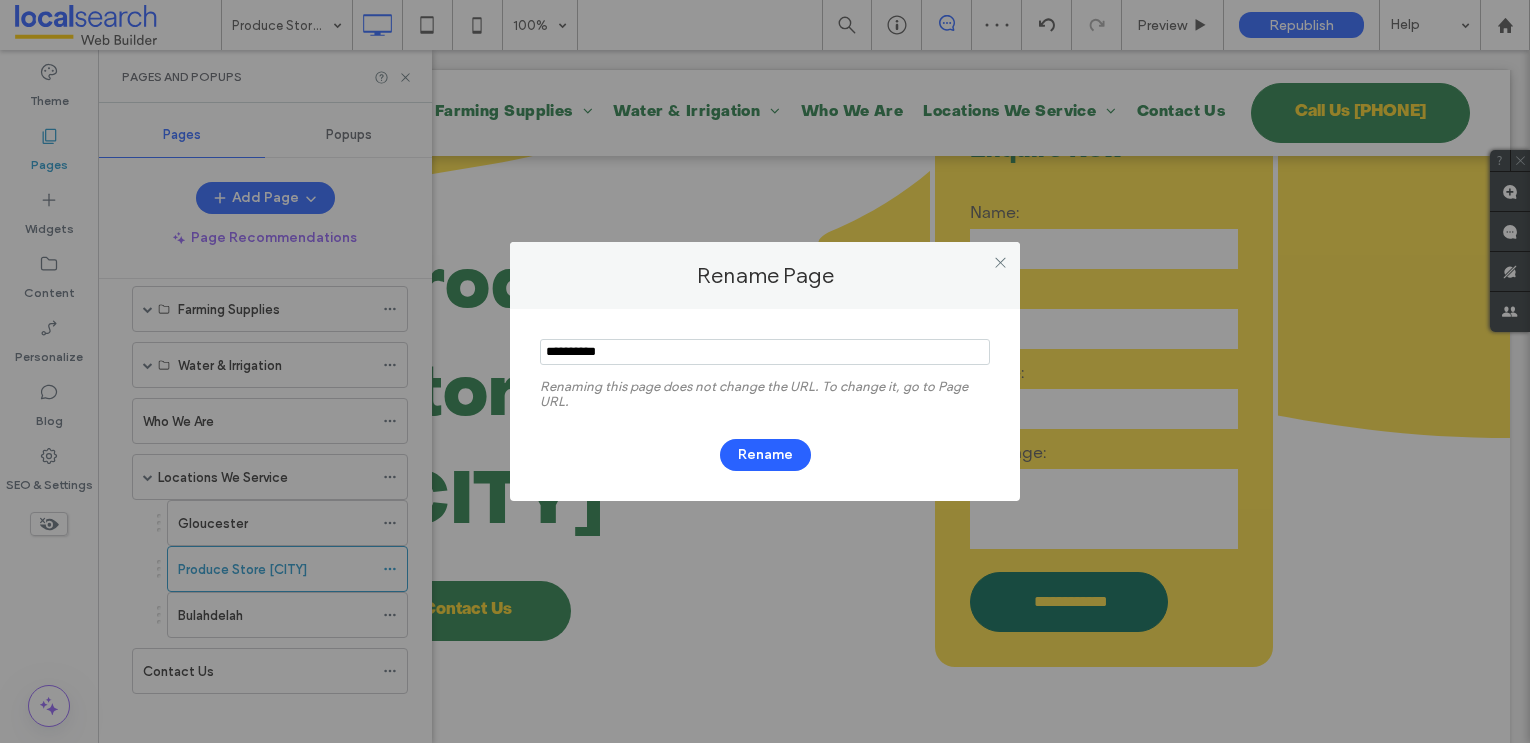 click at bounding box center (765, 352) 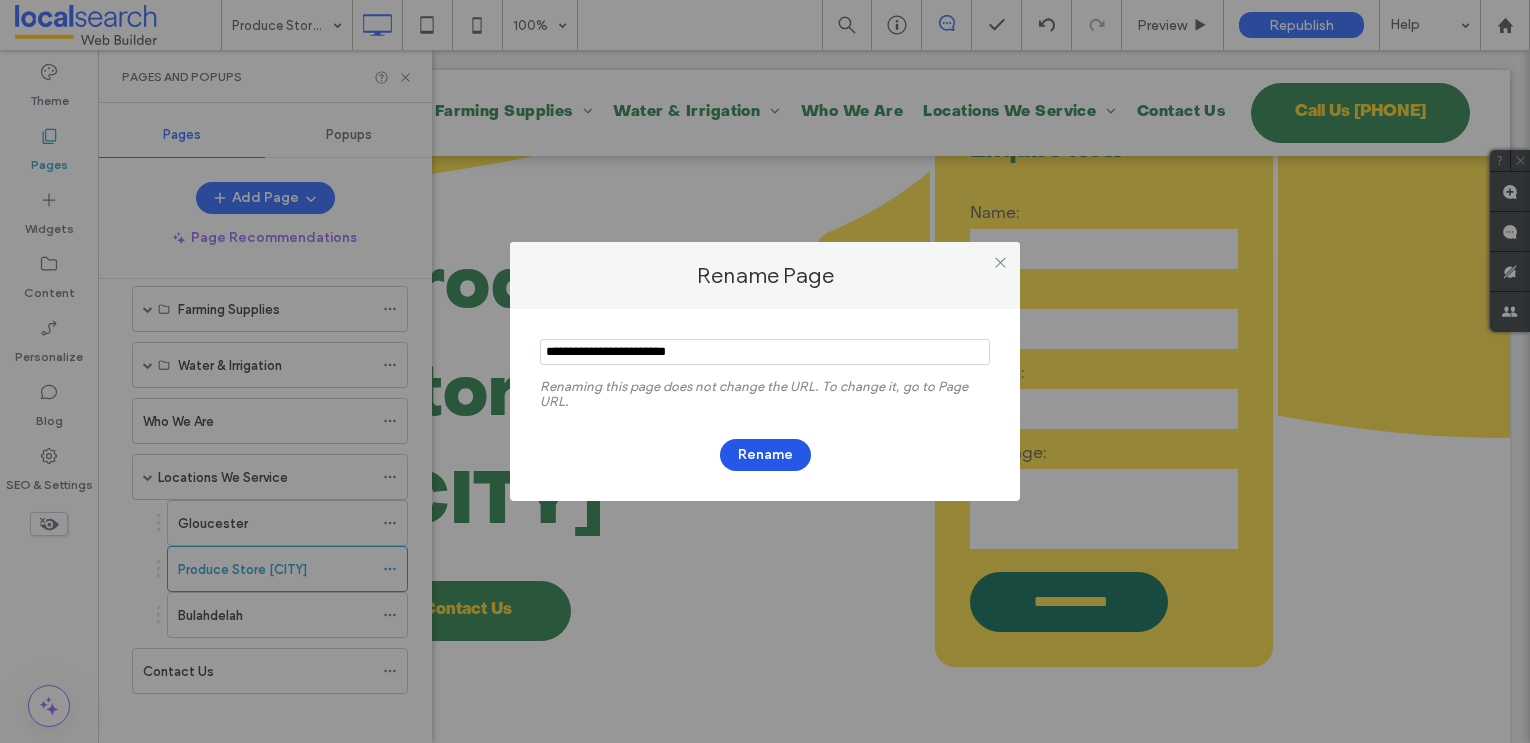 type on "**********" 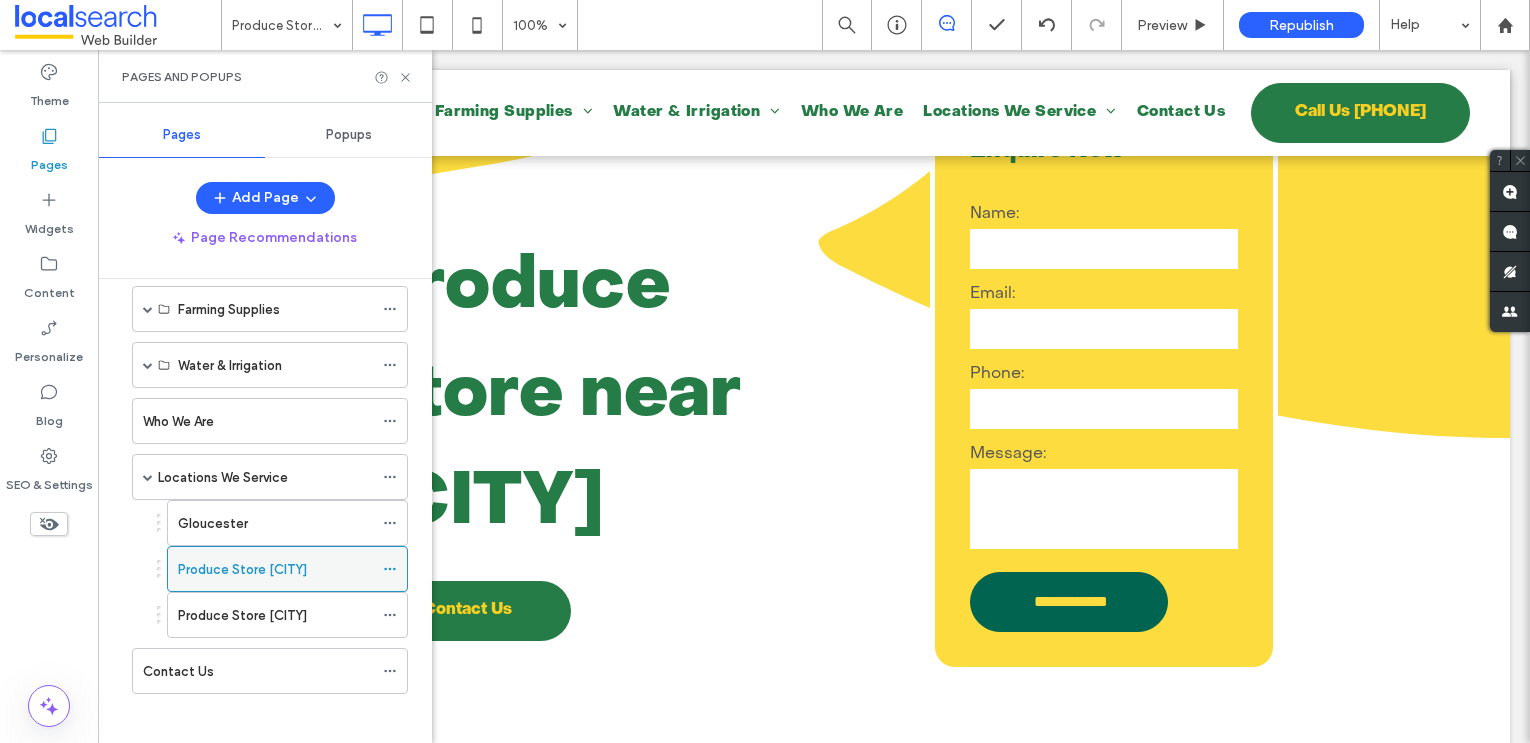 click 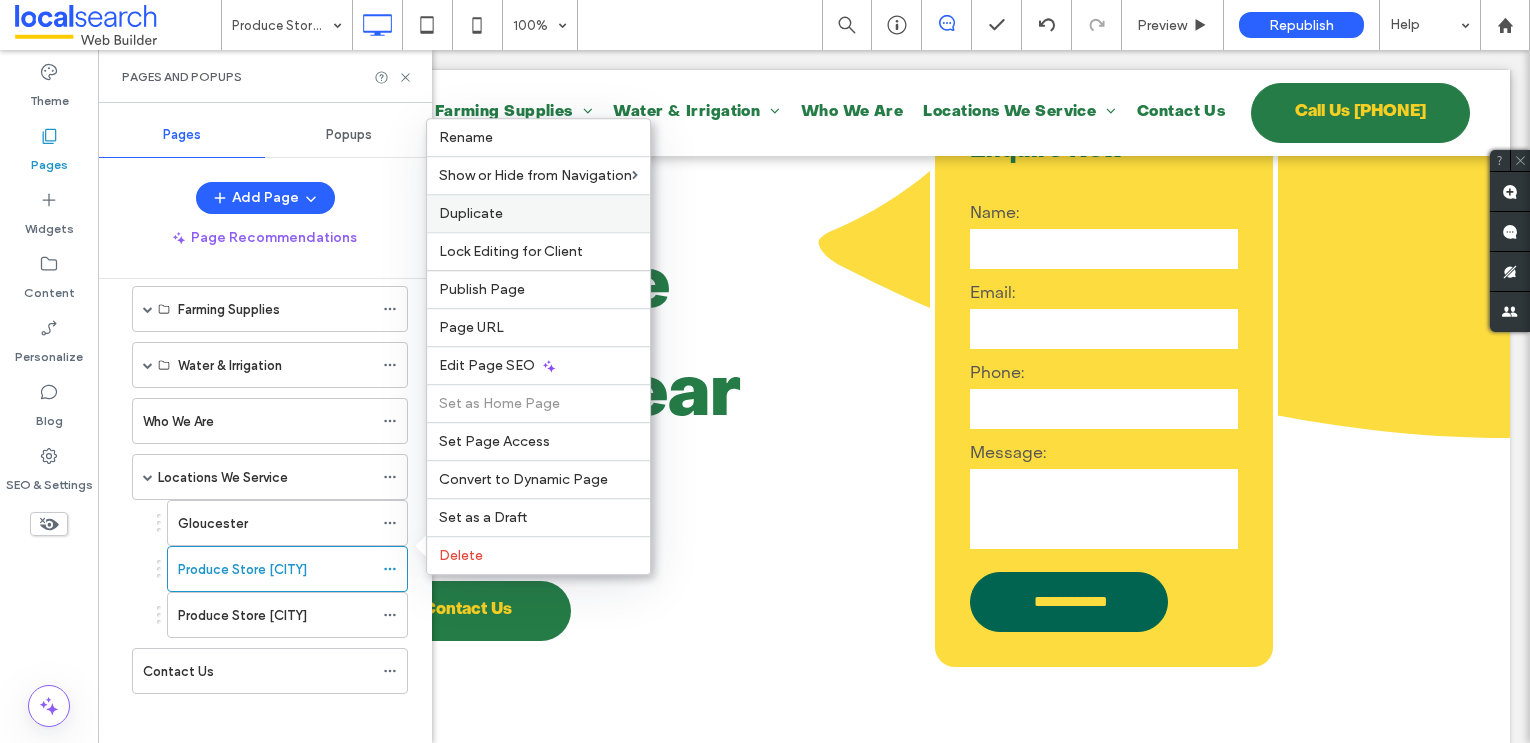 click on "Duplicate" at bounding box center (471, 213) 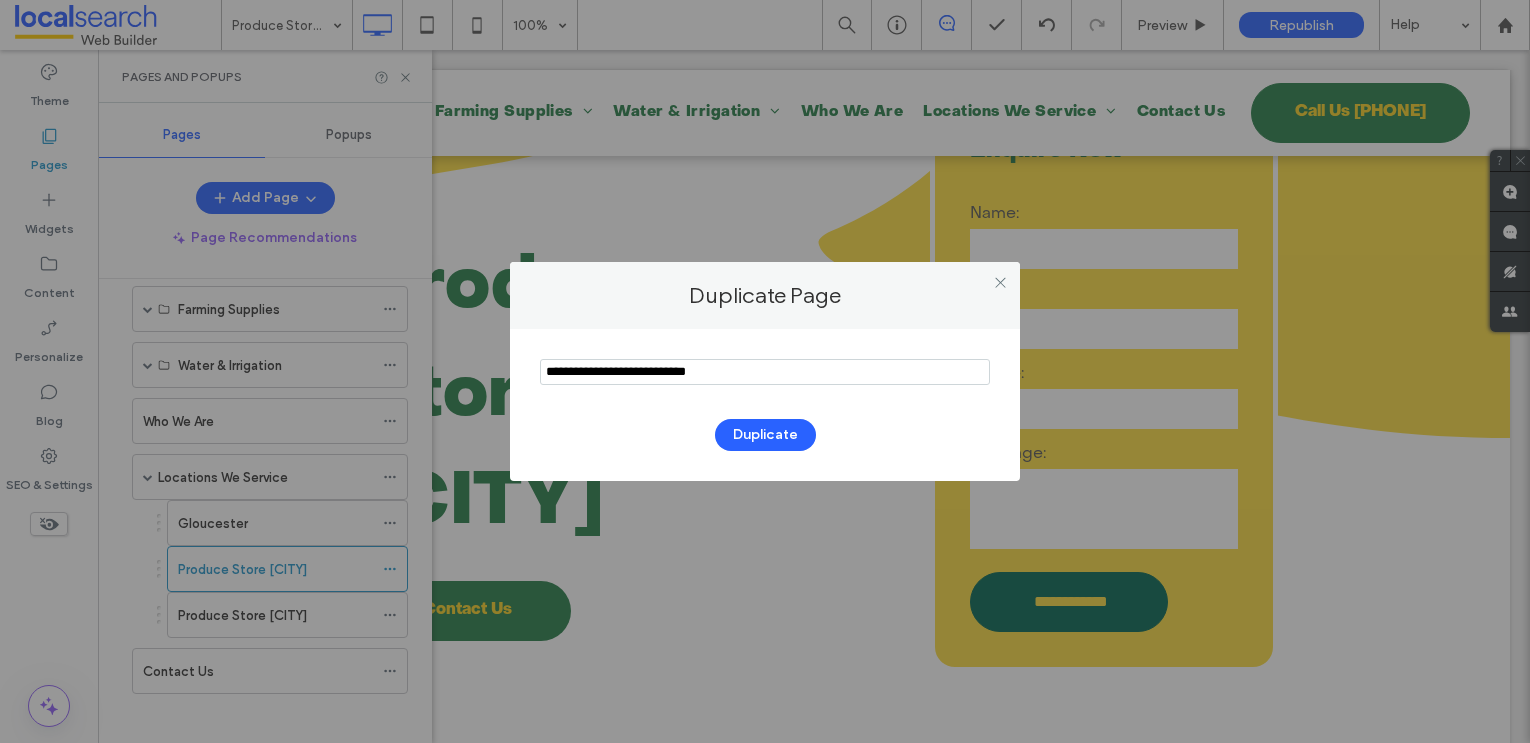 drag, startPoint x: 681, startPoint y: 373, endPoint x: 518, endPoint y: 373, distance: 163 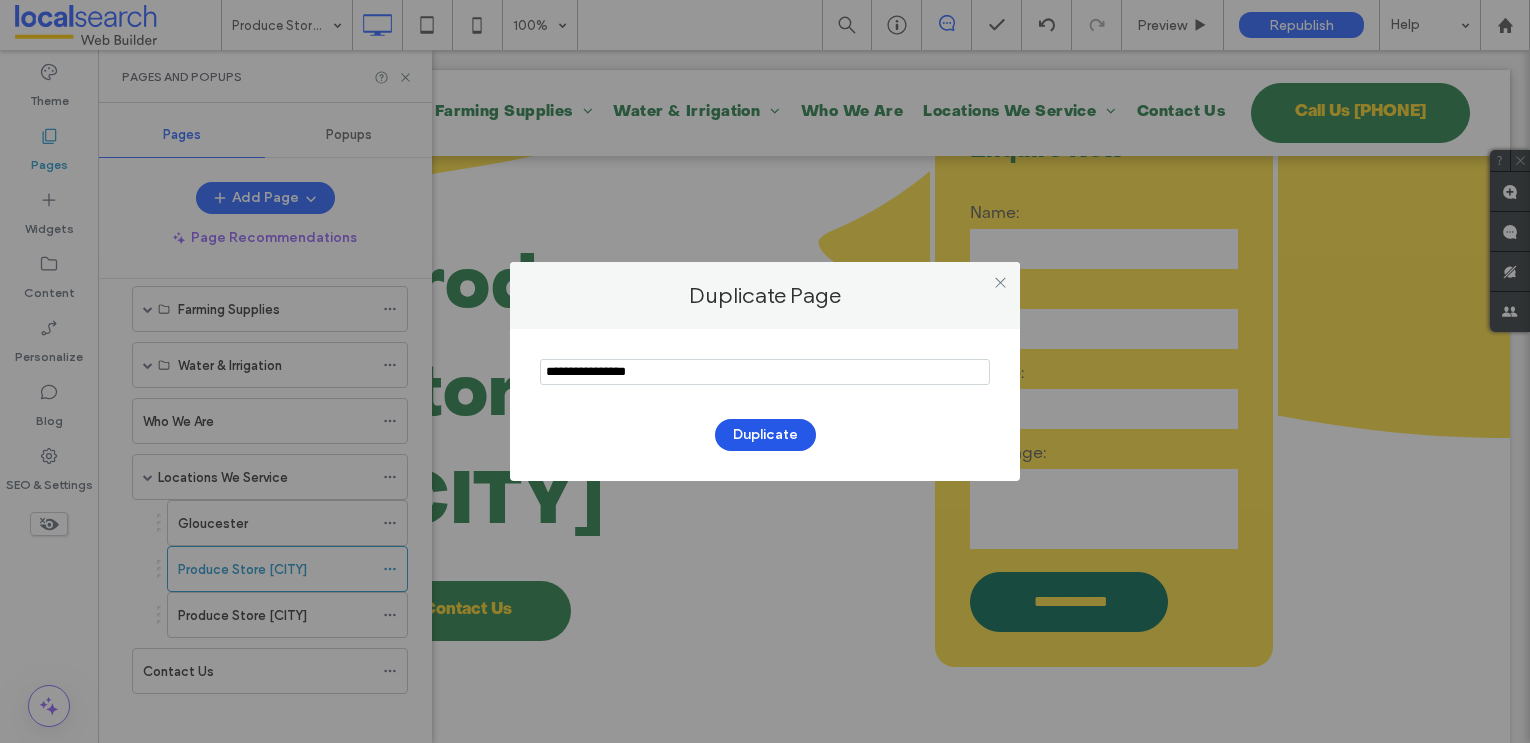 type on "**********" 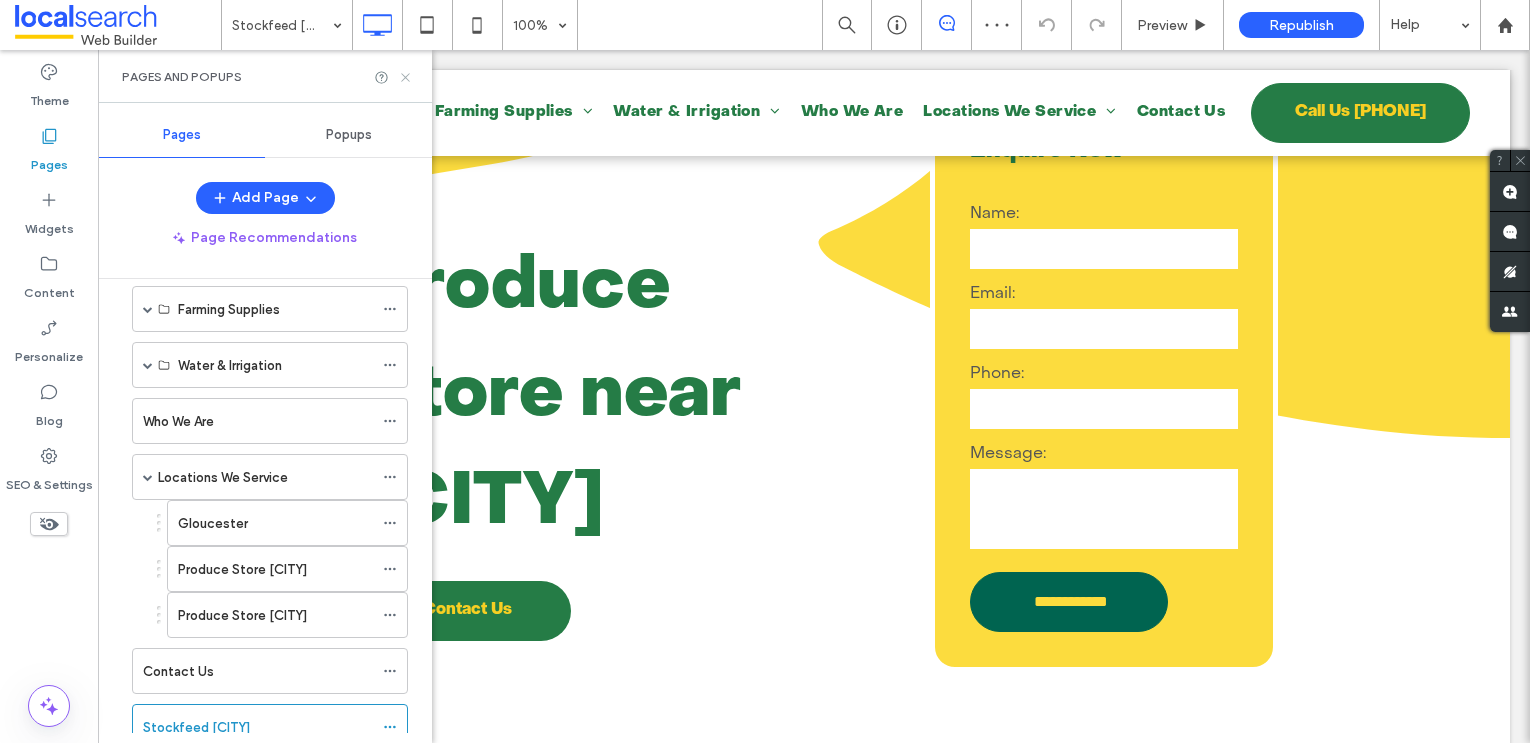 click 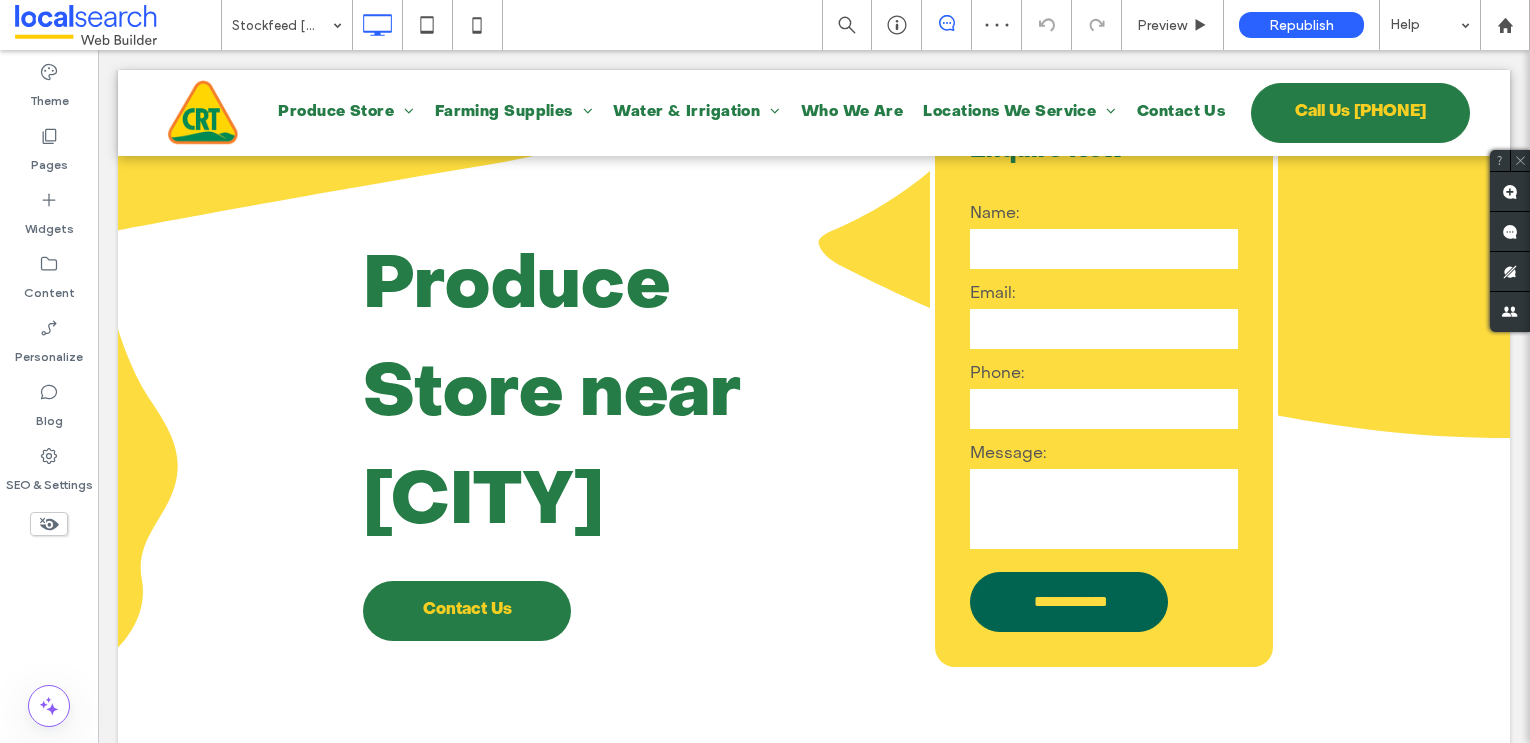 type on "**********" 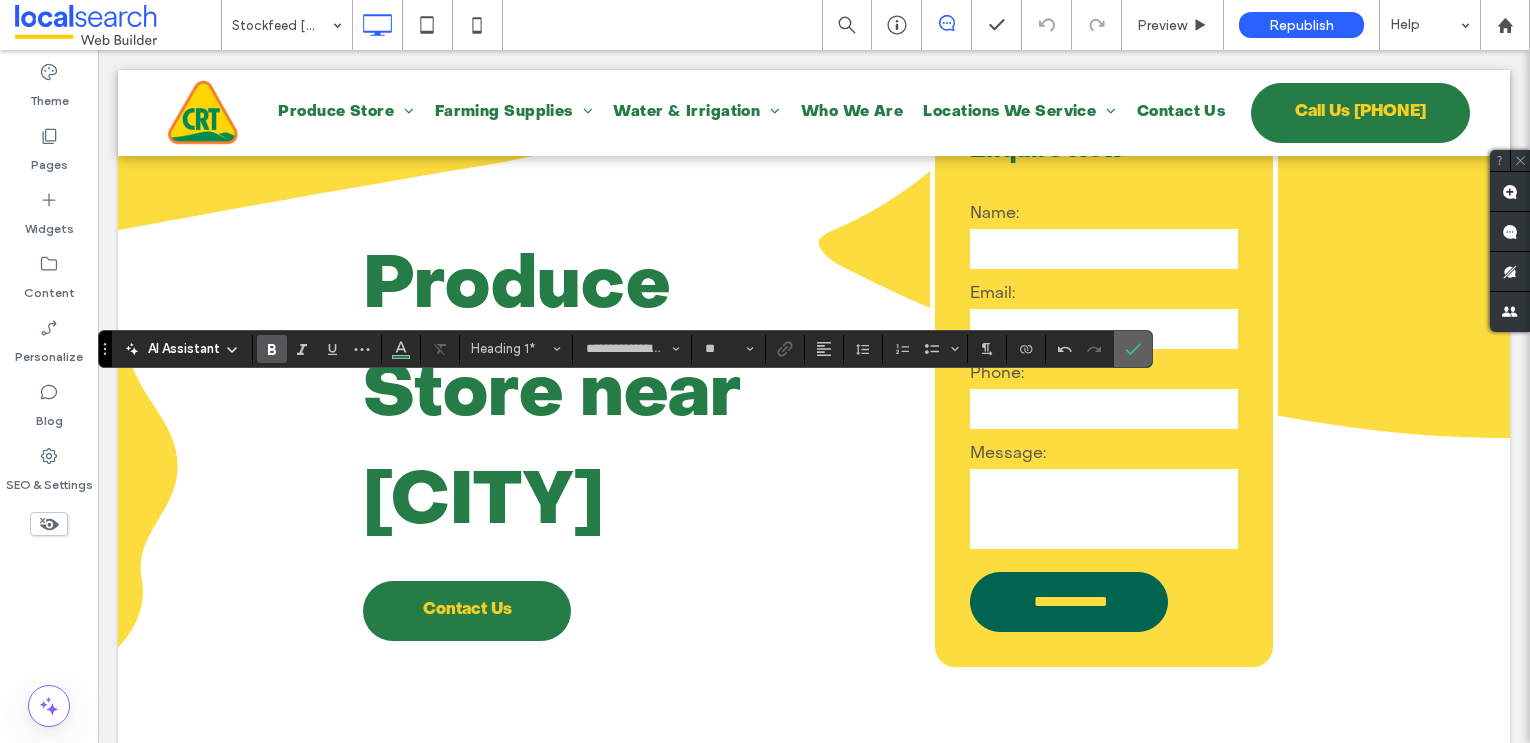 click 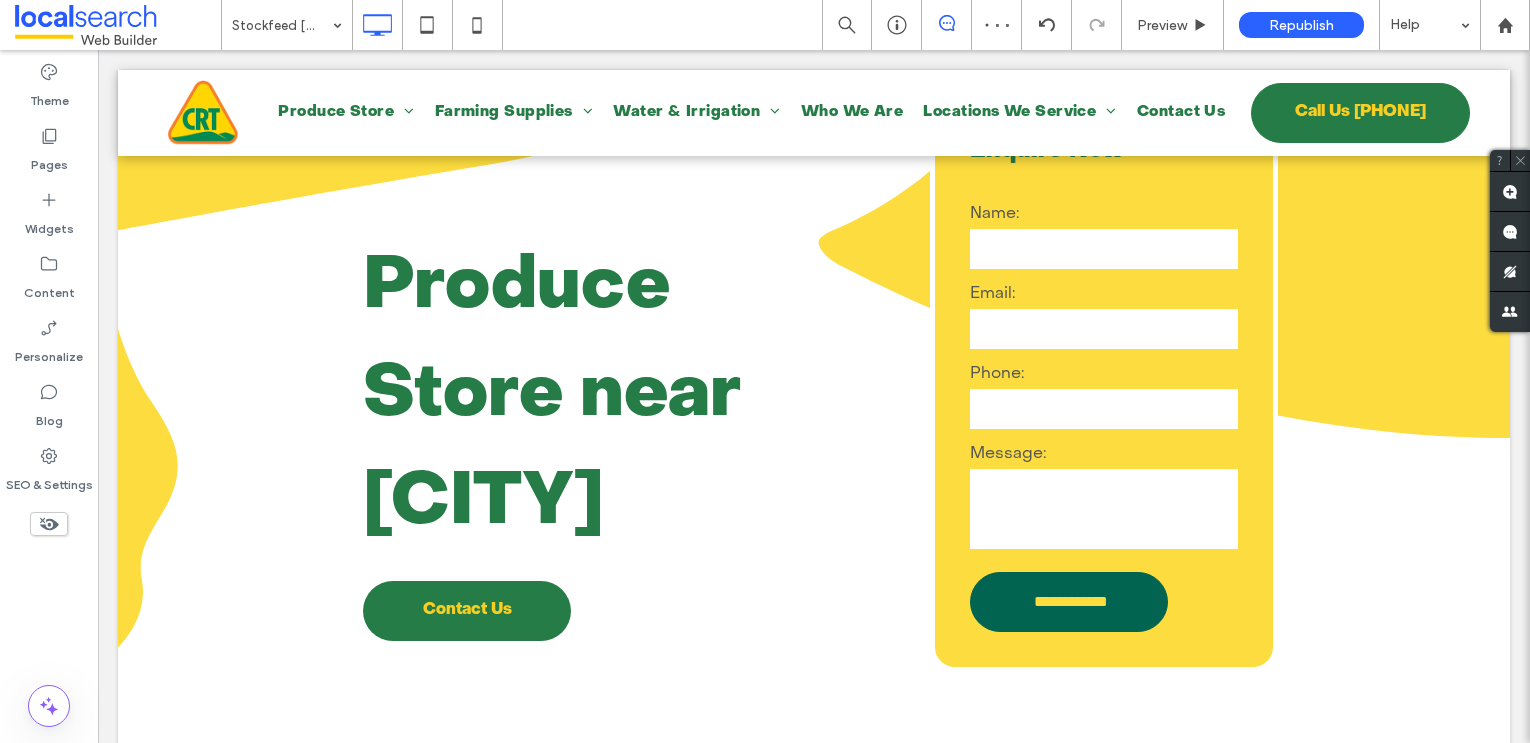 type on "**********" 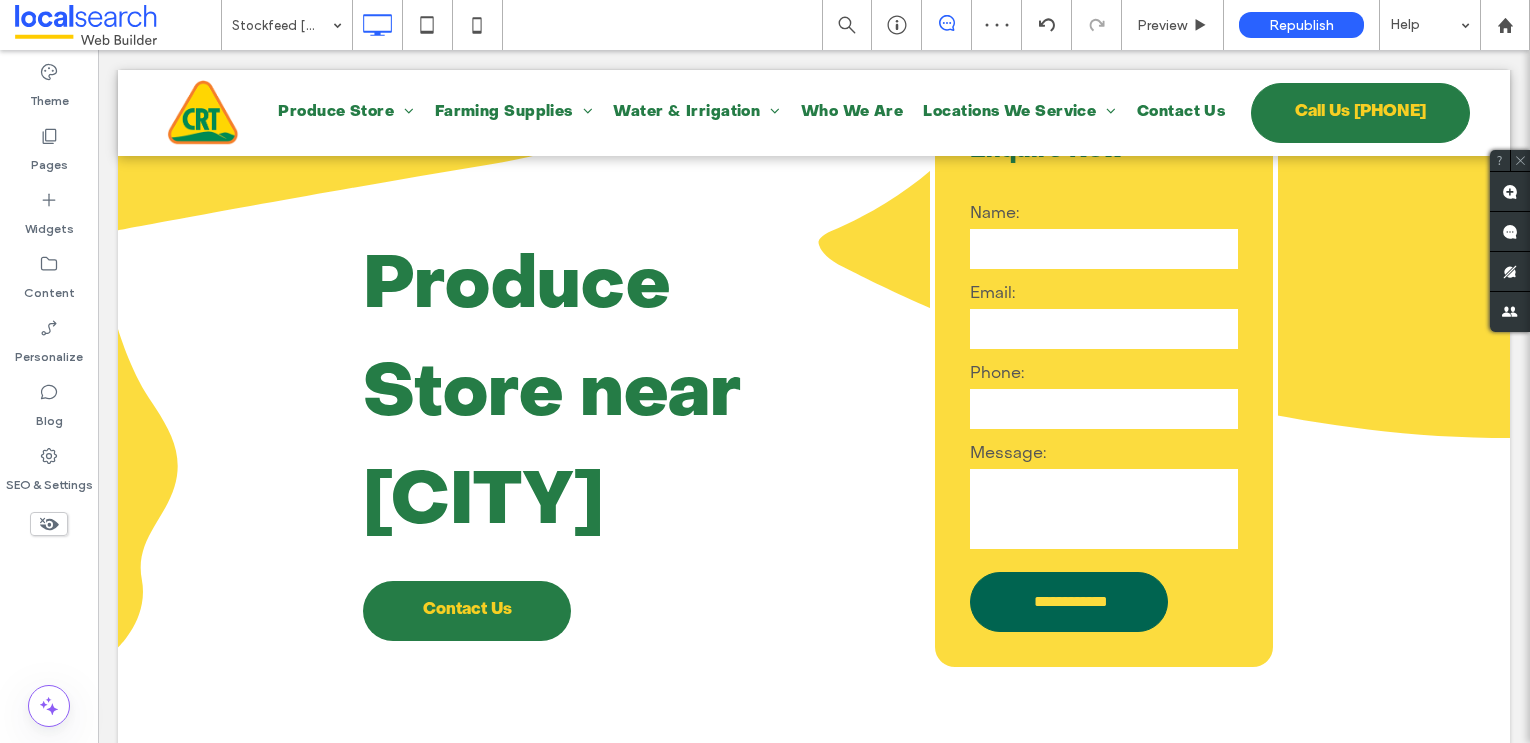 type on "**" 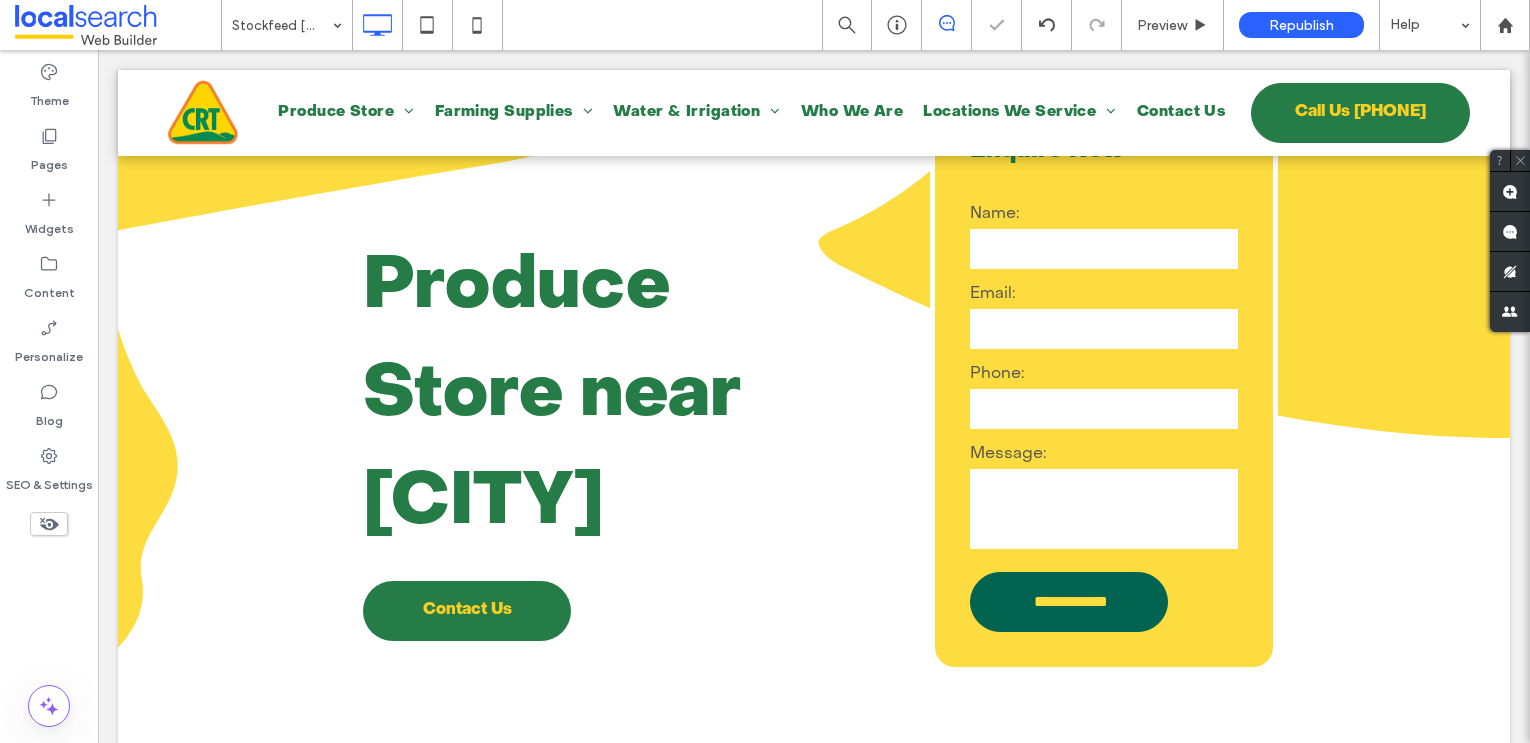 type on "**********" 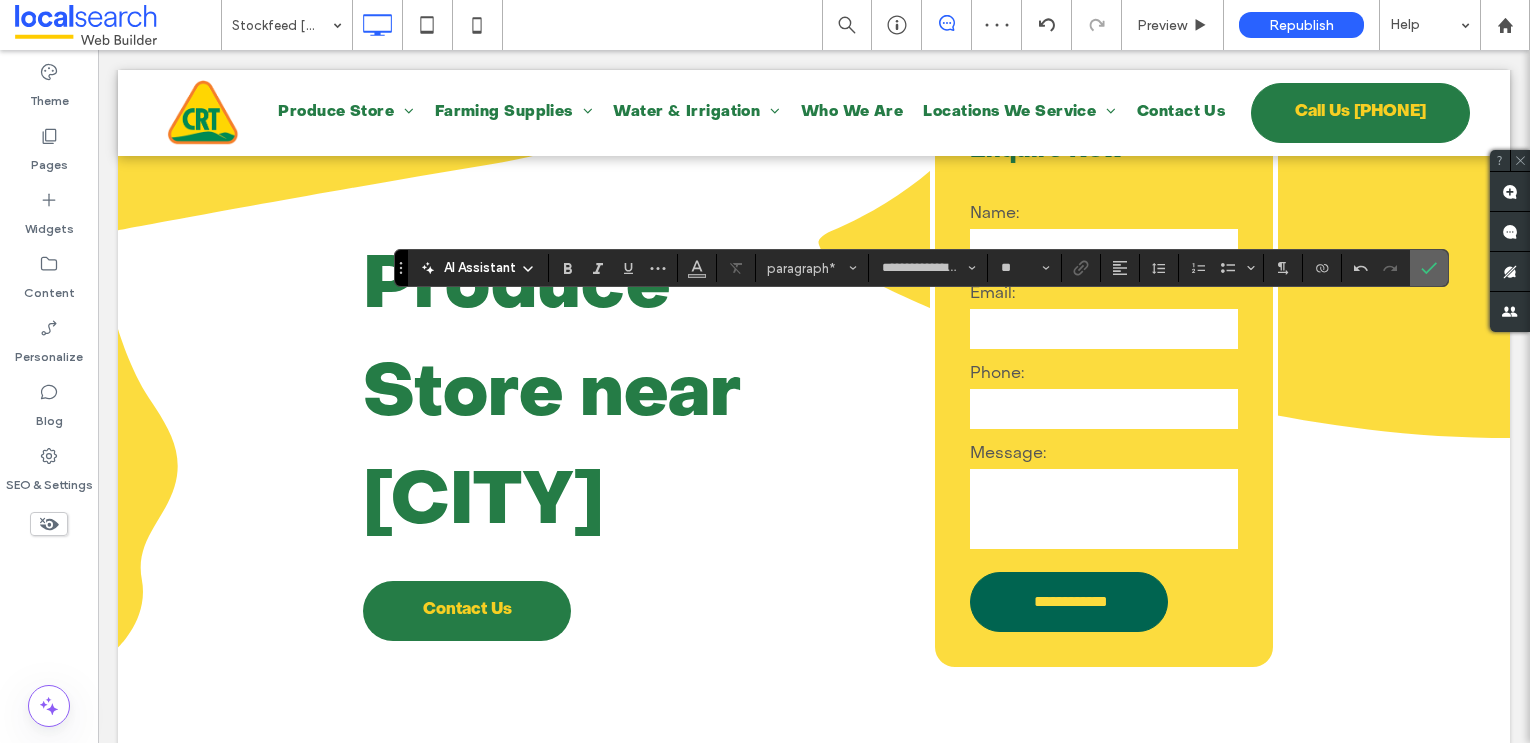 click 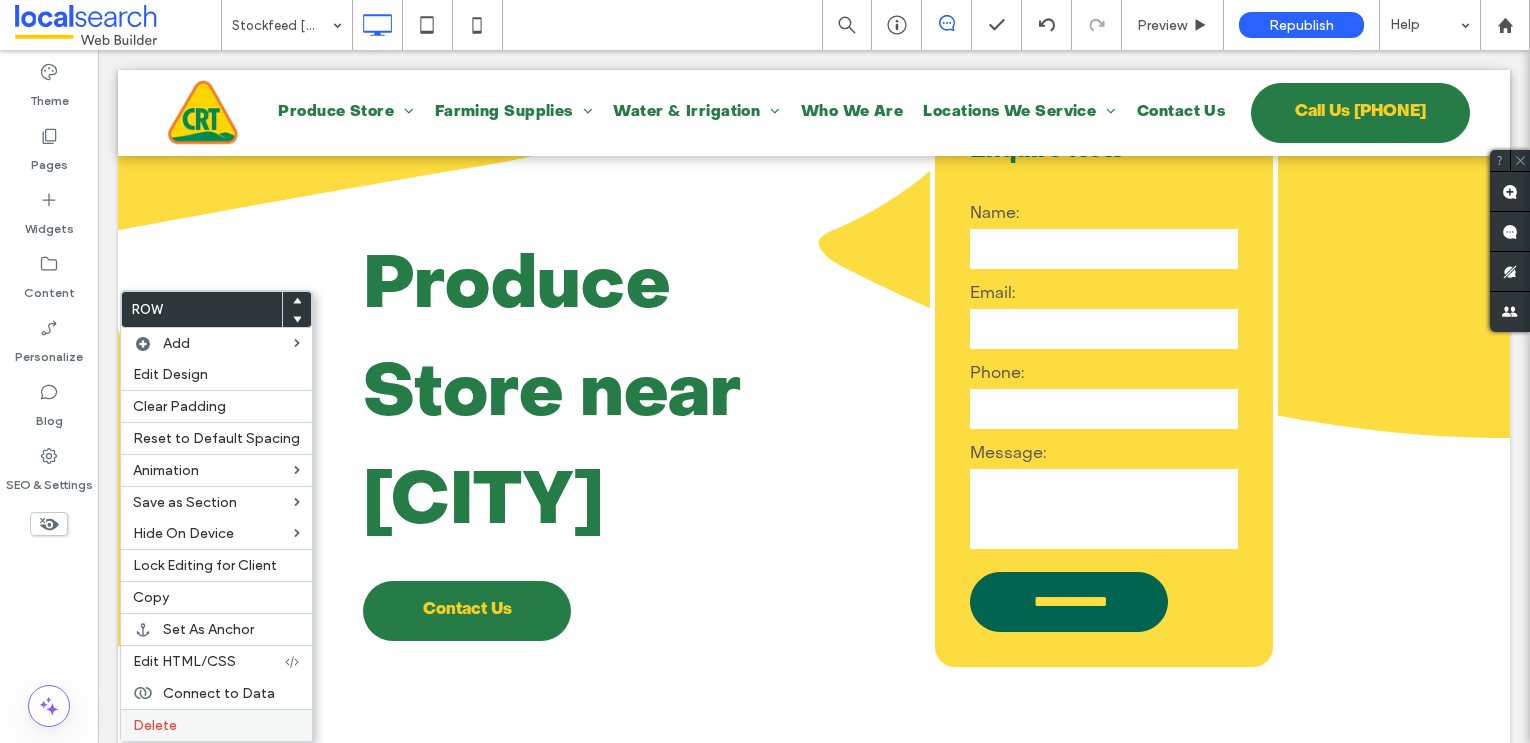 click on "Delete" at bounding box center (155, 725) 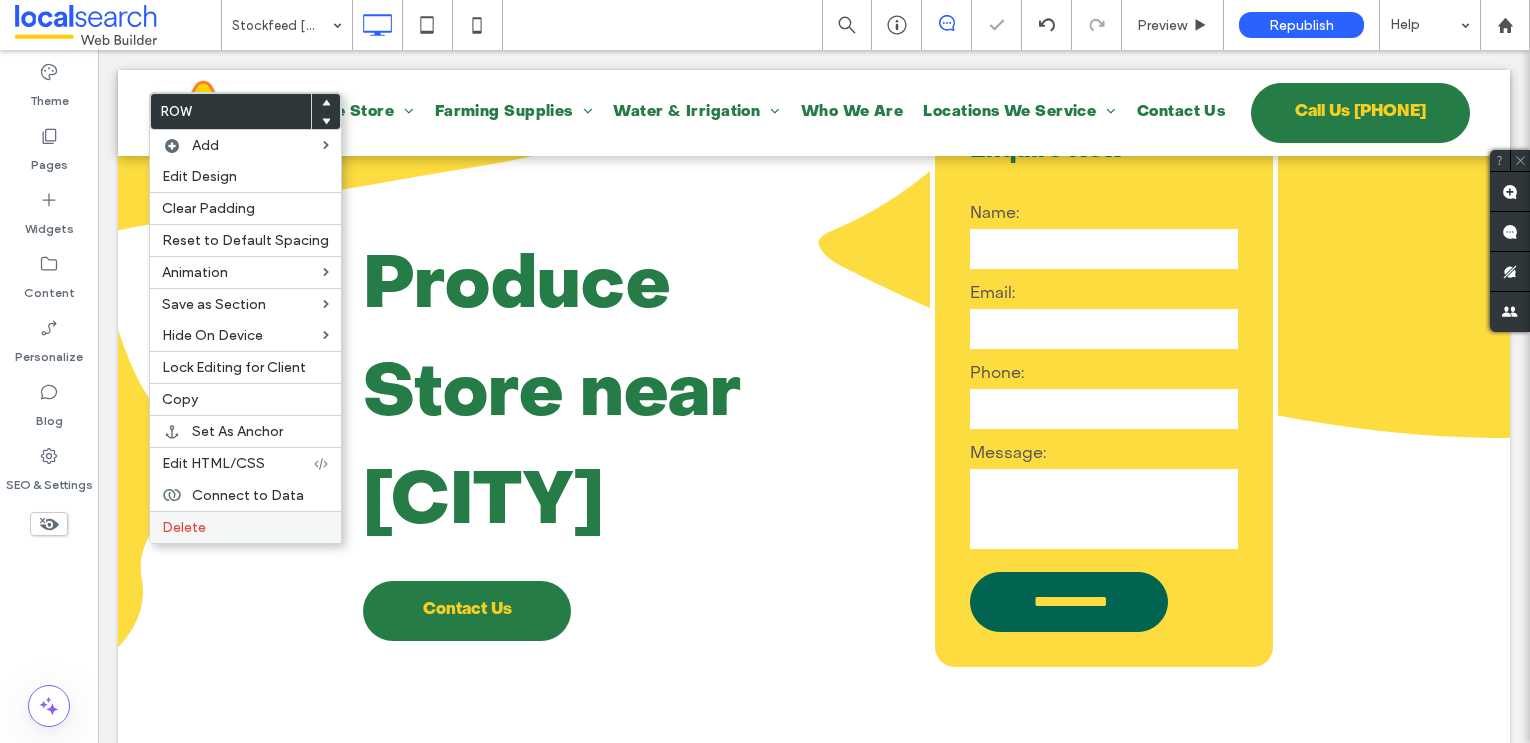 click on "Delete" at bounding box center (184, 527) 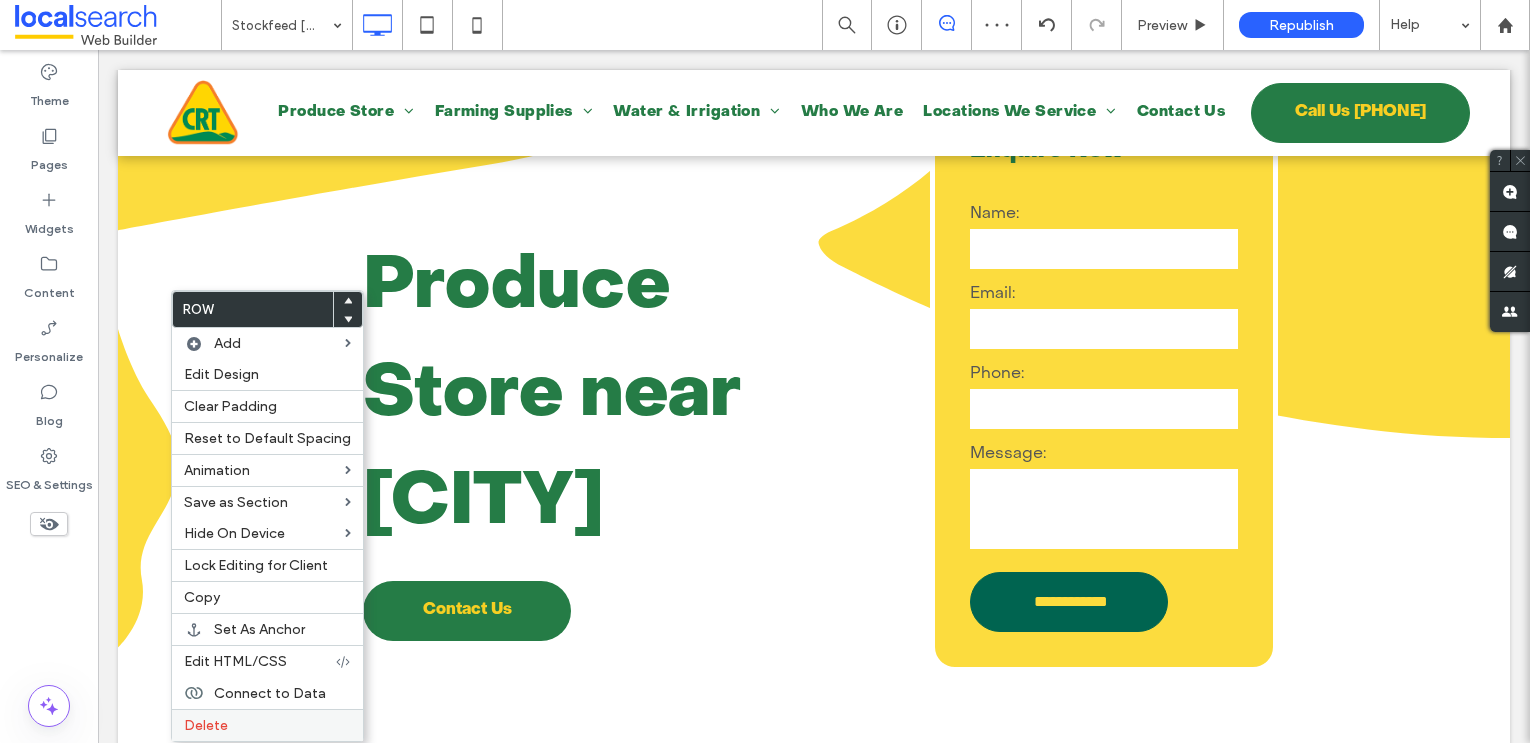 click on "Delete" at bounding box center (206, 725) 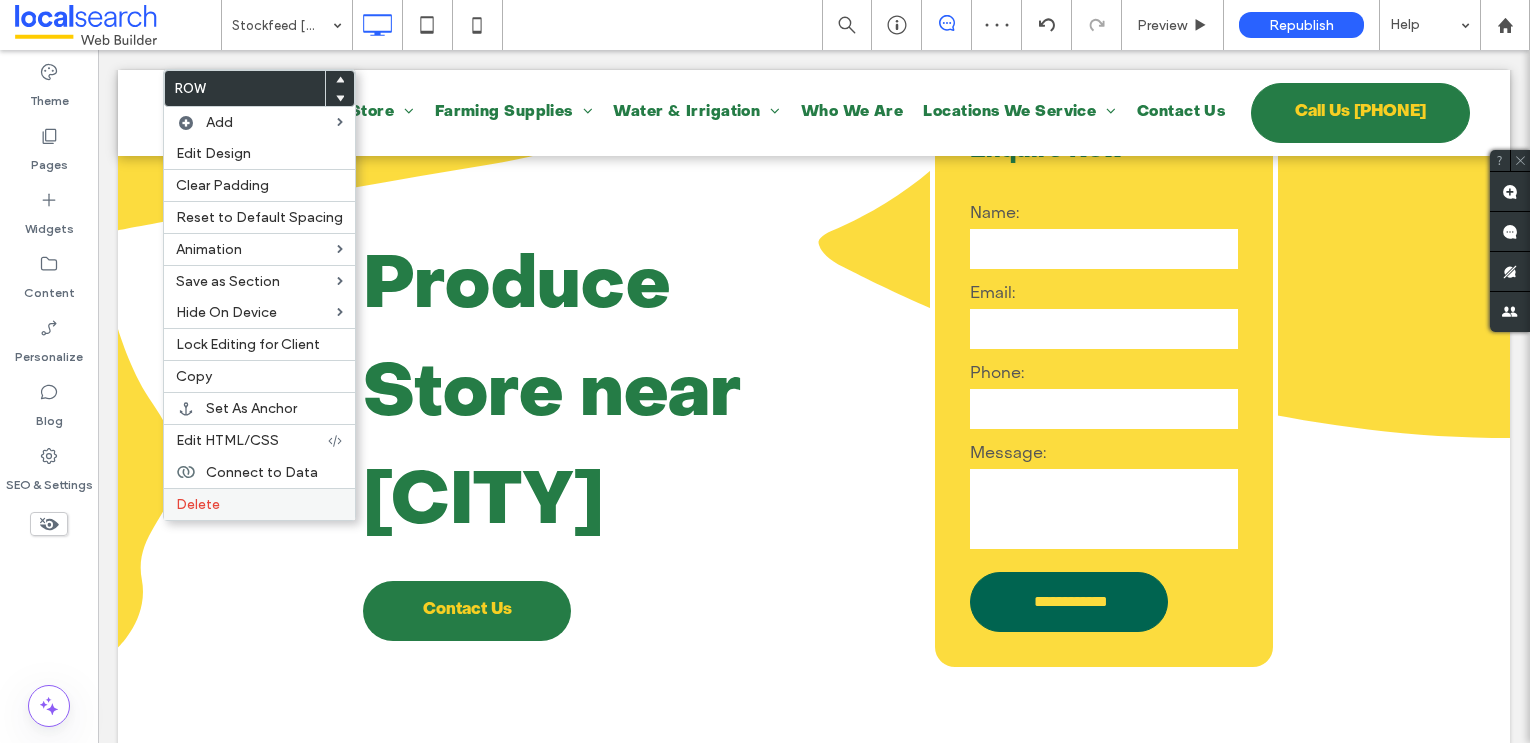 click on "Delete" at bounding box center [198, 504] 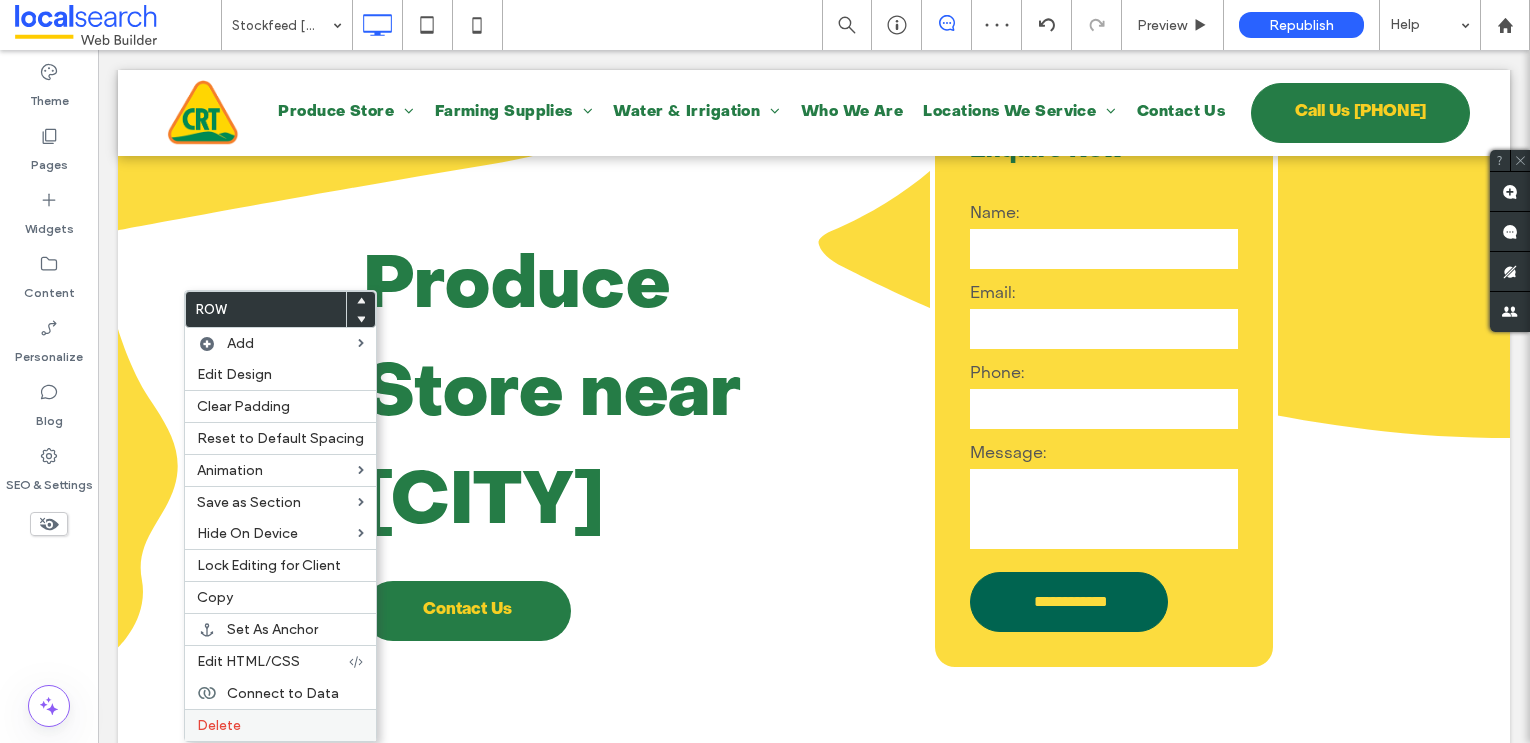 click on "Delete" at bounding box center (280, 725) 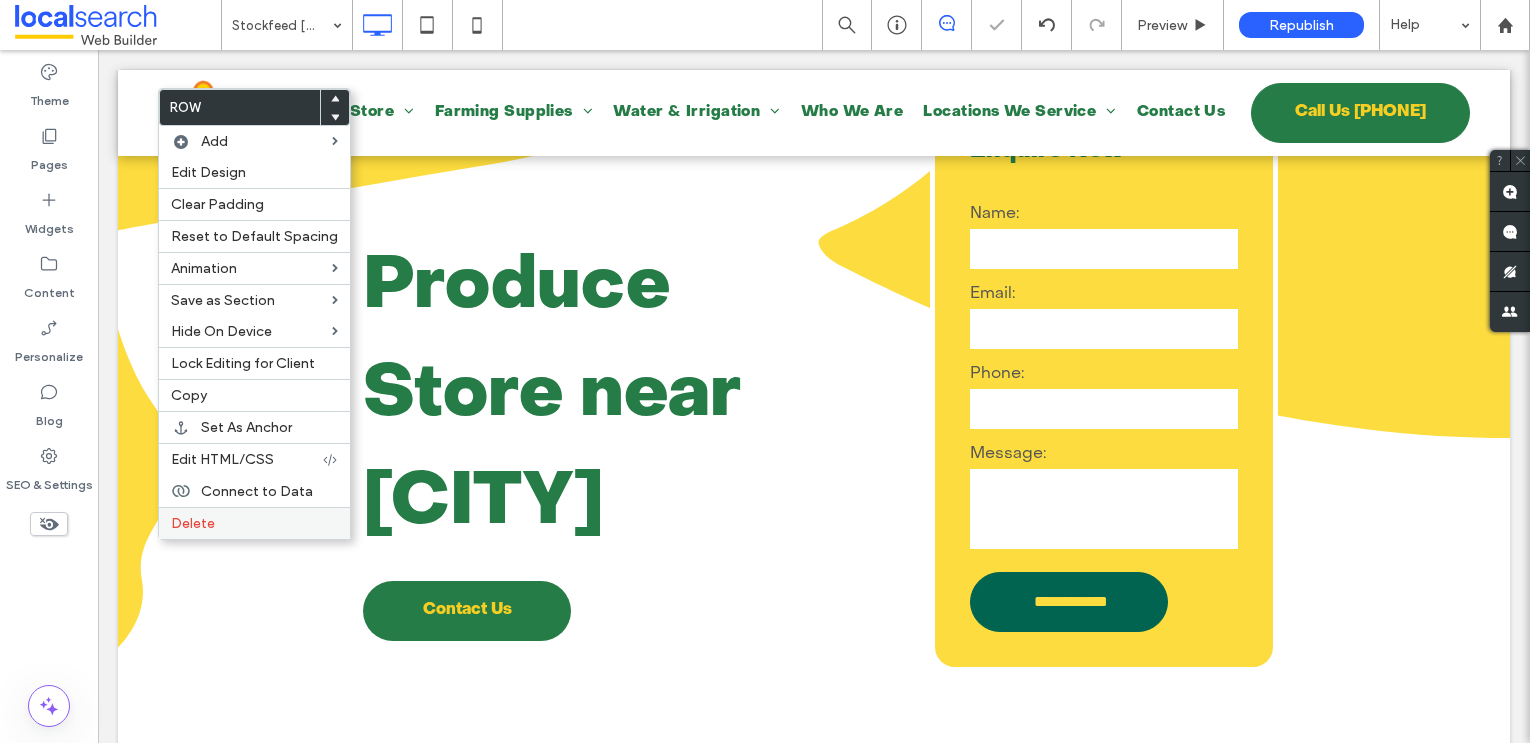 click on "Delete" at bounding box center [193, 523] 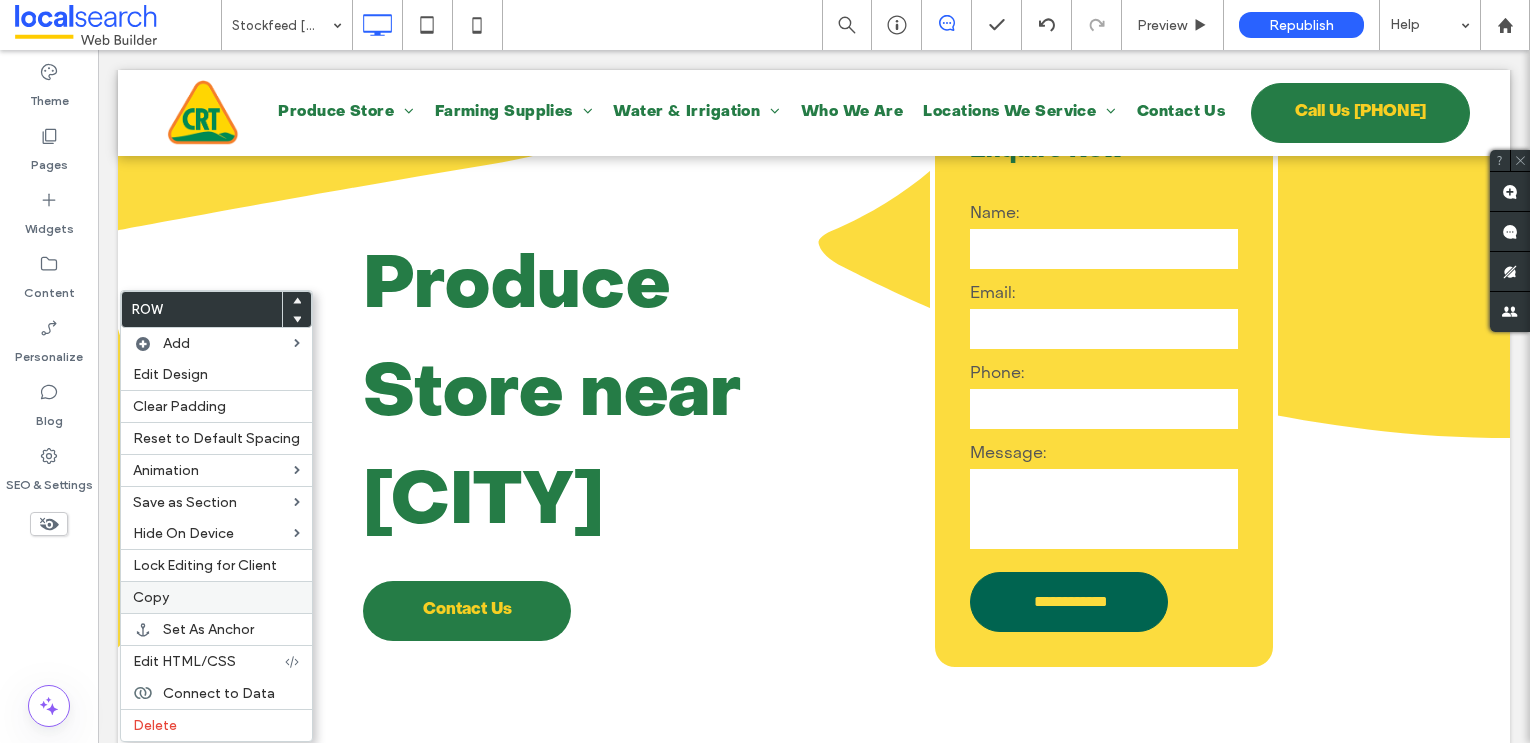 click on "Copy" at bounding box center (151, 597) 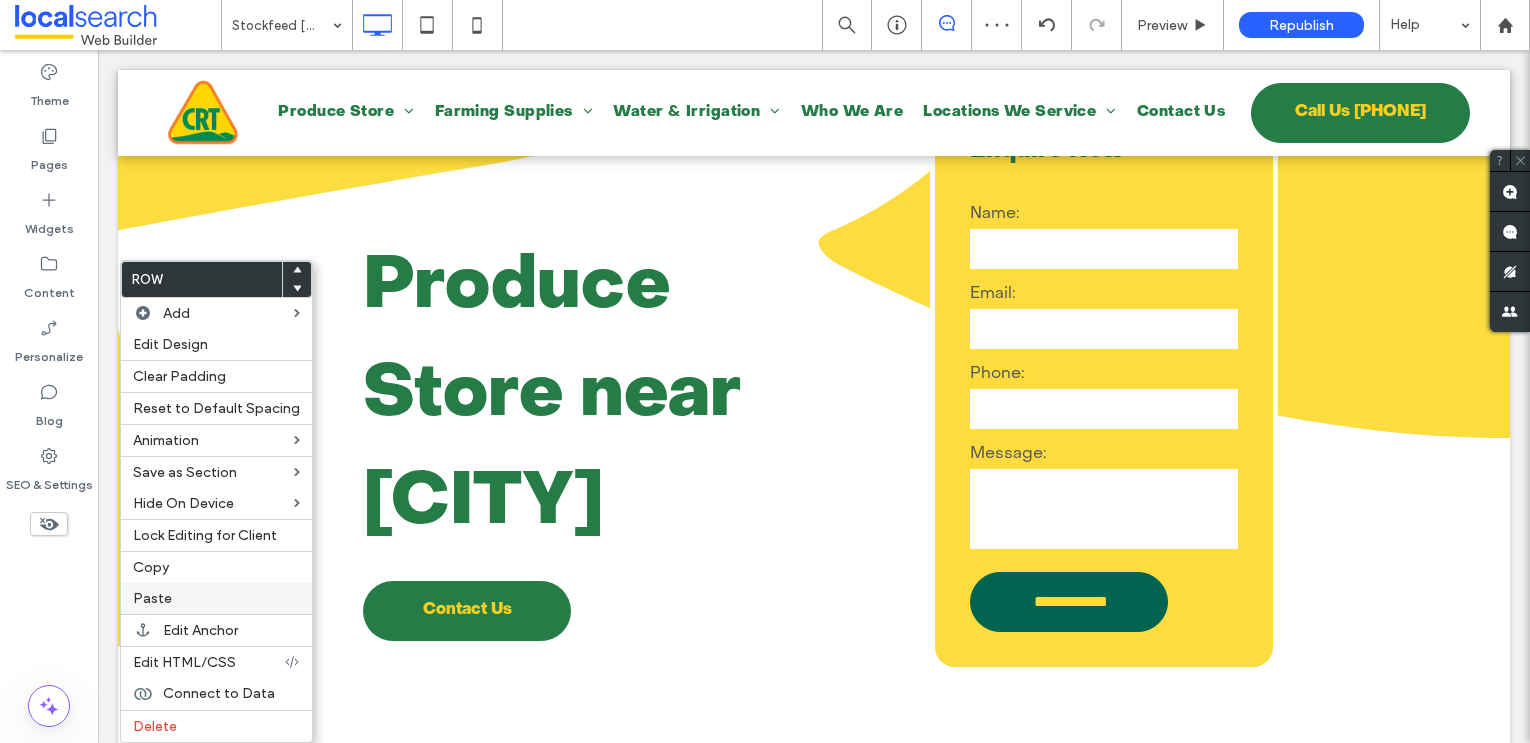 click on "Paste" at bounding box center [216, 598] 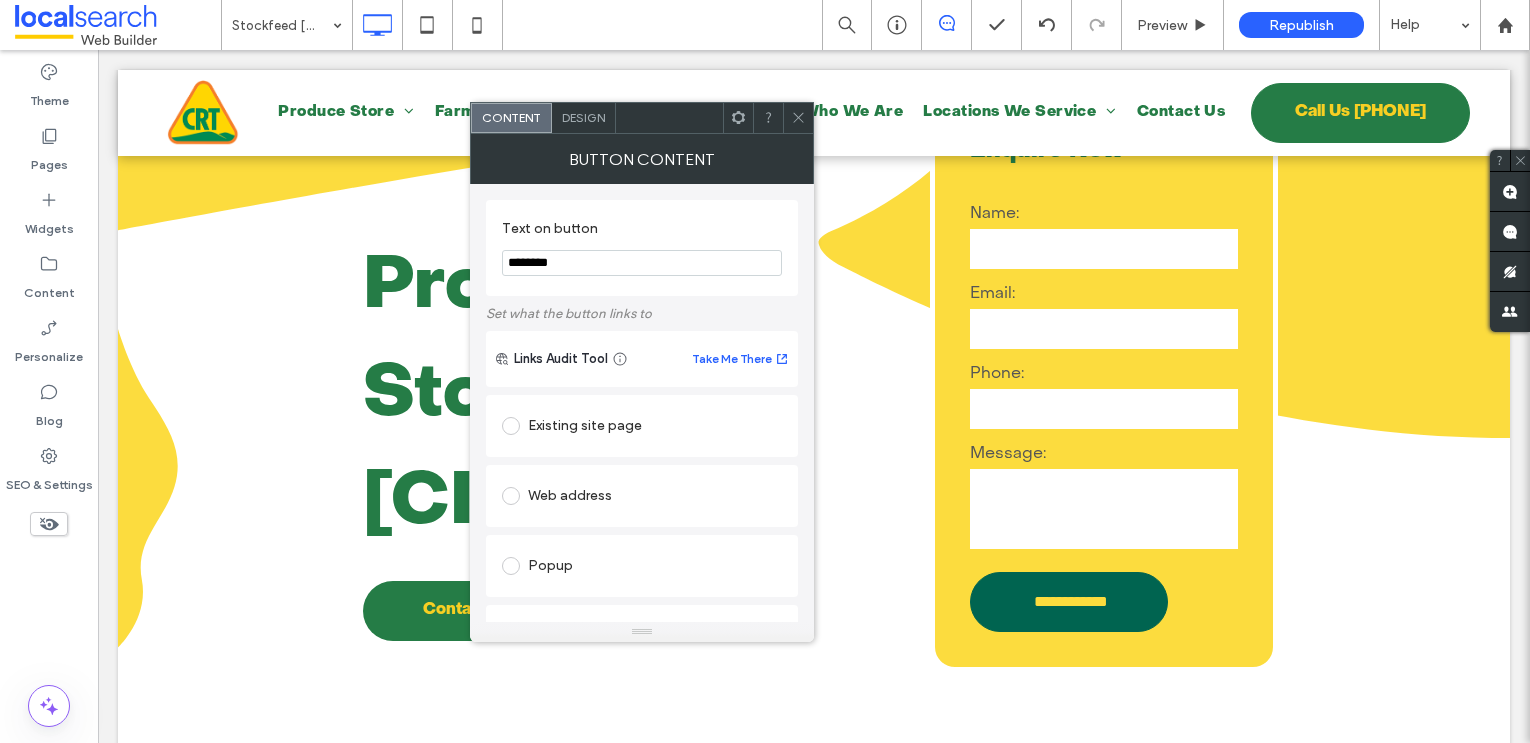 click on "********" at bounding box center (642, 263) 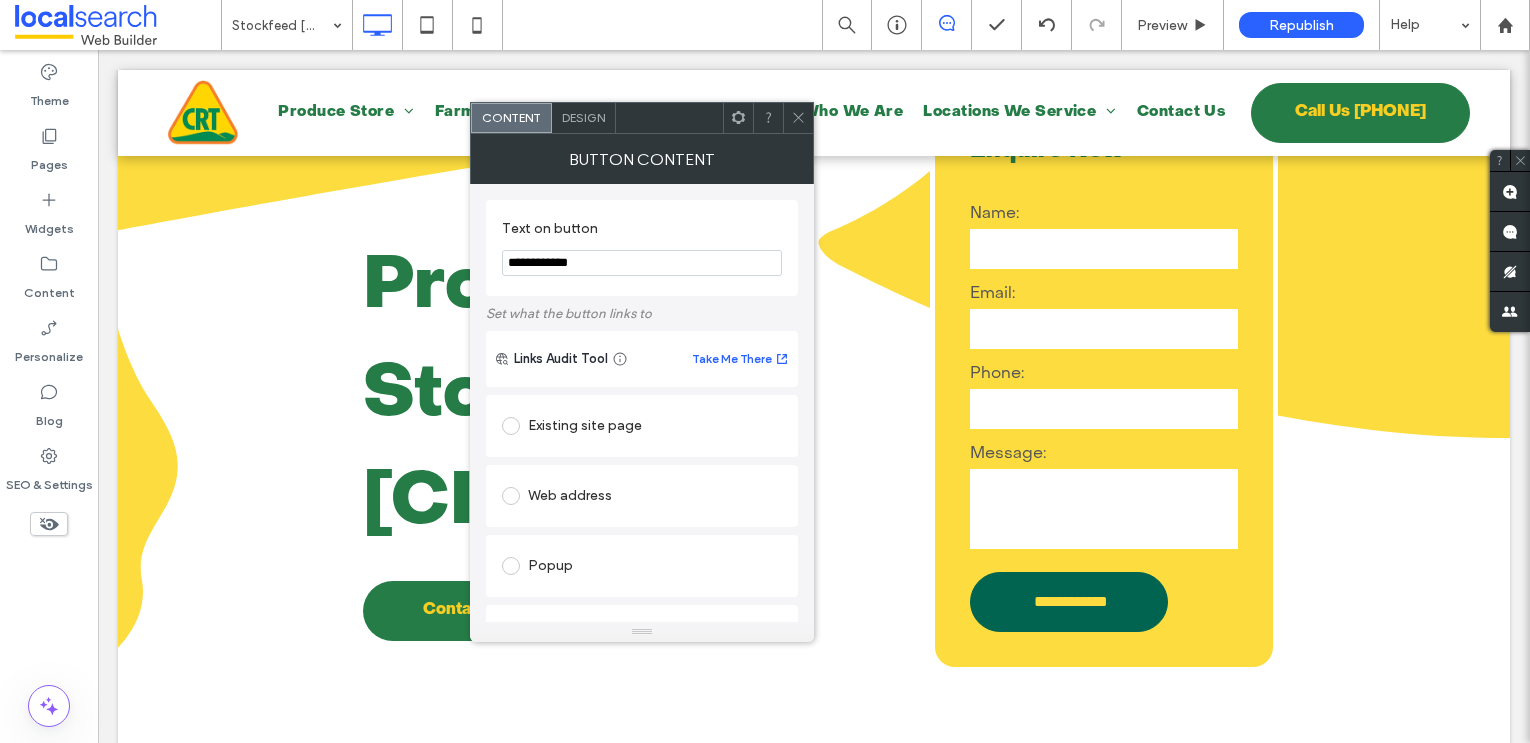 type on "**********" 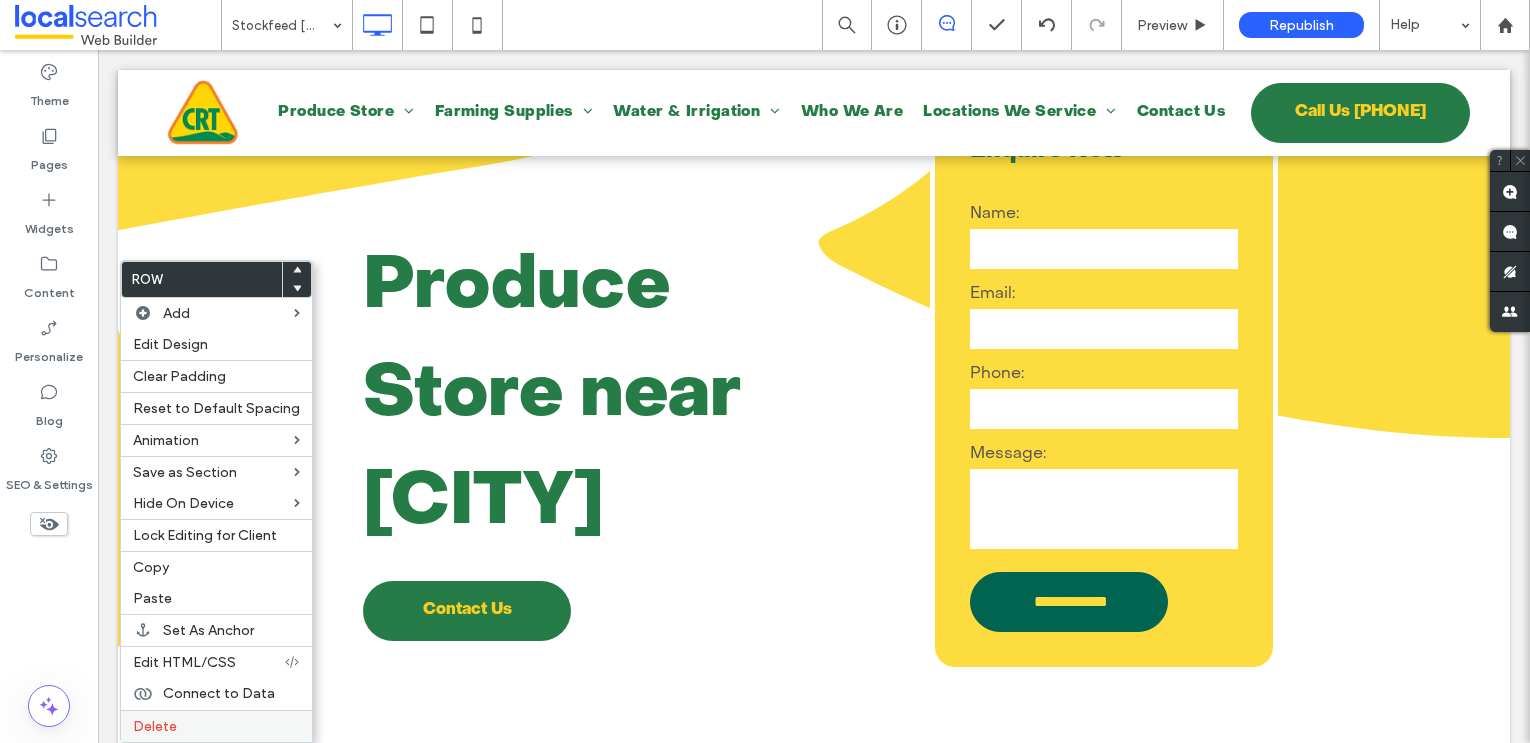 click on "Delete" at bounding box center [155, 726] 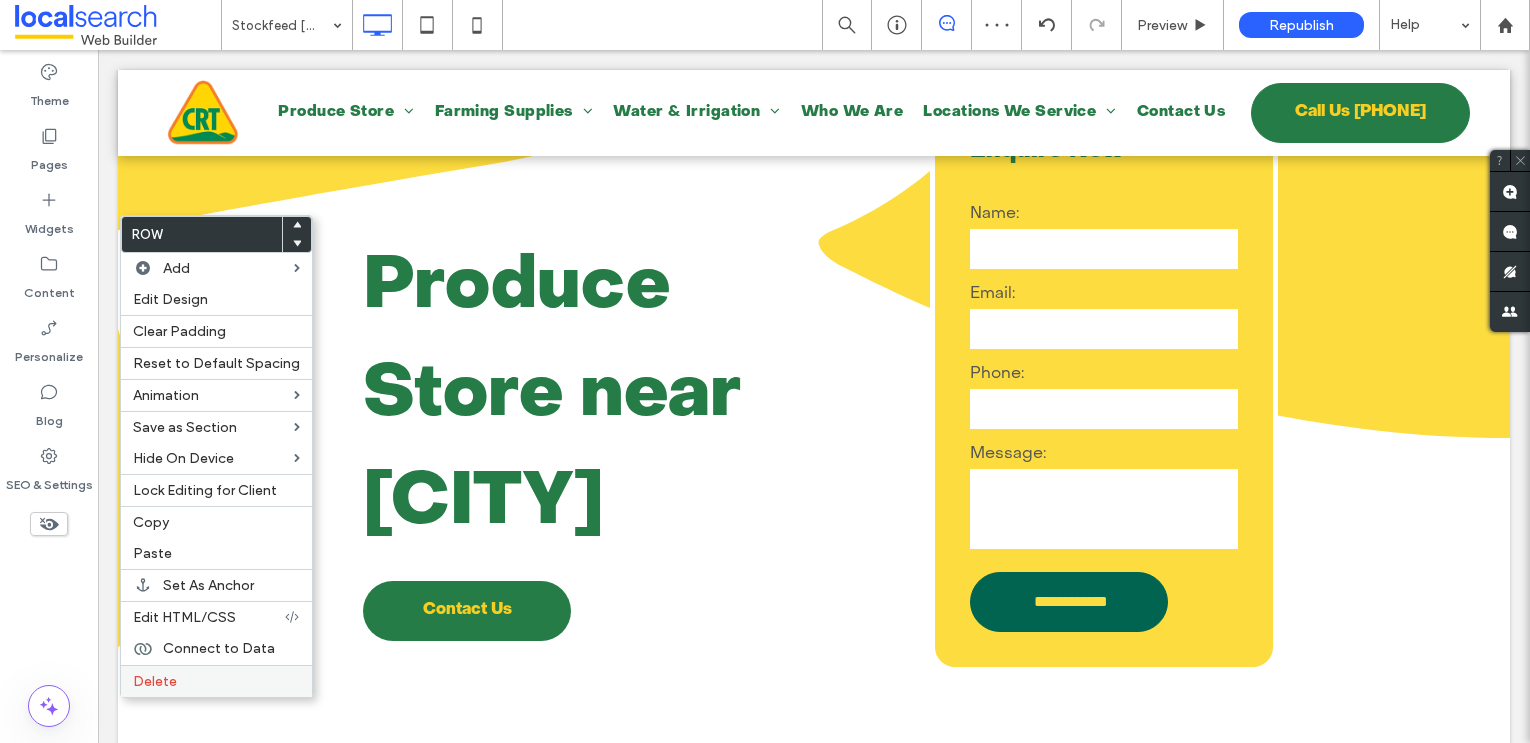 click on "Delete" at bounding box center [155, 681] 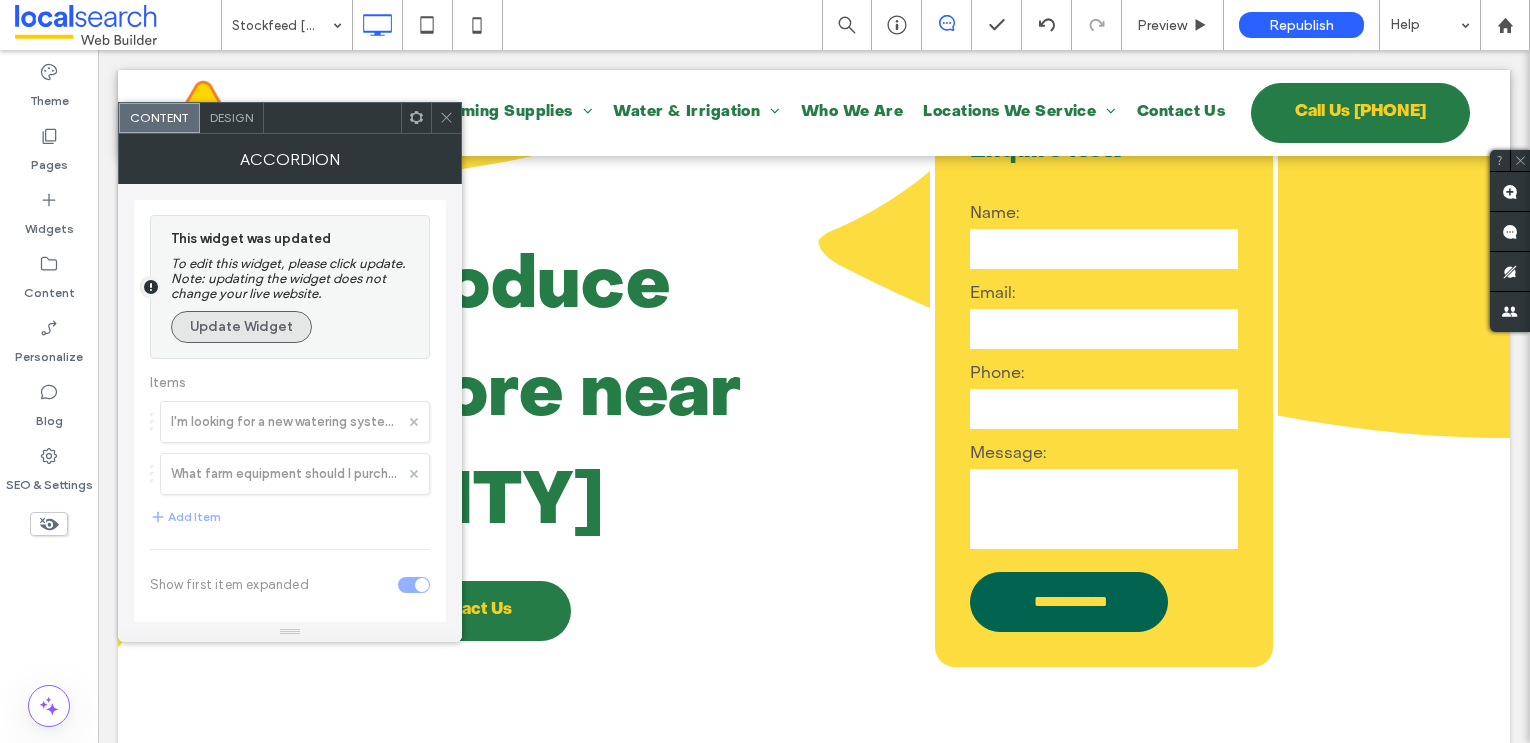 click on "Update Widget" at bounding box center [241, 327] 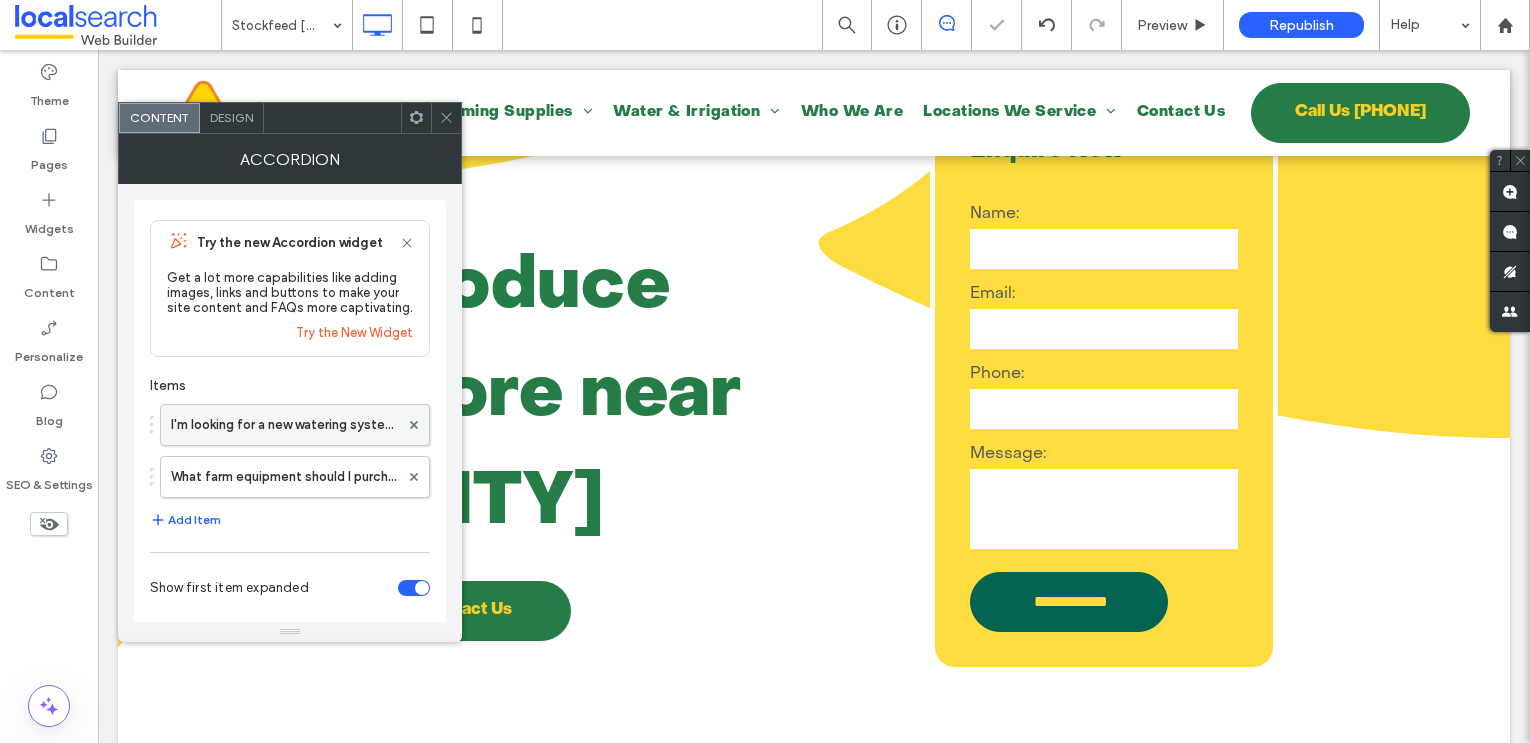 click on "I'm looking for a new watering system for my livestock; what do you recommend?" at bounding box center [285, 425] 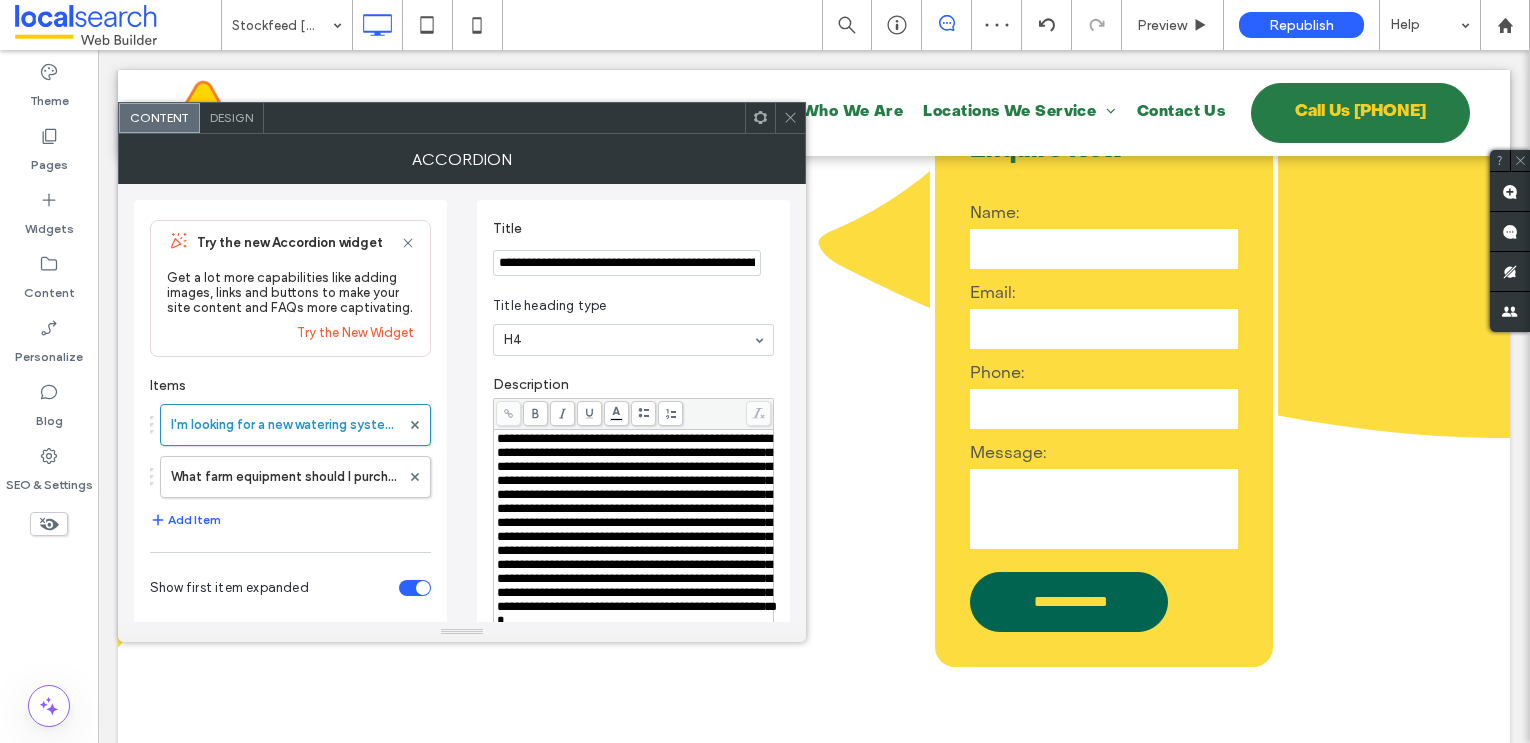 click on "**********" at bounding box center [627, 263] 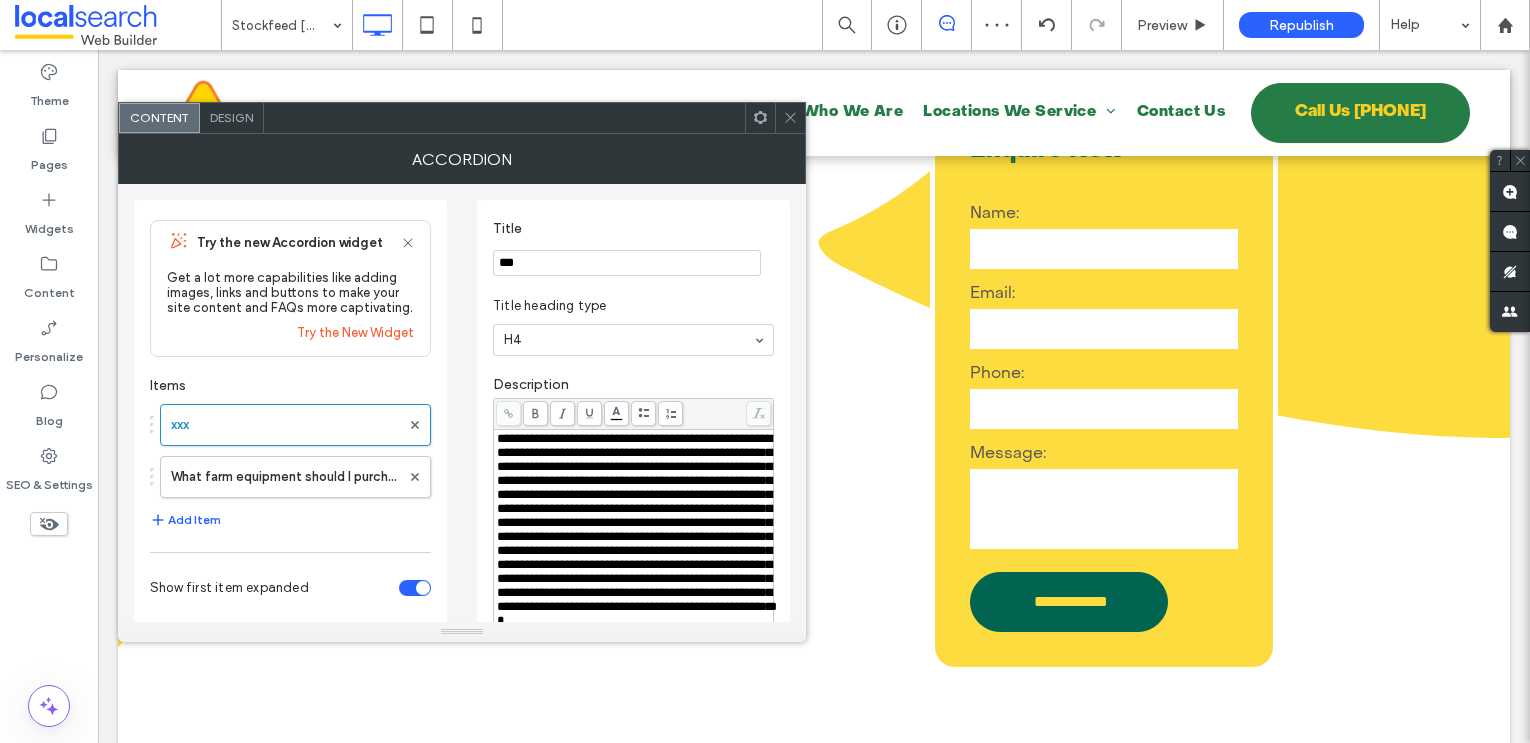 type on "***" 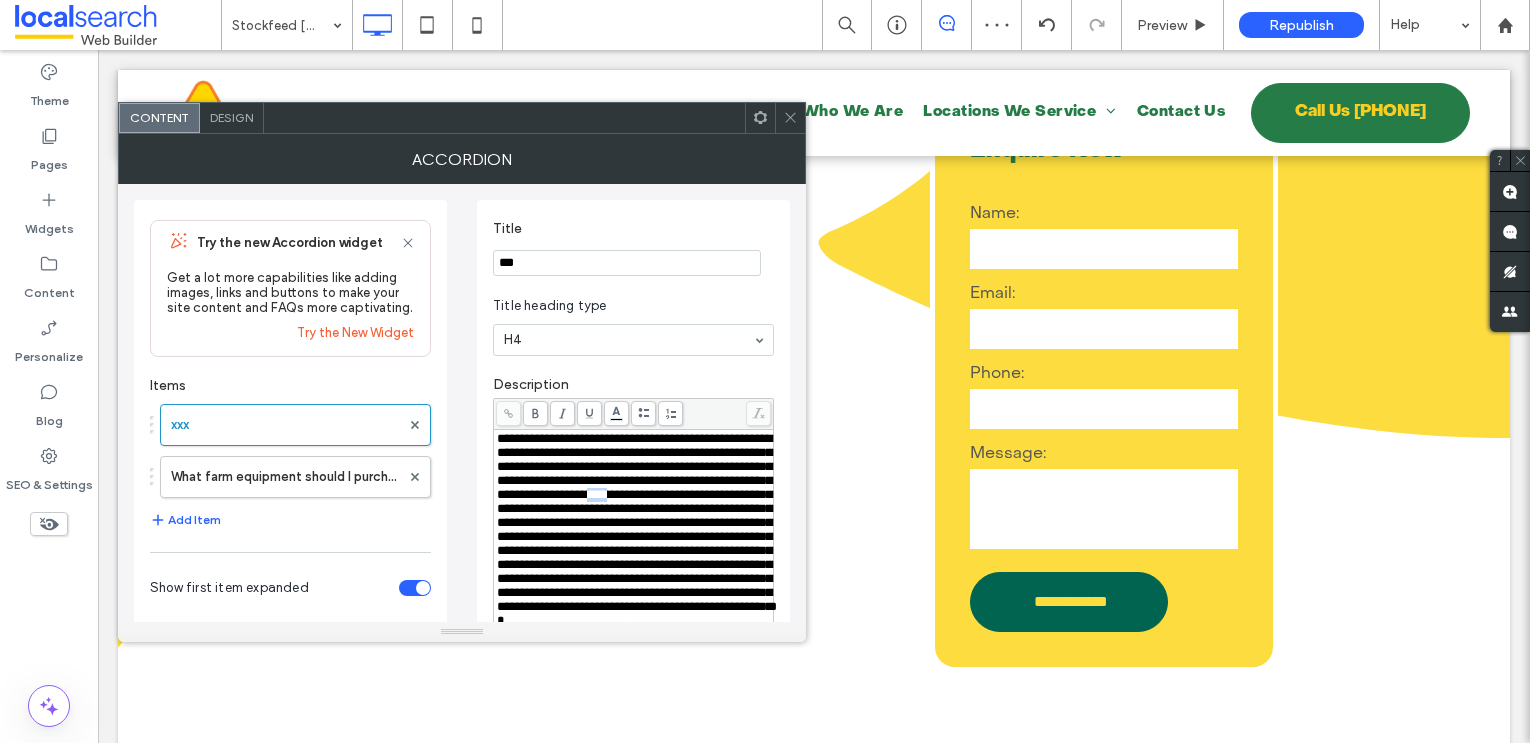 click on "**********" at bounding box center (637, 529) 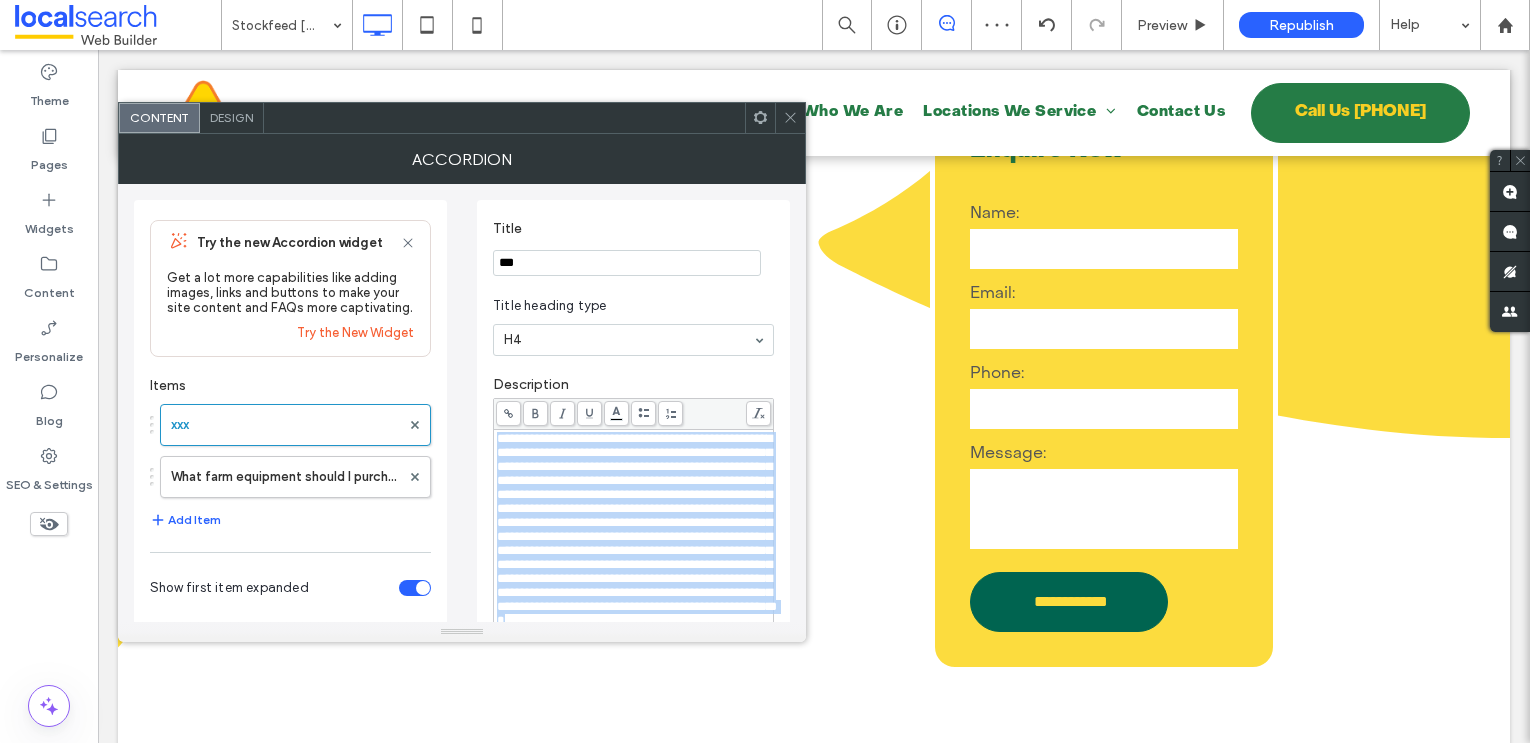 click on "**********" at bounding box center (637, 529) 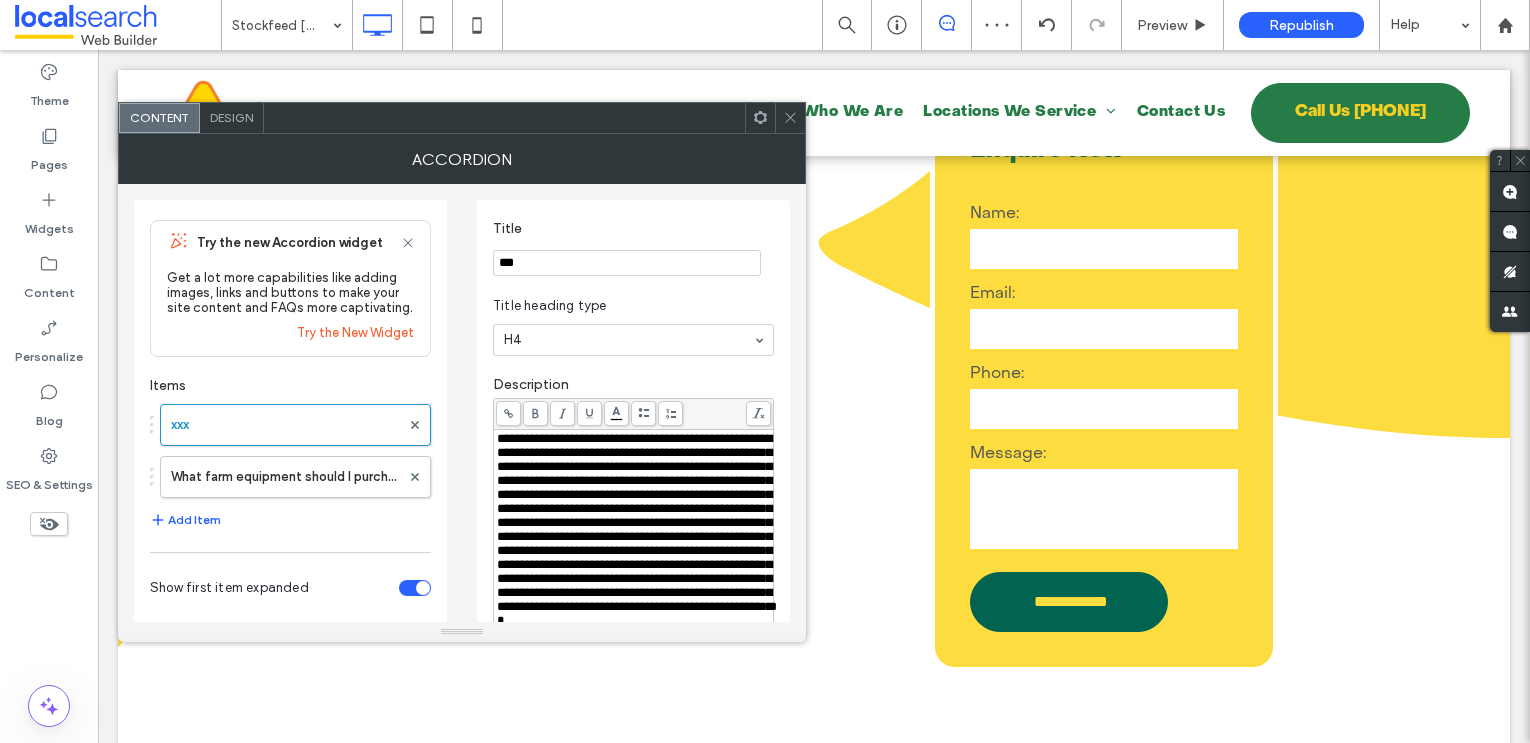 type 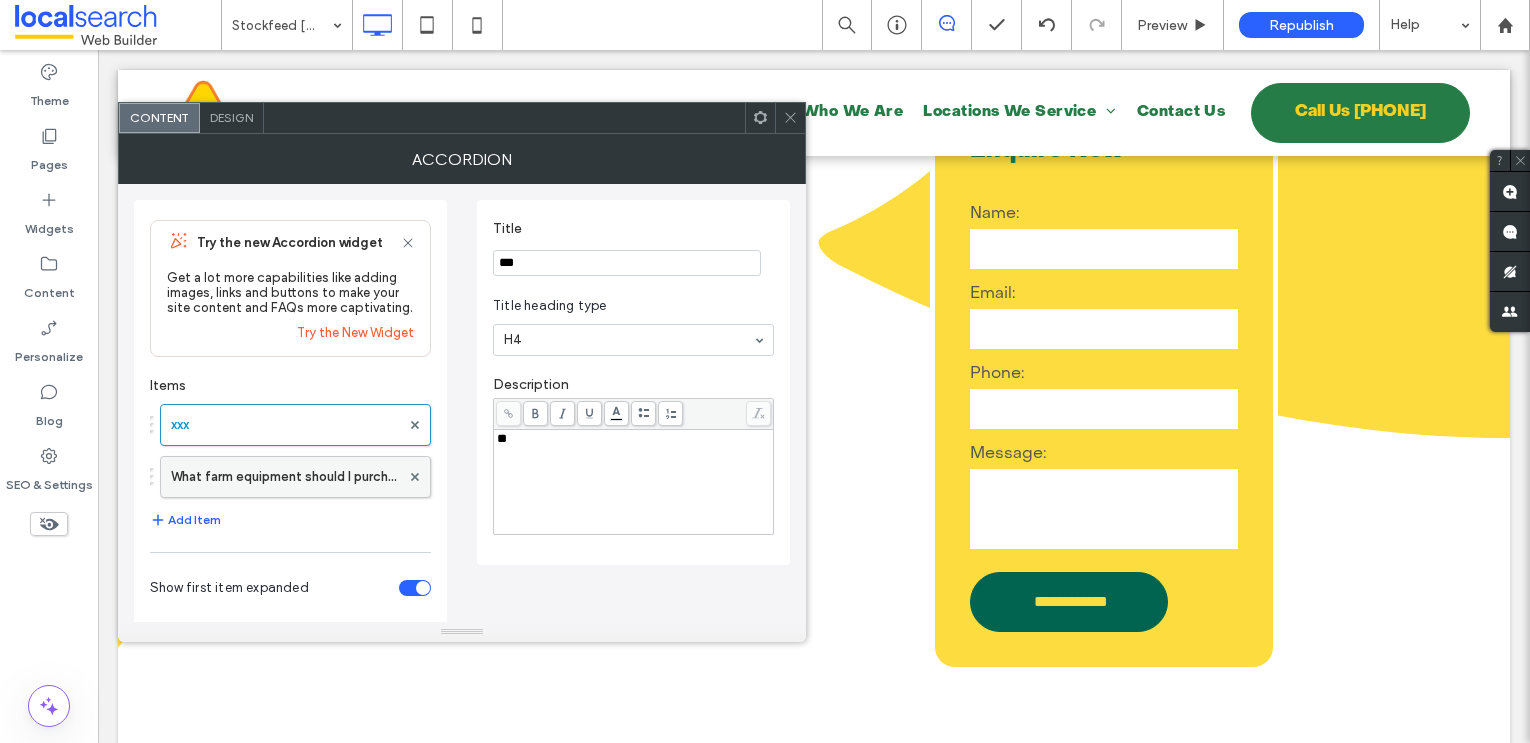 click on "What farm equipment should I purchase for my property?" at bounding box center [285, 477] 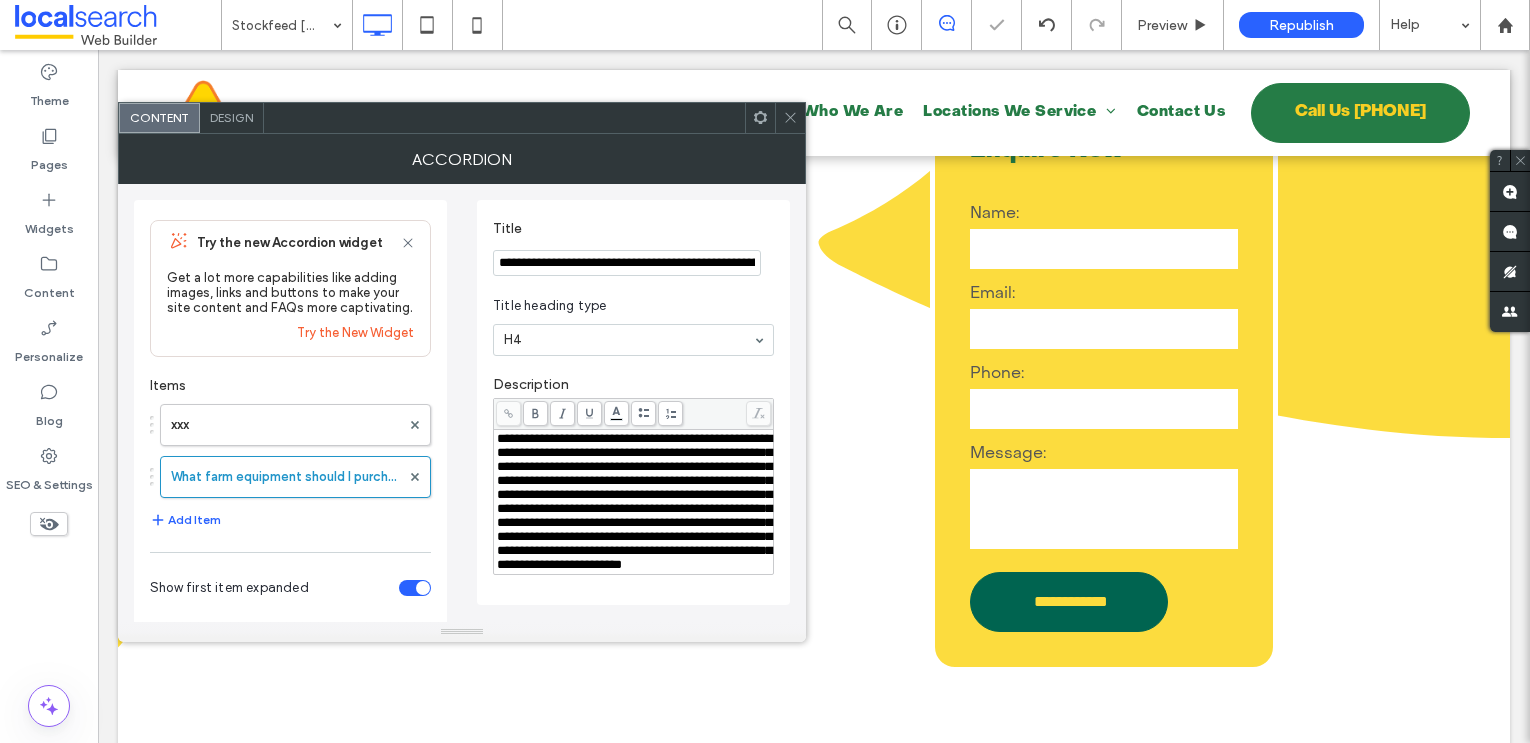 click on "**********" at bounding box center [634, 501] 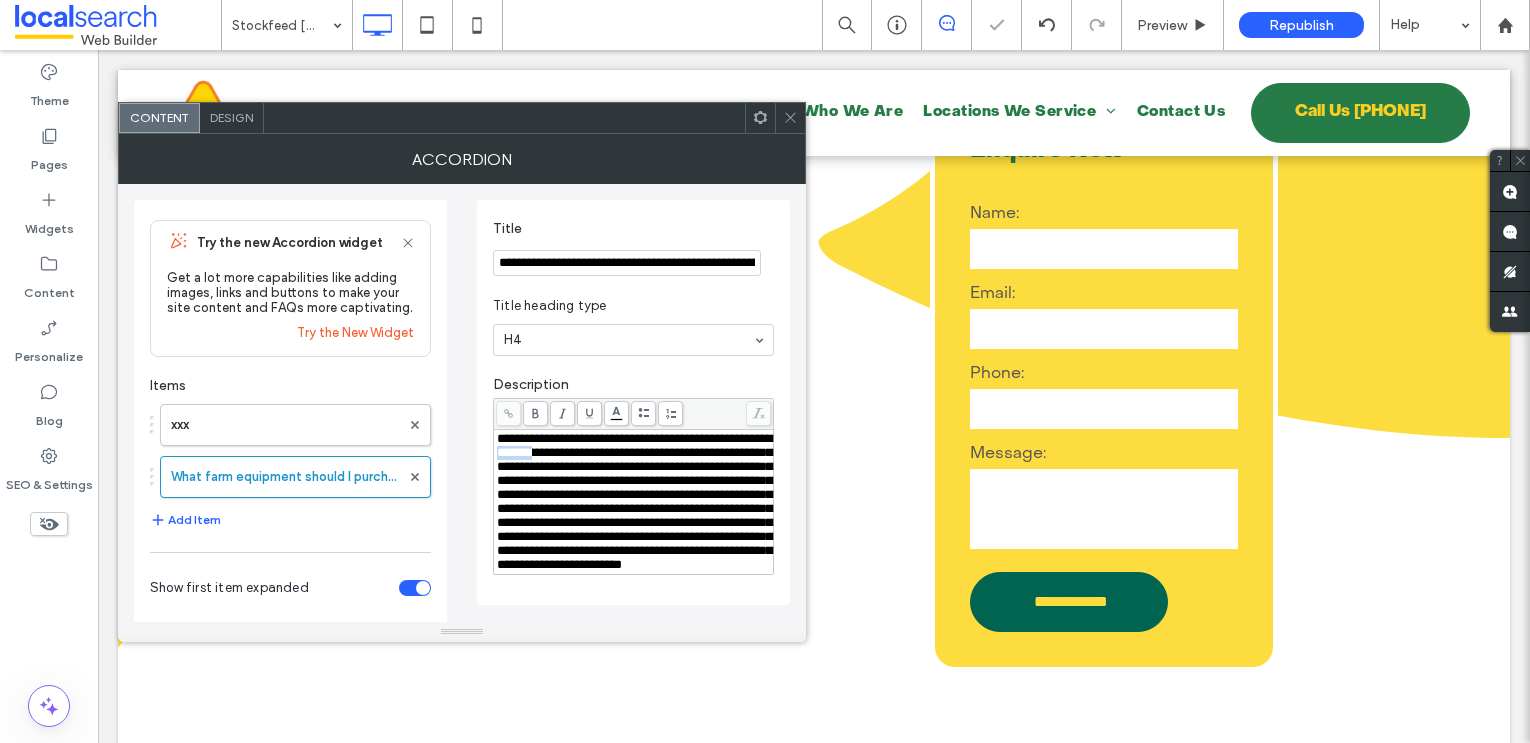 click on "**********" at bounding box center (634, 501) 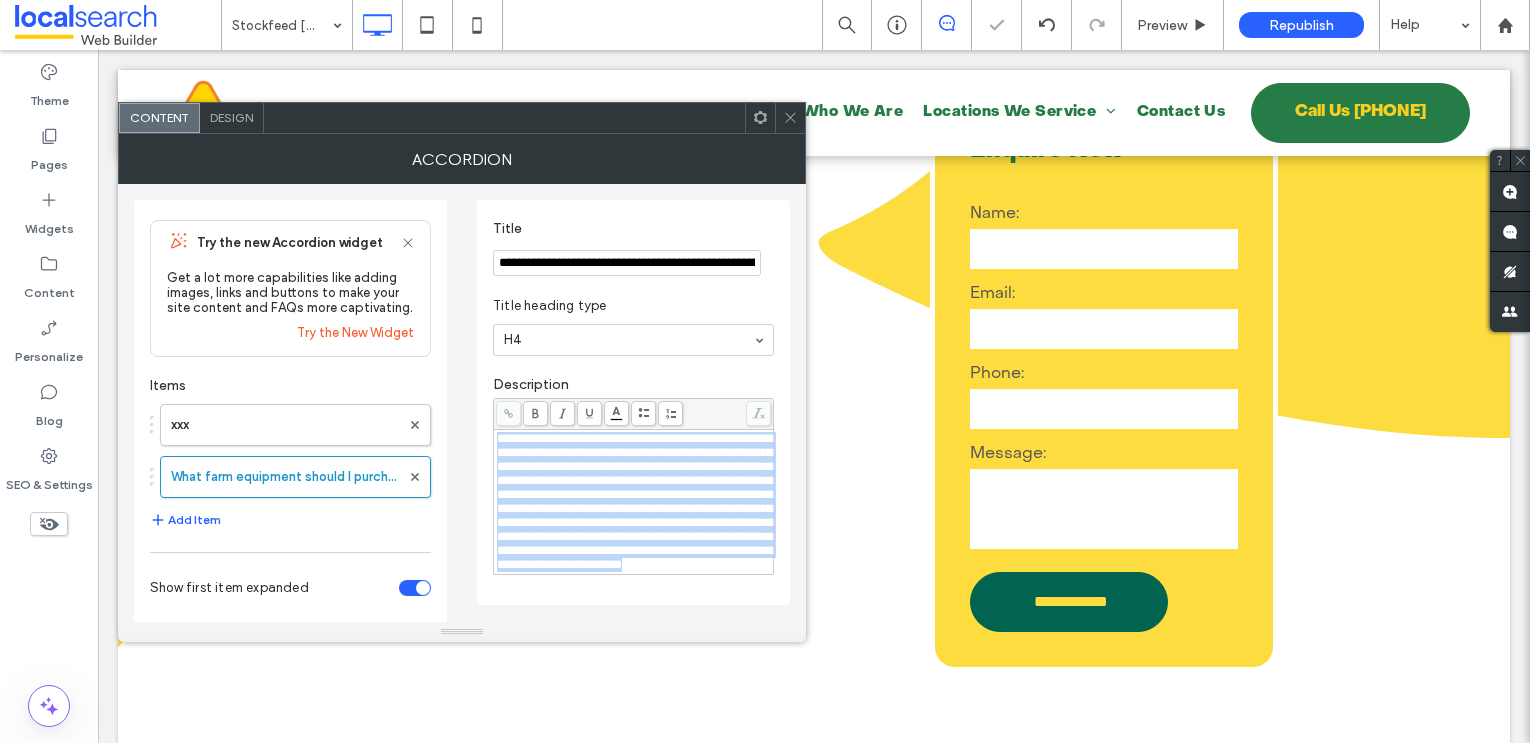 click on "**********" at bounding box center (634, 501) 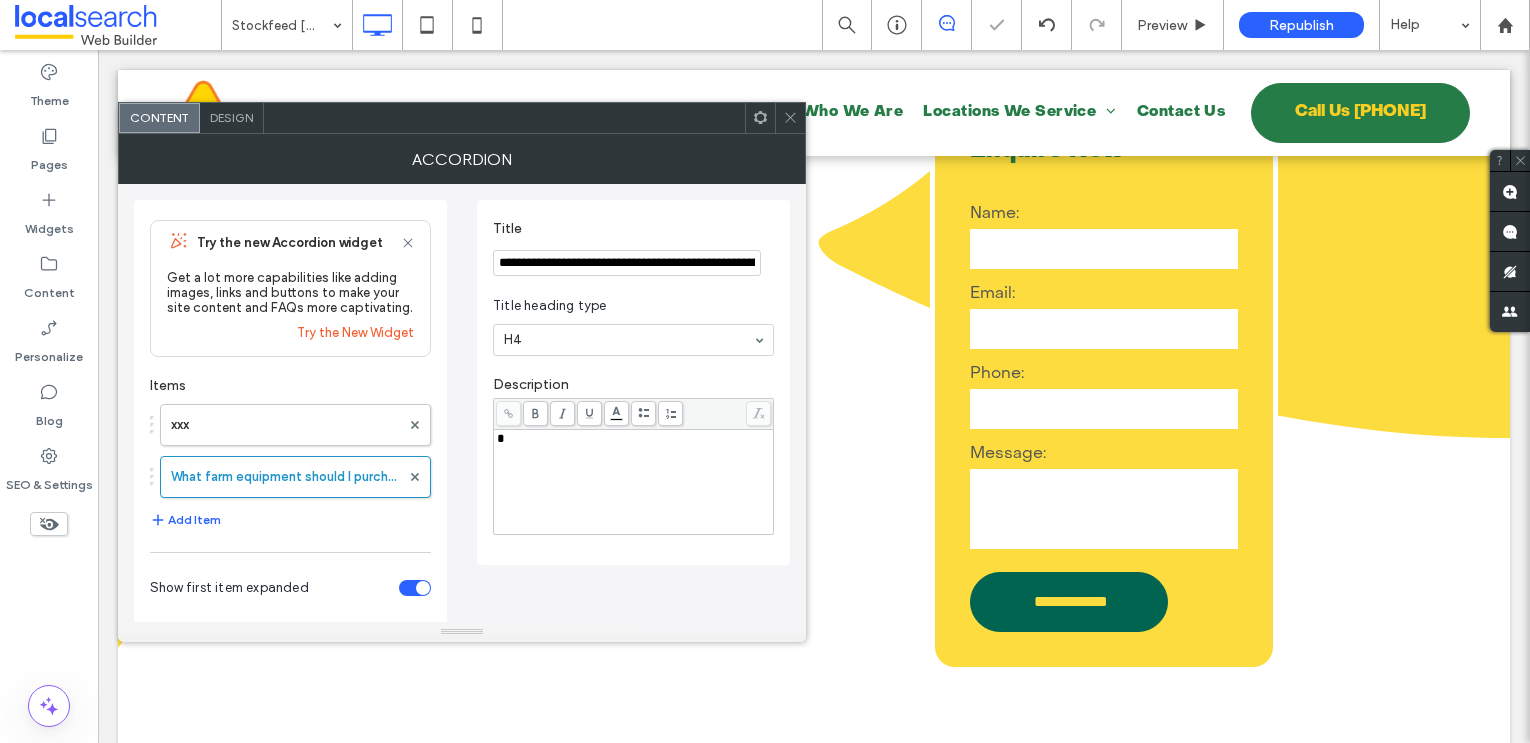 type 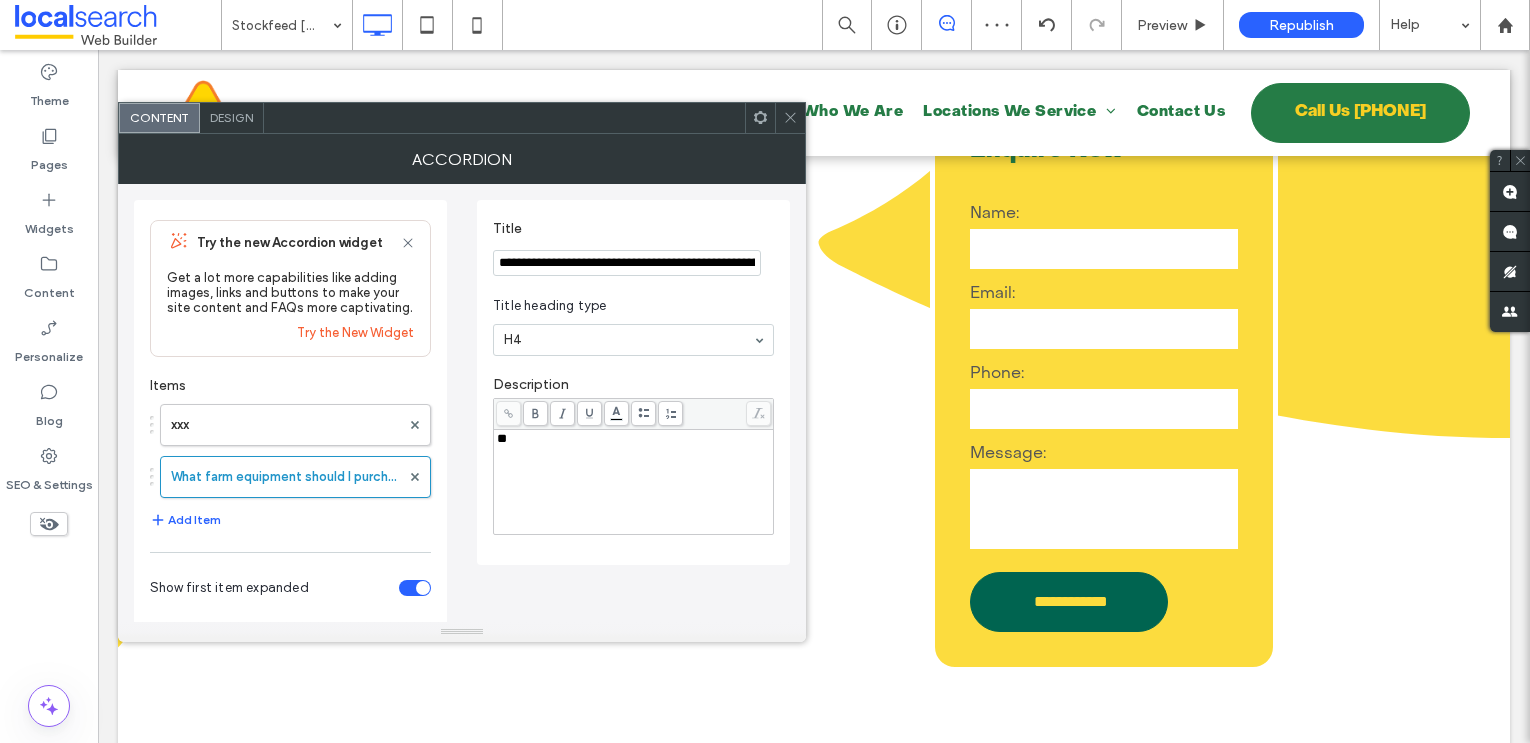 click on "**********" at bounding box center (627, 263) 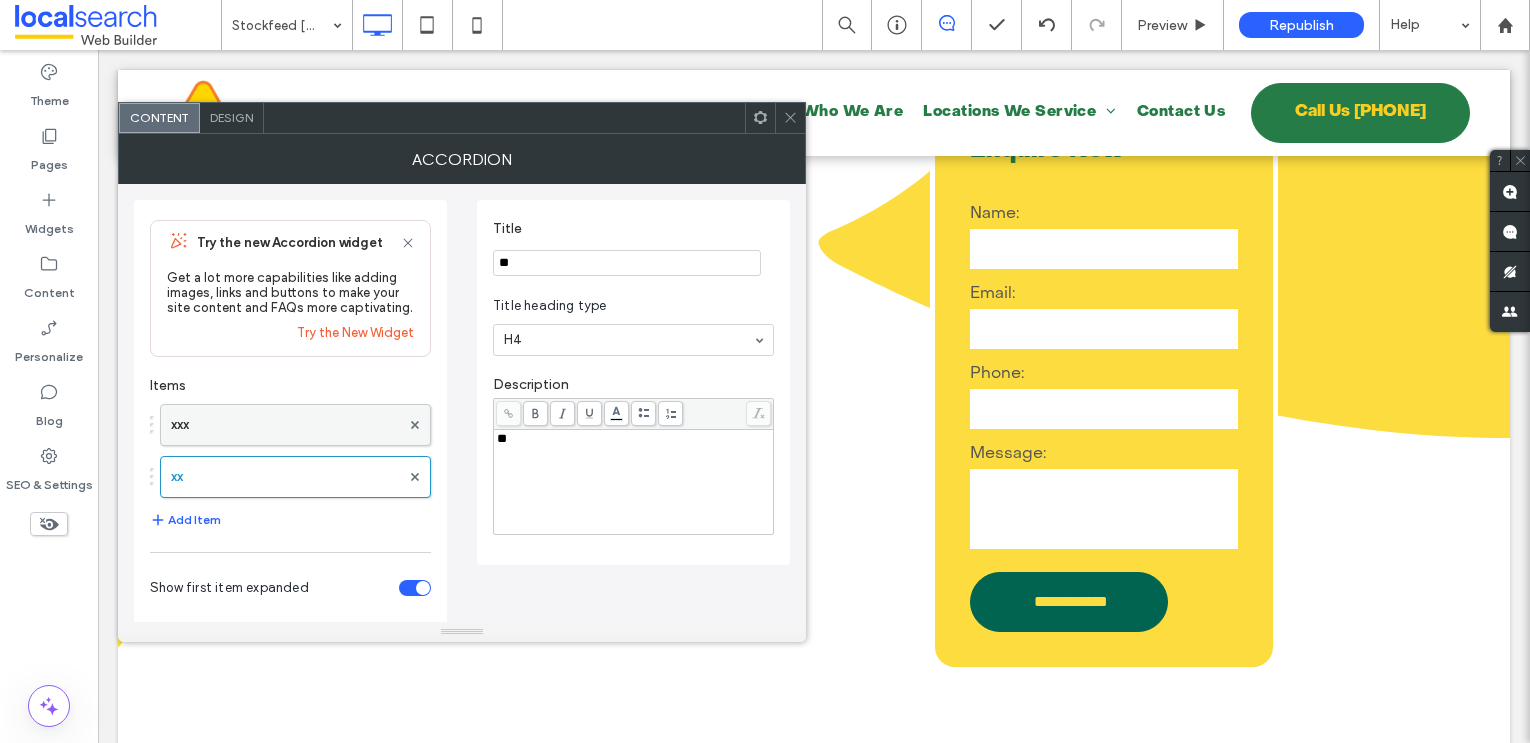 type on "**" 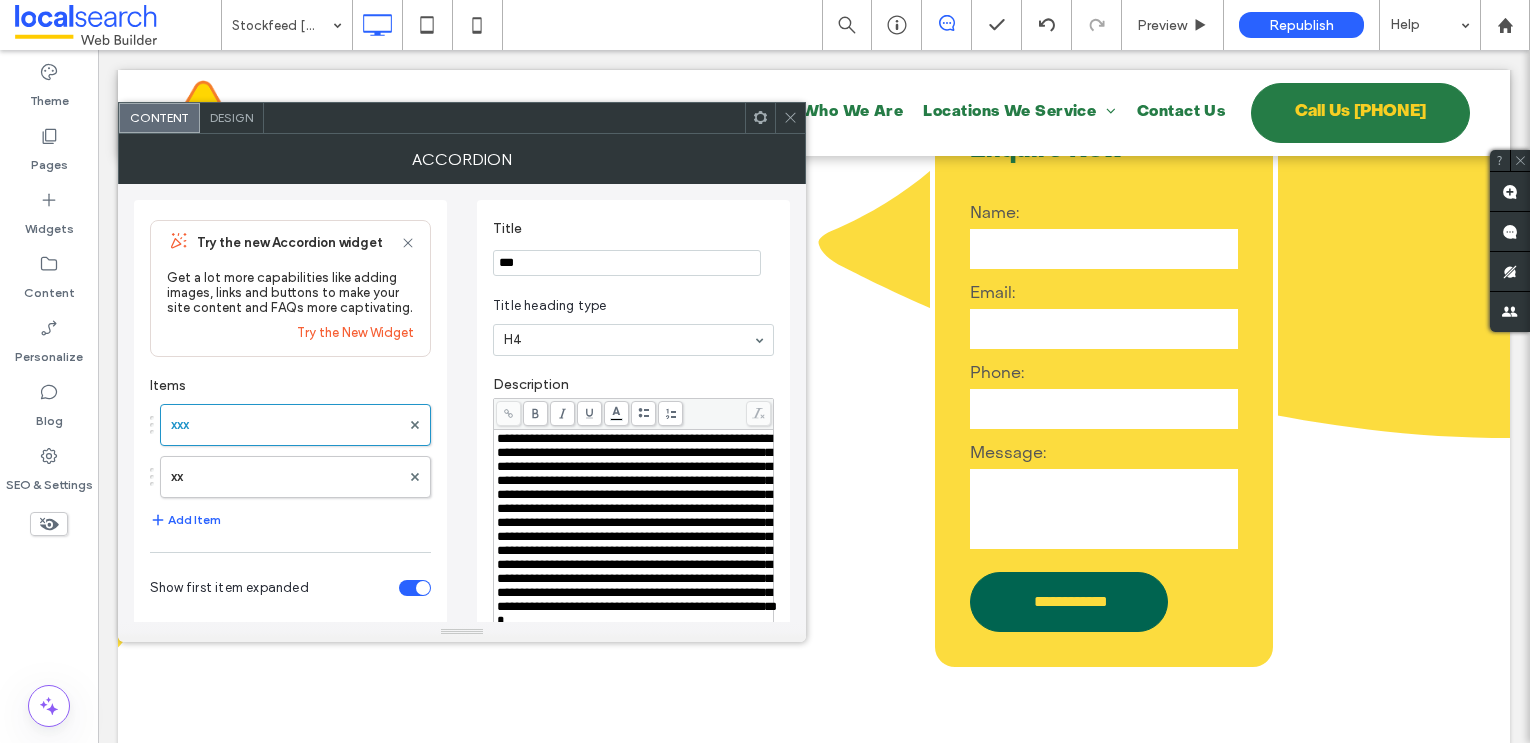 click on "**********" at bounding box center (637, 529) 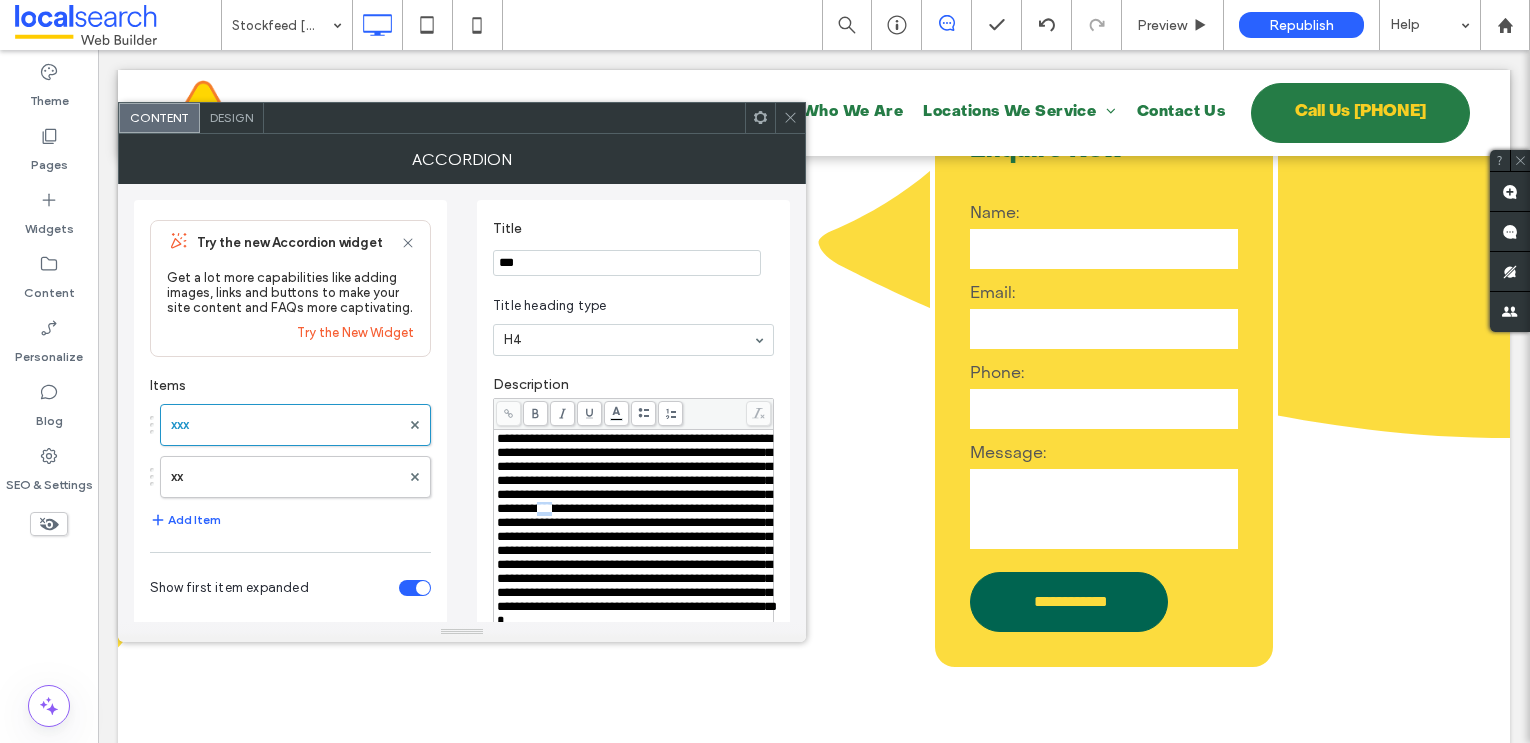 click on "**********" at bounding box center [637, 529] 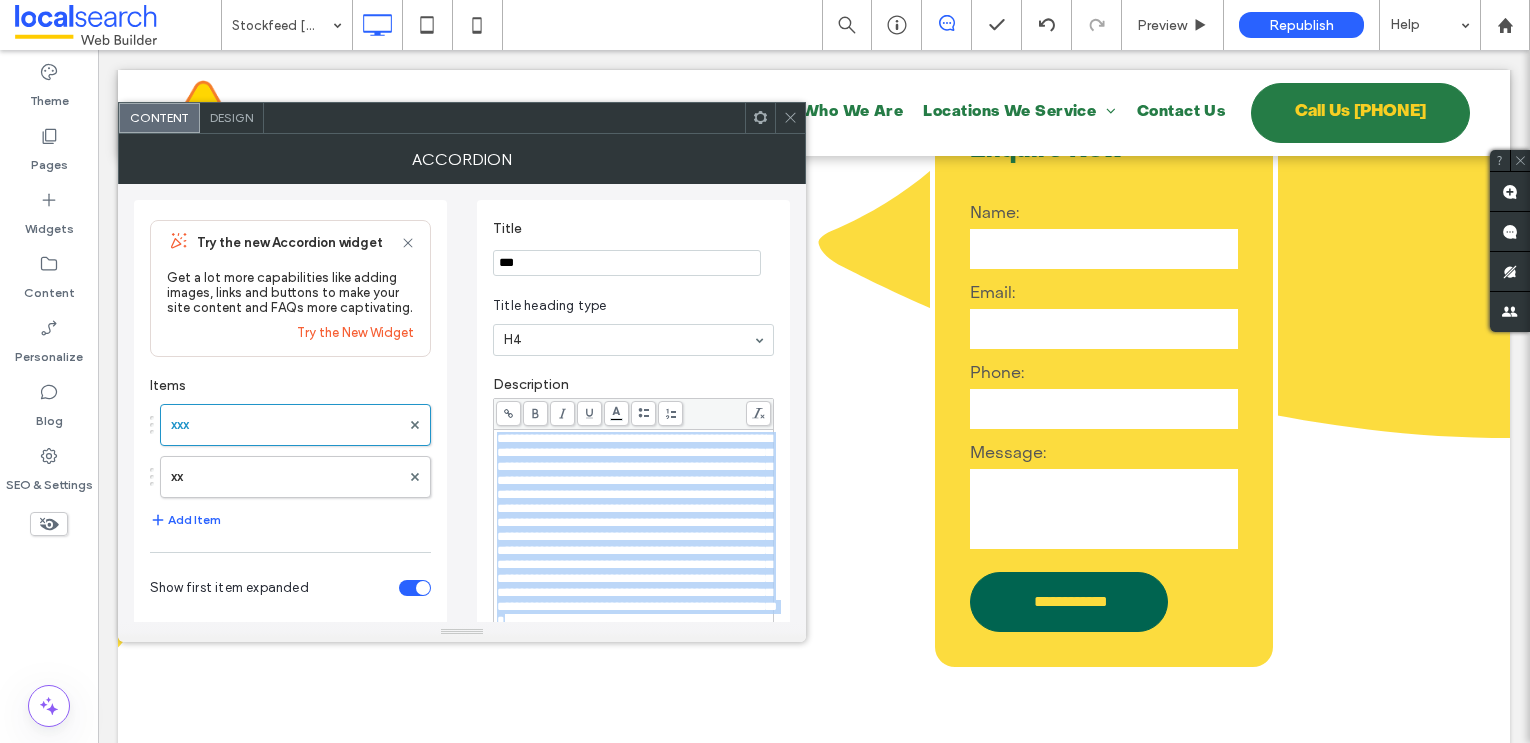 click on "**********" at bounding box center [637, 529] 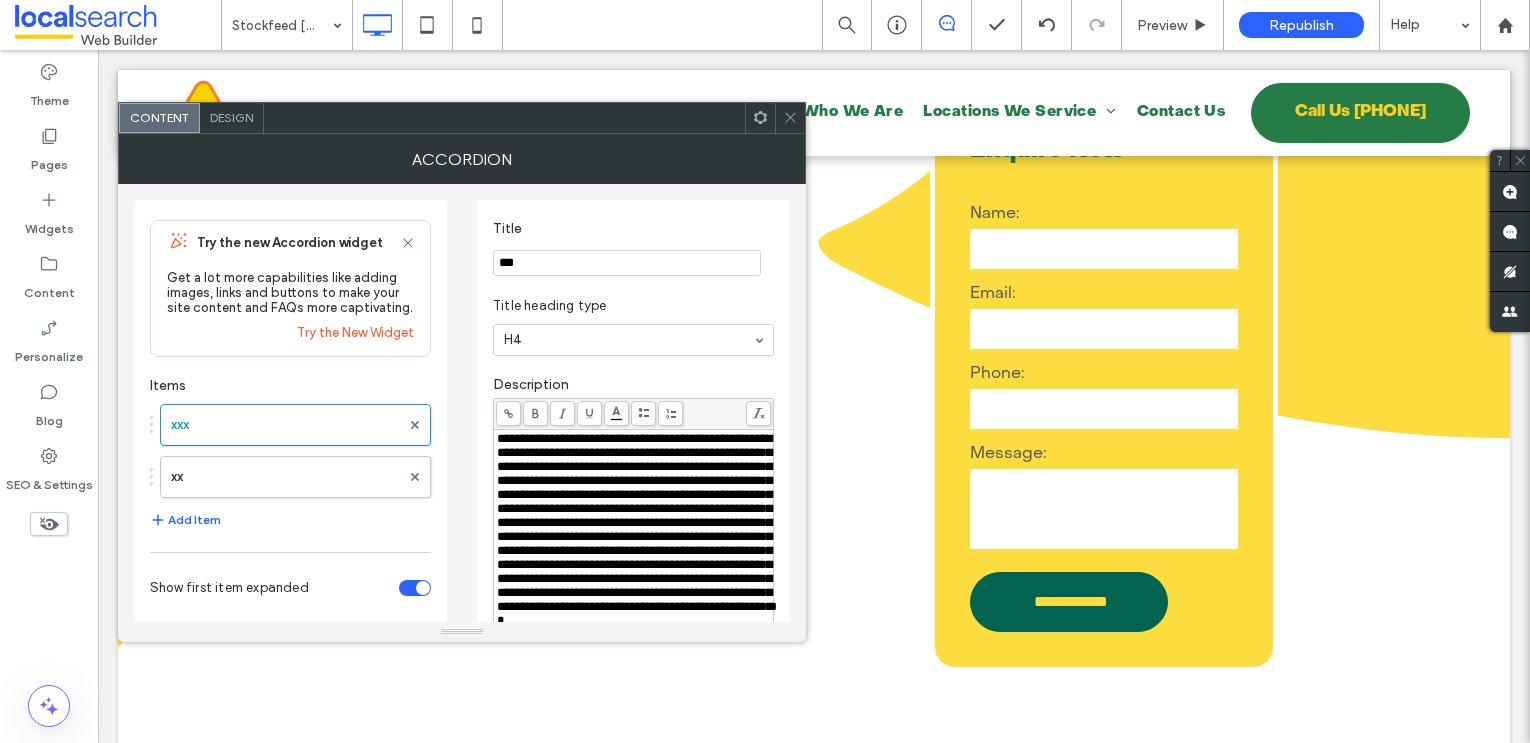 type 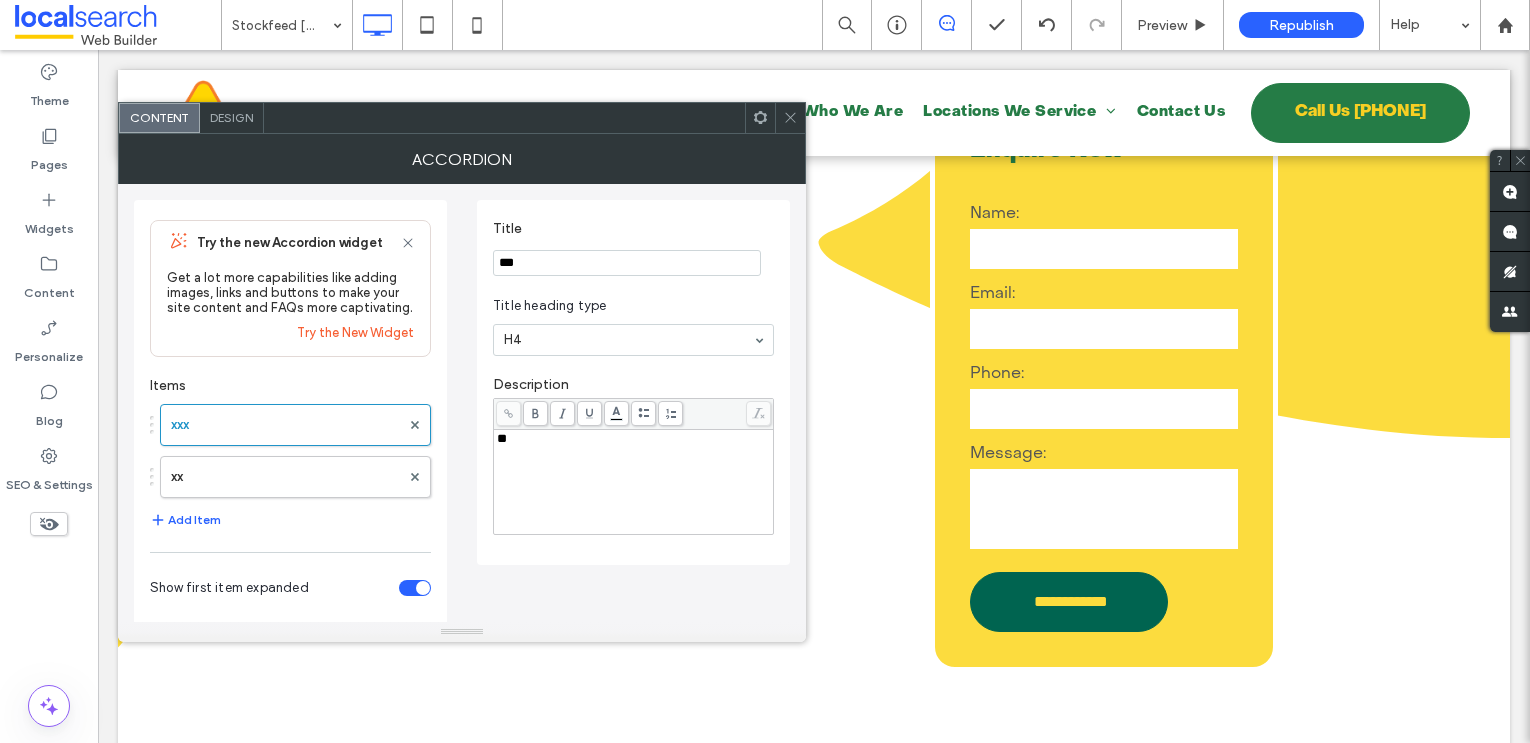 click on "***" at bounding box center (627, 263) 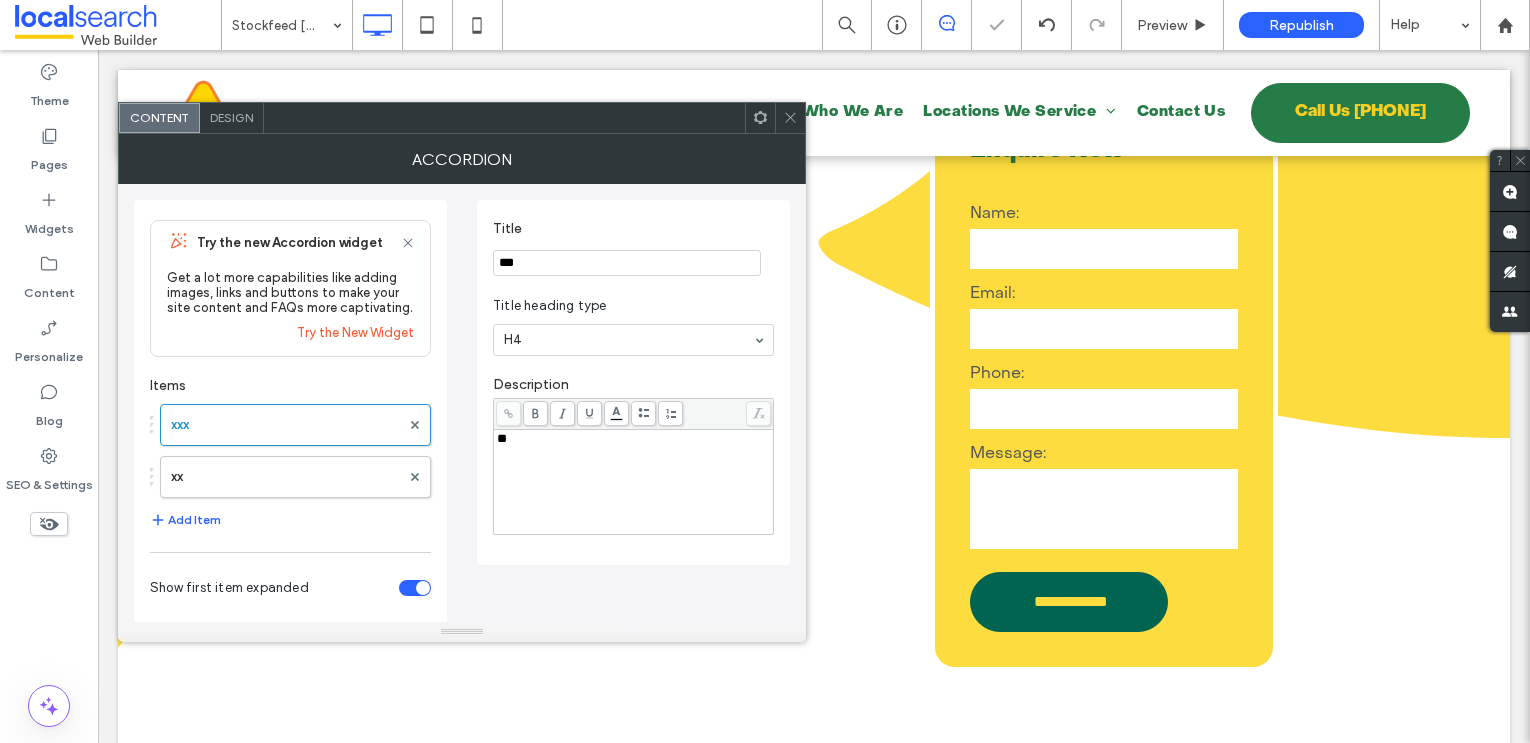 click on "**" at bounding box center [634, 482] 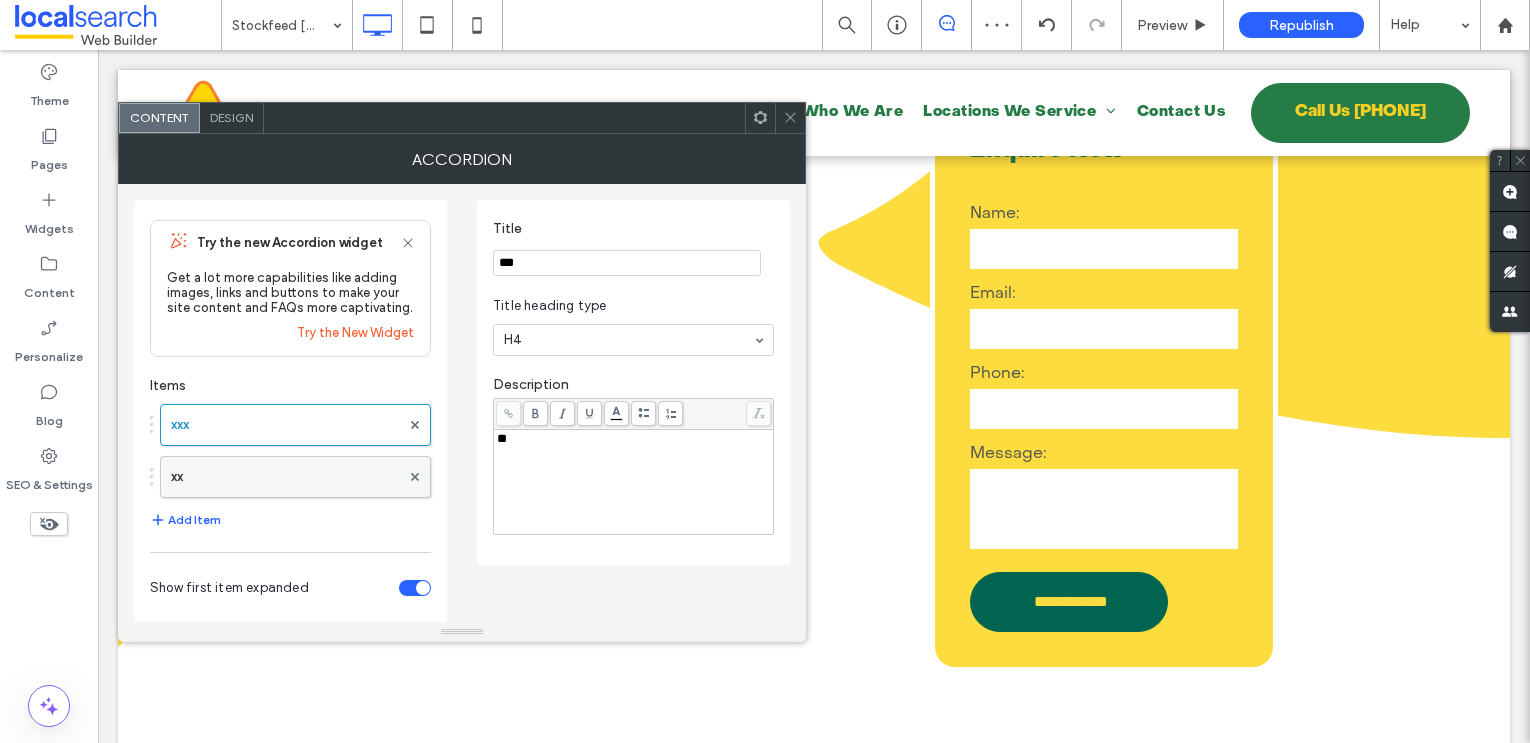 click on "xx" at bounding box center [285, 477] 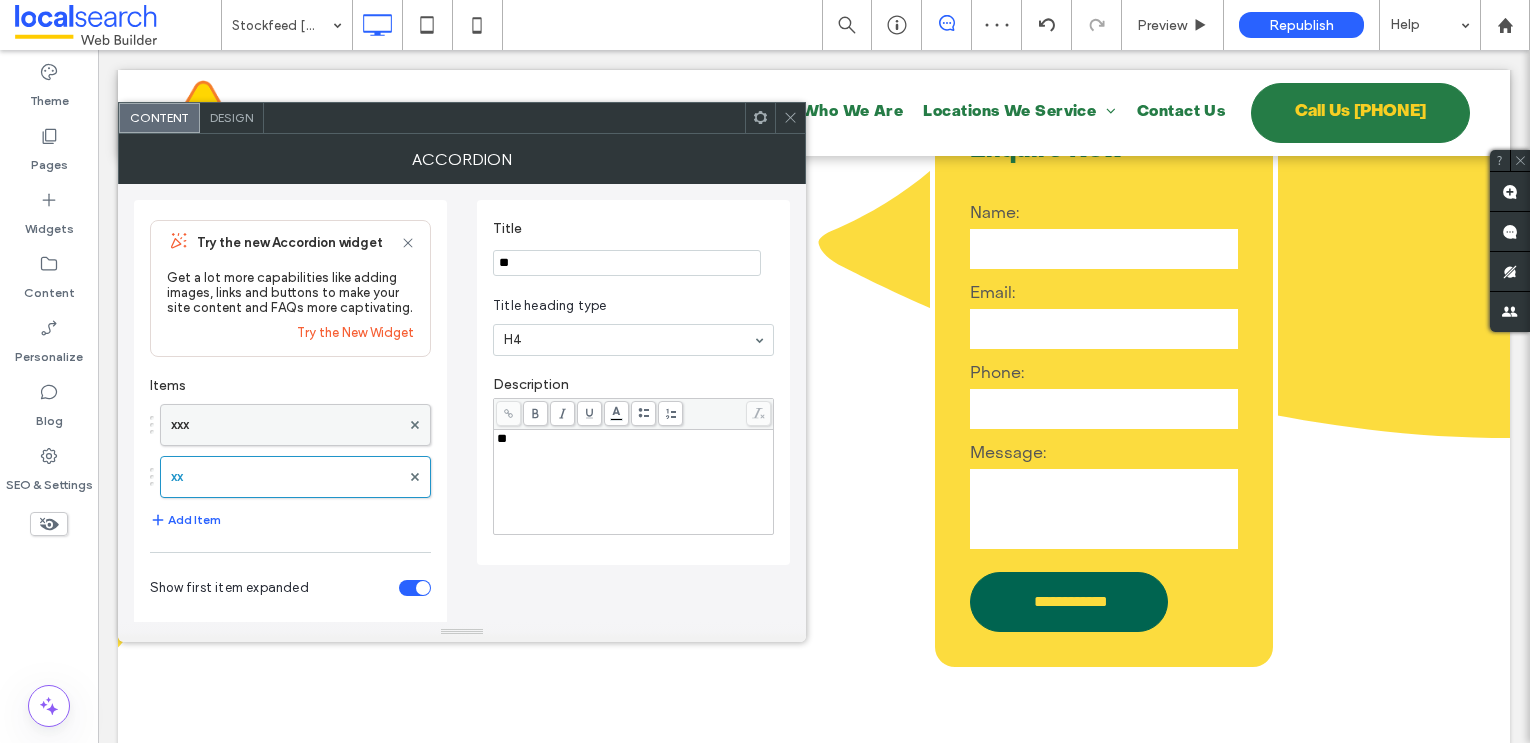 click on "xxx" at bounding box center [285, 425] 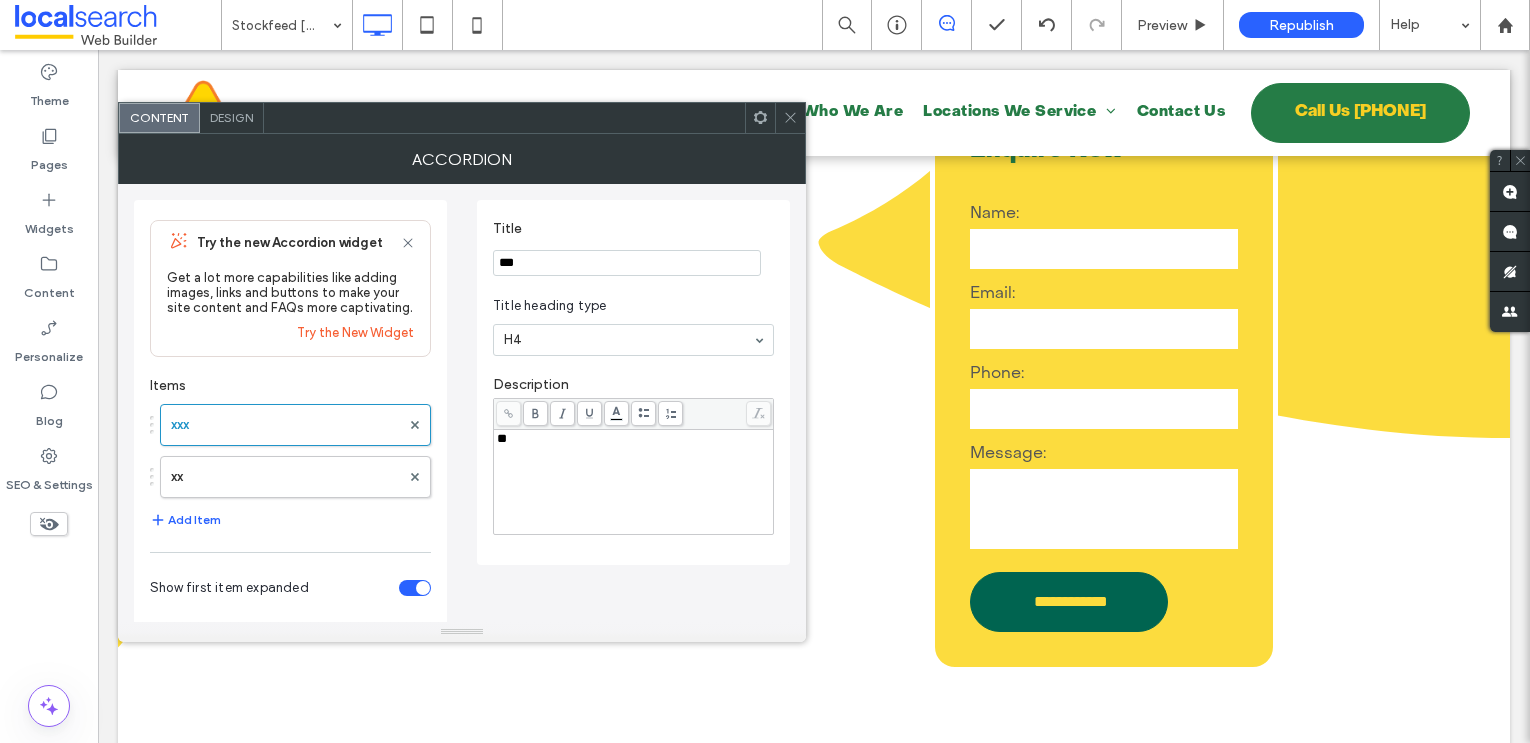 click at bounding box center (790, 118) 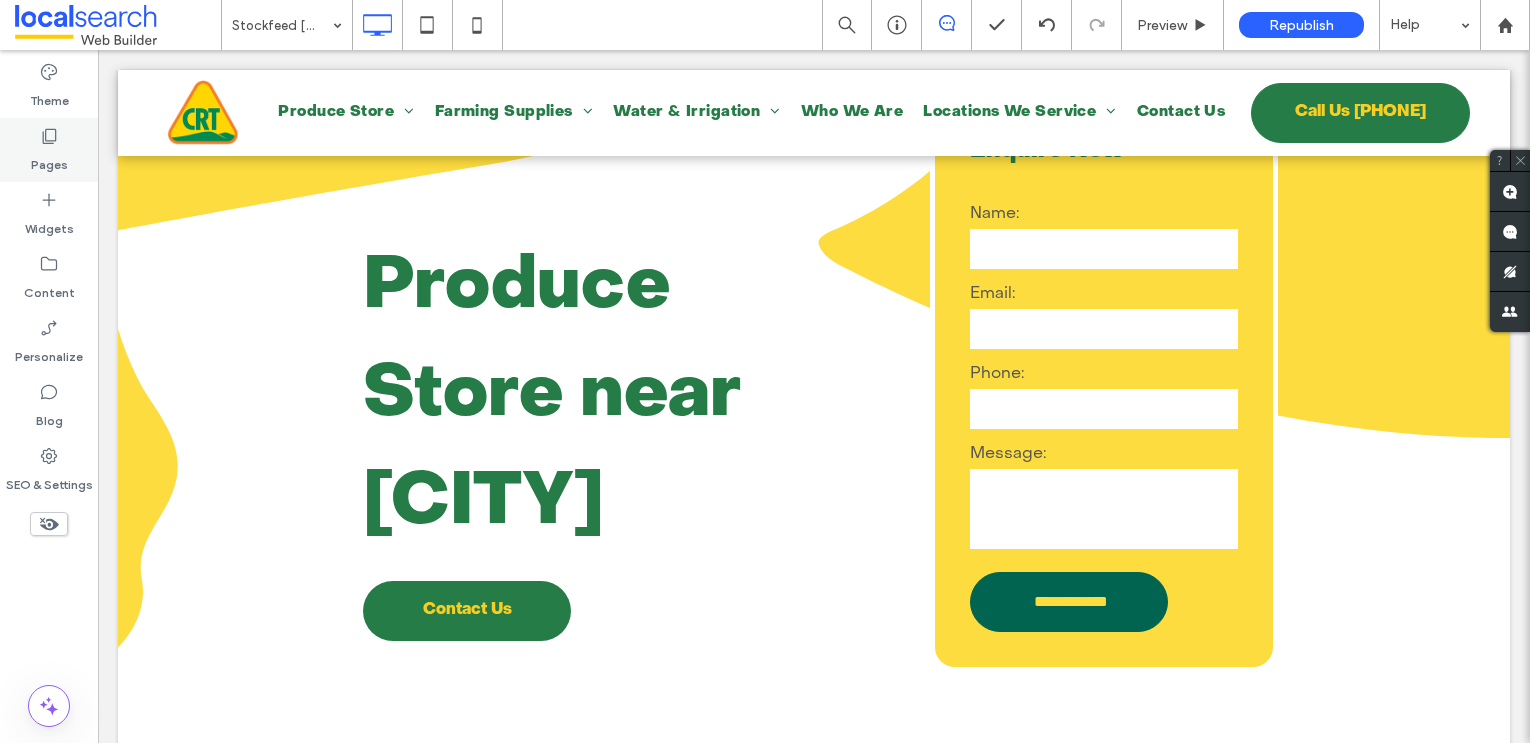click 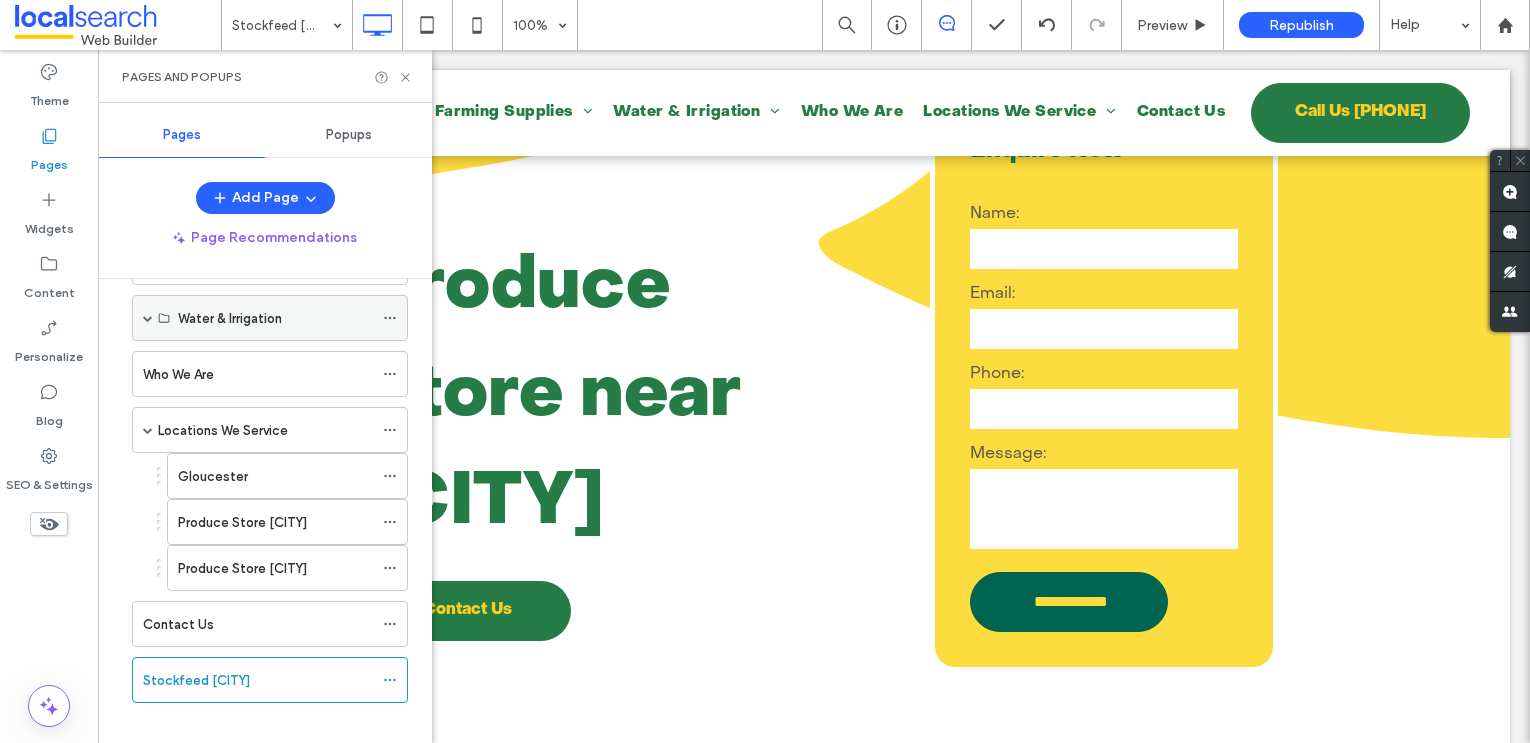 scroll, scrollTop: 194, scrollLeft: 0, axis: vertical 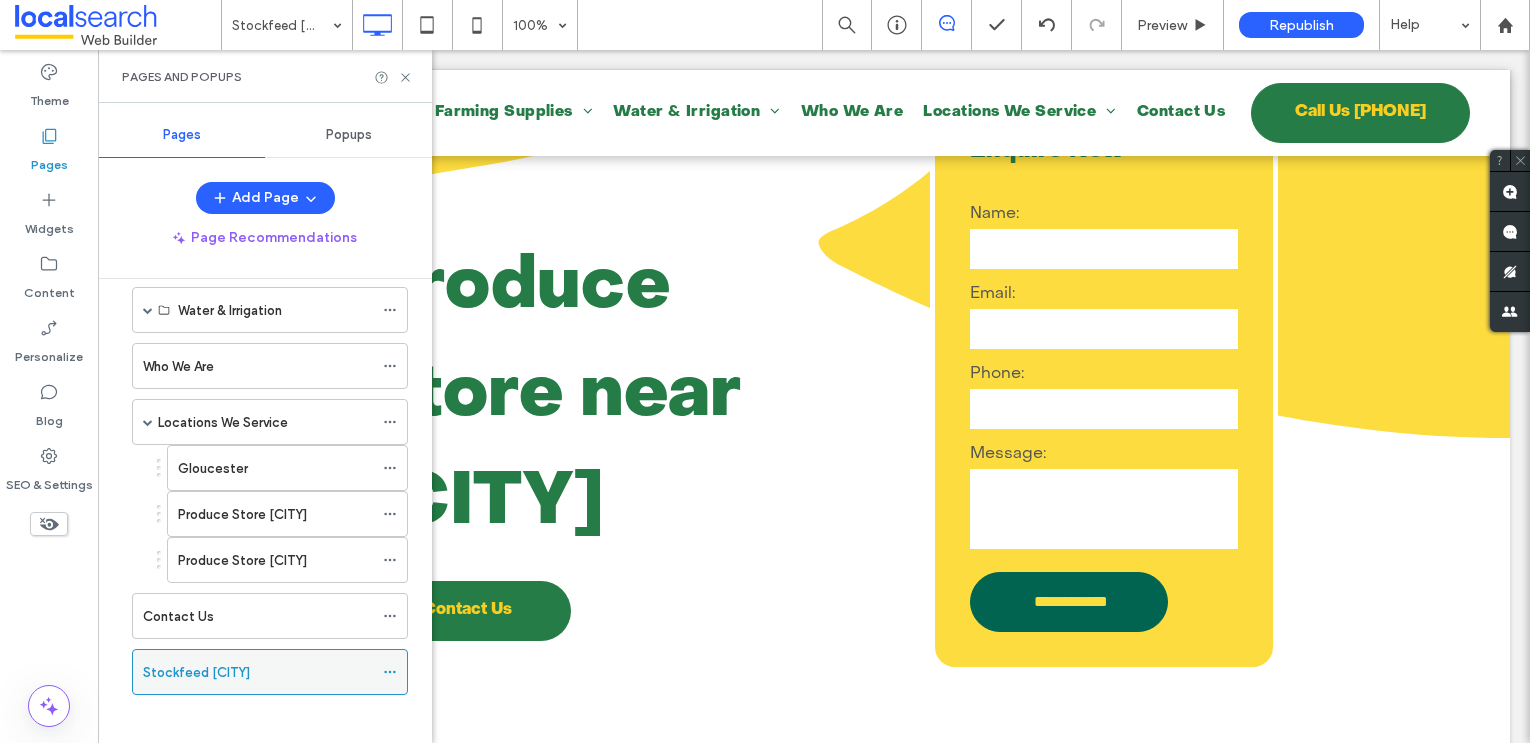click 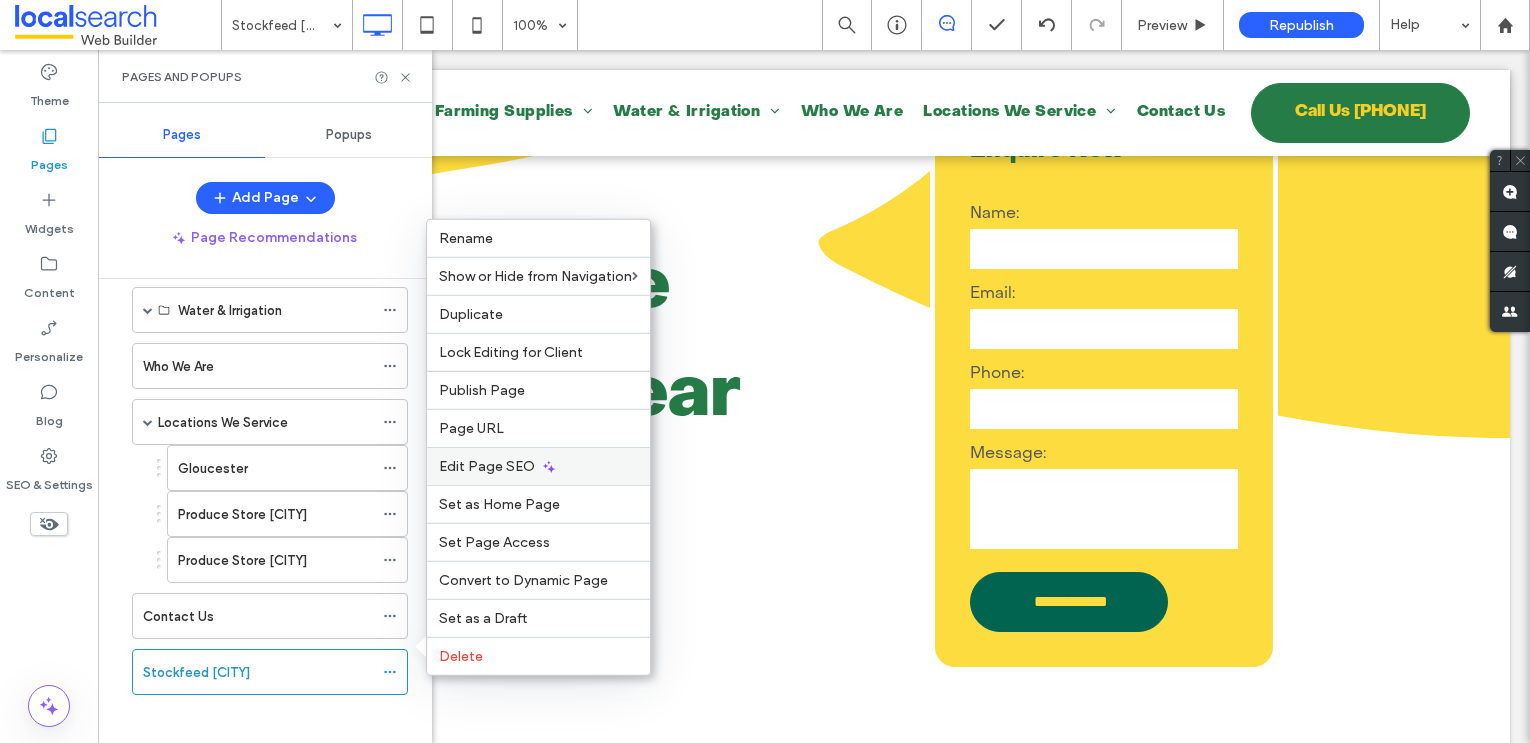 click on "Edit Page SEO" at bounding box center [487, 466] 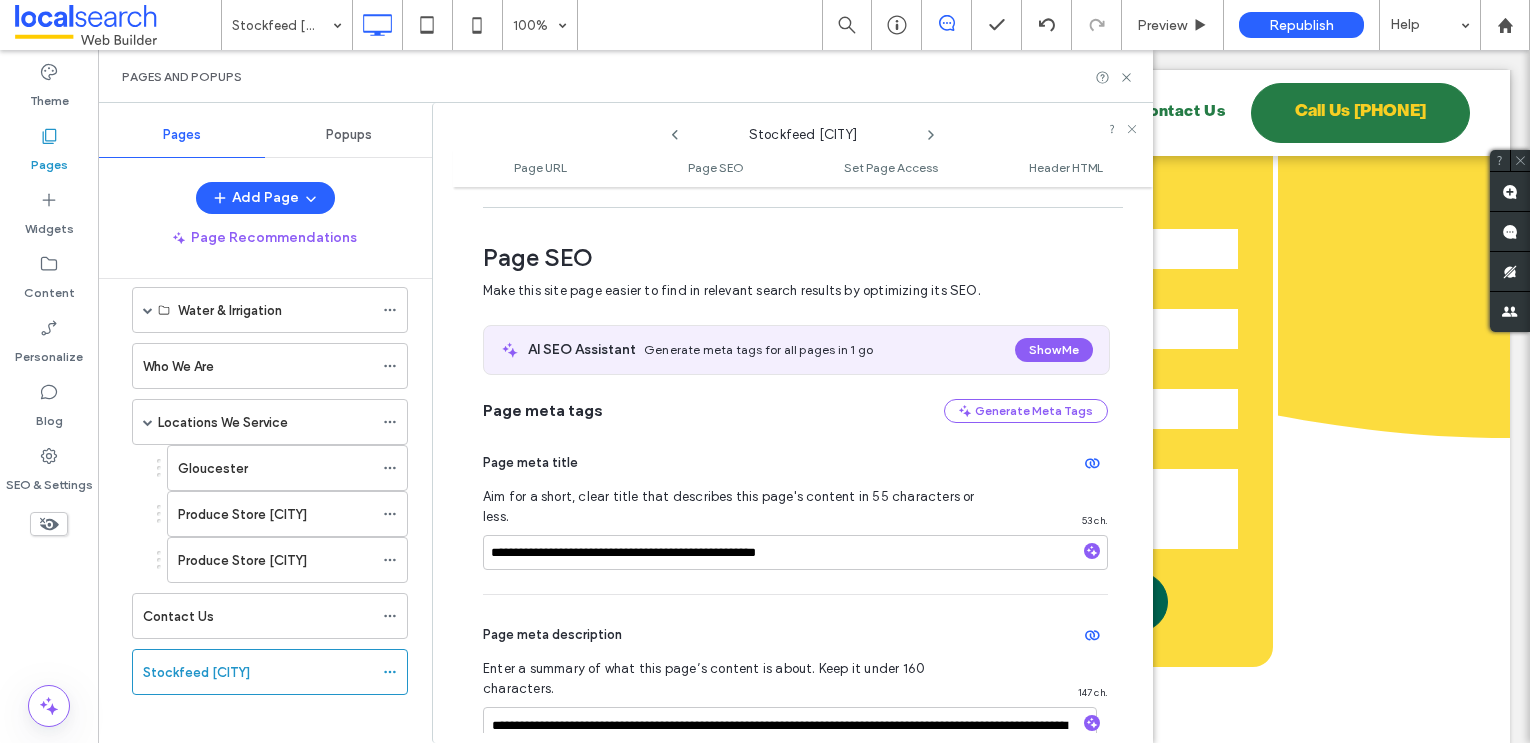 scroll, scrollTop: 260, scrollLeft: 0, axis: vertical 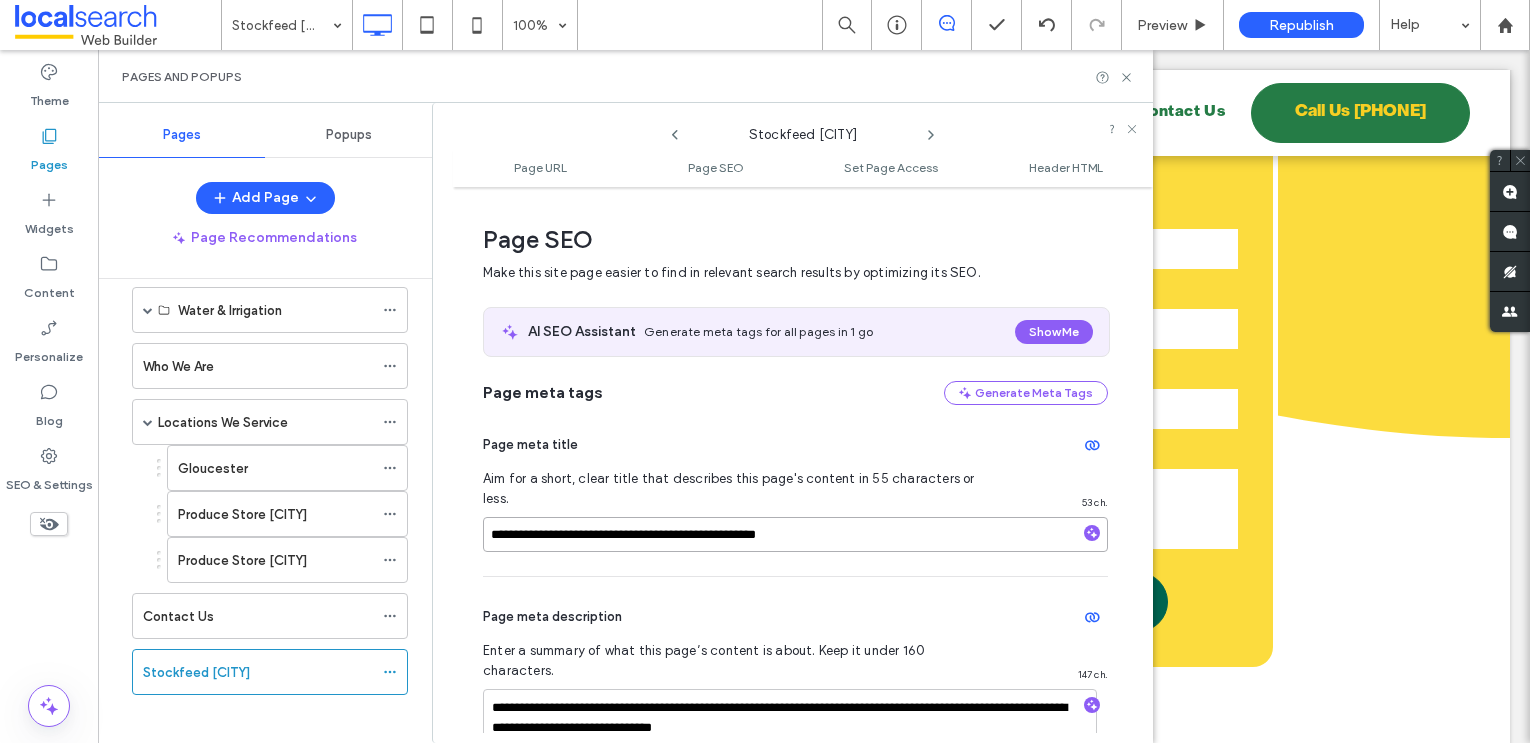drag, startPoint x: 575, startPoint y: 514, endPoint x: 425, endPoint y: 512, distance: 150.01334 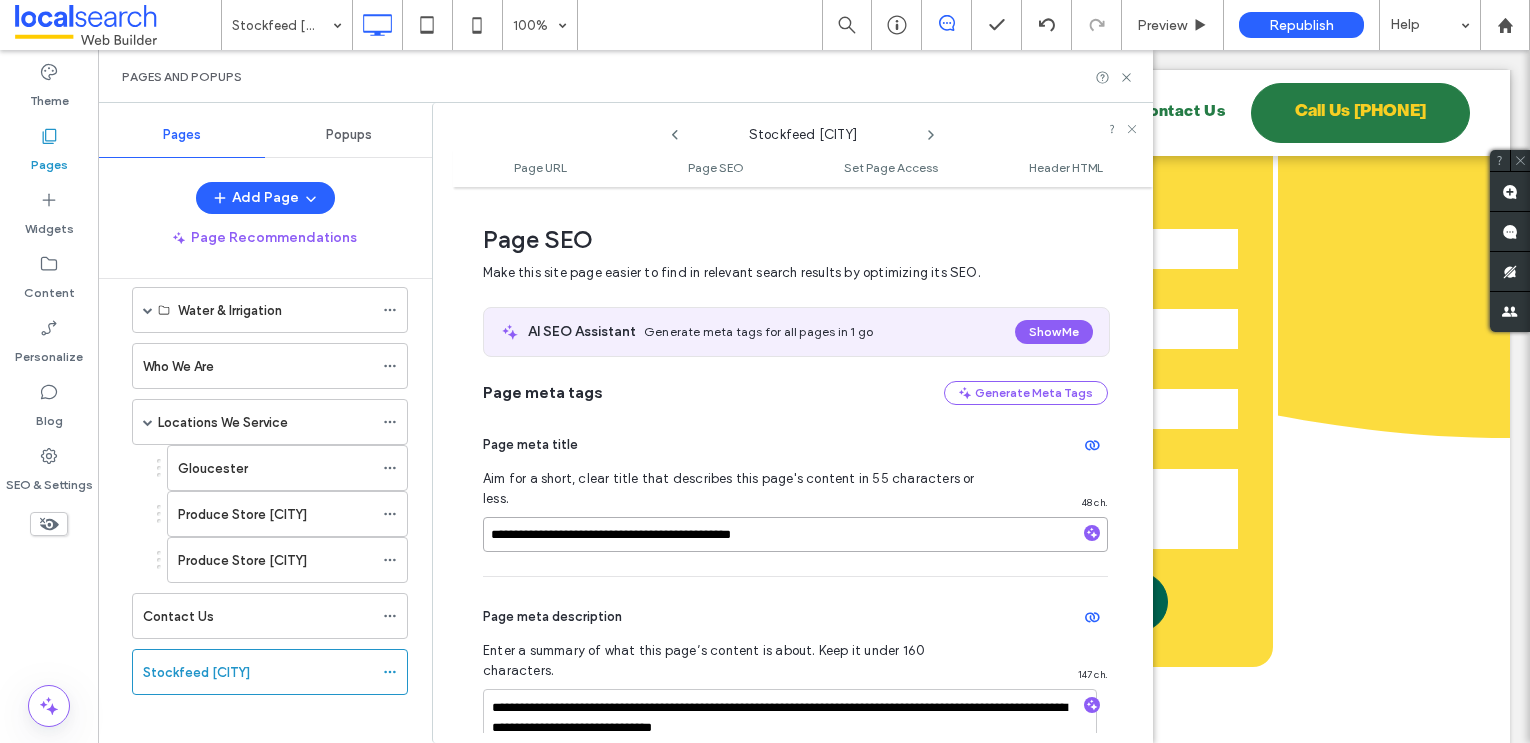 type on "**********" 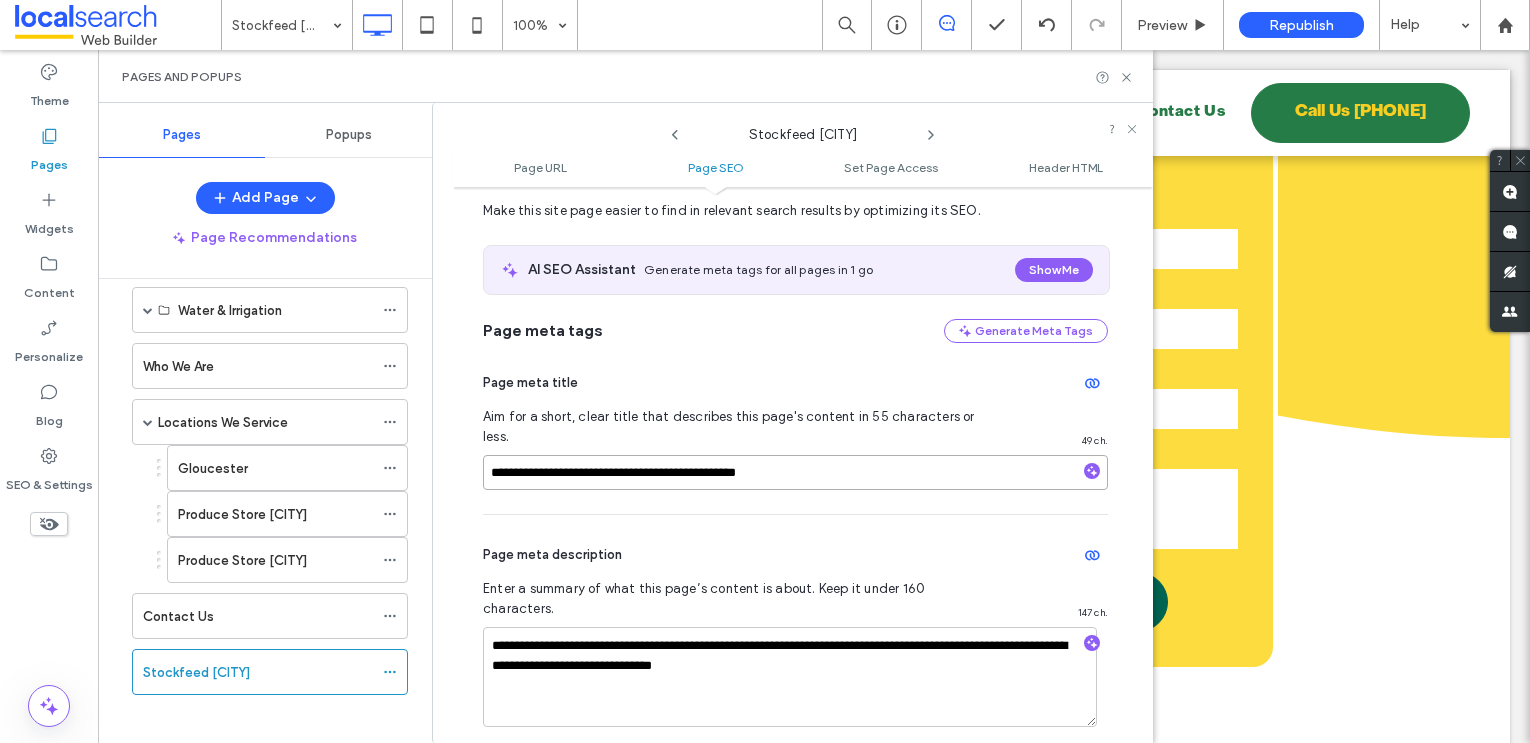 scroll, scrollTop: 338, scrollLeft: 0, axis: vertical 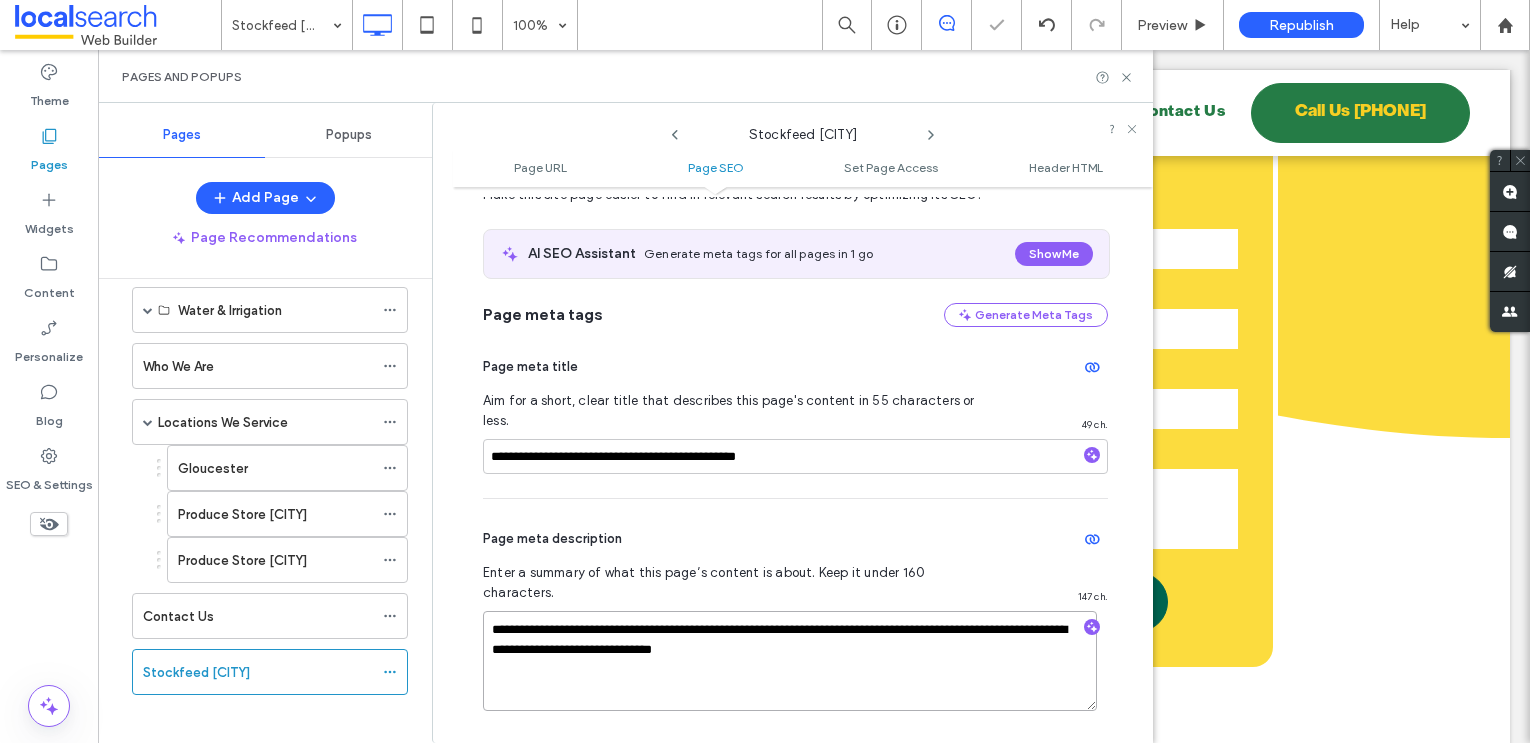 drag, startPoint x: 853, startPoint y: 592, endPoint x: 446, endPoint y: 589, distance: 407.01105 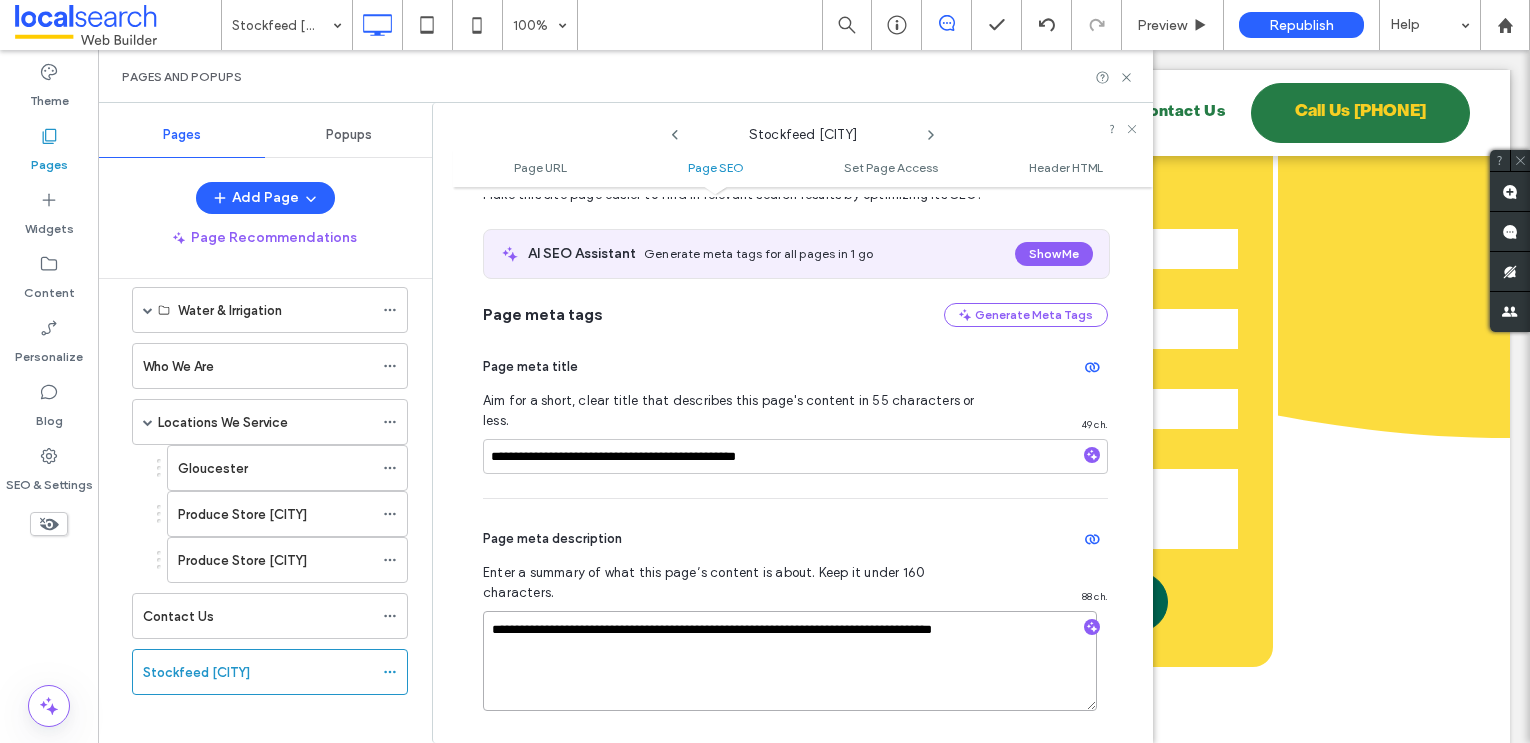 drag, startPoint x: 659, startPoint y: 589, endPoint x: 778, endPoint y: 584, distance: 119.104996 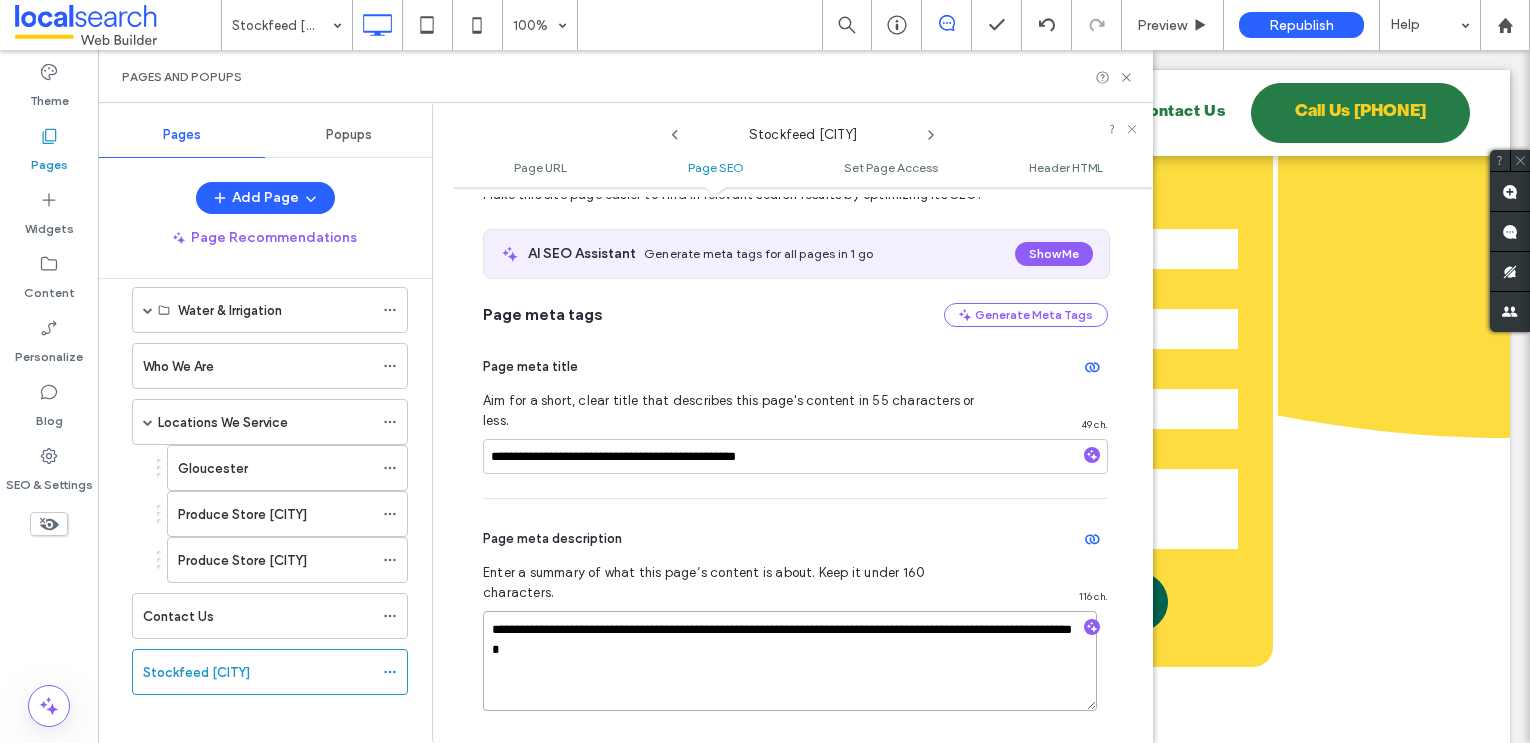 click on "**********" at bounding box center (790, 661) 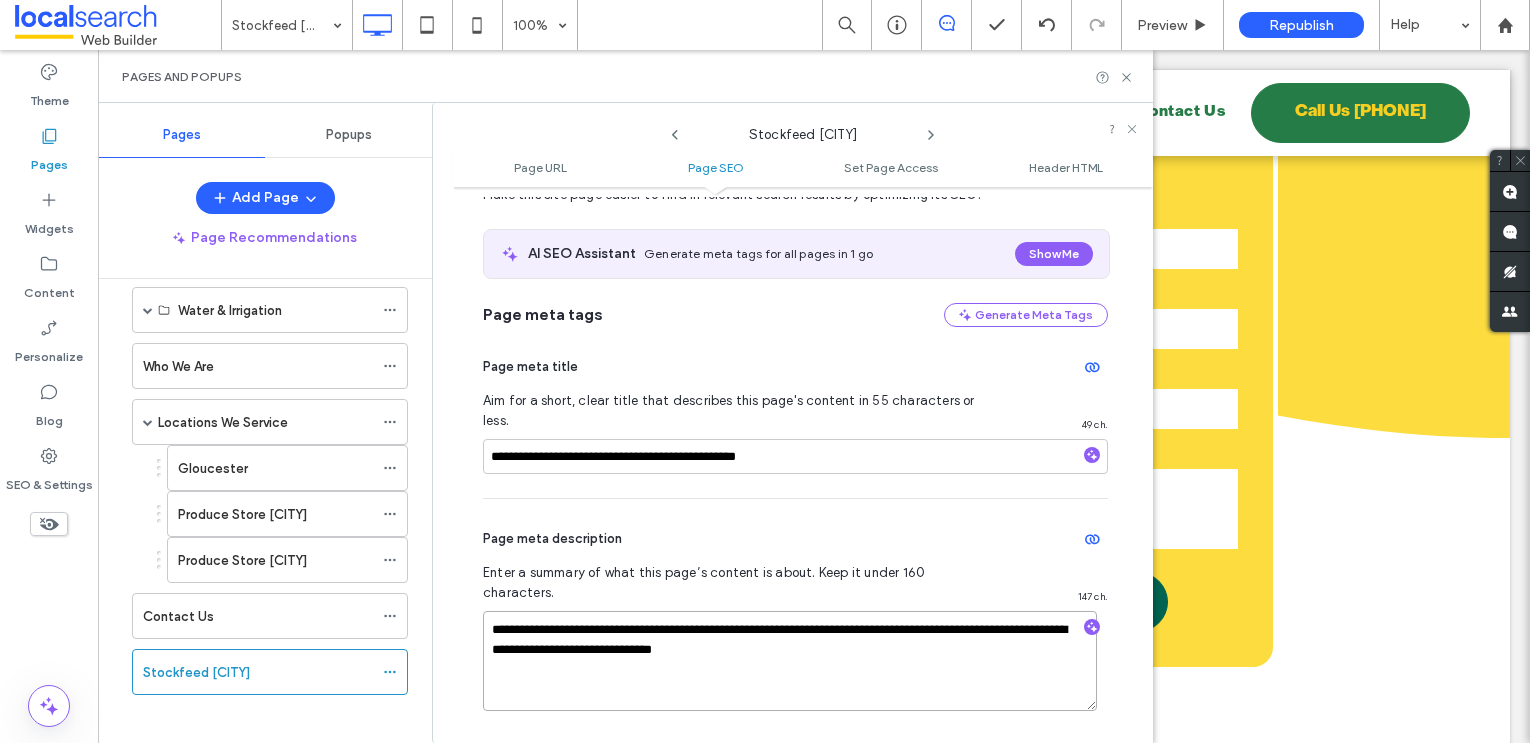 type on "**********" 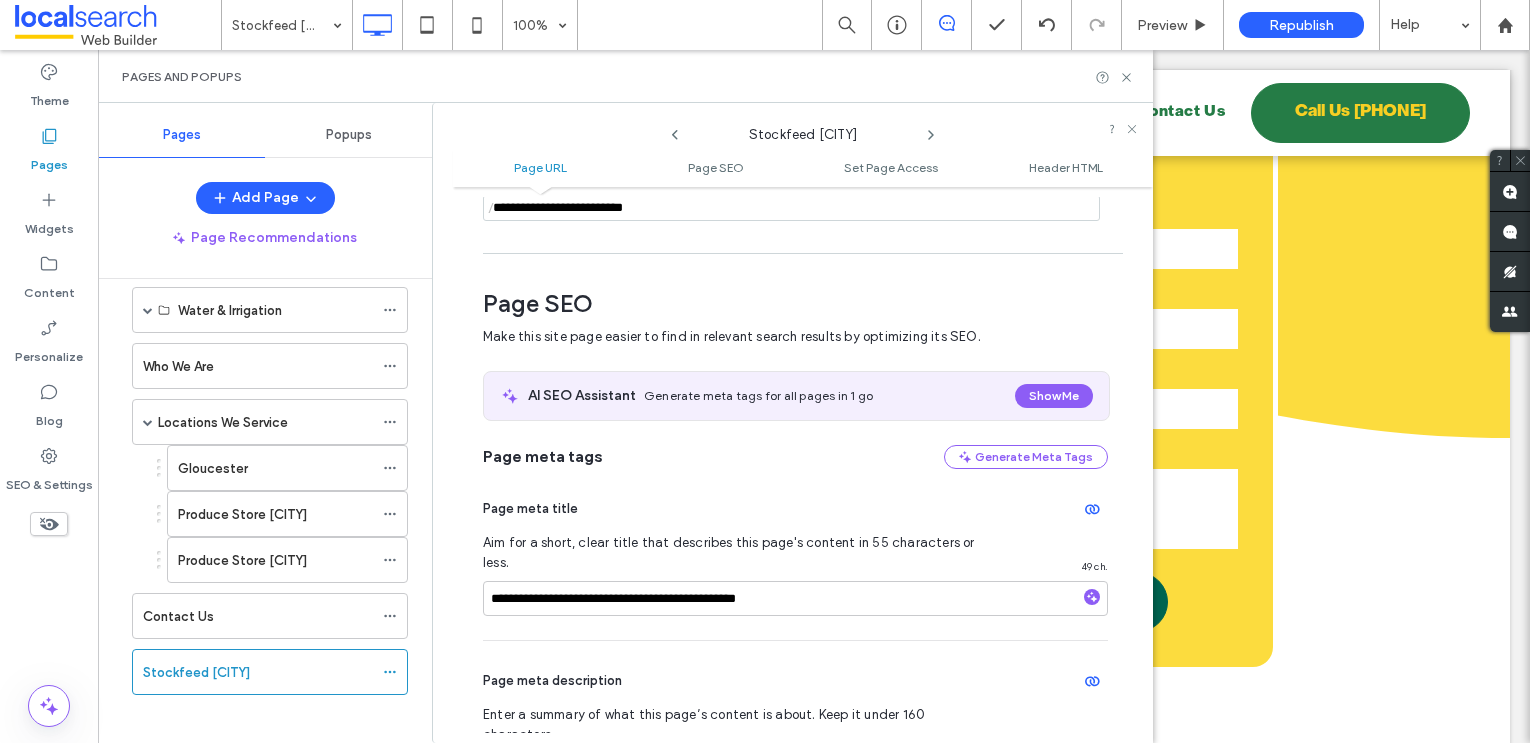 scroll, scrollTop: 215, scrollLeft: 0, axis: vertical 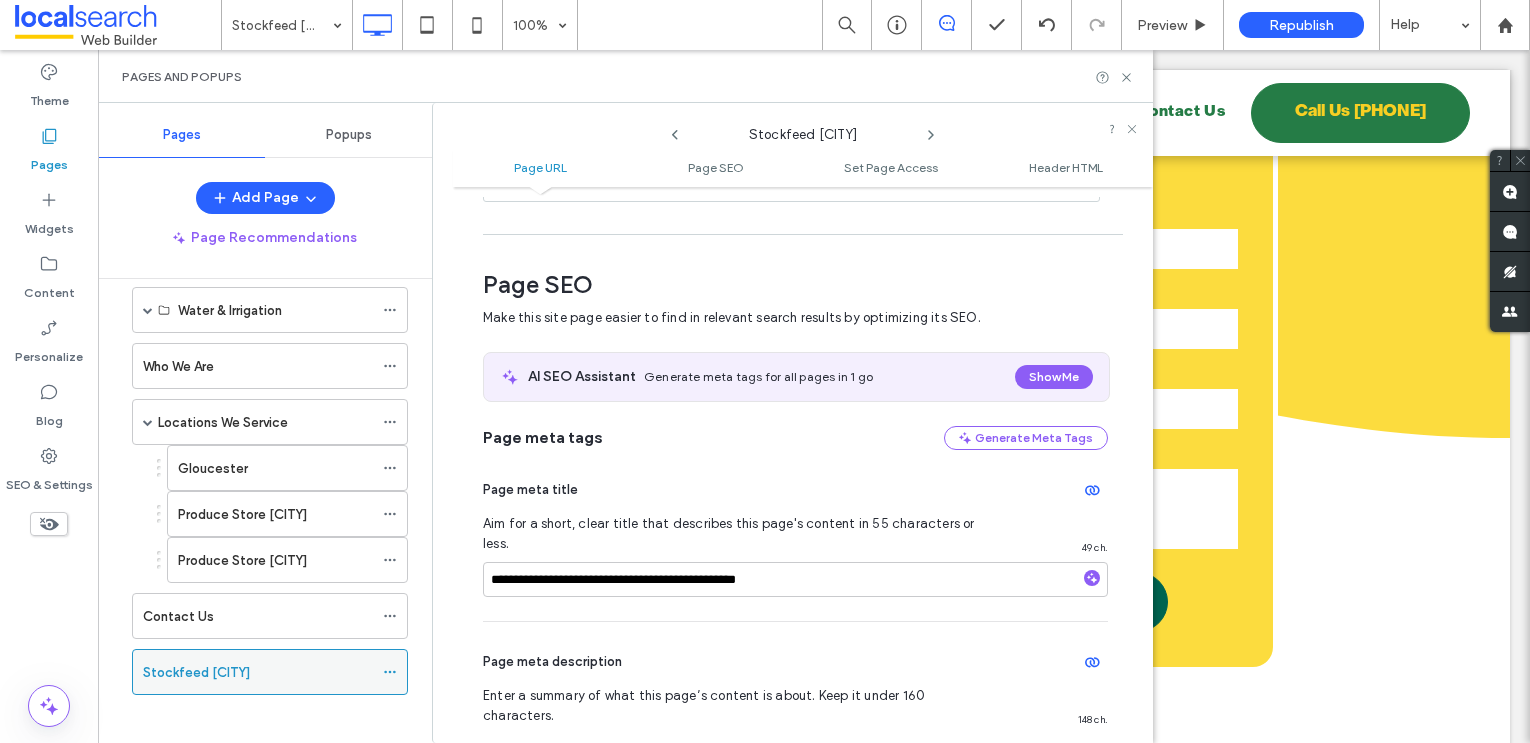 click 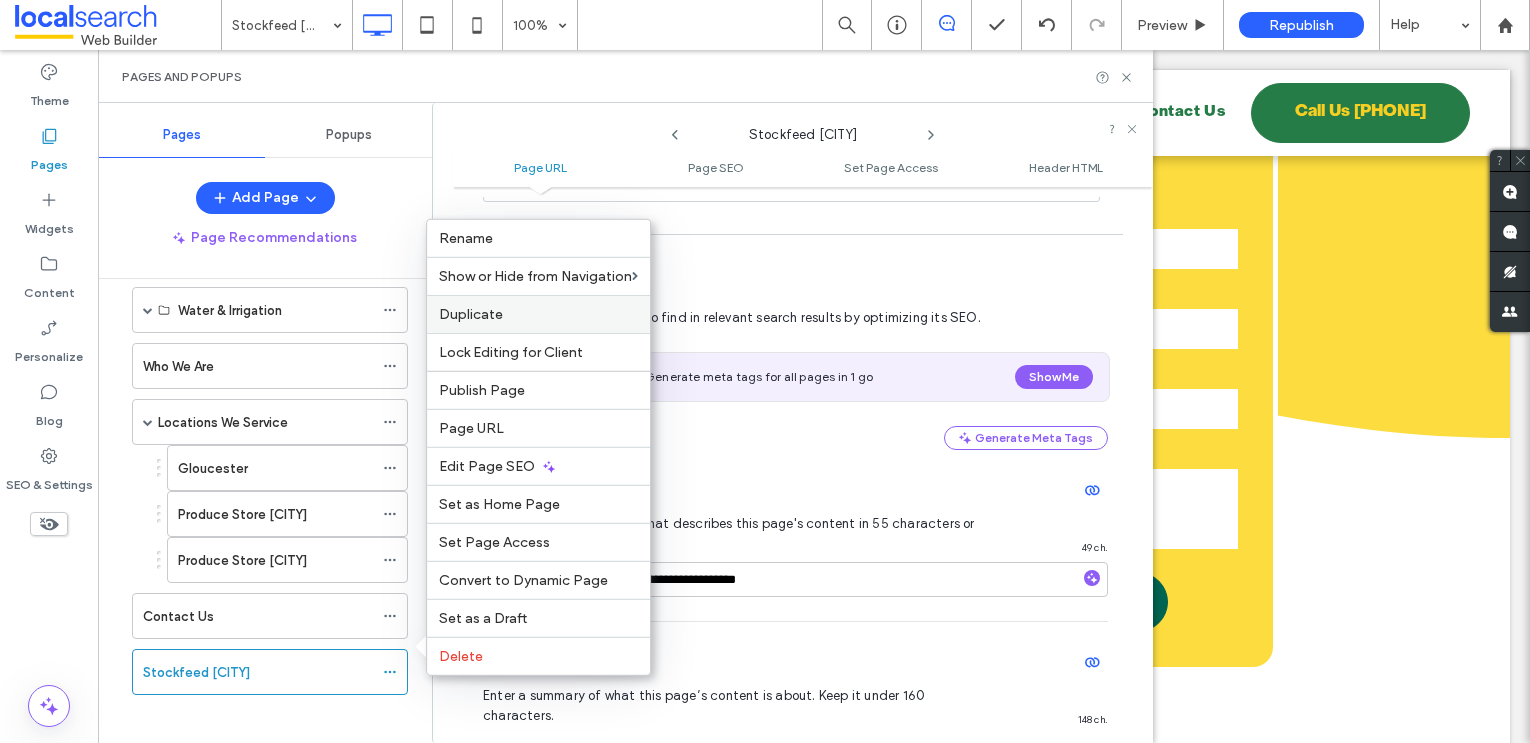 click on "Duplicate" at bounding box center [538, 314] 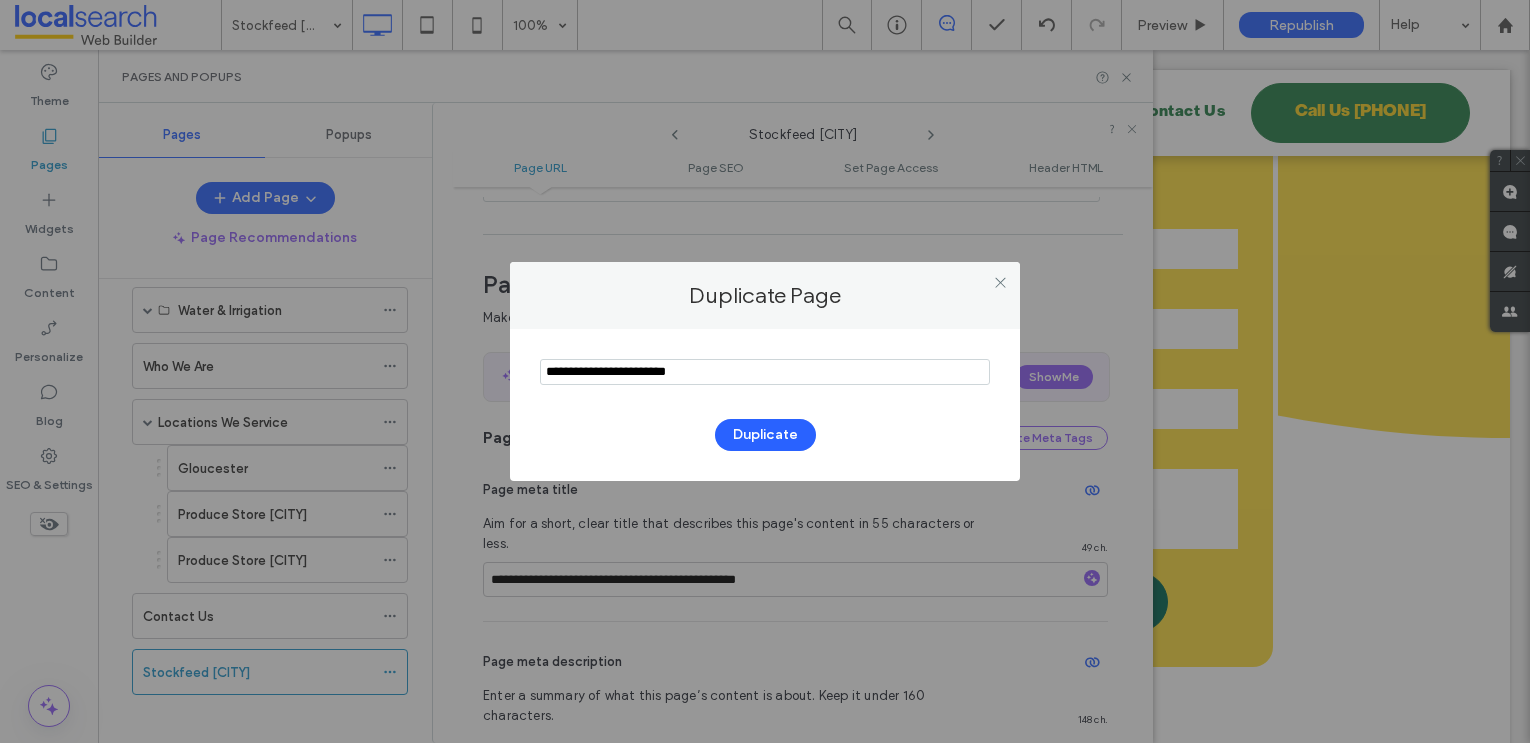 drag, startPoint x: 658, startPoint y: 376, endPoint x: 468, endPoint y: 374, distance: 190.01053 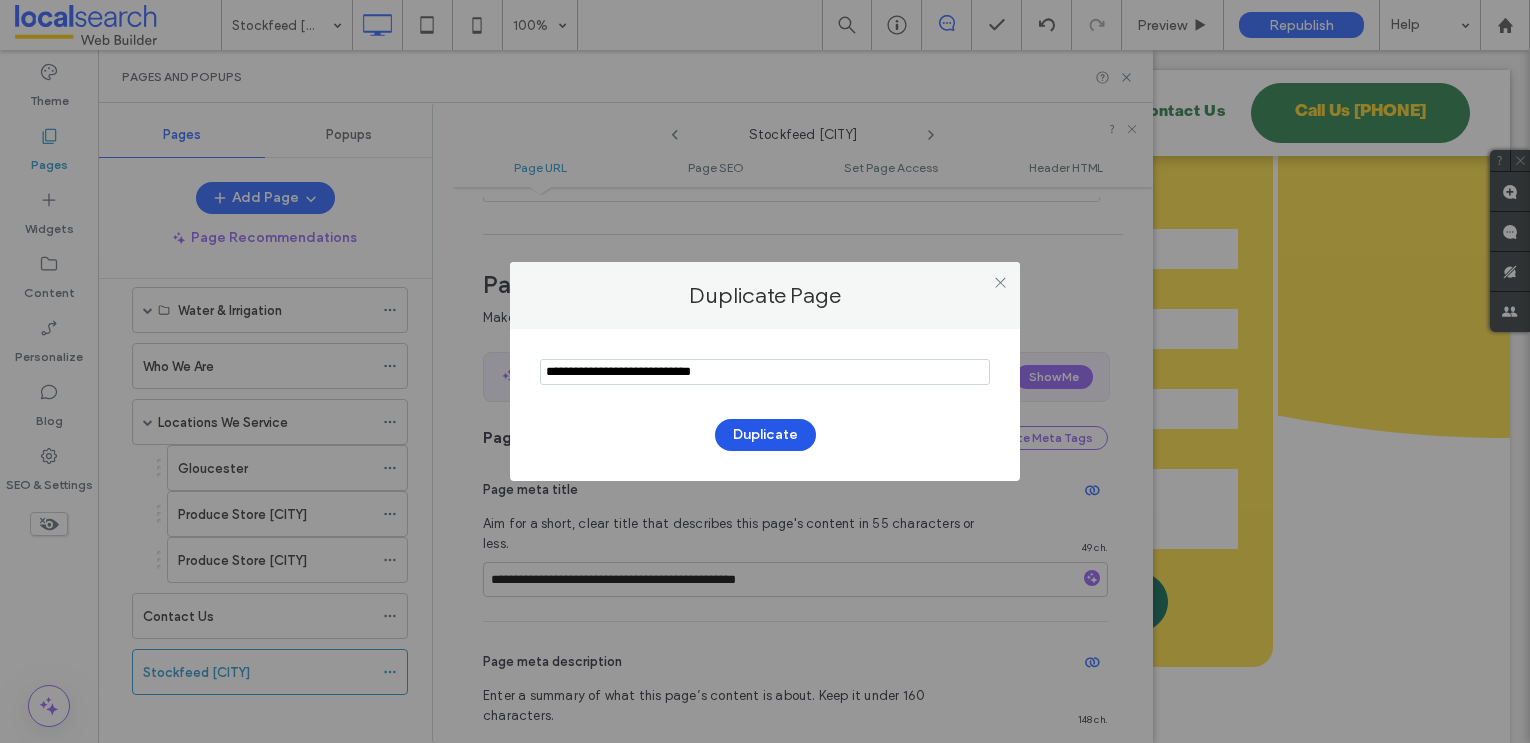 type on "**********" 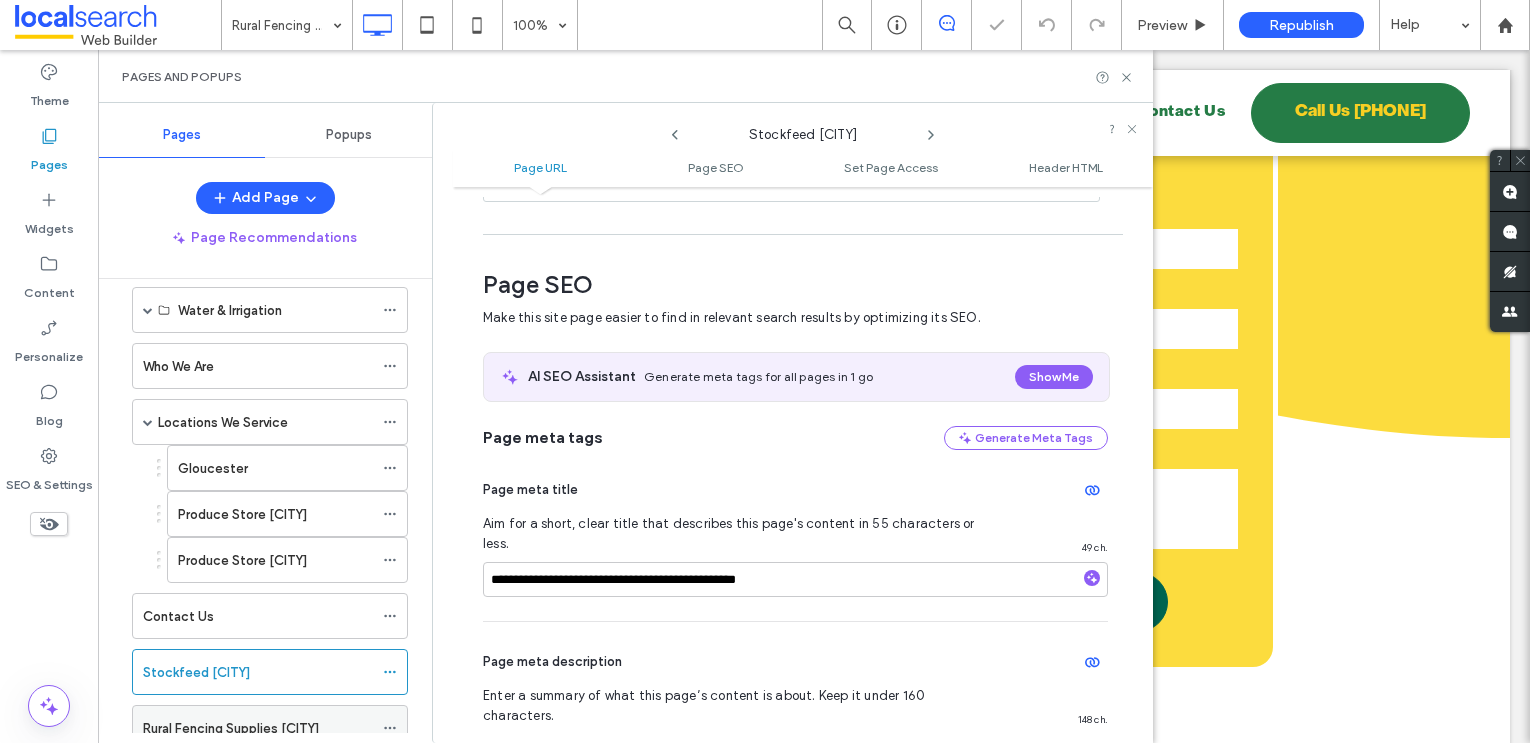 click on "Rural Fencing Supplies Stroud" at bounding box center (258, 728) 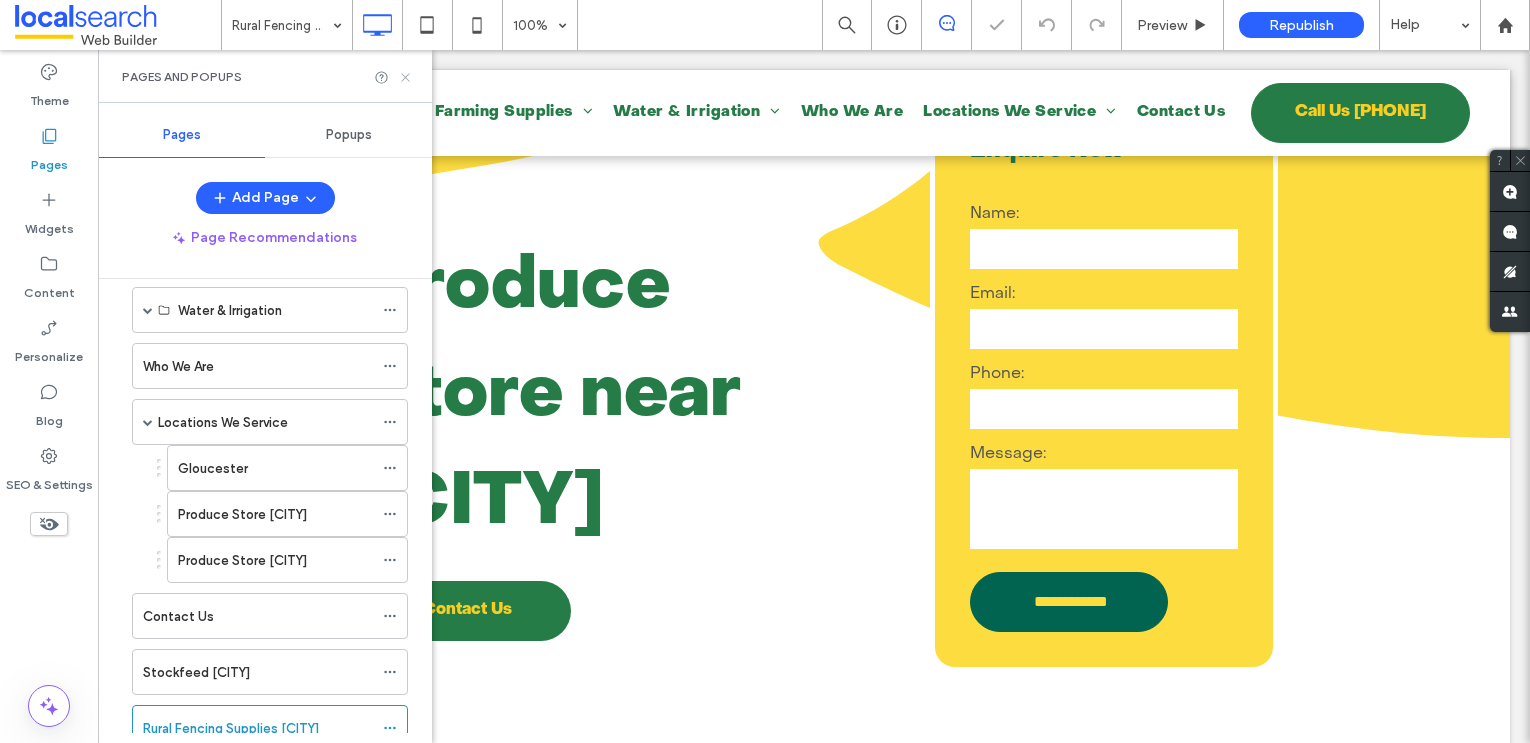 click 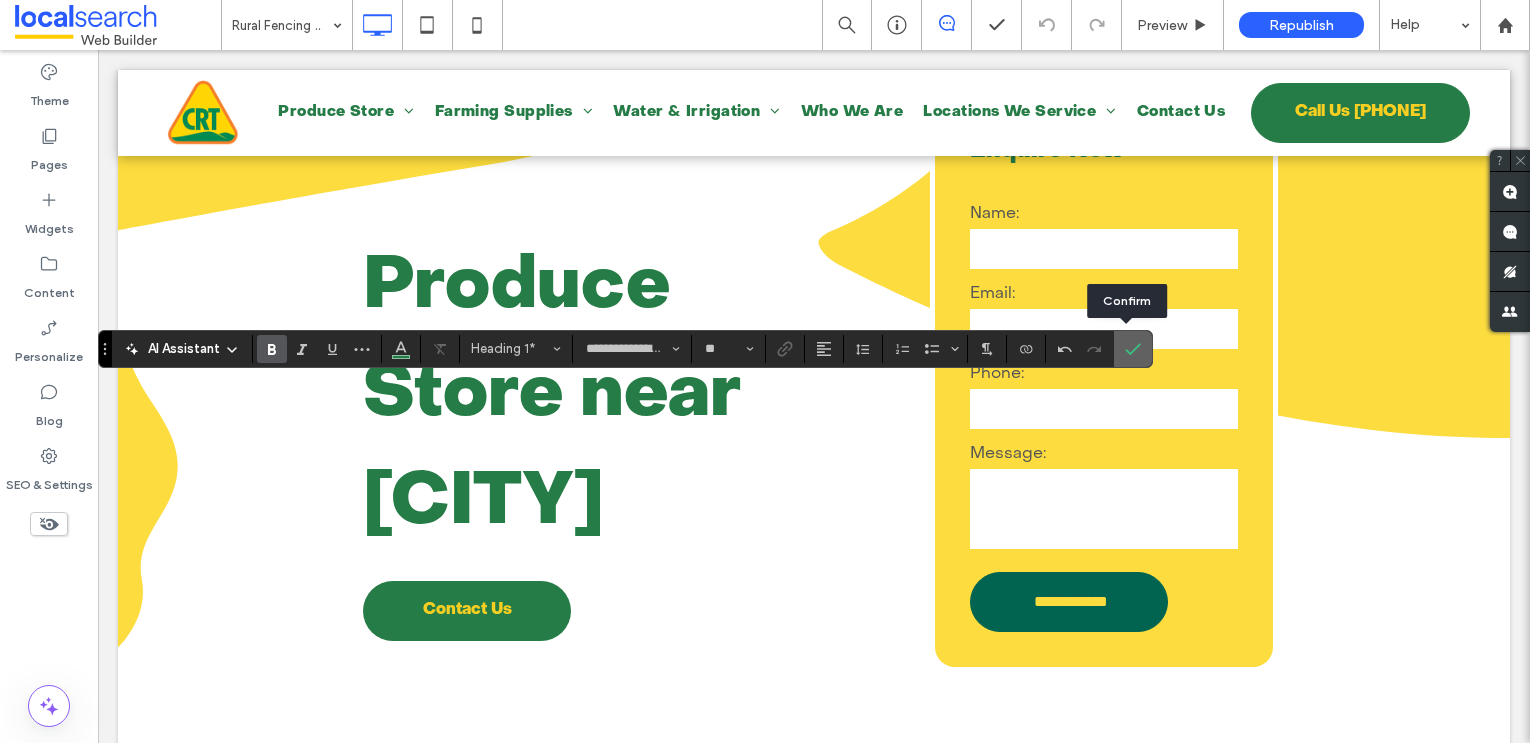 click 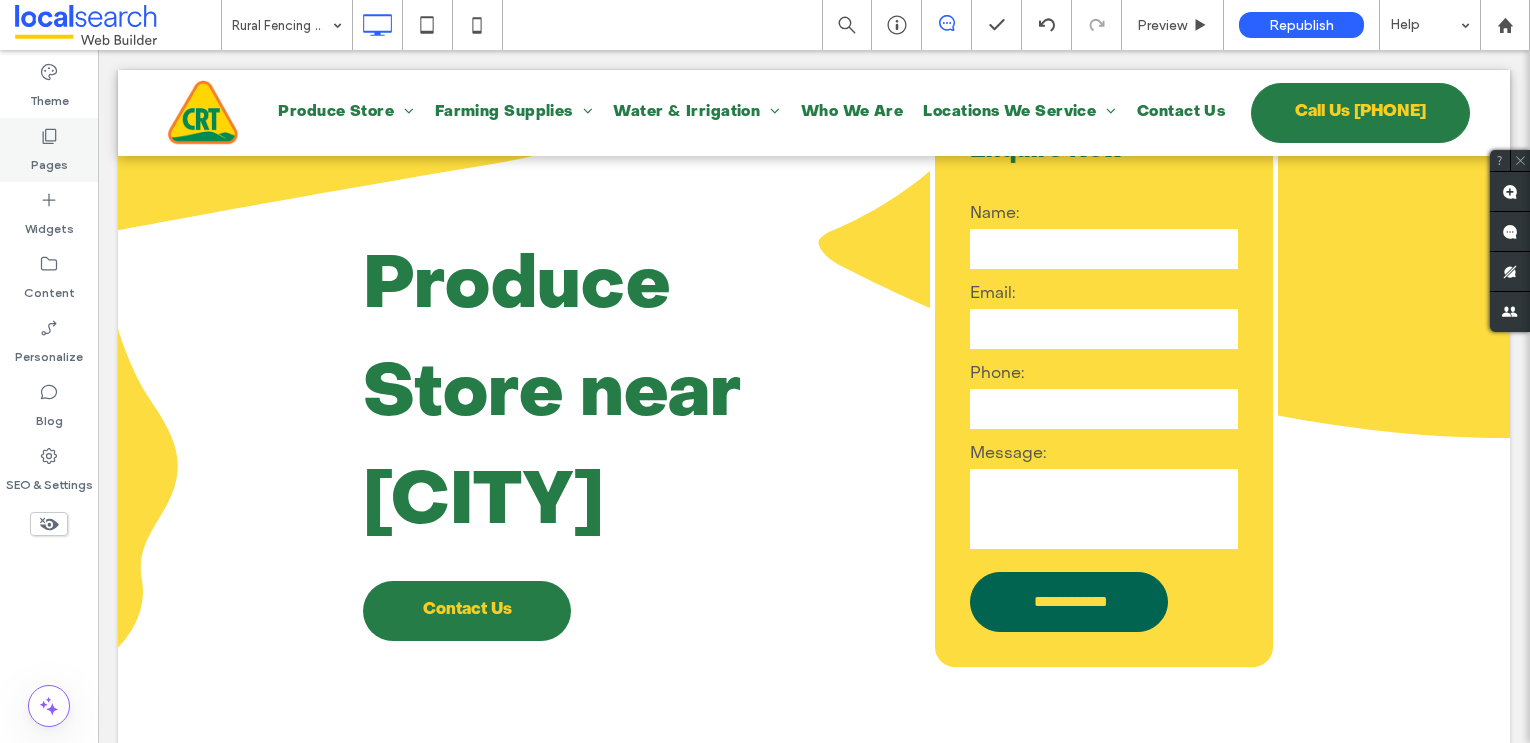 click 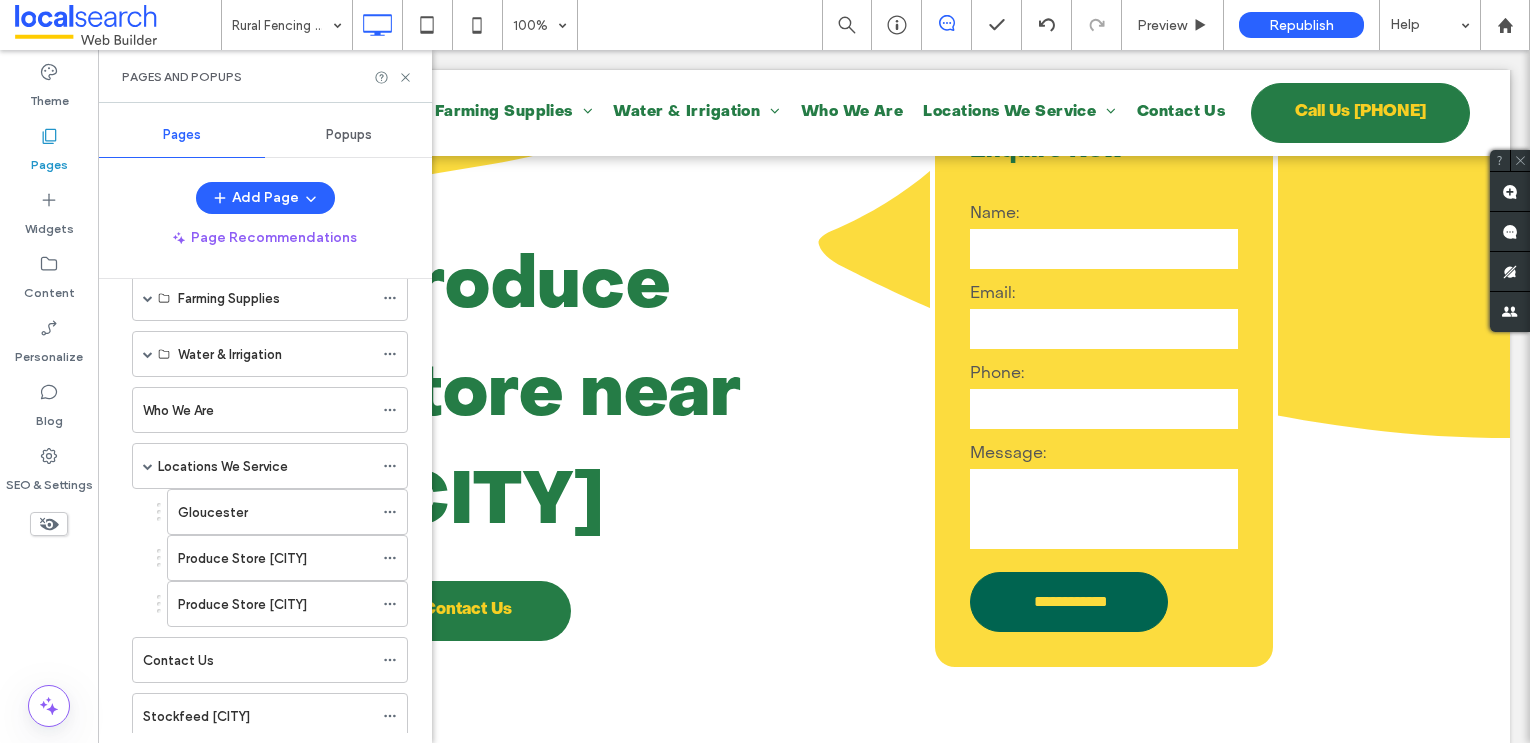 scroll, scrollTop: 249, scrollLeft: 0, axis: vertical 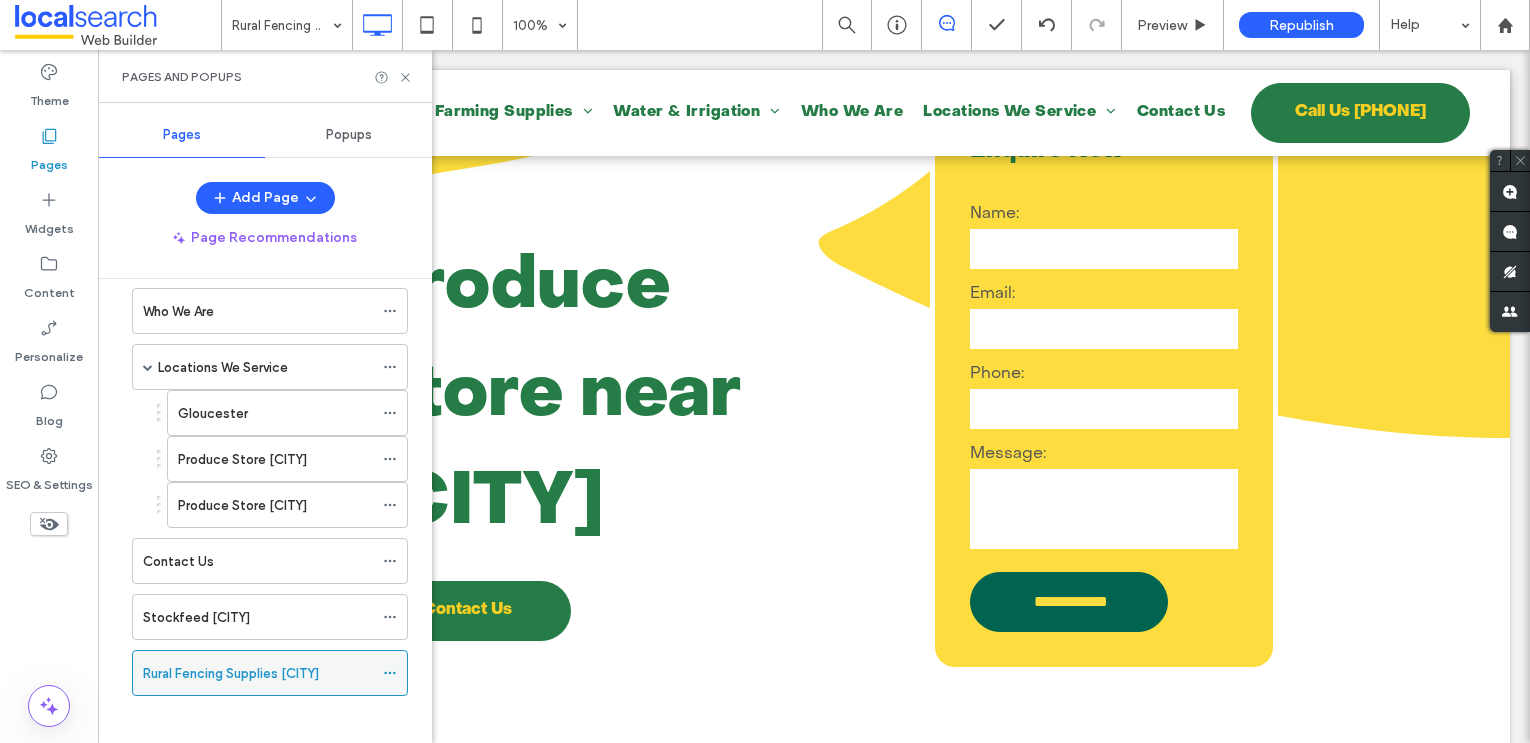 click 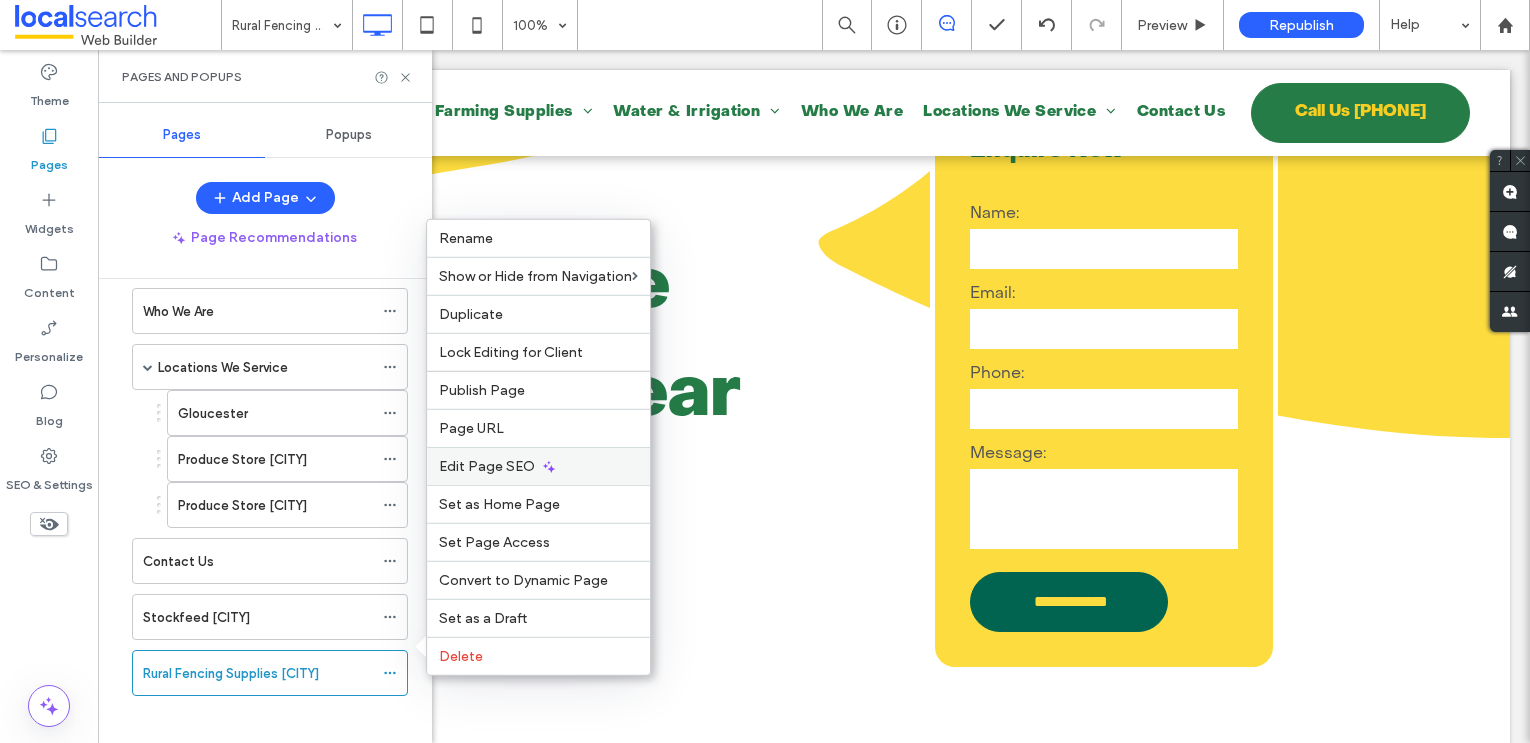click on "Edit Page SEO" at bounding box center (487, 466) 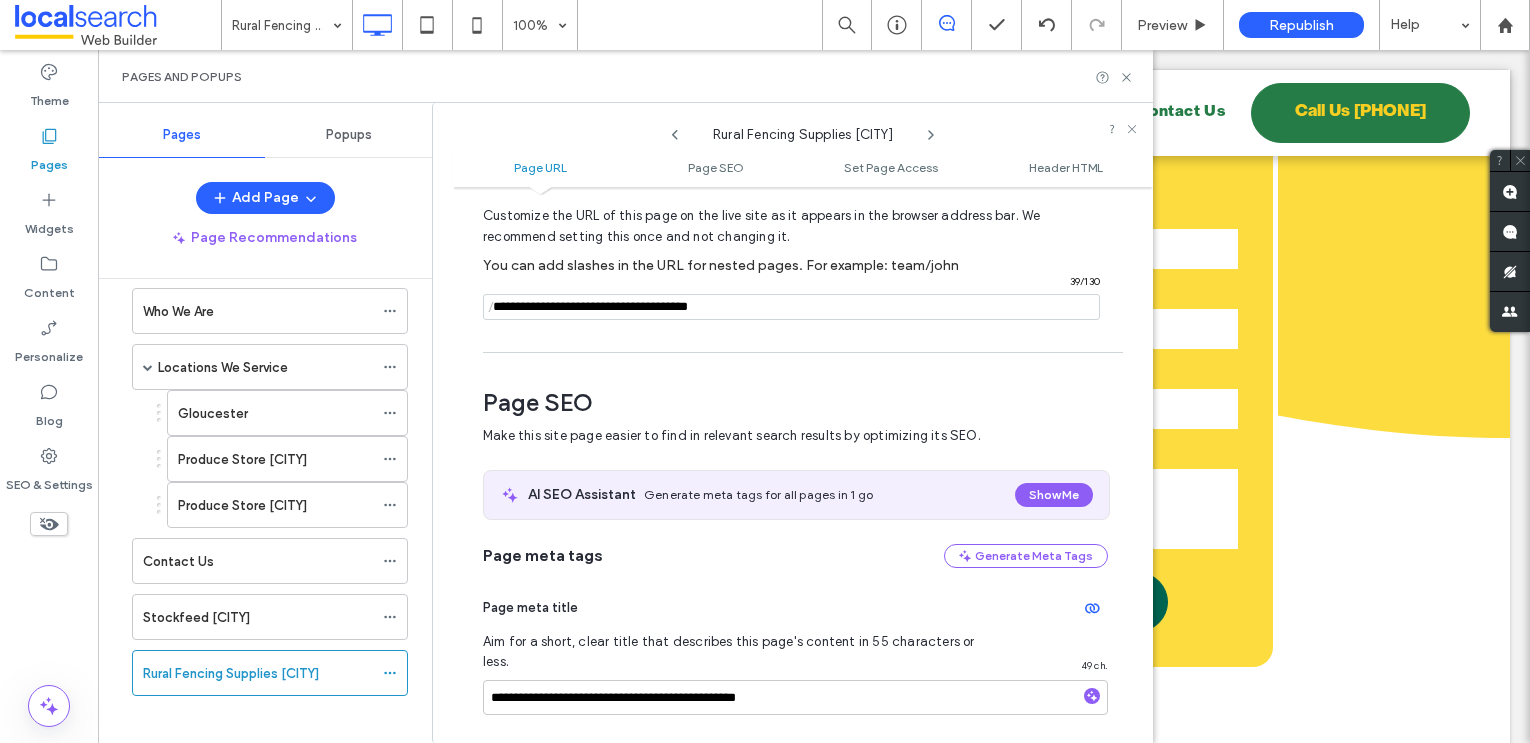 scroll, scrollTop: 206, scrollLeft: 0, axis: vertical 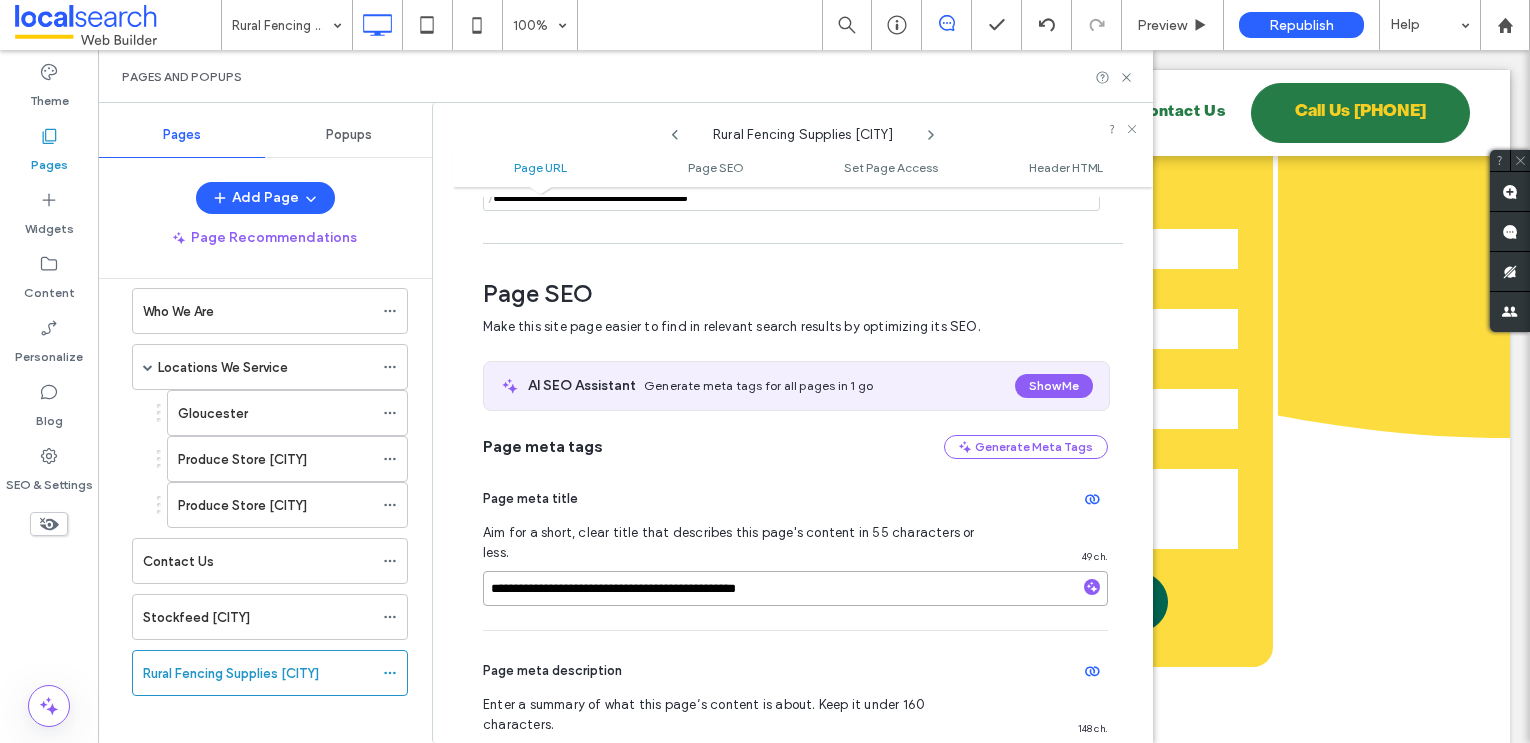 click on "**********" at bounding box center (795, 588) 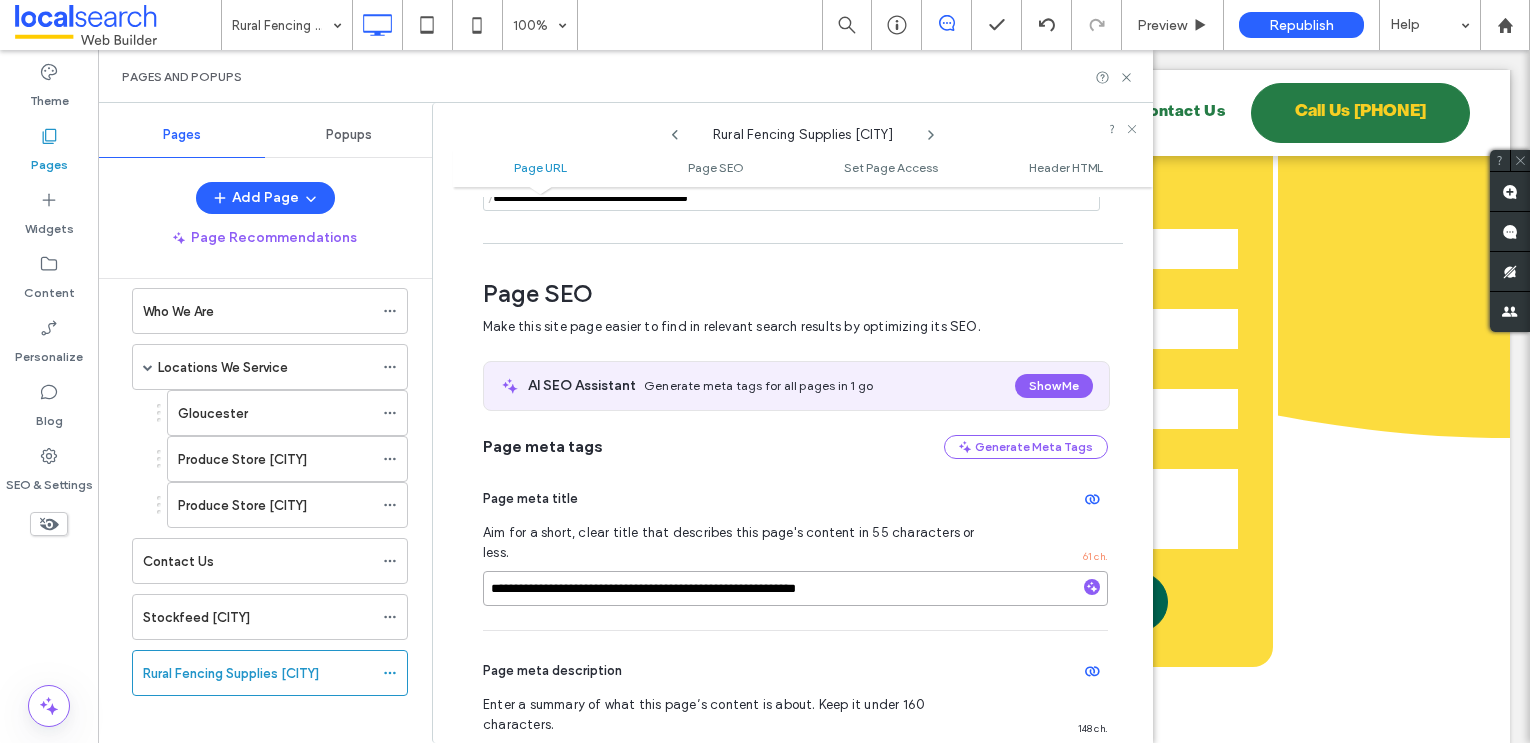 type on "**********" 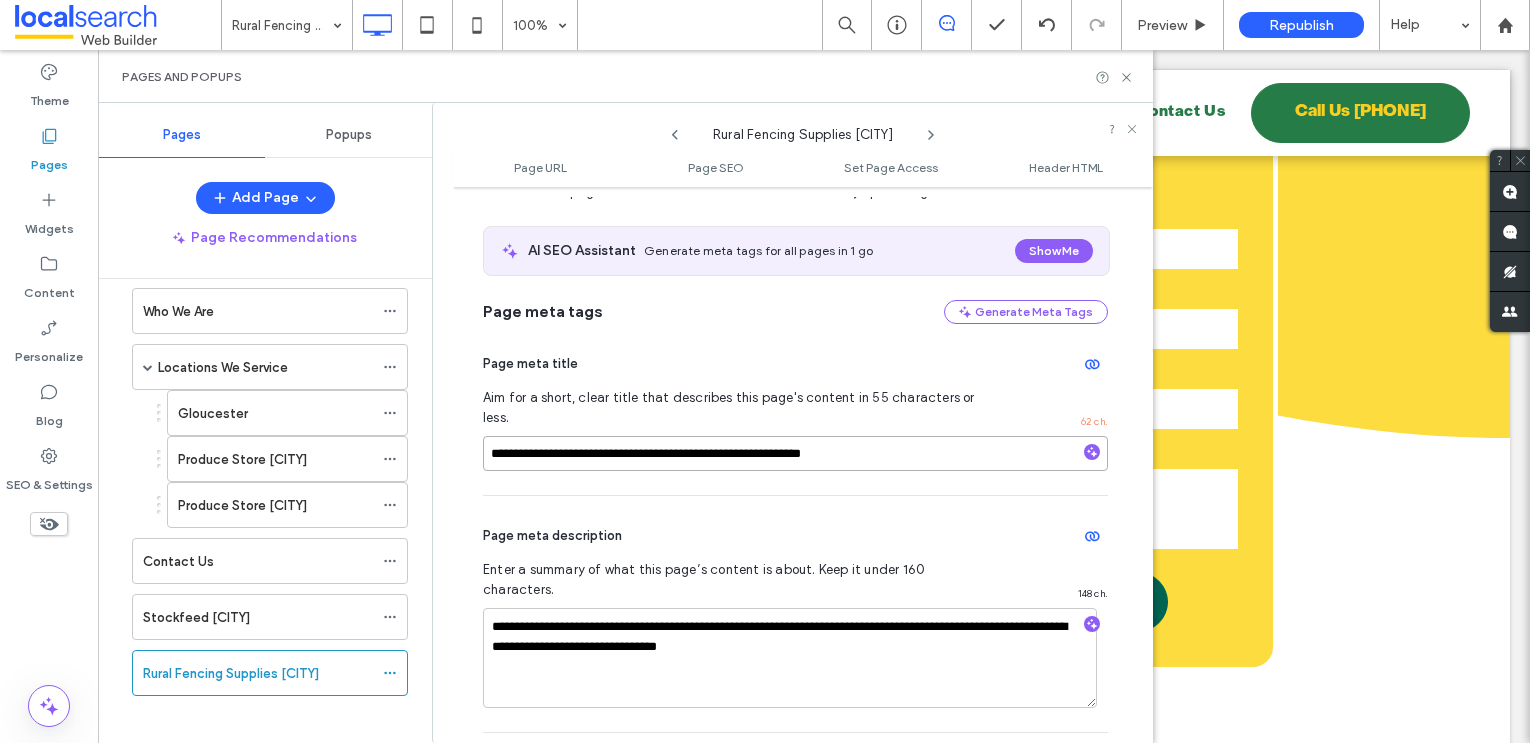 scroll, scrollTop: 342, scrollLeft: 0, axis: vertical 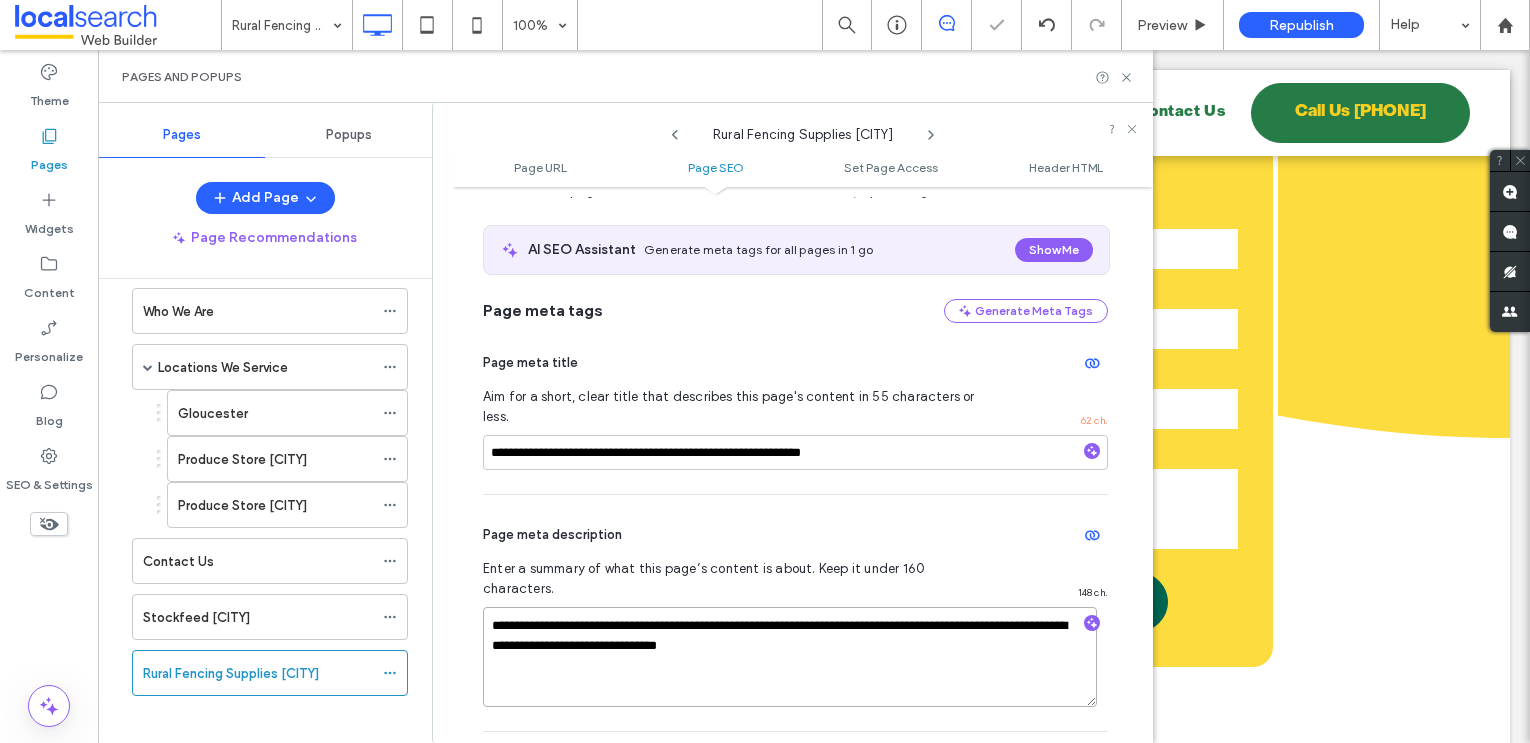 click on "**********" at bounding box center [790, 657] 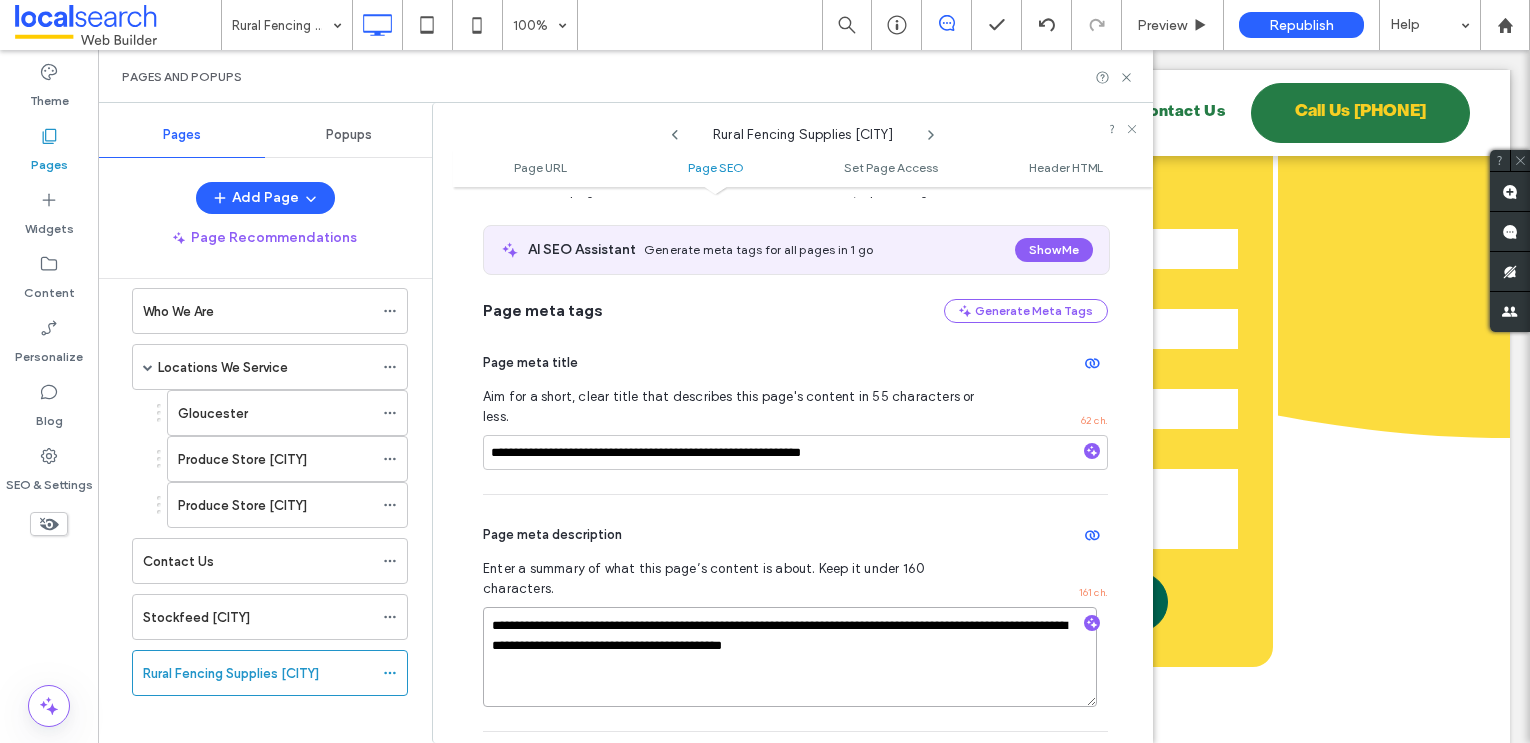 click on "**********" at bounding box center (790, 657) 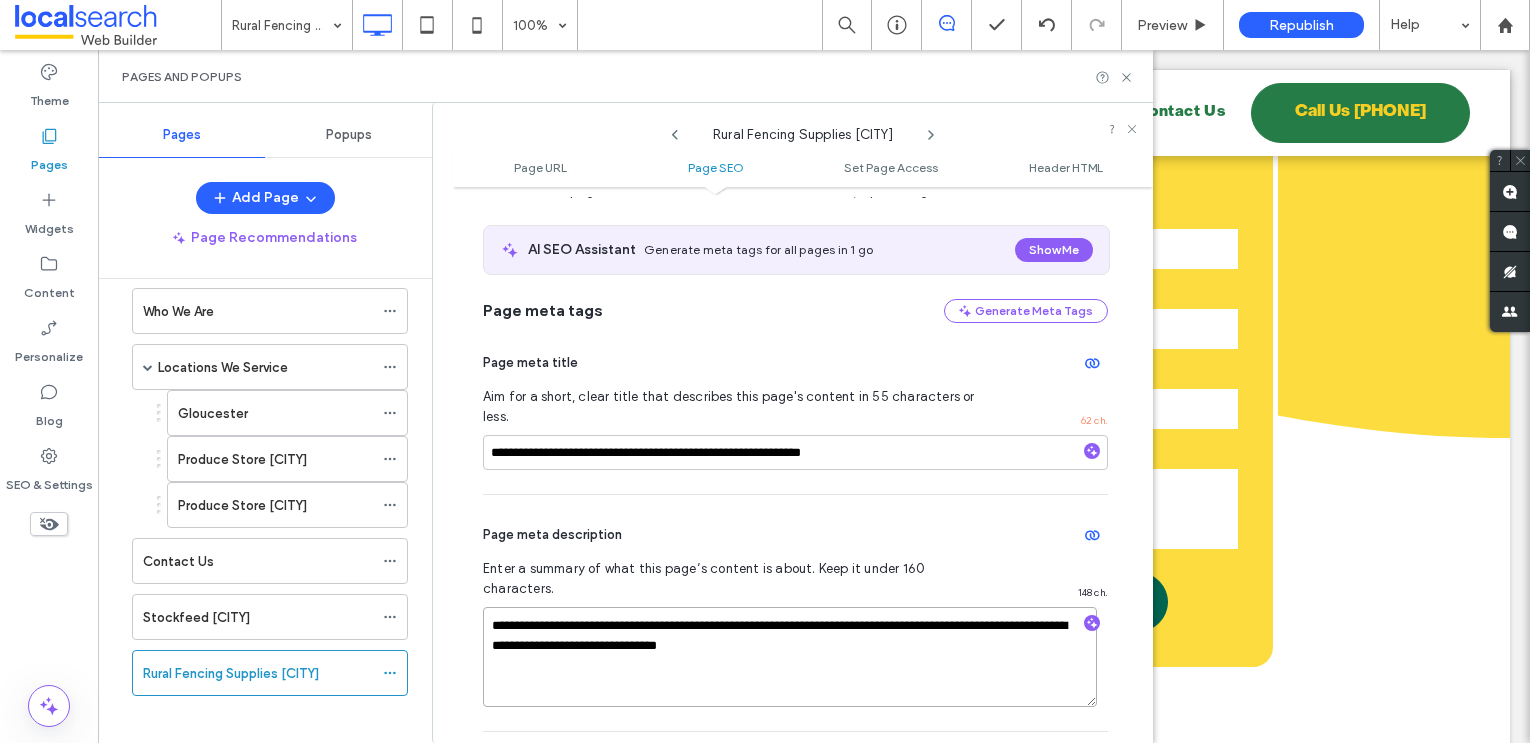 type on "**********" 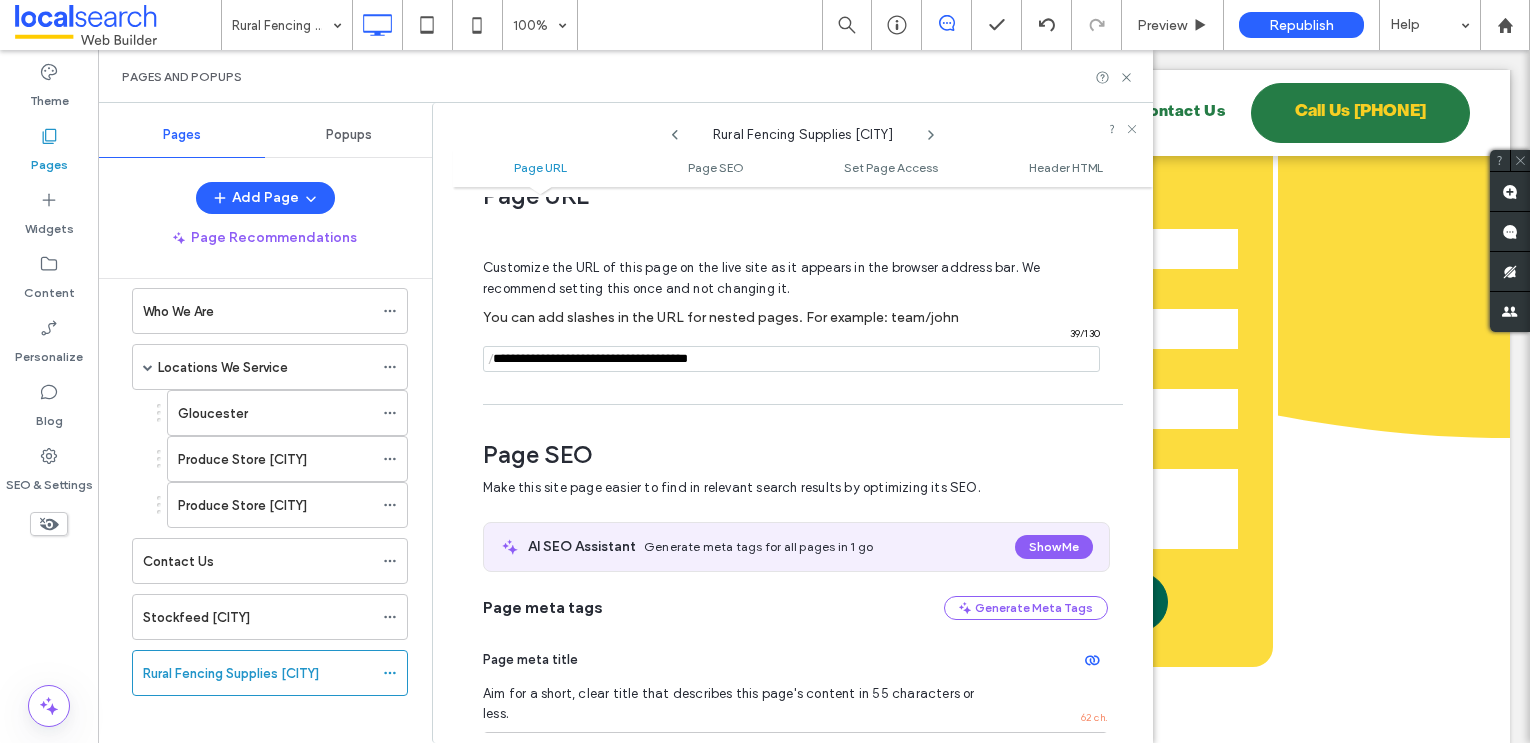 scroll, scrollTop: 42, scrollLeft: 0, axis: vertical 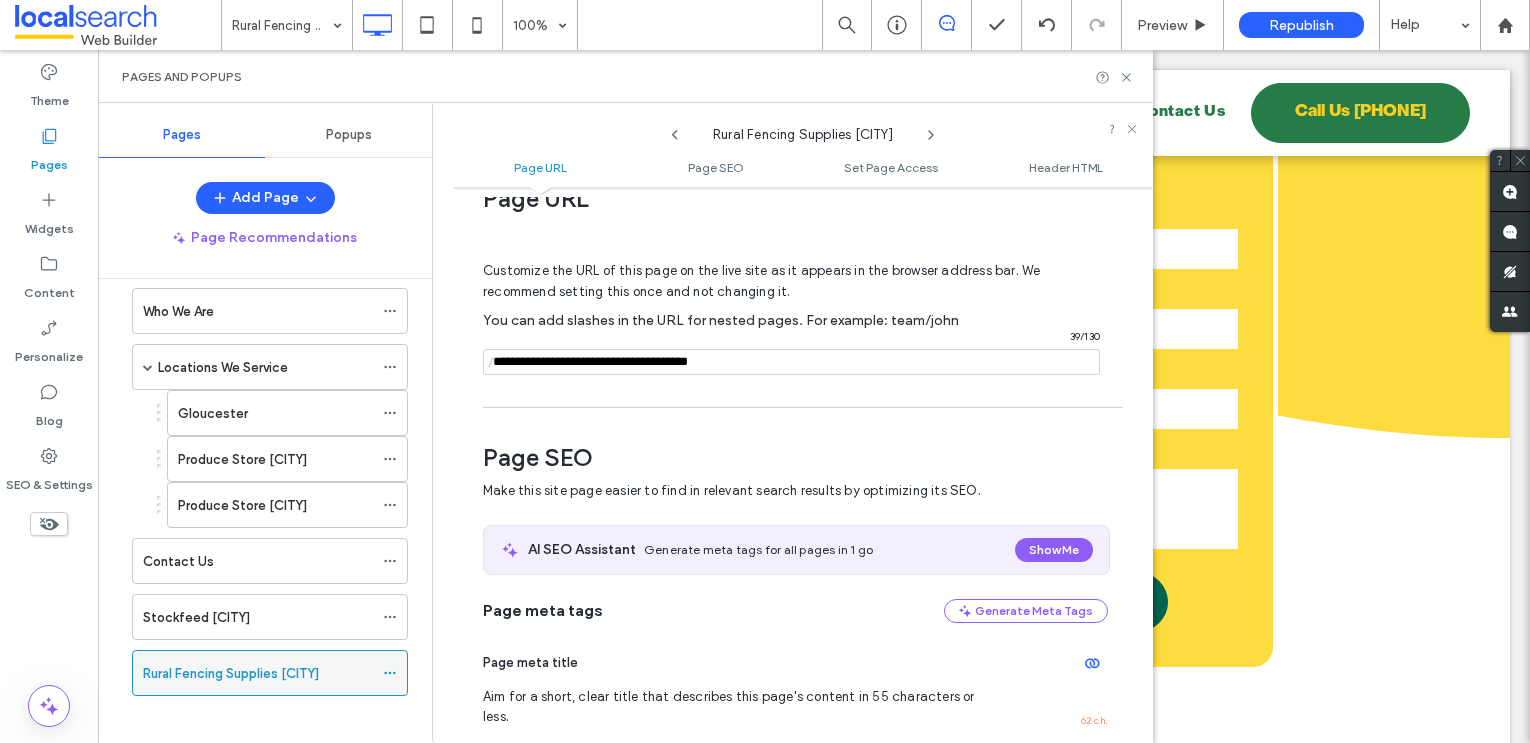 click 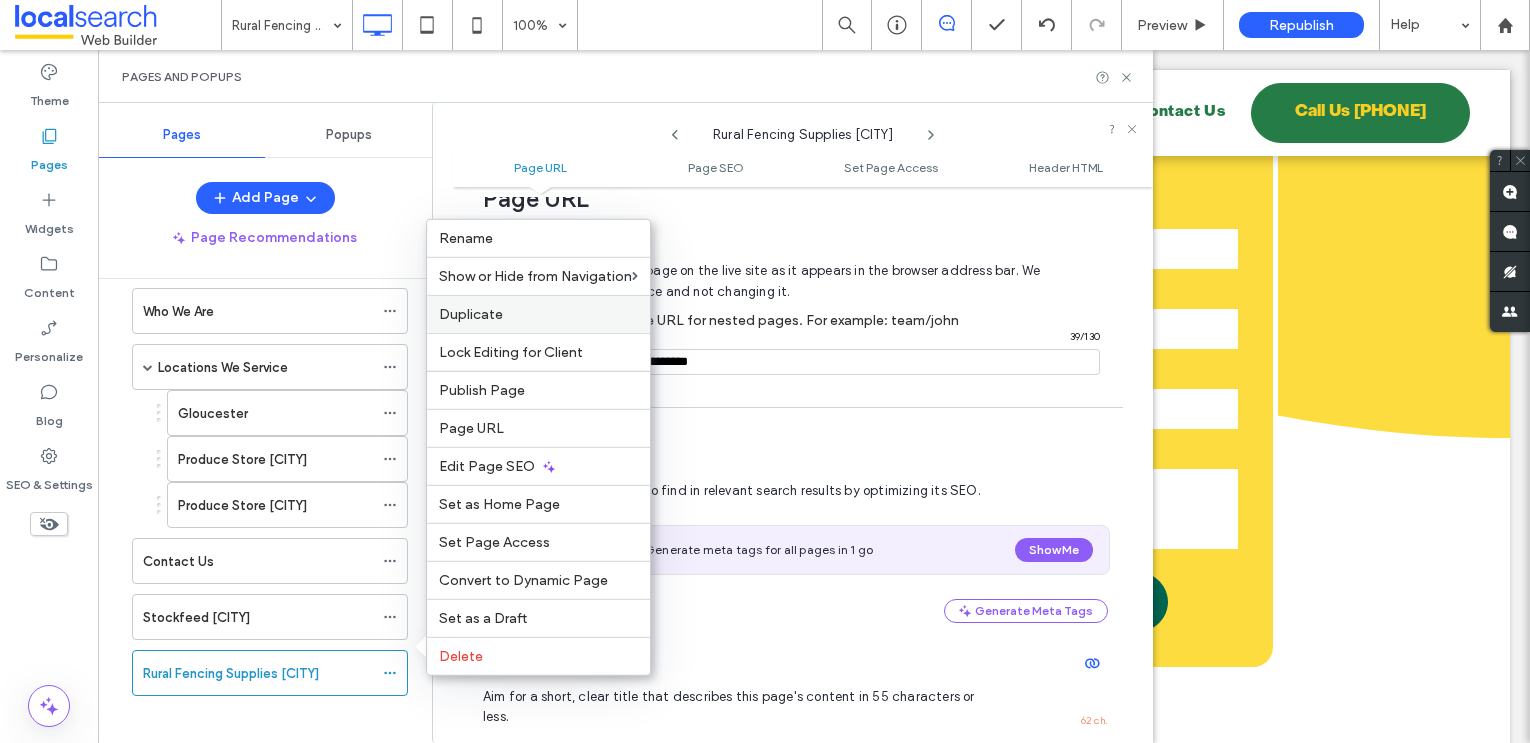 click on "Duplicate" at bounding box center (471, 314) 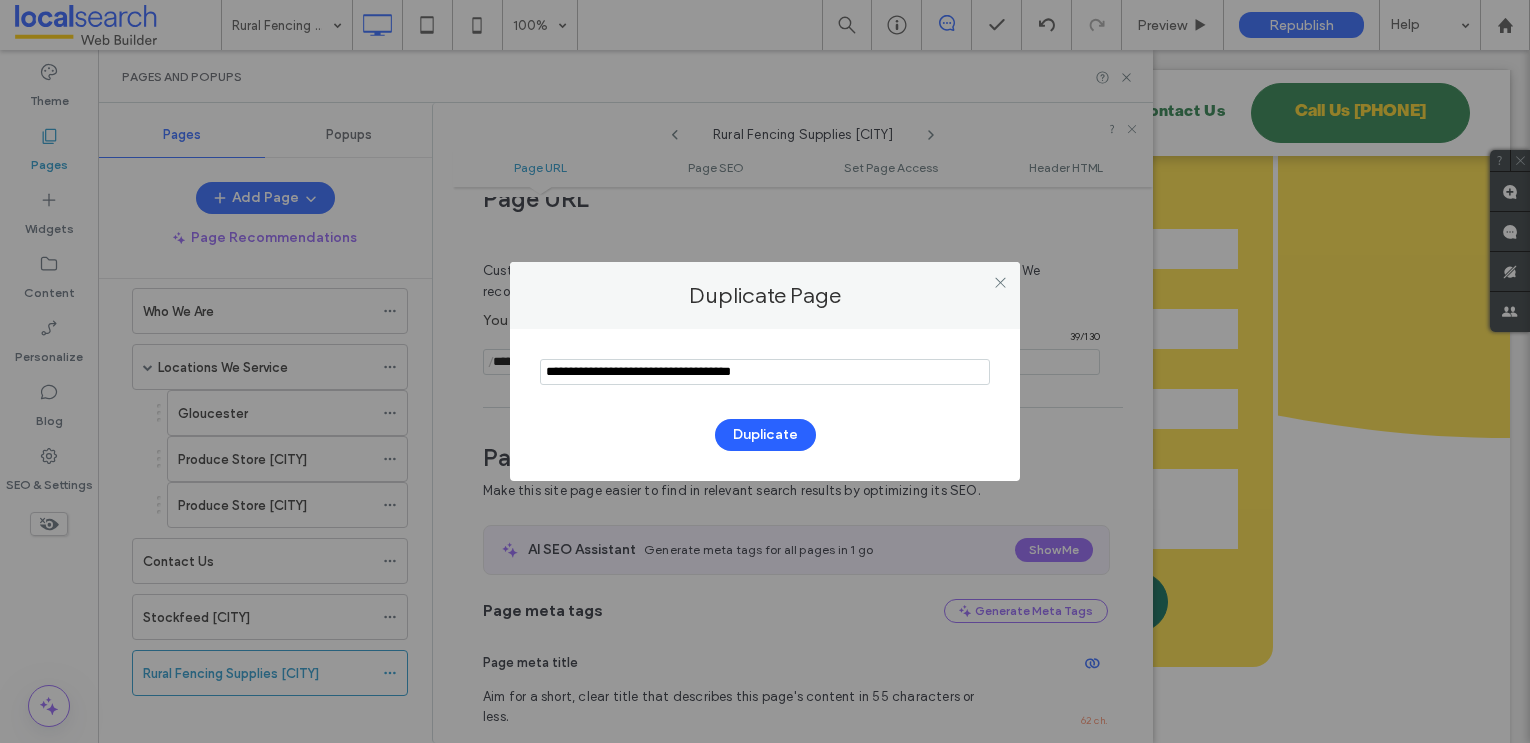 drag, startPoint x: 732, startPoint y: 374, endPoint x: 522, endPoint y: 374, distance: 210 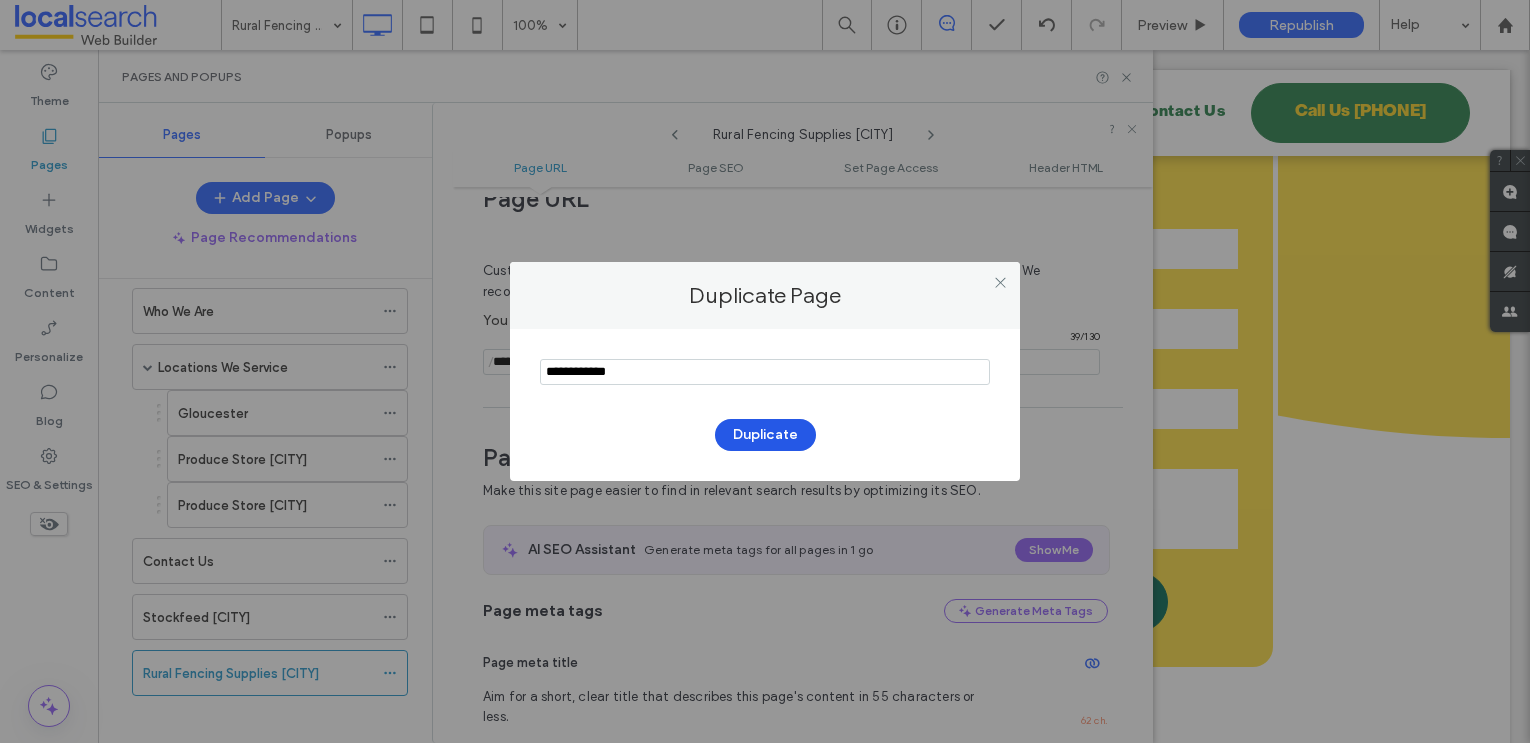 type on "**********" 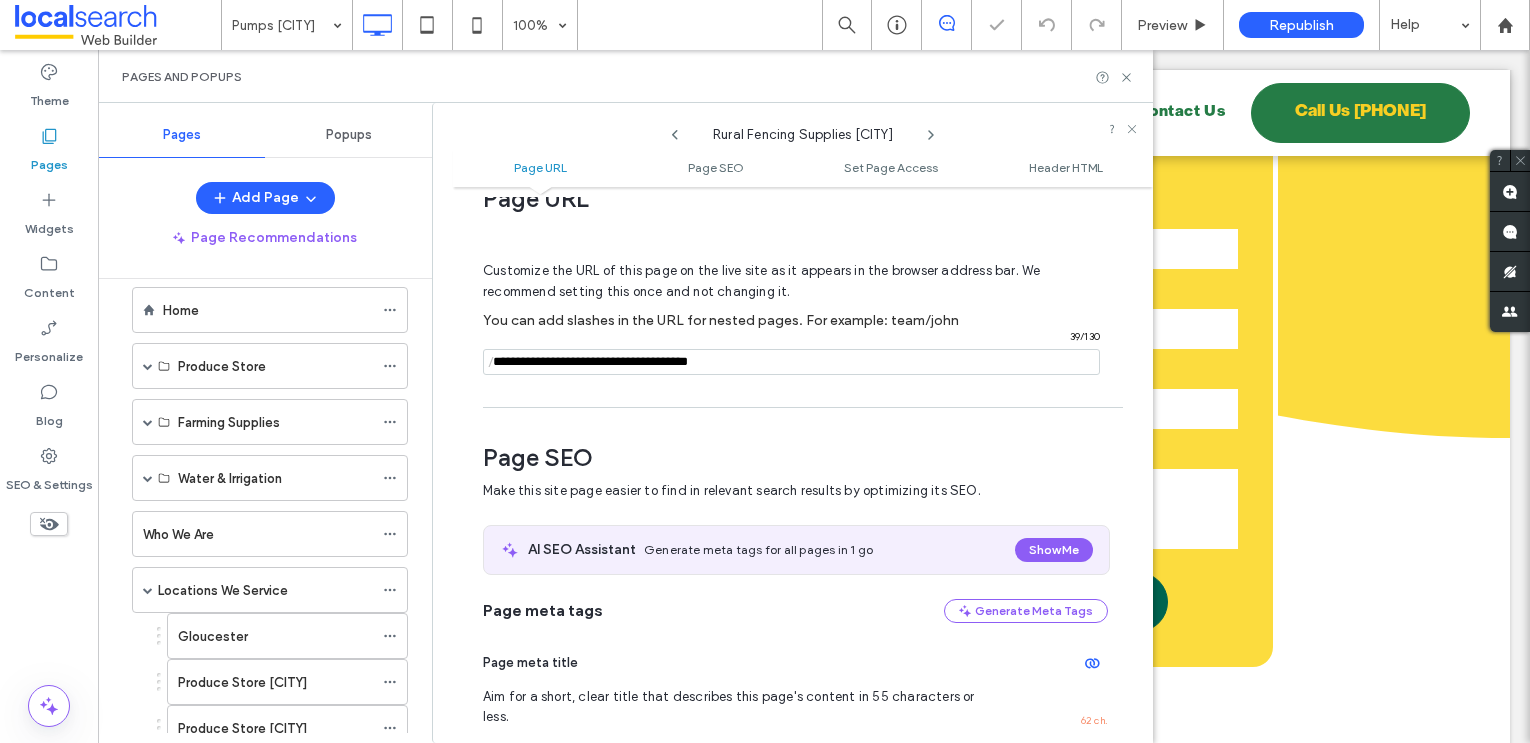 scroll, scrollTop: 0, scrollLeft: 0, axis: both 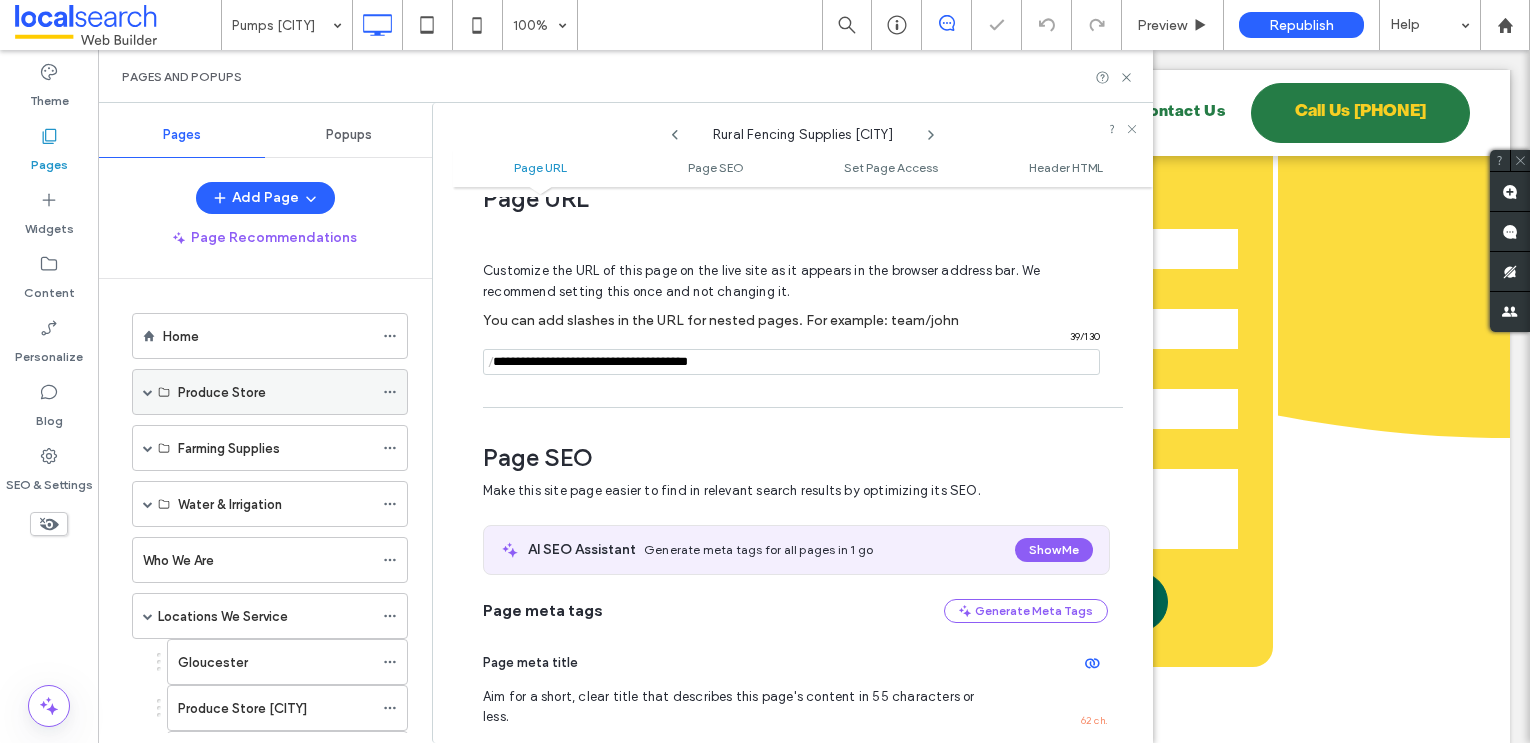 click at bounding box center [148, 392] 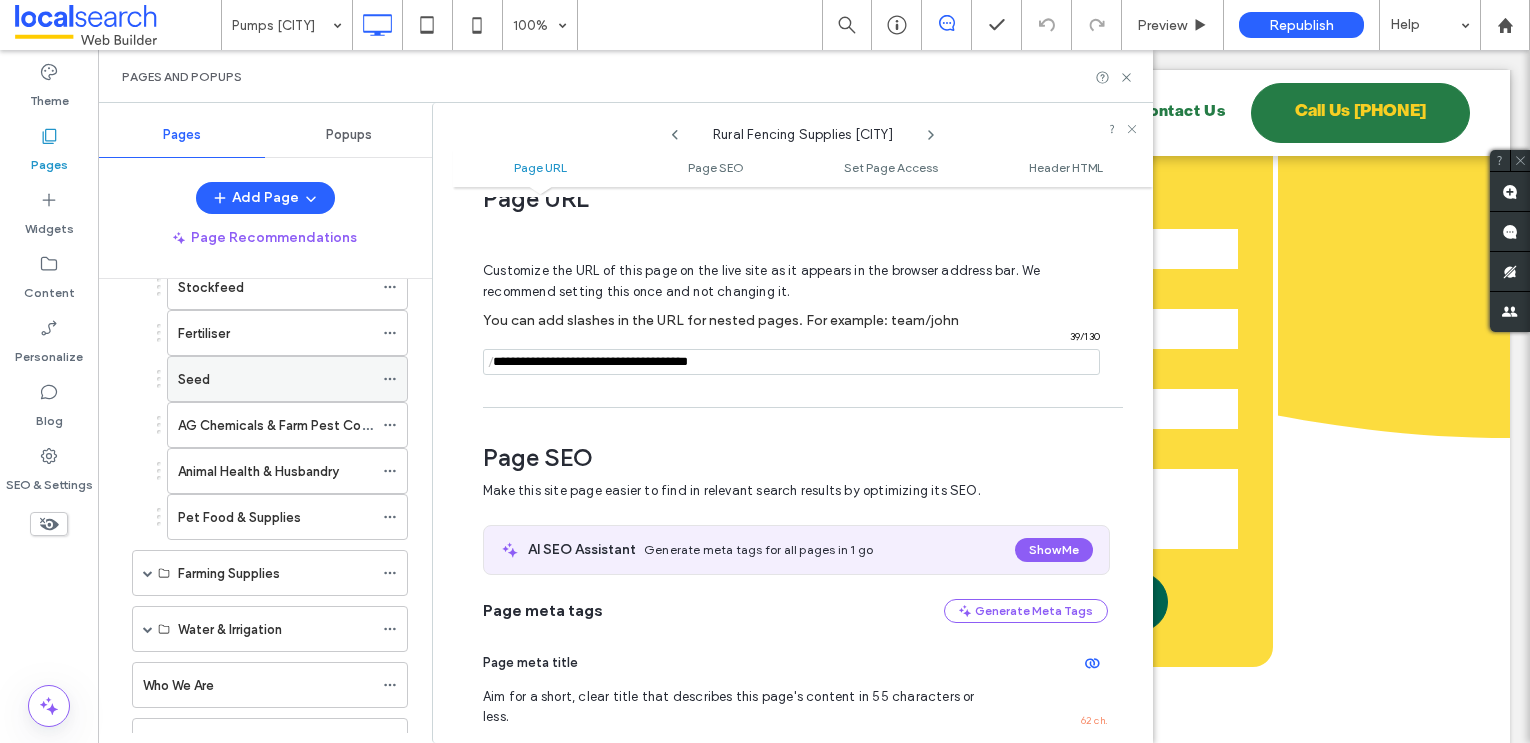 scroll, scrollTop: 160, scrollLeft: 0, axis: vertical 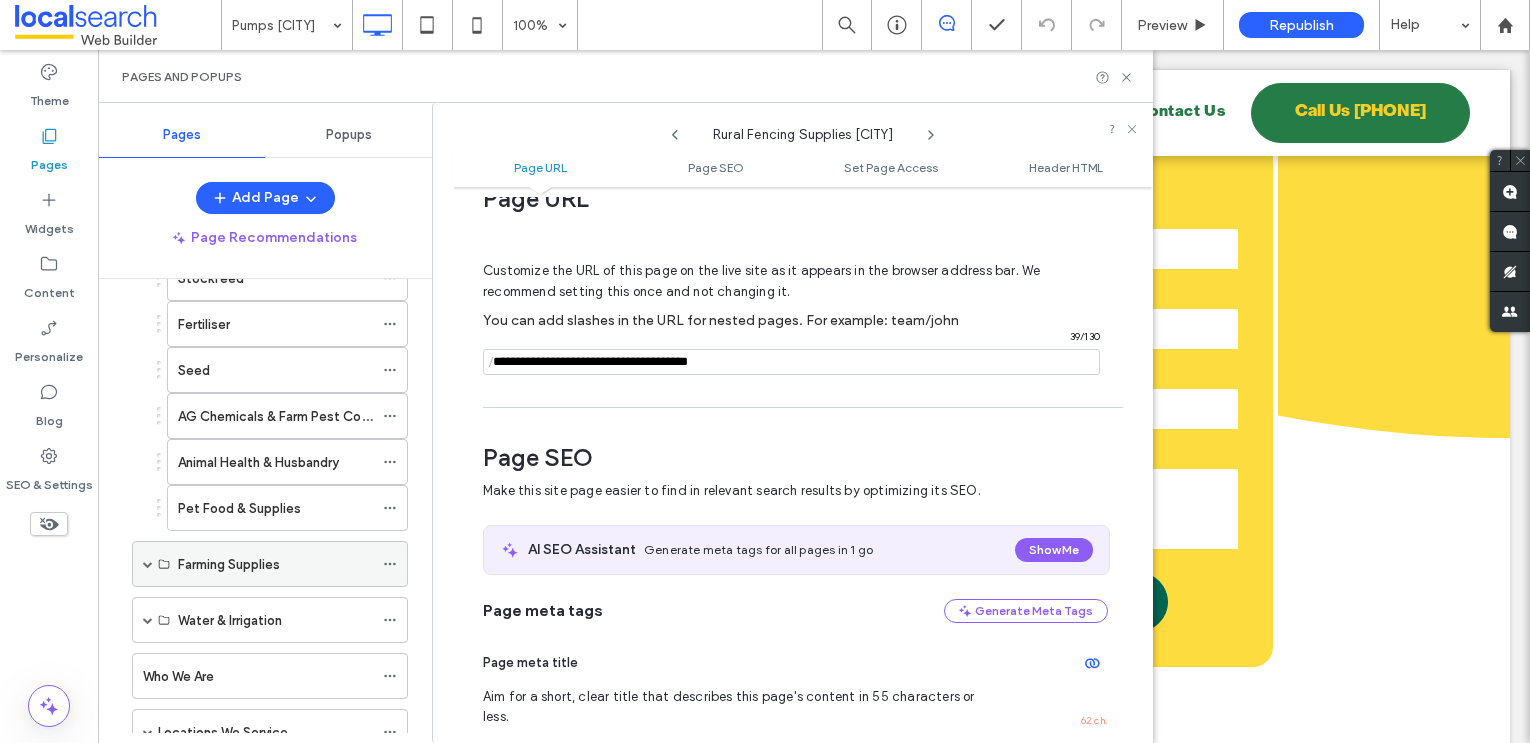 click at bounding box center [148, 564] 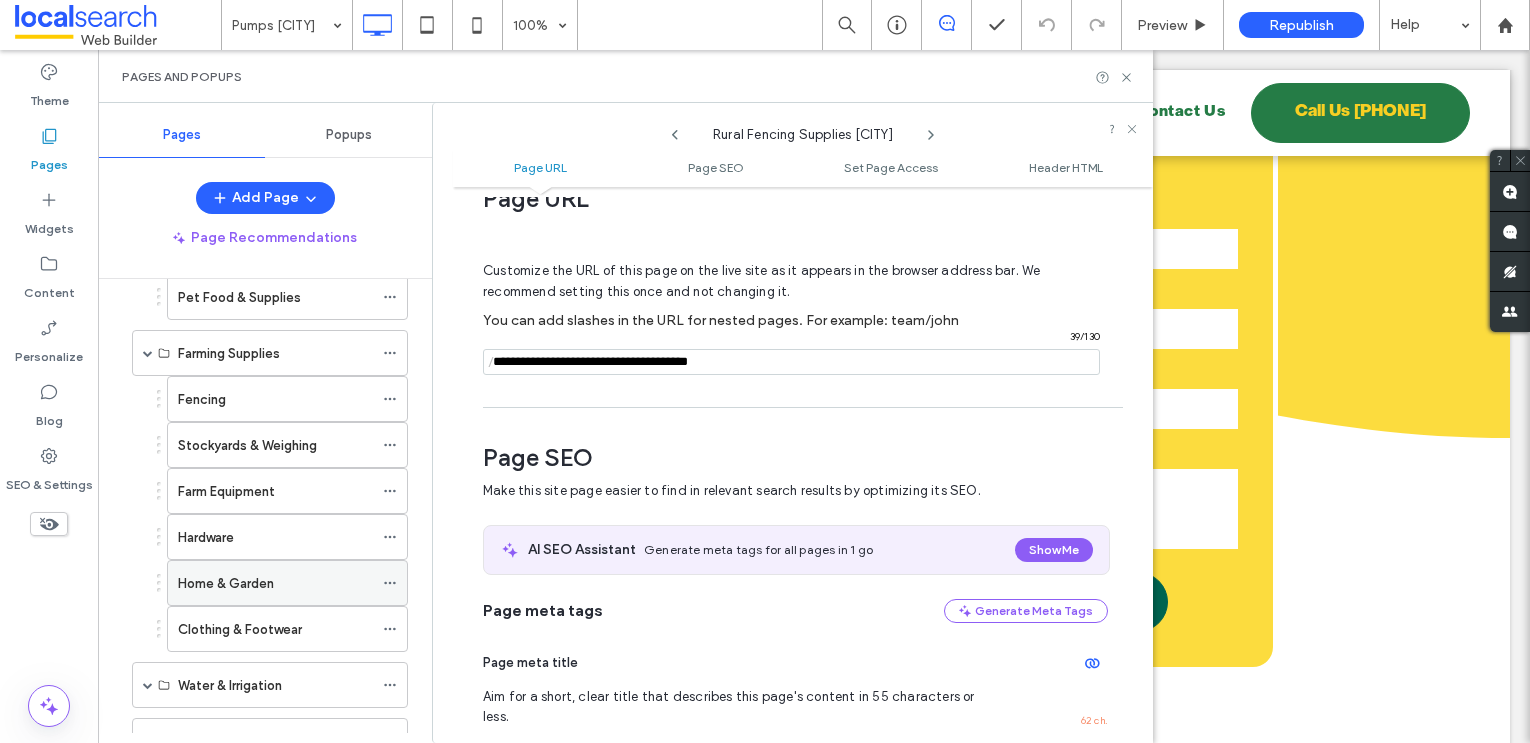 scroll, scrollTop: 373, scrollLeft: 0, axis: vertical 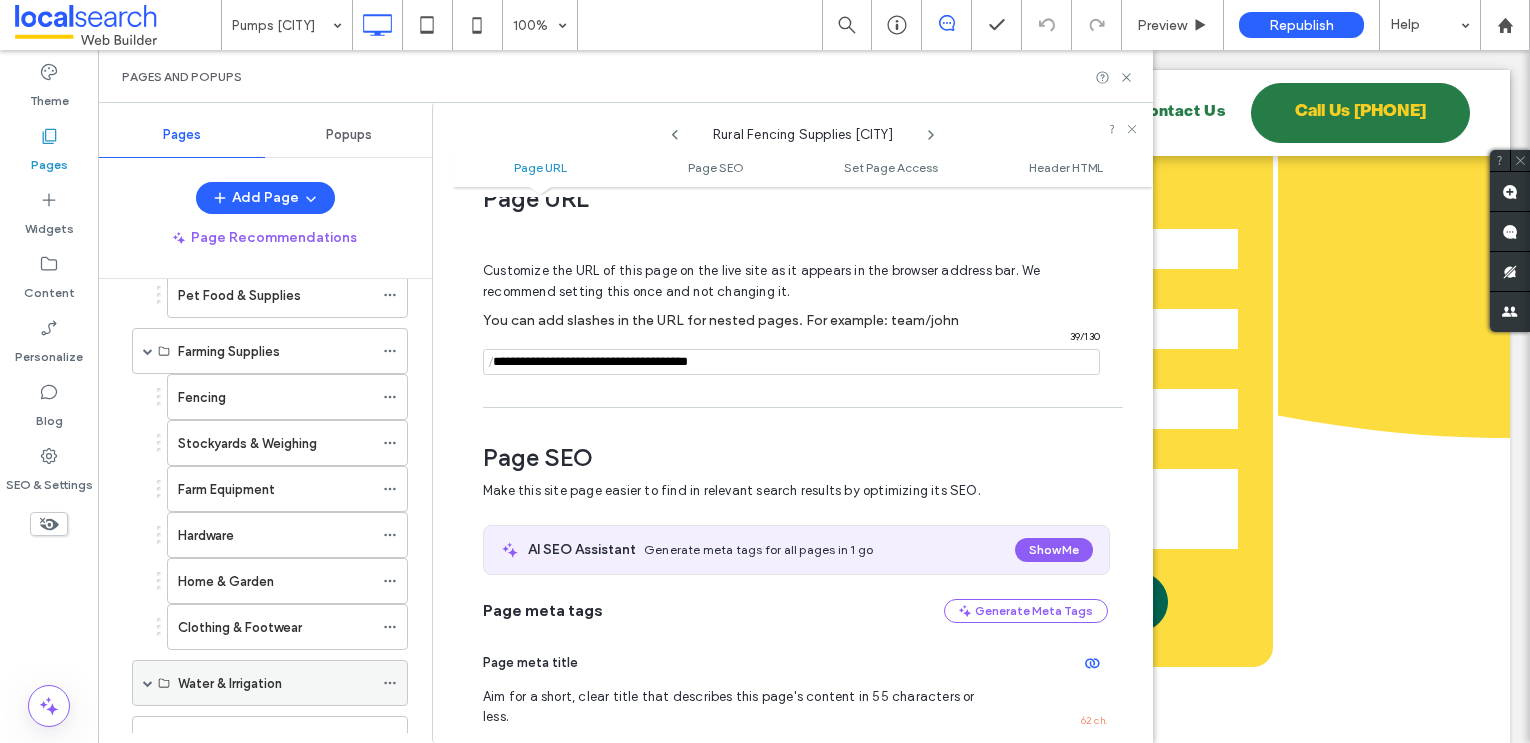 click on "Water & Irrigation" at bounding box center [270, 683] 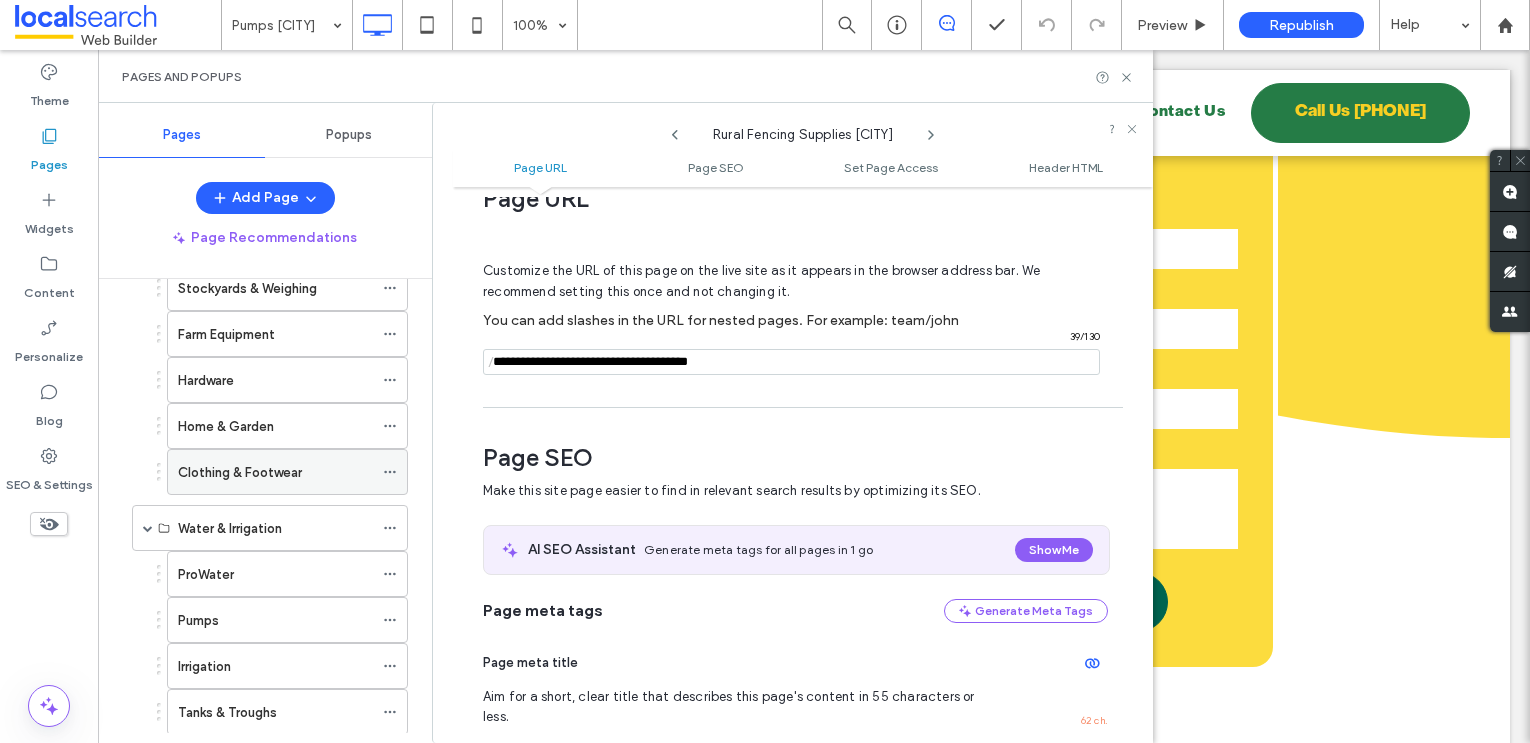 scroll, scrollTop: 538, scrollLeft: 0, axis: vertical 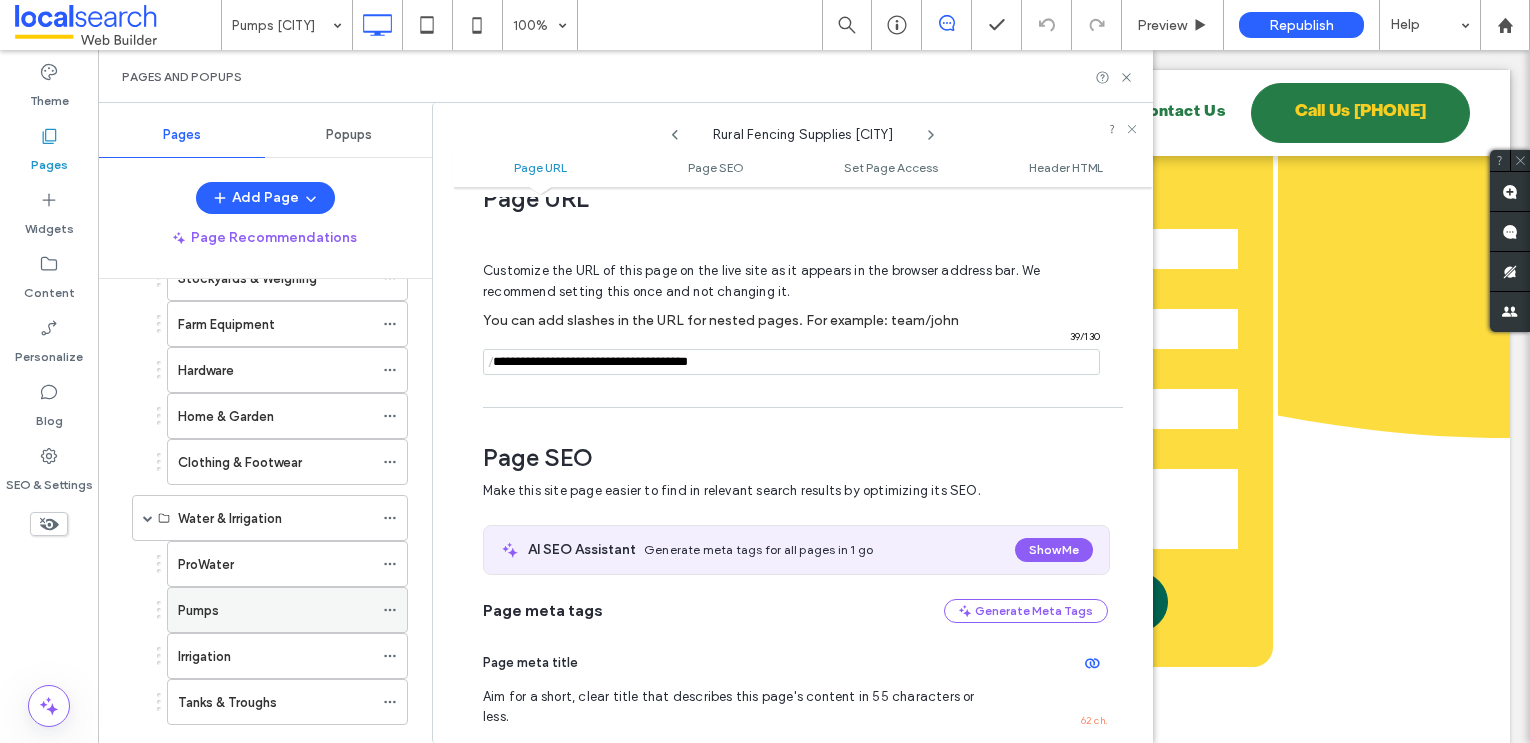 click on "Pumps" at bounding box center (198, 610) 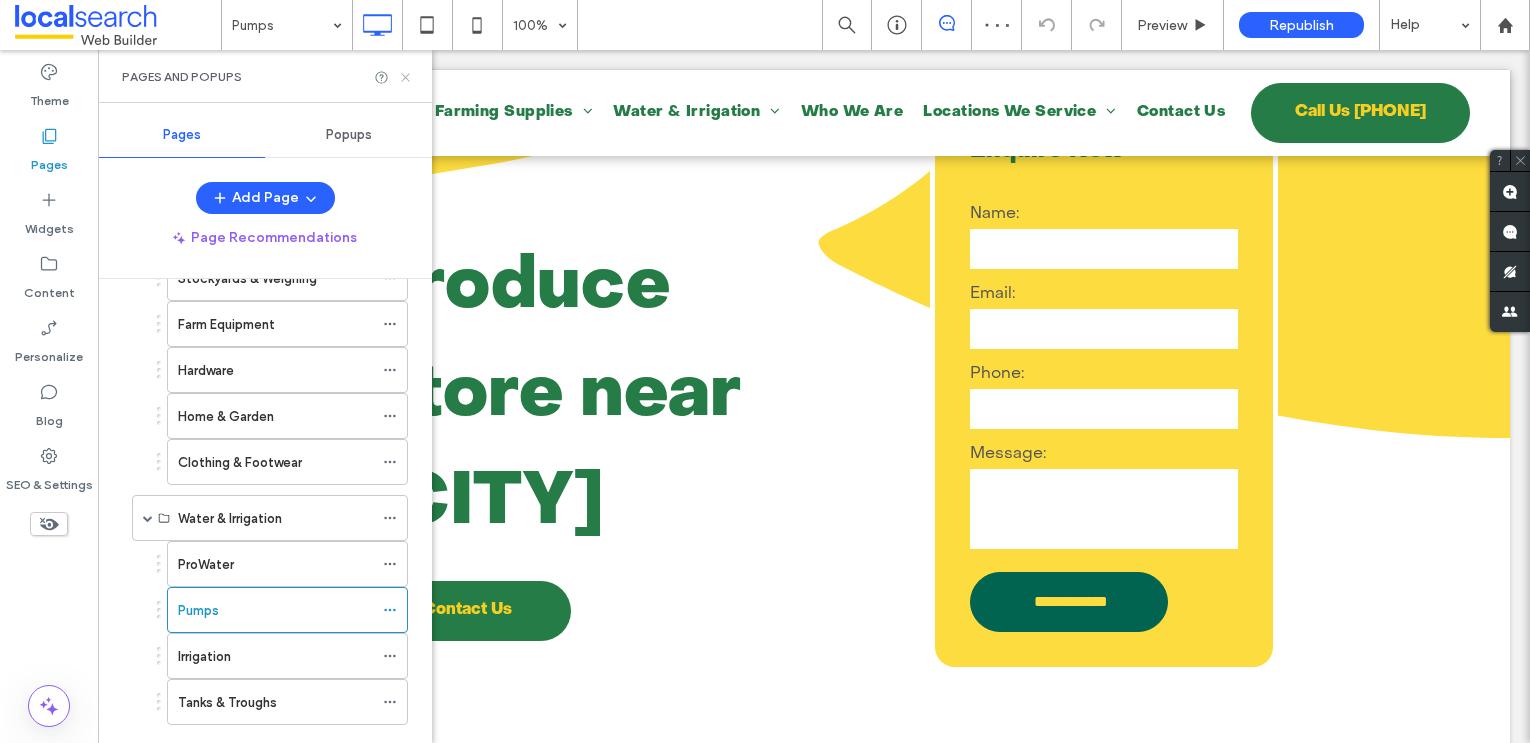 click 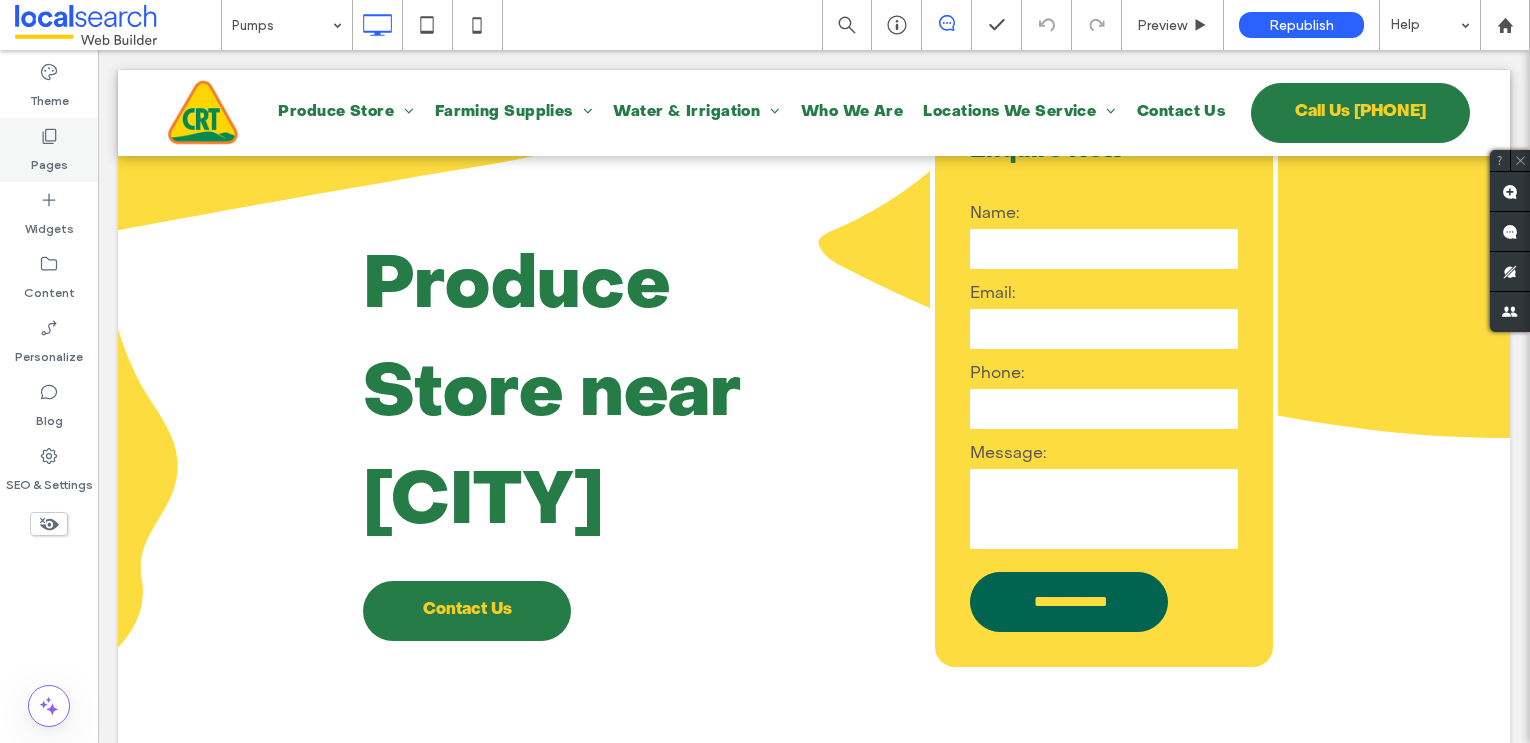 click on "Pages" at bounding box center (49, 150) 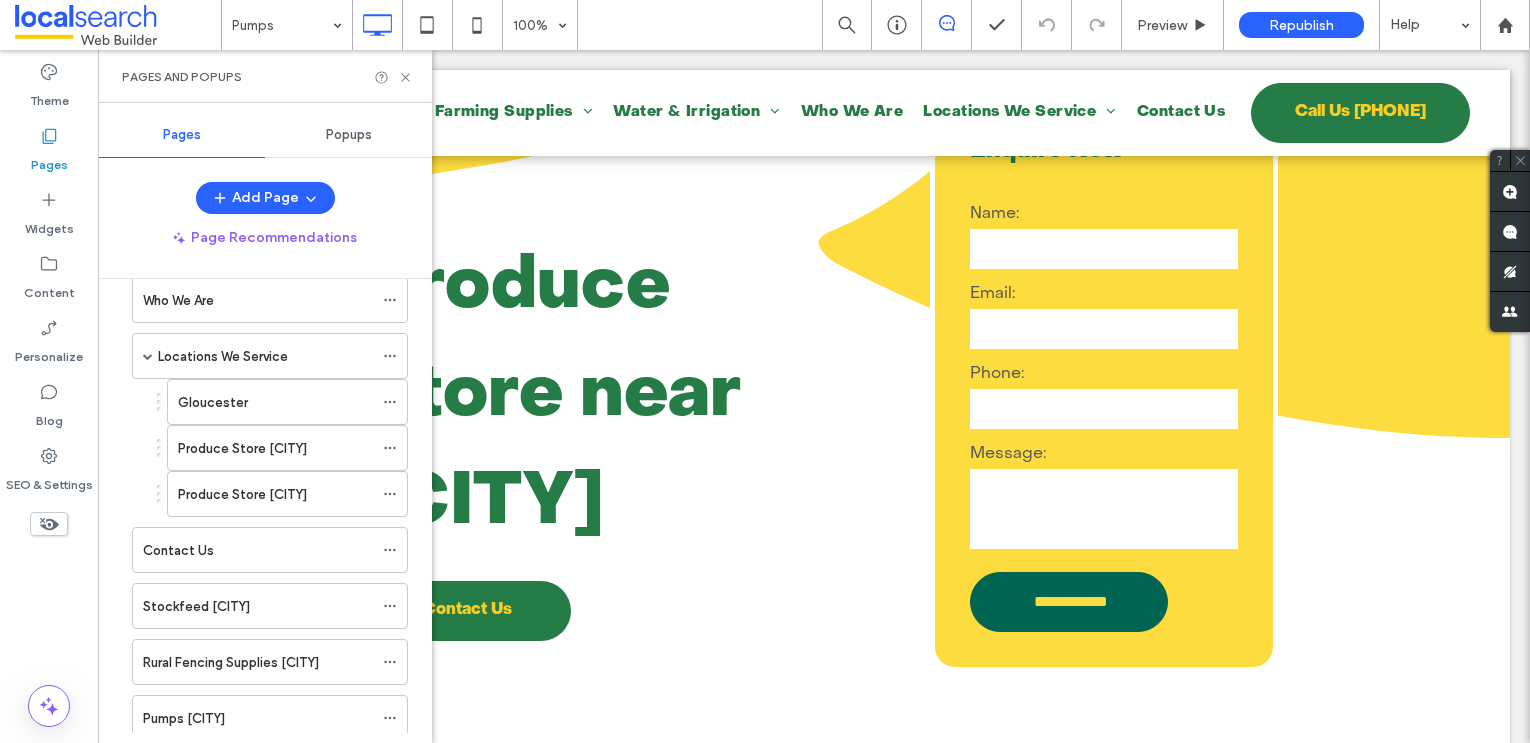 scroll, scrollTop: 1026, scrollLeft: 0, axis: vertical 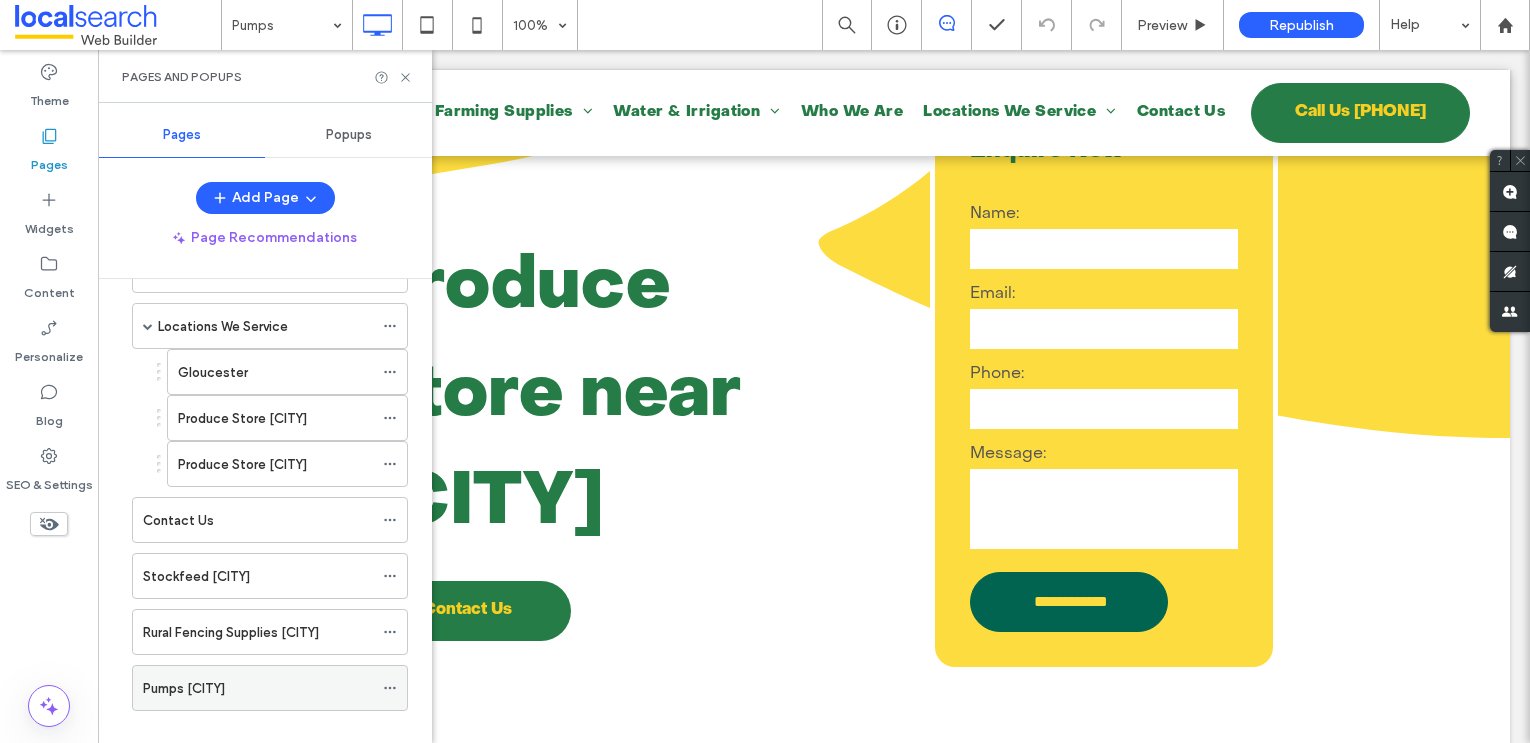 click on "Pumps Stroud" at bounding box center (184, 688) 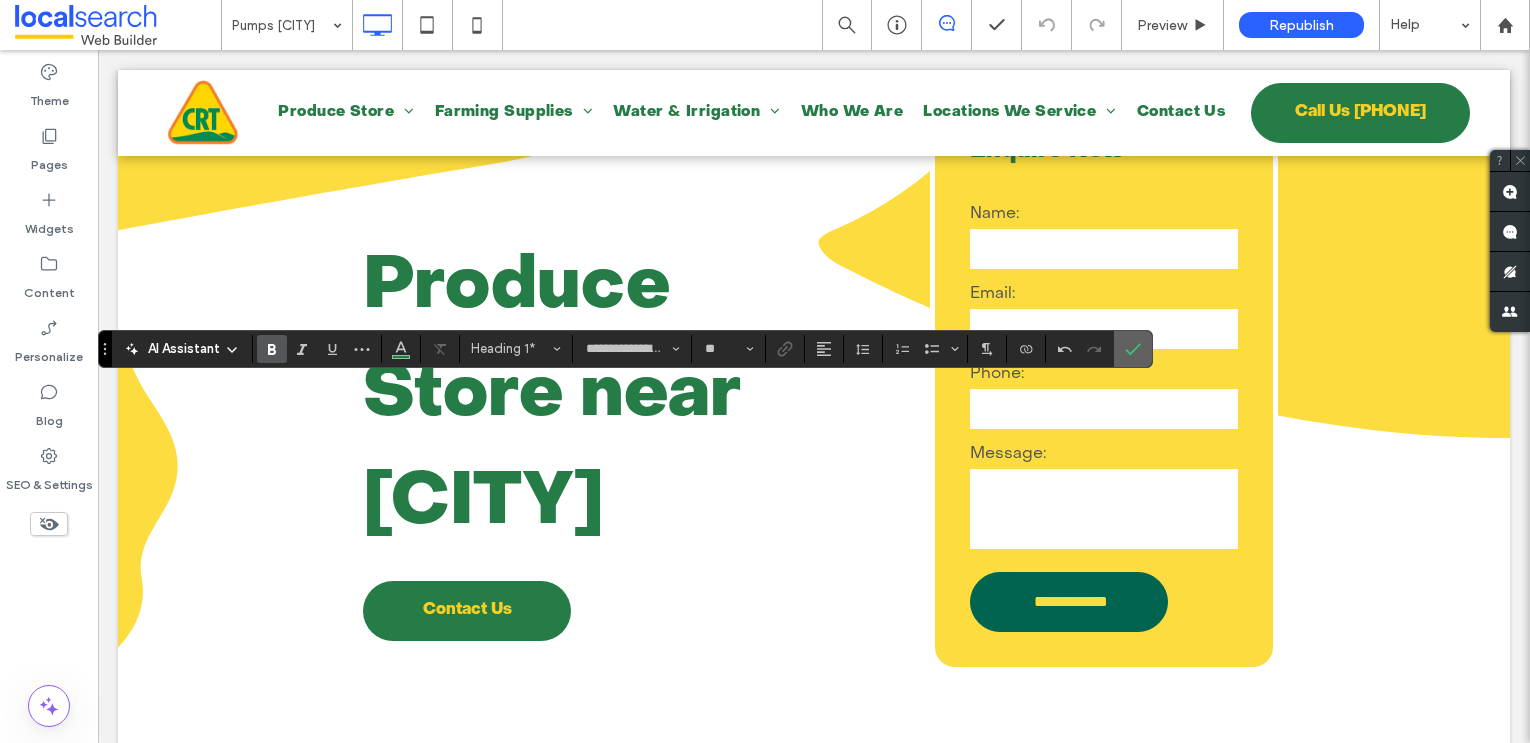 click 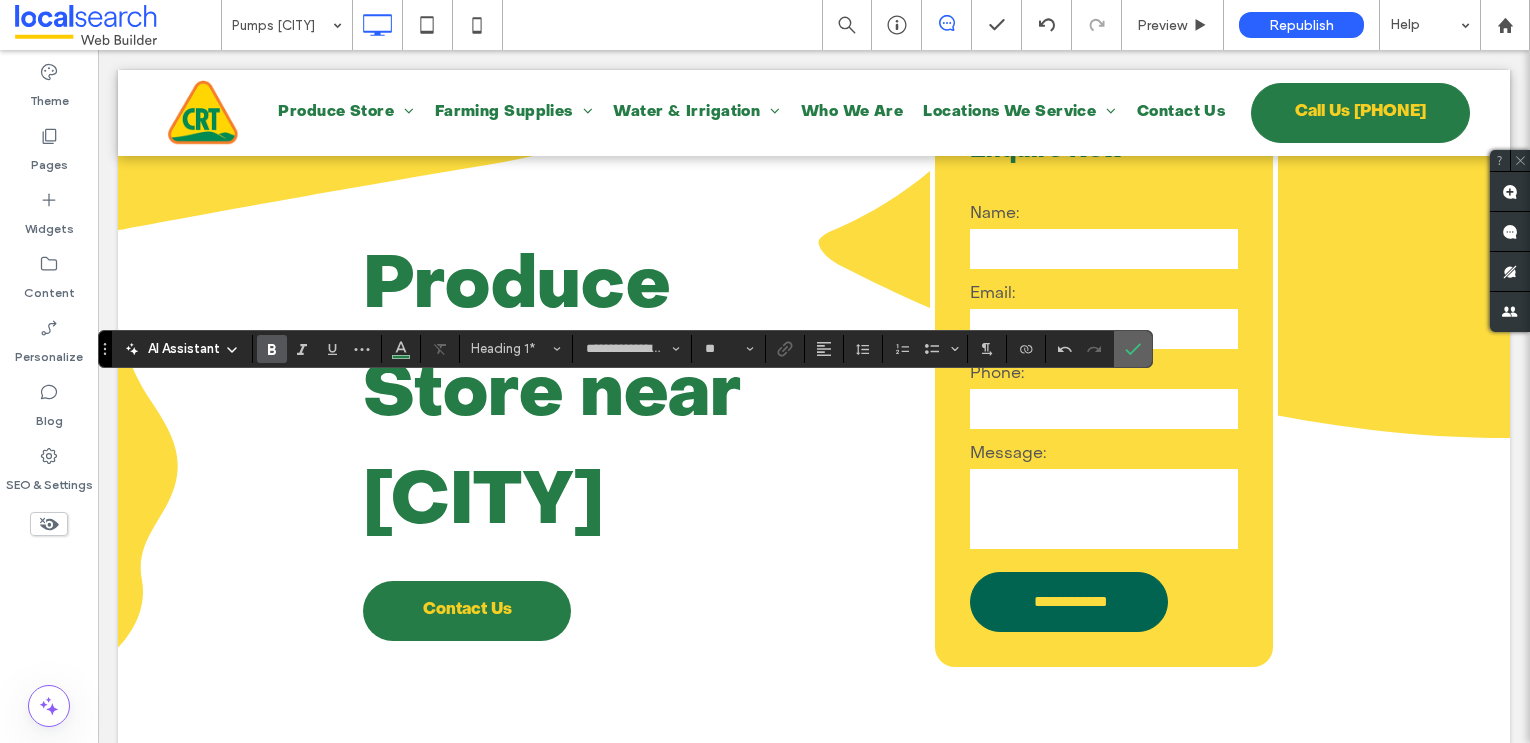 click 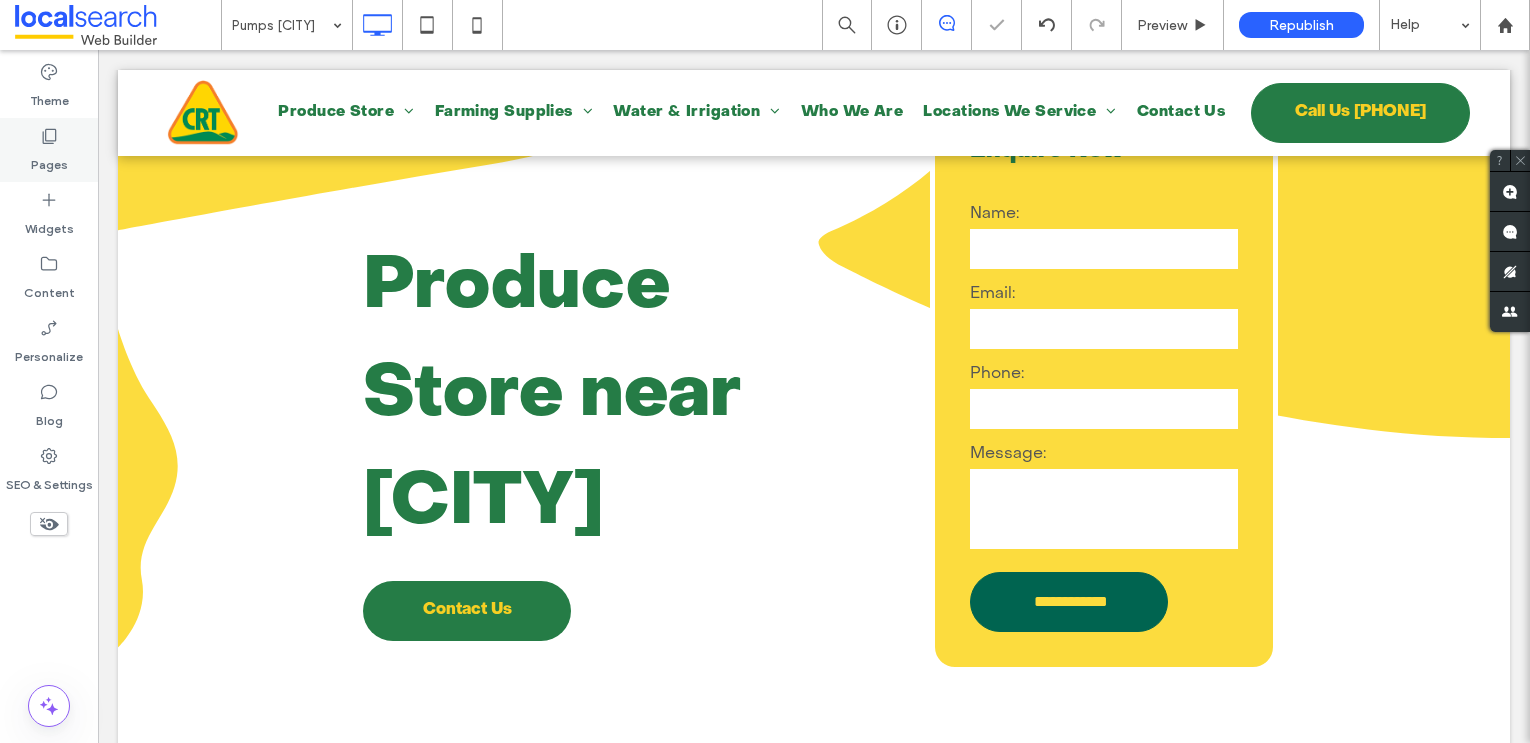 click on "Pages" at bounding box center (49, 160) 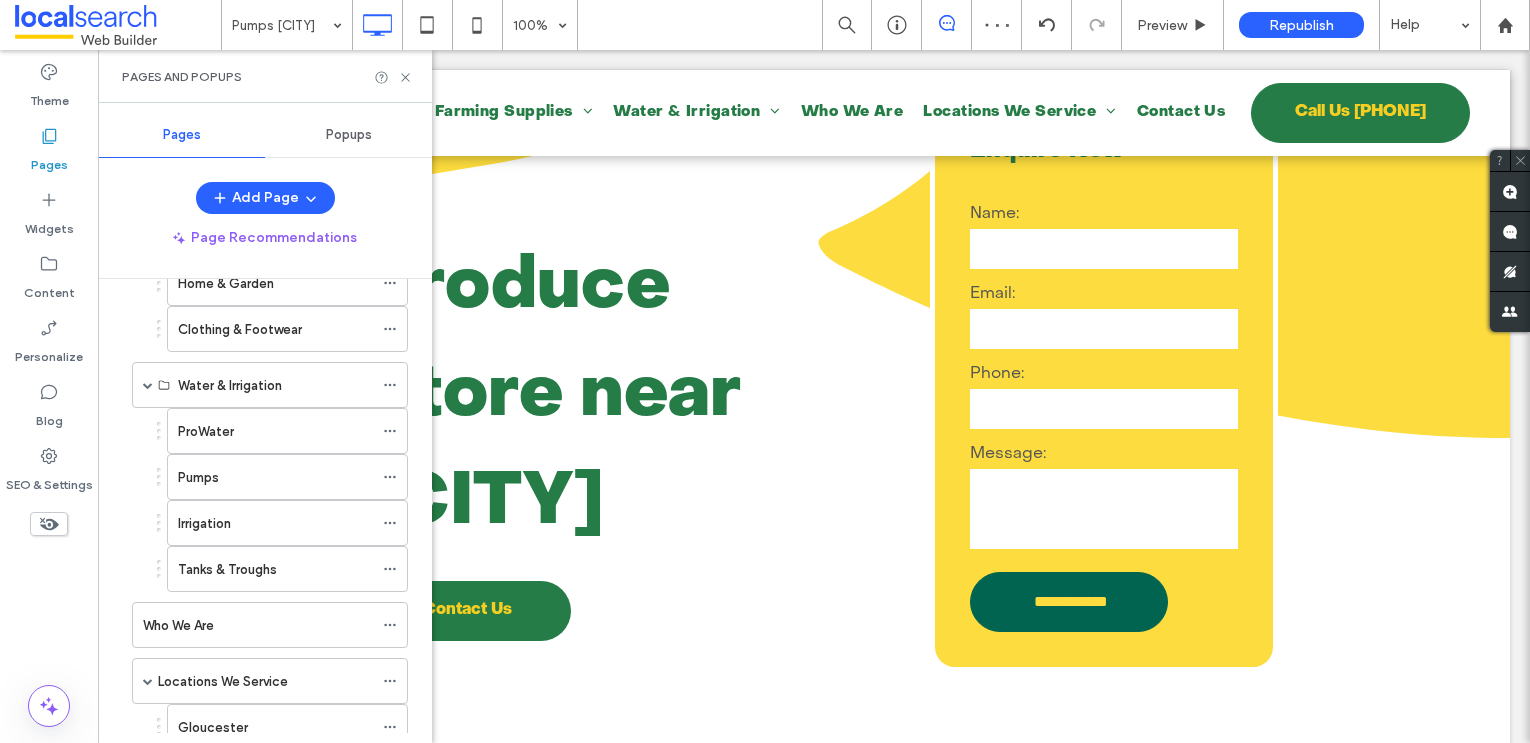 scroll, scrollTop: 1026, scrollLeft: 0, axis: vertical 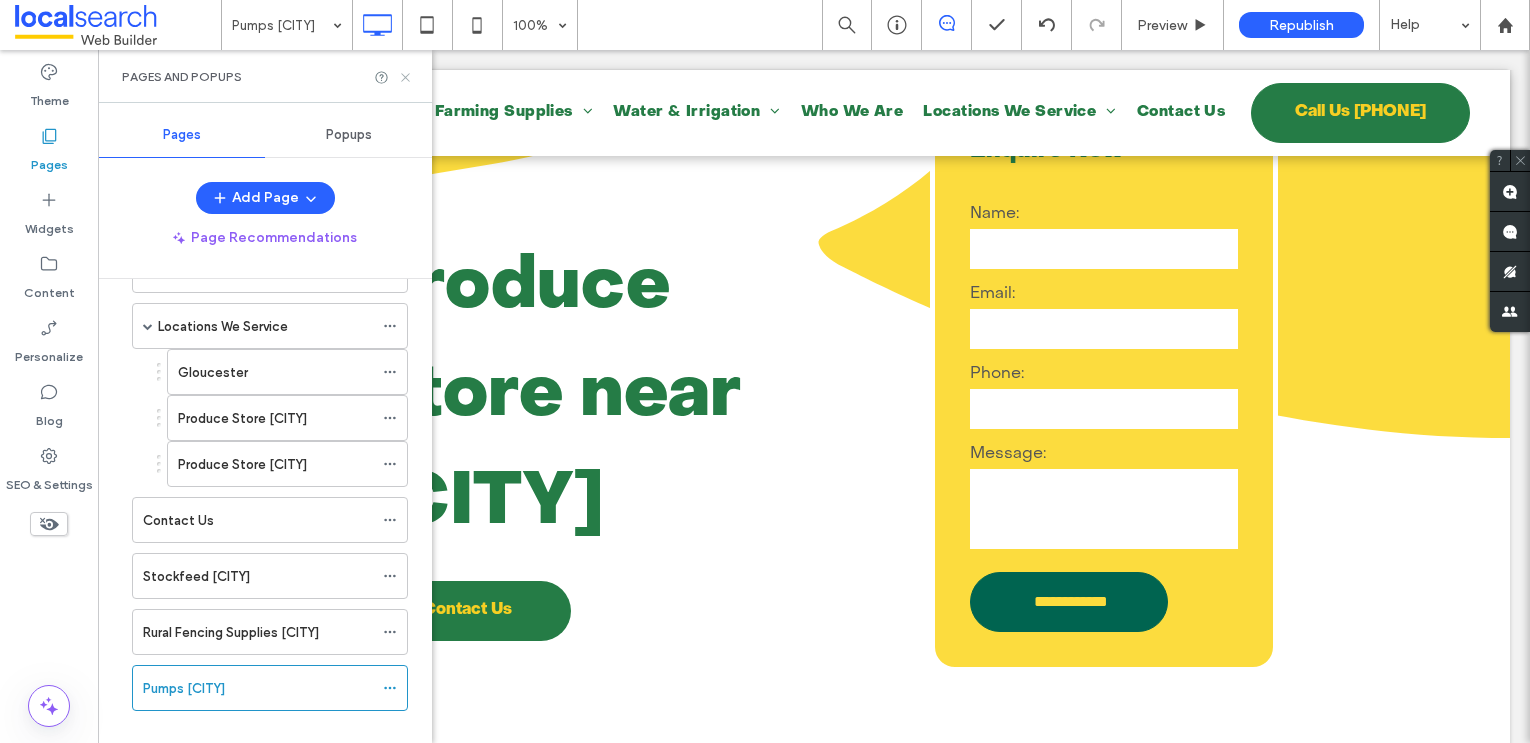 click 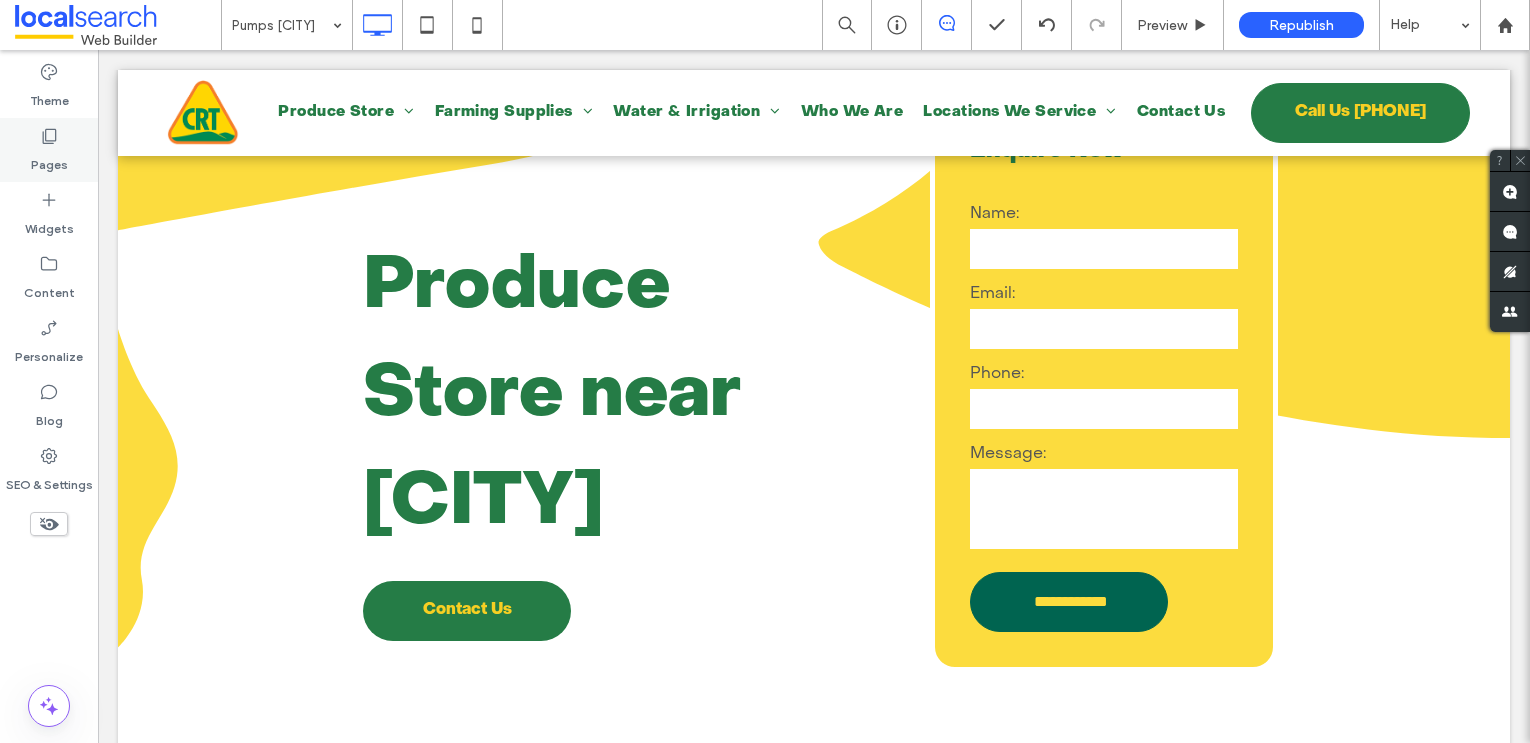 click 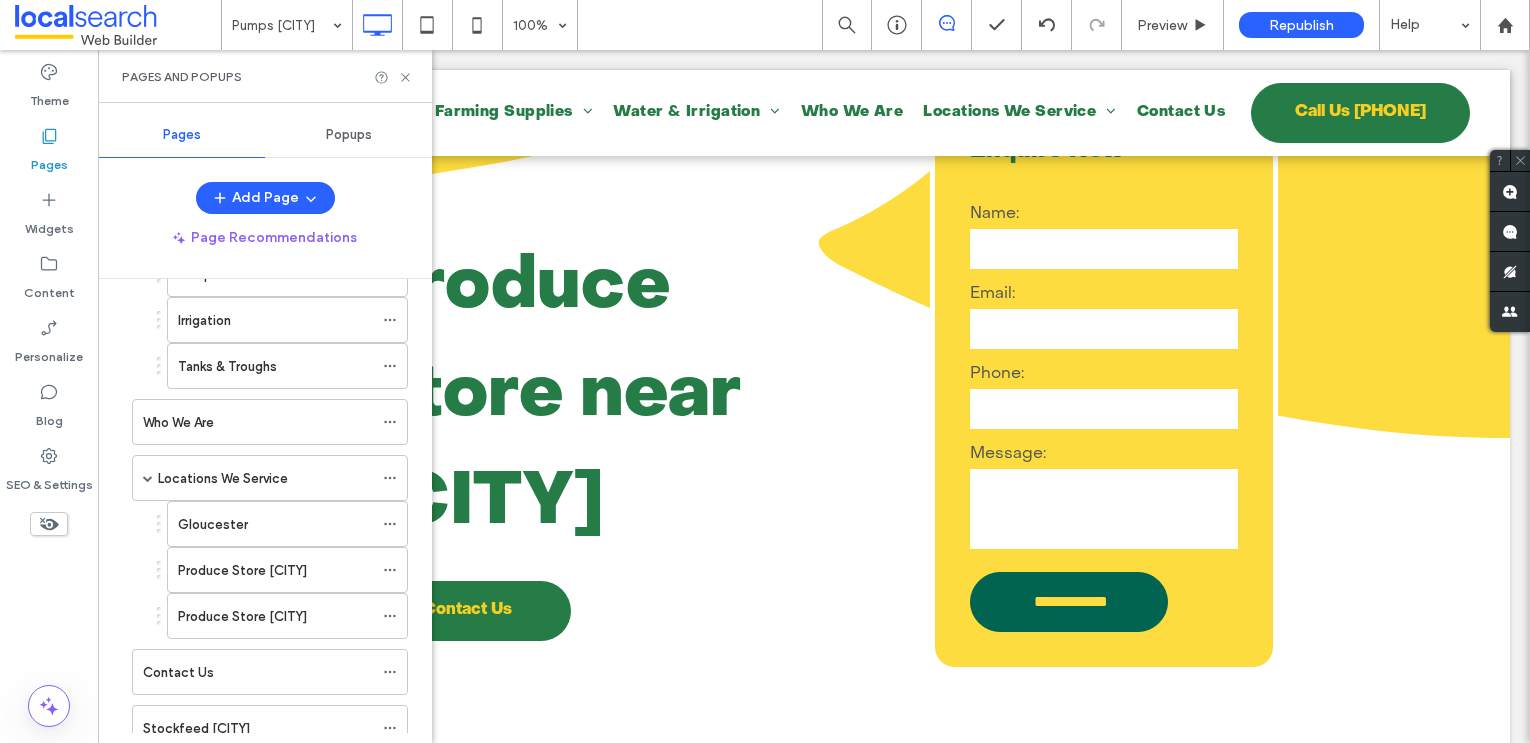 scroll, scrollTop: 1026, scrollLeft: 0, axis: vertical 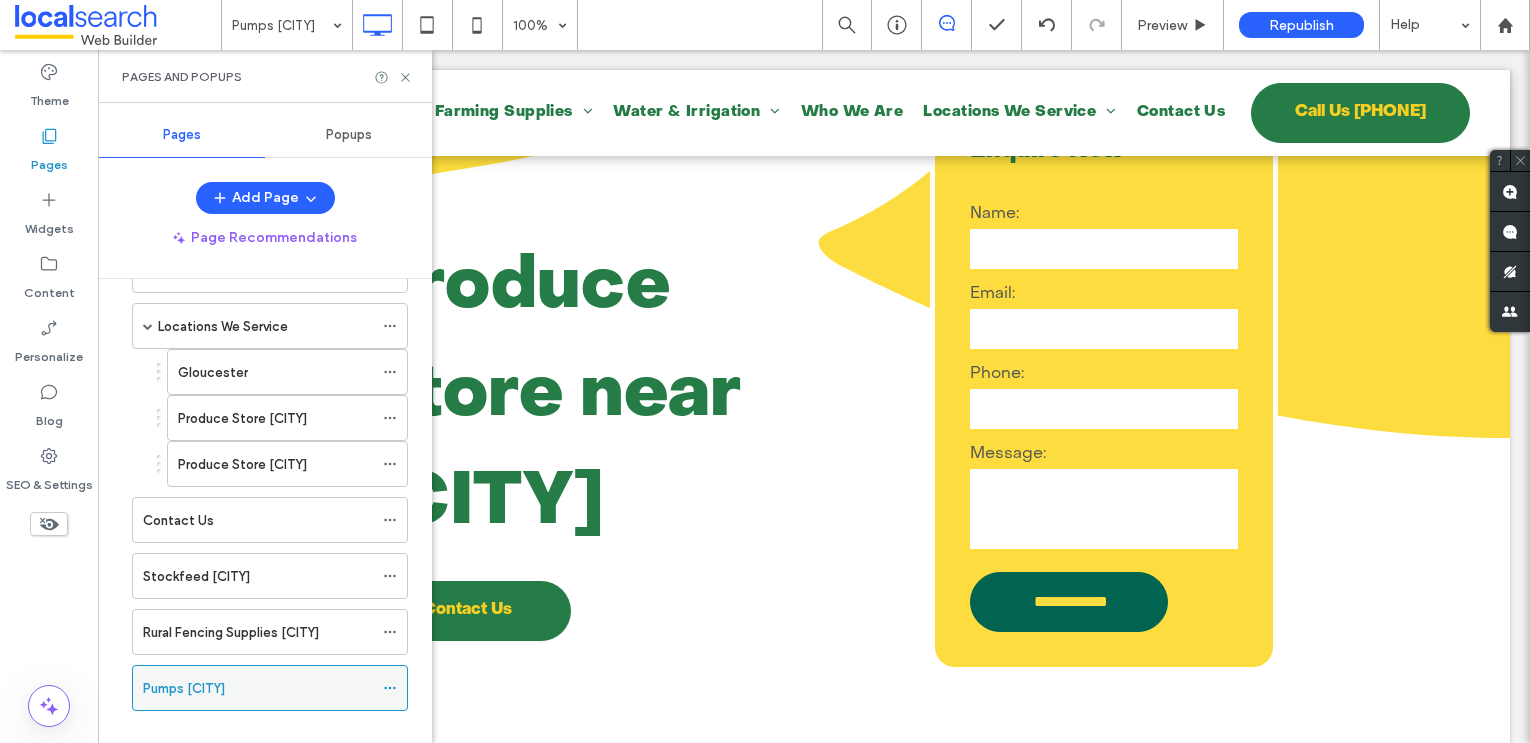 click 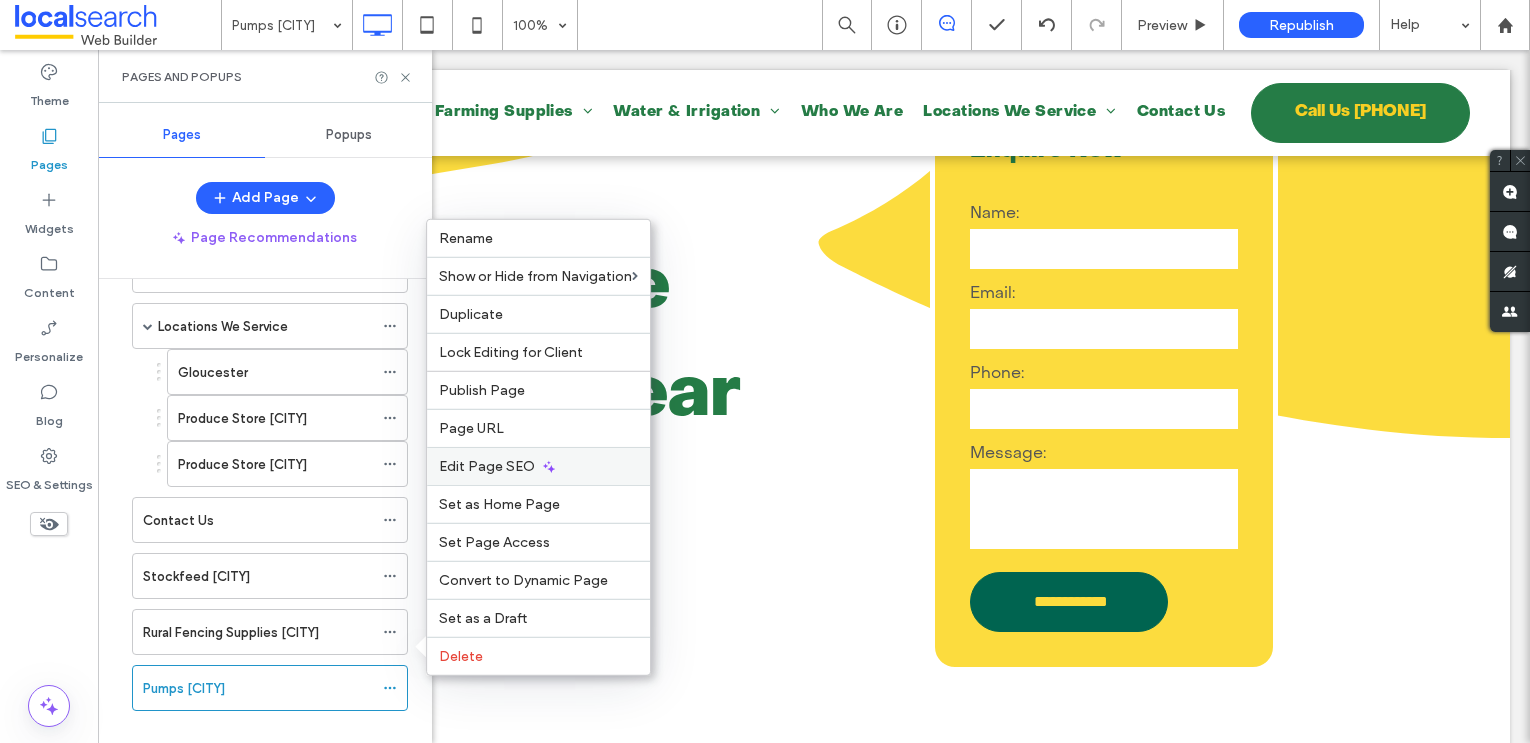 click on "Edit Page SEO" at bounding box center (487, 466) 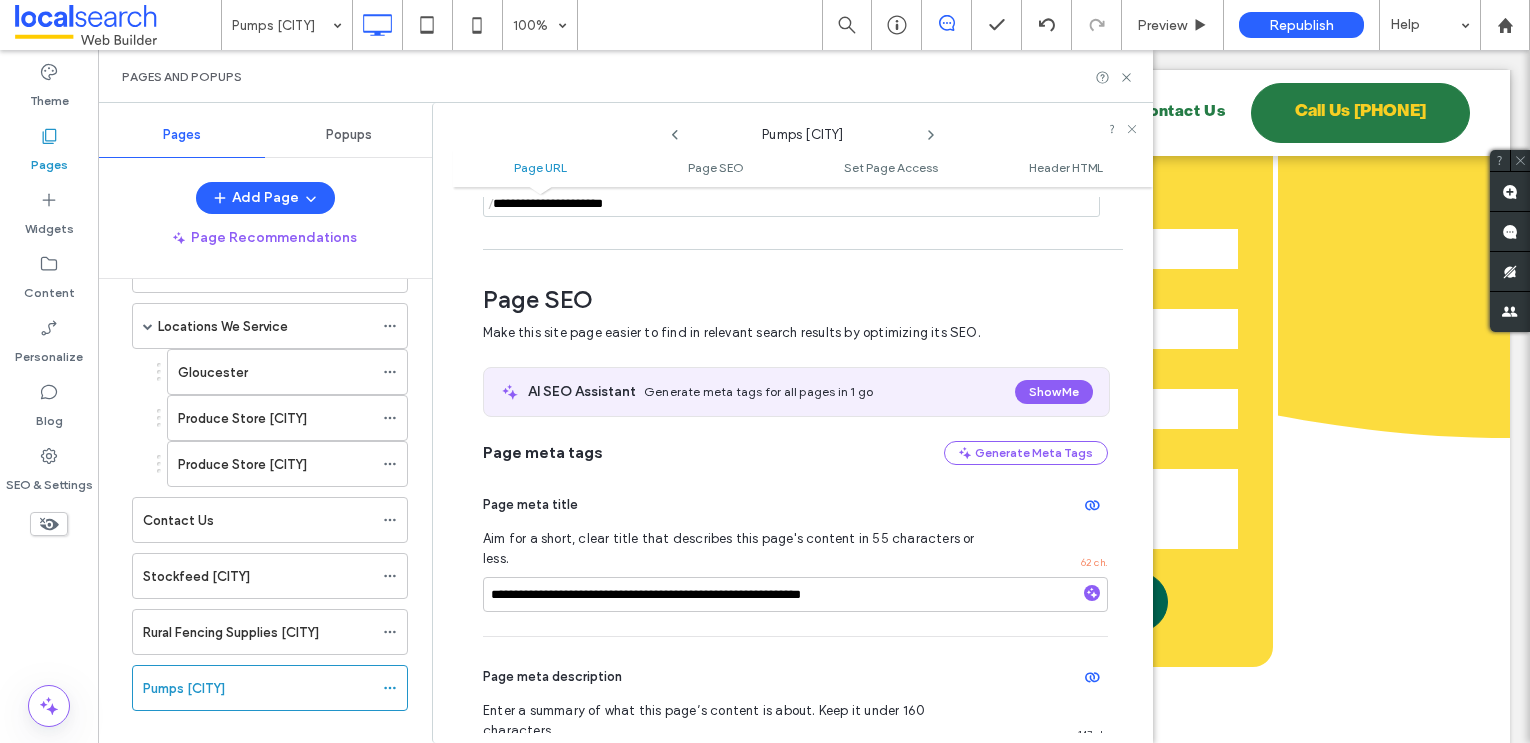 scroll, scrollTop: 236, scrollLeft: 0, axis: vertical 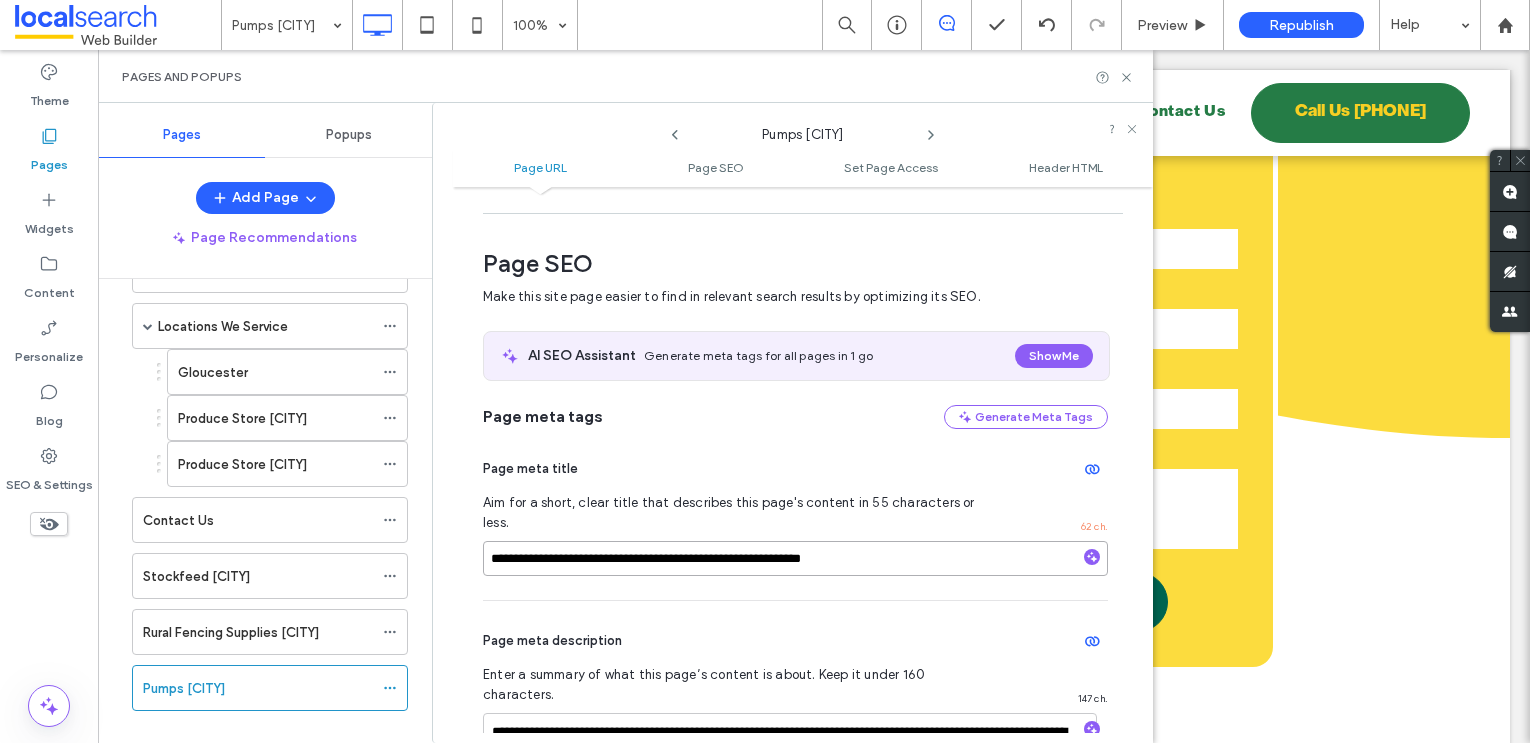 drag, startPoint x: 627, startPoint y: 541, endPoint x: 456, endPoint y: 540, distance: 171.00293 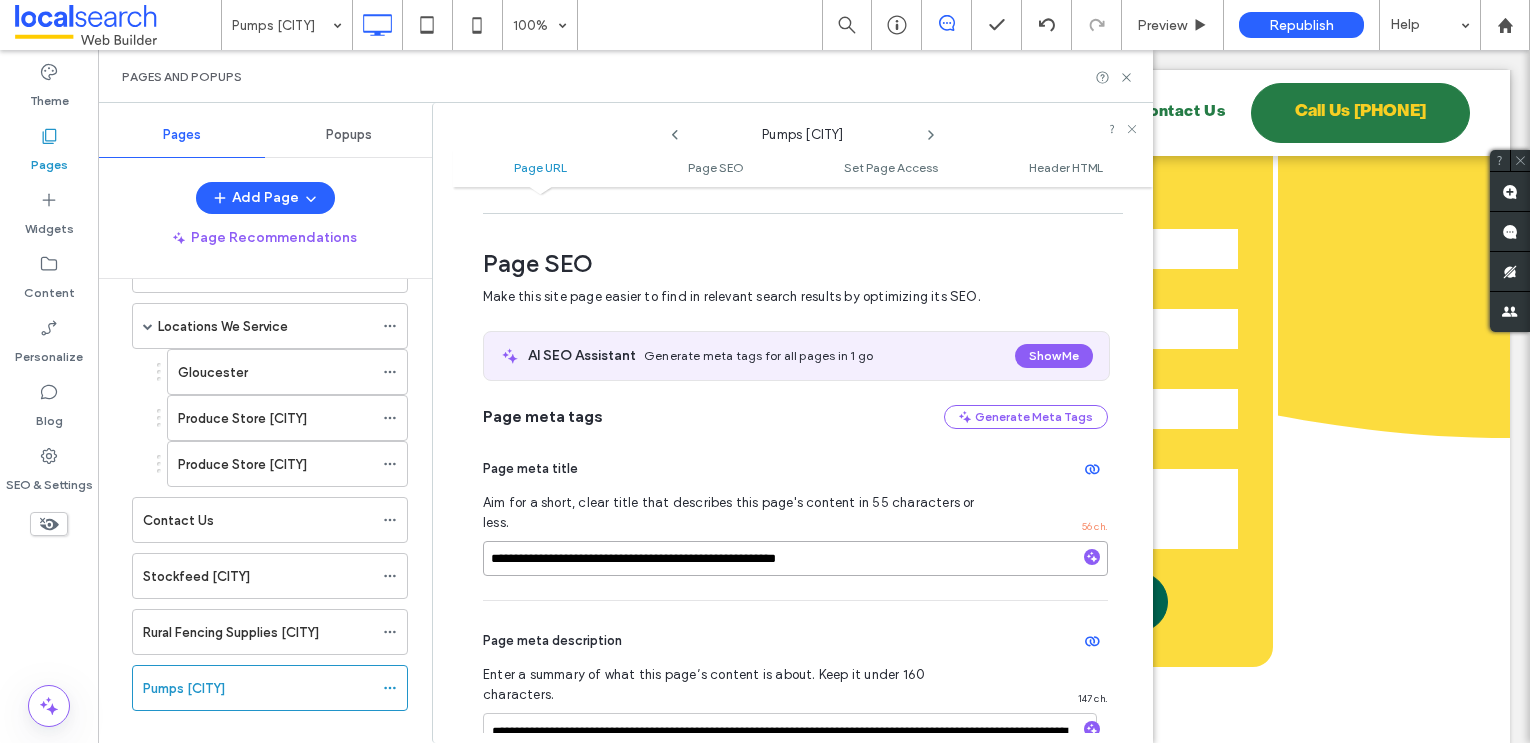 type on "**********" 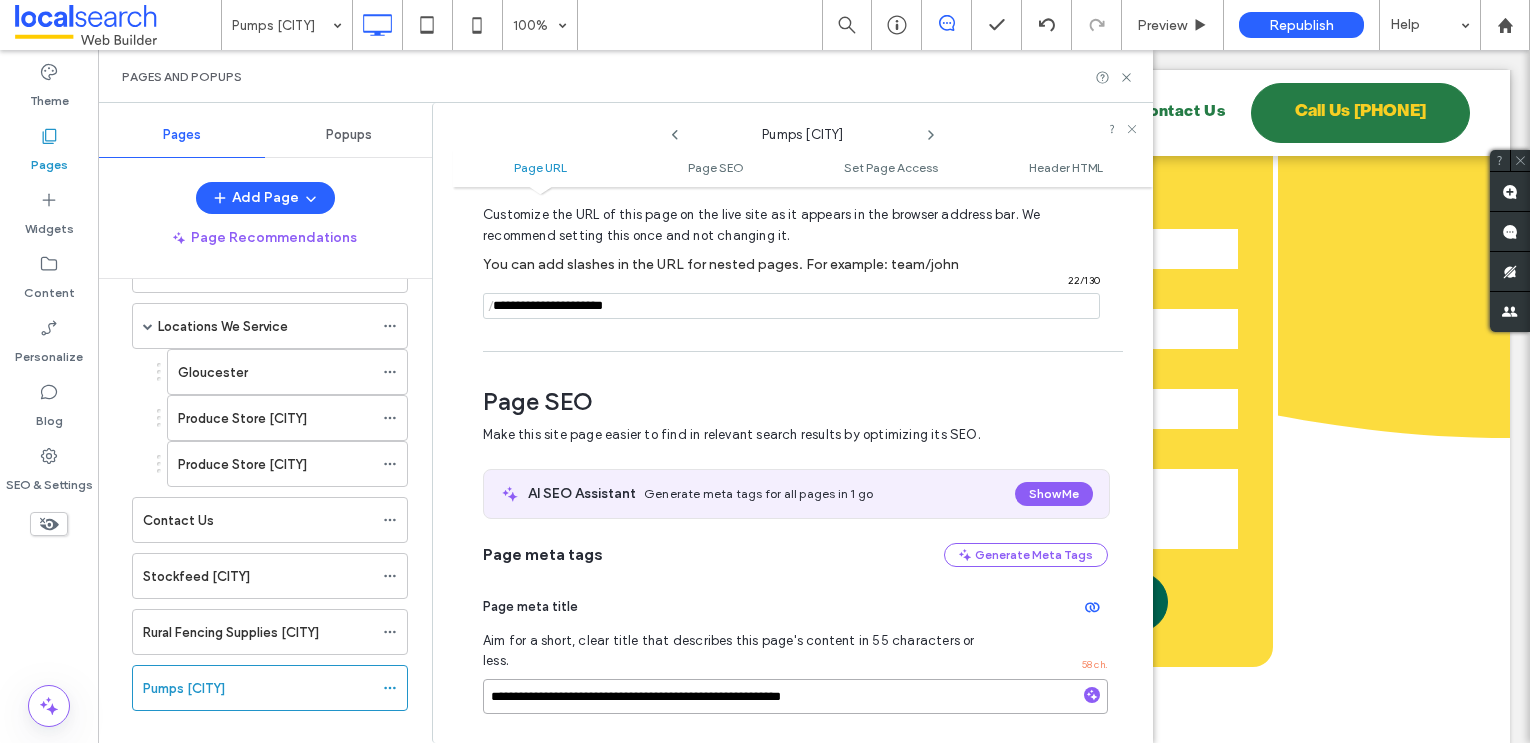 scroll, scrollTop: 97, scrollLeft: 0, axis: vertical 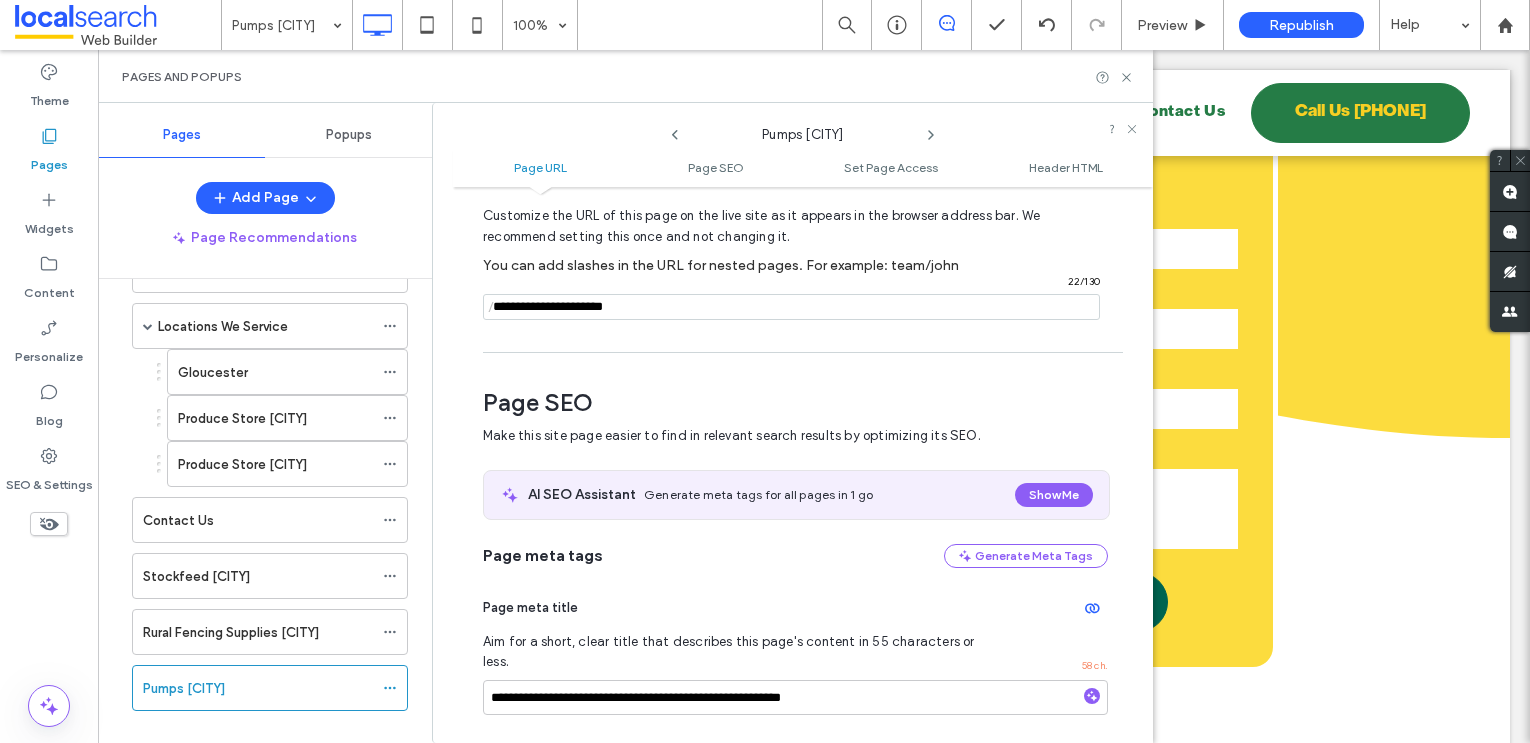 click at bounding box center [791, 307] 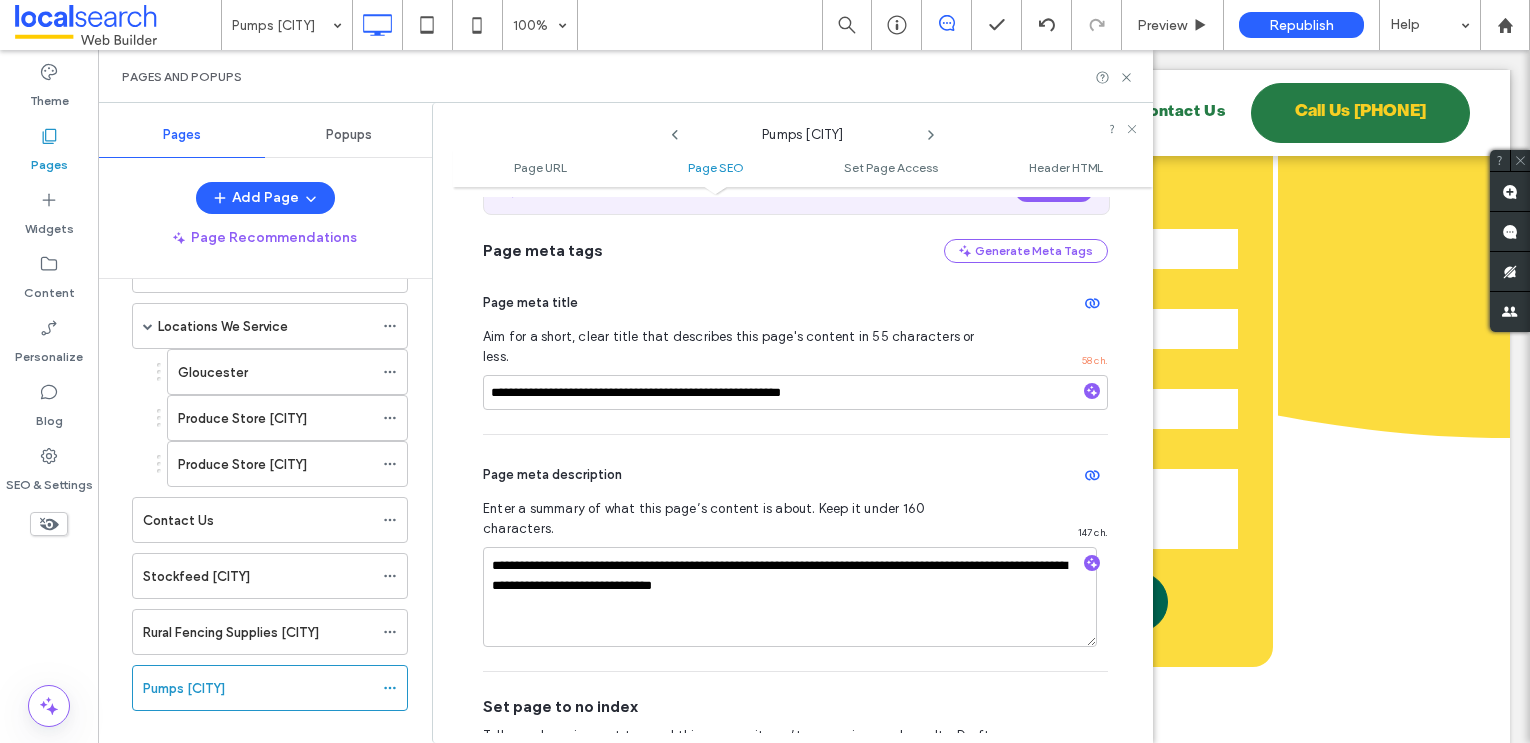 scroll, scrollTop: 459, scrollLeft: 0, axis: vertical 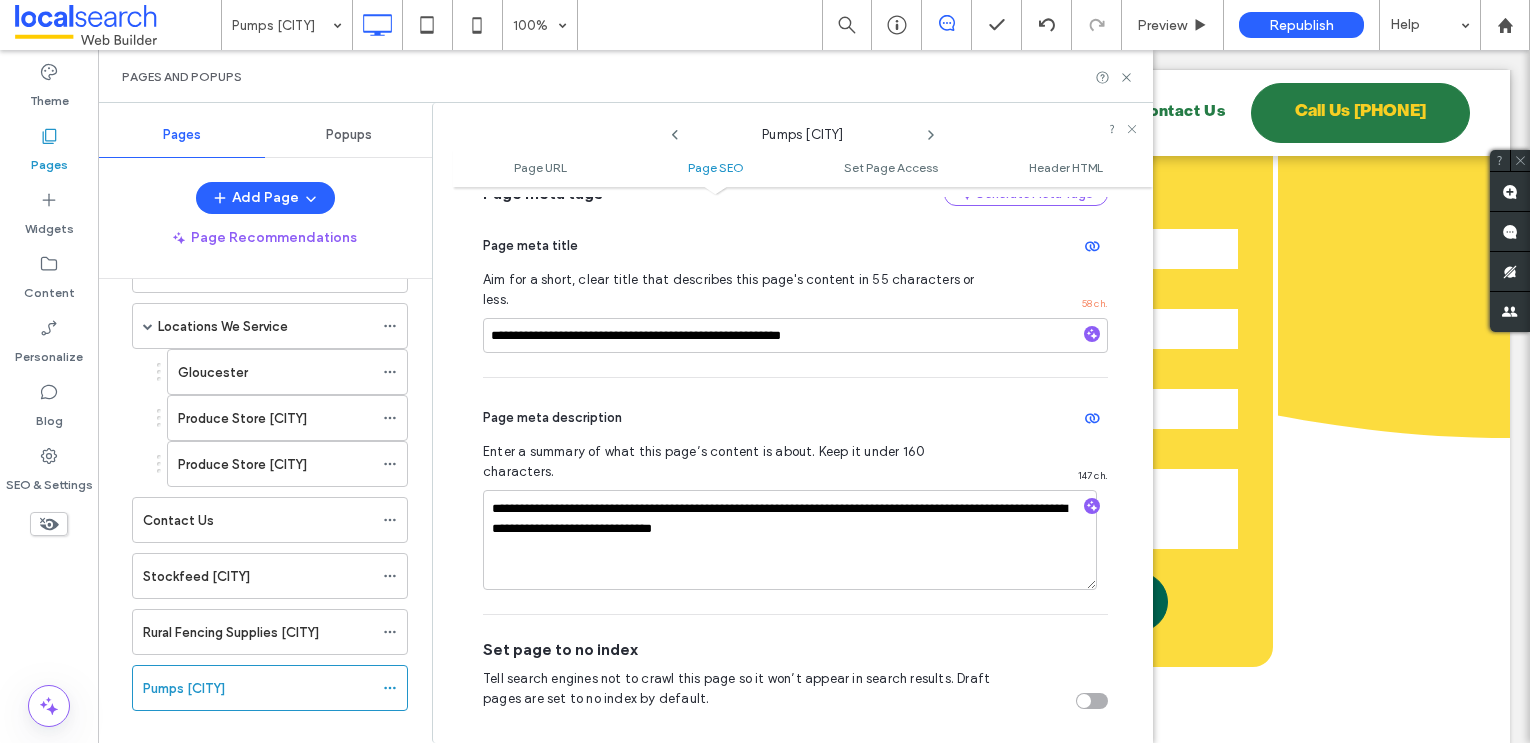 type on "**********" 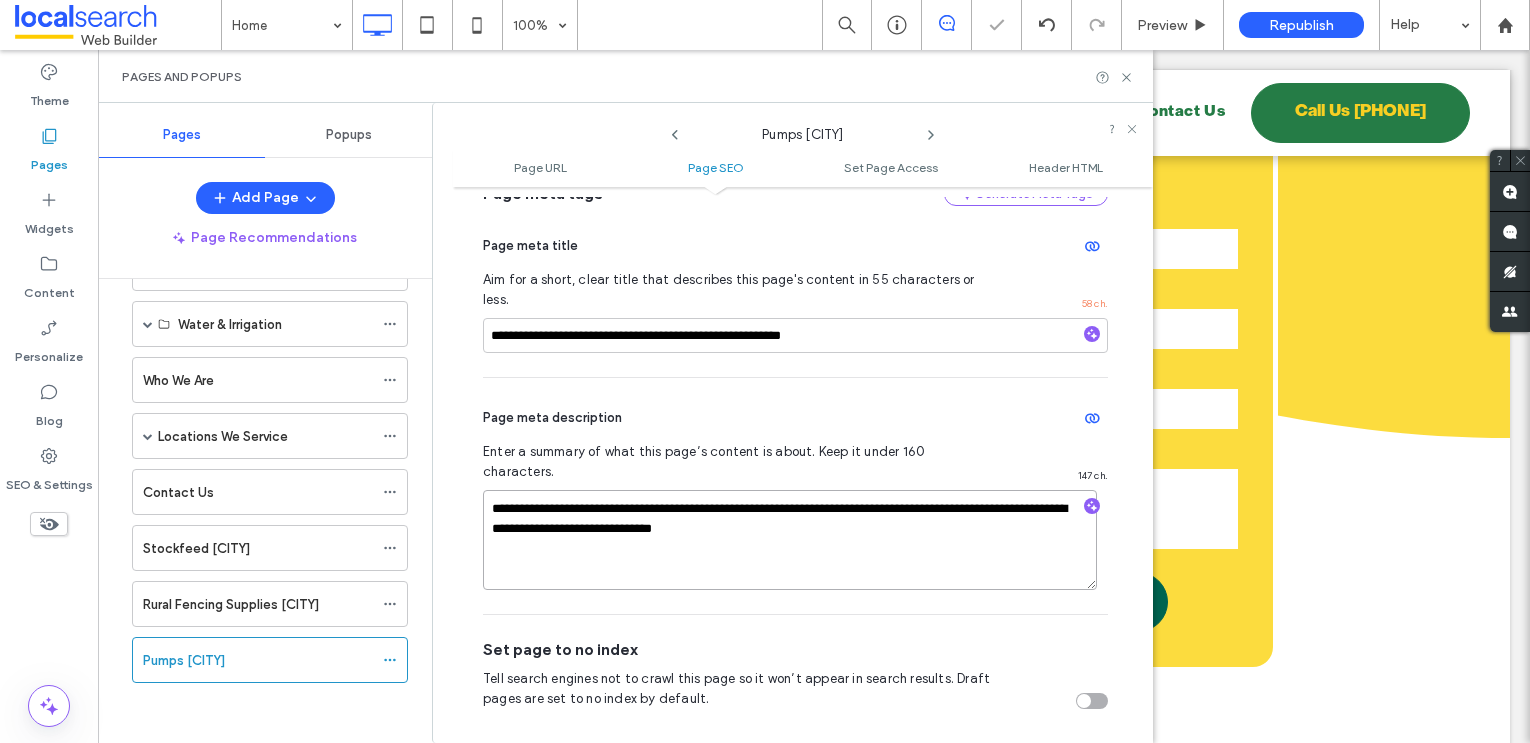 scroll, scrollTop: 169, scrollLeft: 0, axis: vertical 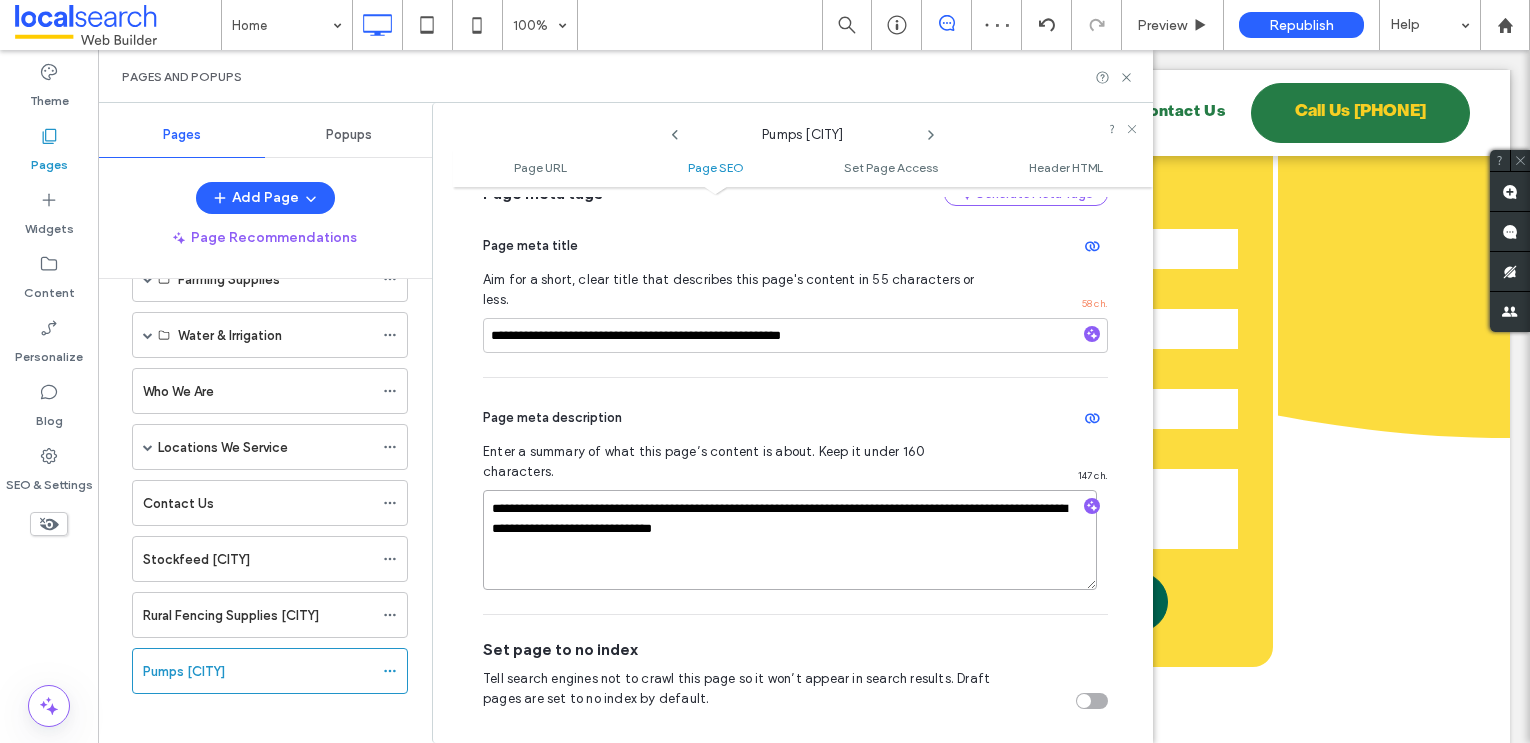 drag, startPoint x: 1008, startPoint y: 469, endPoint x: 882, endPoint y: 469, distance: 126 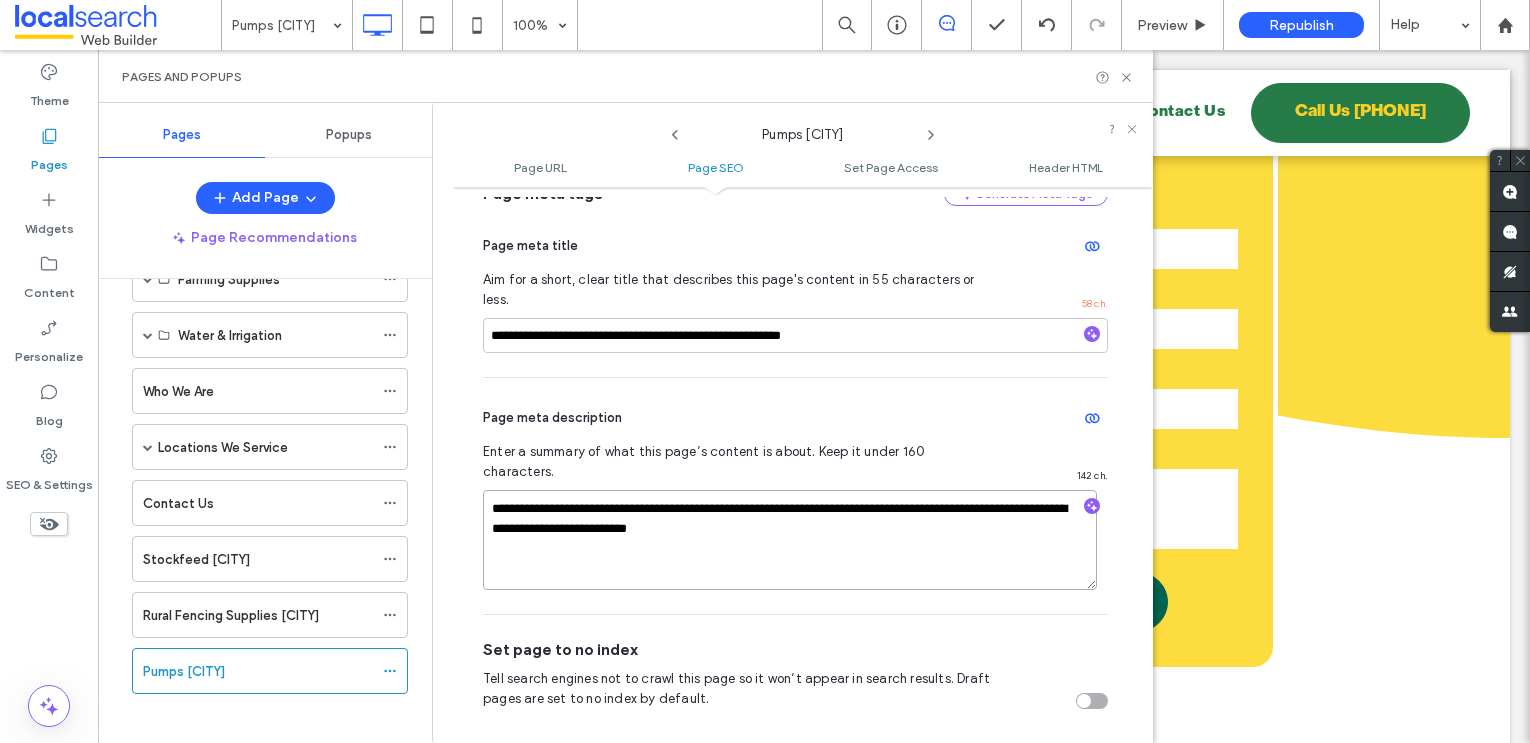 type on "**********" 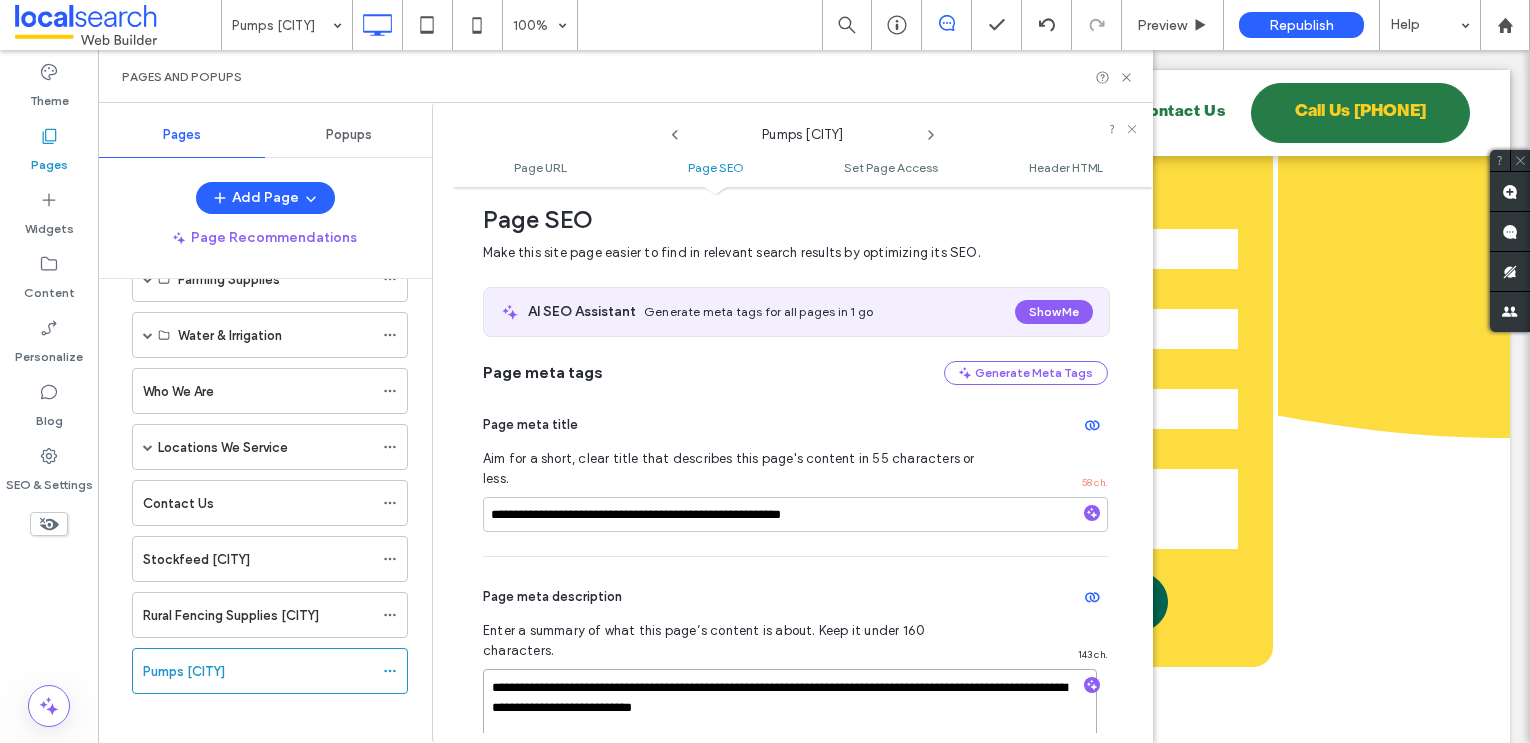 scroll, scrollTop: 316, scrollLeft: 0, axis: vertical 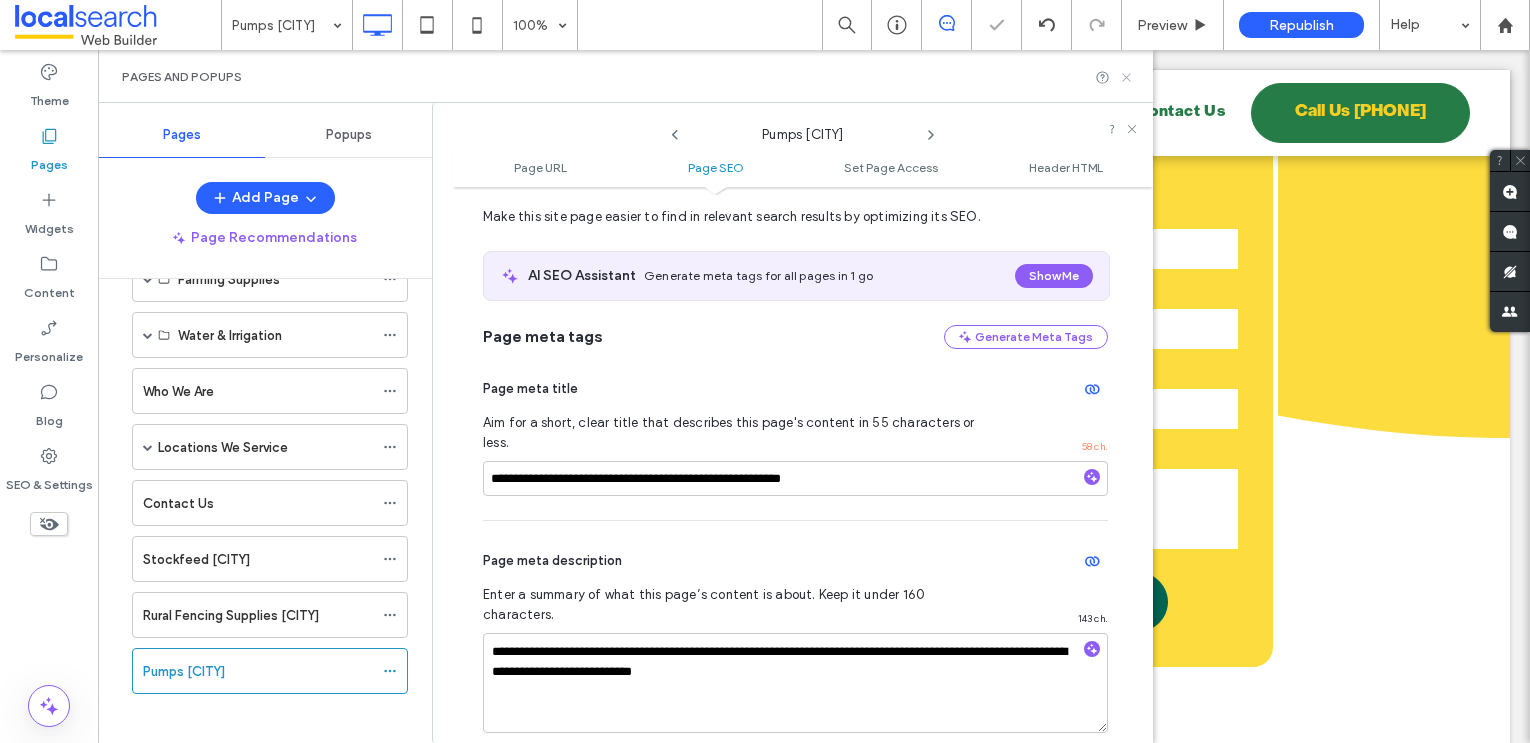 click 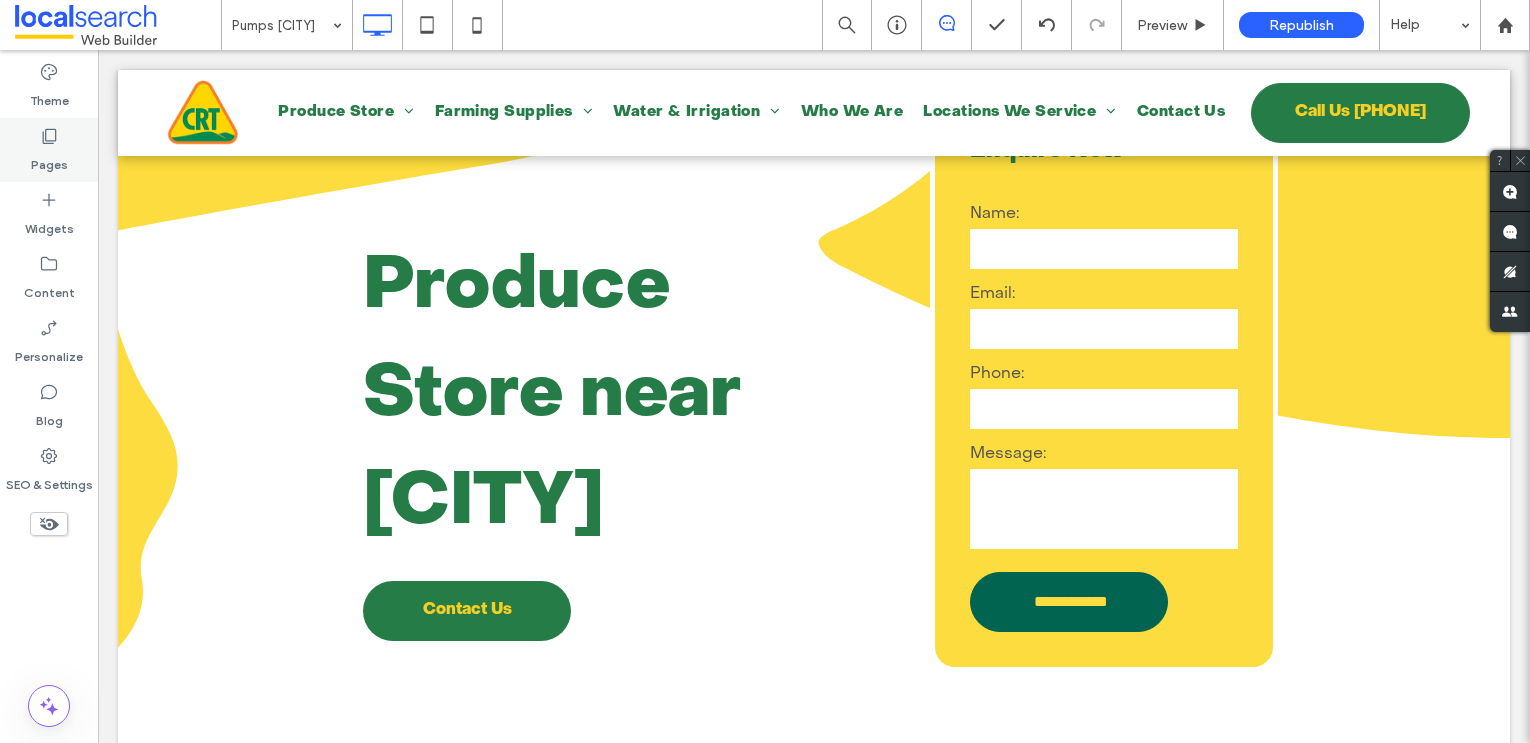 click 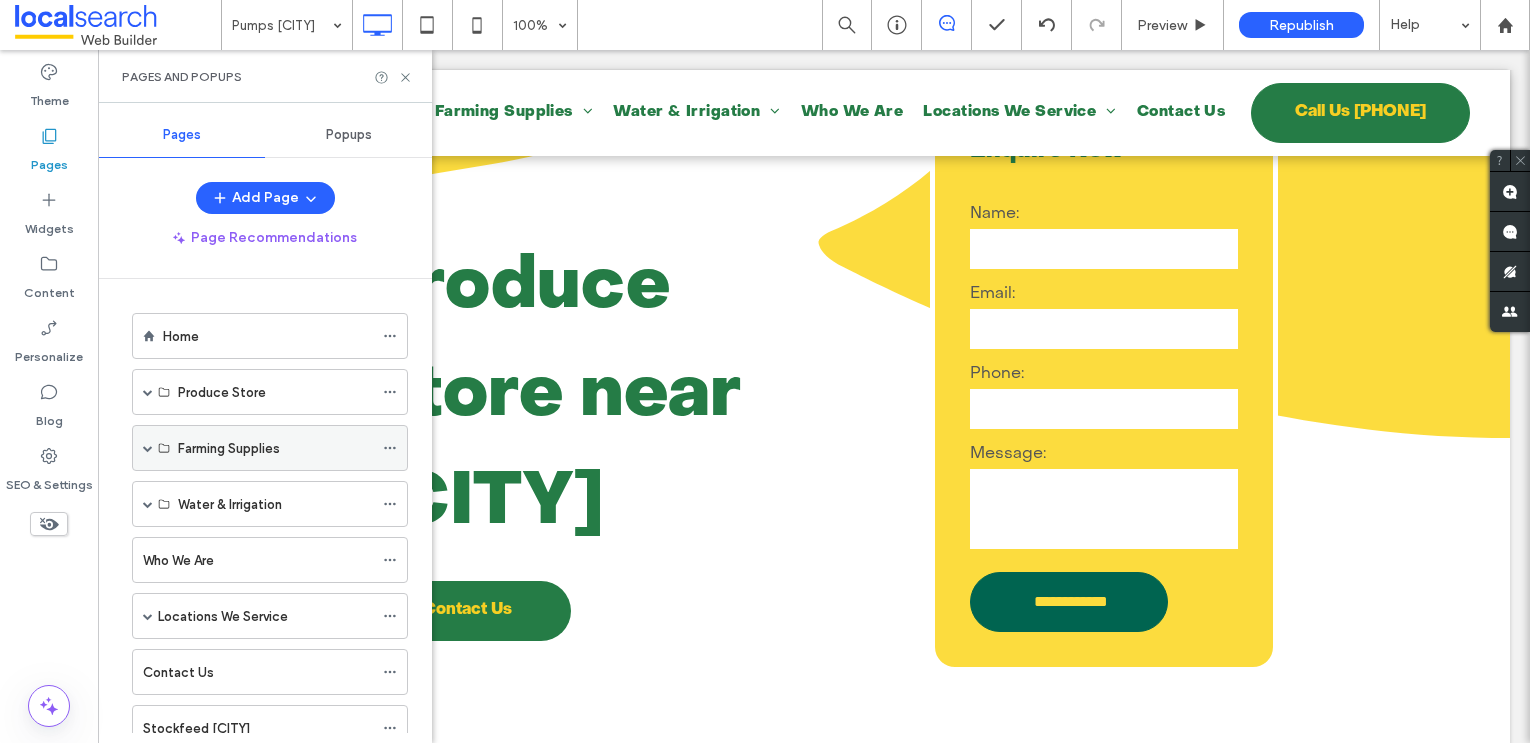 scroll, scrollTop: 169, scrollLeft: 0, axis: vertical 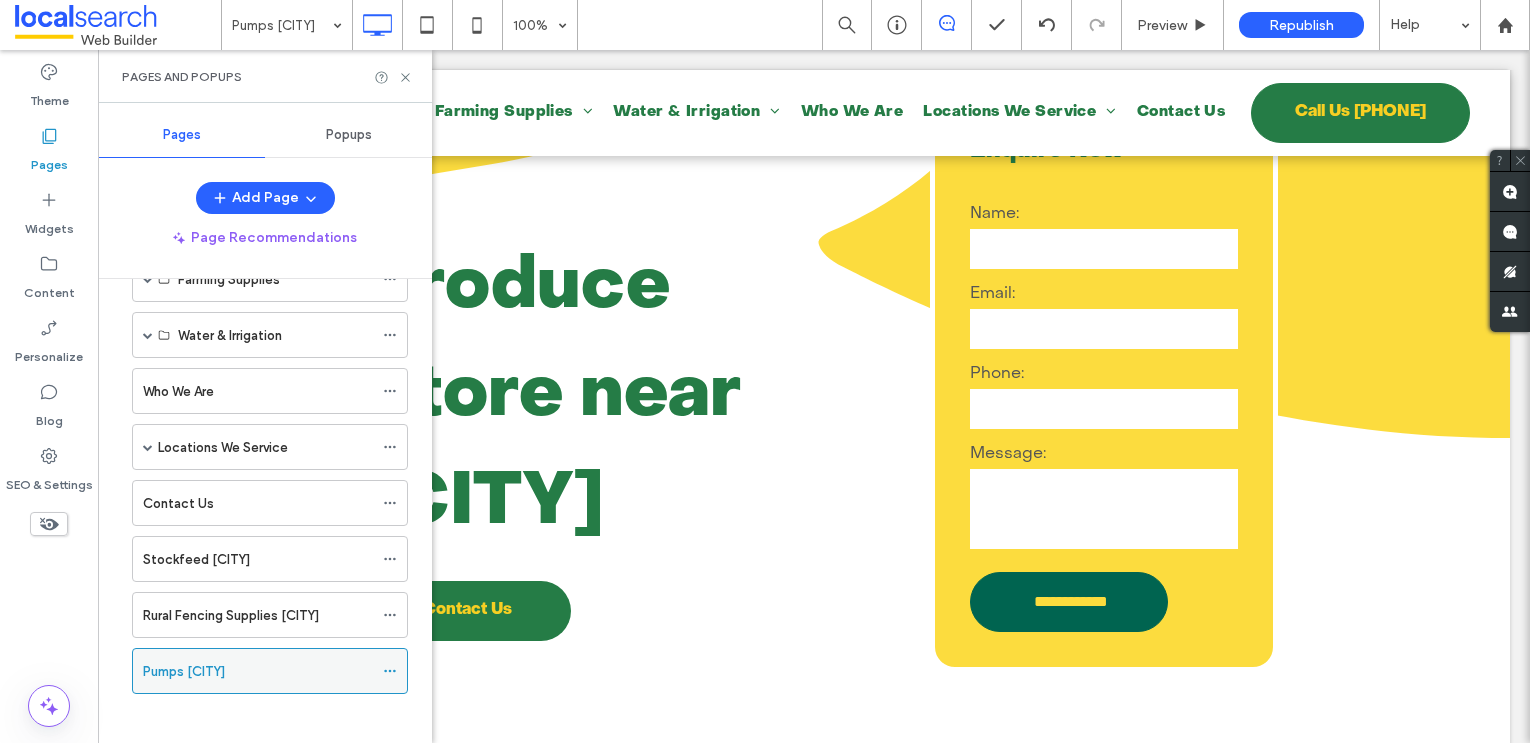 click 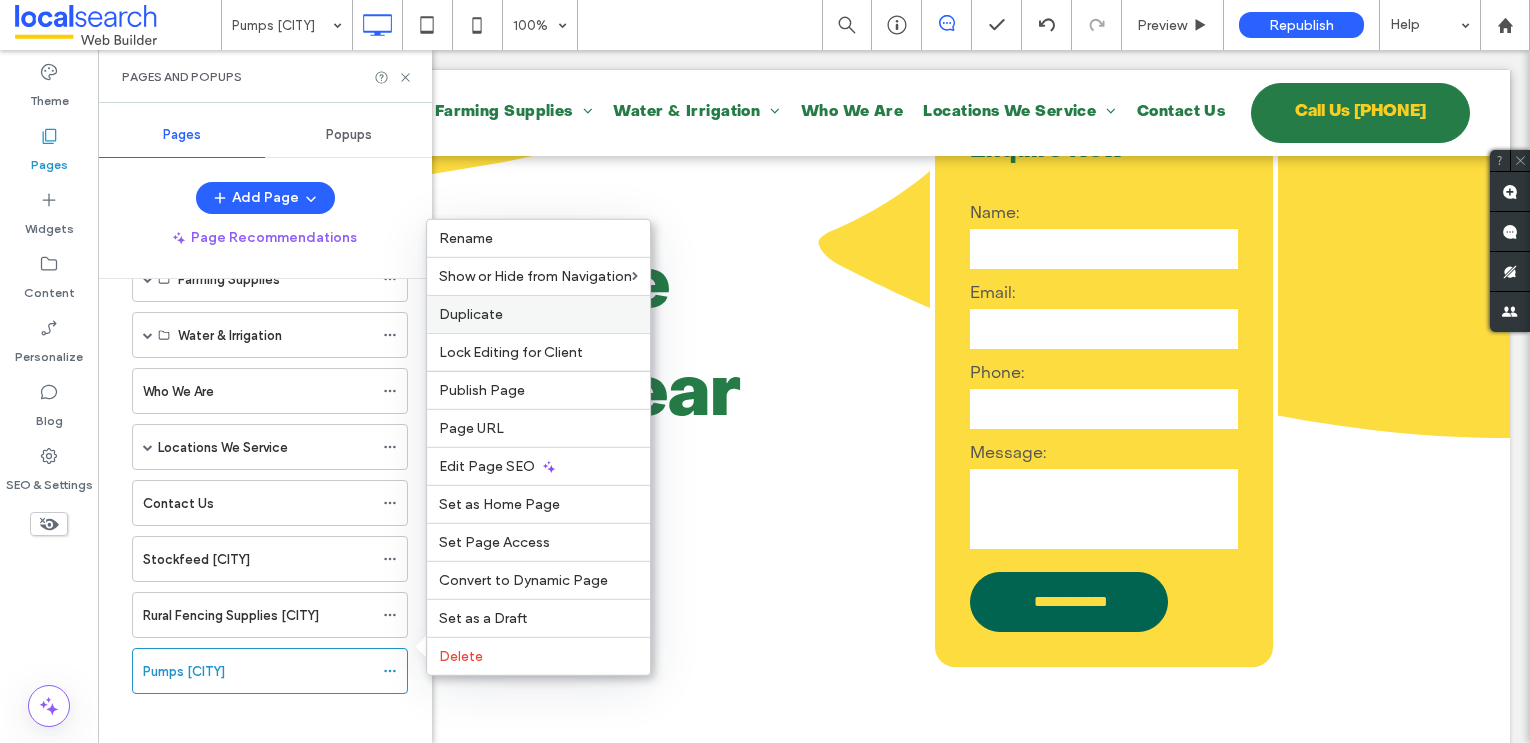 click on "Duplicate" at bounding box center [538, 314] 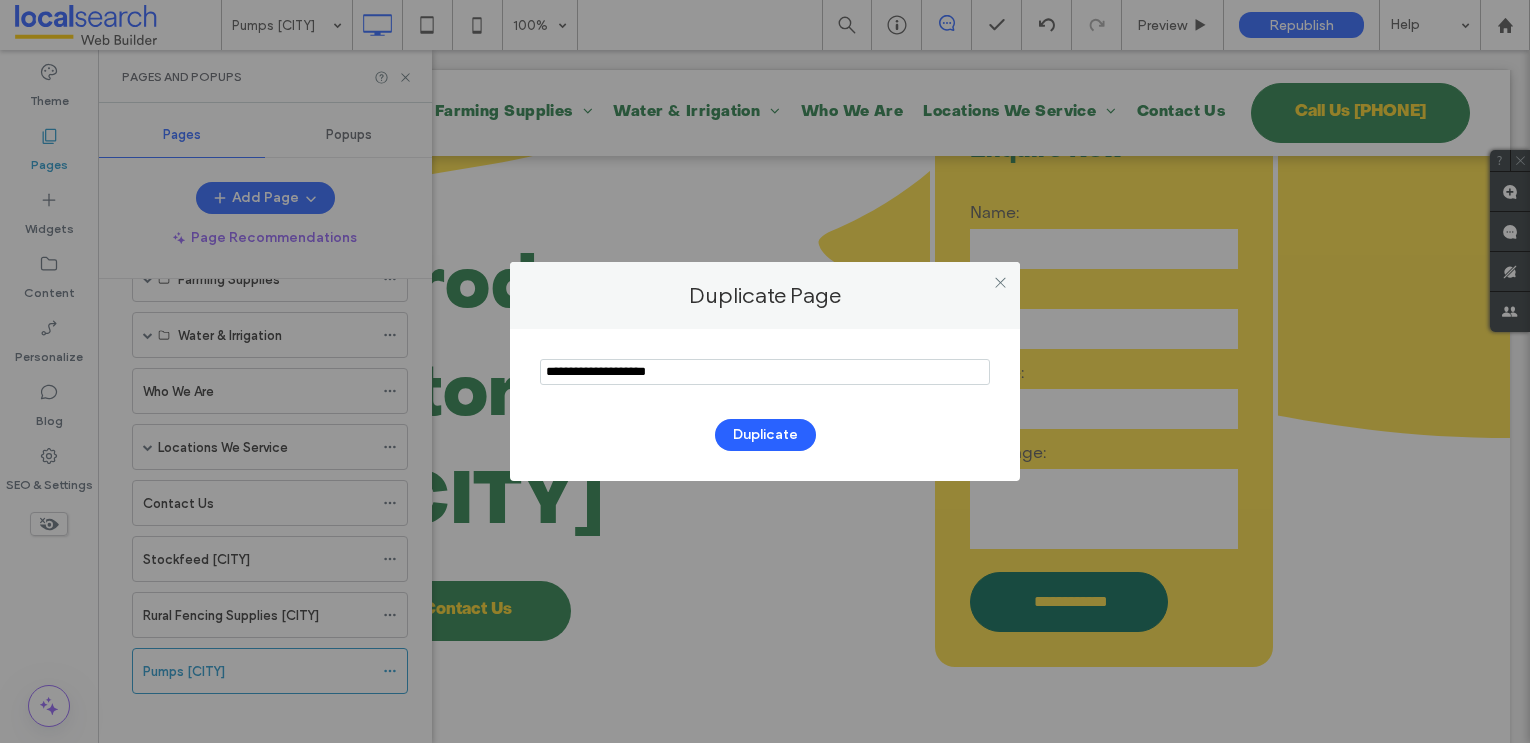 drag, startPoint x: 634, startPoint y: 372, endPoint x: 508, endPoint y: 371, distance: 126.00397 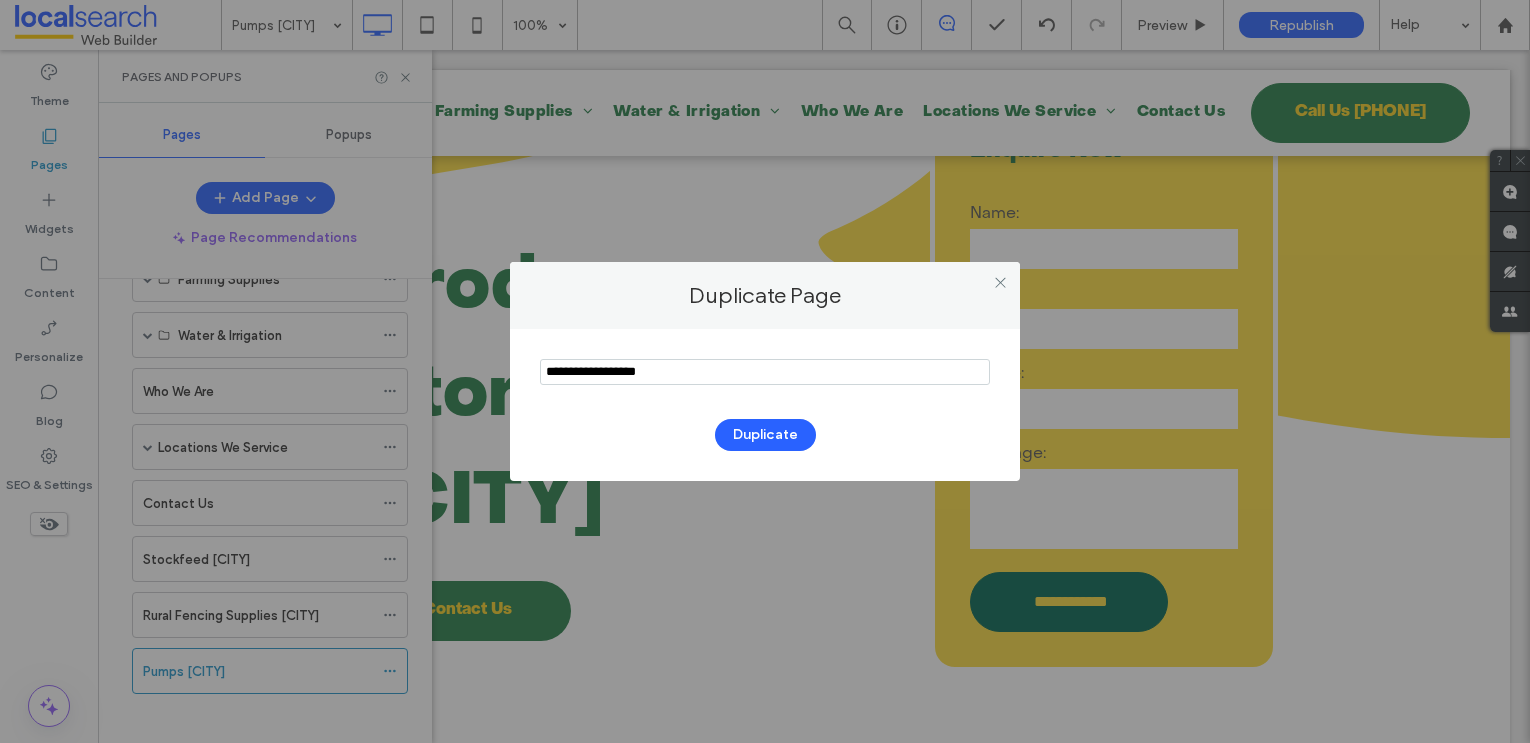 type on "**********" 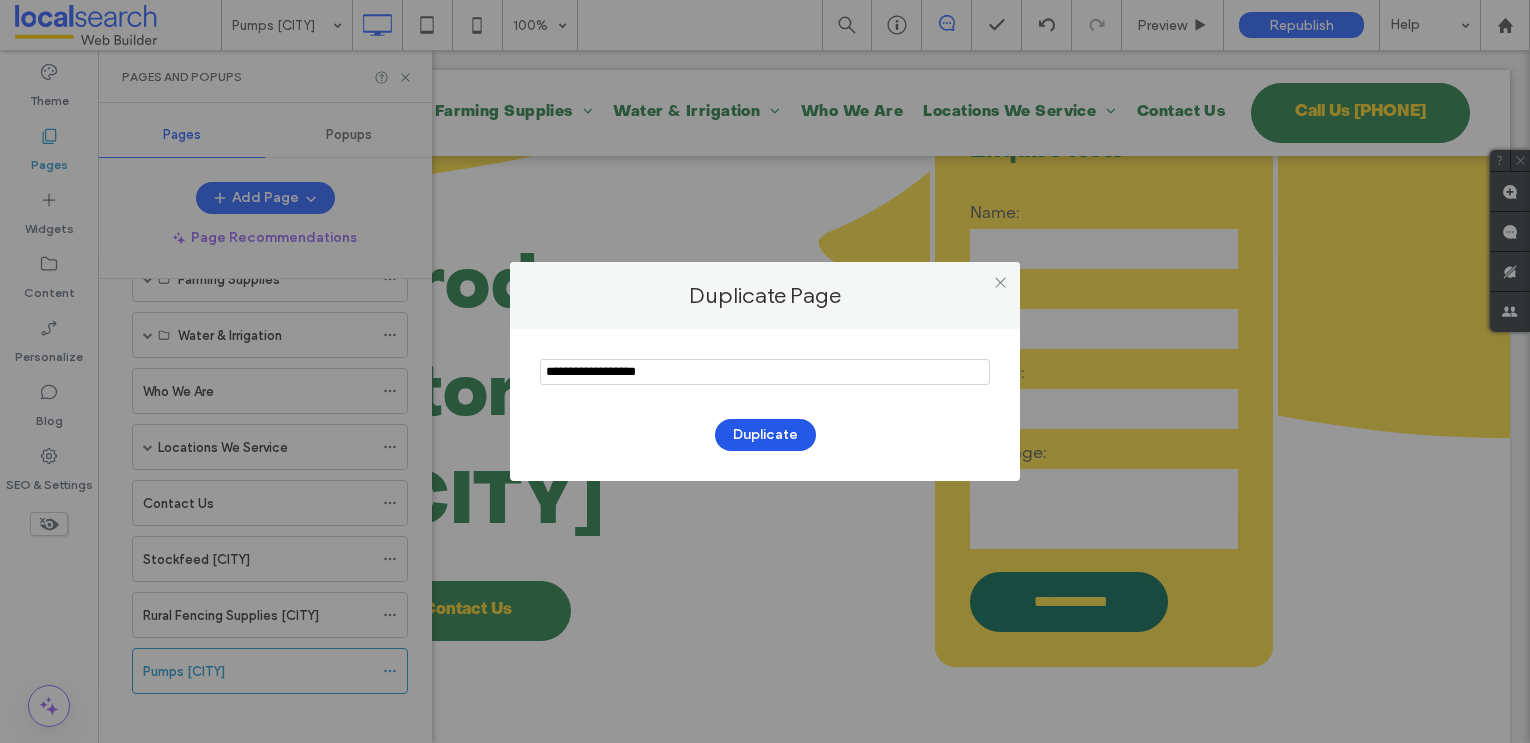 click on "Duplicate" at bounding box center (765, 435) 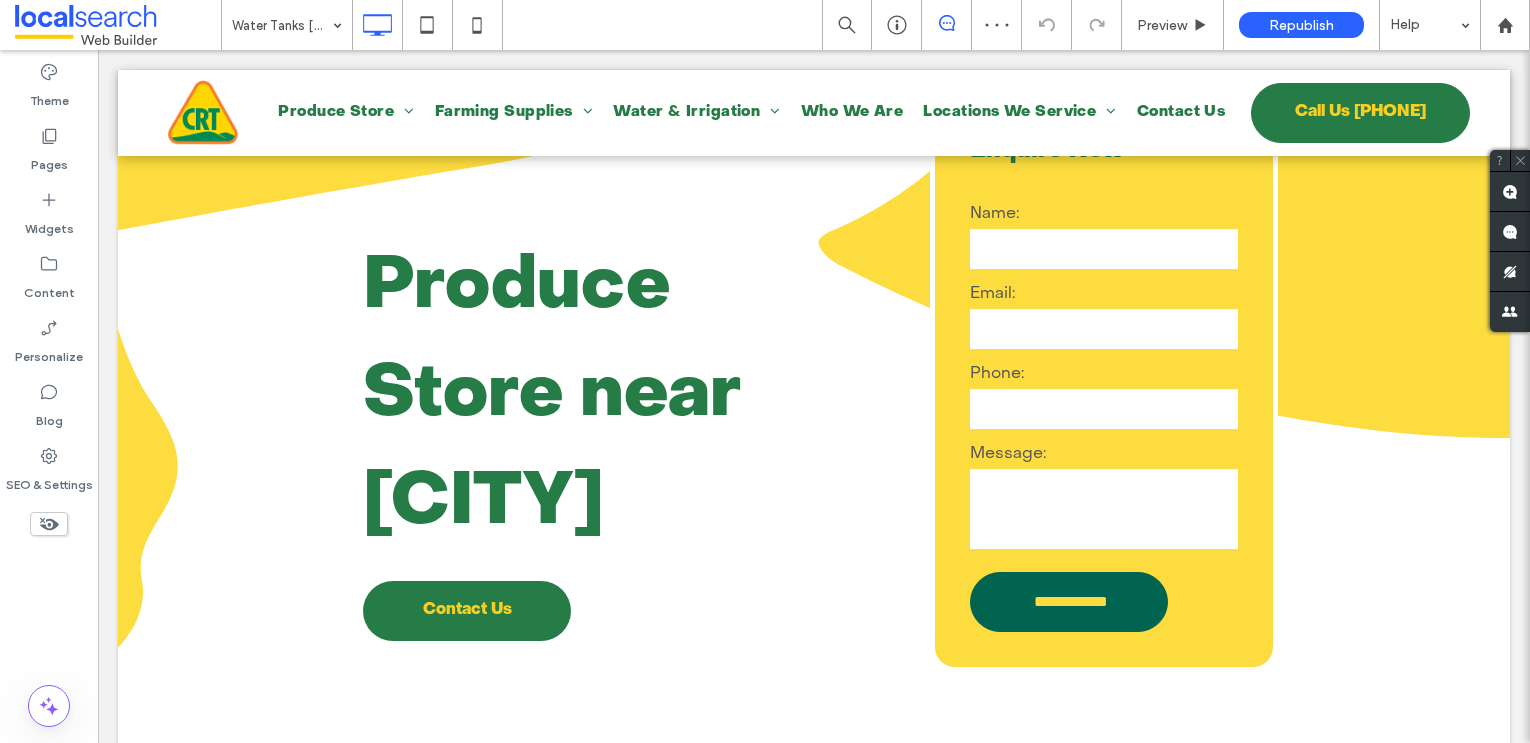 type on "**********" 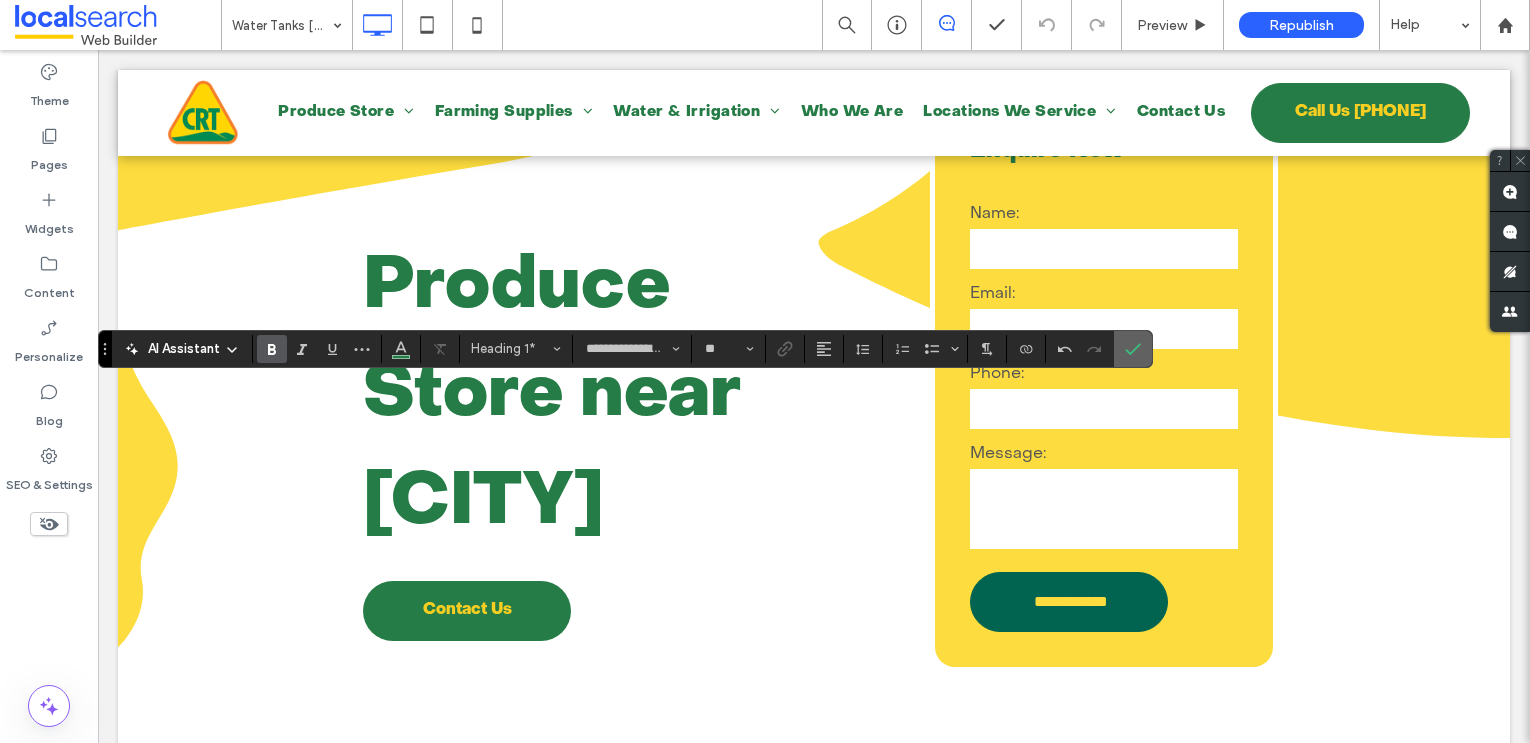 click at bounding box center (1133, 349) 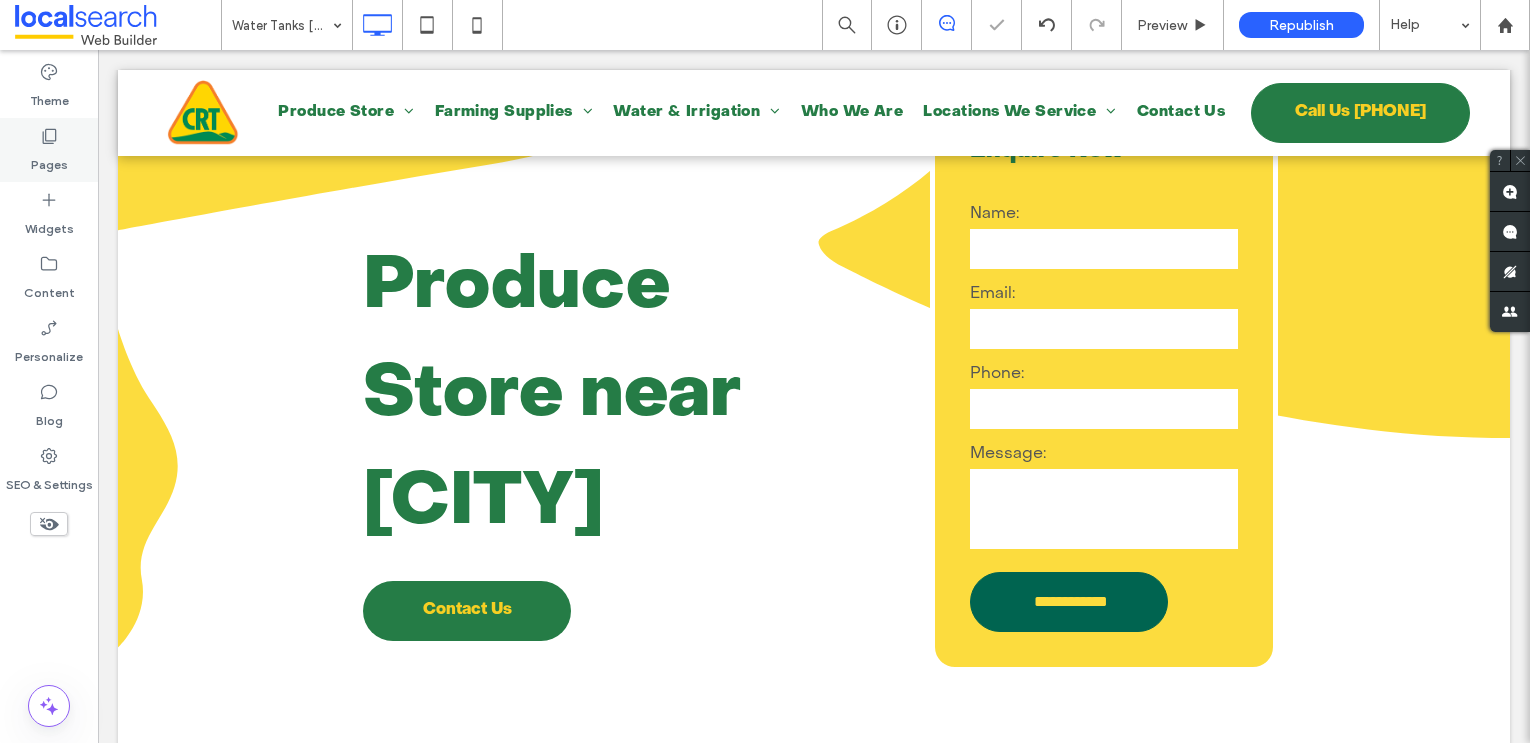 click on "Pages" at bounding box center (49, 160) 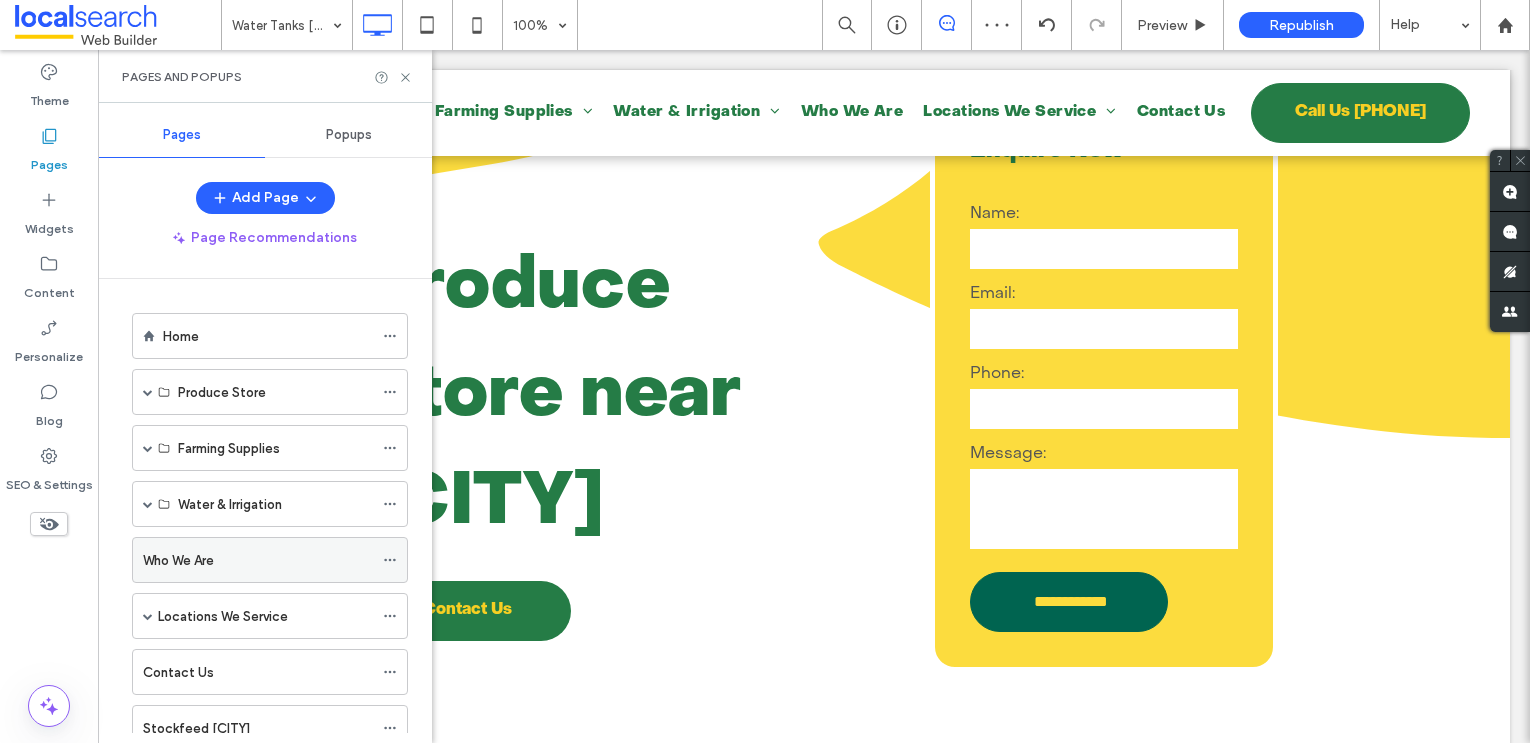 scroll, scrollTop: 224, scrollLeft: 0, axis: vertical 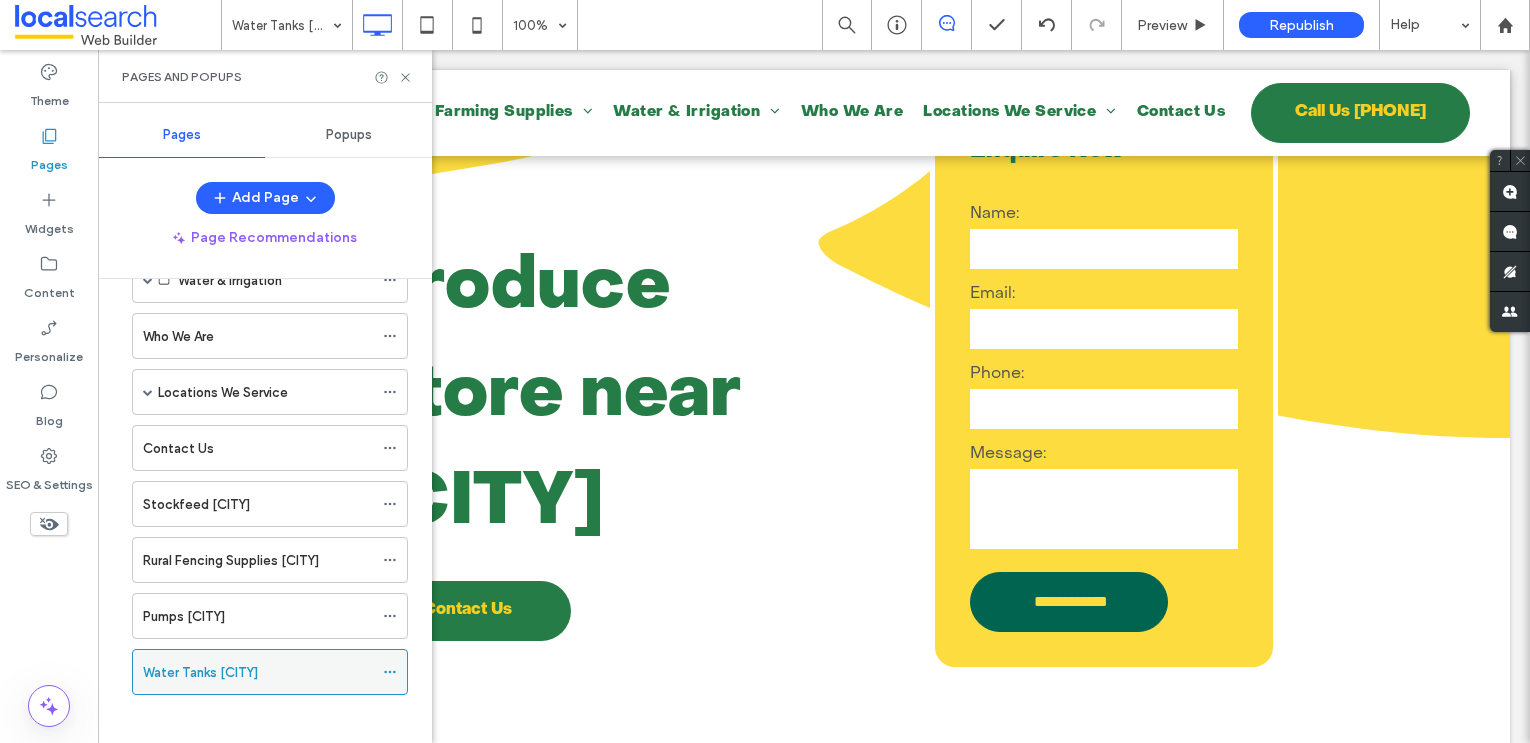 click 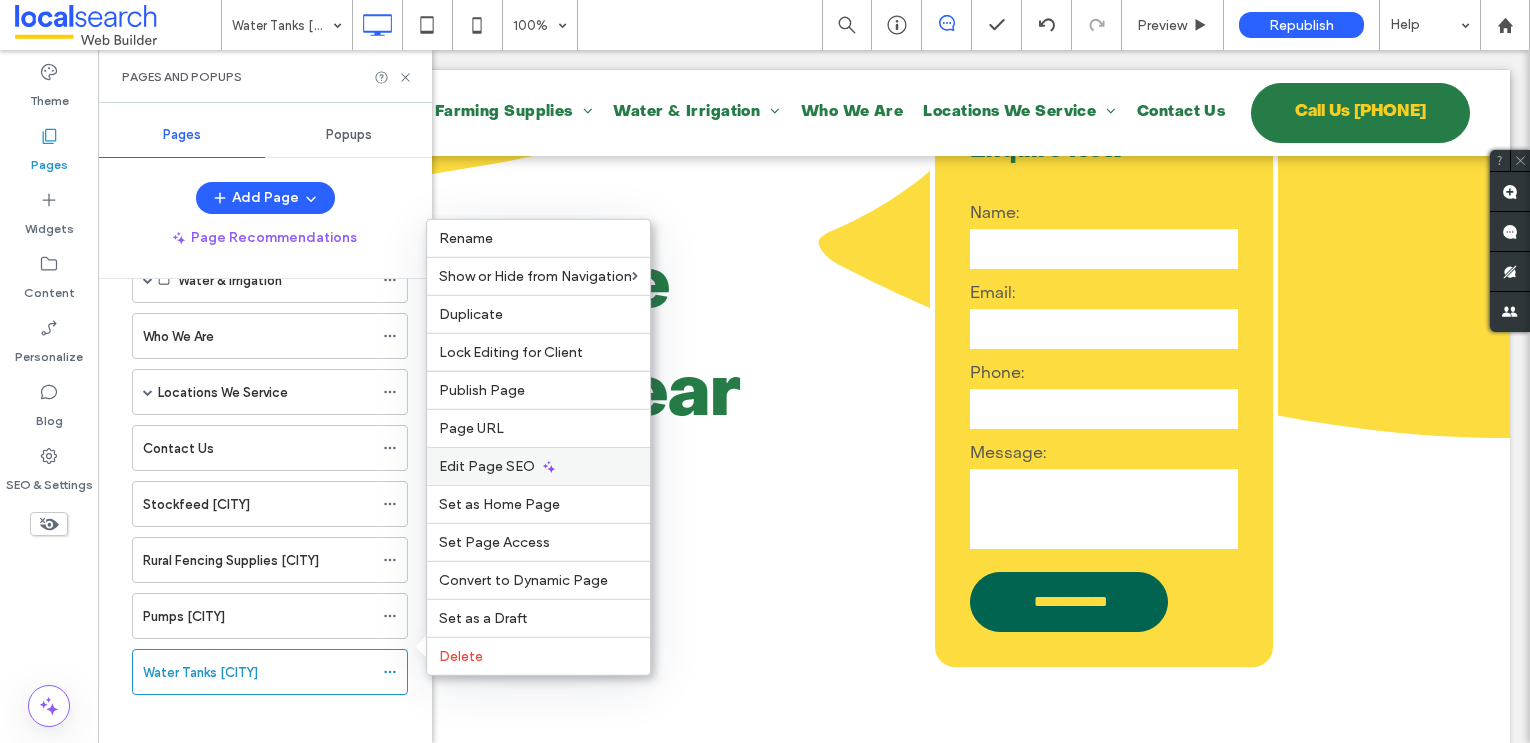 click on "Edit Page SEO" at bounding box center (487, 466) 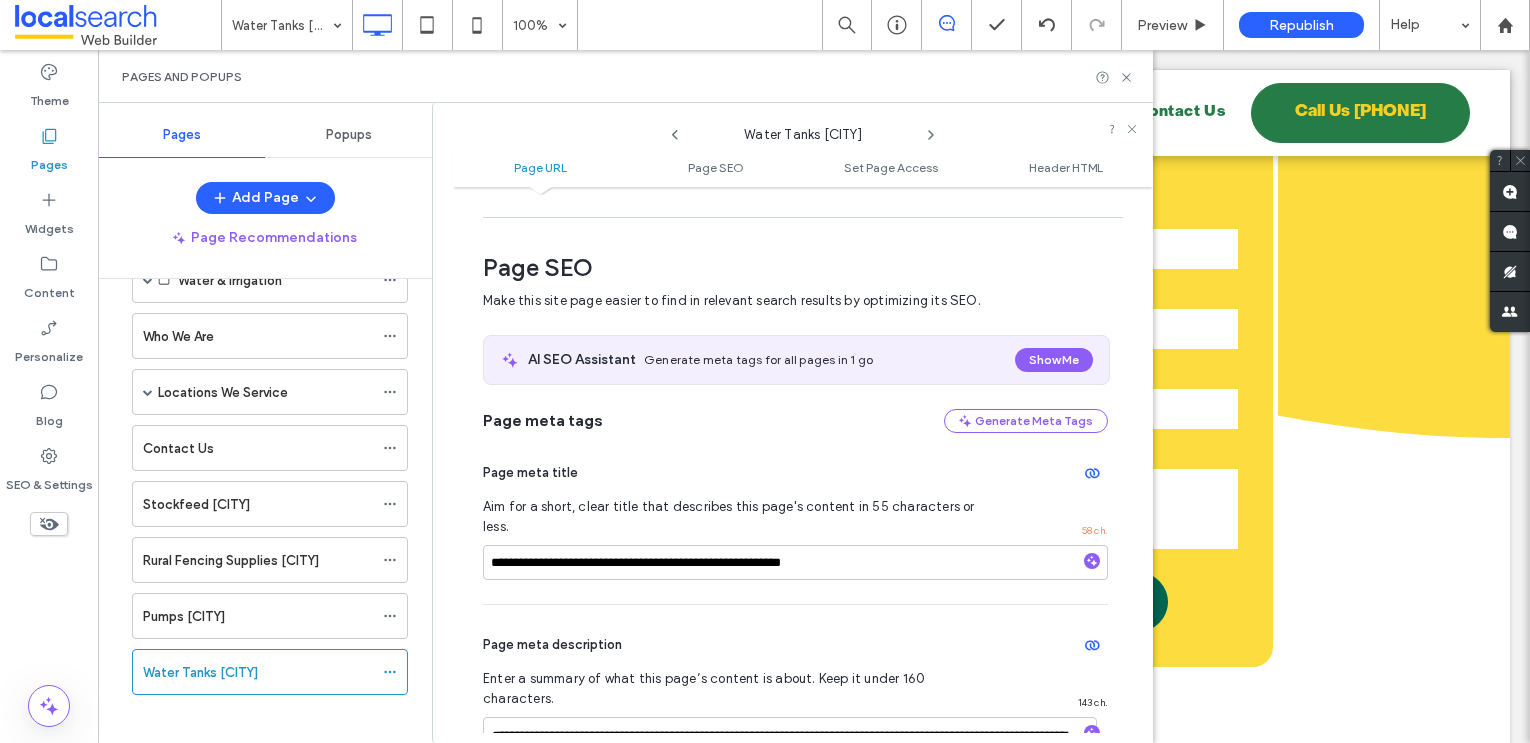 scroll, scrollTop: 243, scrollLeft: 0, axis: vertical 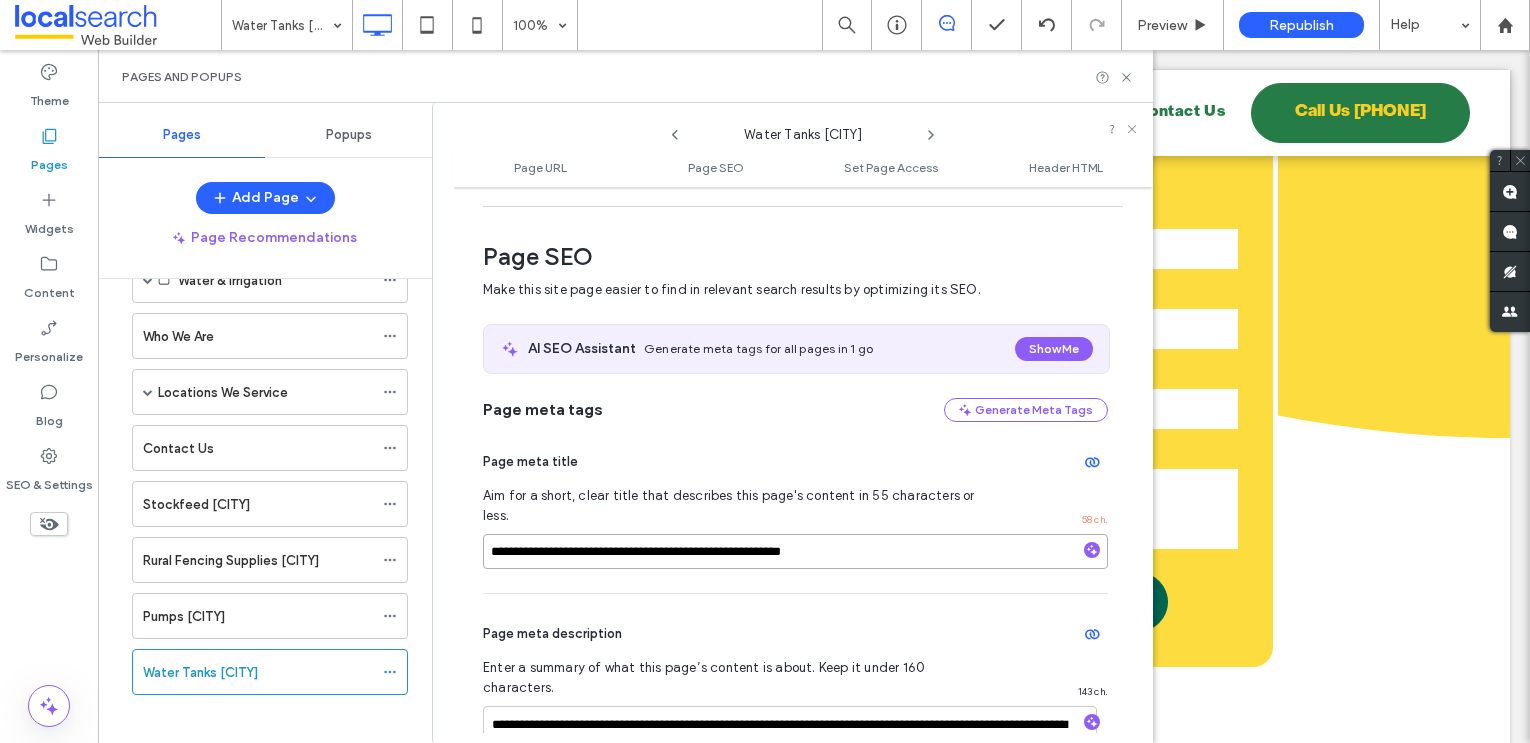 drag, startPoint x: 595, startPoint y: 533, endPoint x: 458, endPoint y: 532, distance: 137.00365 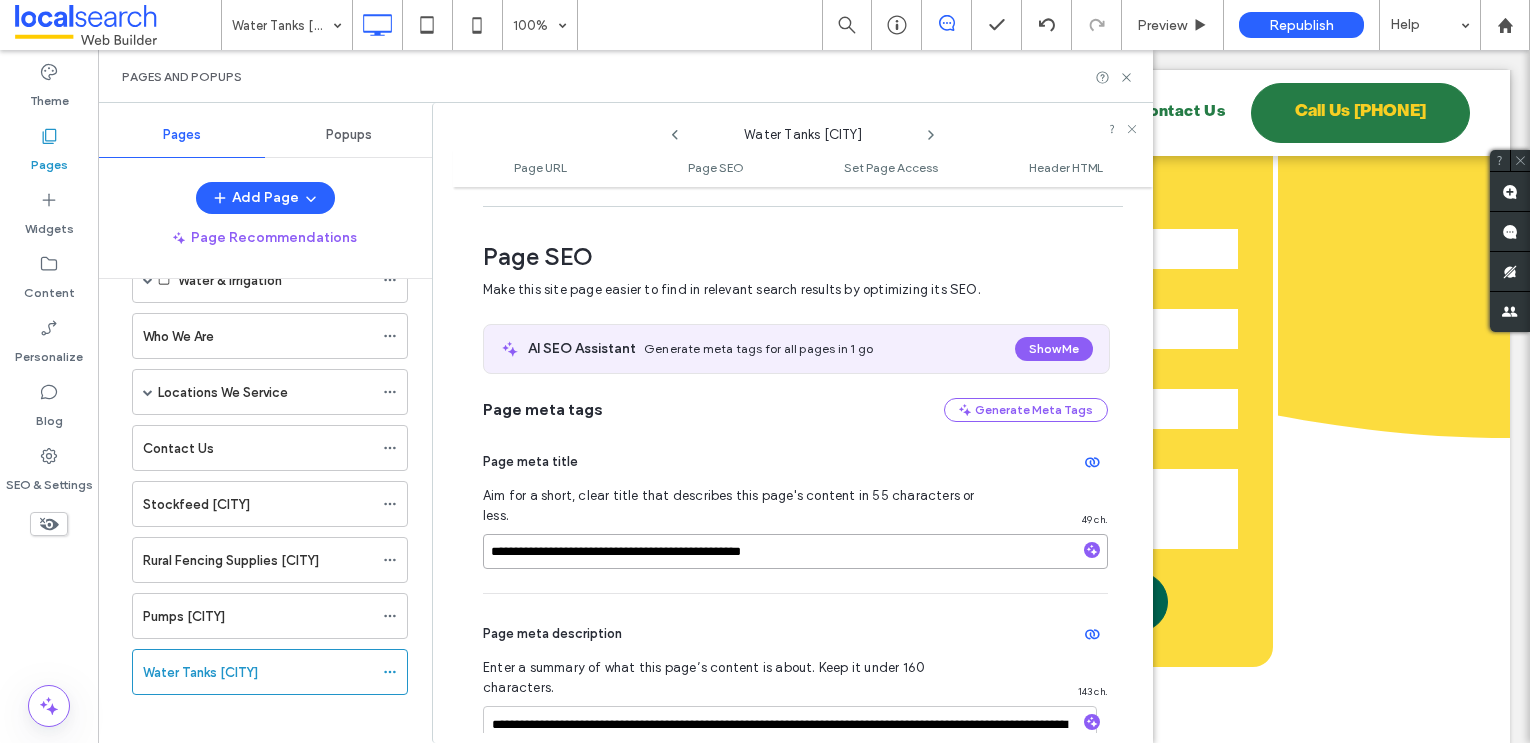 type on "**********" 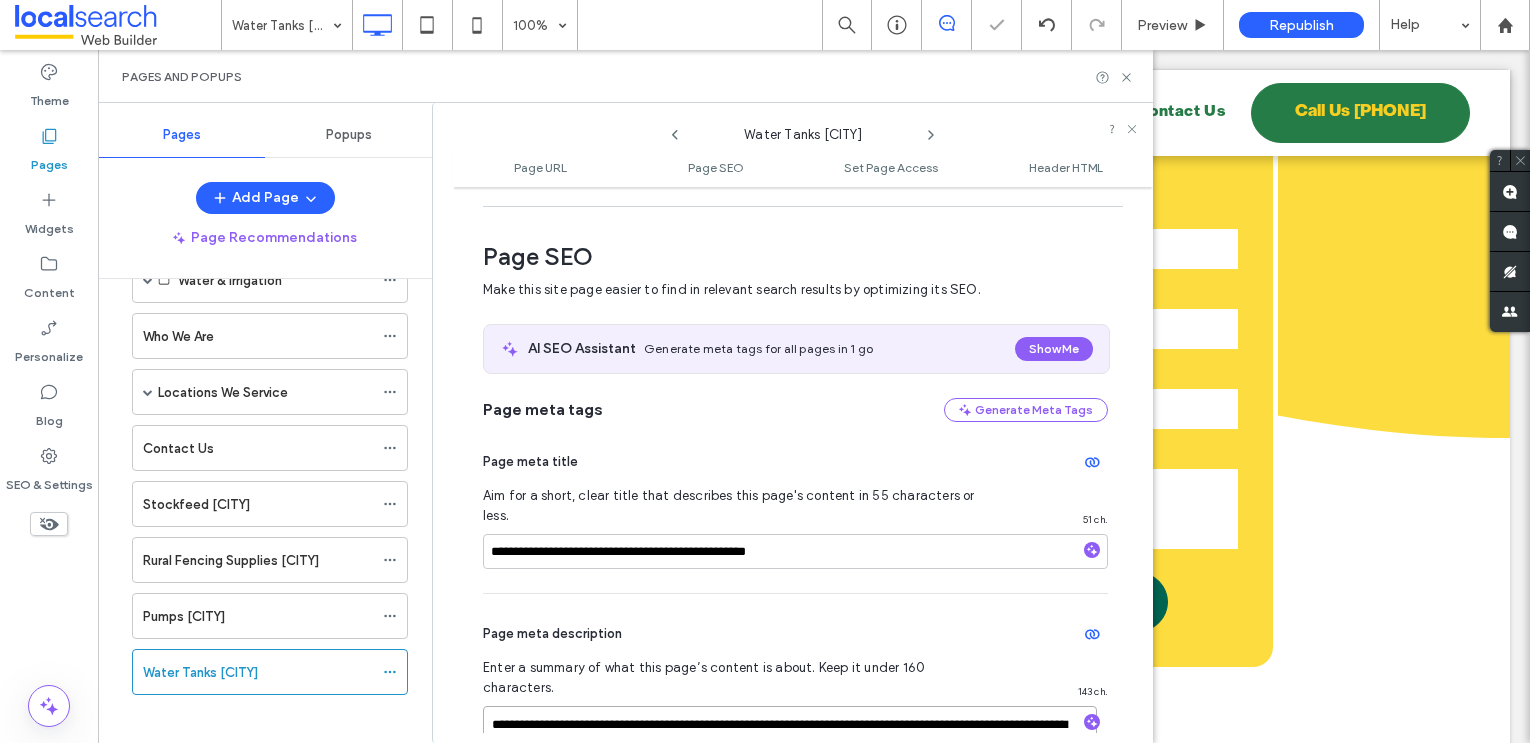 drag, startPoint x: 989, startPoint y: 684, endPoint x: 881, endPoint y: 687, distance: 108.04166 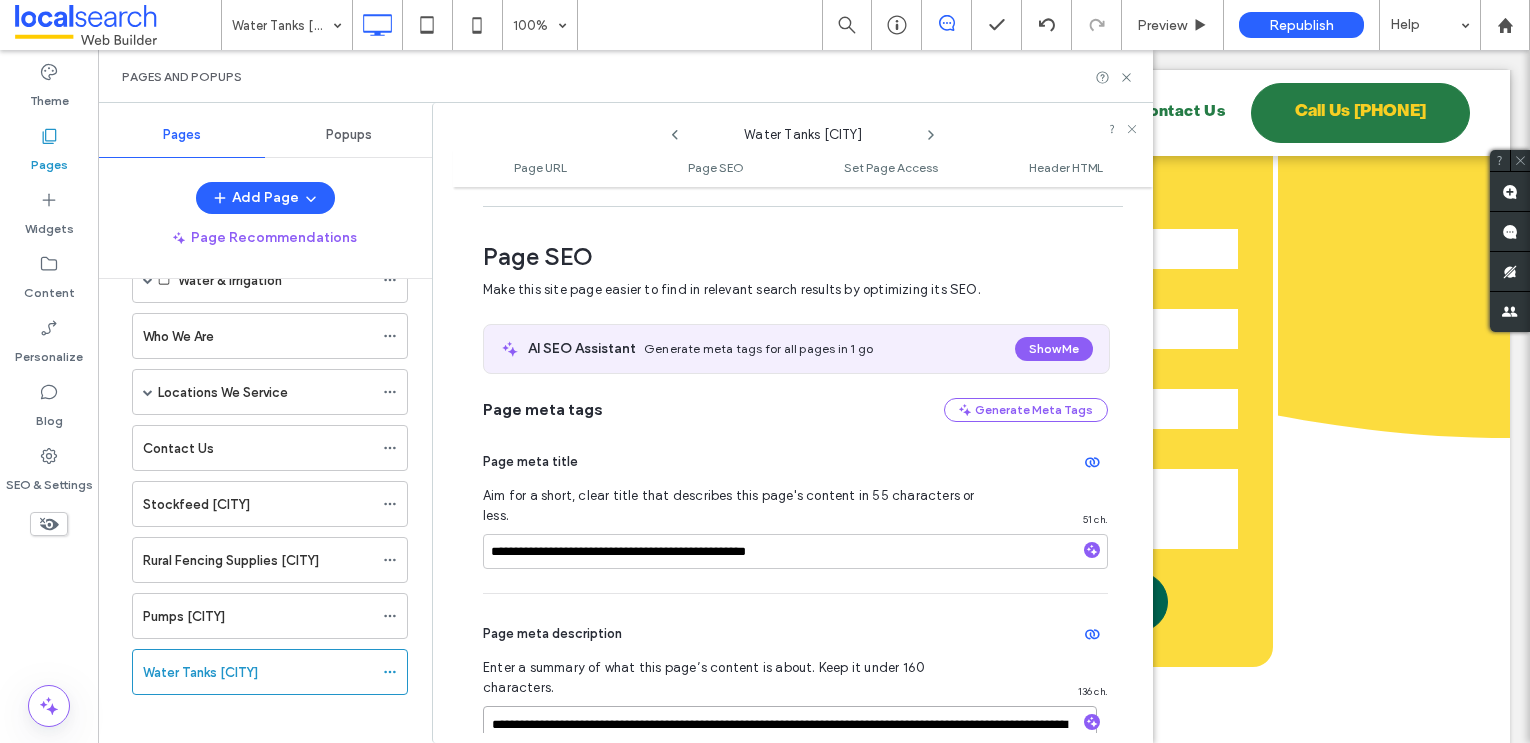 drag, startPoint x: 734, startPoint y: 700, endPoint x: 728, endPoint y: 736, distance: 36.496574 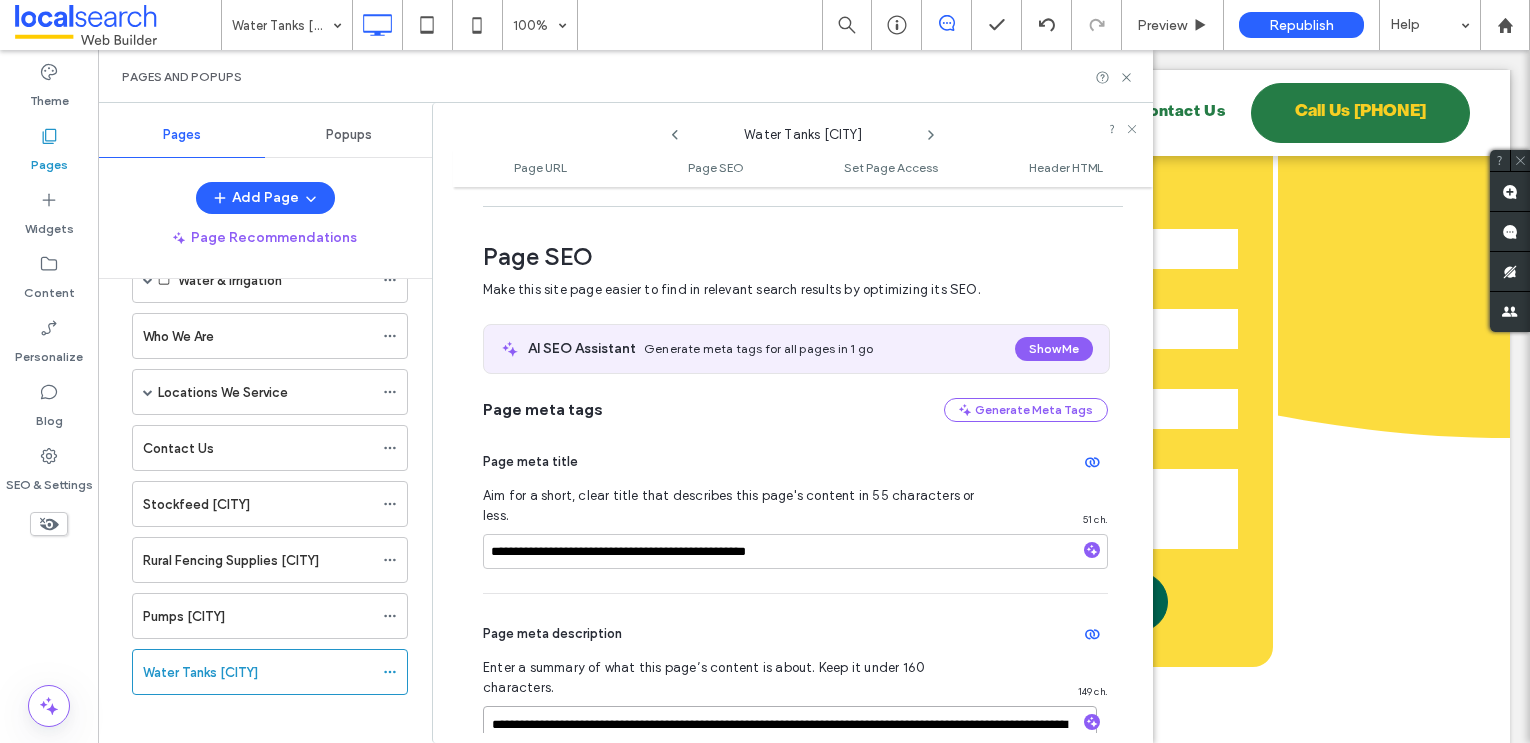 type on "**********" 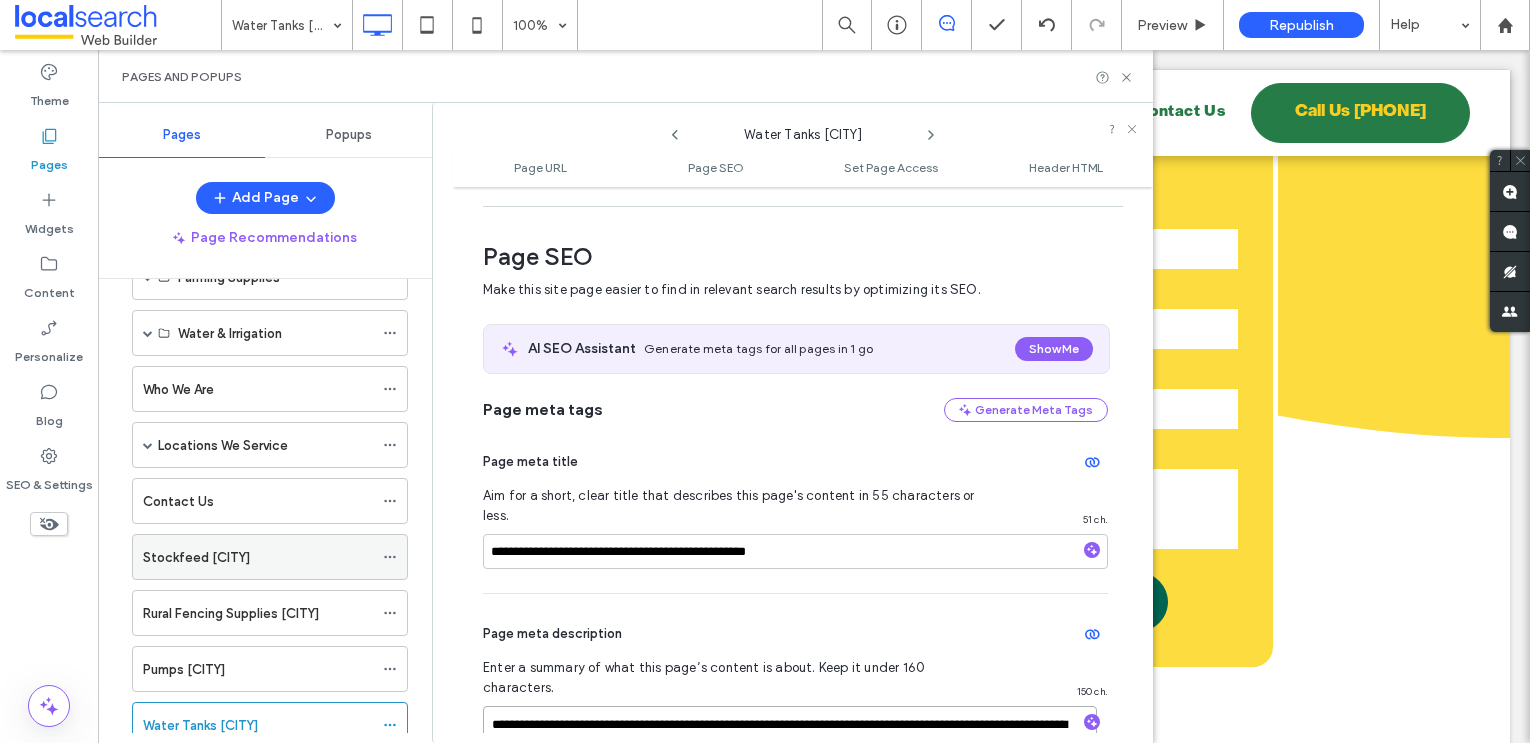 scroll, scrollTop: 168, scrollLeft: 0, axis: vertical 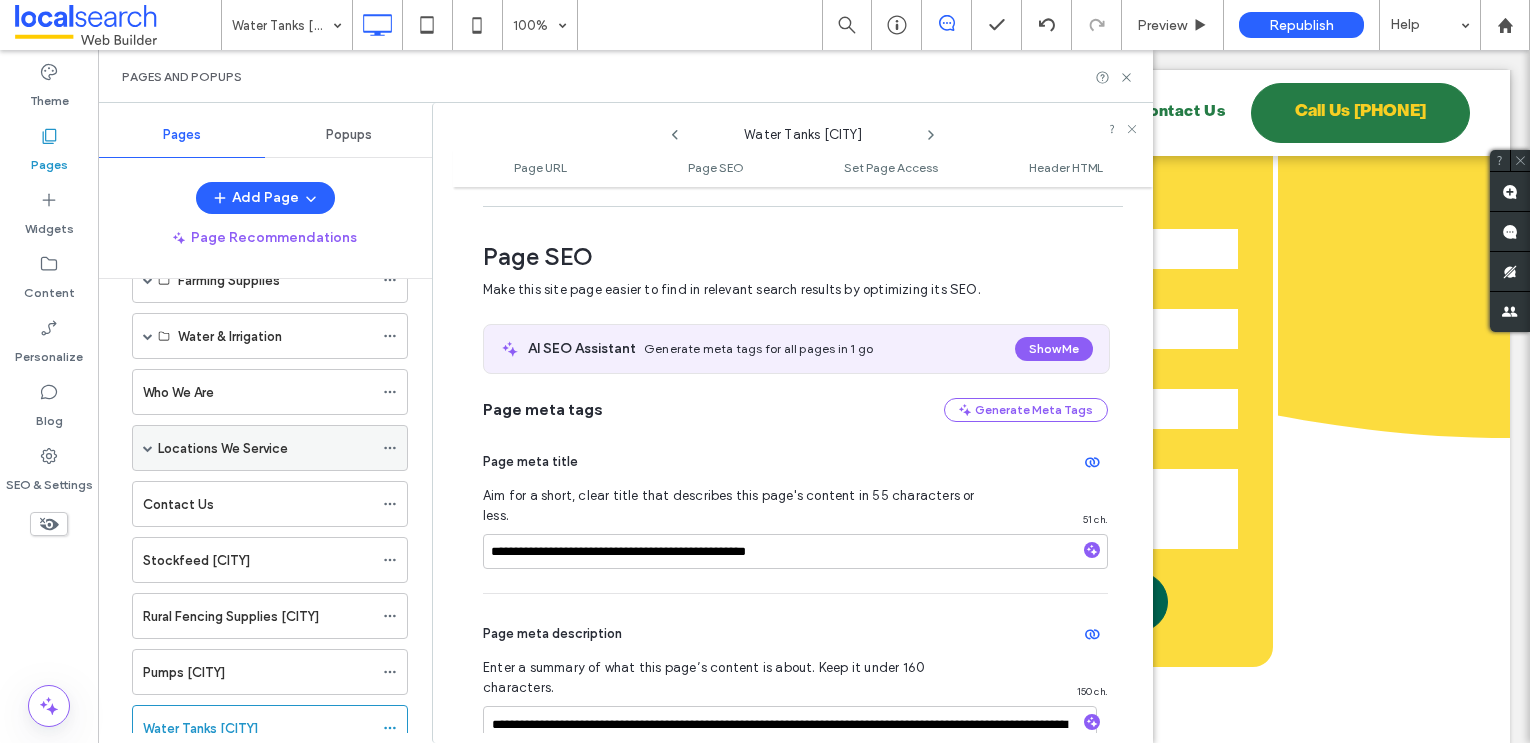 click at bounding box center [148, 448] 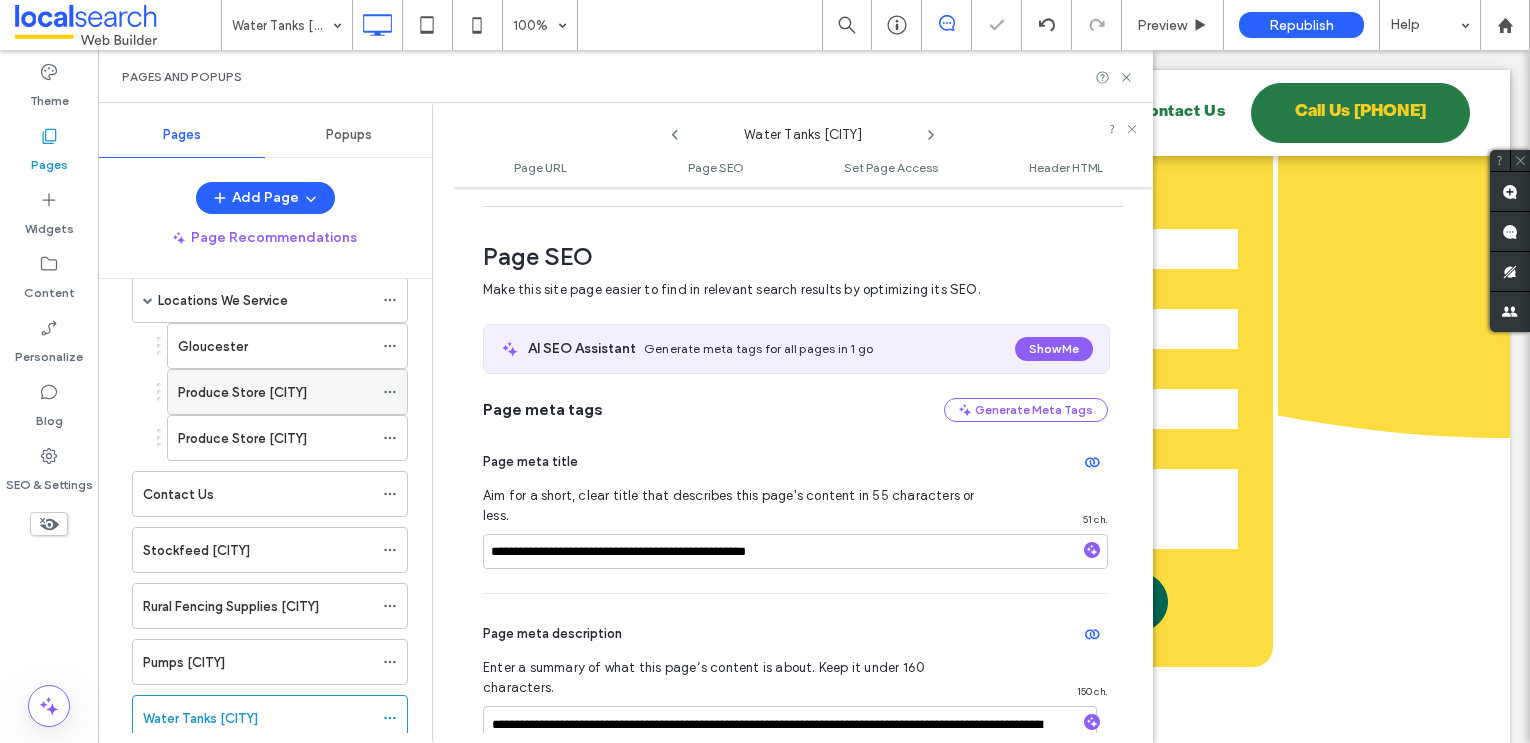 scroll, scrollTop: 318, scrollLeft: 0, axis: vertical 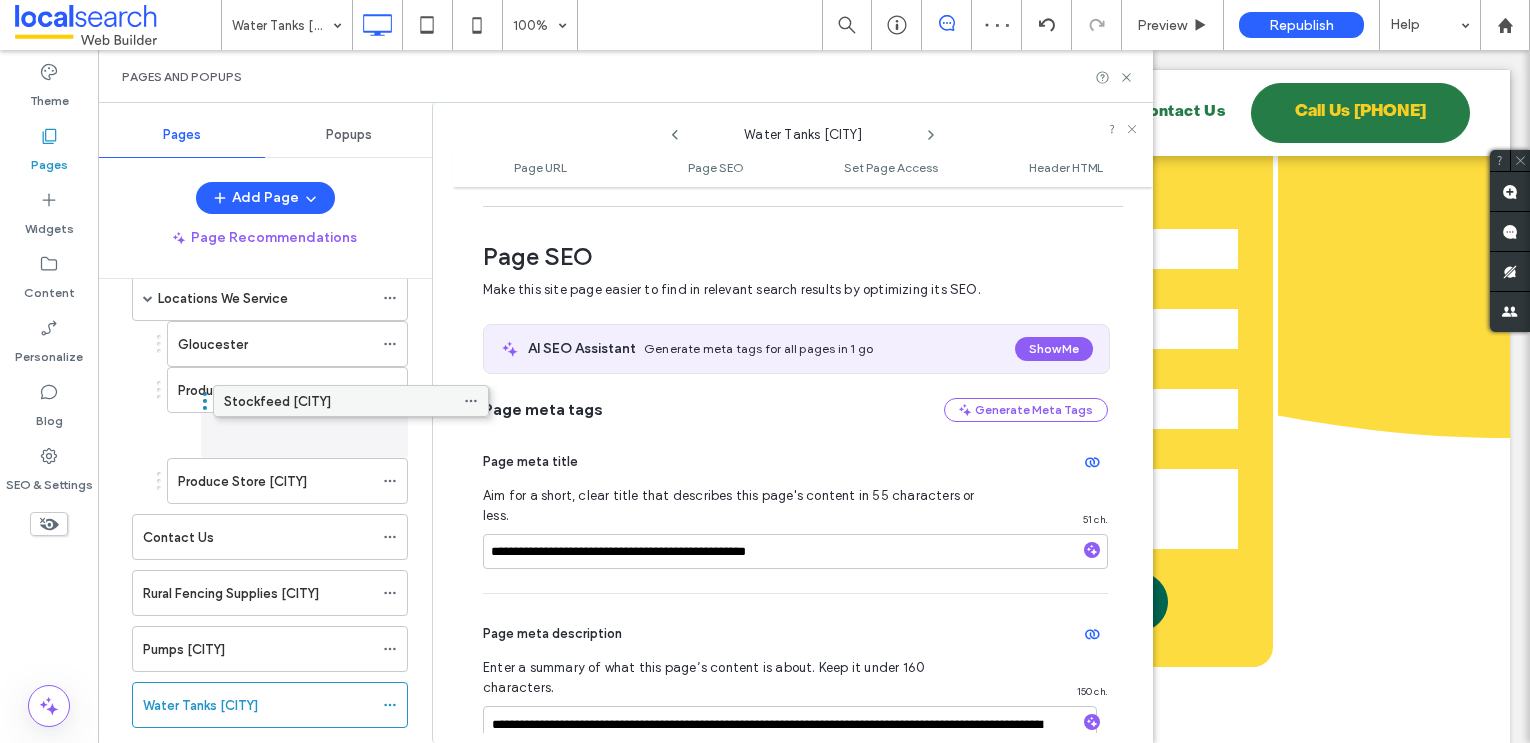 drag, startPoint x: 231, startPoint y: 536, endPoint x: 312, endPoint y: 407, distance: 152.32202 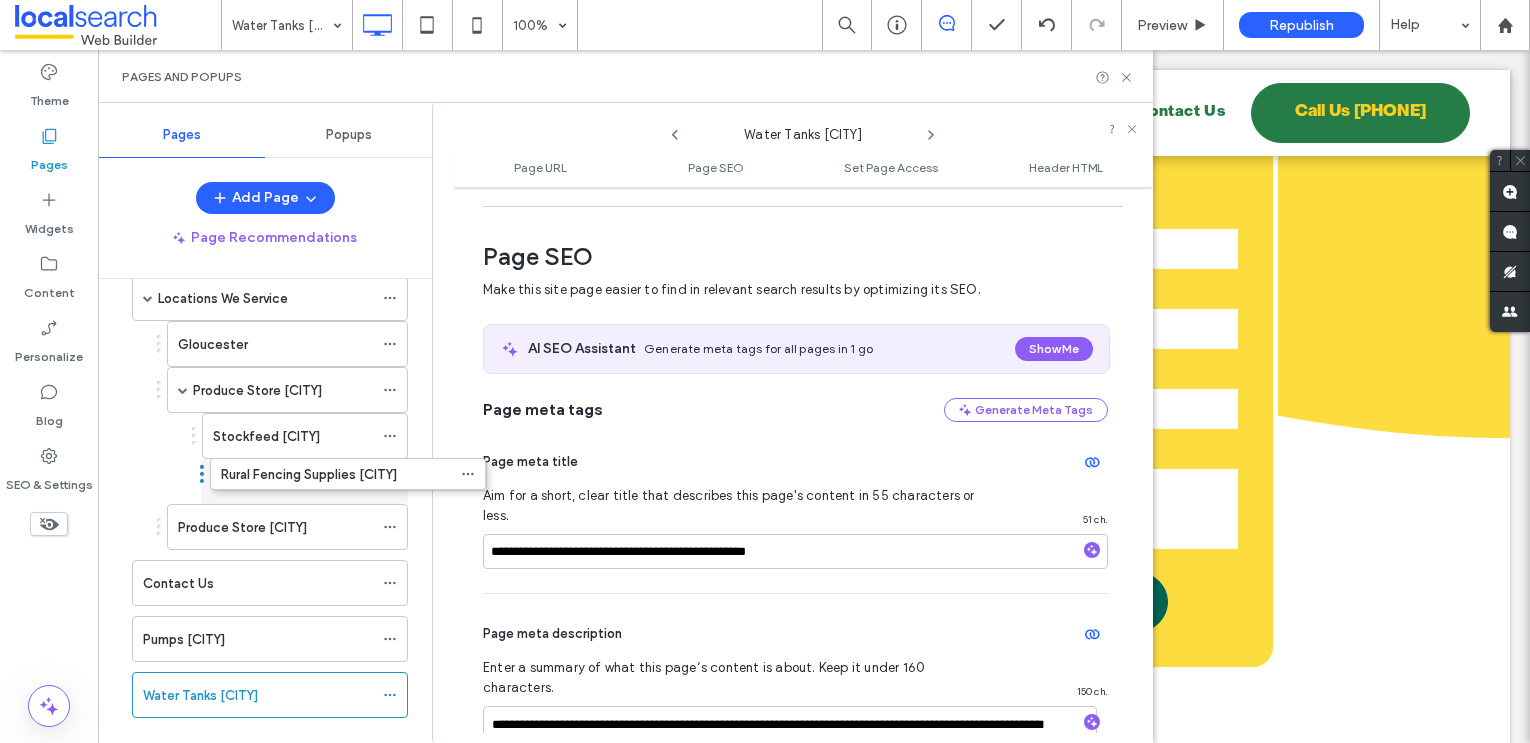drag, startPoint x: 223, startPoint y: 593, endPoint x: 301, endPoint y: 492, distance: 127.61269 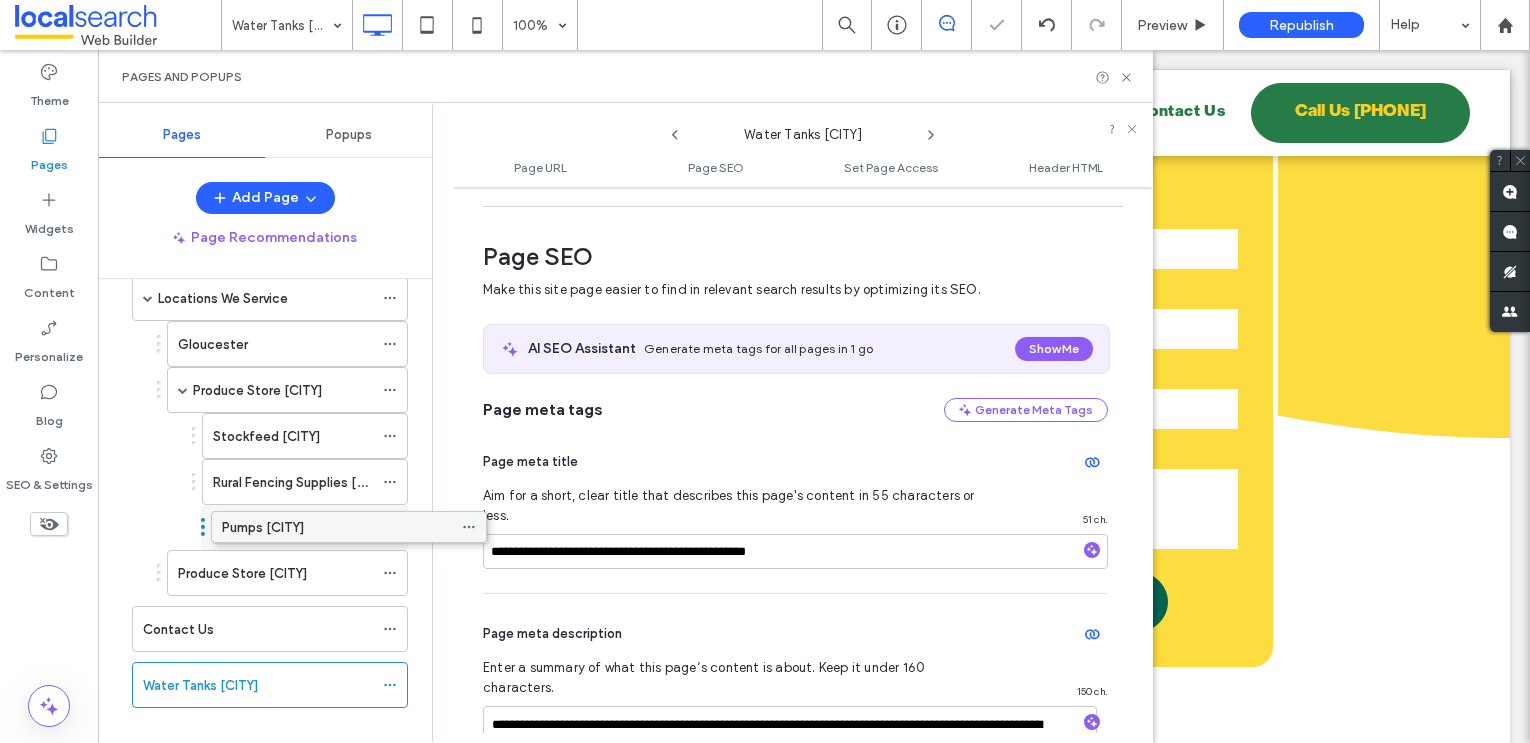 drag, startPoint x: 211, startPoint y: 627, endPoint x: 290, endPoint y: 535, distance: 121.264175 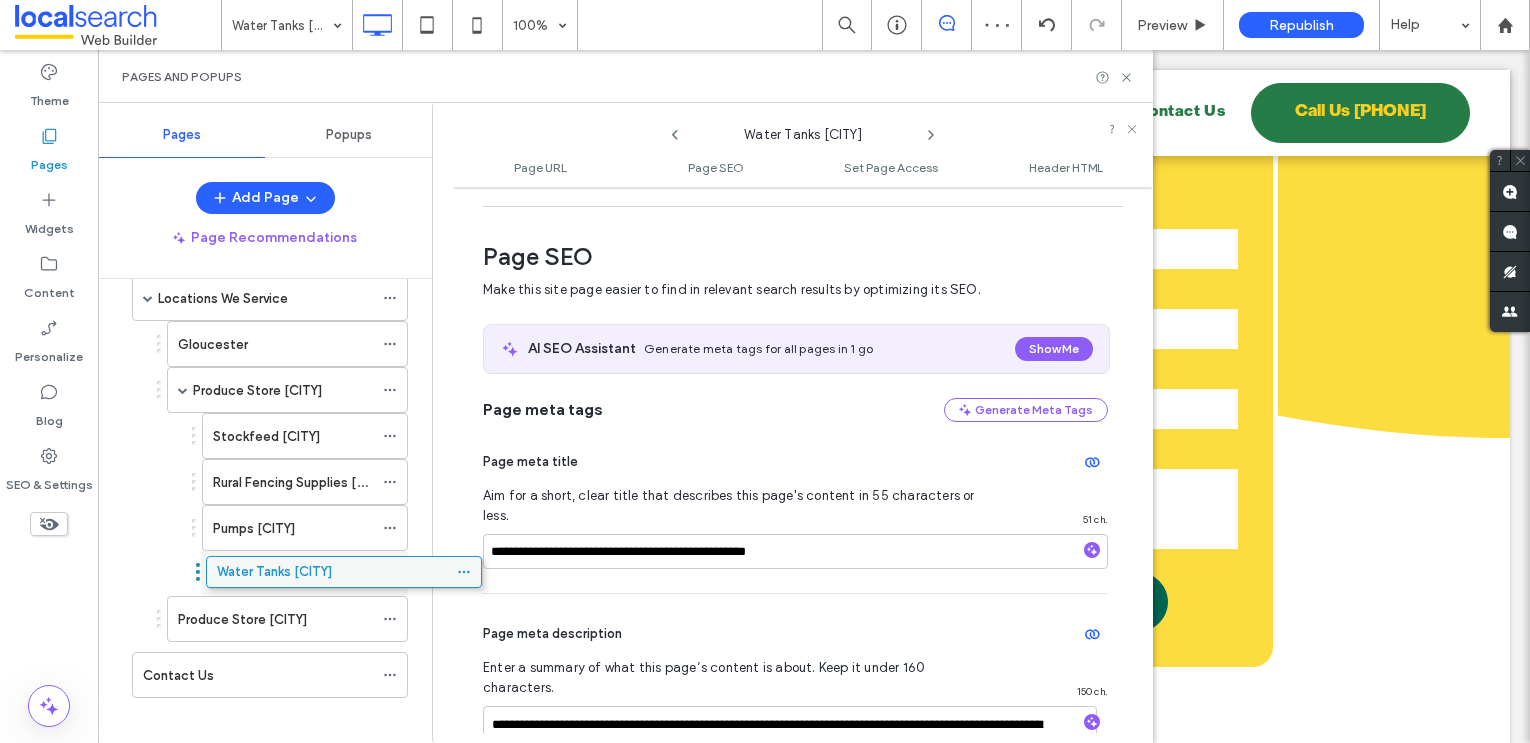 drag, startPoint x: 217, startPoint y: 669, endPoint x: 291, endPoint y: 575, distance: 119.632774 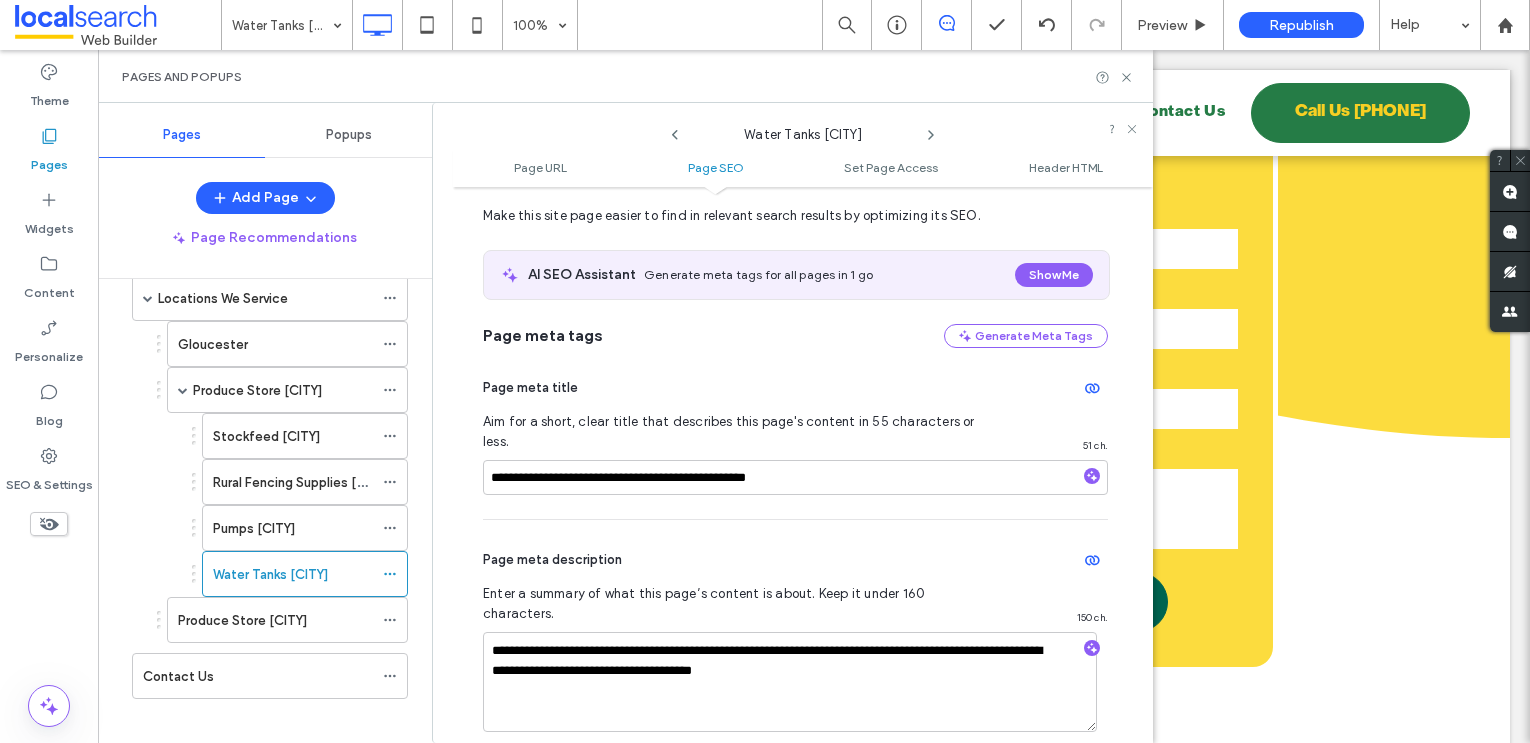 scroll, scrollTop: 320, scrollLeft: 0, axis: vertical 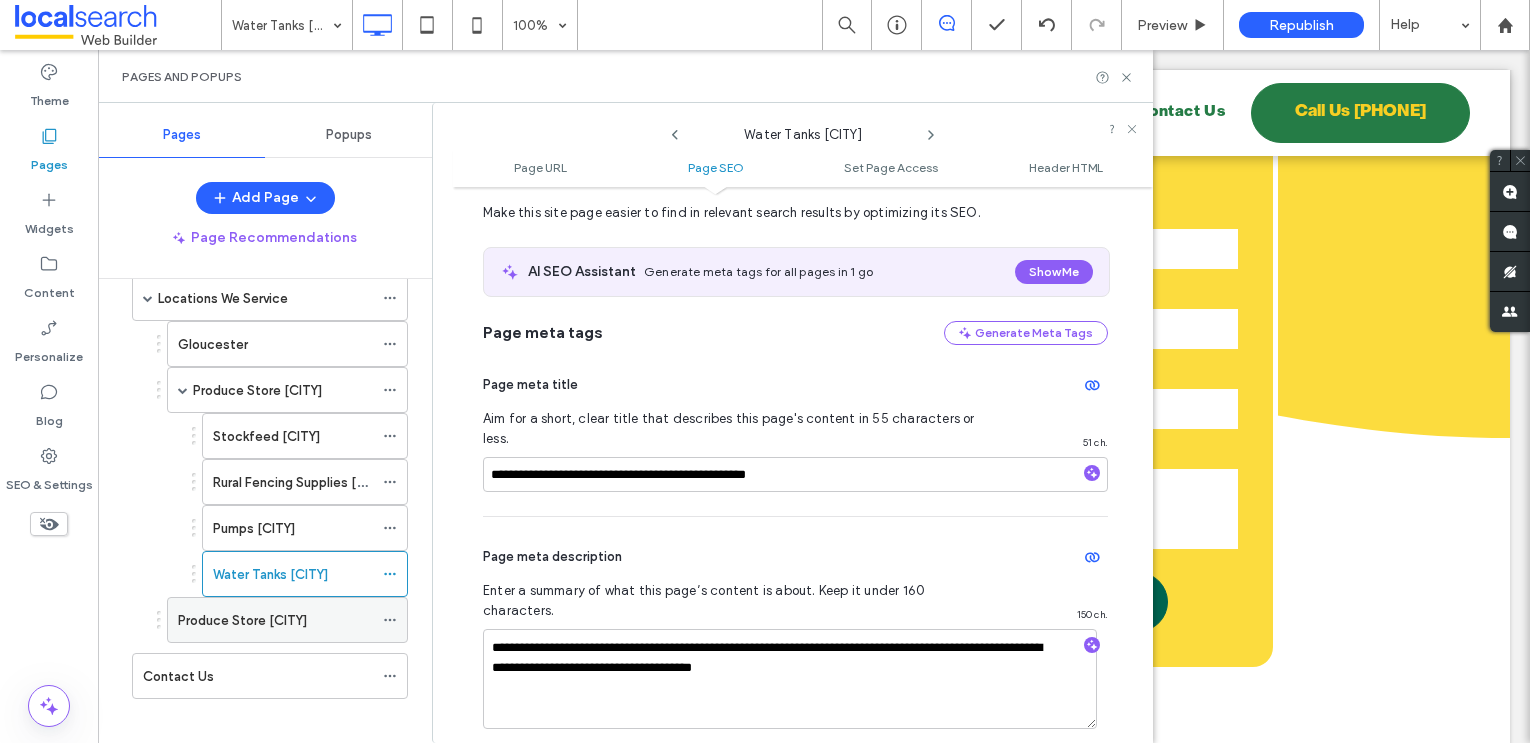 click on "Produce Store Bulahdelah" at bounding box center [242, 620] 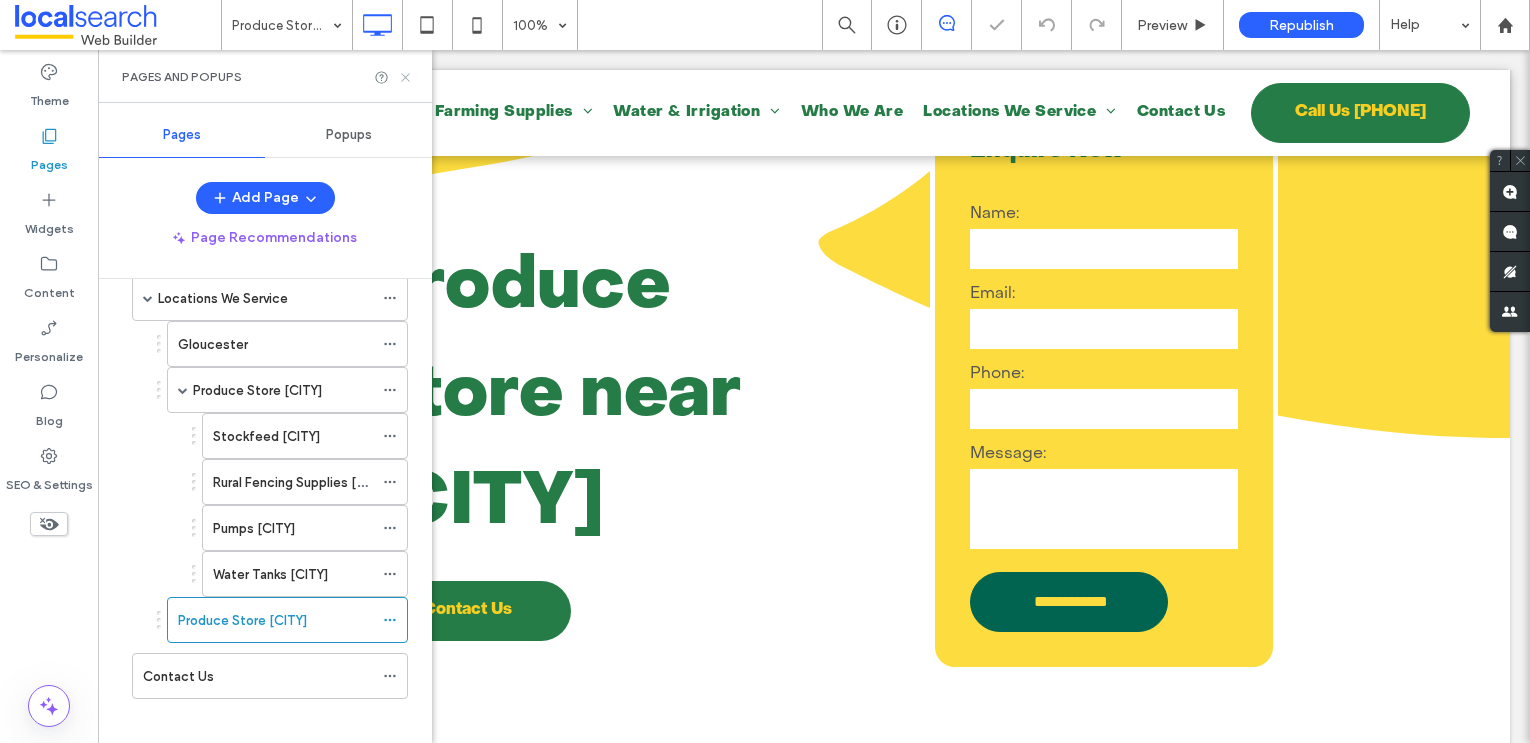 click 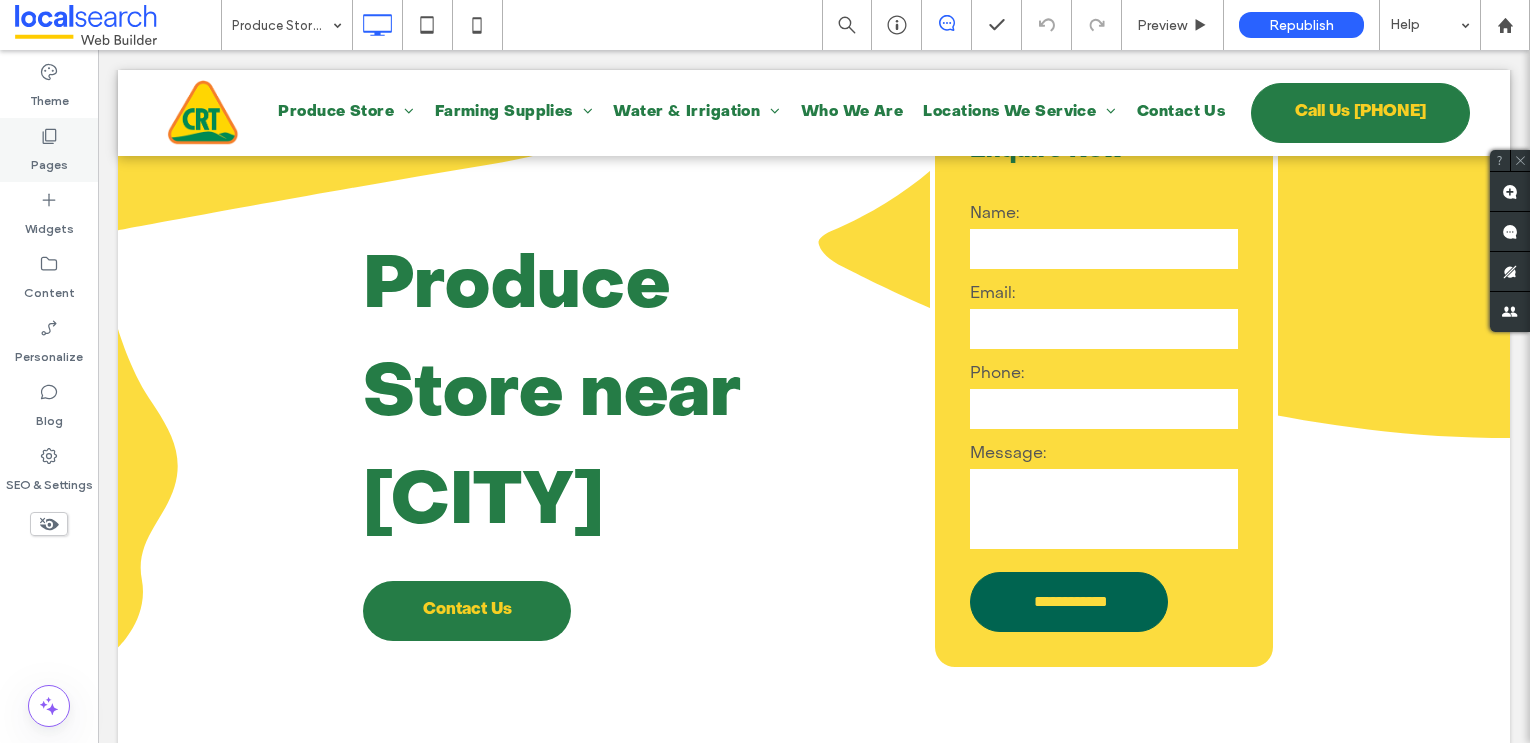 click 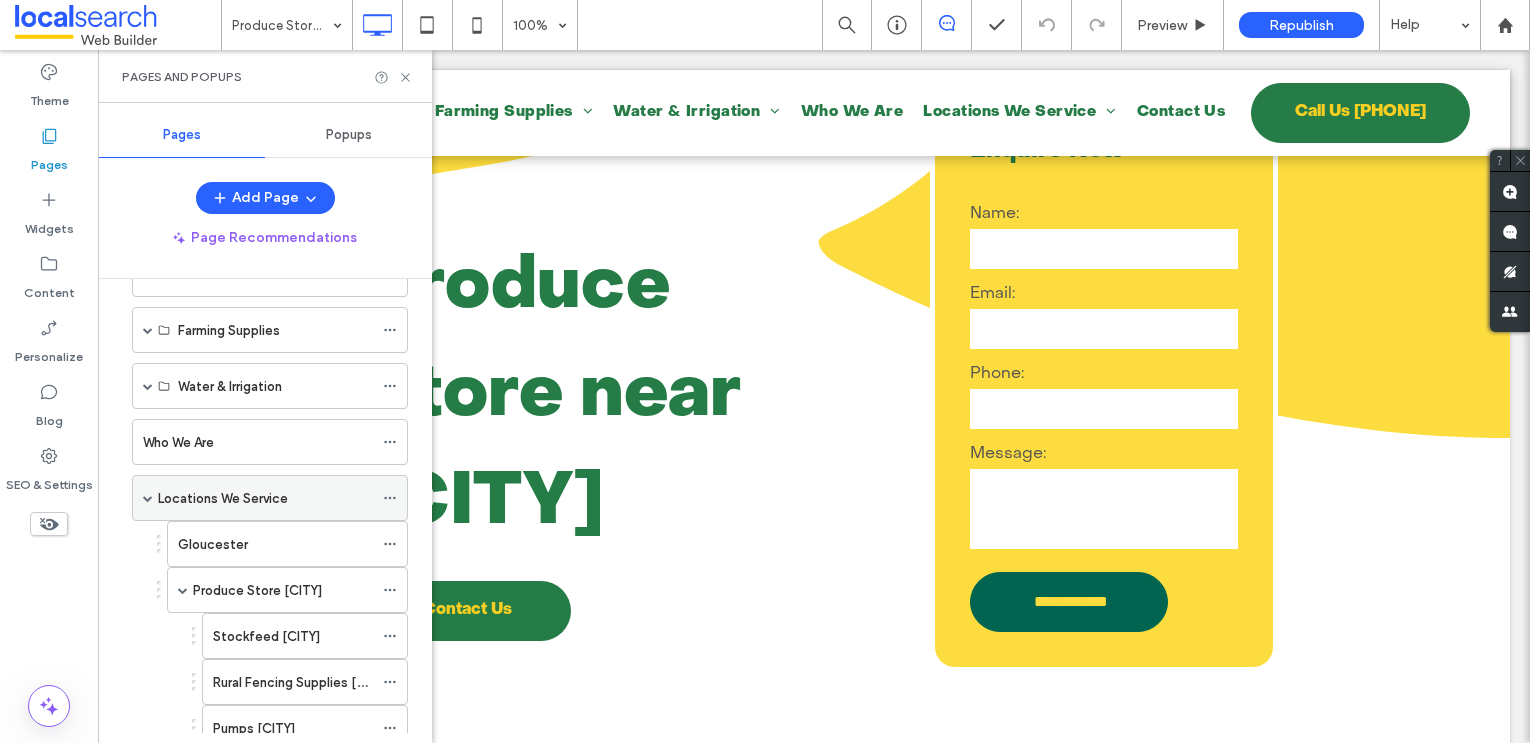 scroll, scrollTop: 134, scrollLeft: 0, axis: vertical 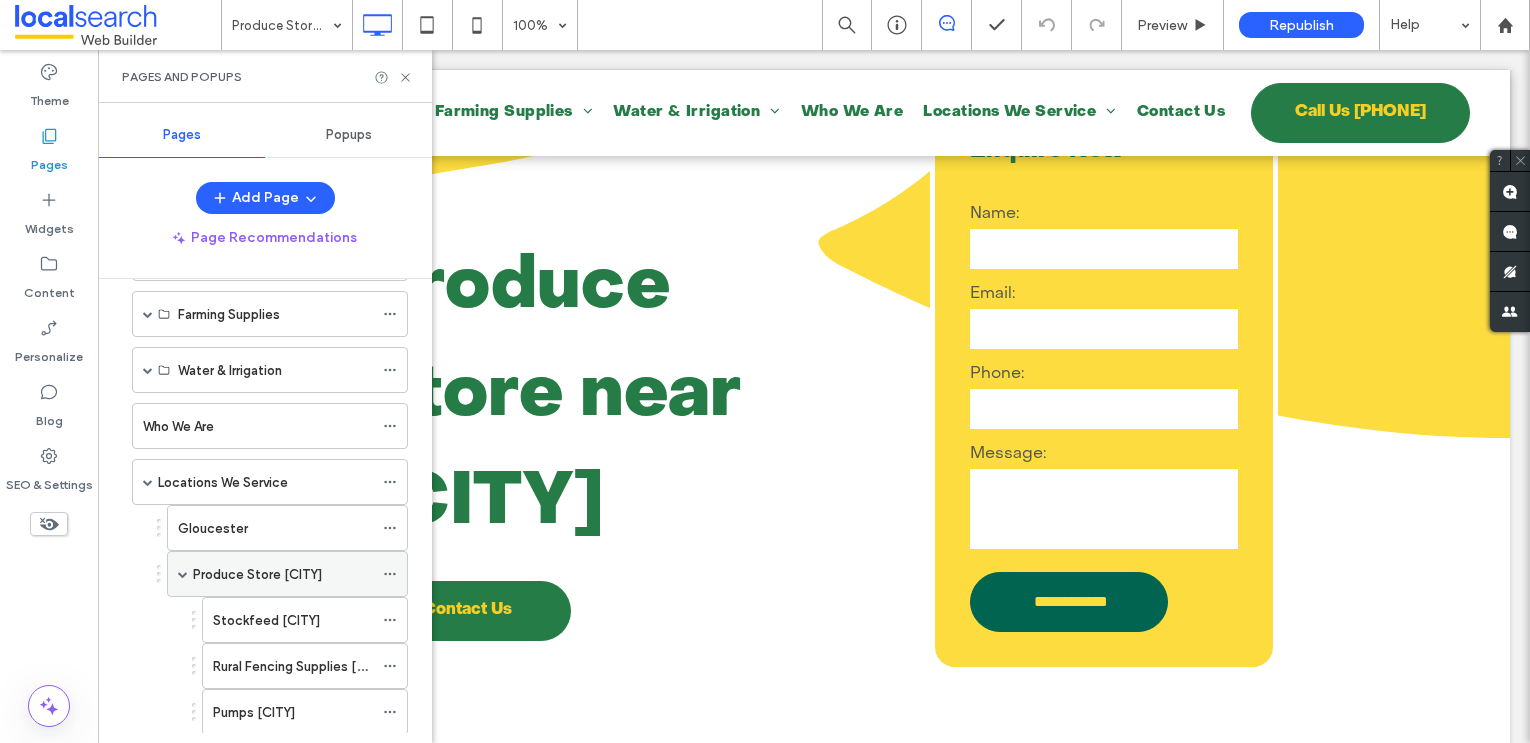 click on "Produce Store Stroud" at bounding box center (257, 574) 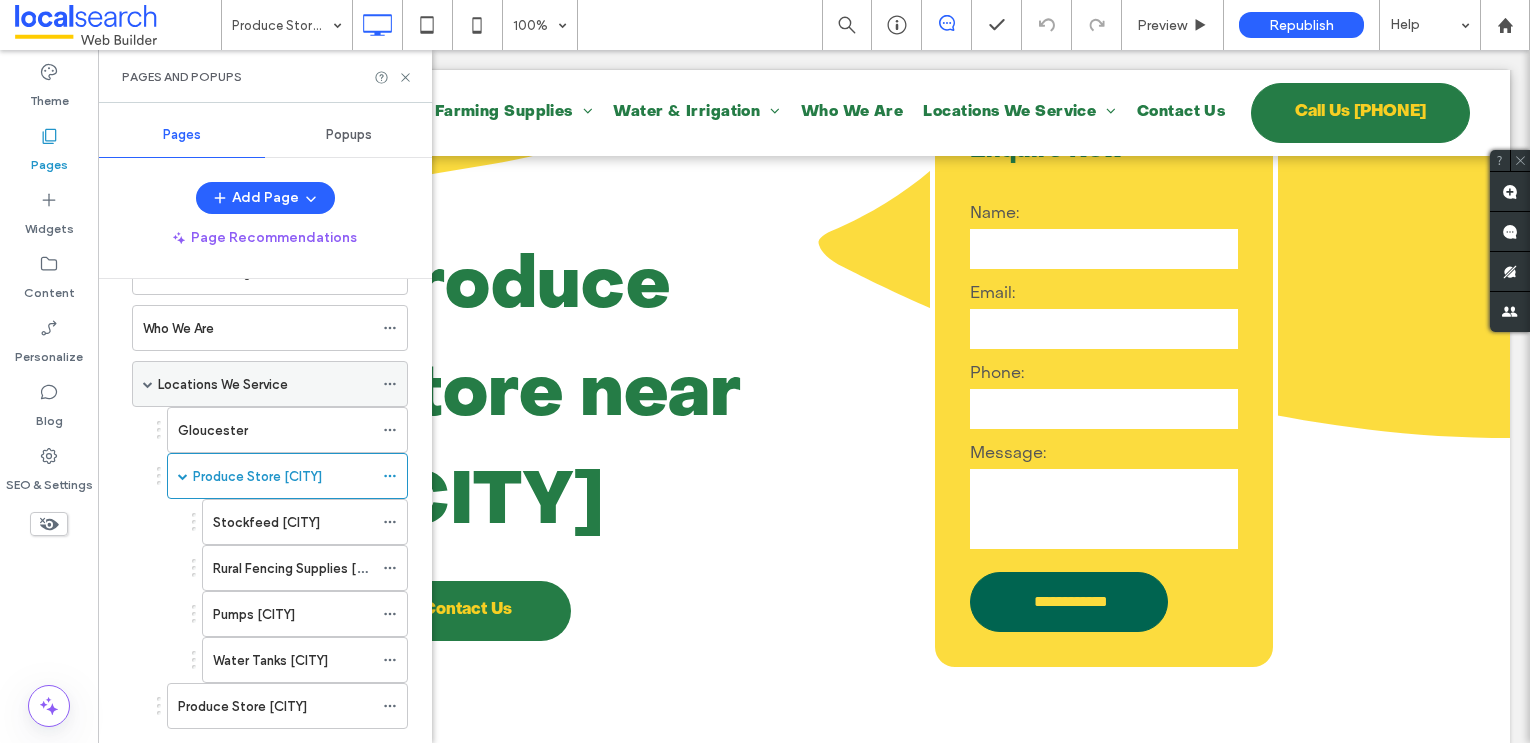 scroll, scrollTop: 273, scrollLeft: 0, axis: vertical 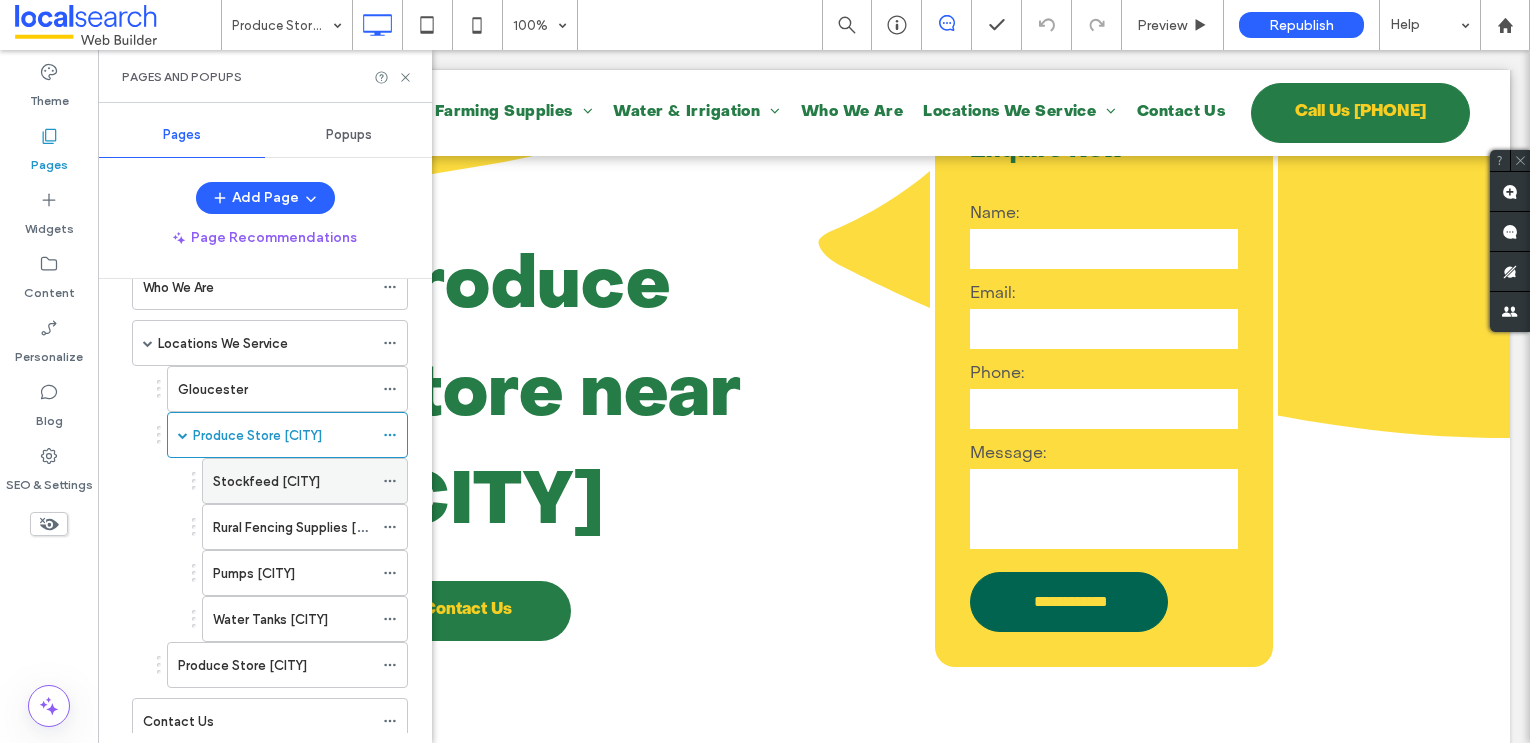 click on "Stockfeed Stroud" at bounding box center [266, 481] 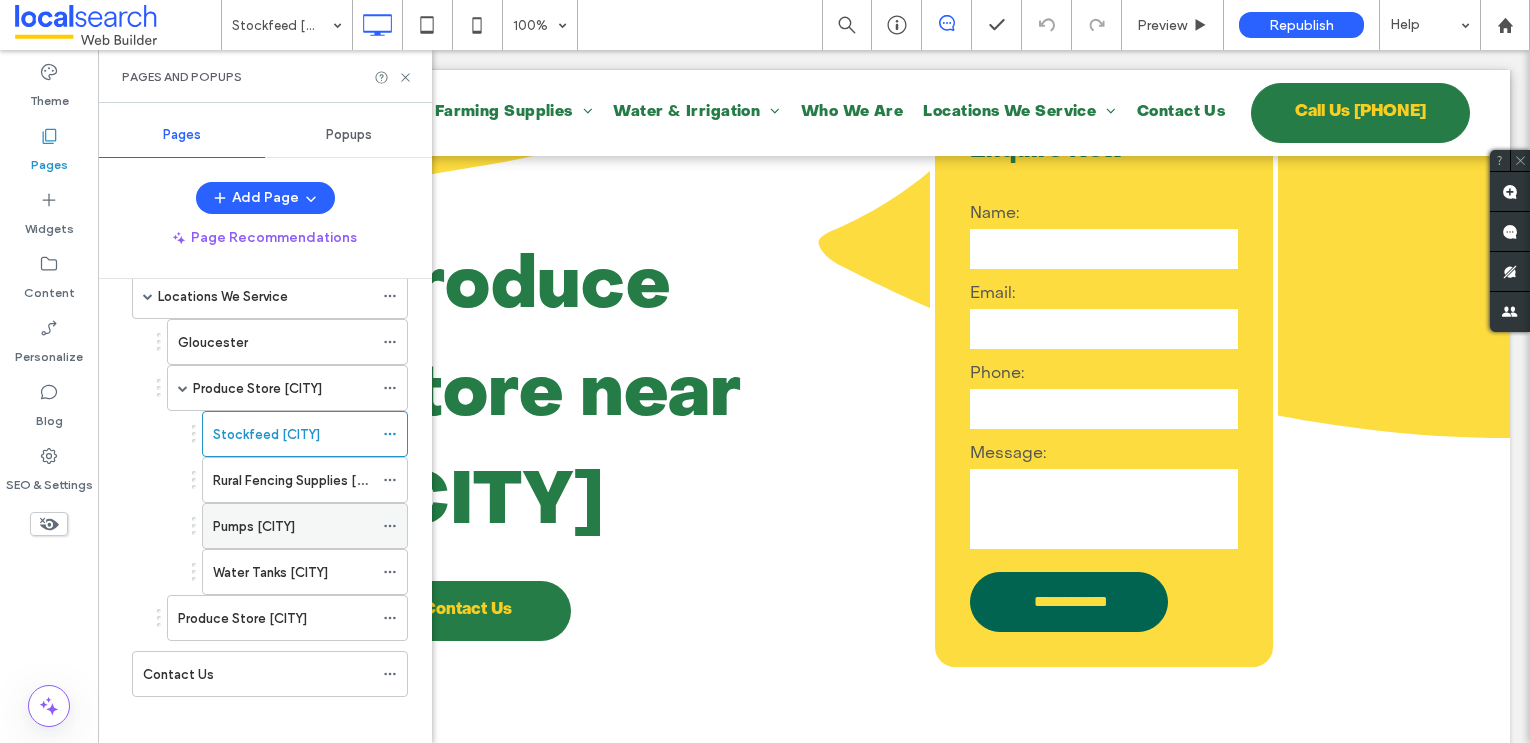 scroll, scrollTop: 318, scrollLeft: 0, axis: vertical 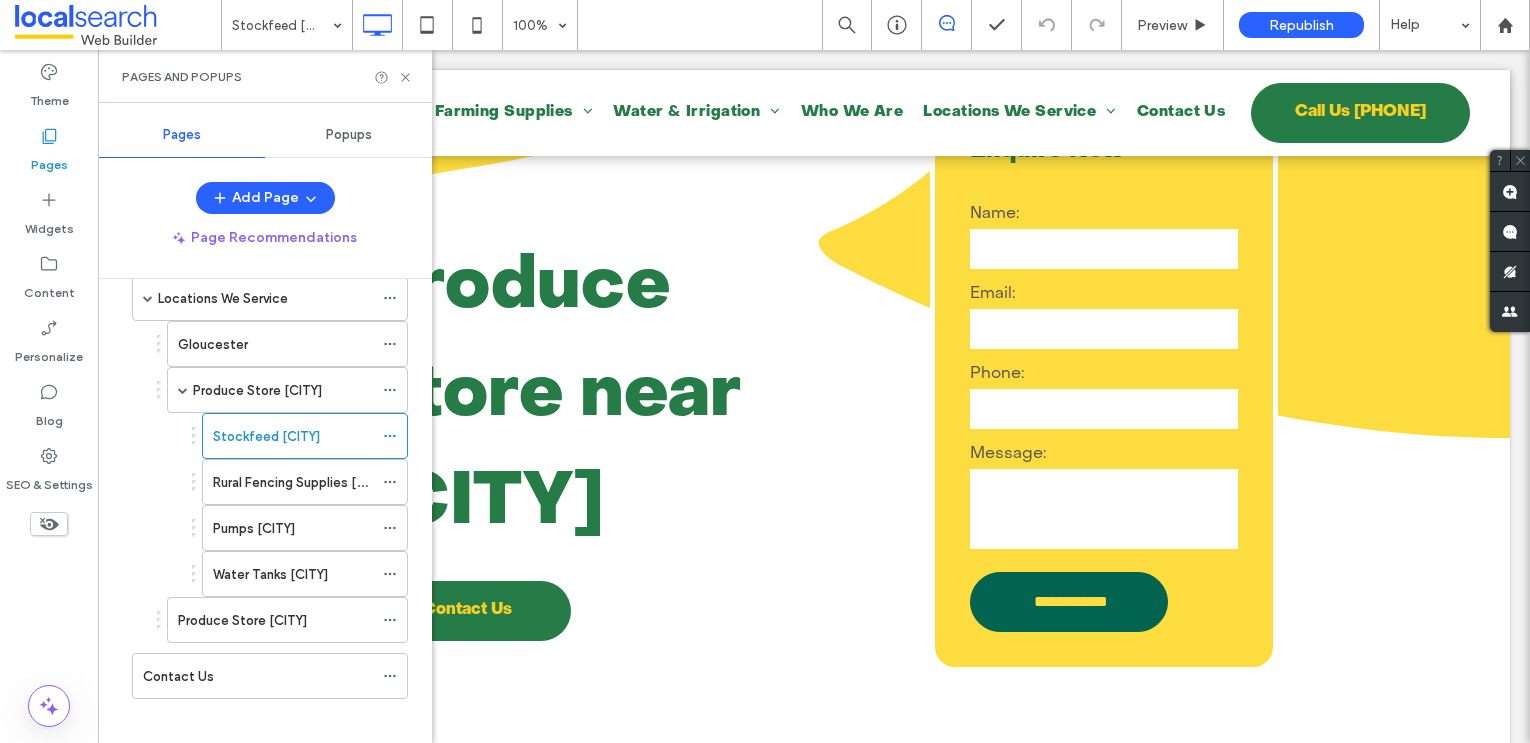 click on "Produce Store Bulahdelah" at bounding box center [242, 620] 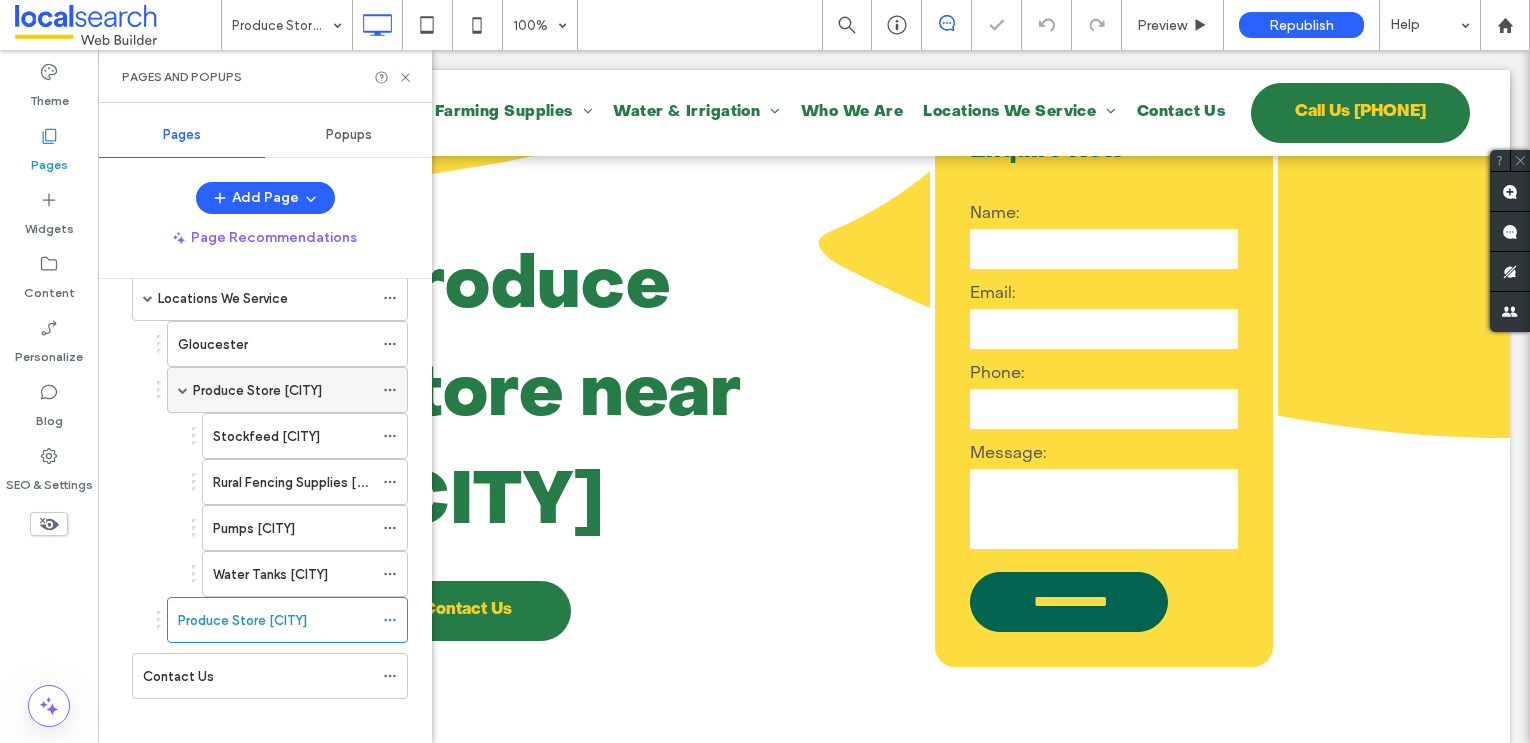 scroll, scrollTop: 320, scrollLeft: 0, axis: vertical 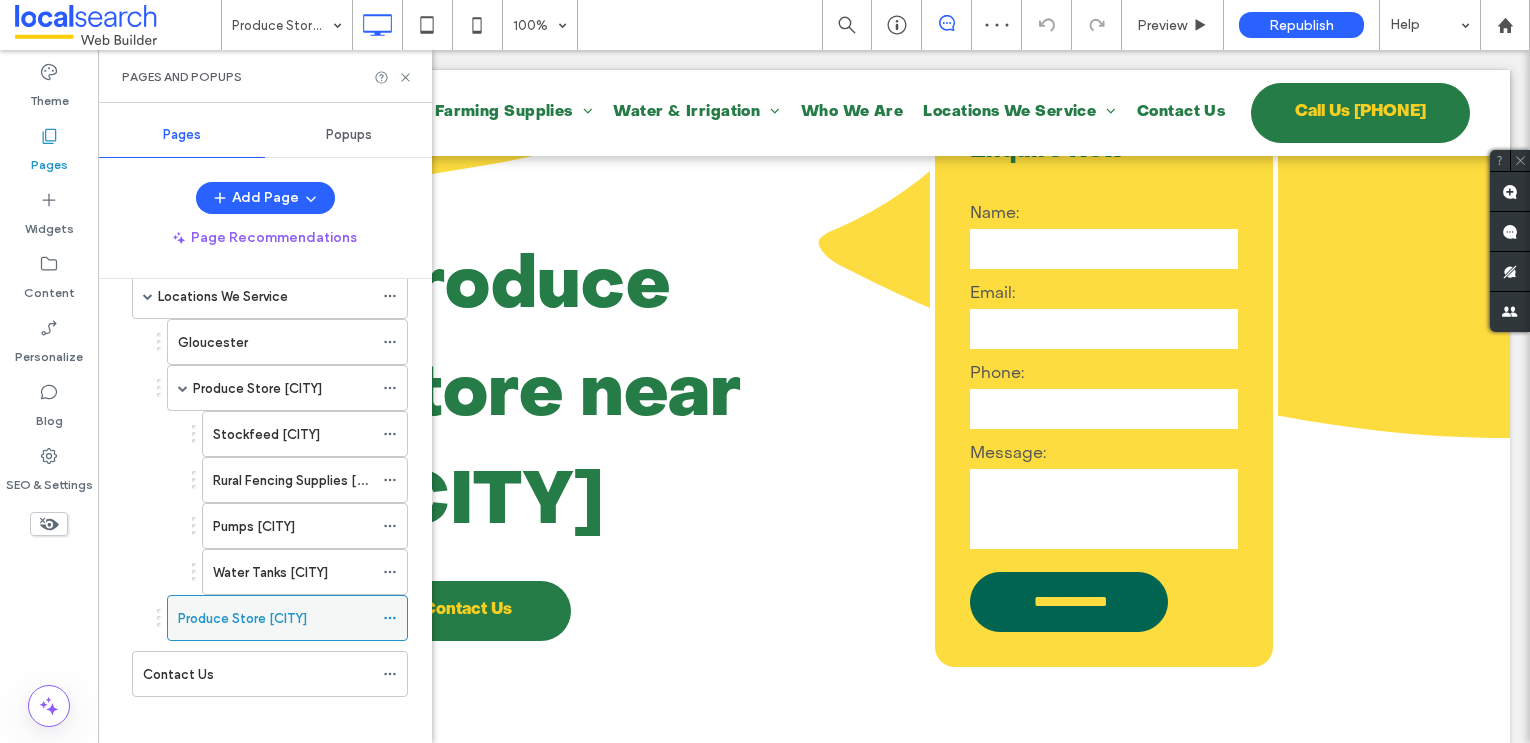 click 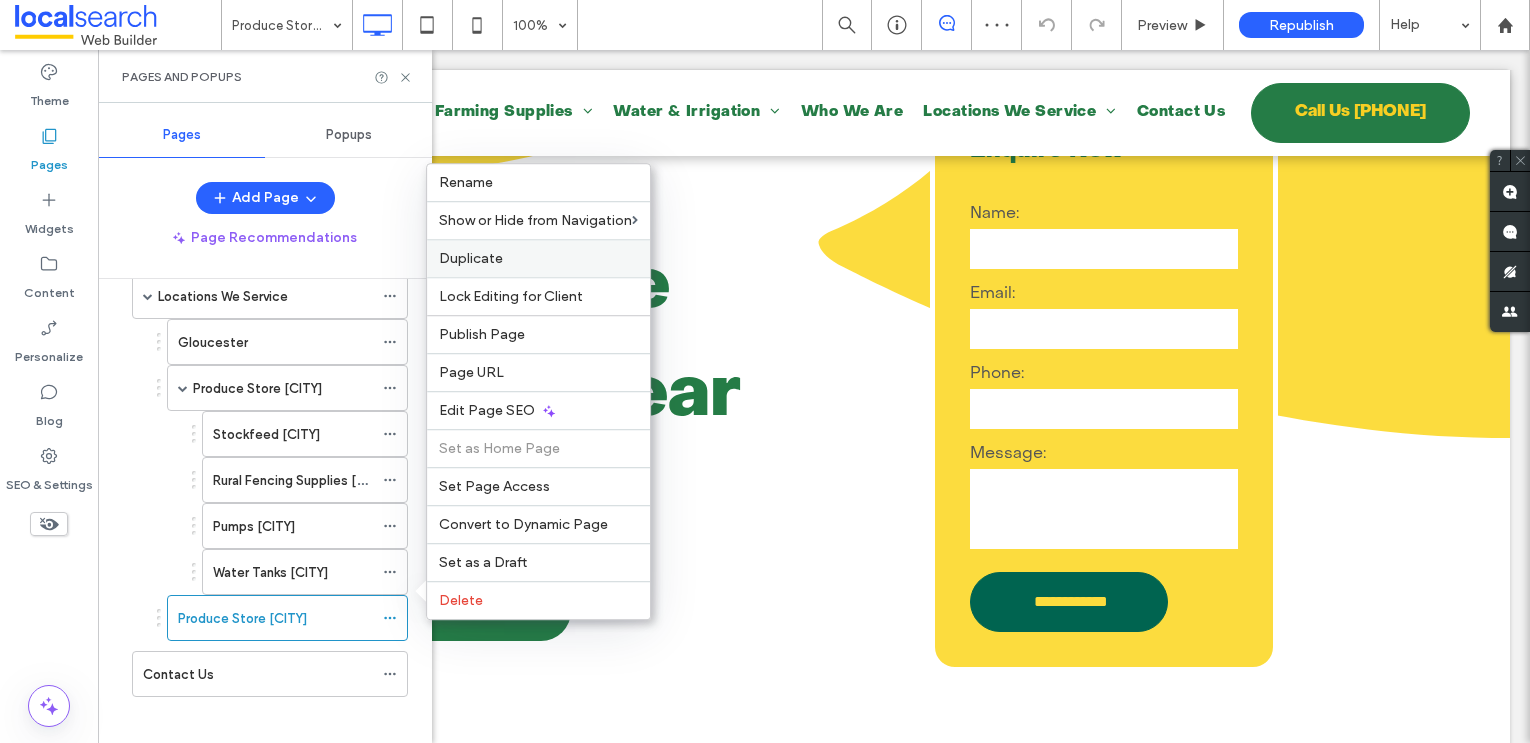 click on "Duplicate" at bounding box center (538, 258) 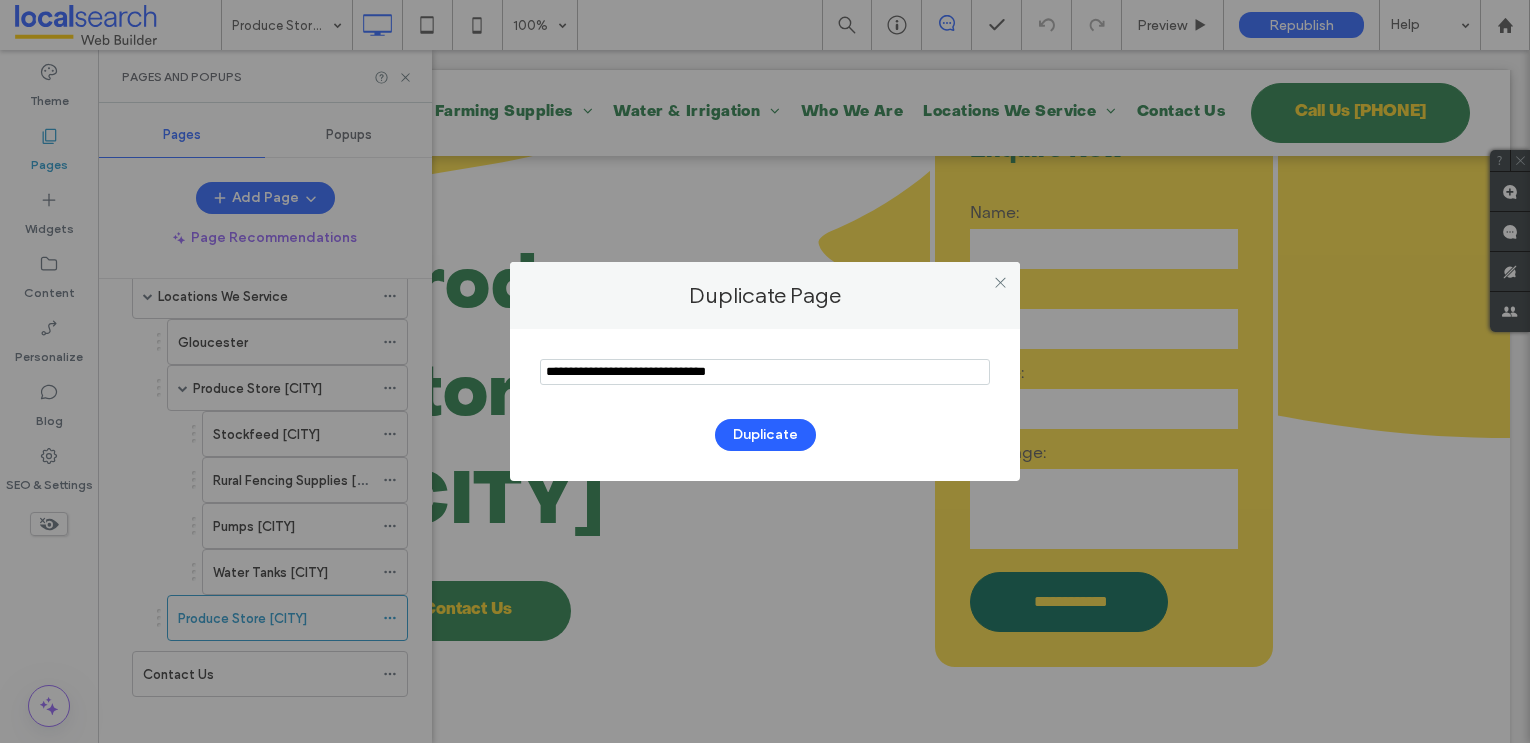 drag, startPoint x: 682, startPoint y: 377, endPoint x: 516, endPoint y: 378, distance: 166.003 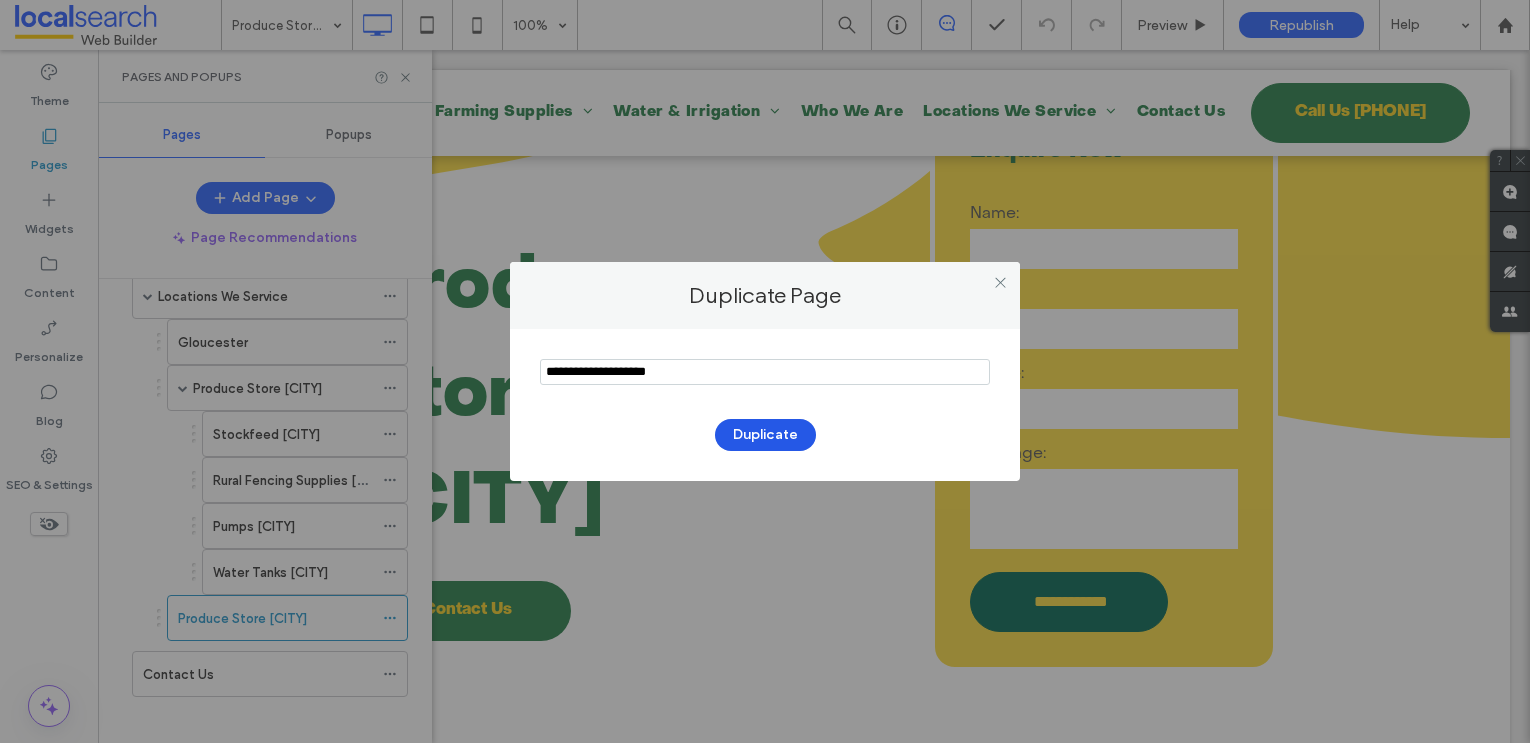 type on "**********" 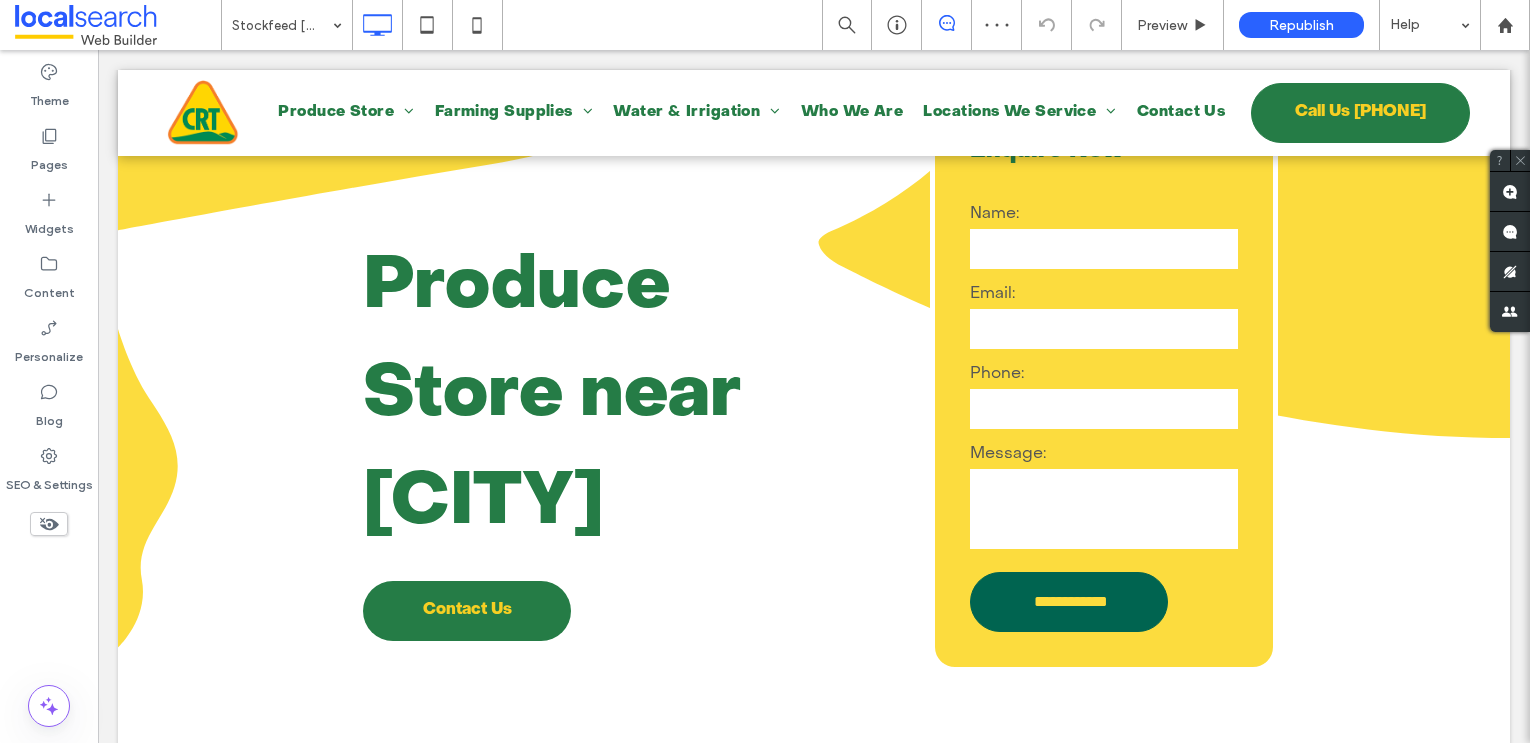type on "**********" 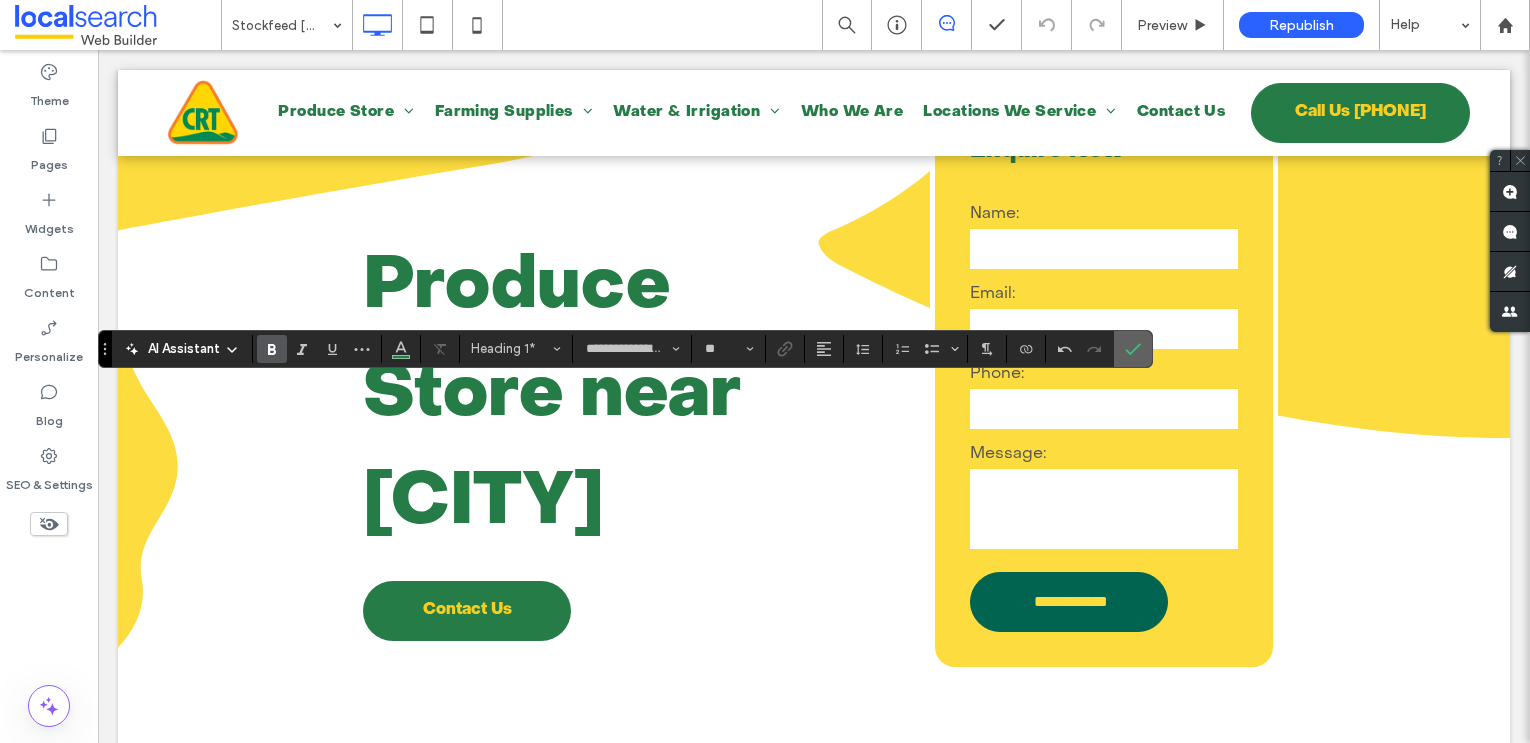 click 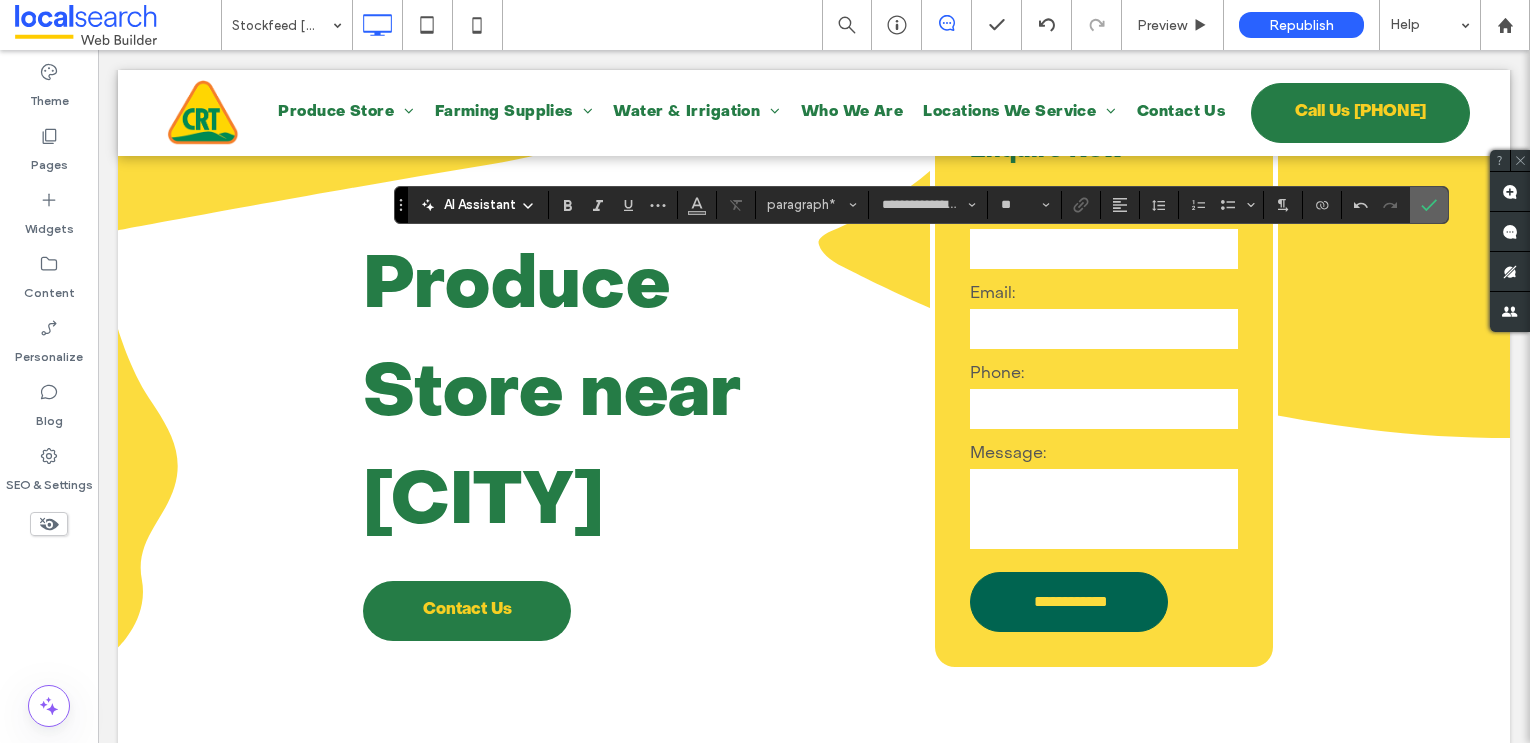 click 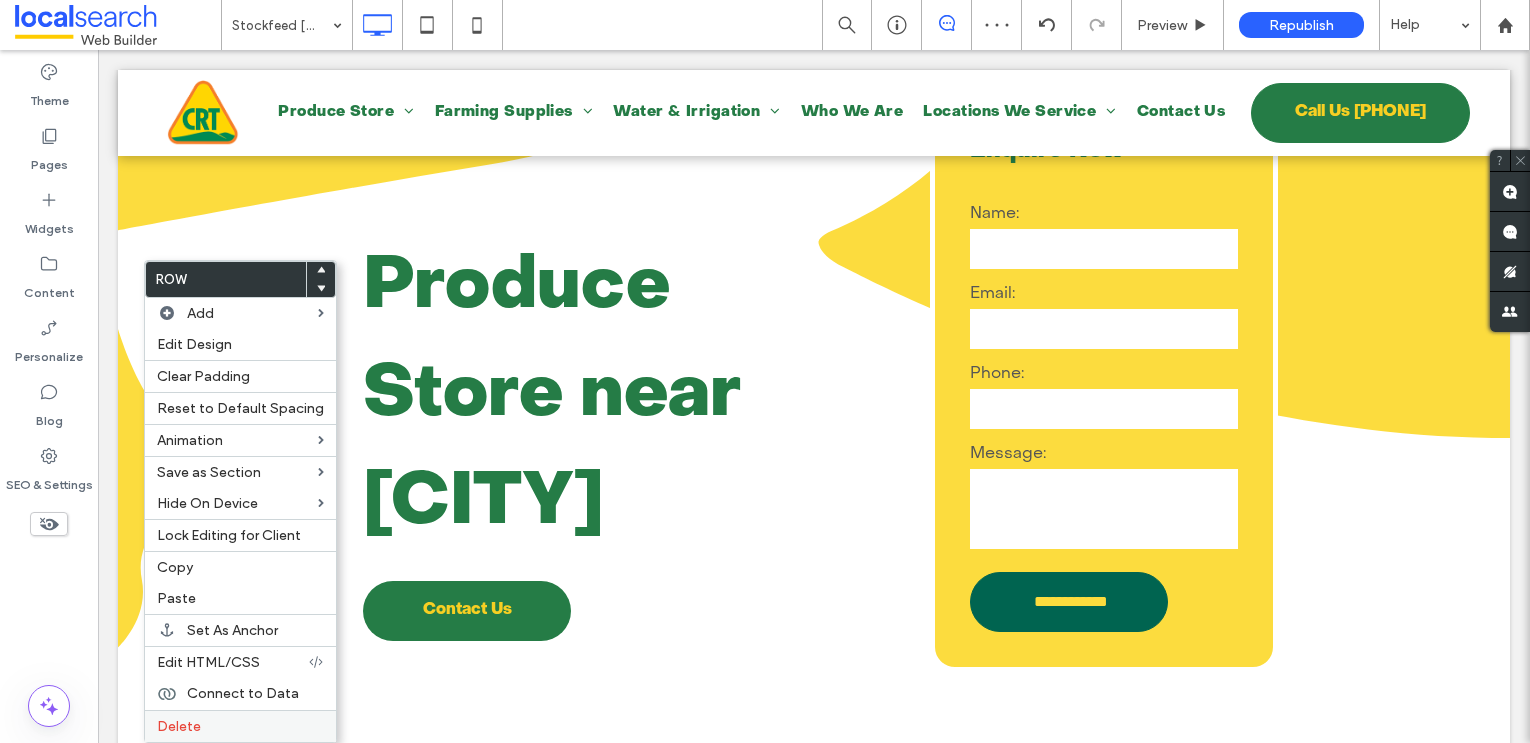 click on "Delete" at bounding box center [179, 726] 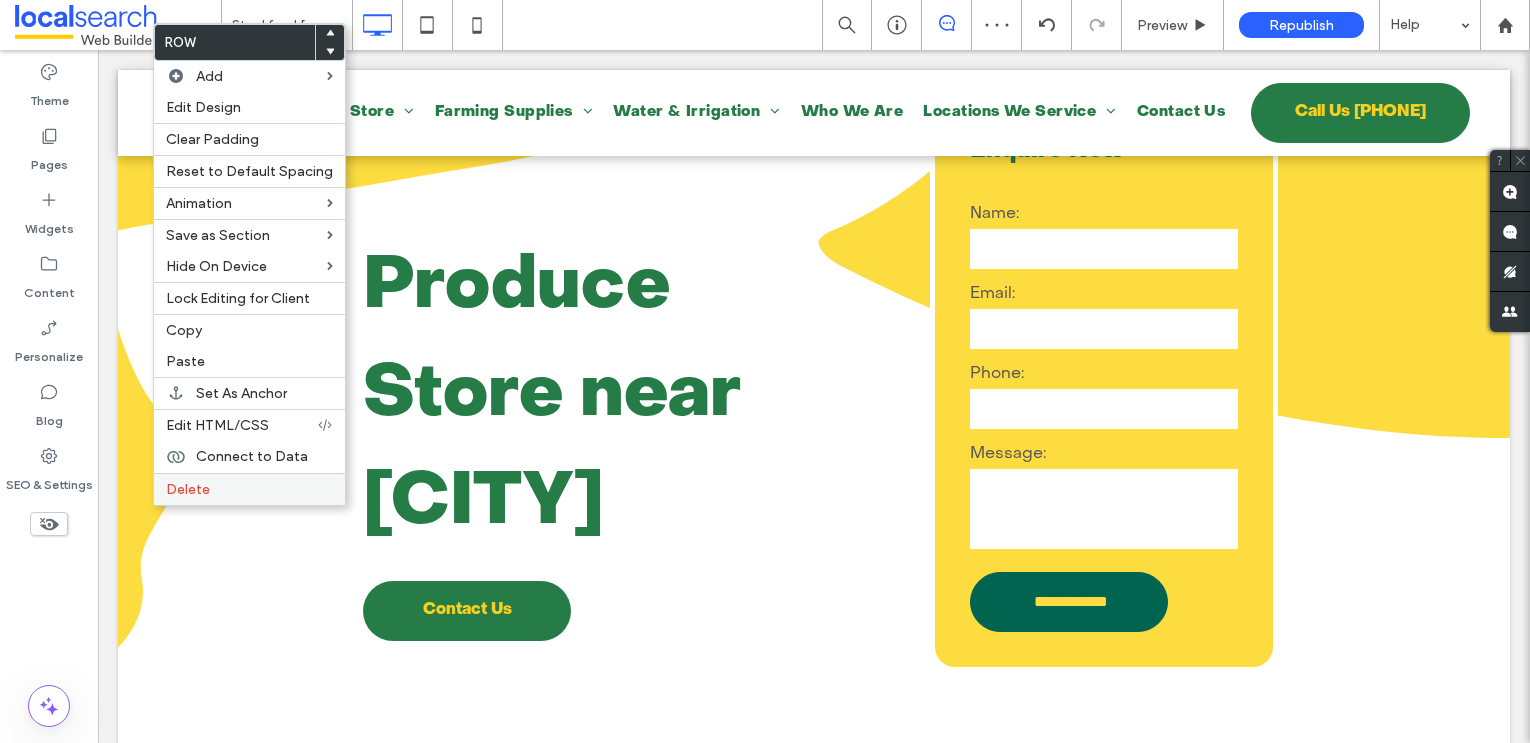 click on "Delete" at bounding box center [188, 489] 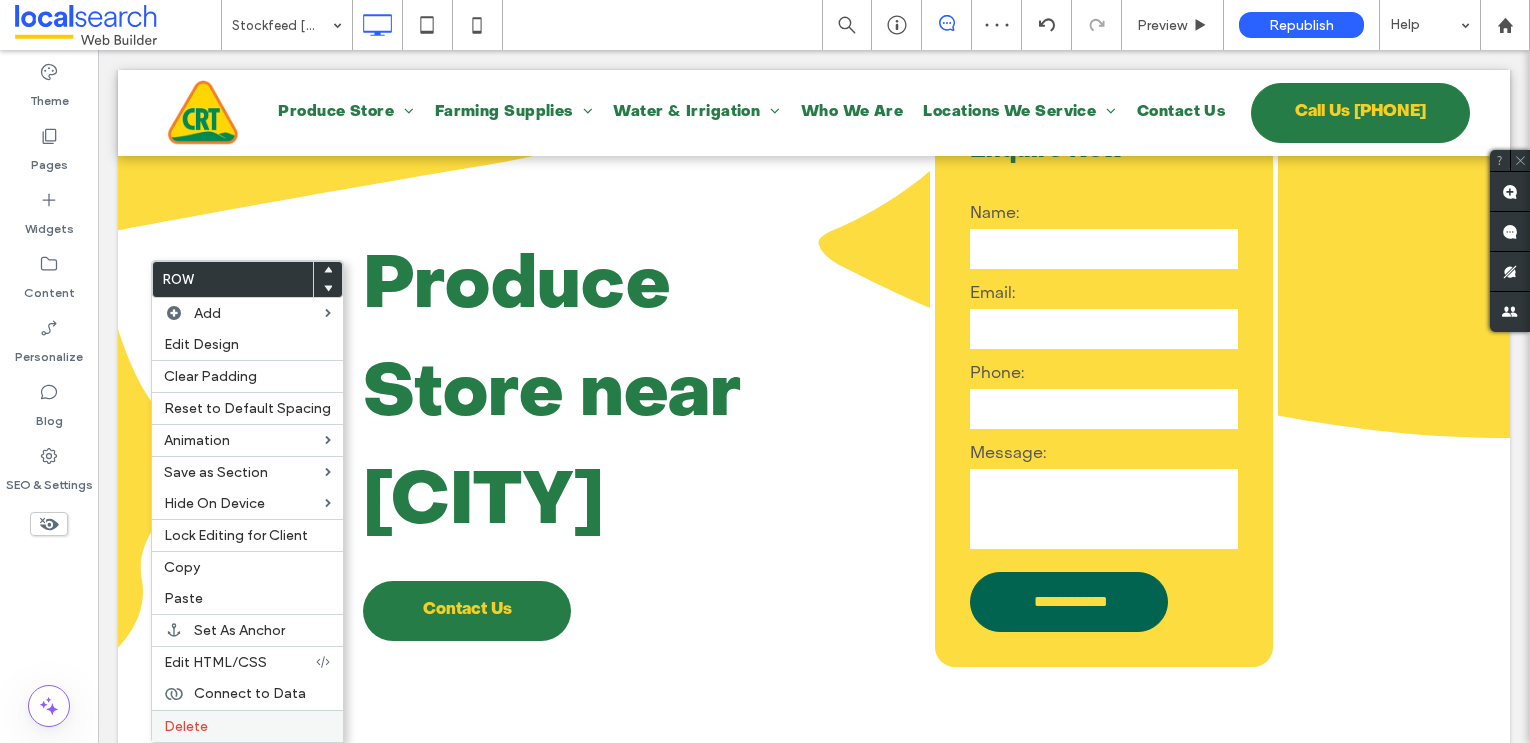 click on "Delete" at bounding box center [247, 726] 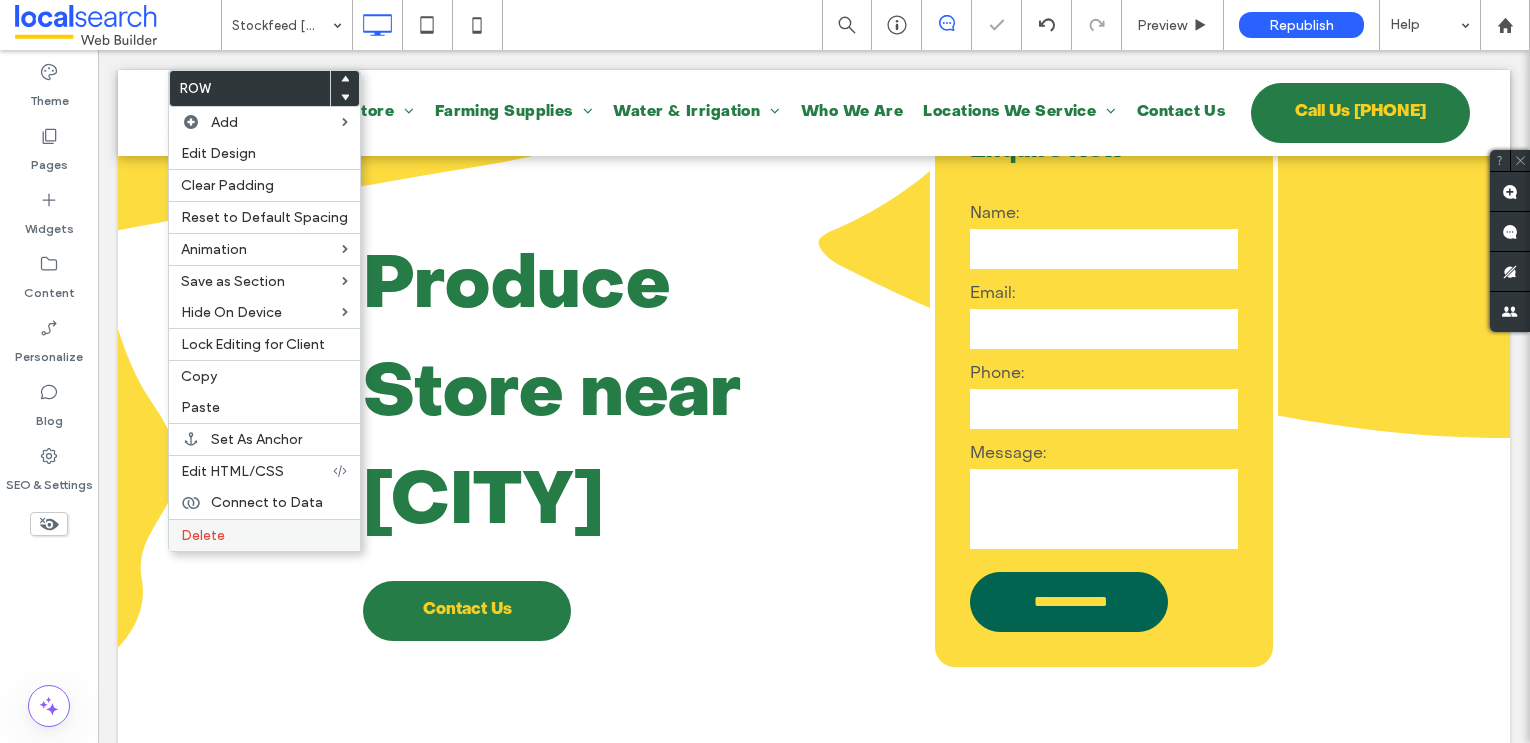 click on "Delete" at bounding box center [203, 535] 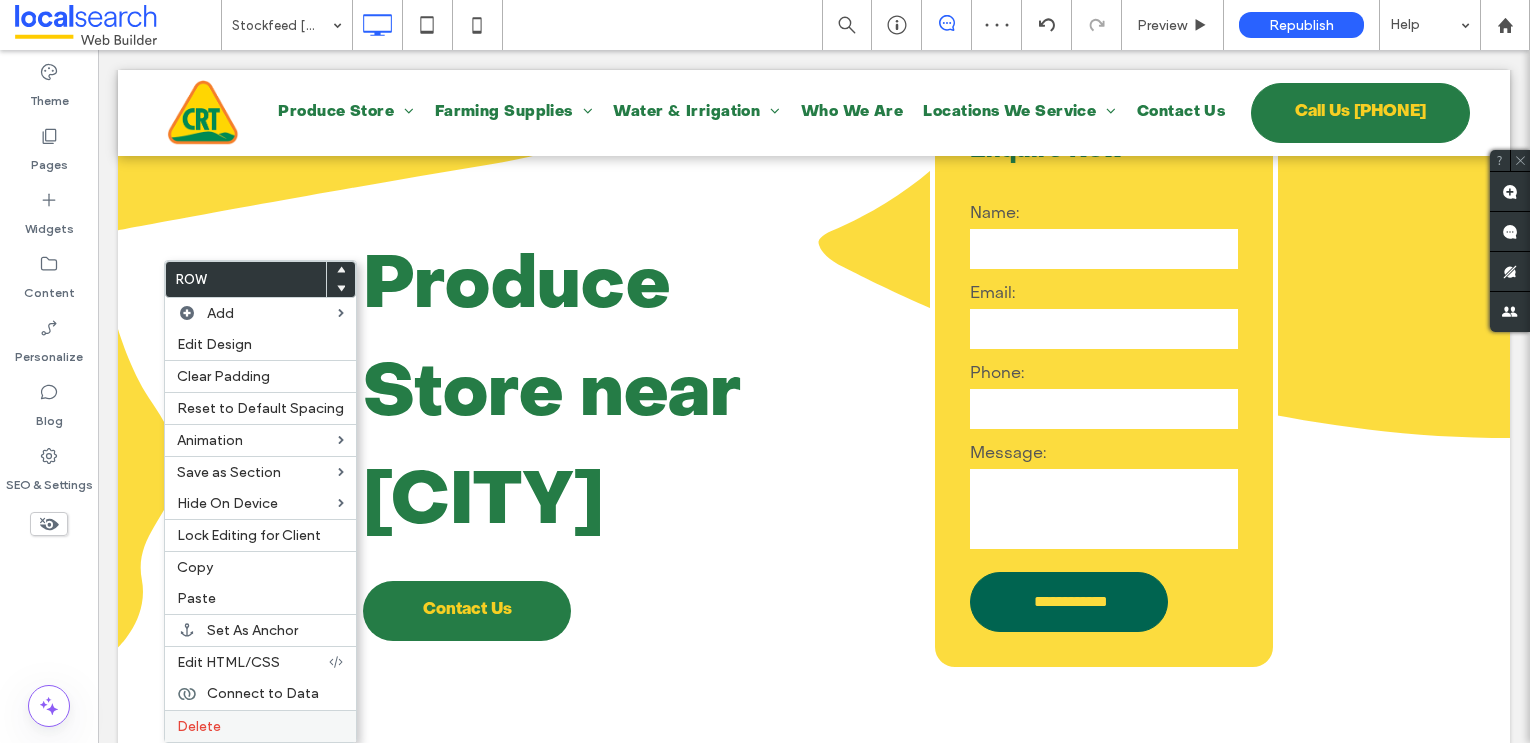 click on "Delete" at bounding box center (199, 726) 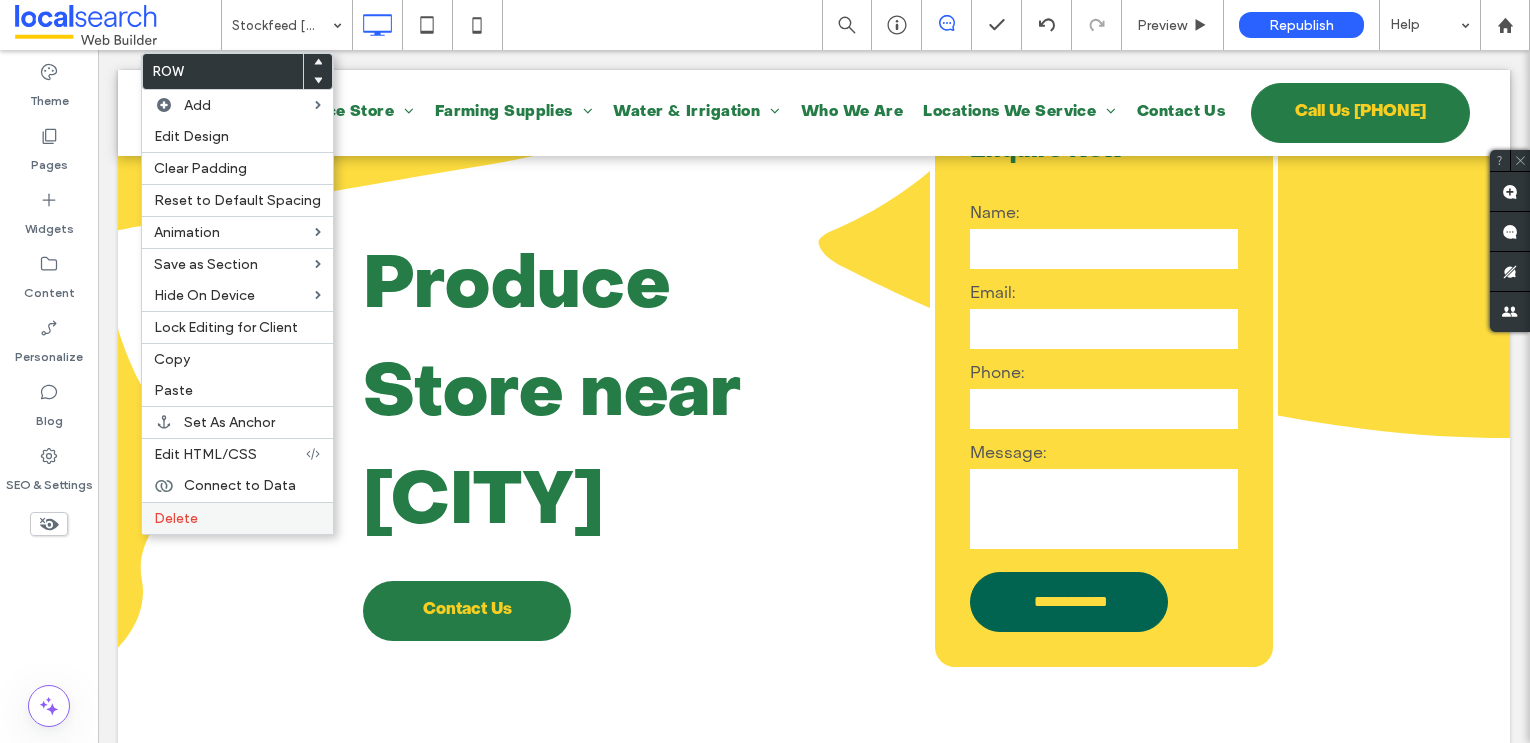 click on "Delete" at bounding box center (176, 518) 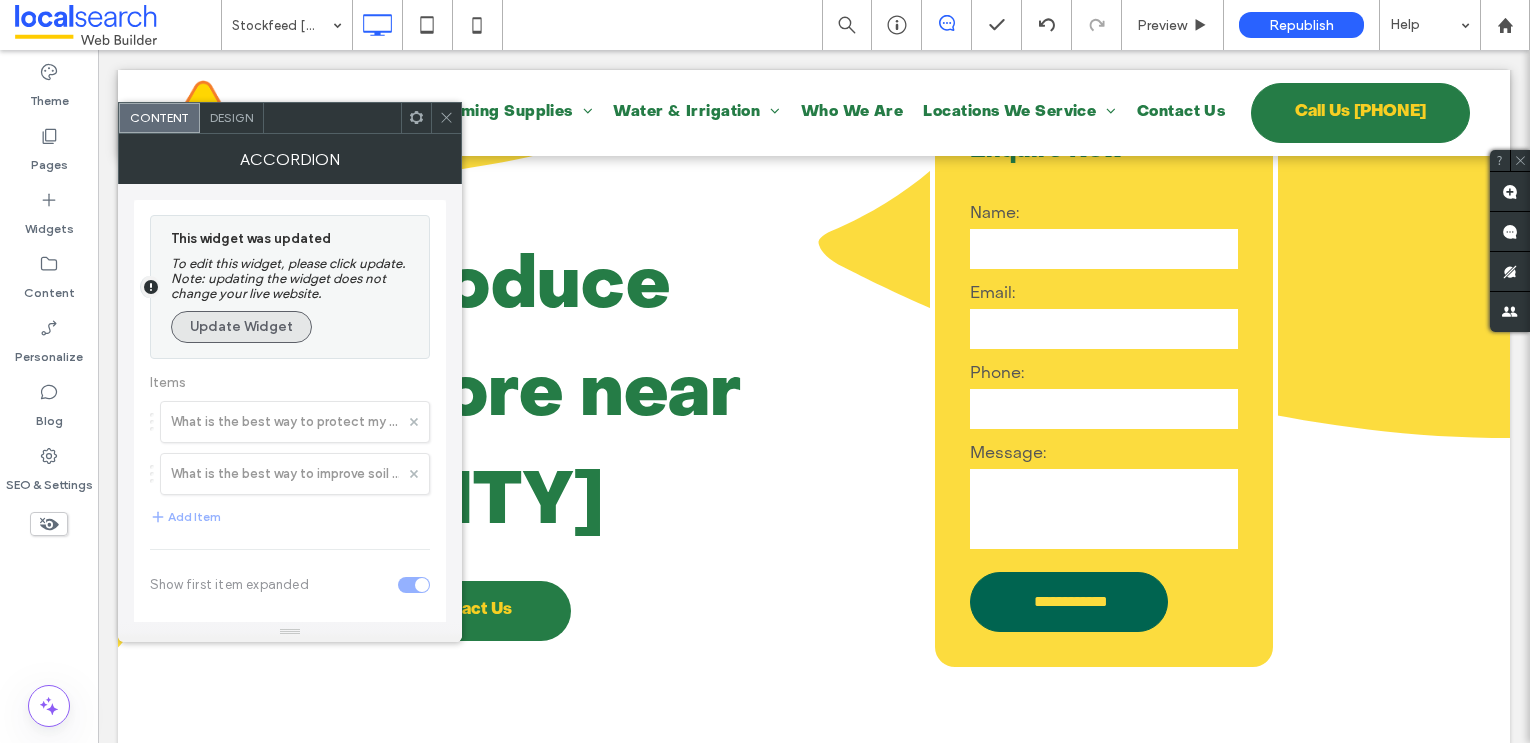 click on "Update Widget" at bounding box center [241, 327] 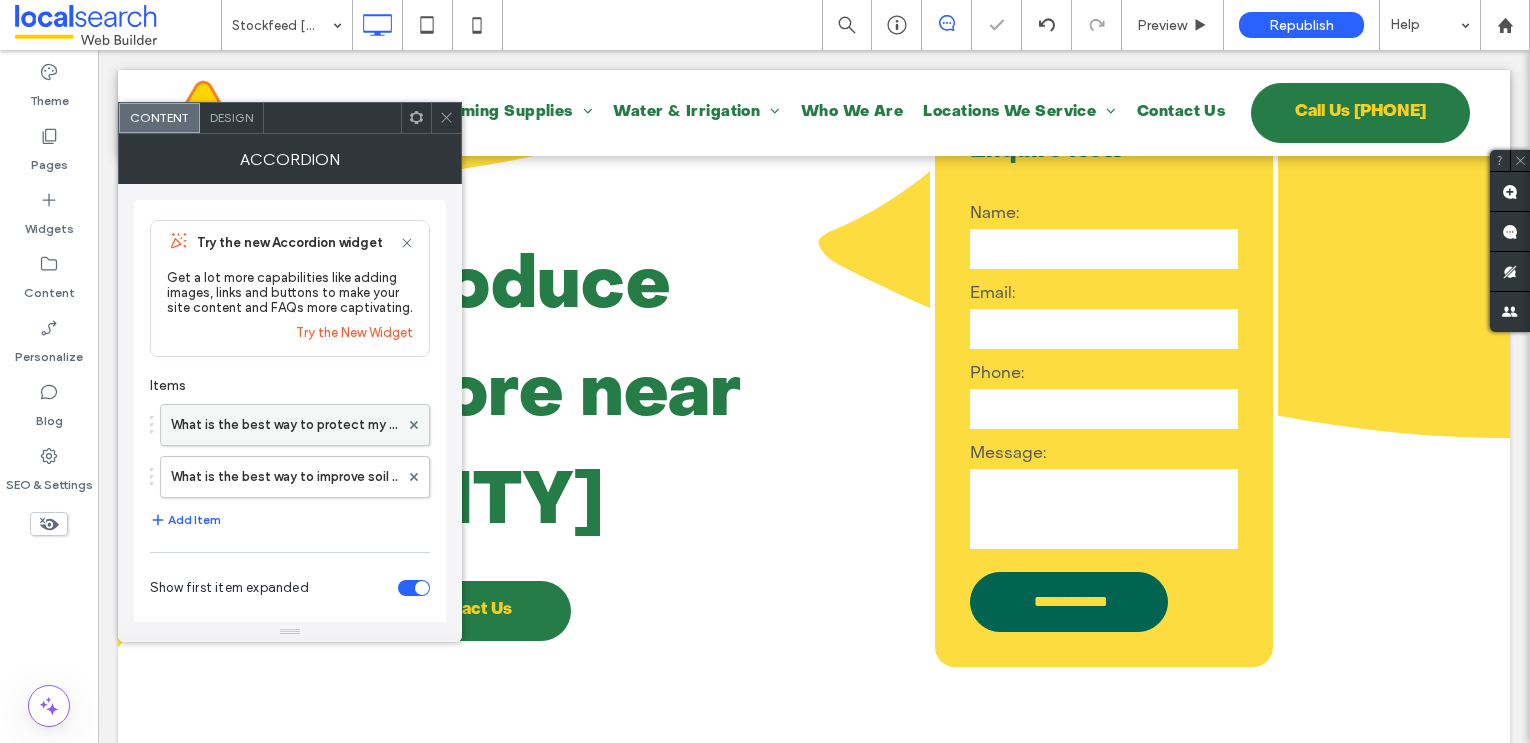 click on "What is the best way to protect my crops from pests?" at bounding box center [285, 425] 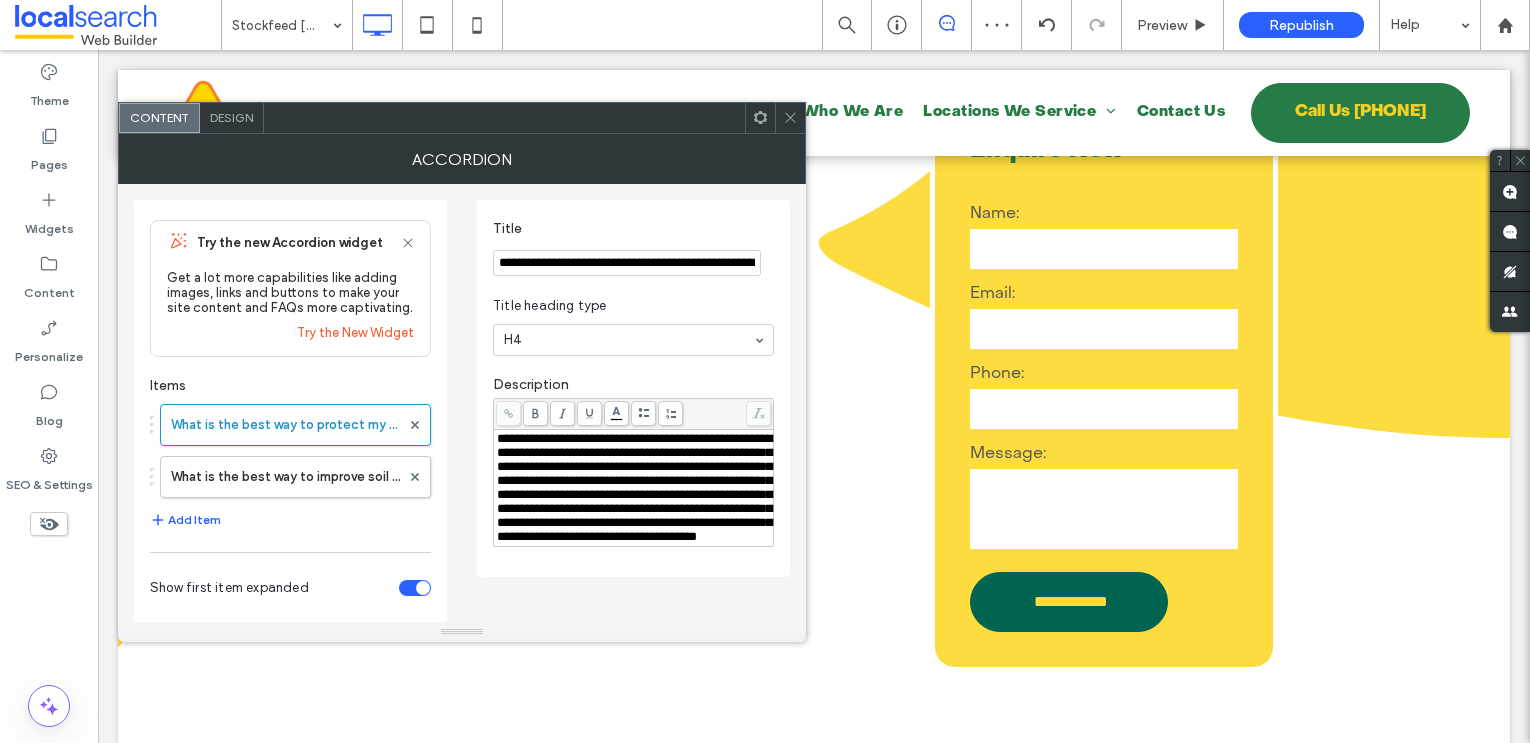 click on "**********" at bounding box center [627, 263] 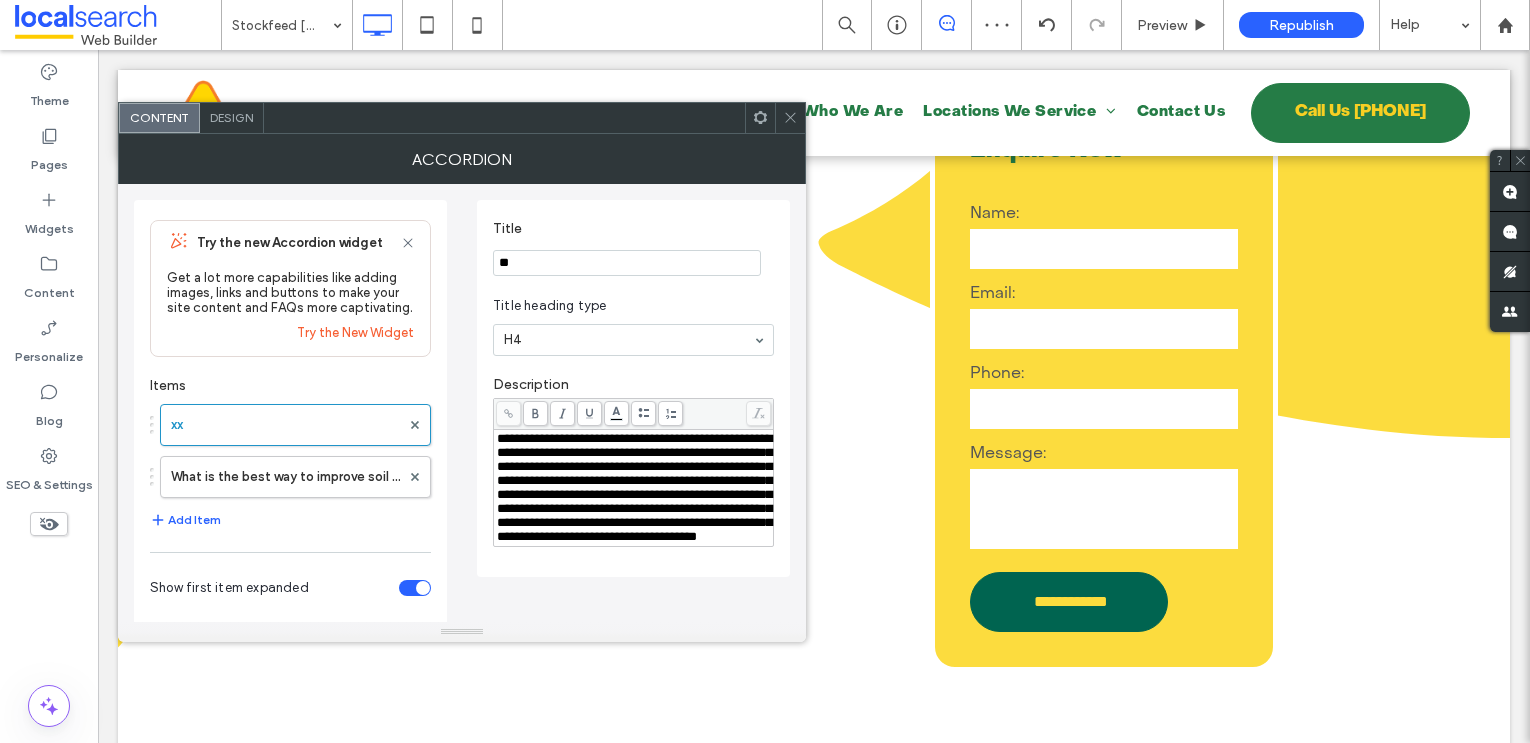 type on "**" 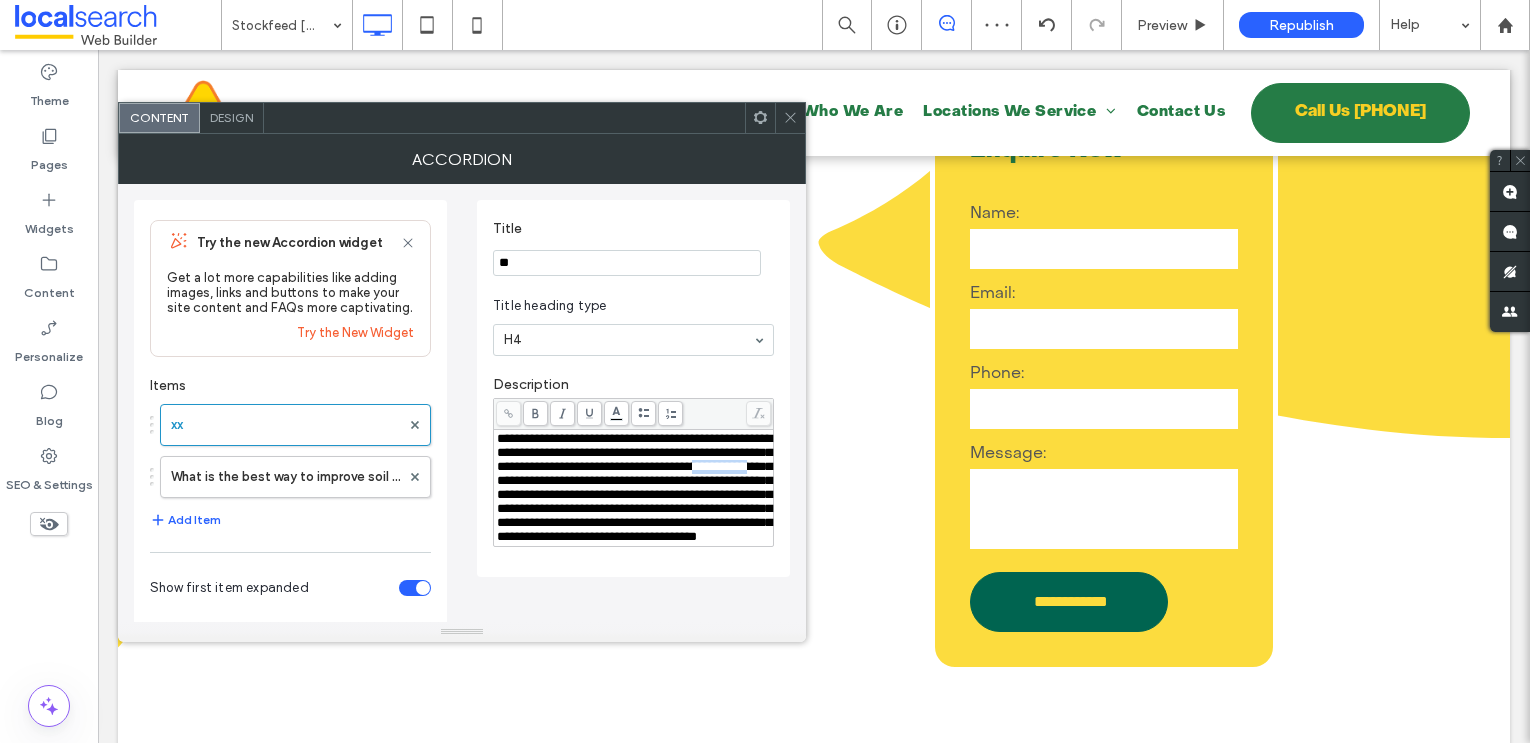 click on "**********" at bounding box center (634, 487) 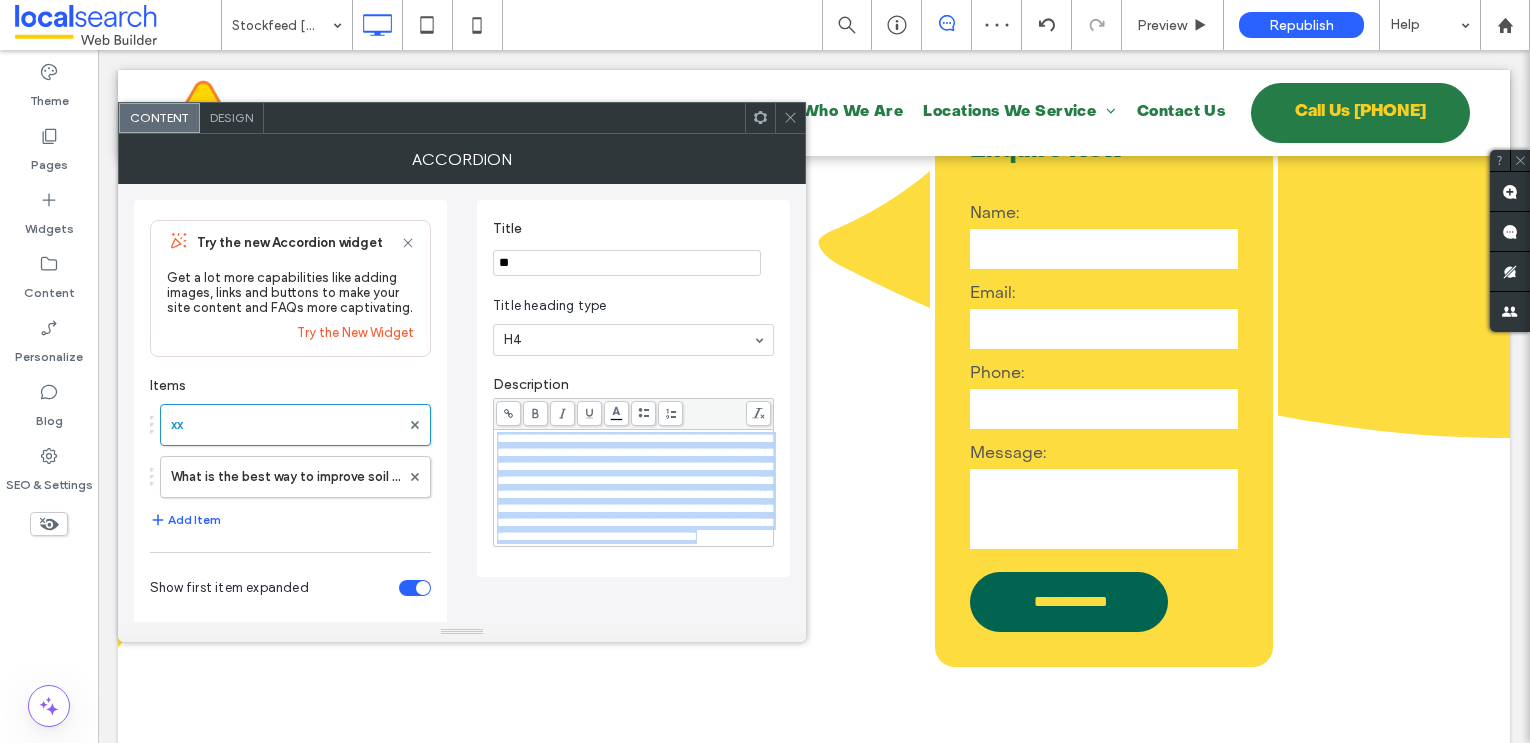 click on "**********" at bounding box center (634, 487) 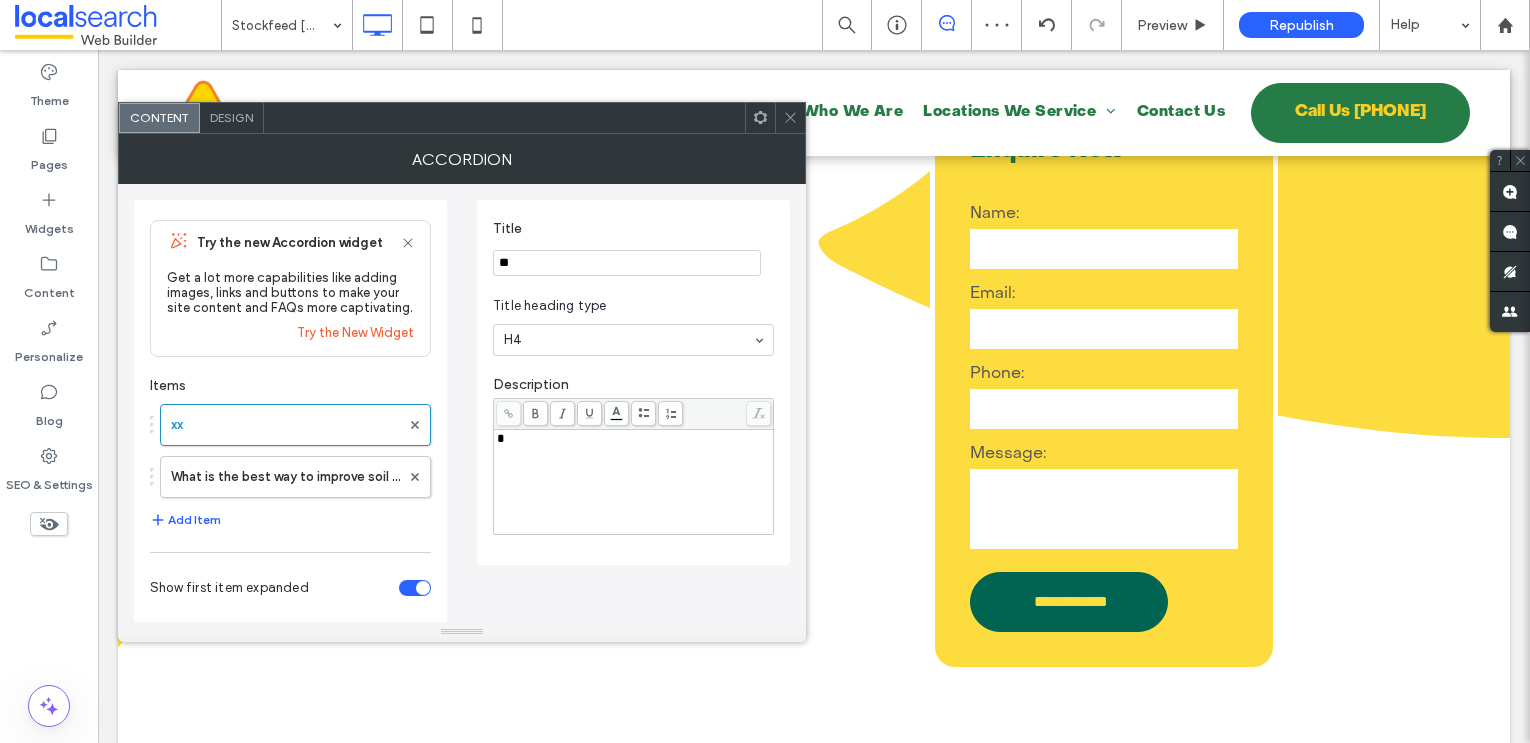 type 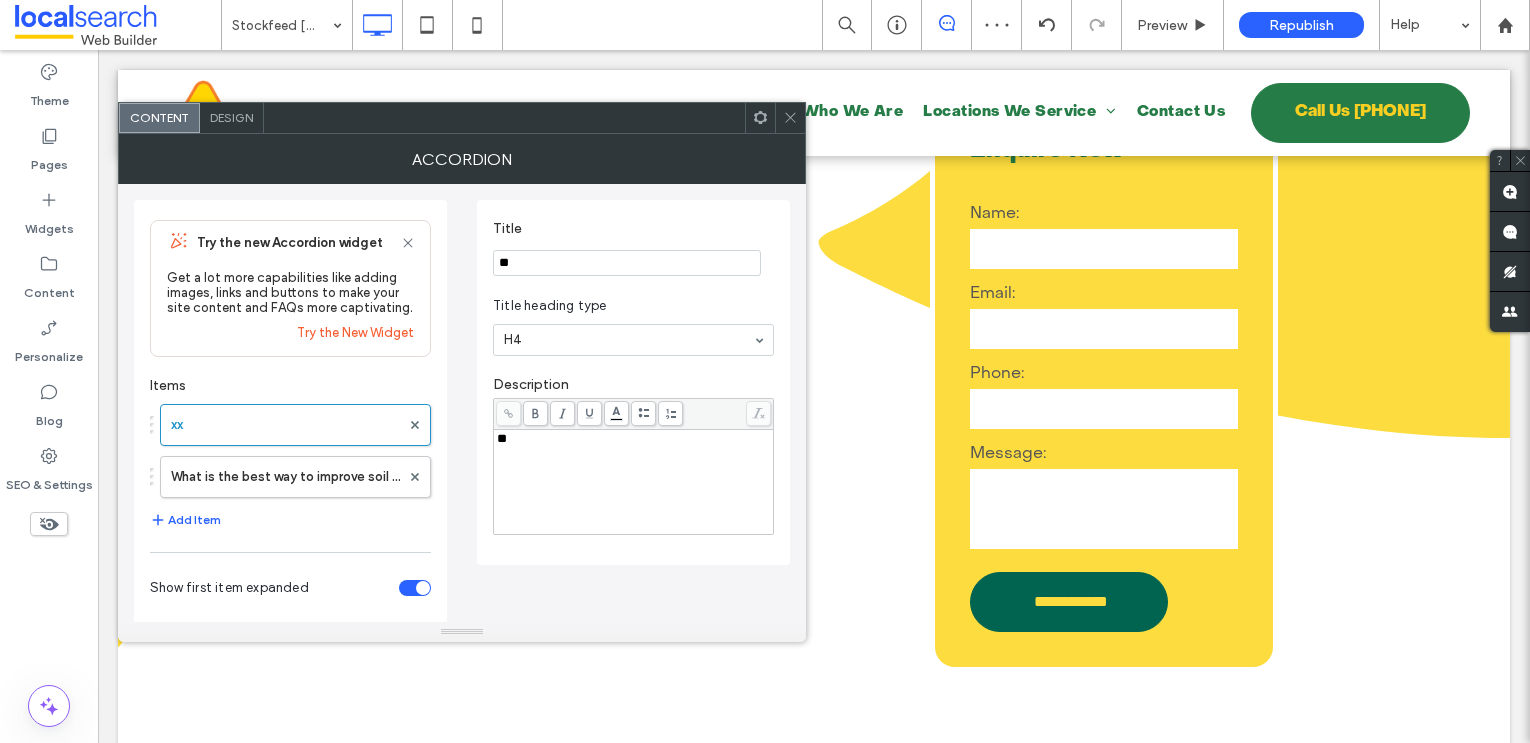 click on "**" at bounding box center (627, 263) 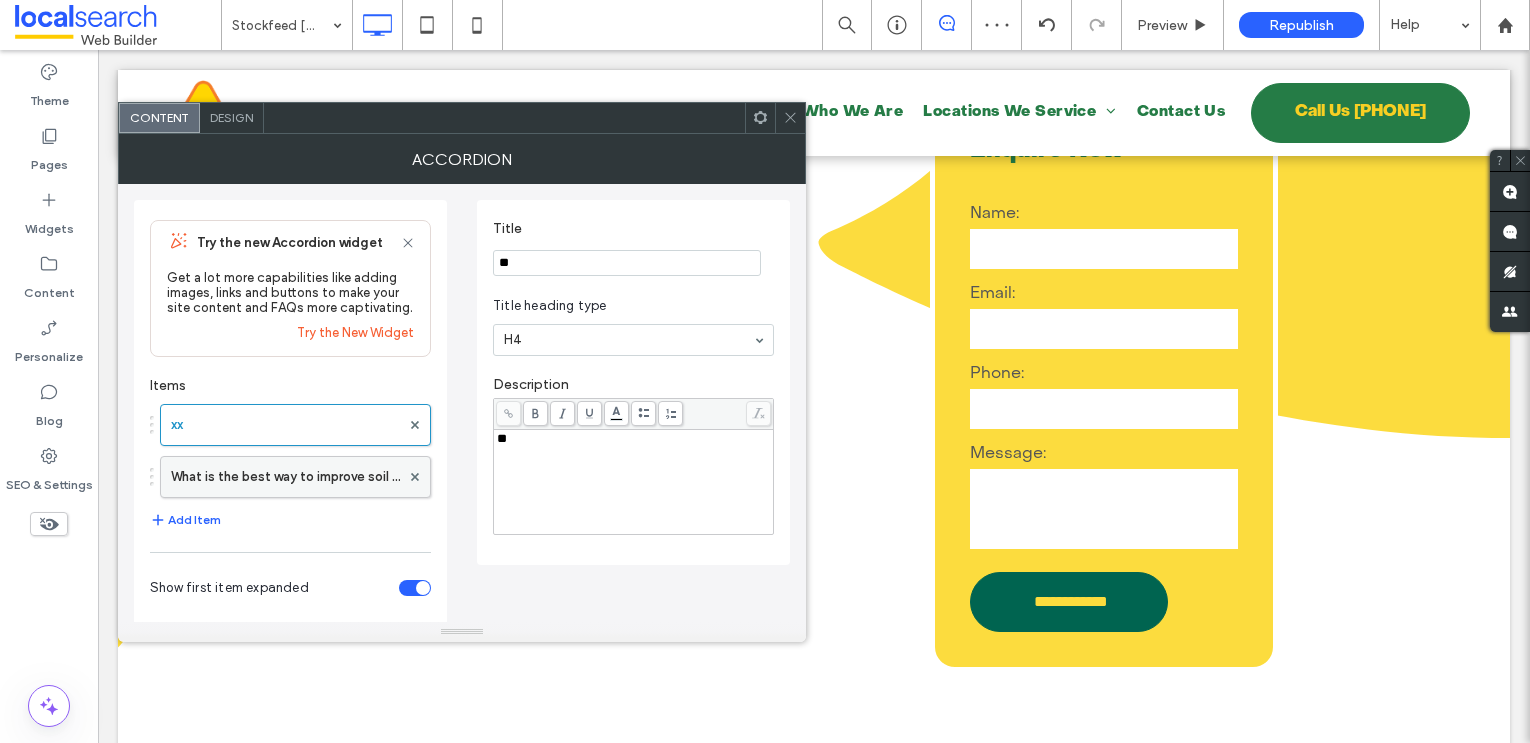 click on "What is the best way to improve soil fertility?" at bounding box center [285, 477] 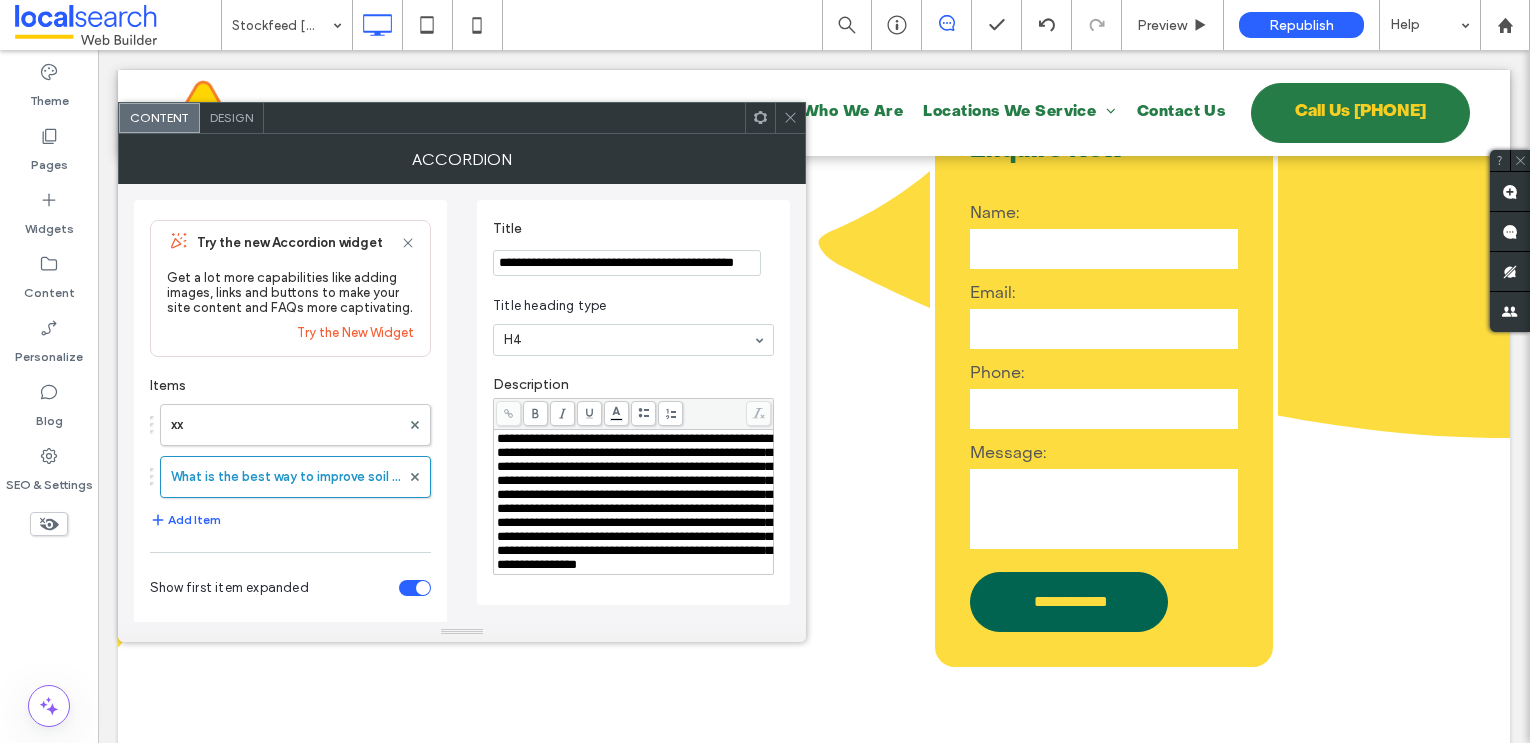 click on "**********" at bounding box center (627, 263) 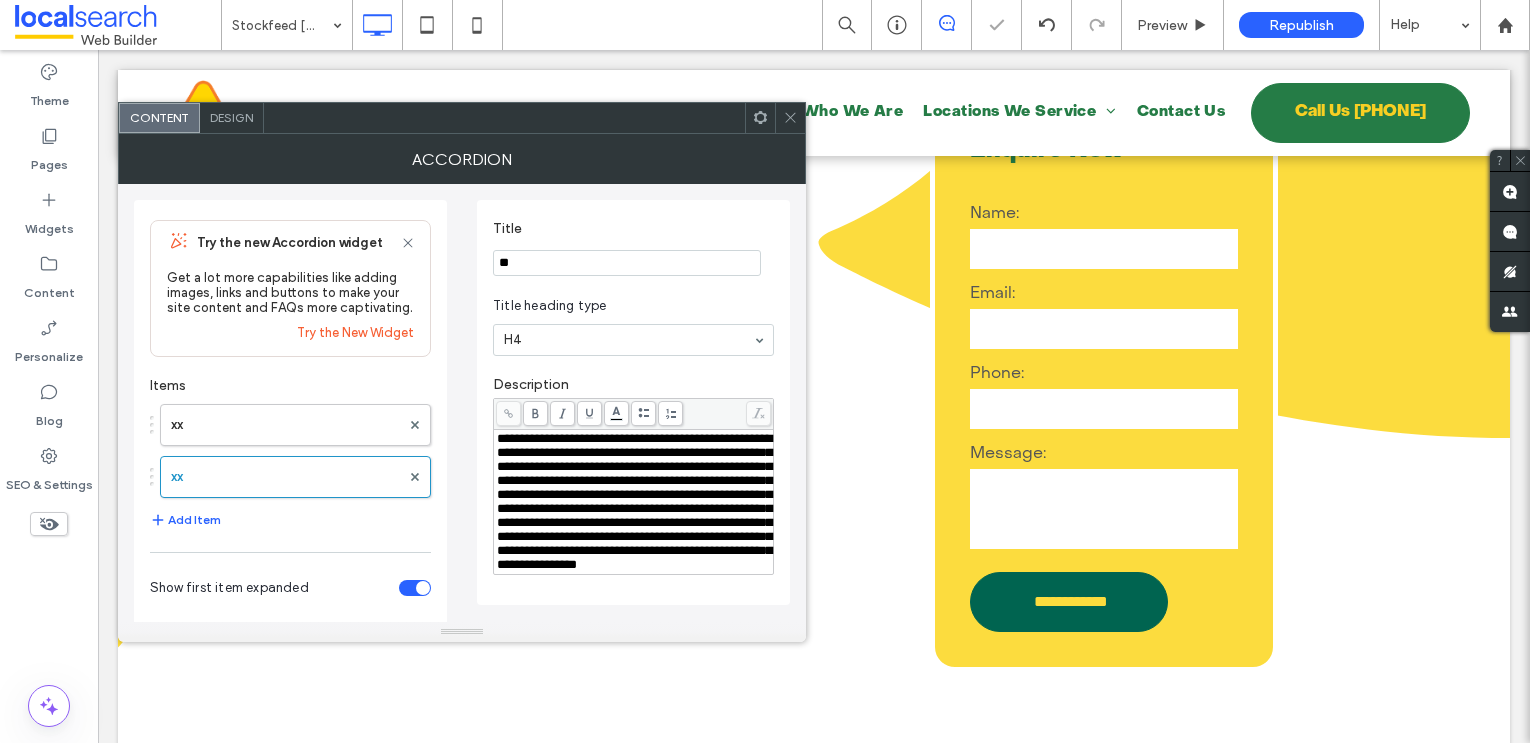 type on "**" 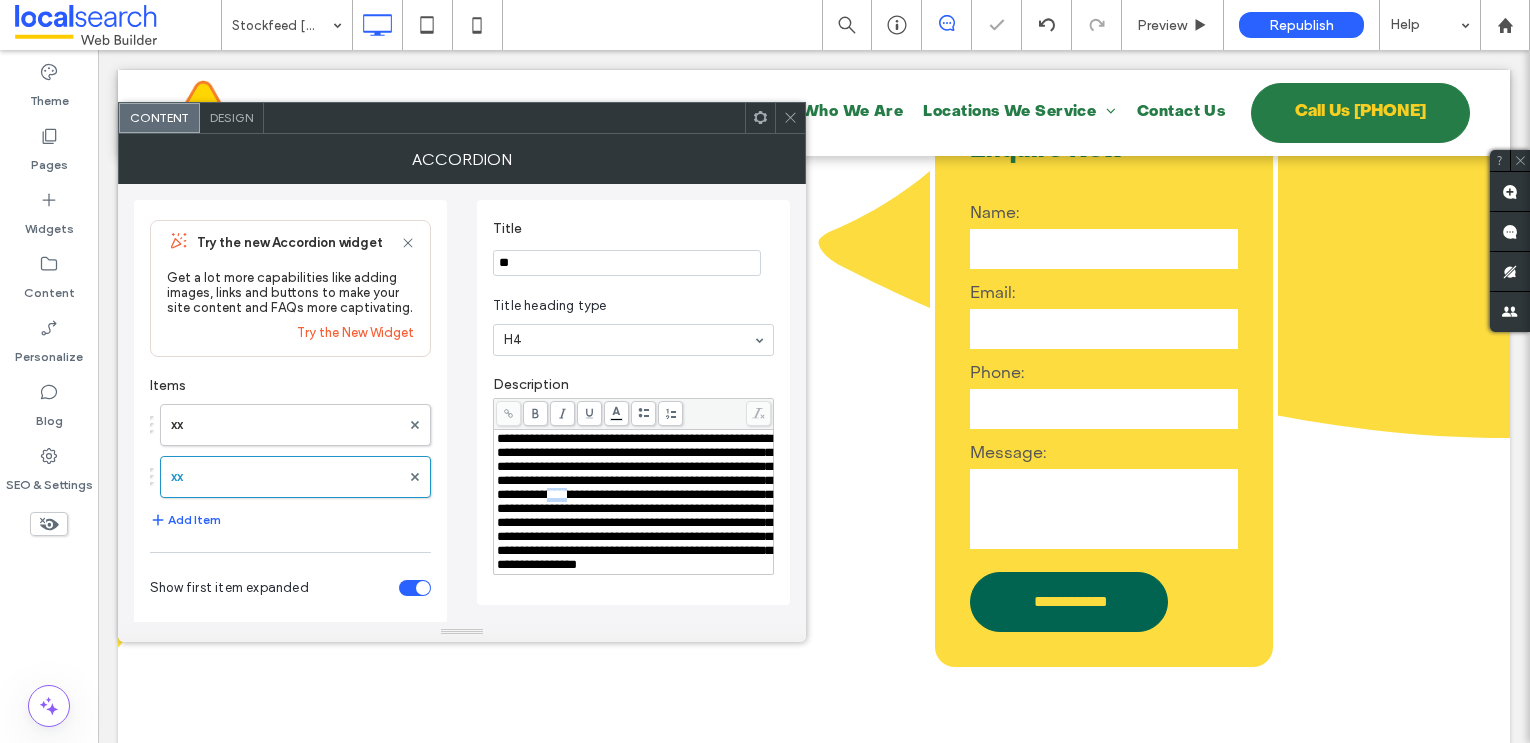 click on "**********" at bounding box center [634, 501] 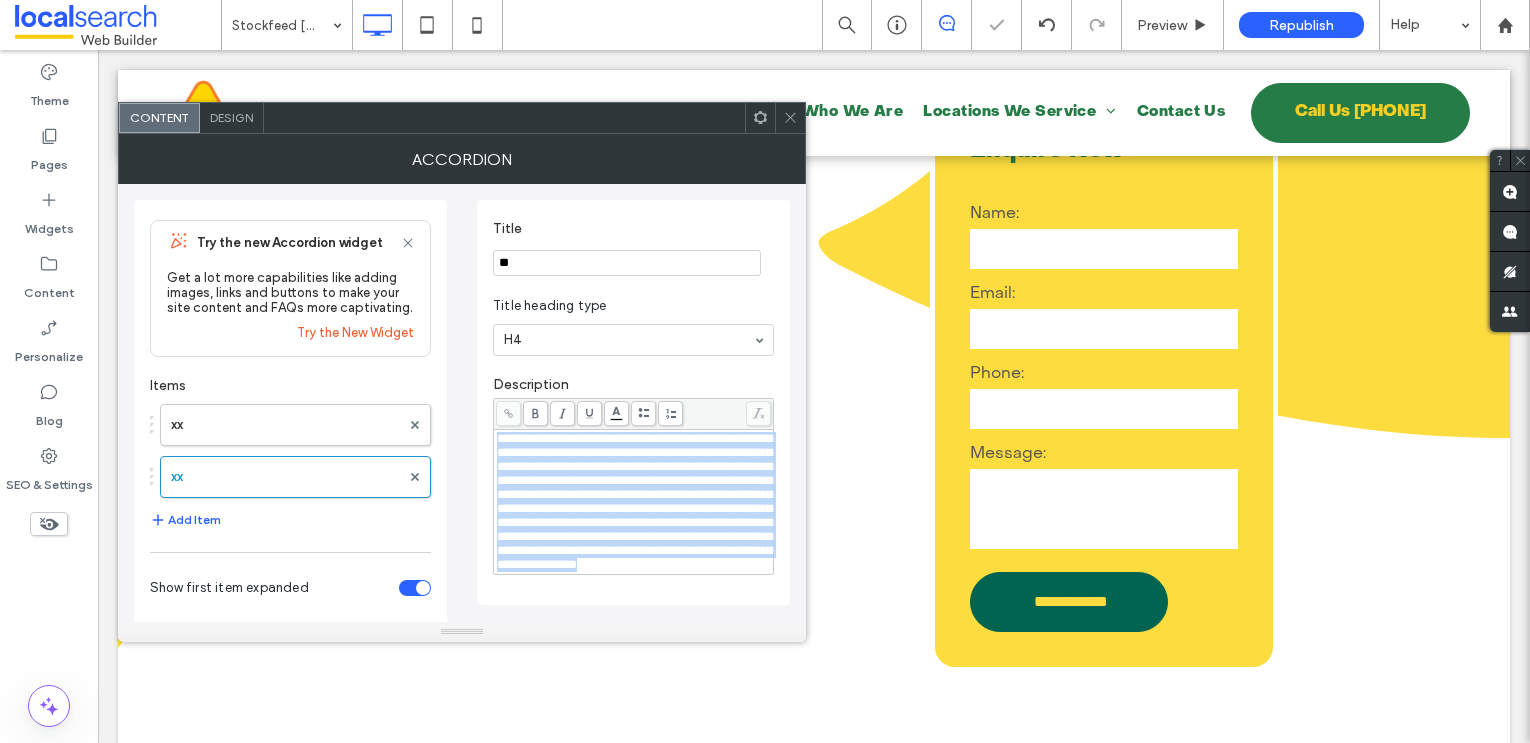 click on "**********" at bounding box center (634, 501) 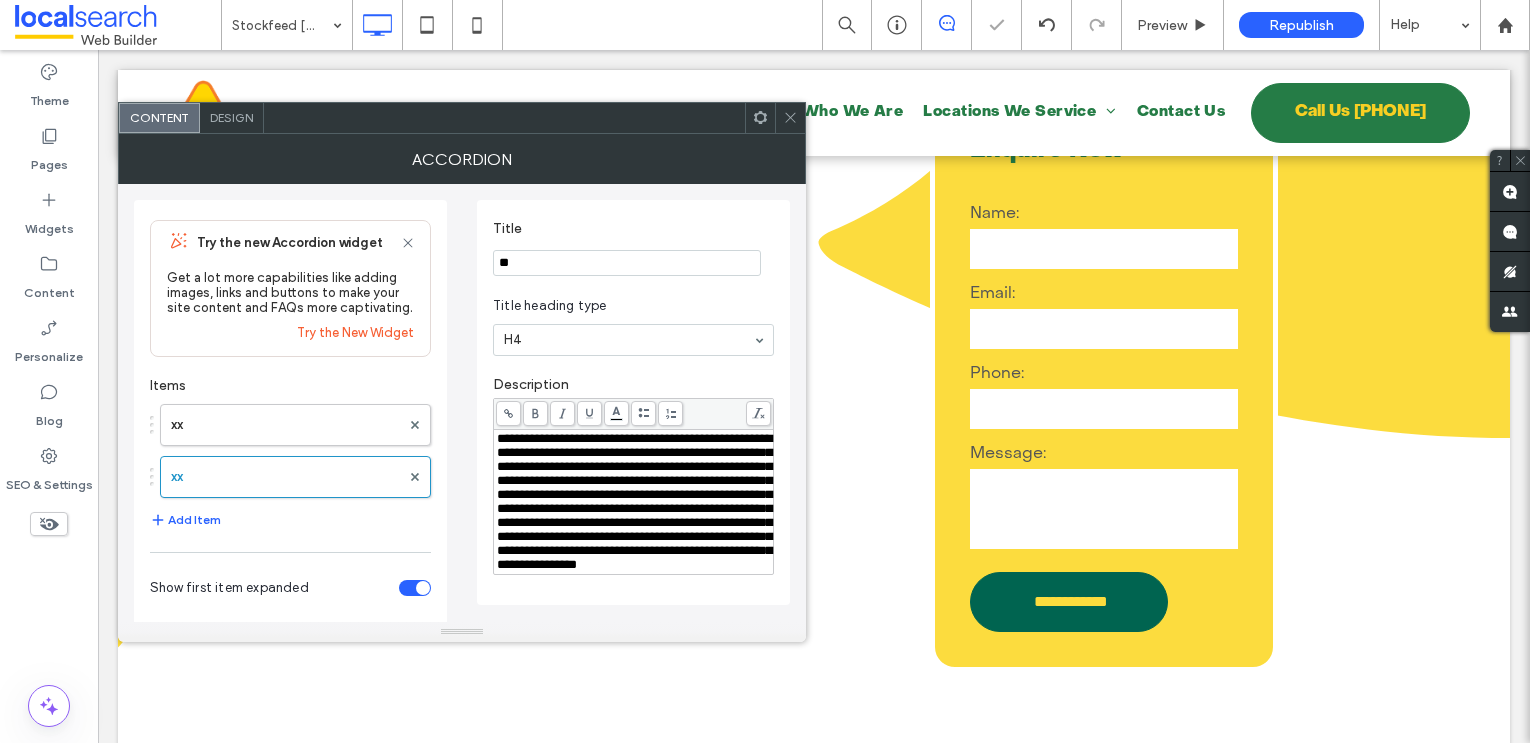 type 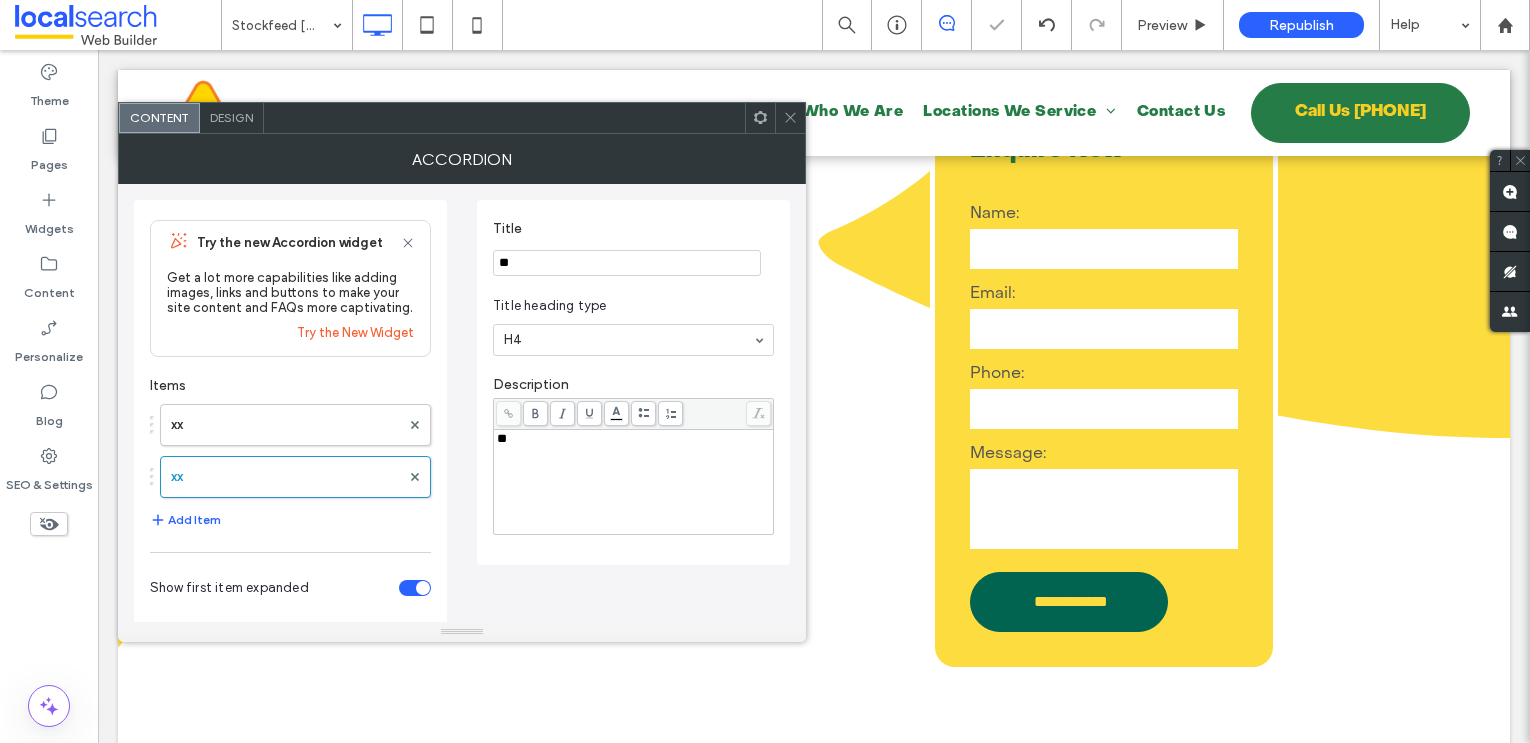 click on "**" at bounding box center [627, 263] 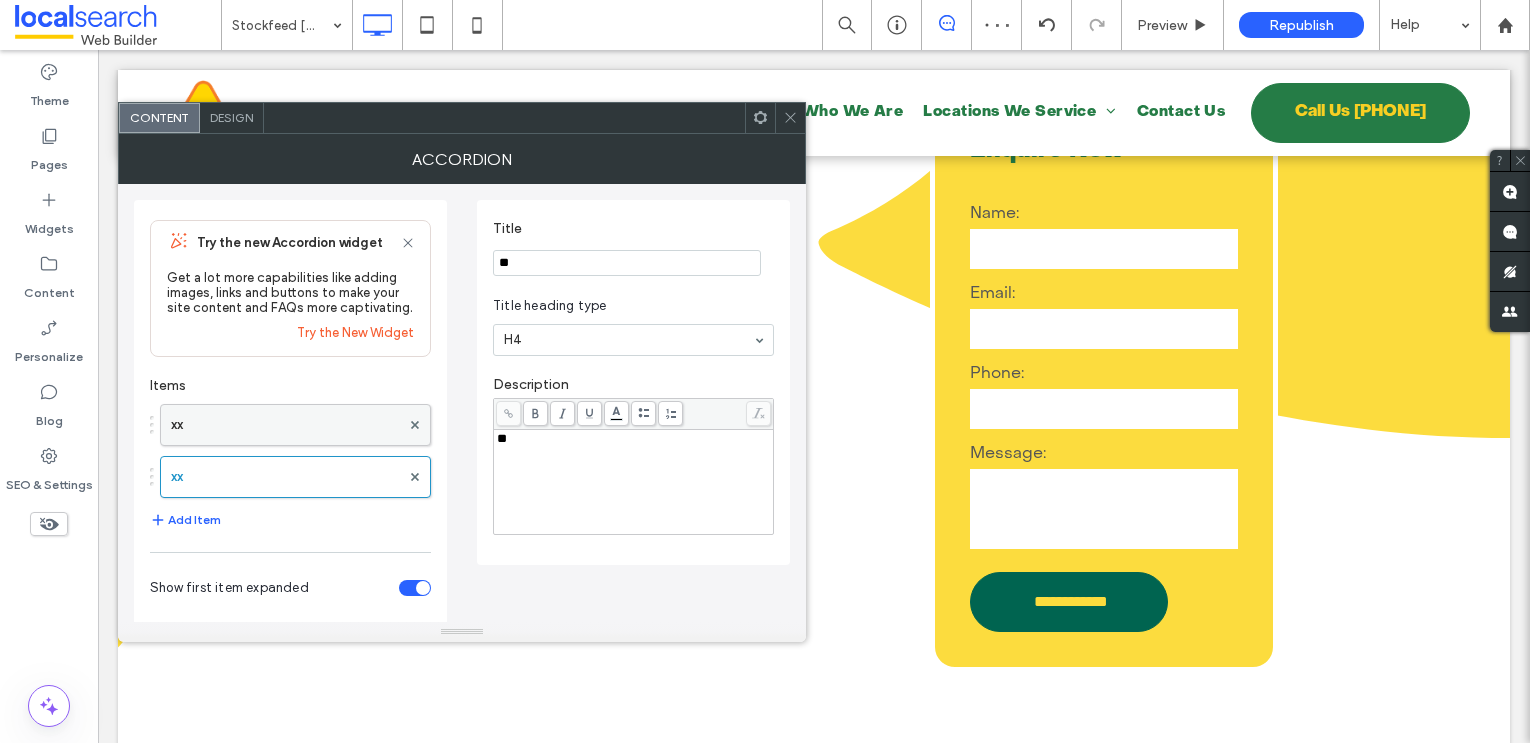 click on "xx" at bounding box center [285, 425] 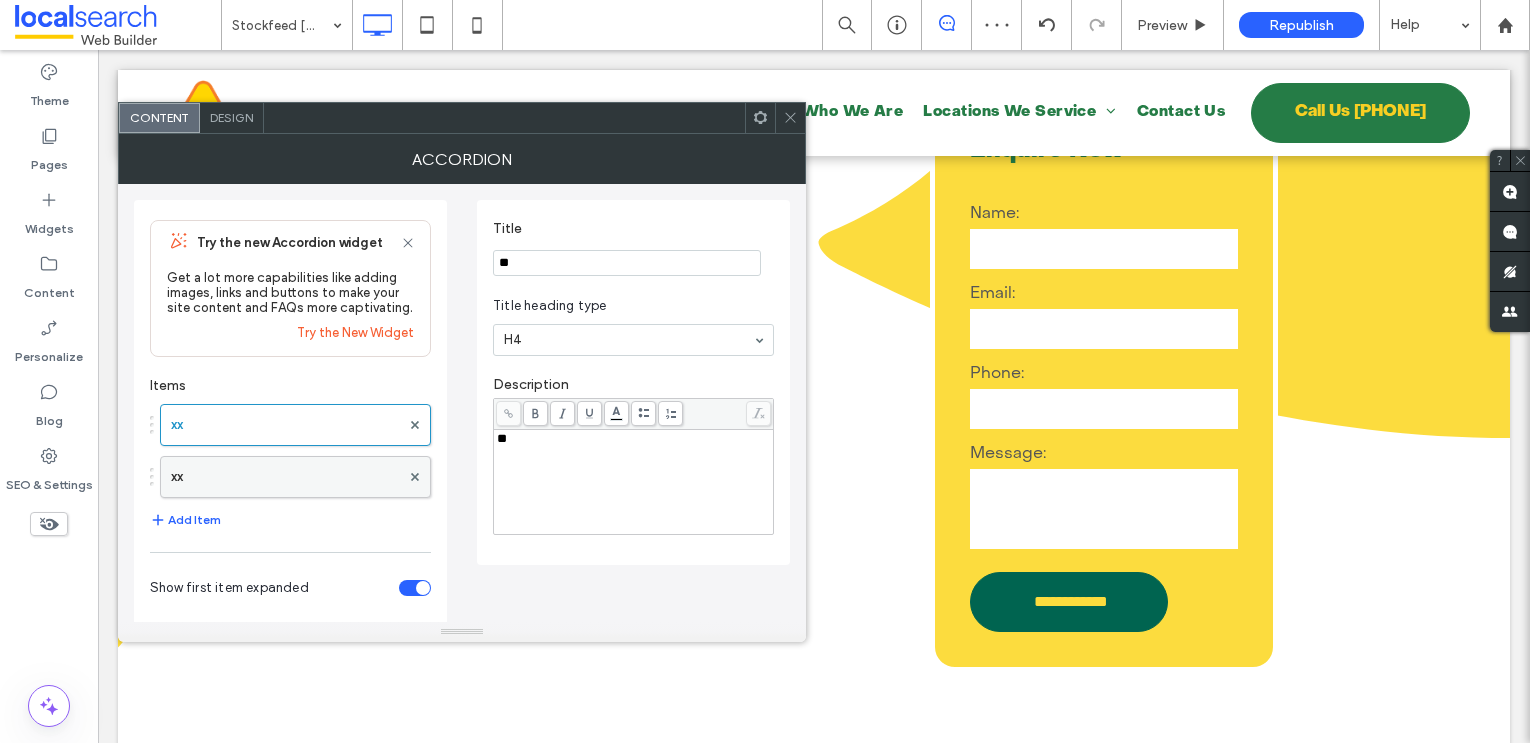 click on "xx" at bounding box center (285, 477) 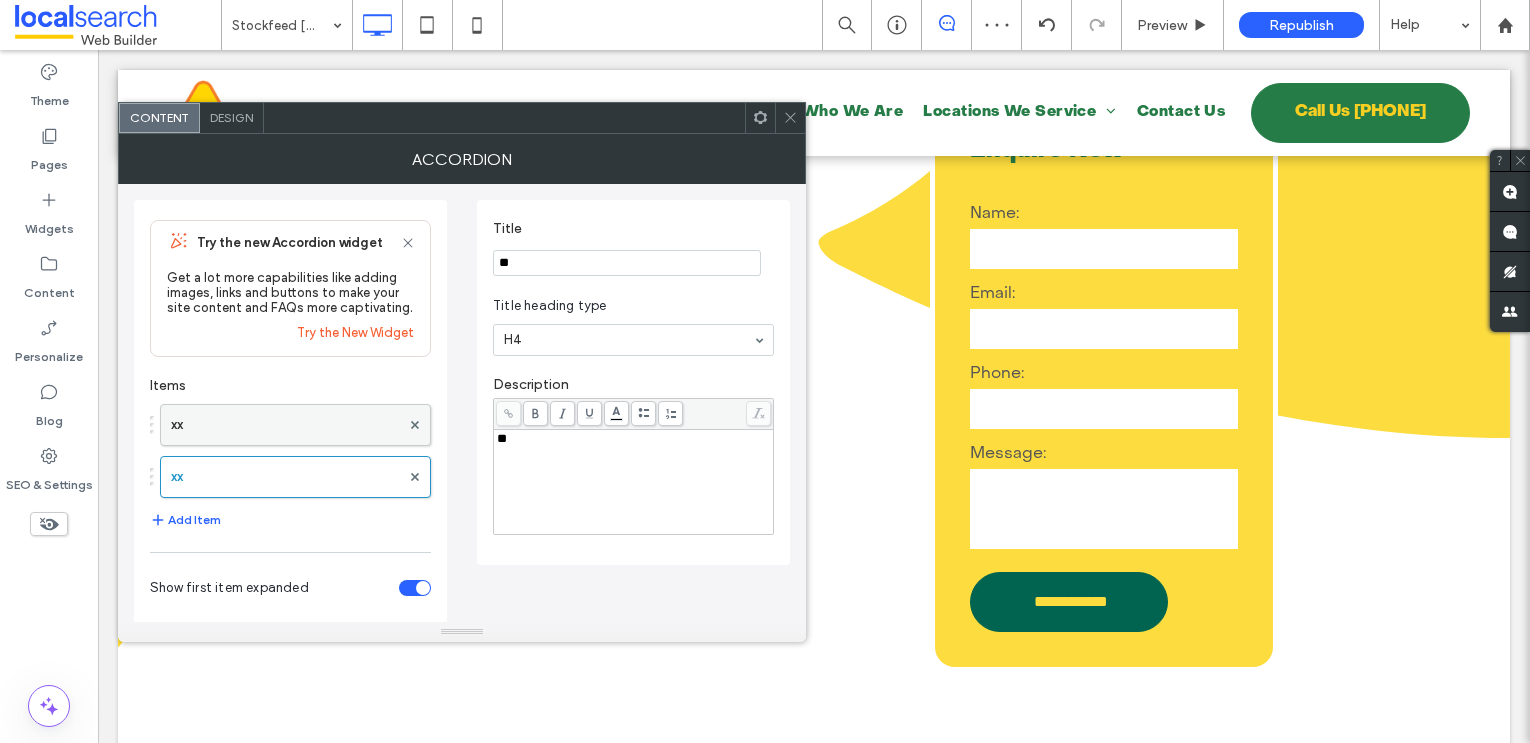 click on "xx" at bounding box center [285, 425] 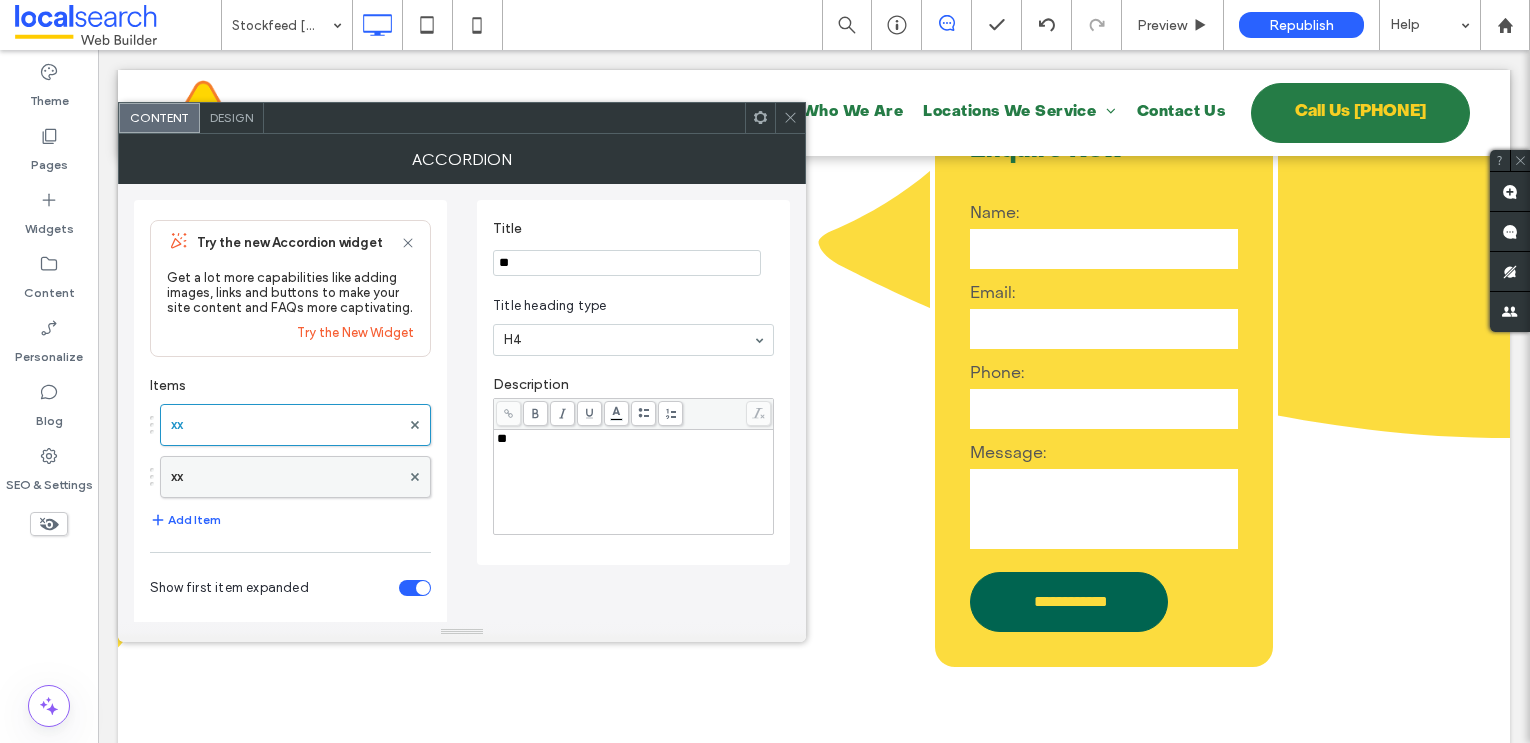 click on "xx" at bounding box center [285, 477] 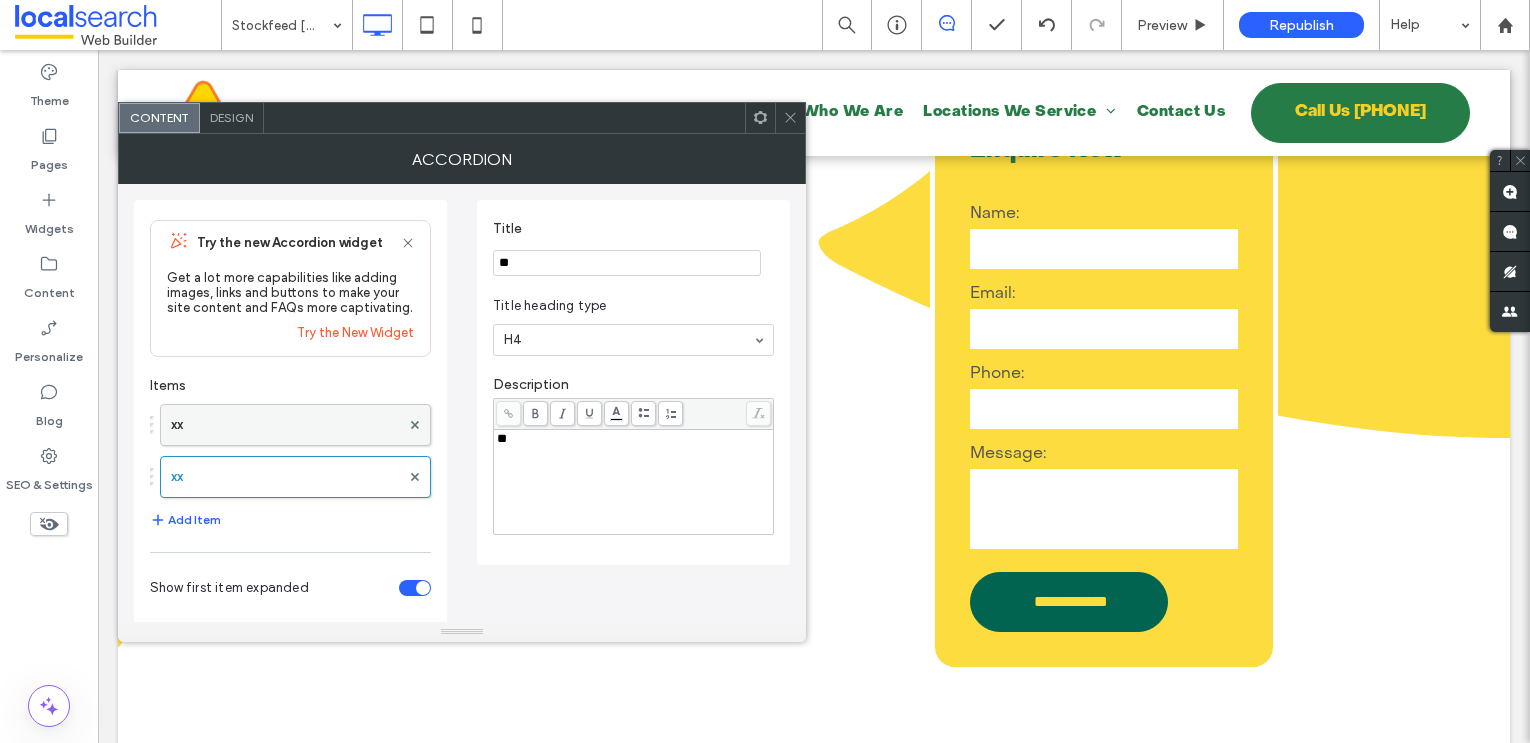 click on "xx" at bounding box center [285, 425] 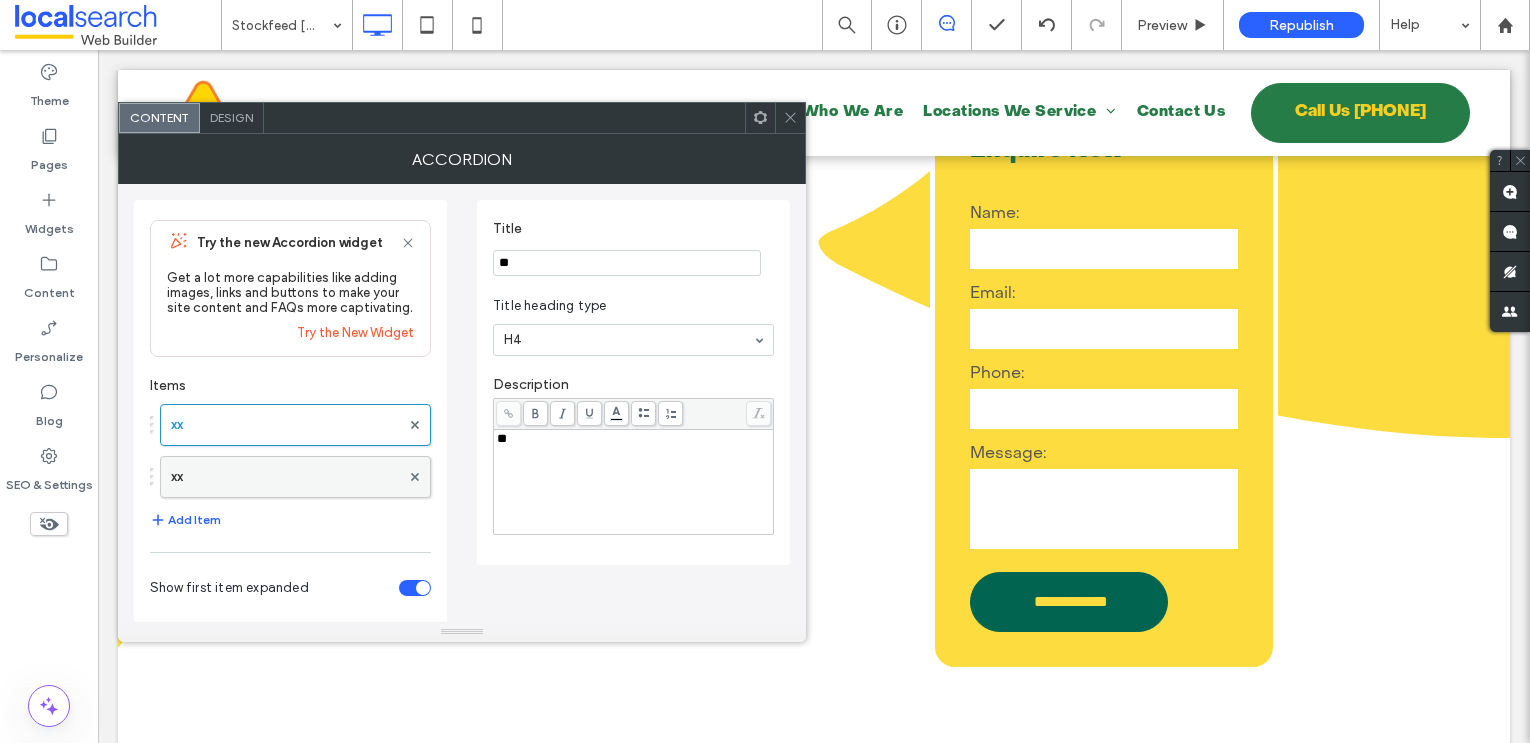 click on "xx" at bounding box center [285, 477] 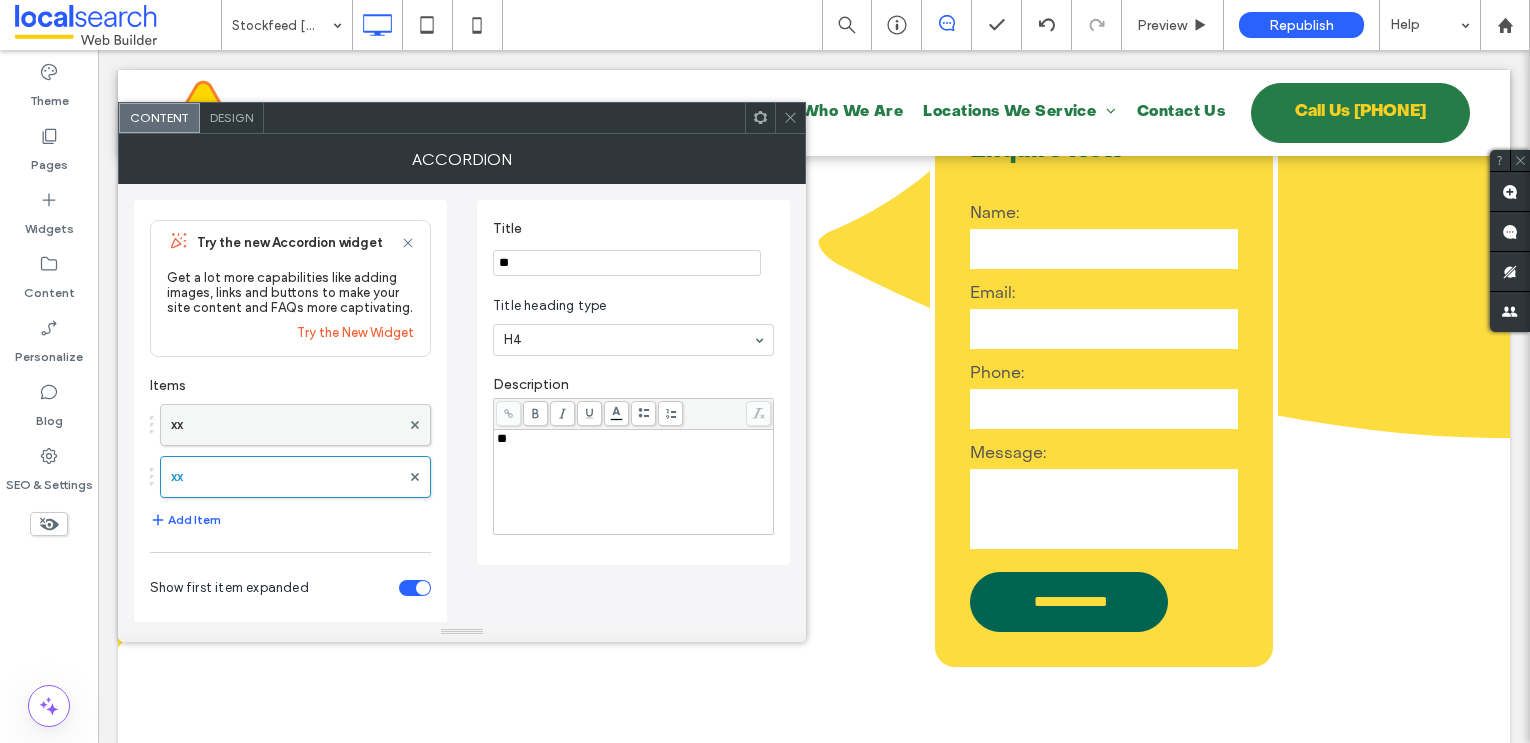 click on "xx" at bounding box center [285, 425] 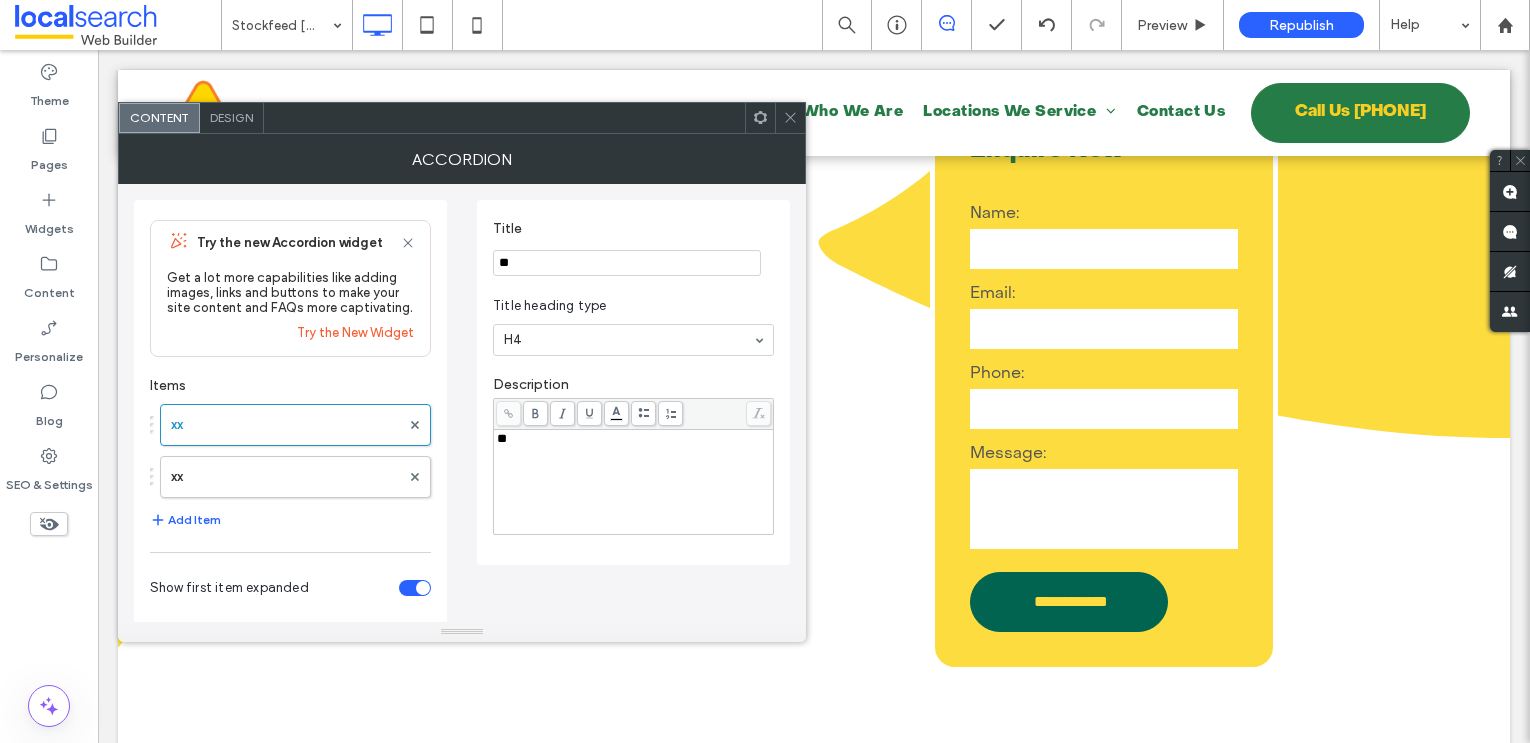 click at bounding box center (790, 118) 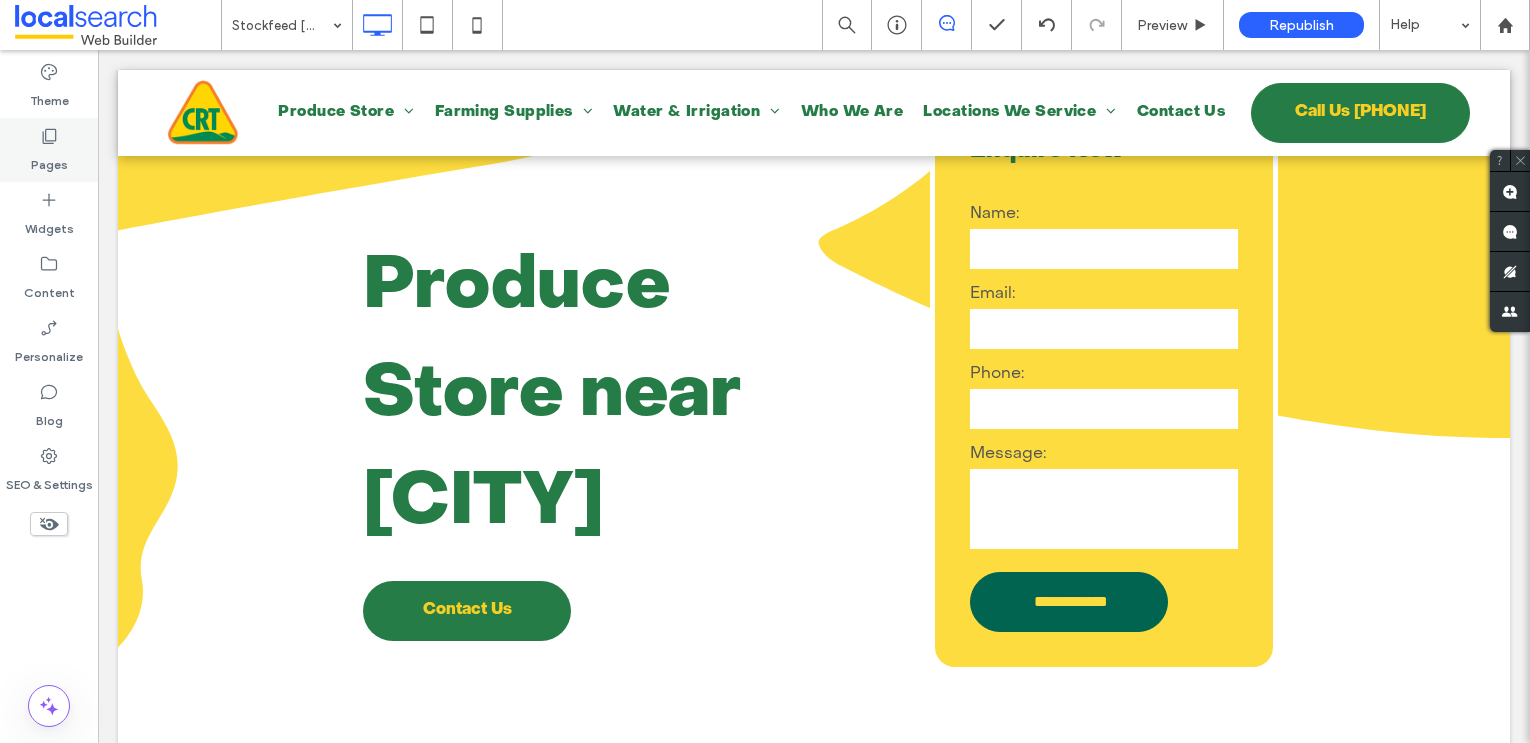 click 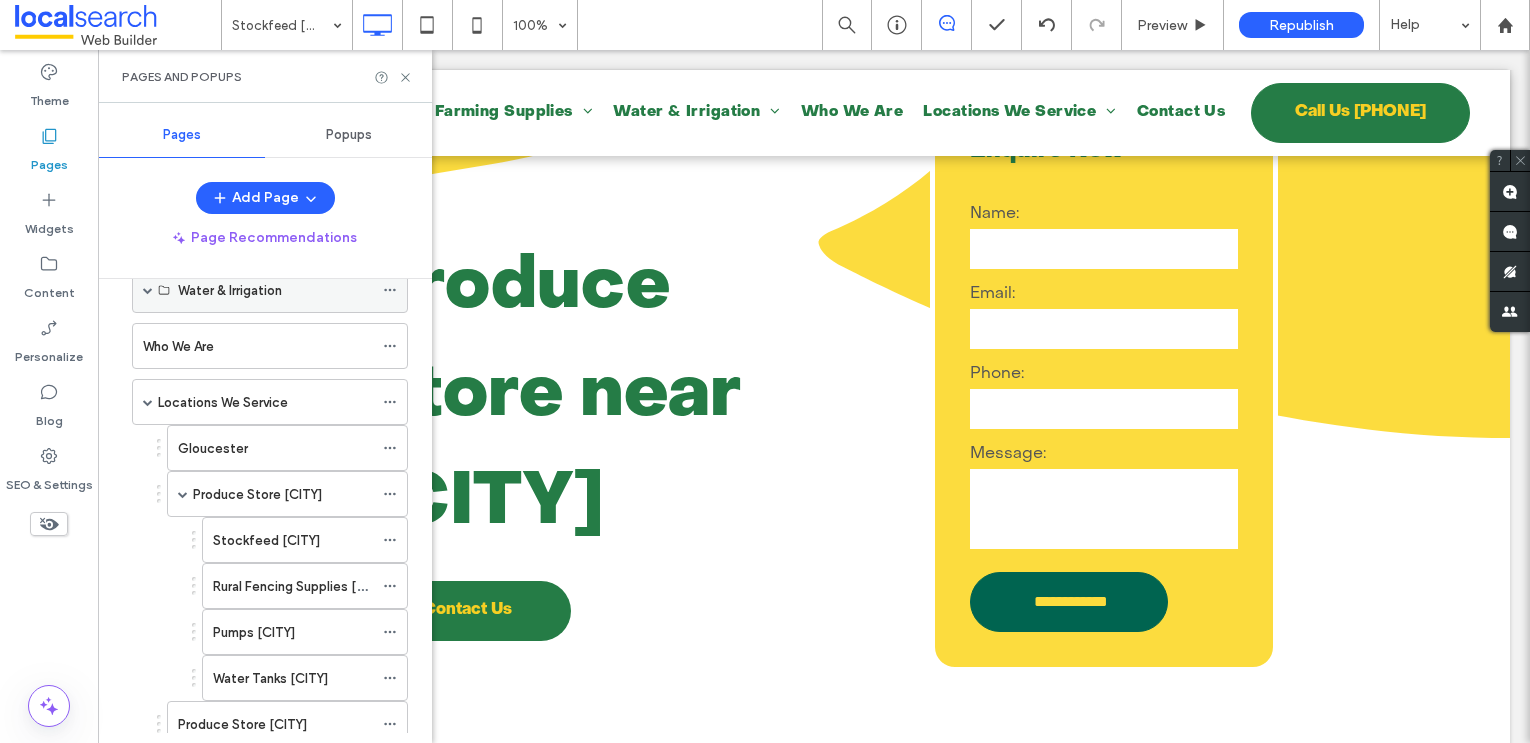 scroll, scrollTop: 236, scrollLeft: 0, axis: vertical 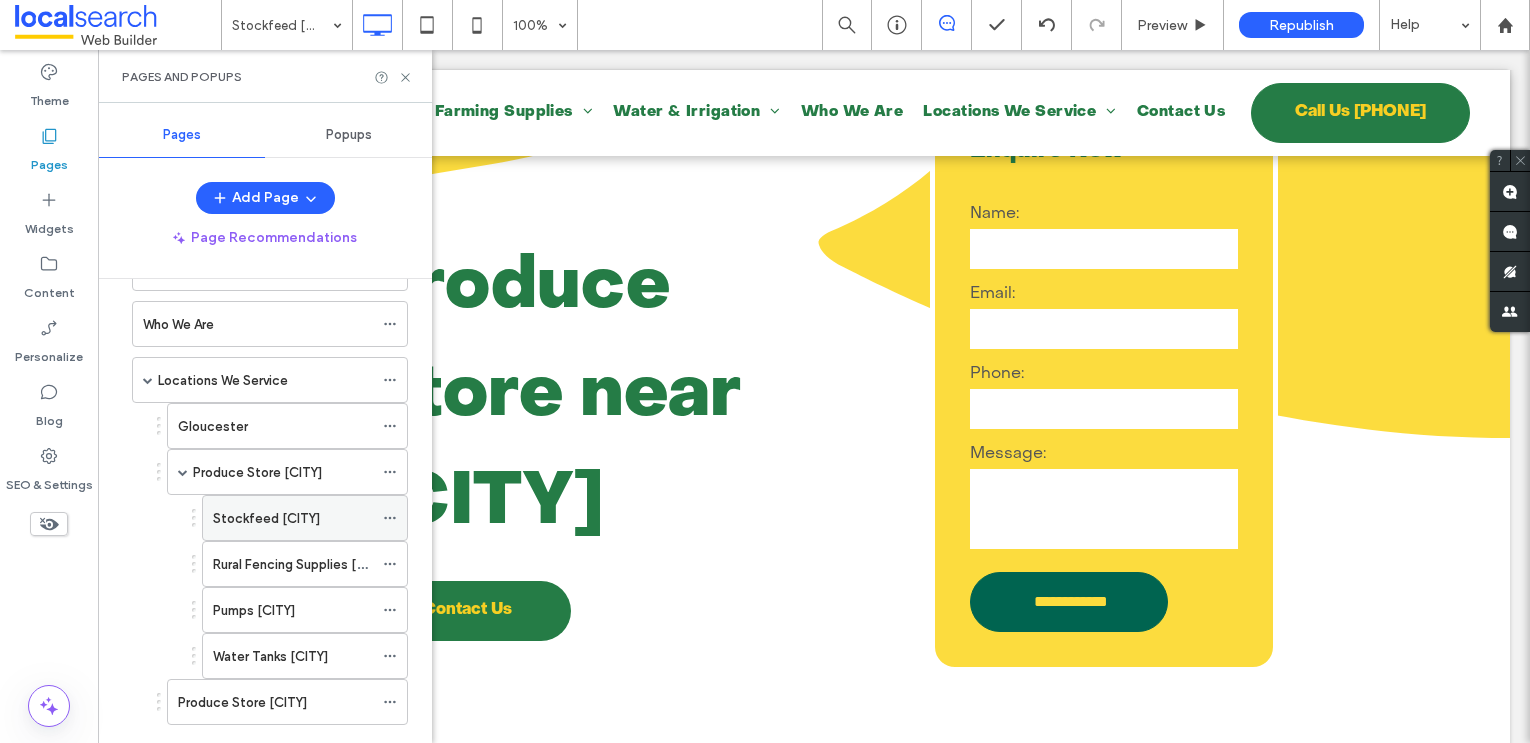 click on "Stockfeed Stroud" at bounding box center (266, 518) 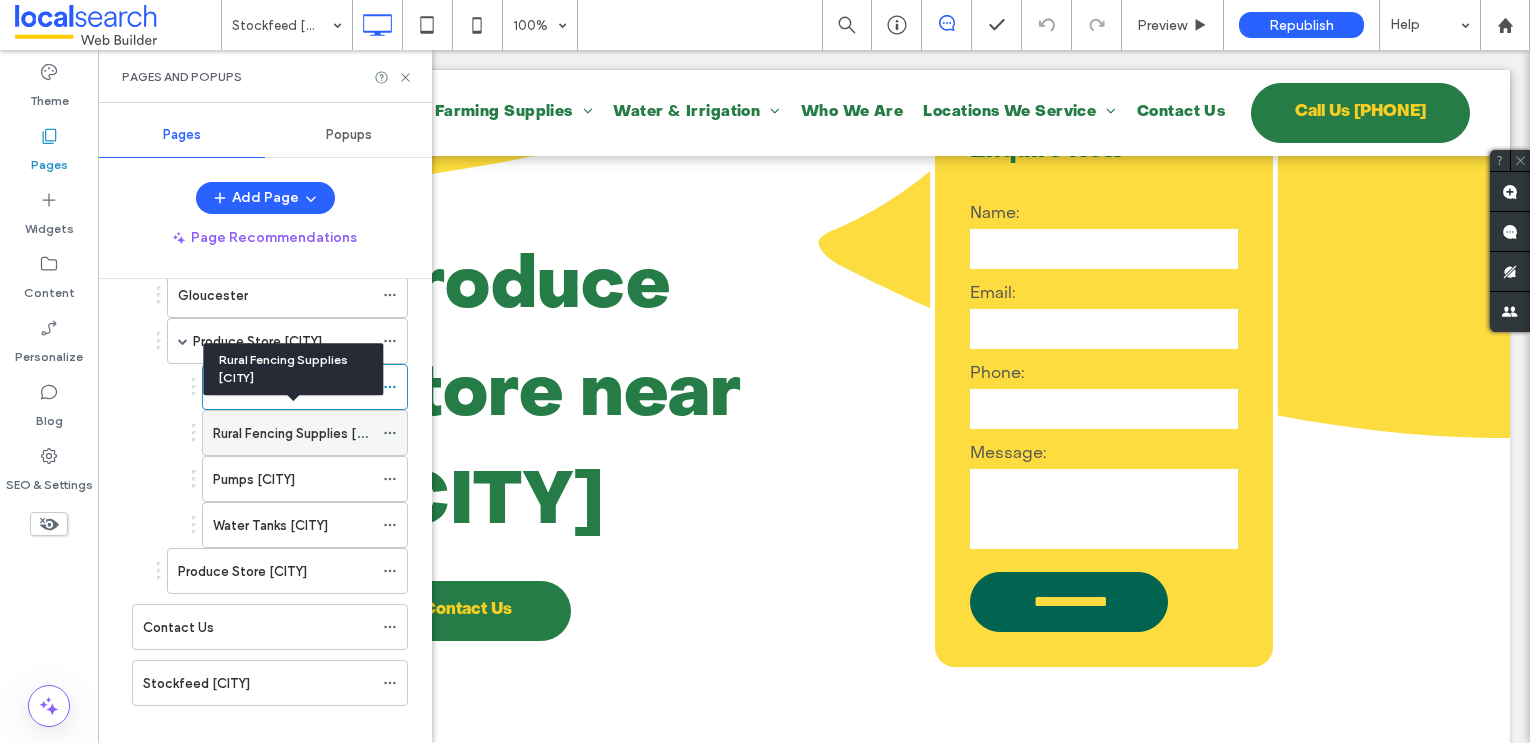 scroll, scrollTop: 372, scrollLeft: 0, axis: vertical 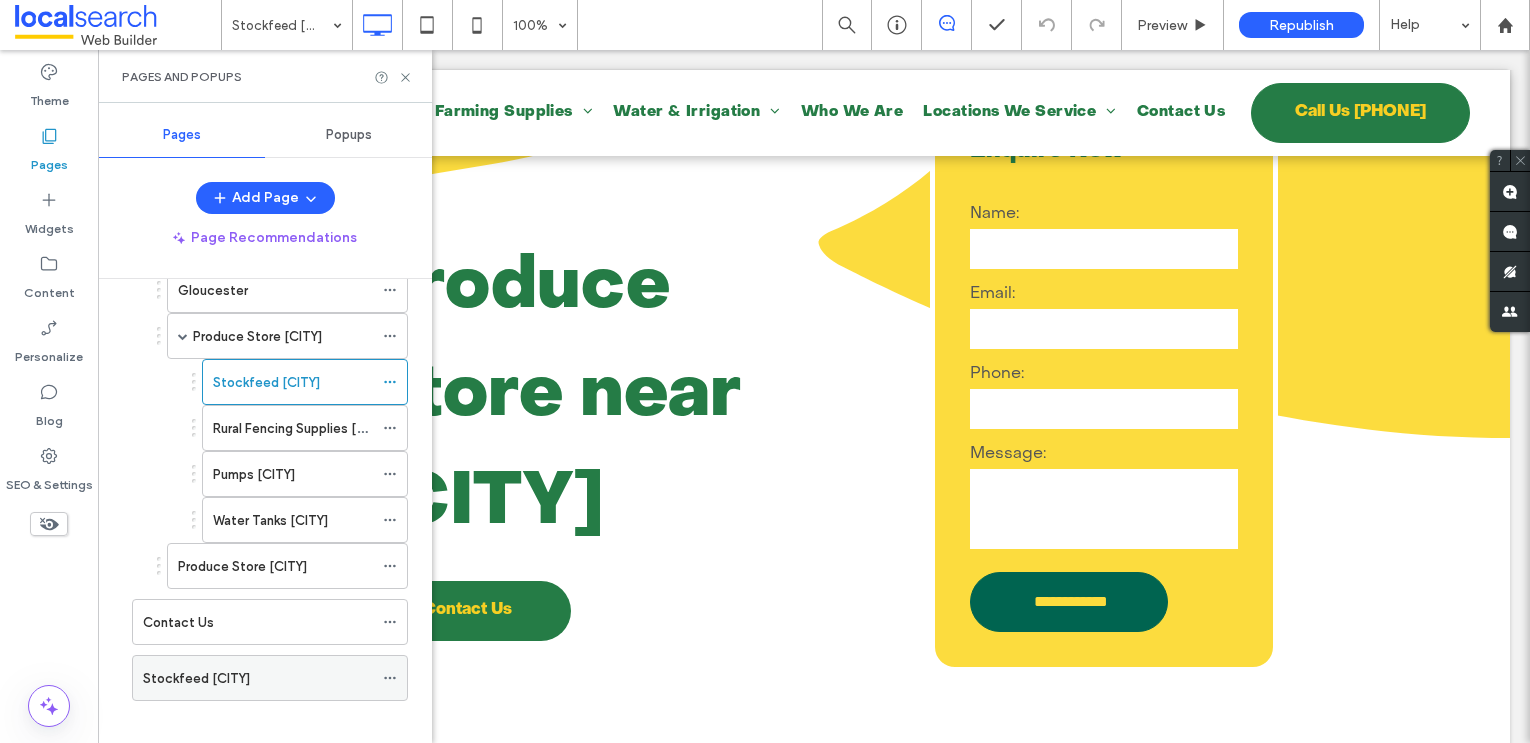 click on "Stockfeed Bulahdelah" at bounding box center (196, 678) 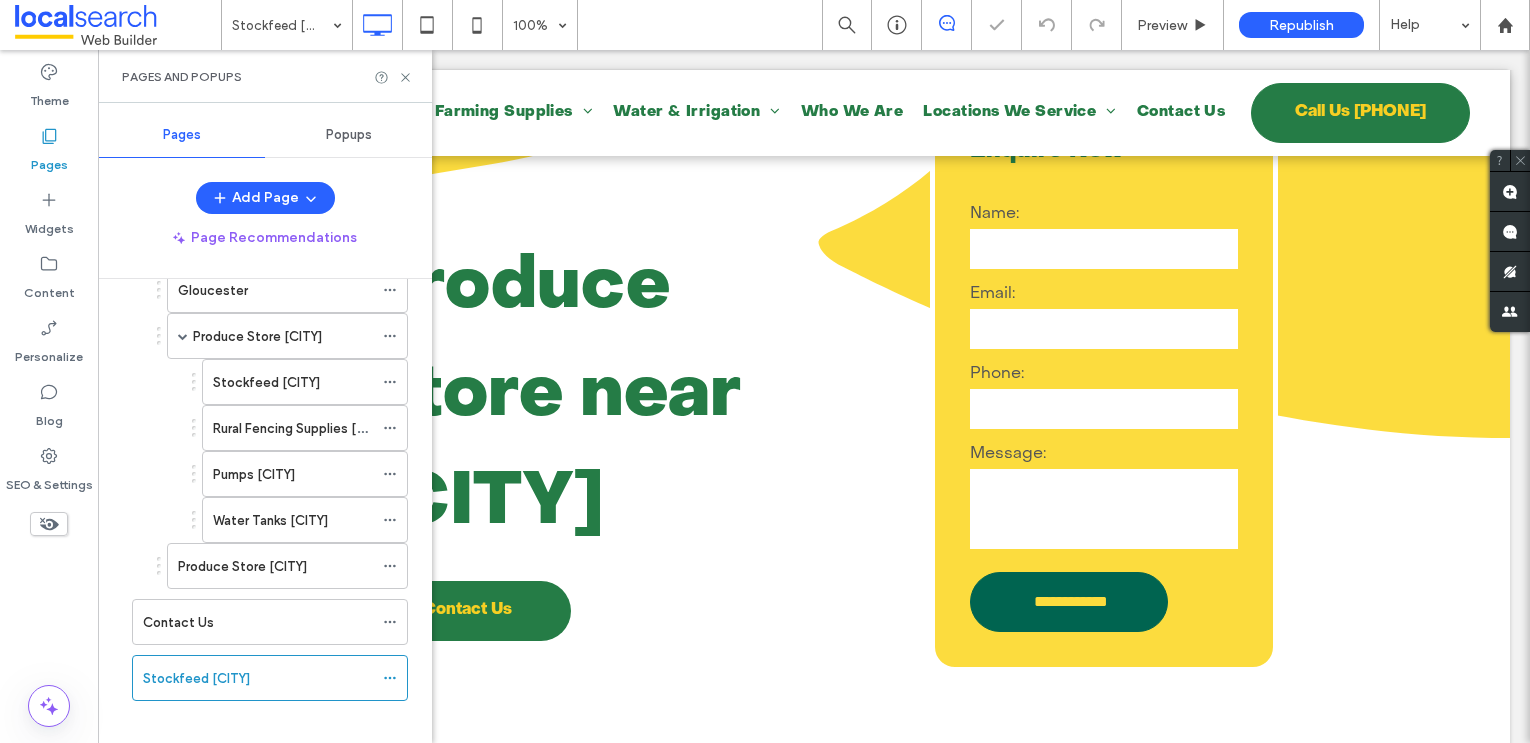 click 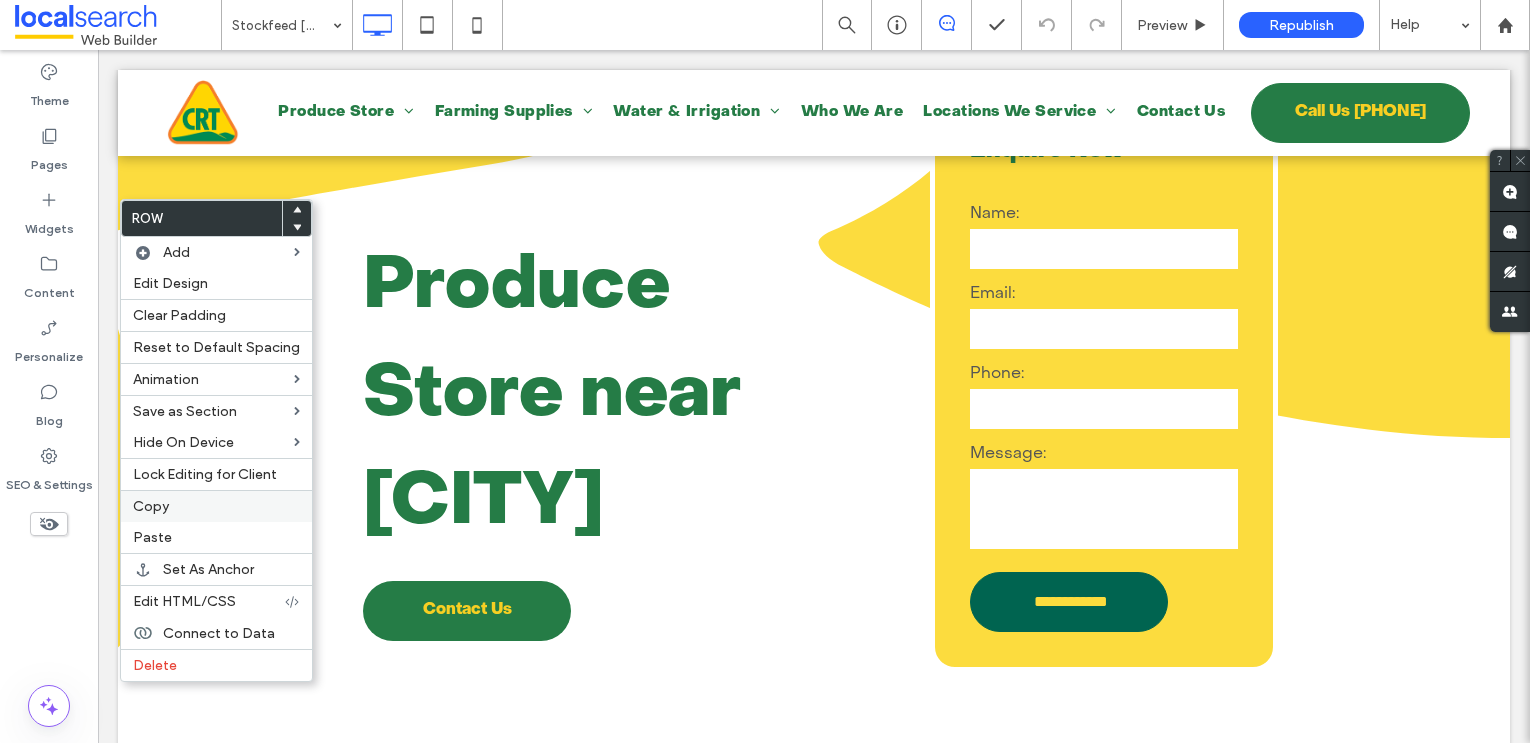 click on "Copy" at bounding box center (216, 506) 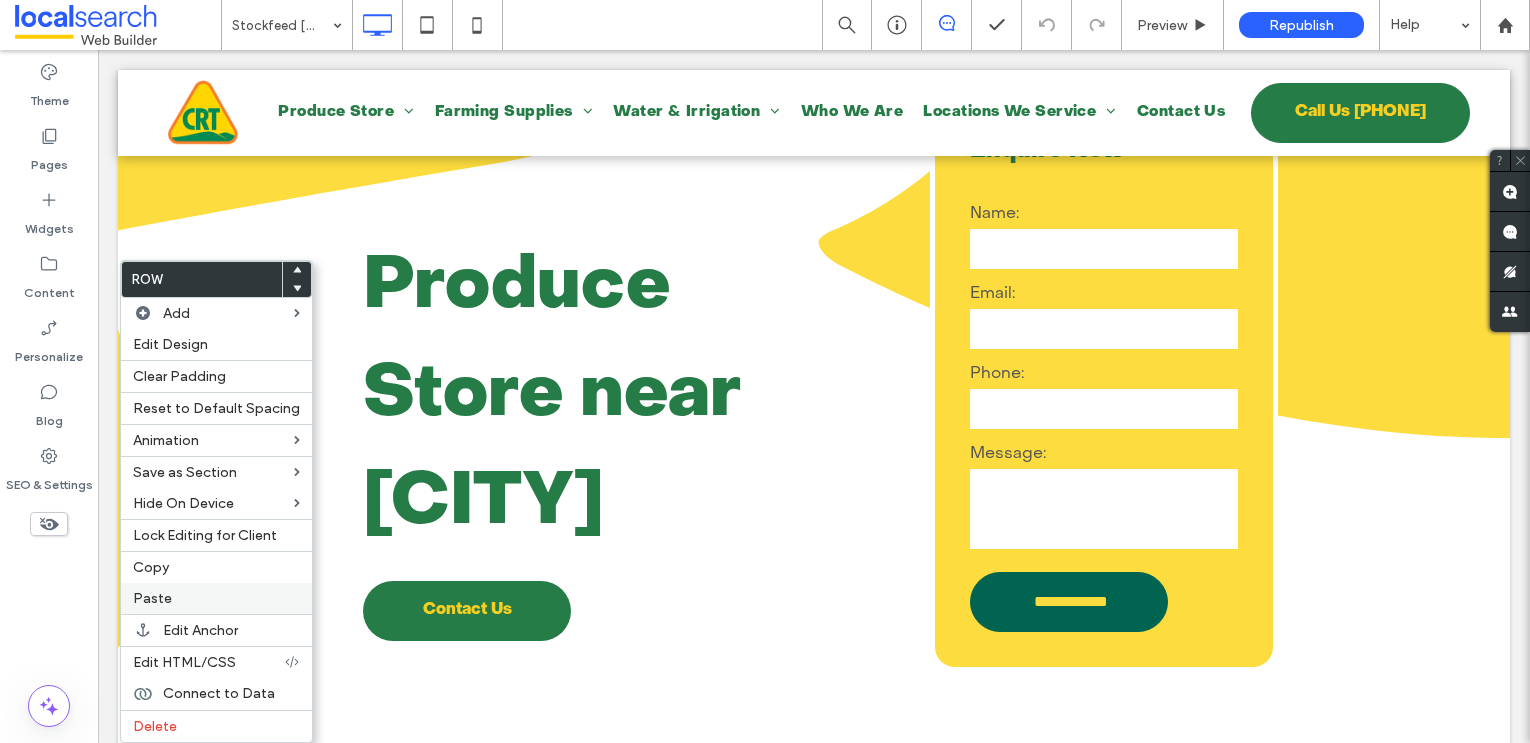 click on "Paste" at bounding box center (216, 598) 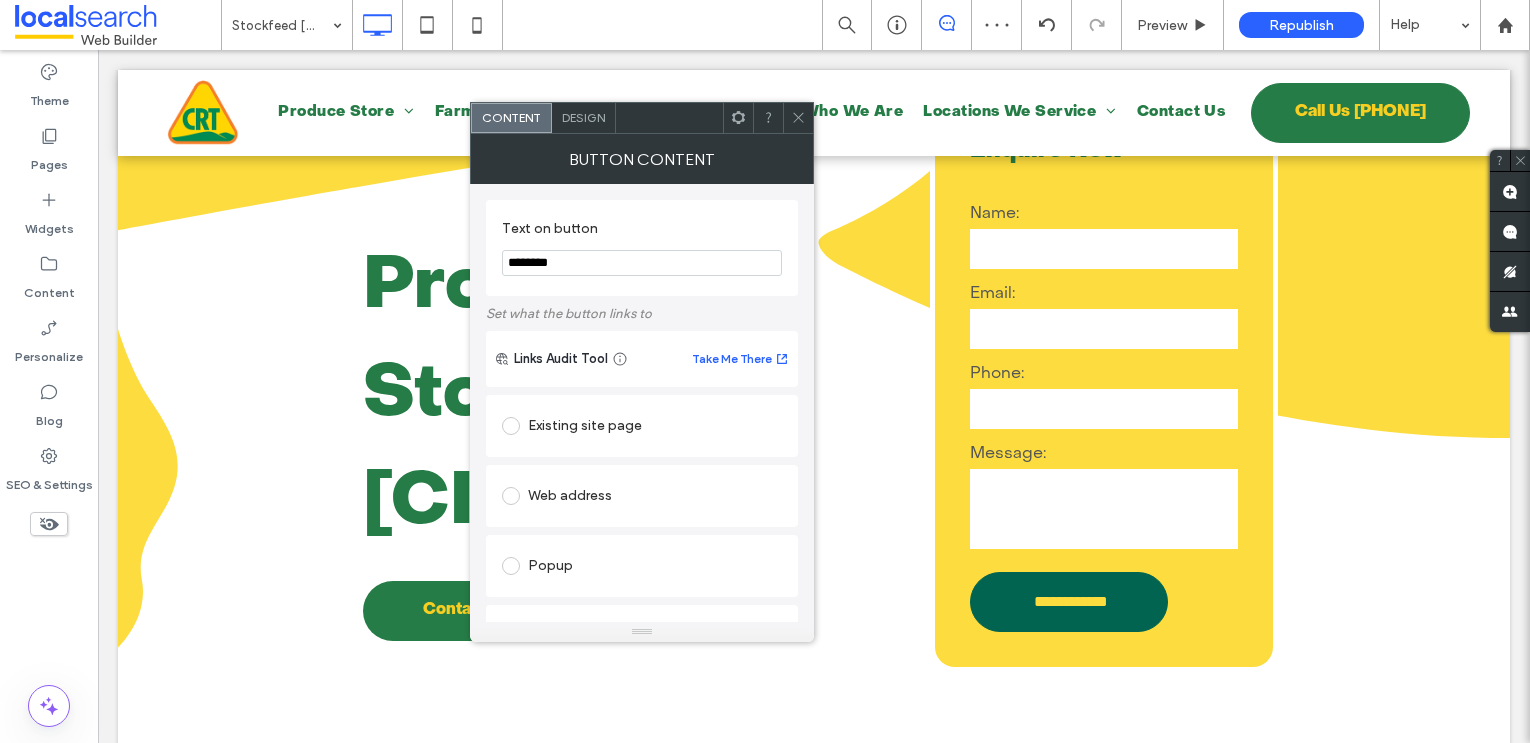 click on "********" at bounding box center [642, 263] 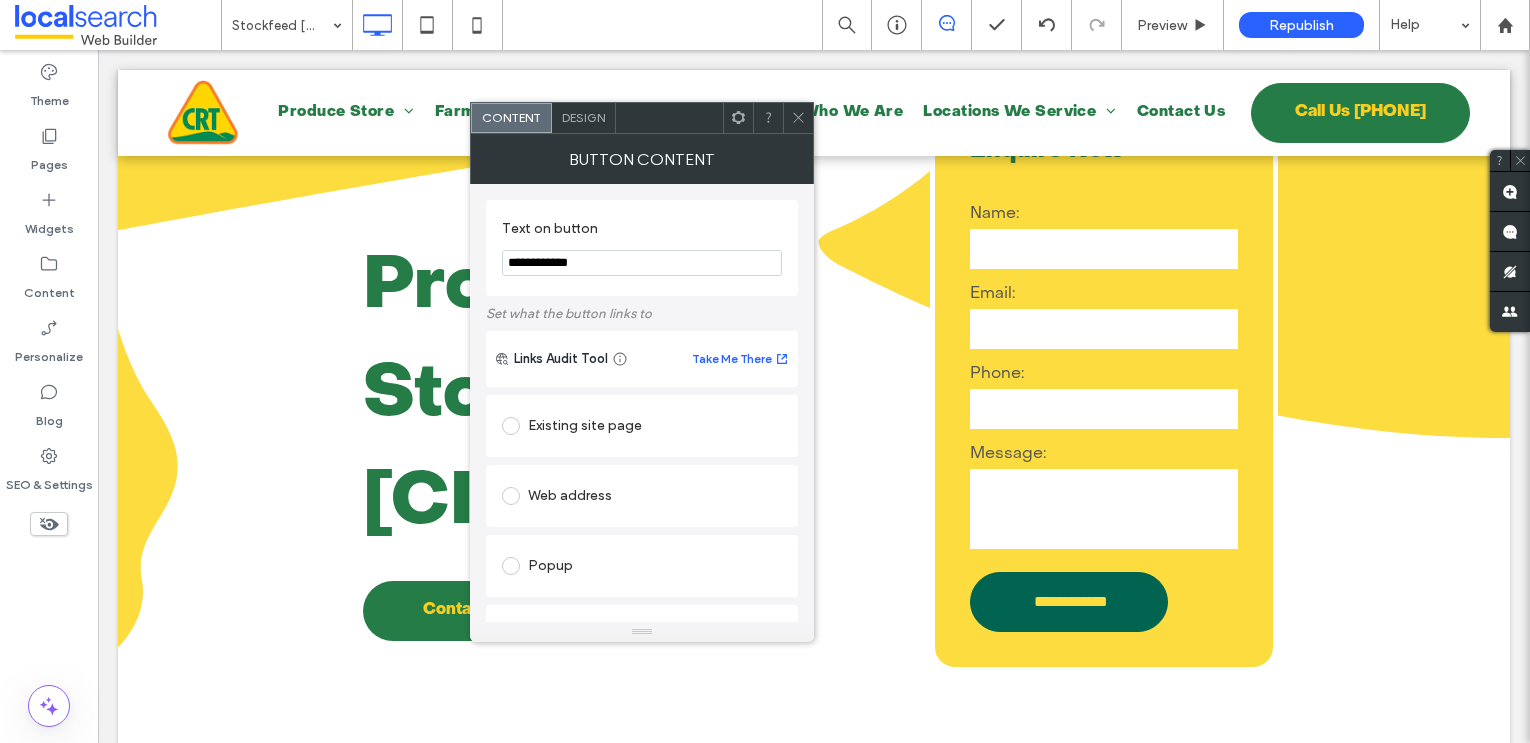 type on "**********" 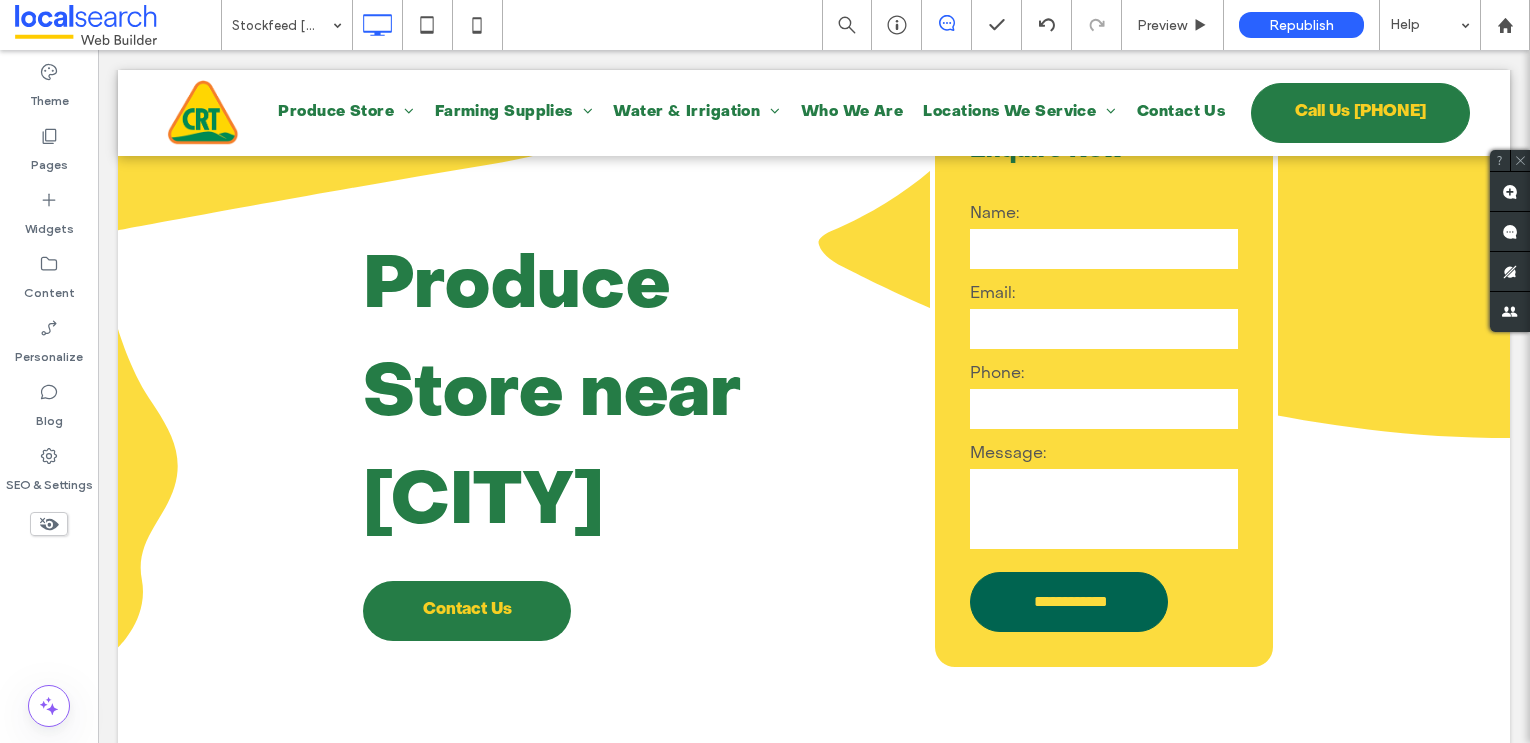 scroll, scrollTop: 0, scrollLeft: 0, axis: both 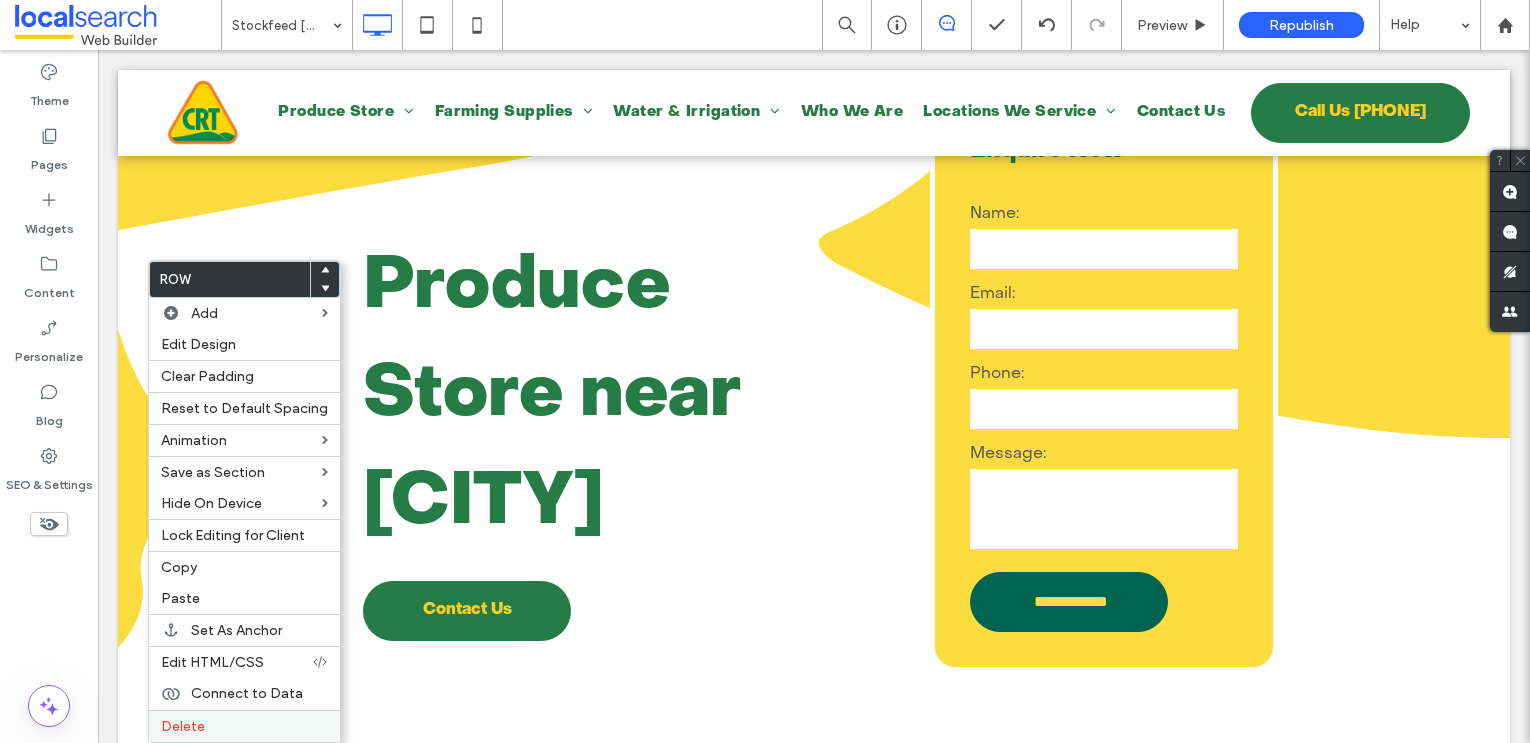 click on "Delete" at bounding box center [183, 726] 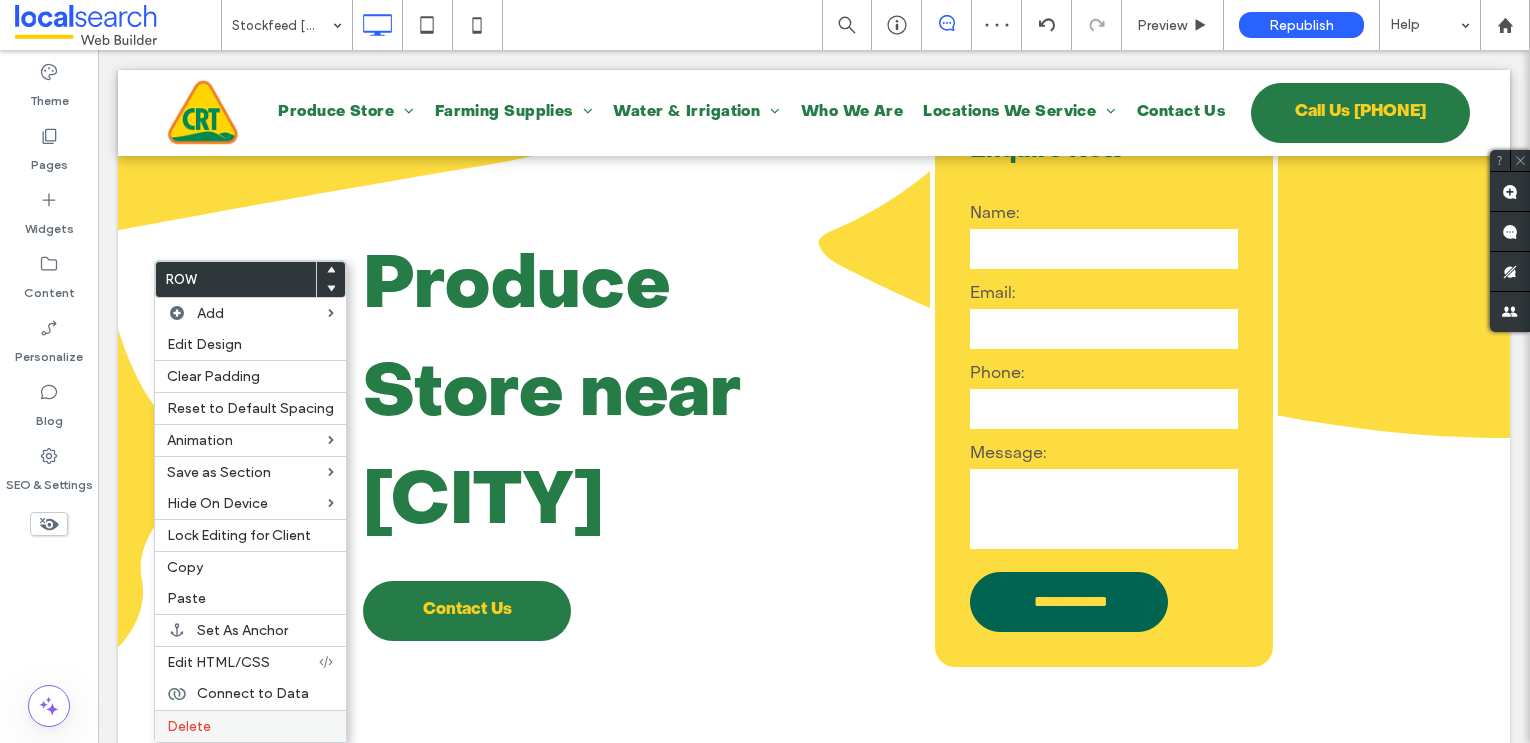 click on "Delete" at bounding box center [250, 726] 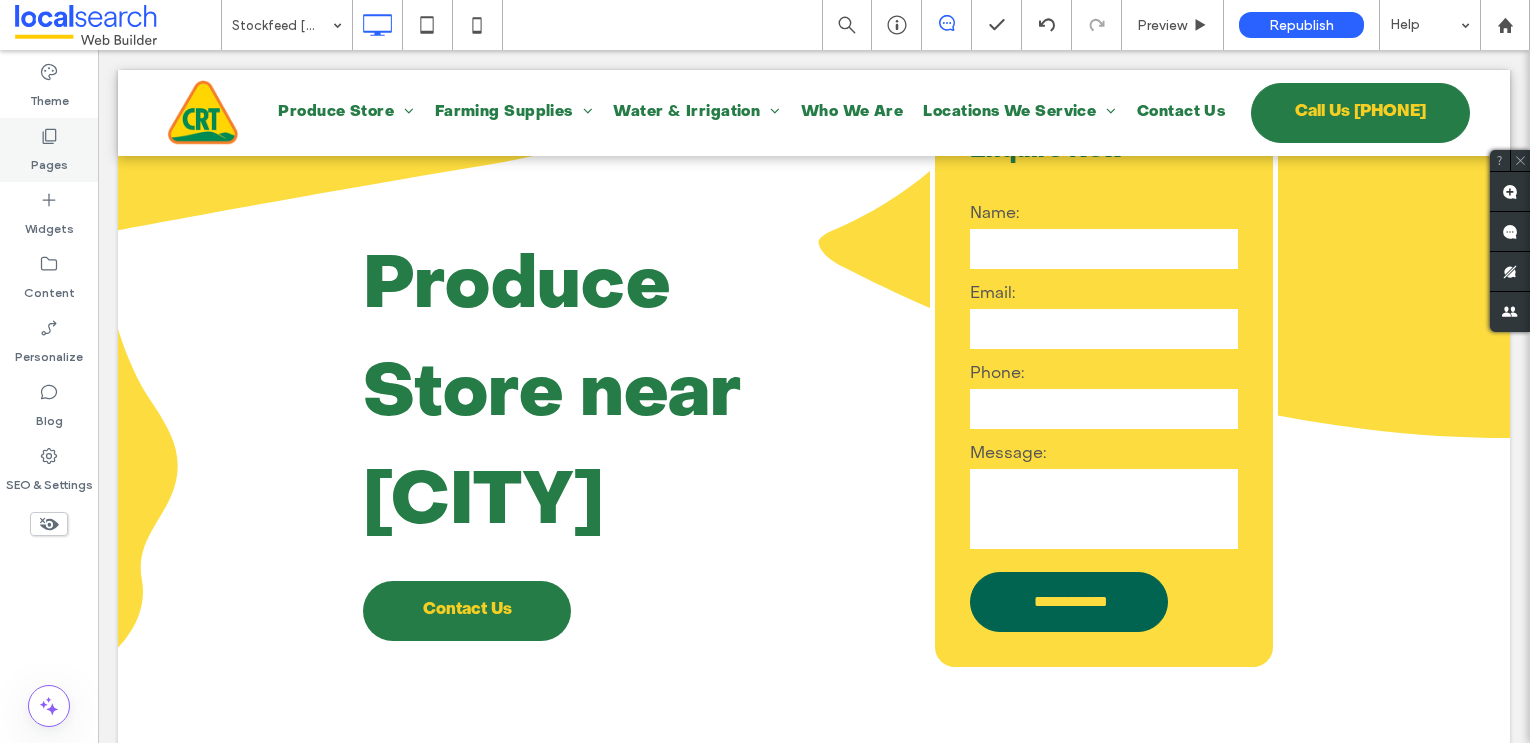 click 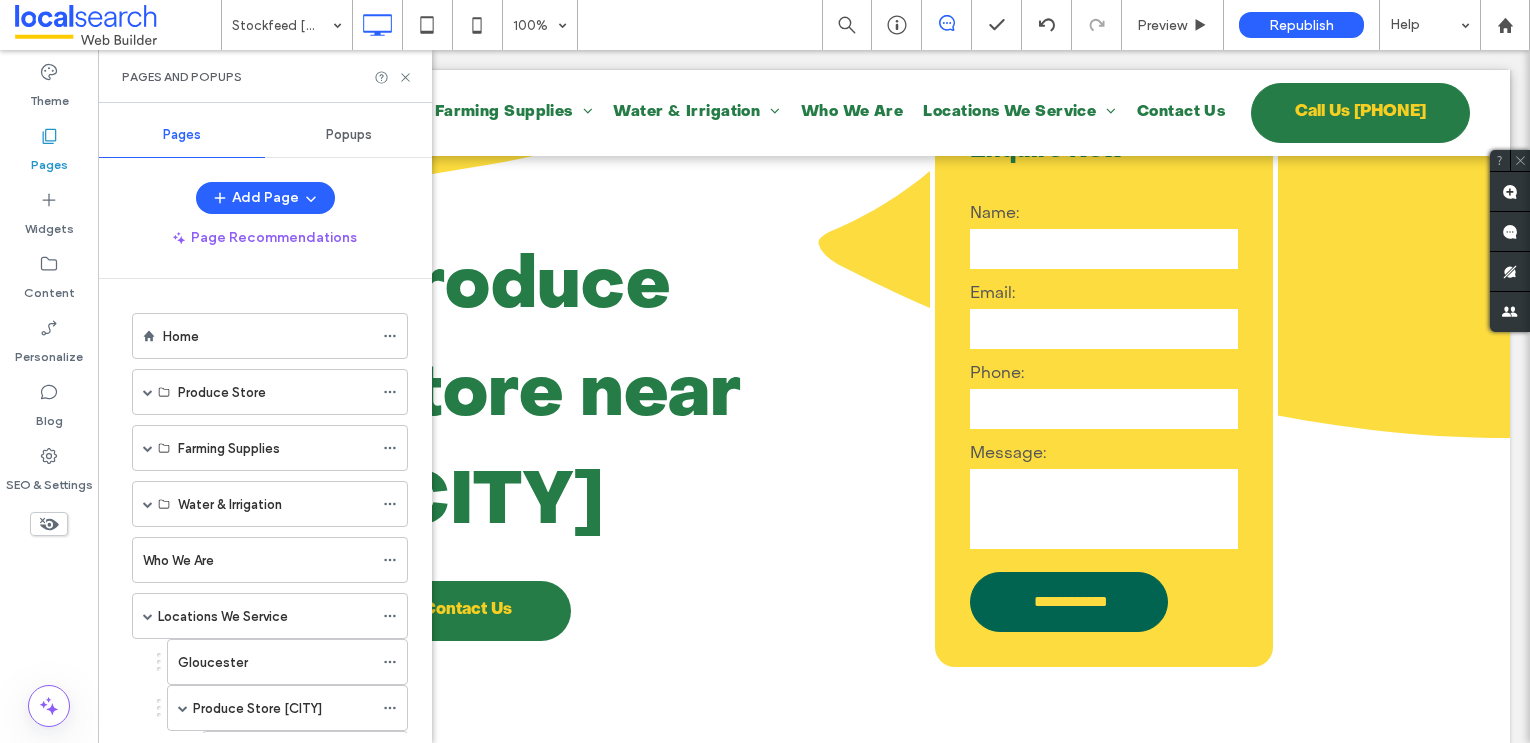 scroll, scrollTop: 375, scrollLeft: 0, axis: vertical 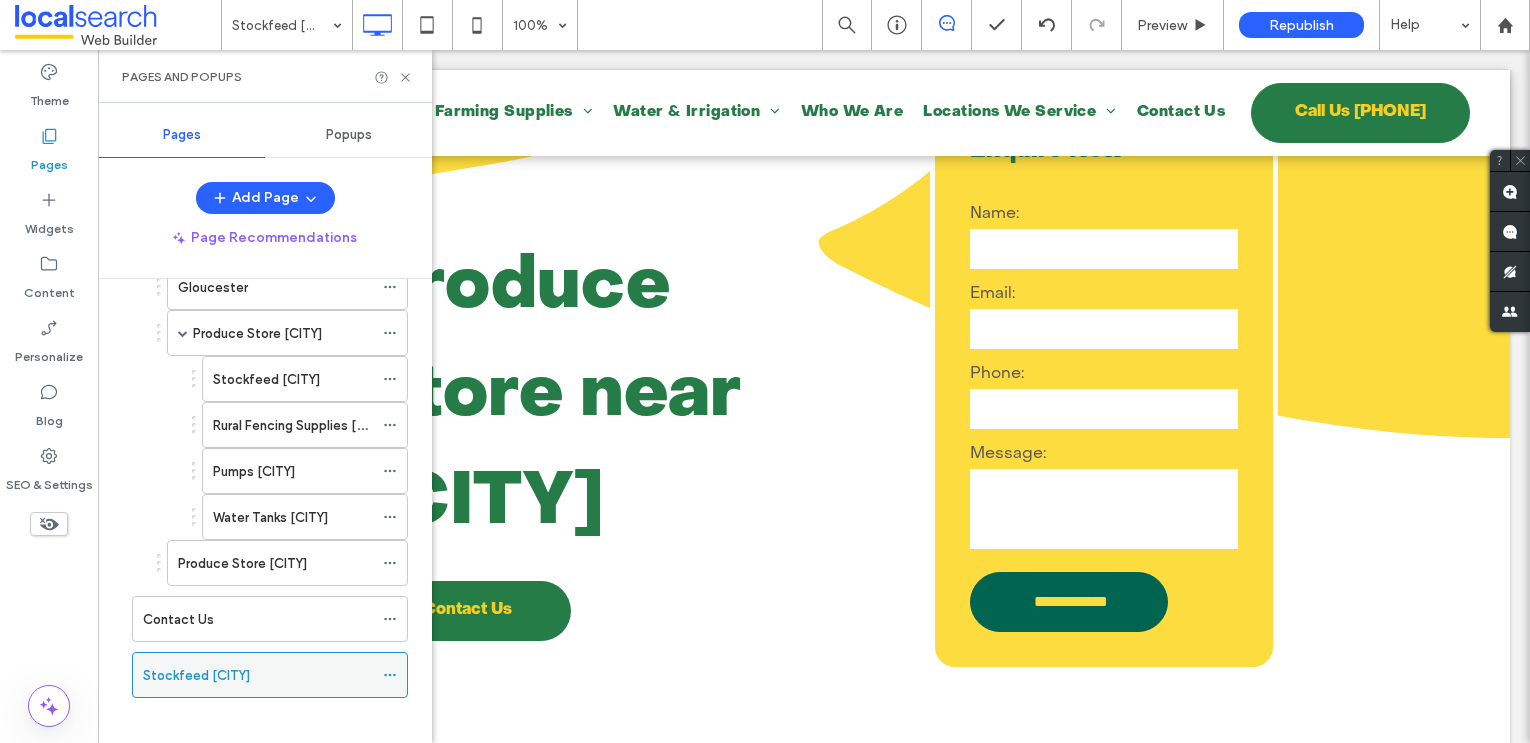 click 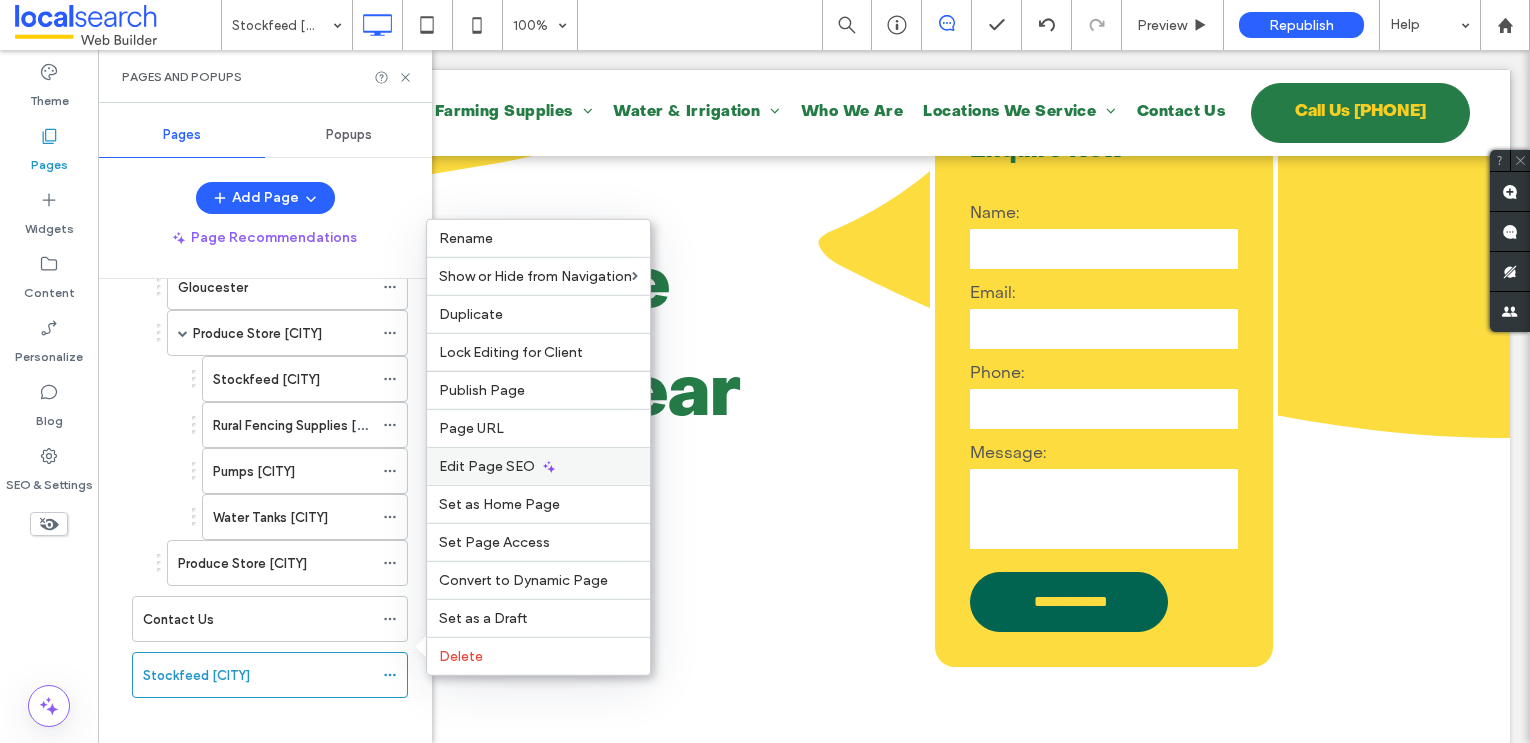 click on "Edit Page SEO" at bounding box center [487, 466] 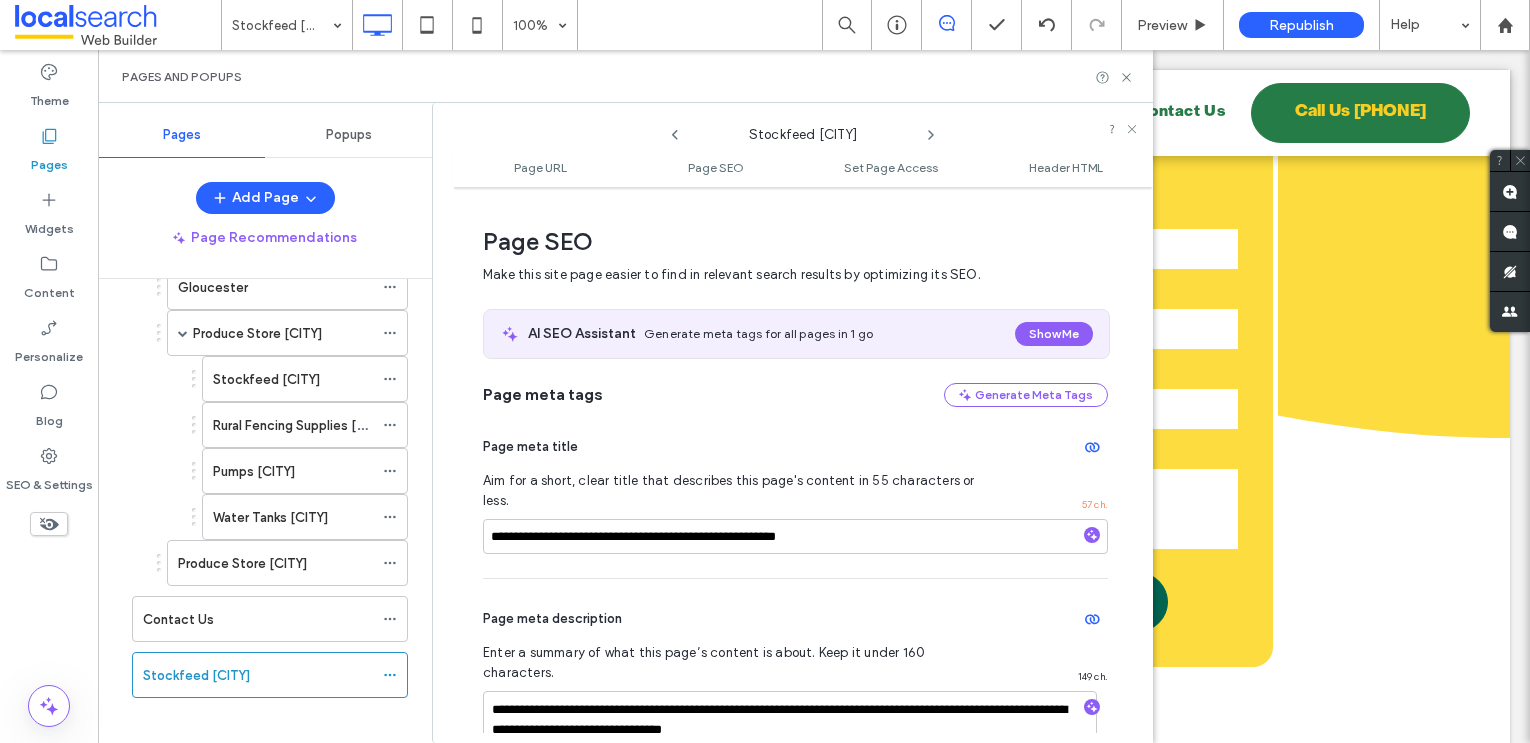 scroll, scrollTop: 260, scrollLeft: 0, axis: vertical 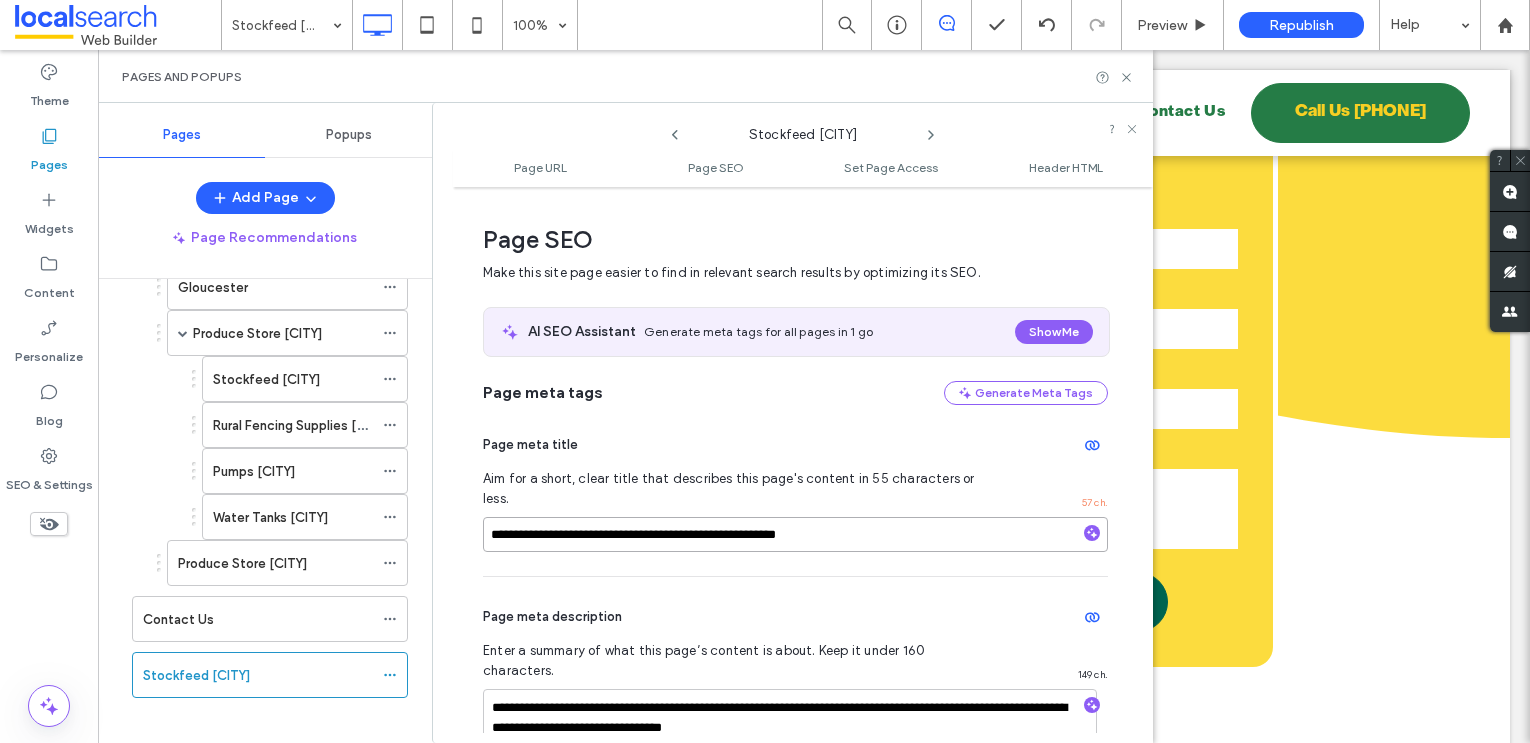 drag, startPoint x: 575, startPoint y: 513, endPoint x: 462, endPoint y: 510, distance: 113.03982 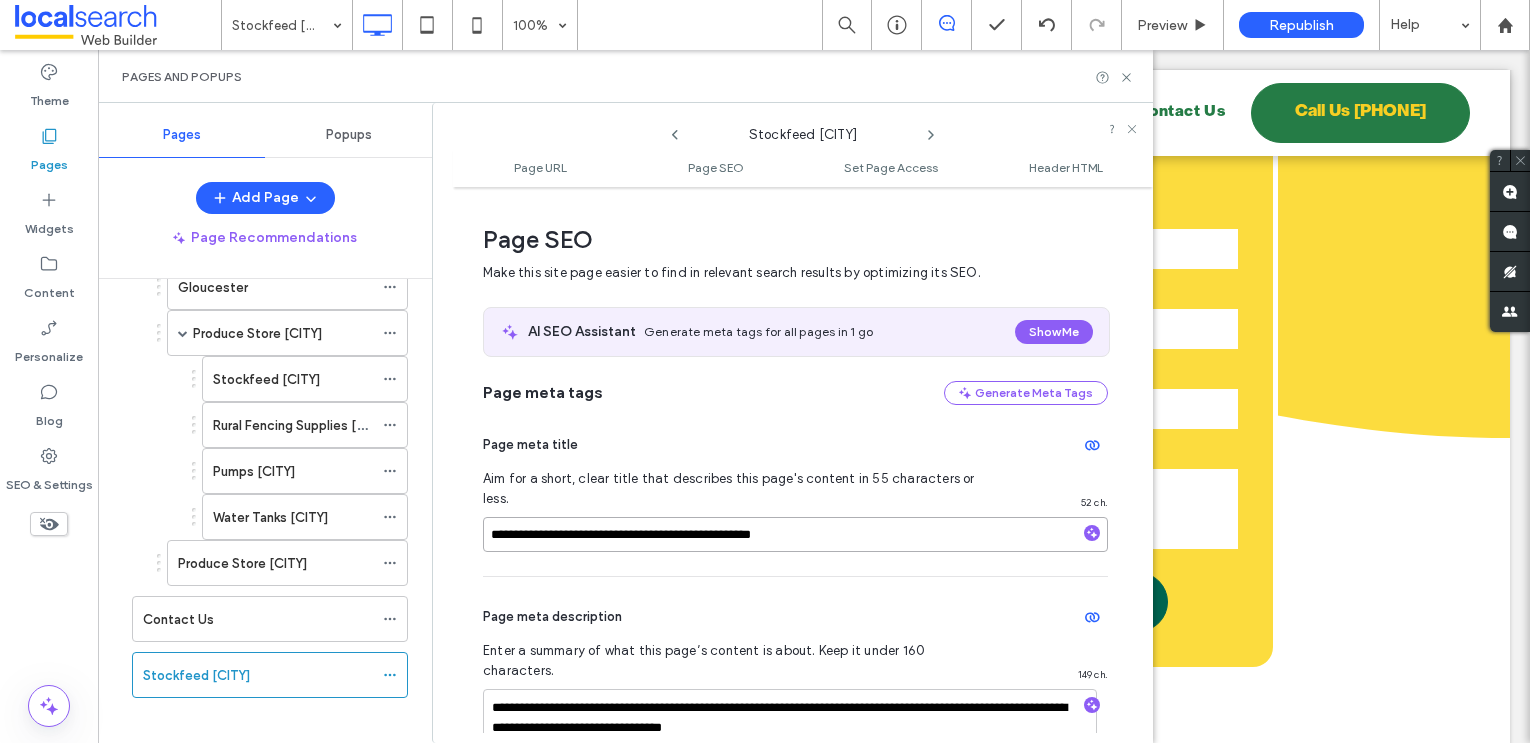 type on "**********" 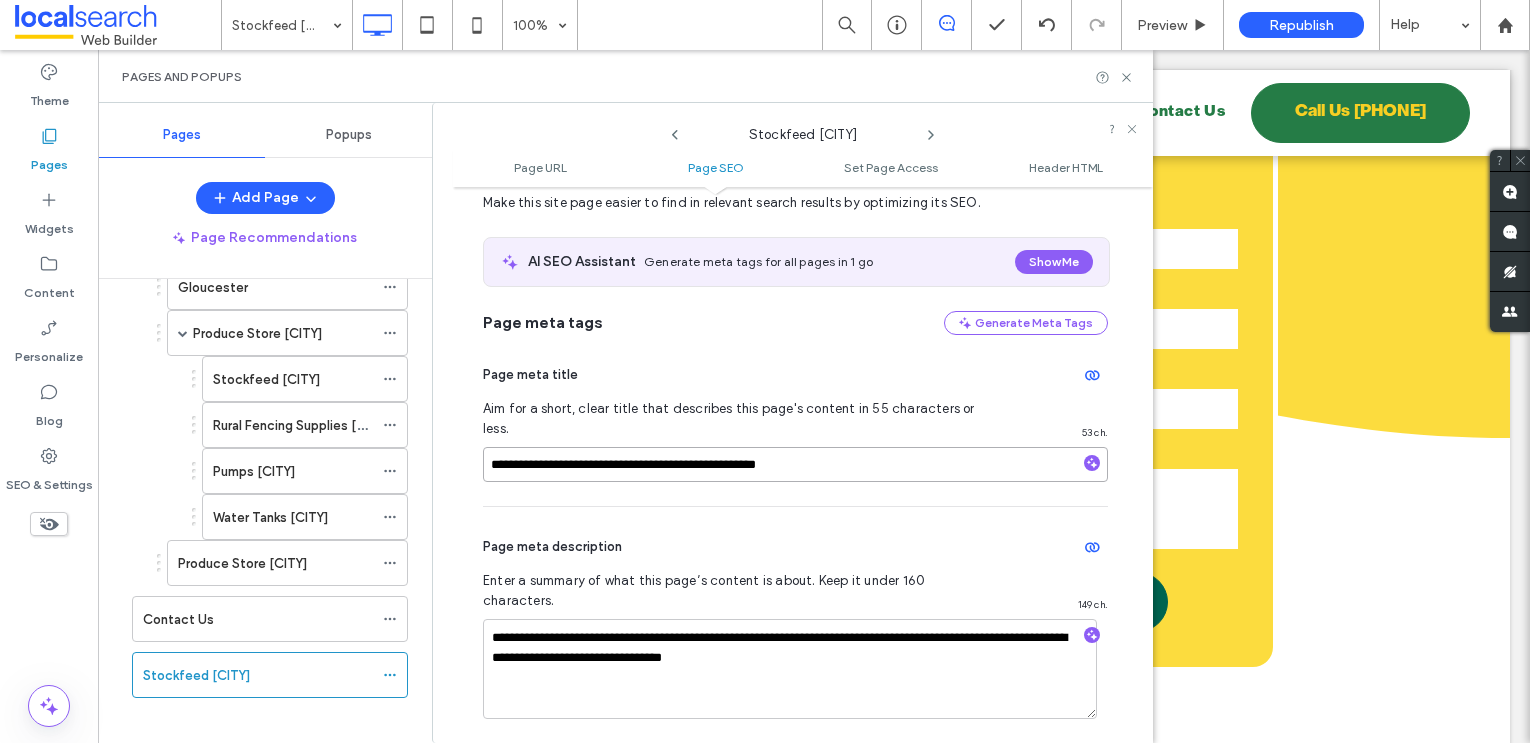 scroll, scrollTop: 357, scrollLeft: 0, axis: vertical 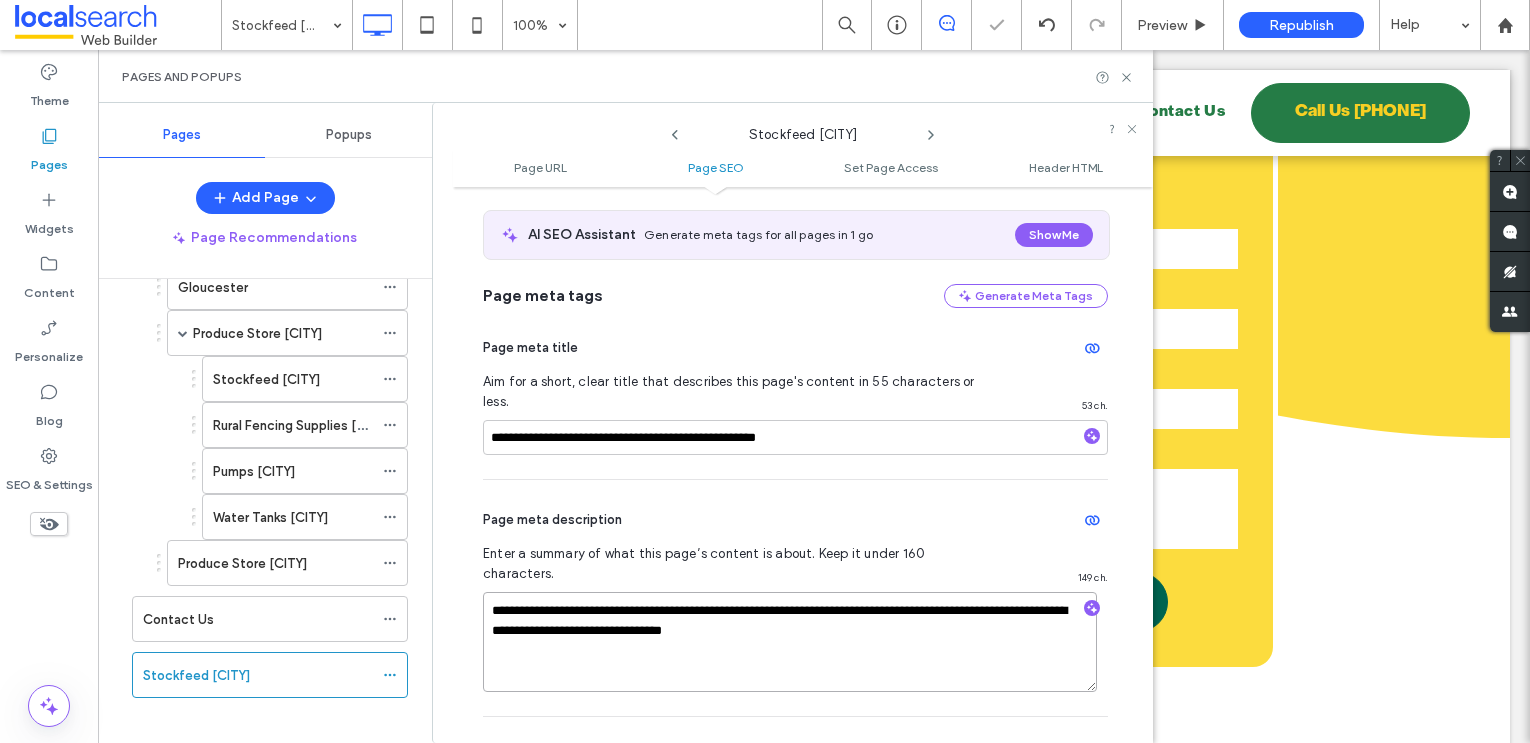 drag, startPoint x: 489, startPoint y: 562, endPoint x: 1049, endPoint y: 566, distance: 560.0143 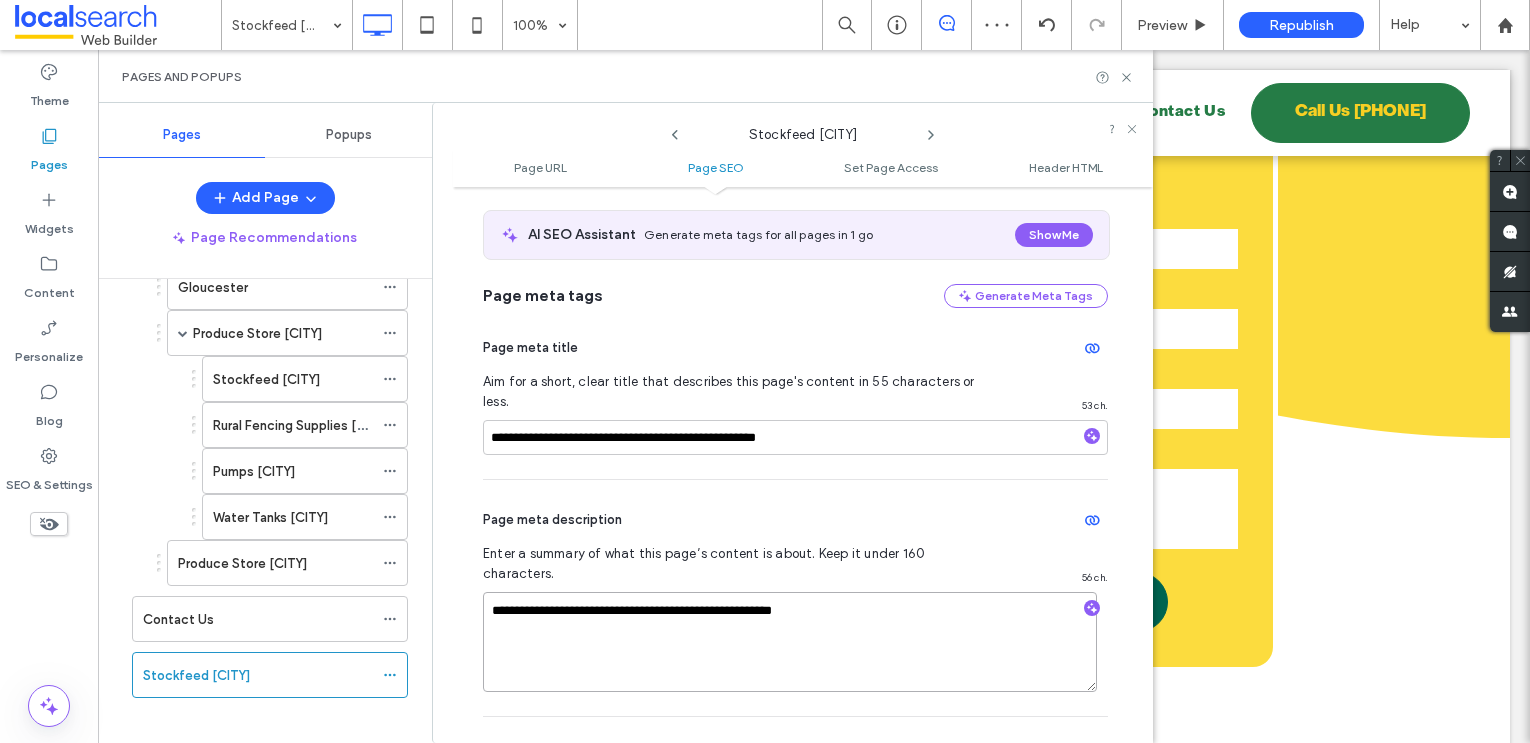 drag, startPoint x: 688, startPoint y: 573, endPoint x: 1010, endPoint y: 573, distance: 322 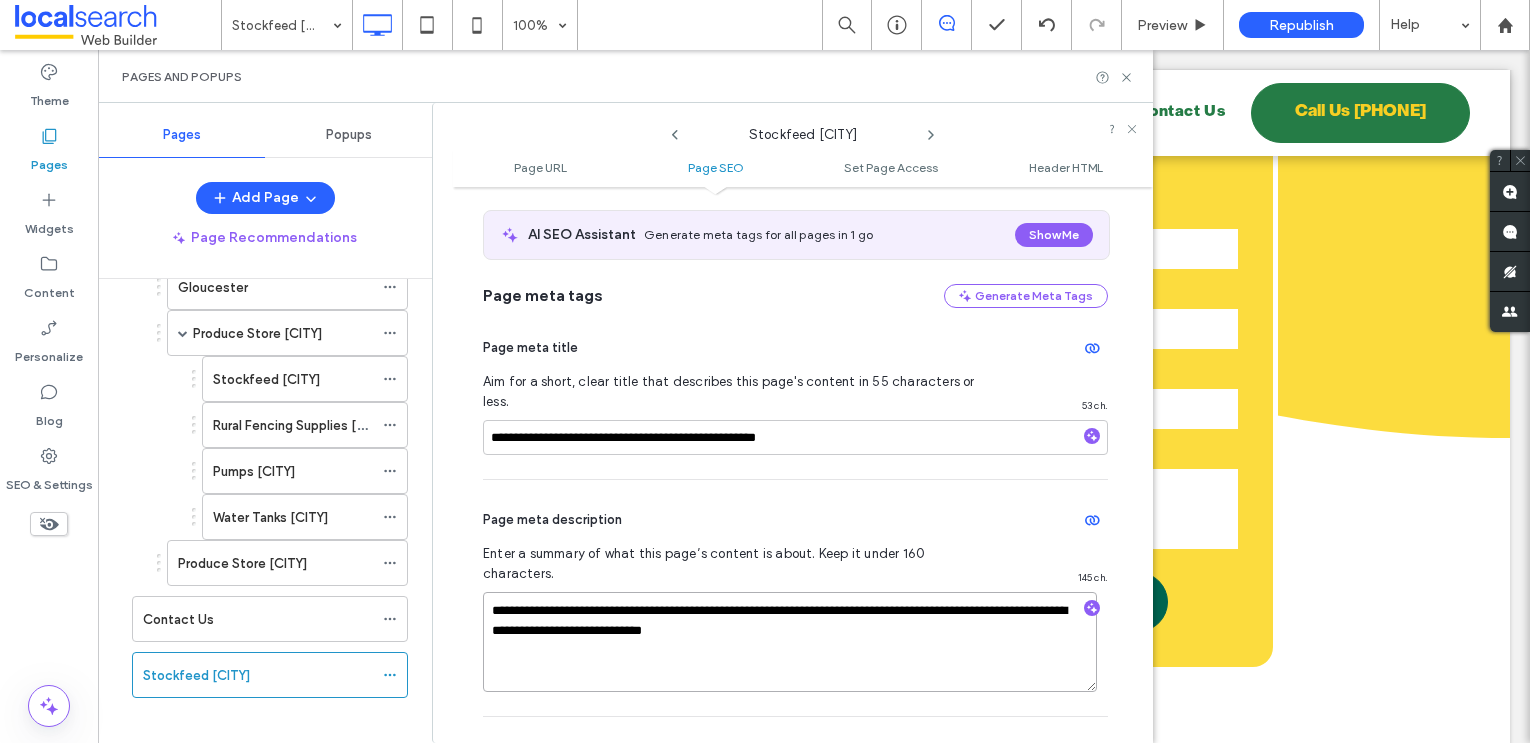 type on "**********" 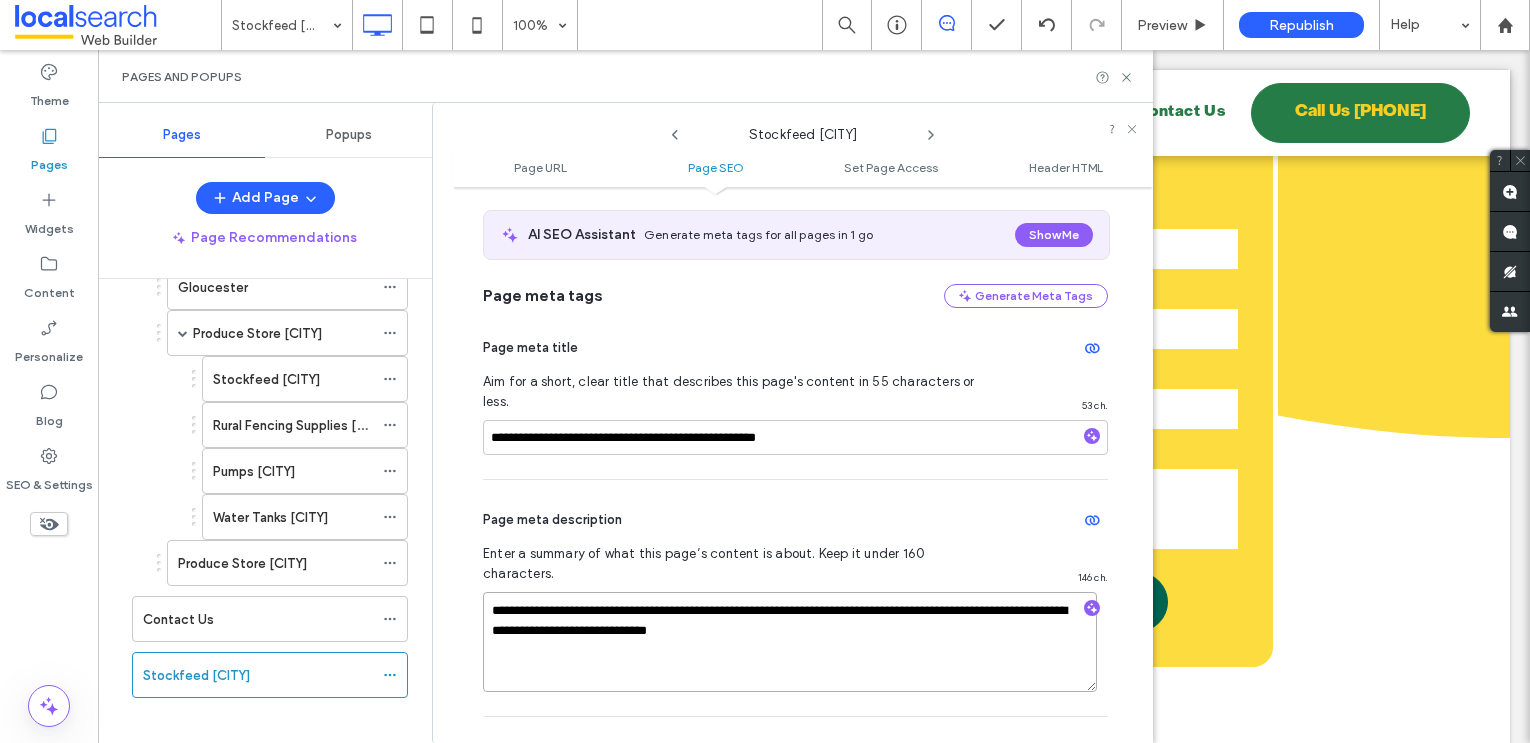 click on "**********" at bounding box center (790, 642) 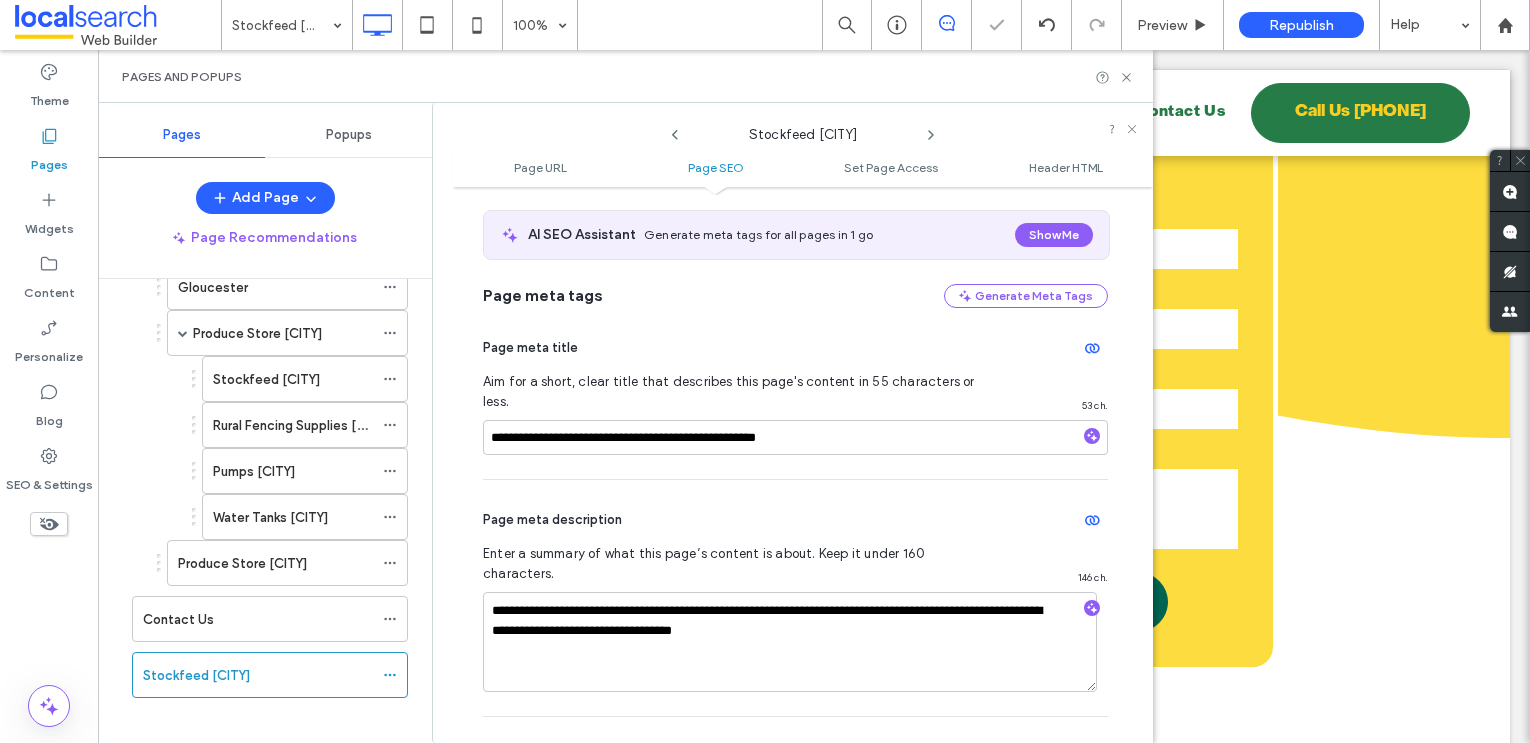 click on "Page meta description" at bounding box center [795, 520] 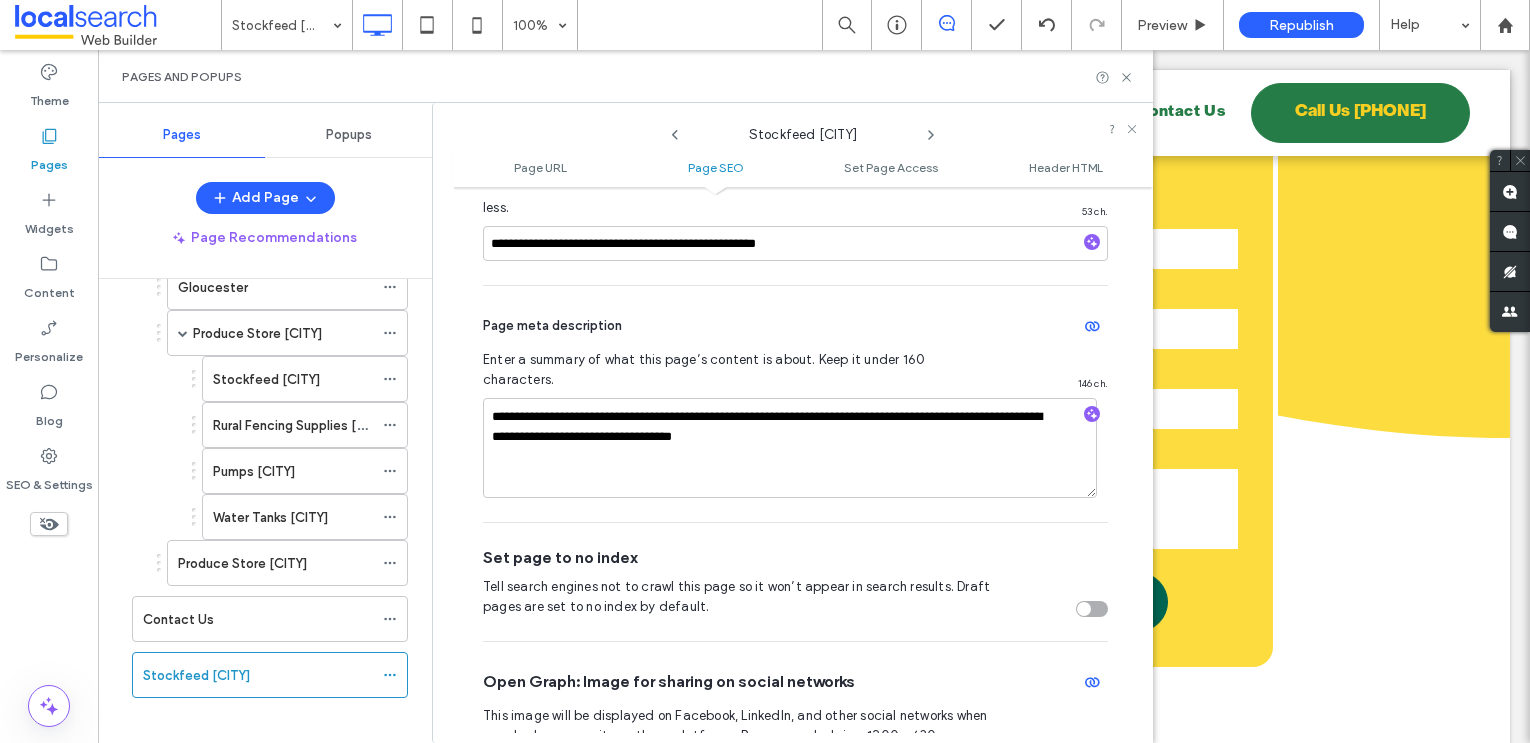 scroll, scrollTop: 557, scrollLeft: 0, axis: vertical 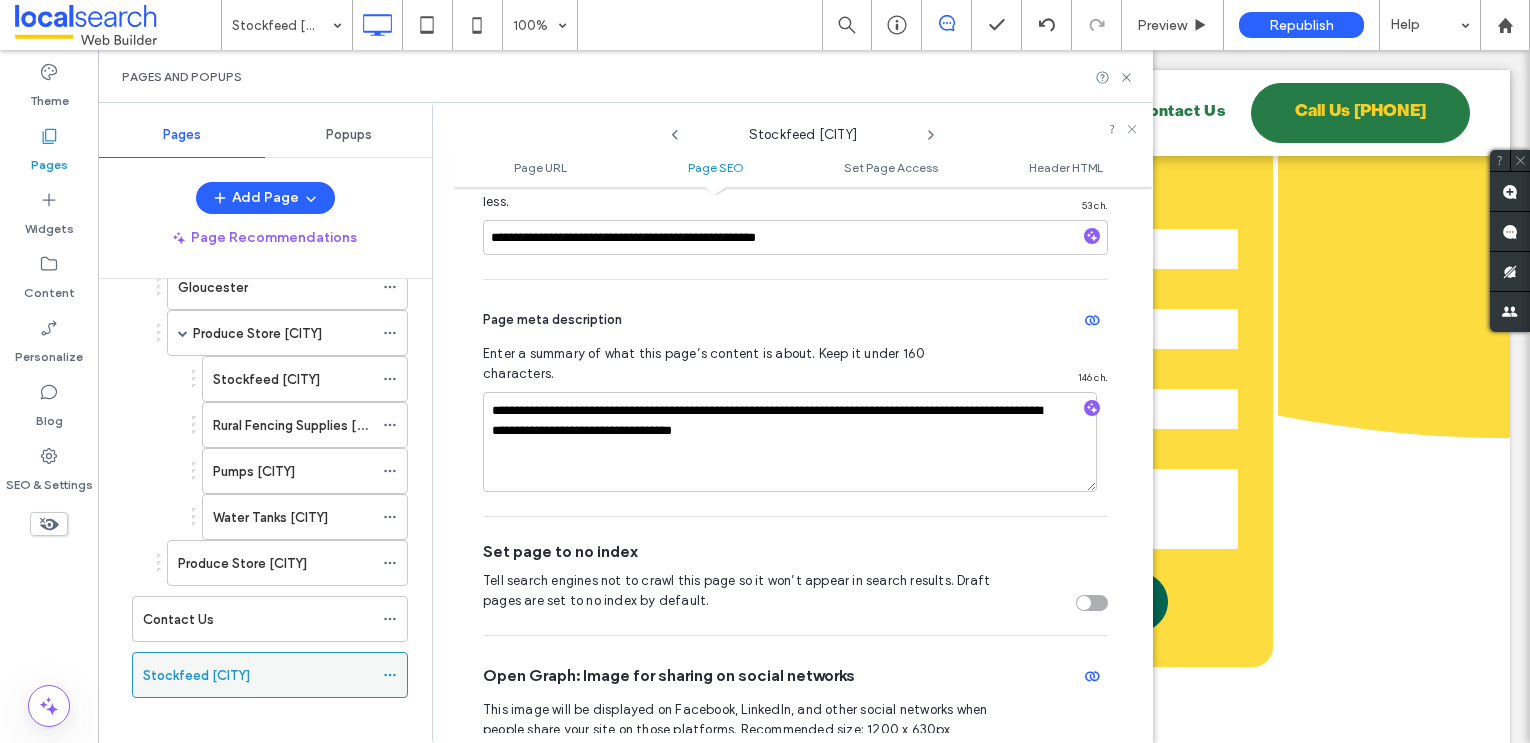 click 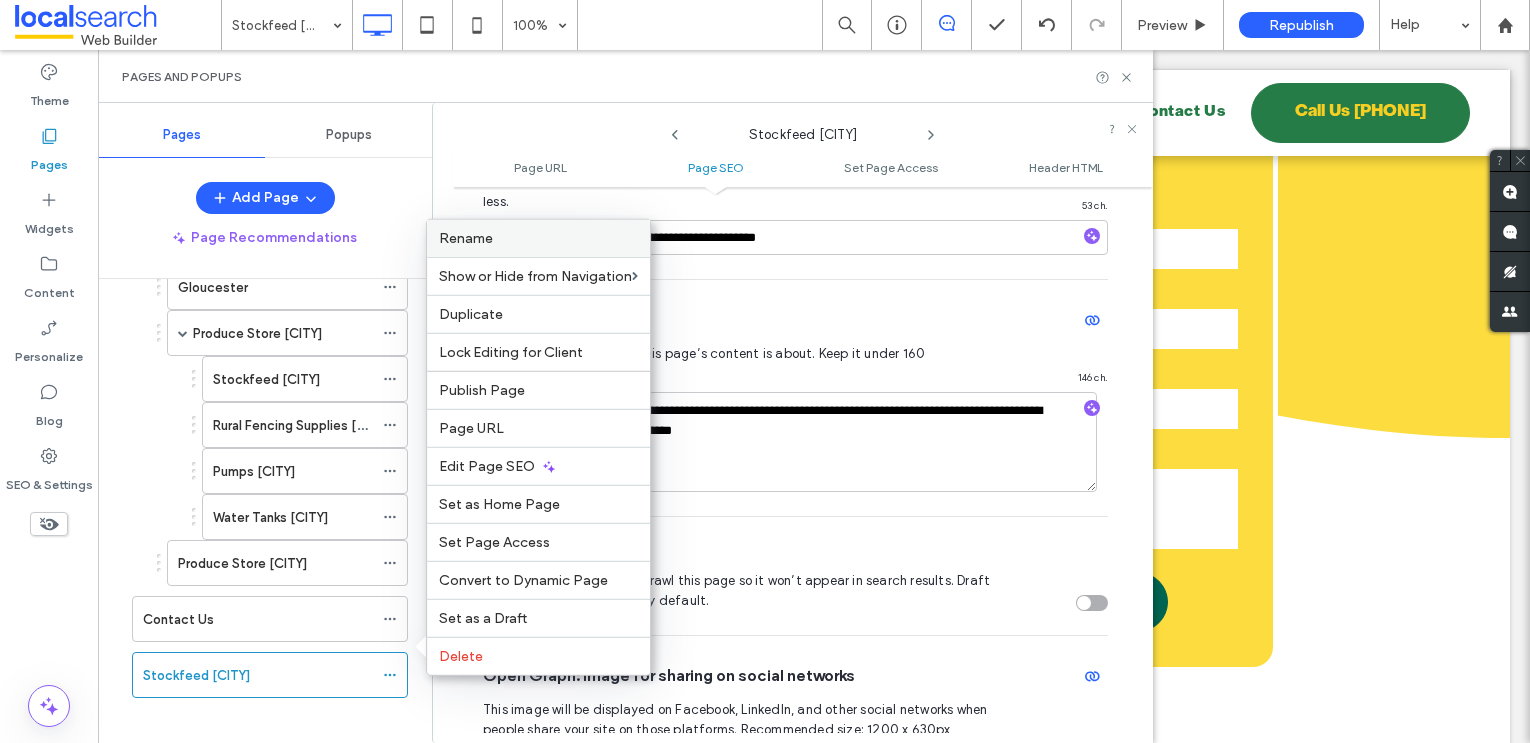 click on "Rename" at bounding box center [538, 238] 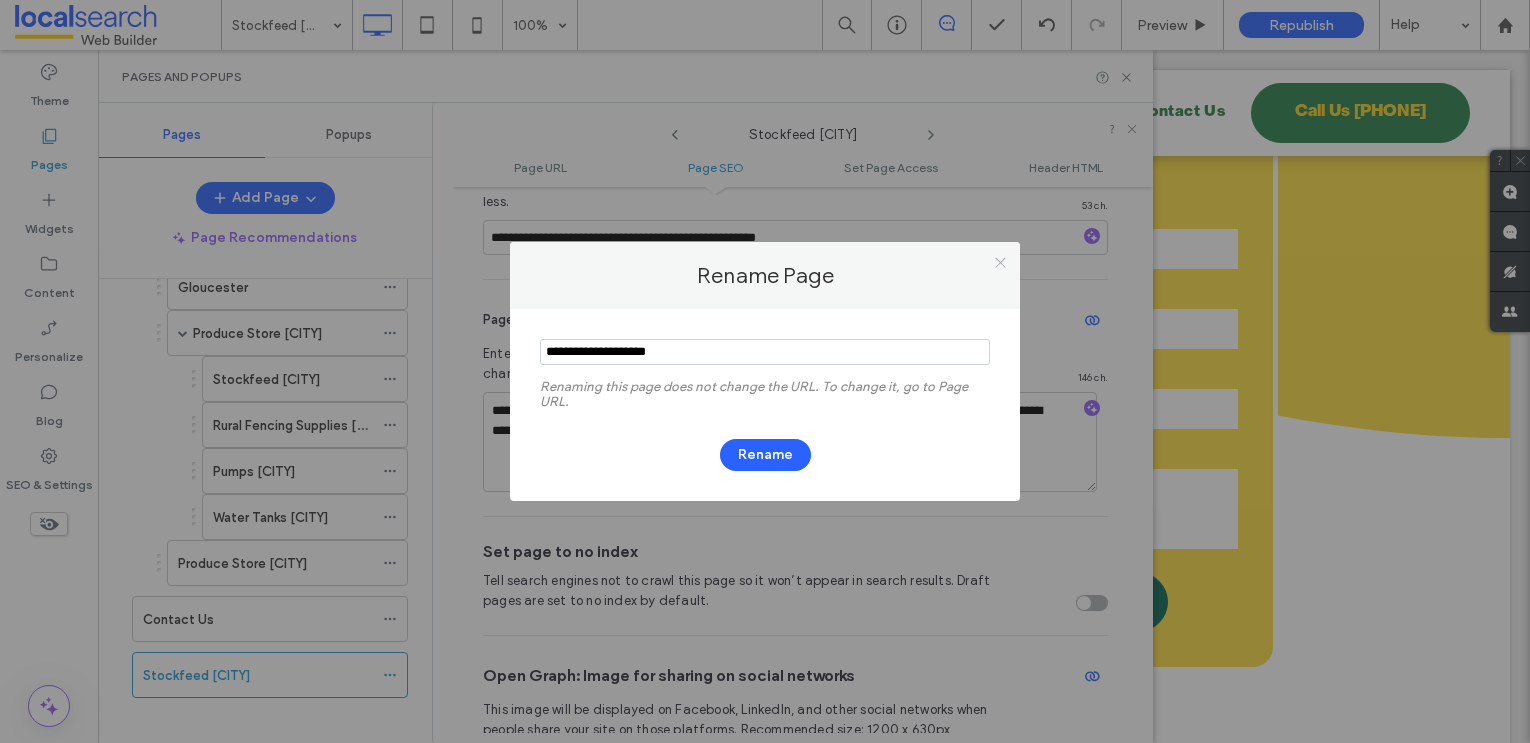 click 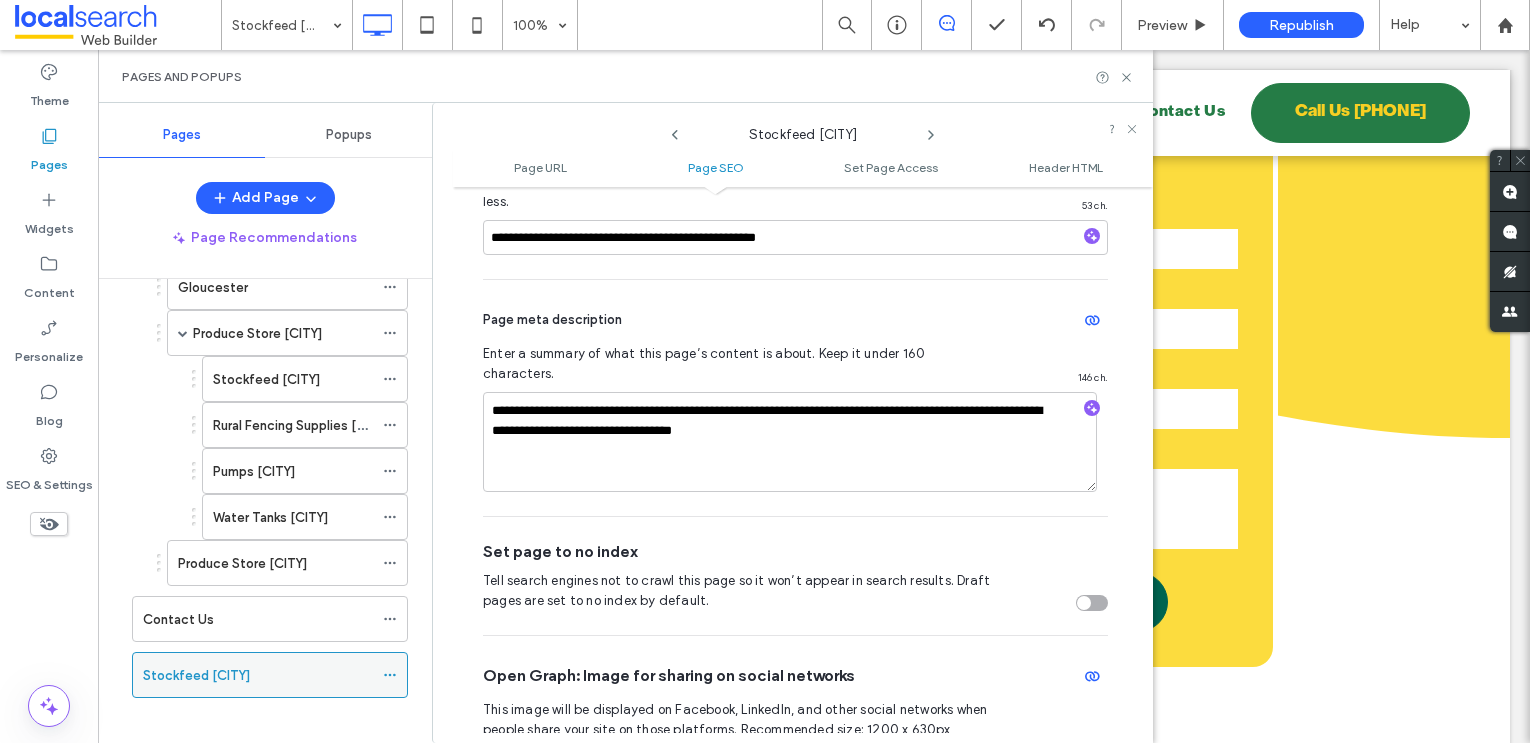 click 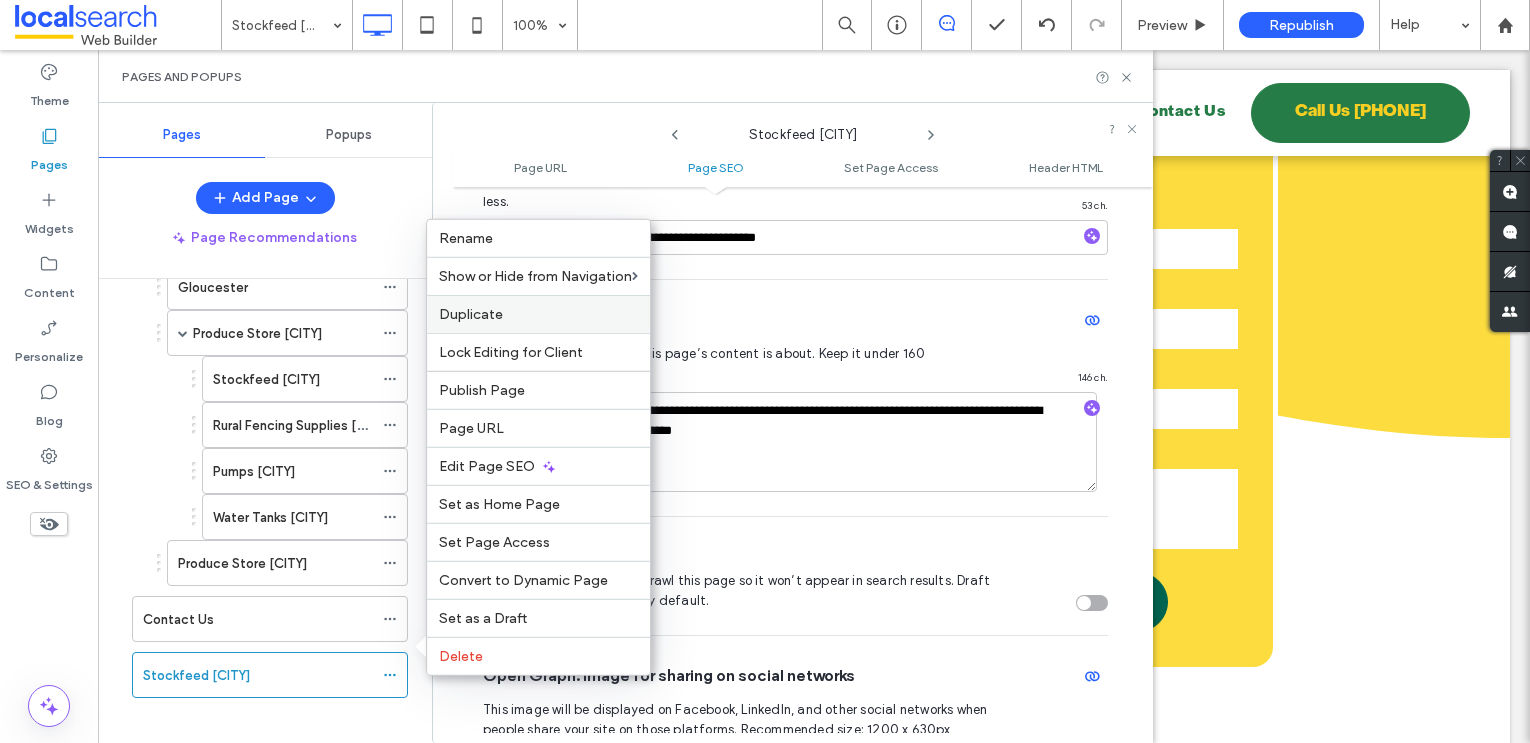 click on "Duplicate" at bounding box center [538, 314] 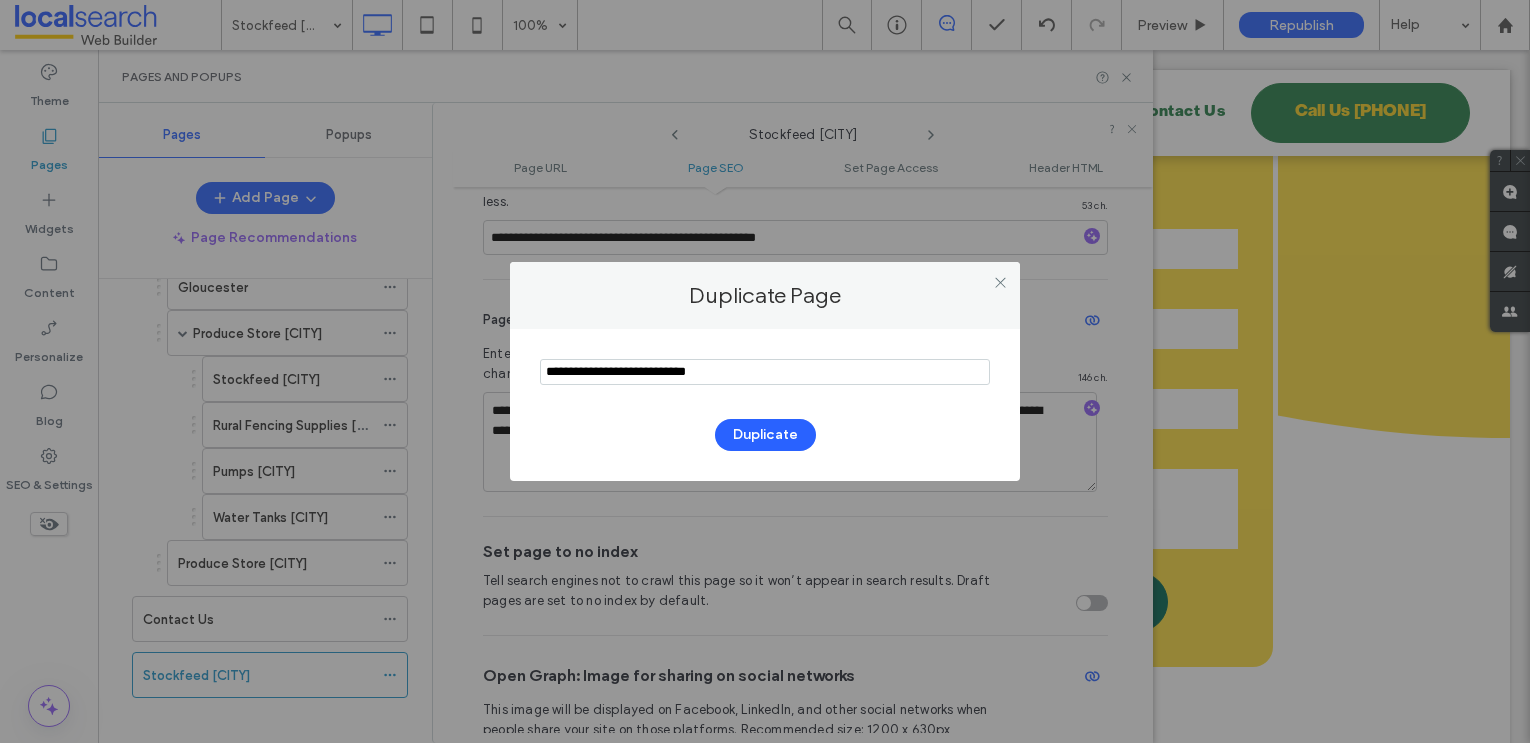 drag, startPoint x: 657, startPoint y: 374, endPoint x: 500, endPoint y: 373, distance: 157.00319 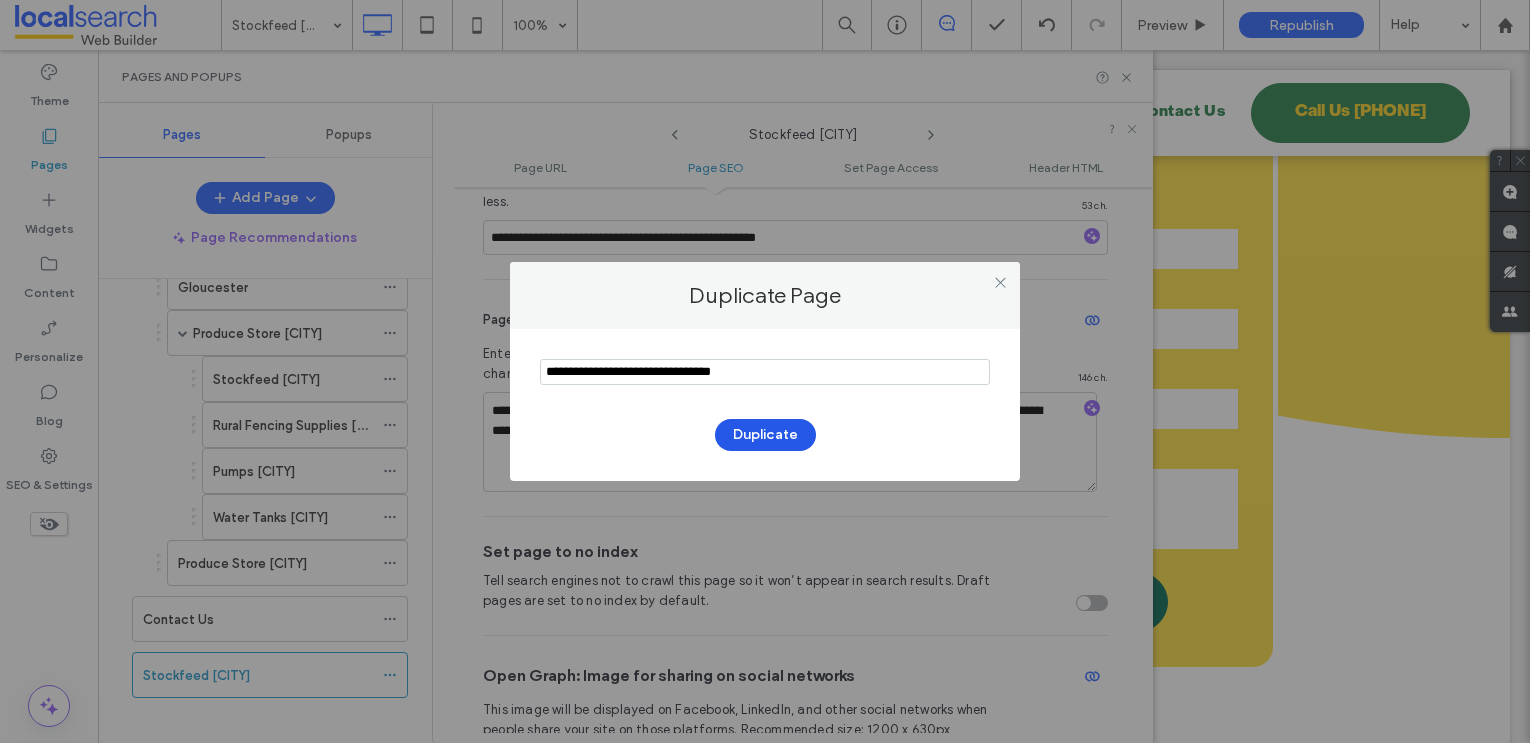 type on "**********" 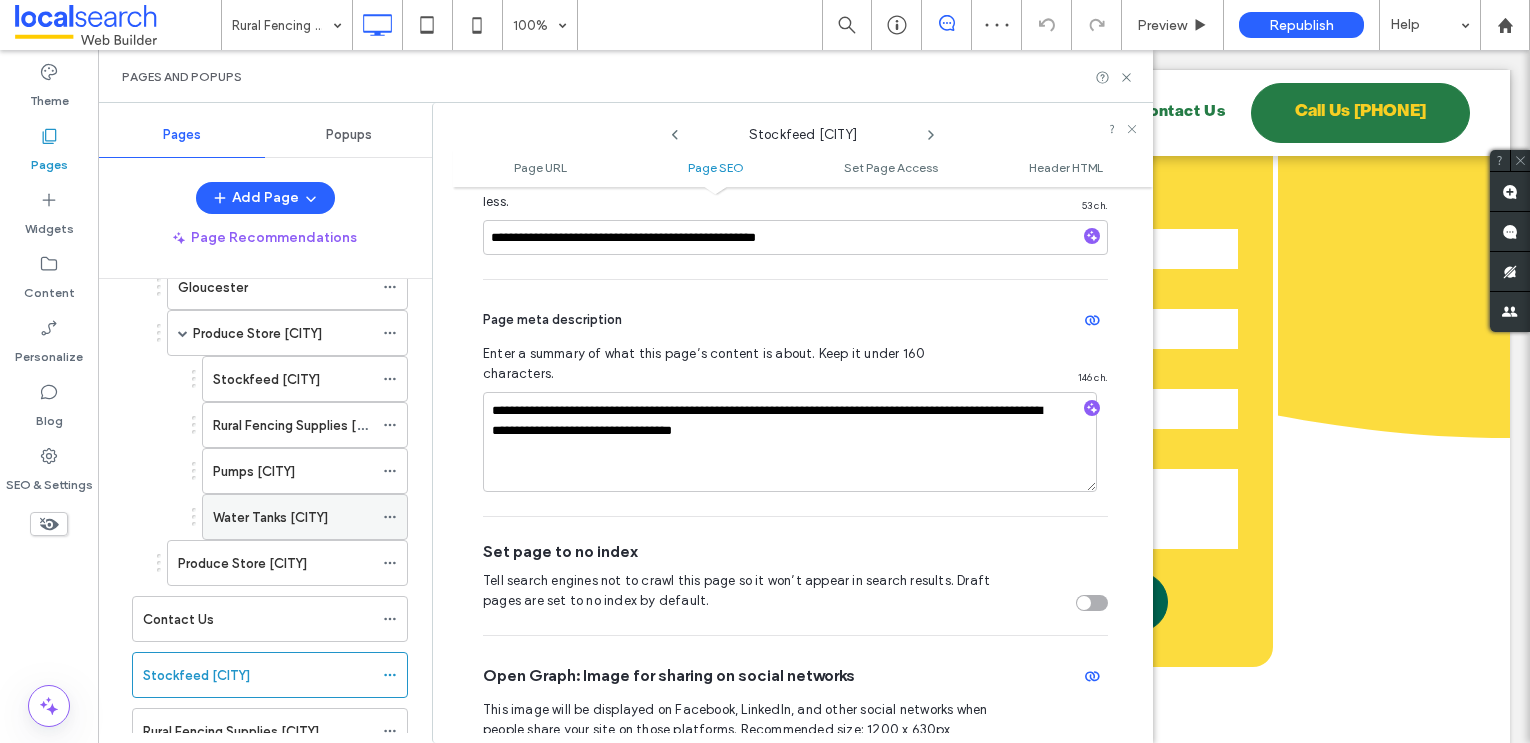 scroll, scrollTop: 430, scrollLeft: 0, axis: vertical 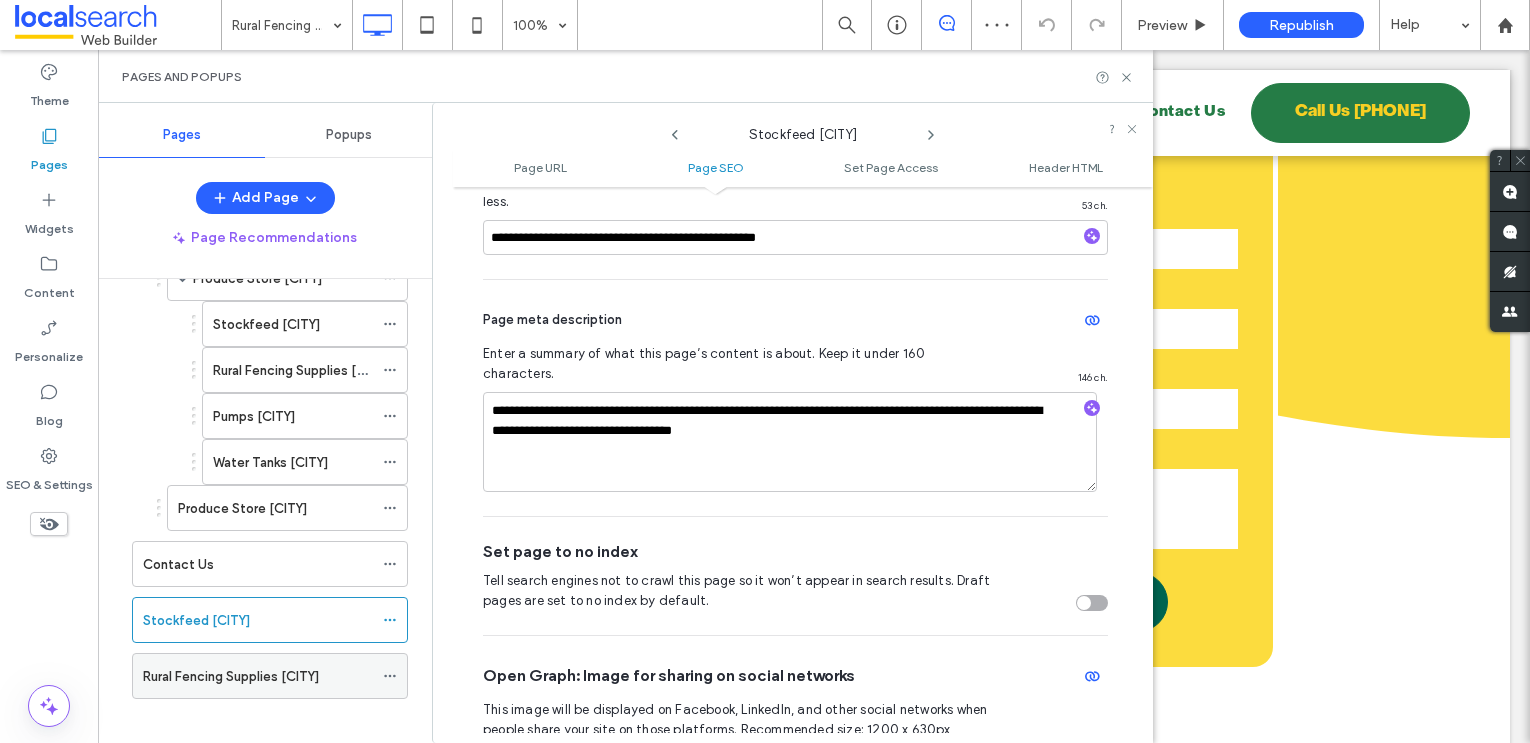 click on "Rural Fencing Supplies Bulahdelah" at bounding box center [231, 676] 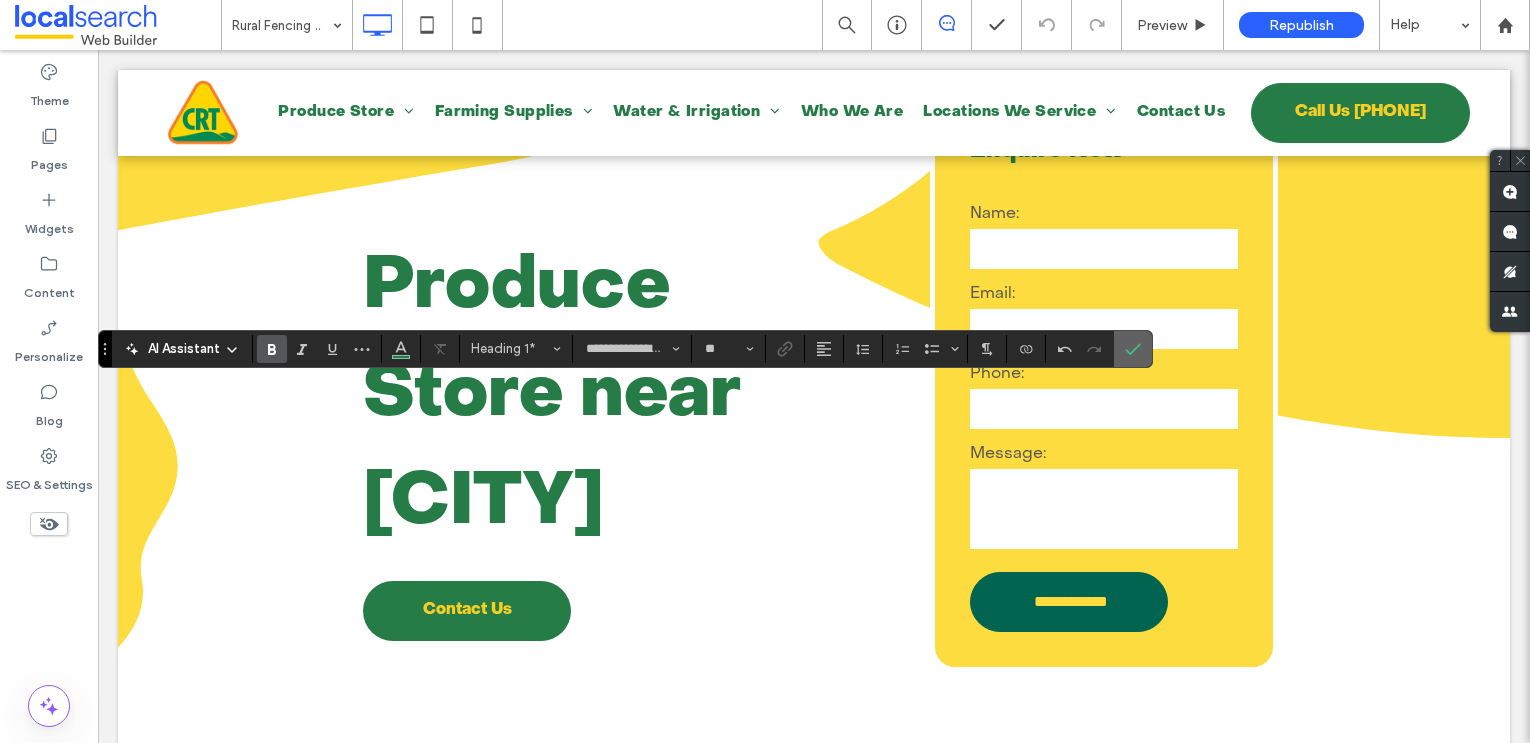 click 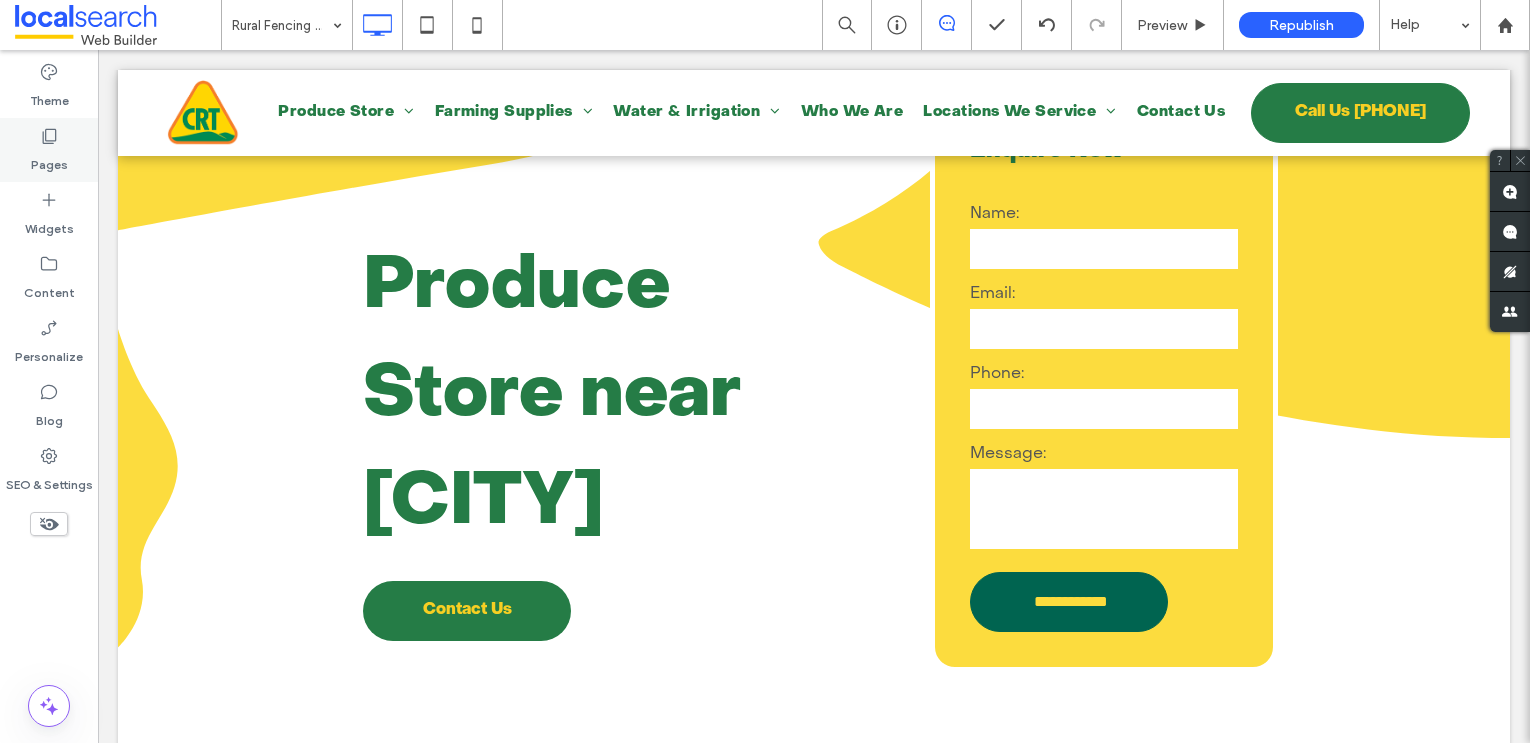 click on "Pages" at bounding box center [49, 150] 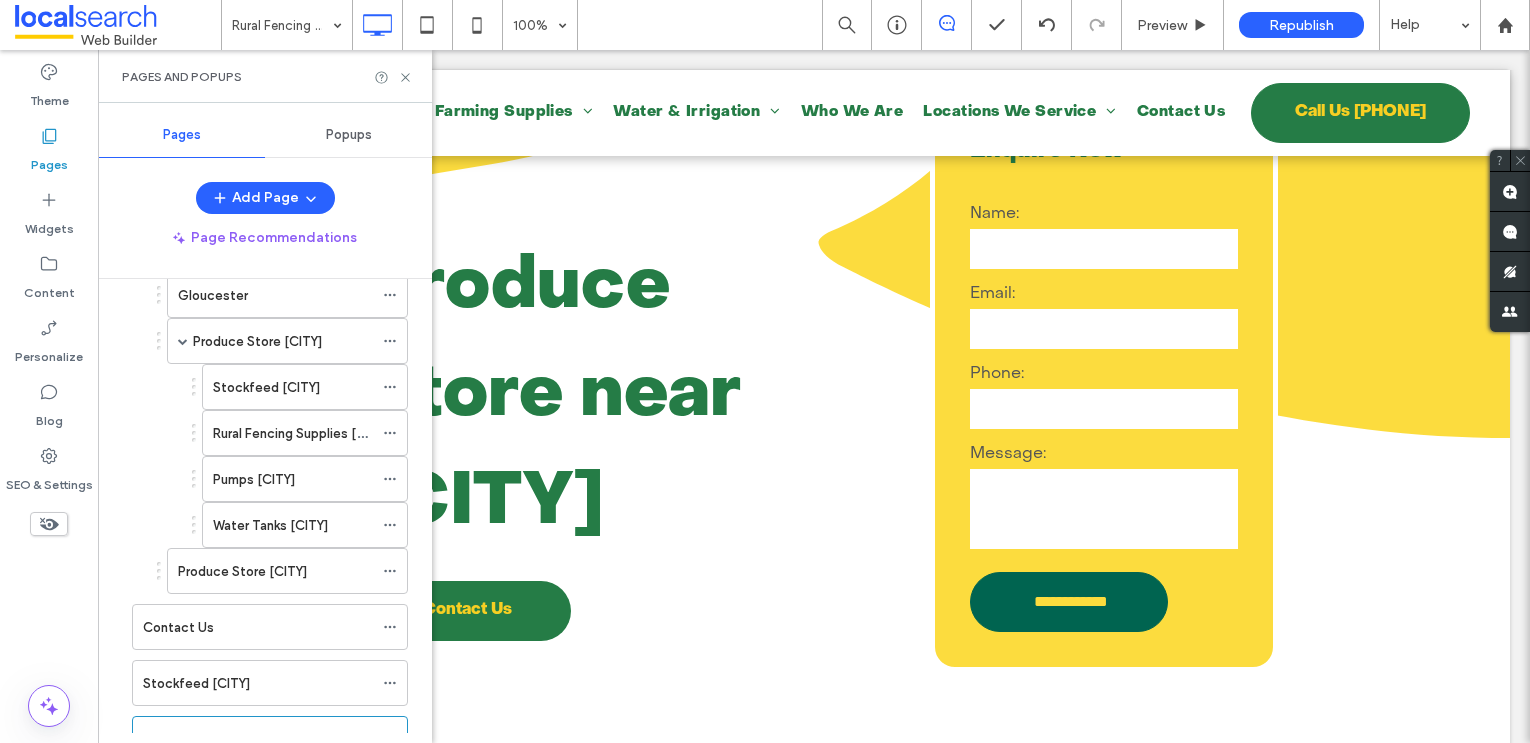 scroll, scrollTop: 430, scrollLeft: 0, axis: vertical 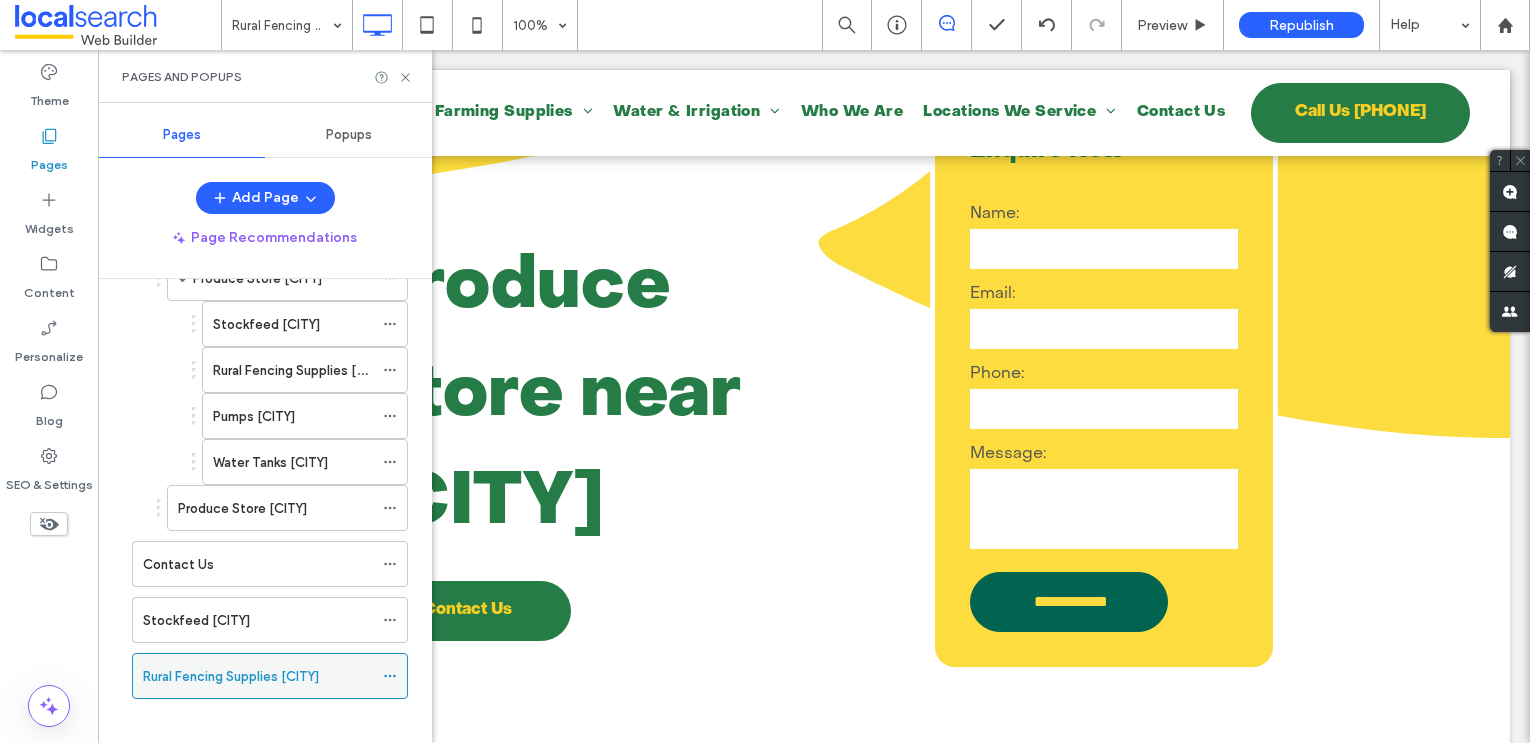 click 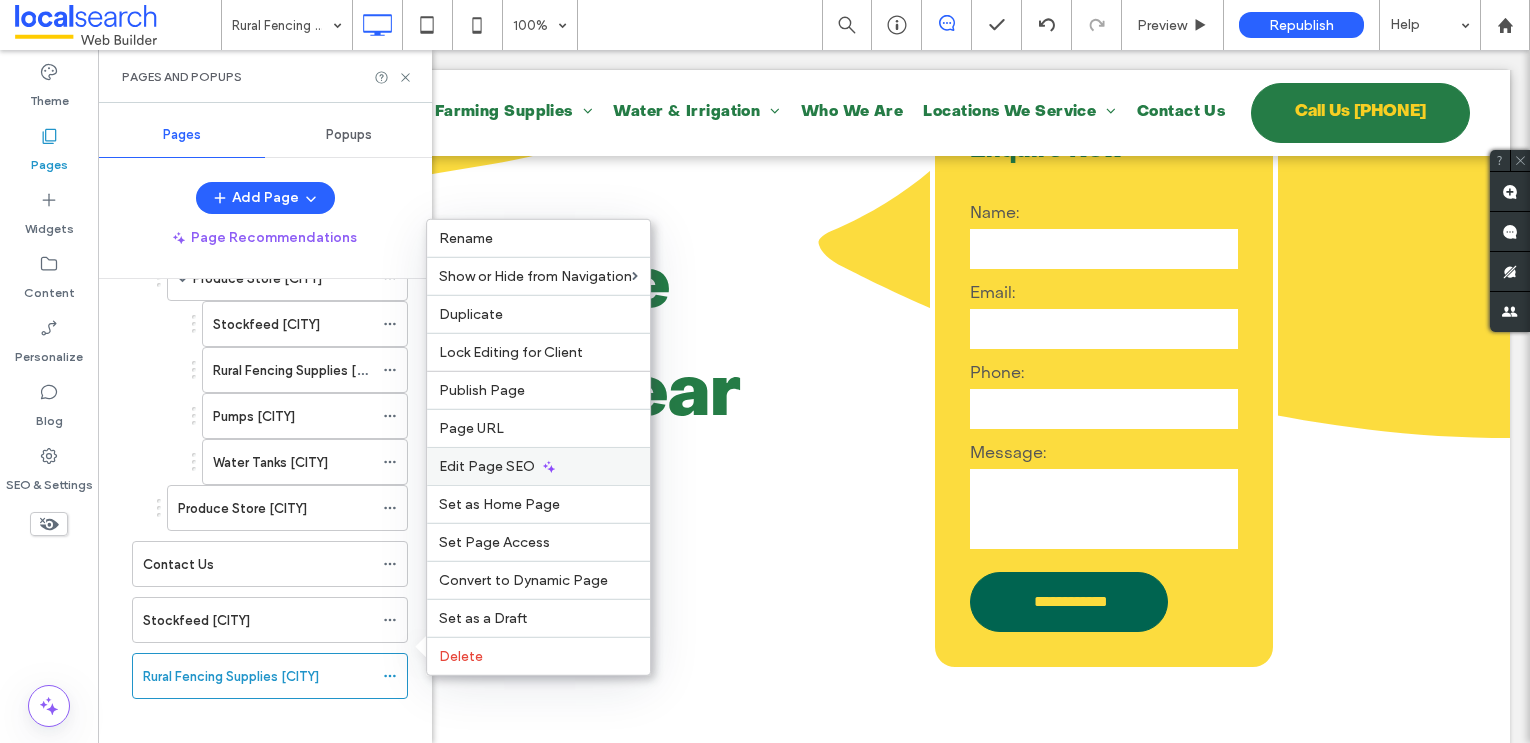 click on "Edit Page SEO" at bounding box center (487, 466) 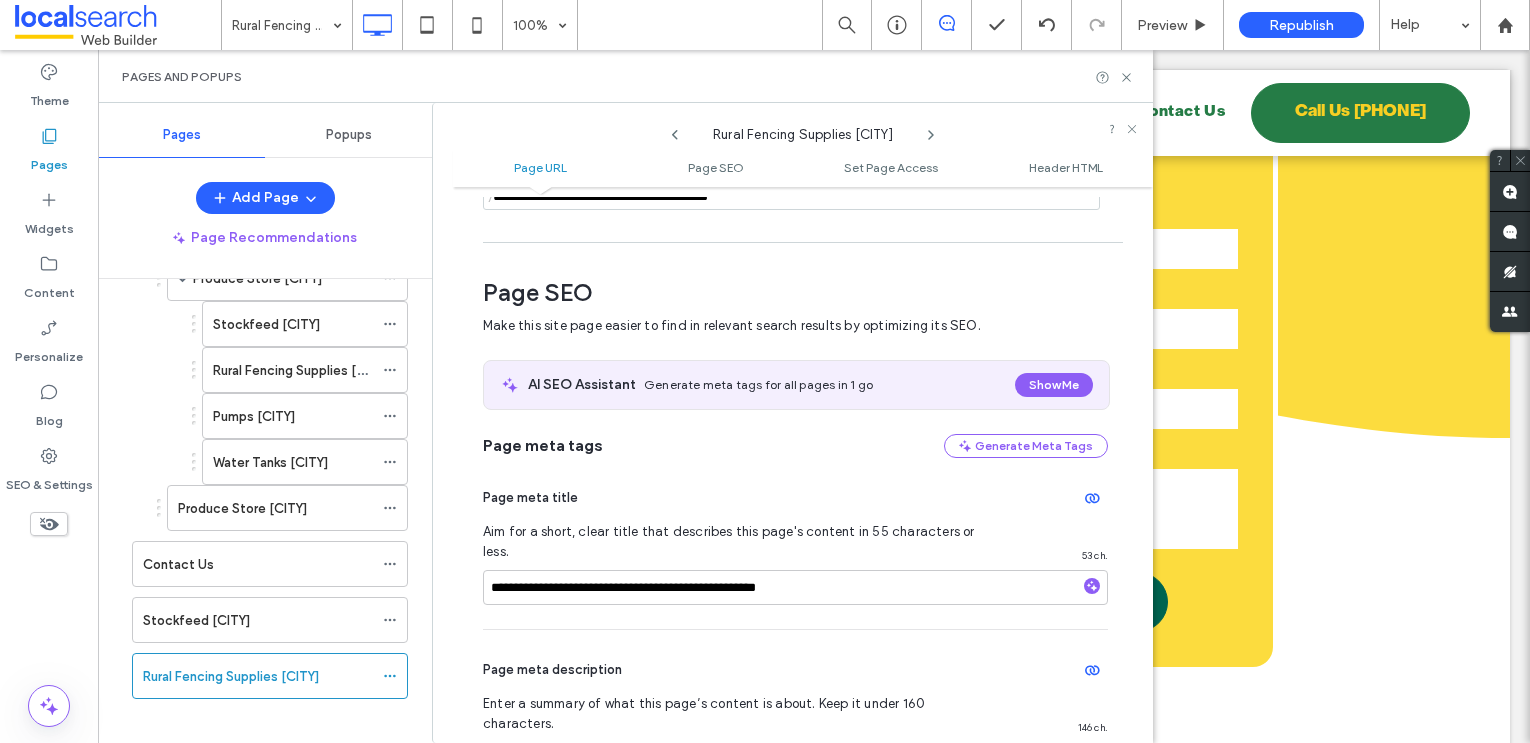 scroll, scrollTop: 252, scrollLeft: 0, axis: vertical 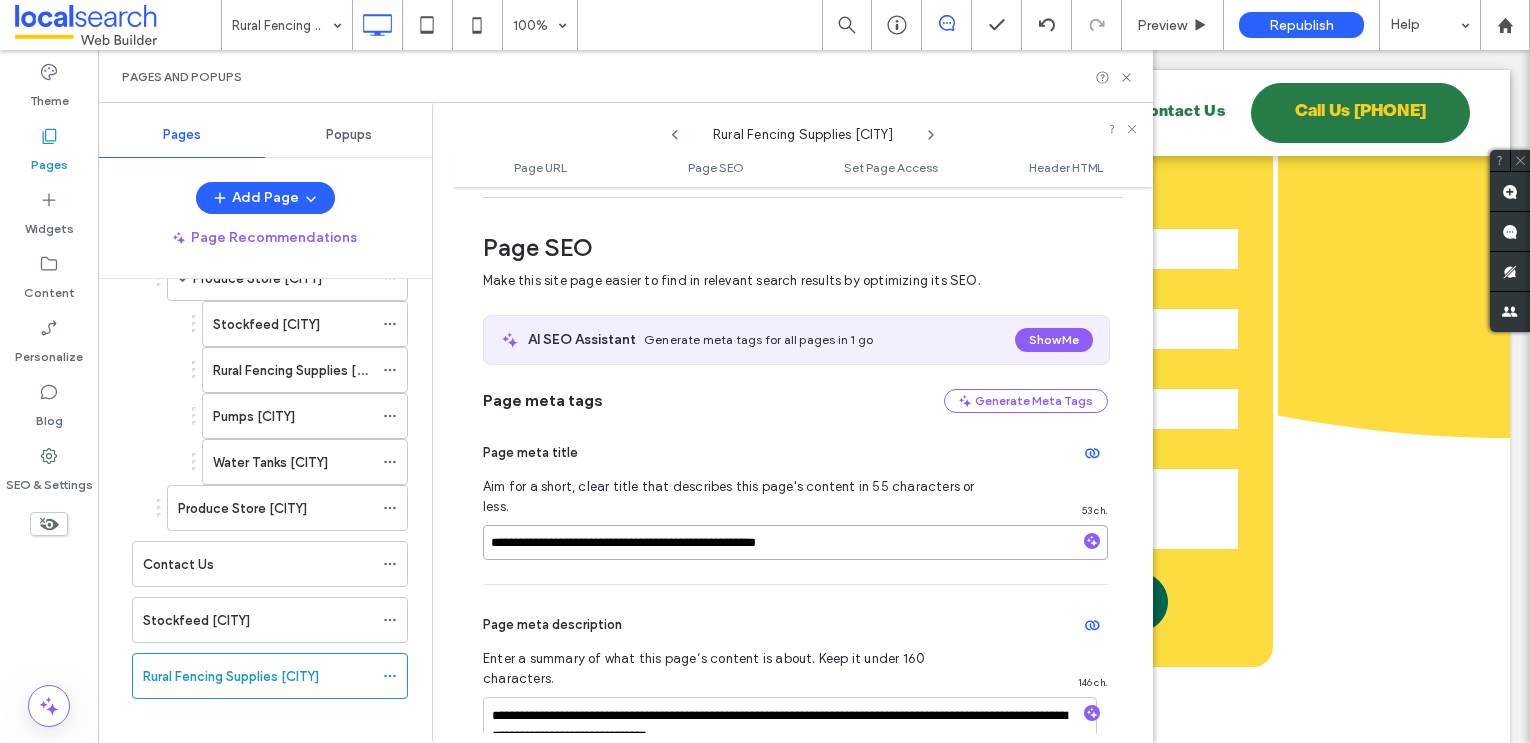 click on "**********" at bounding box center [795, 542] 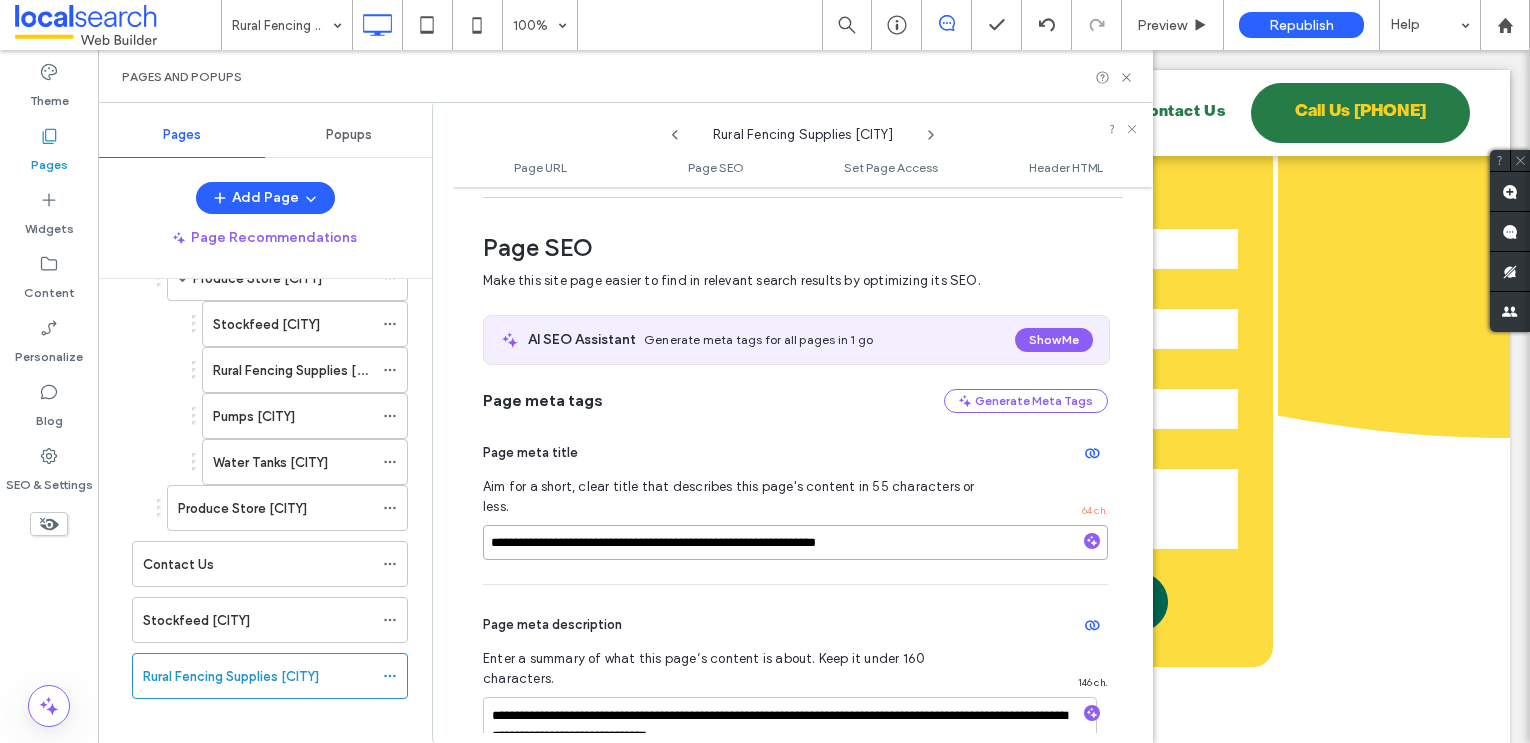 type on "**********" 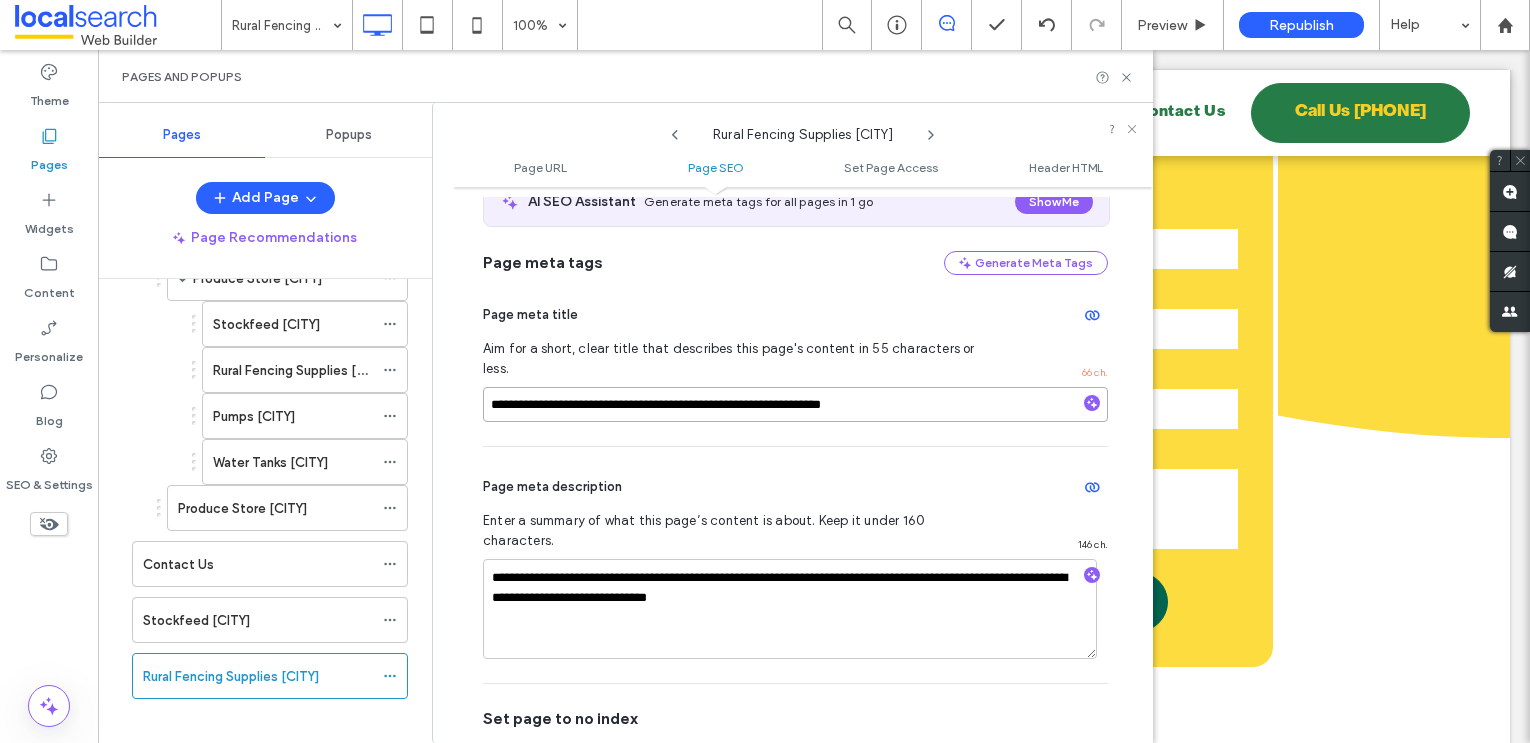scroll, scrollTop: 413, scrollLeft: 0, axis: vertical 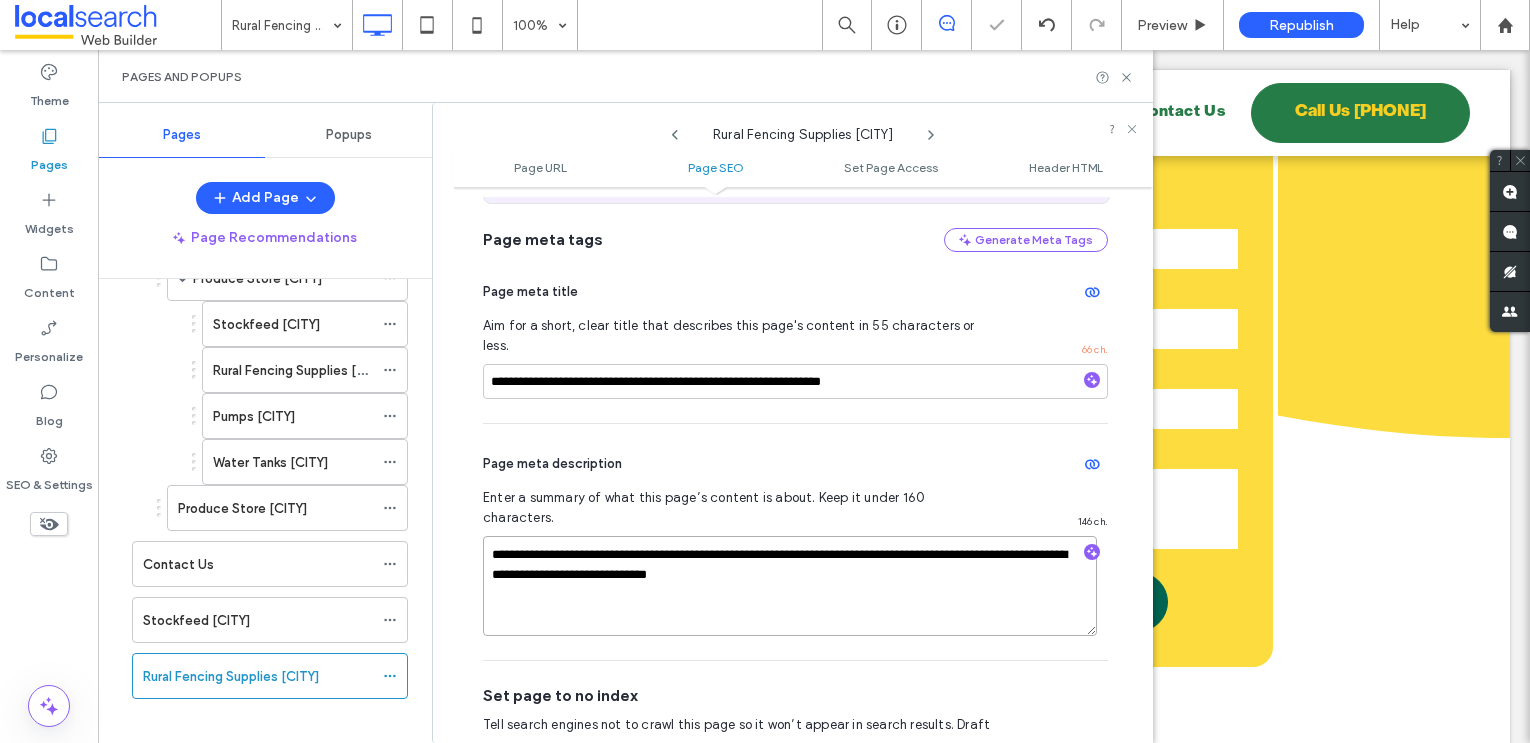 click on "**********" at bounding box center (790, 586) 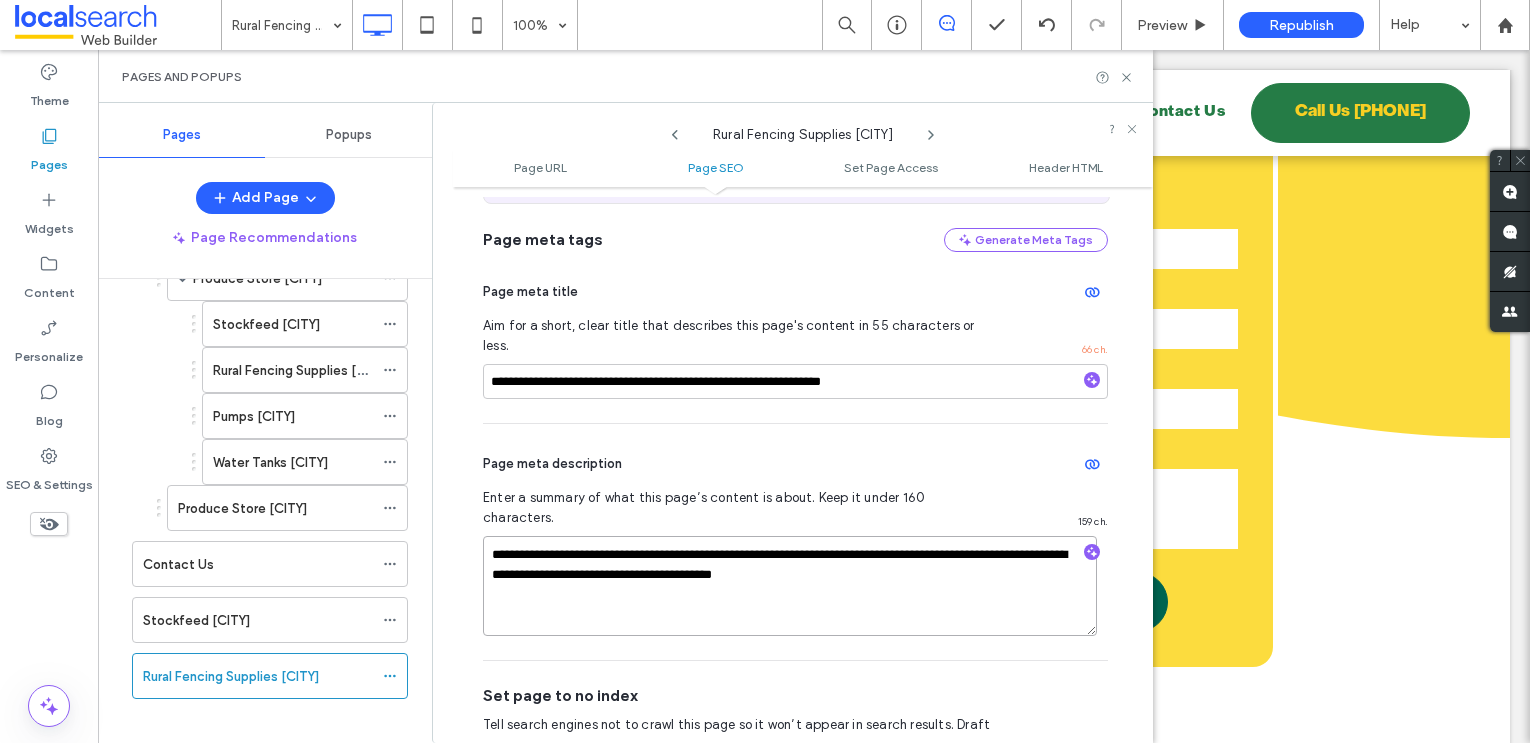 drag, startPoint x: 736, startPoint y: 532, endPoint x: 698, endPoint y: 532, distance: 38 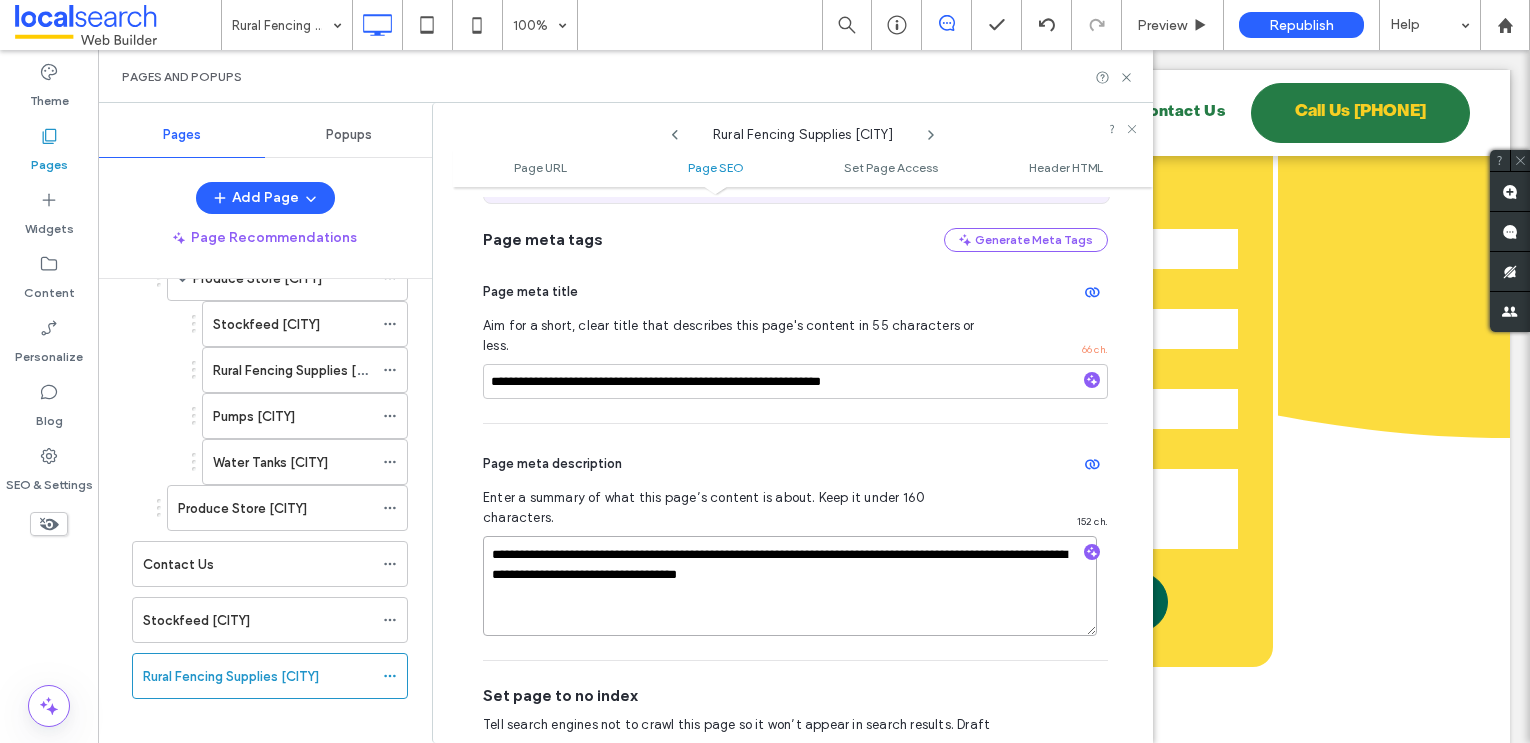type on "**********" 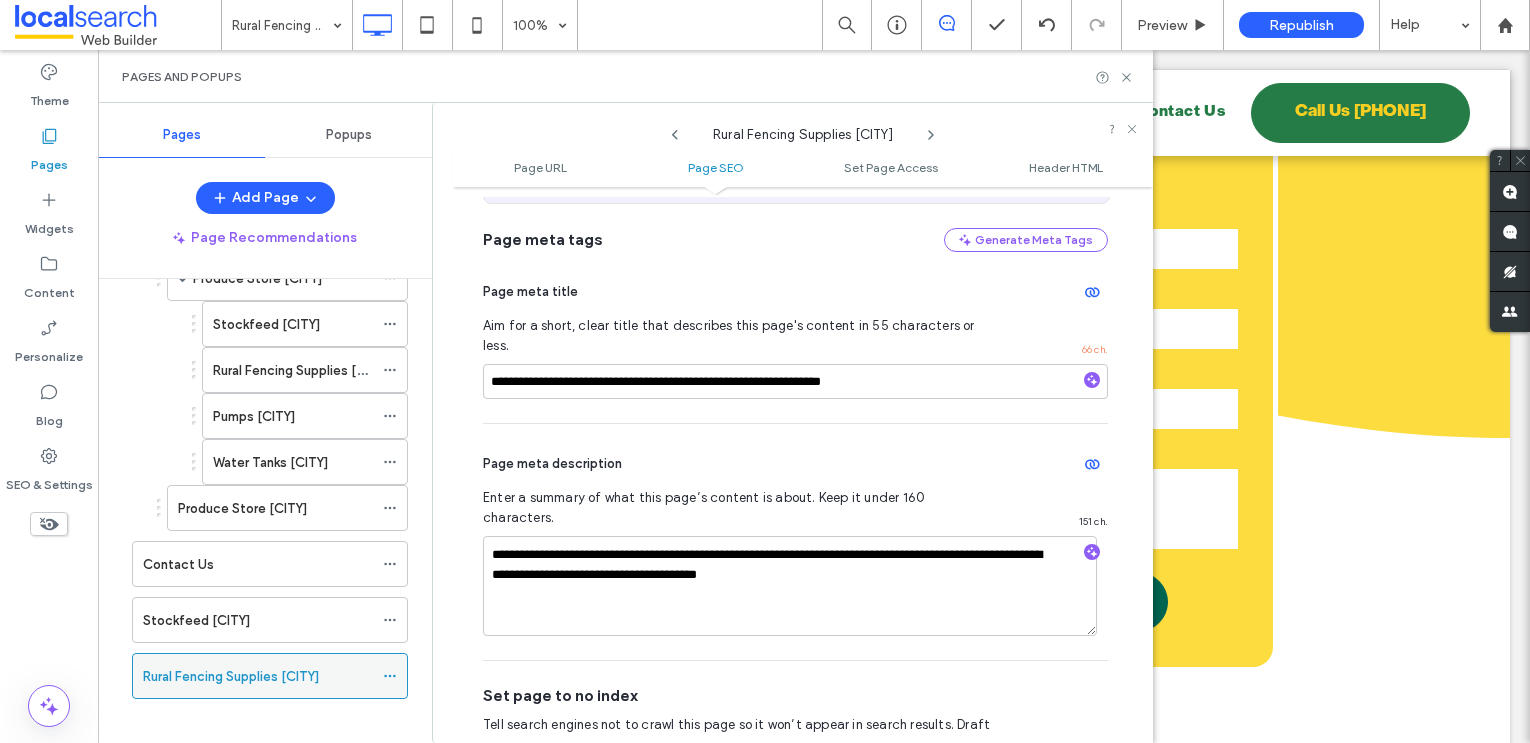 click 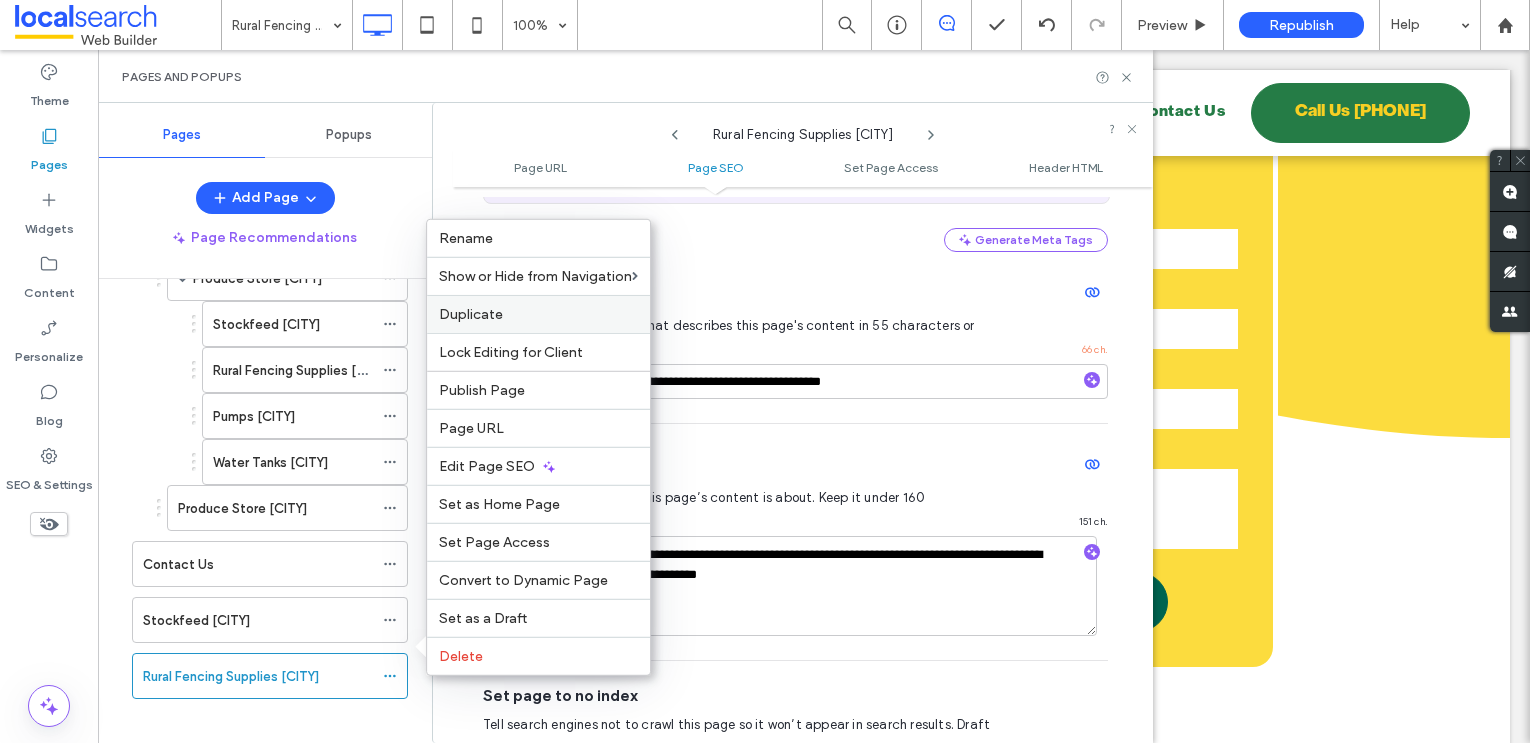 click on "Duplicate" at bounding box center [471, 314] 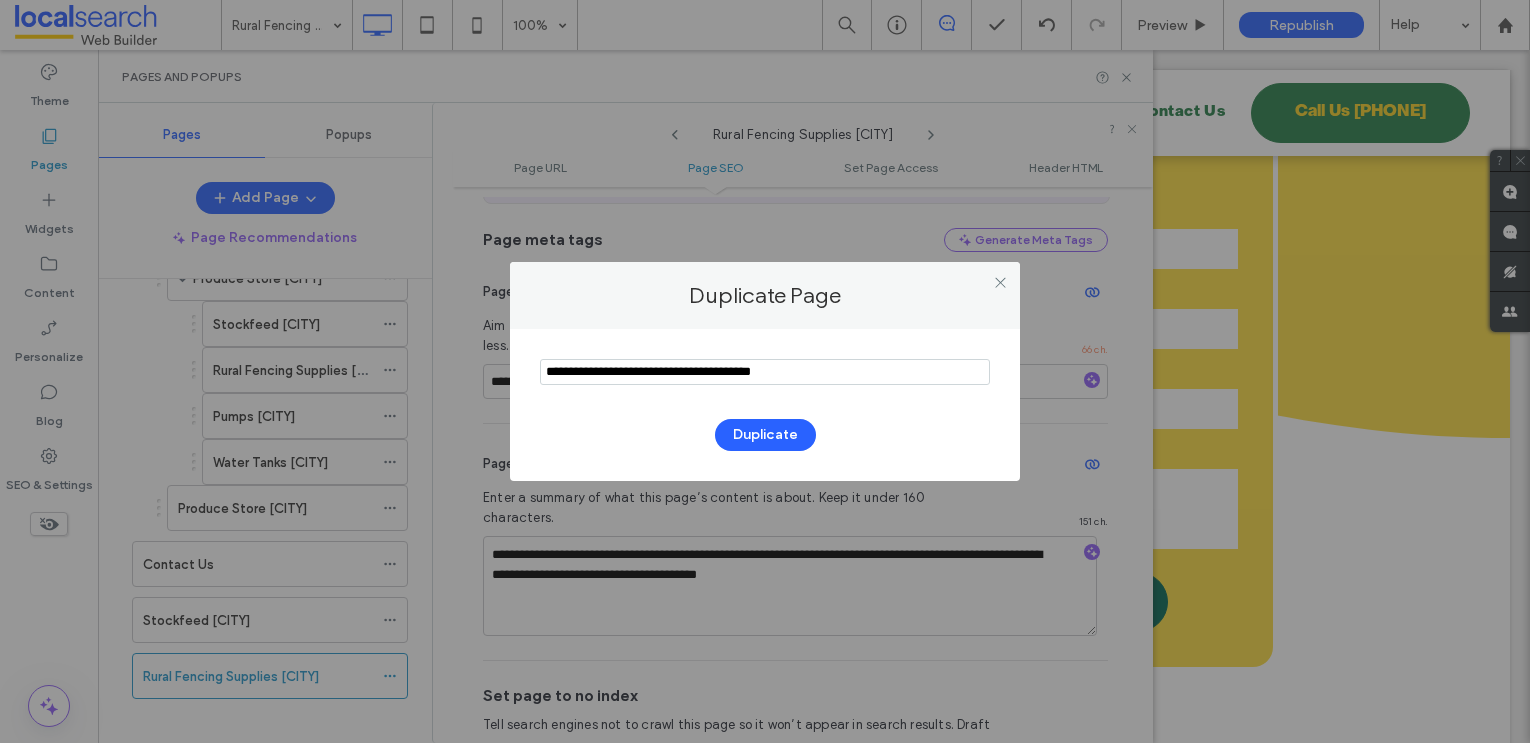drag, startPoint x: 726, startPoint y: 373, endPoint x: 499, endPoint y: 372, distance: 227.0022 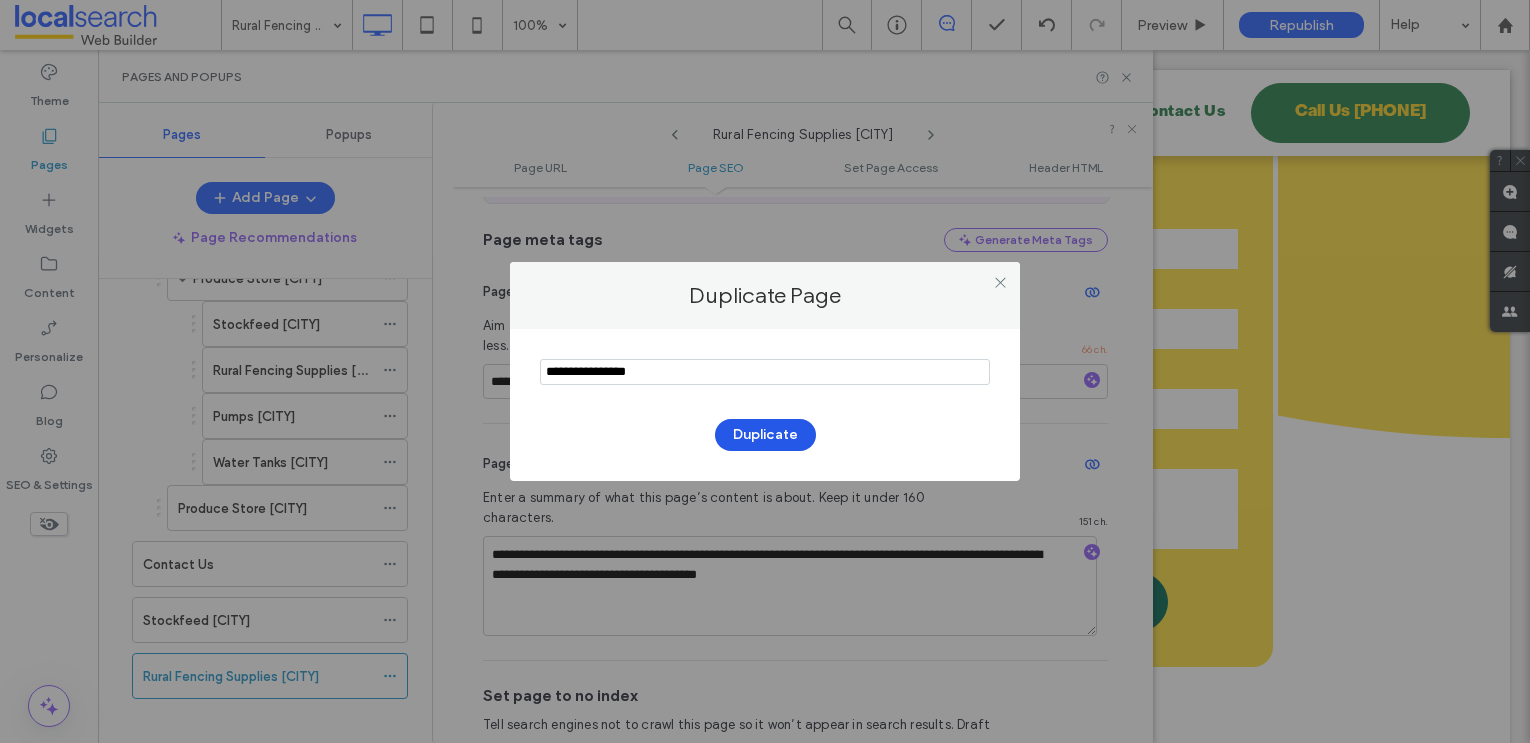 type on "**********" 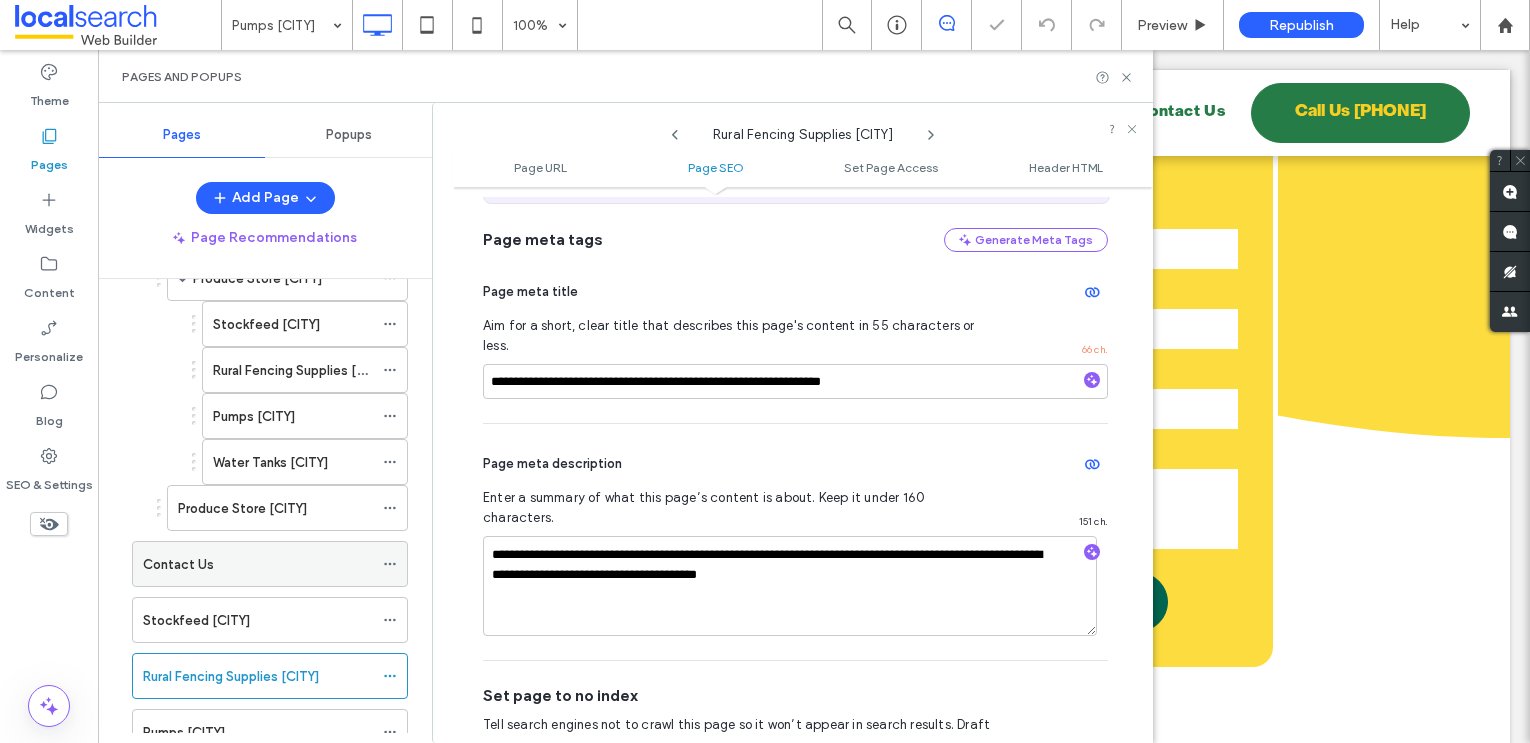 scroll, scrollTop: 485, scrollLeft: 0, axis: vertical 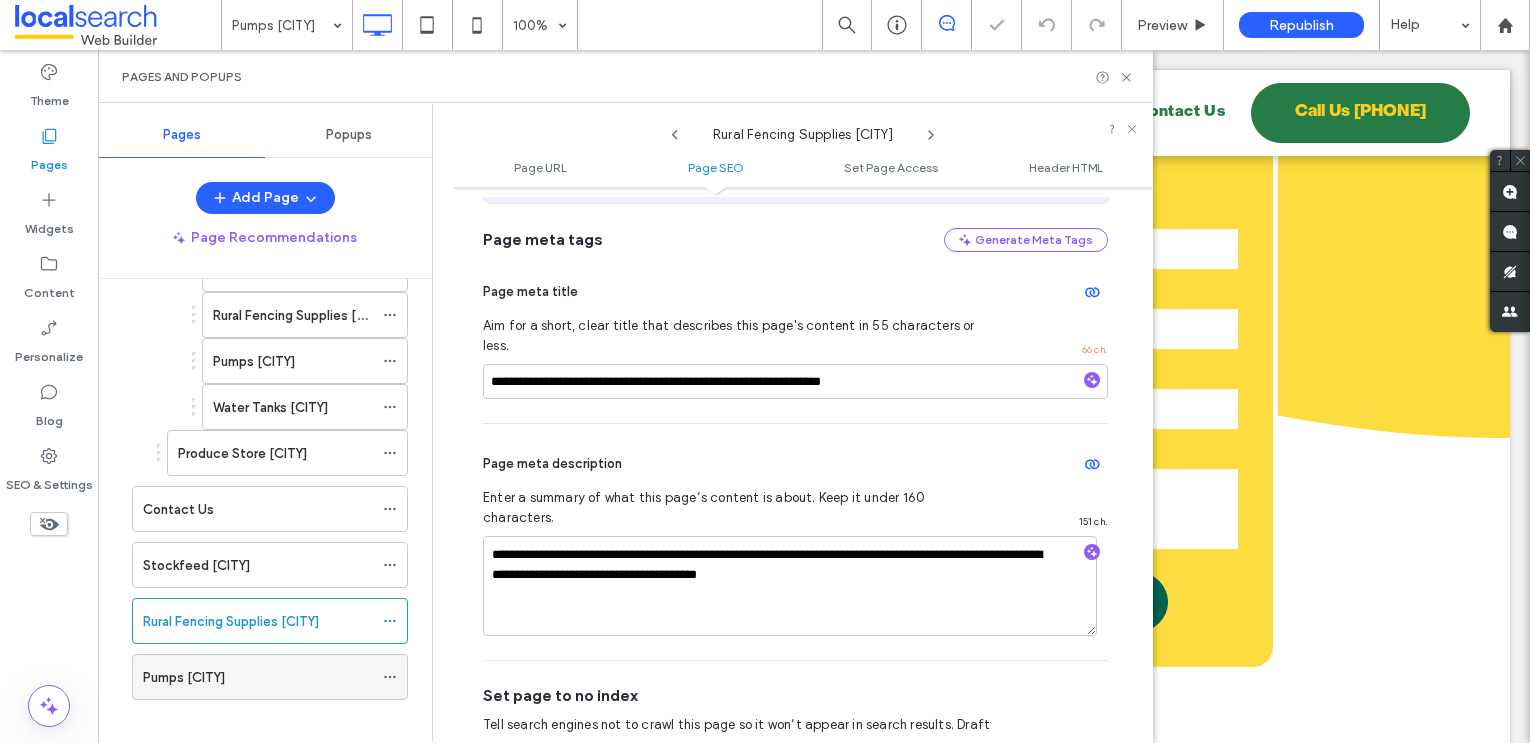 click on "Pumps Bulahdelah" at bounding box center (184, 677) 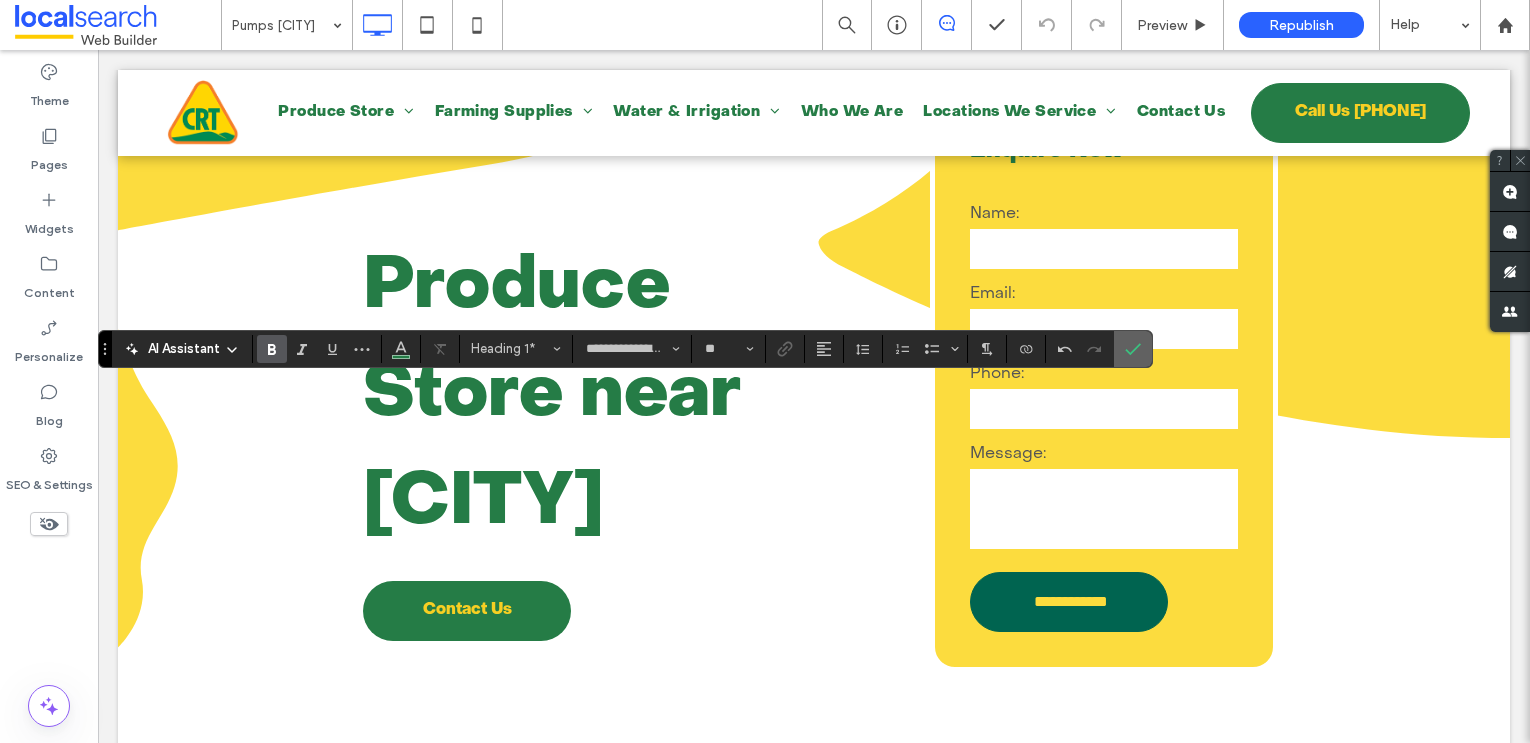 click 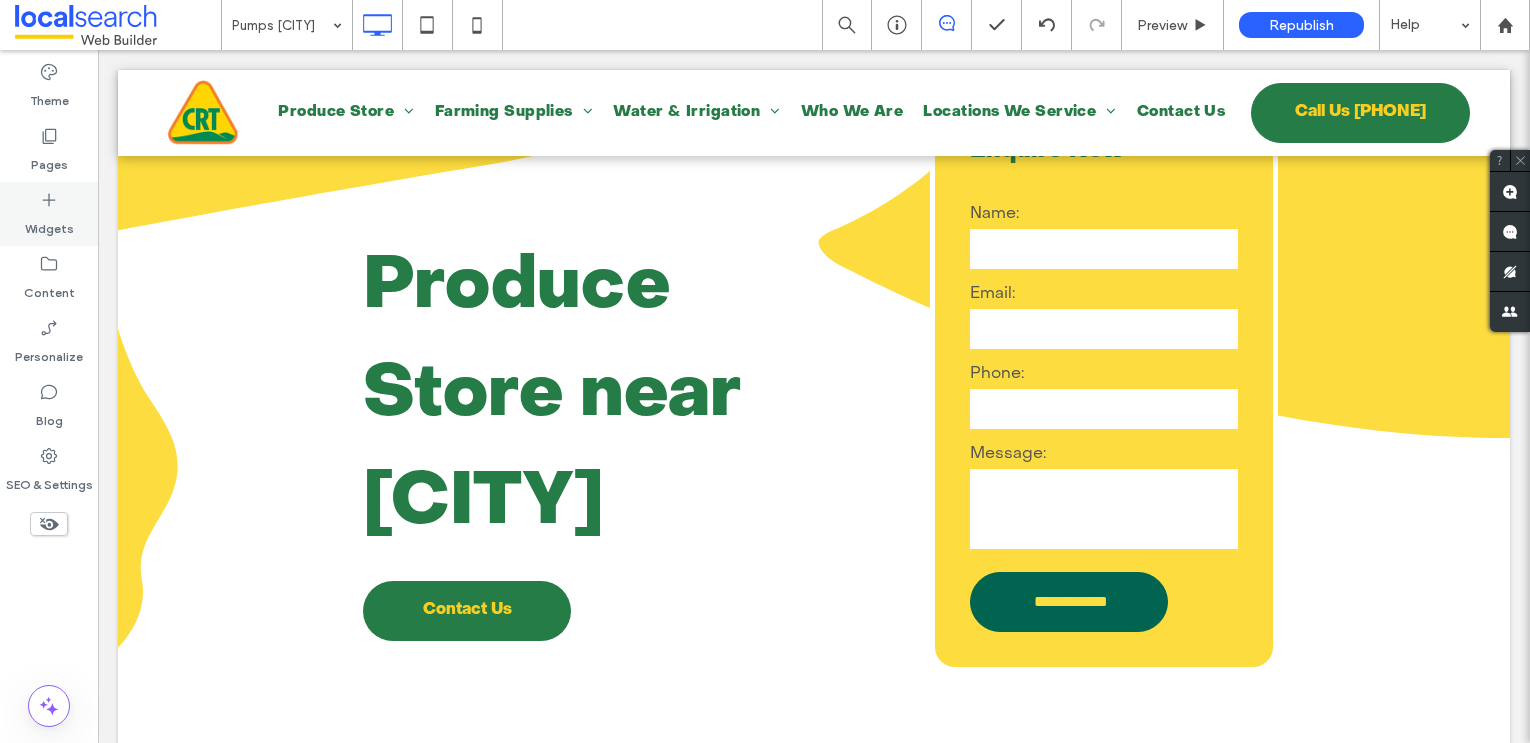 click 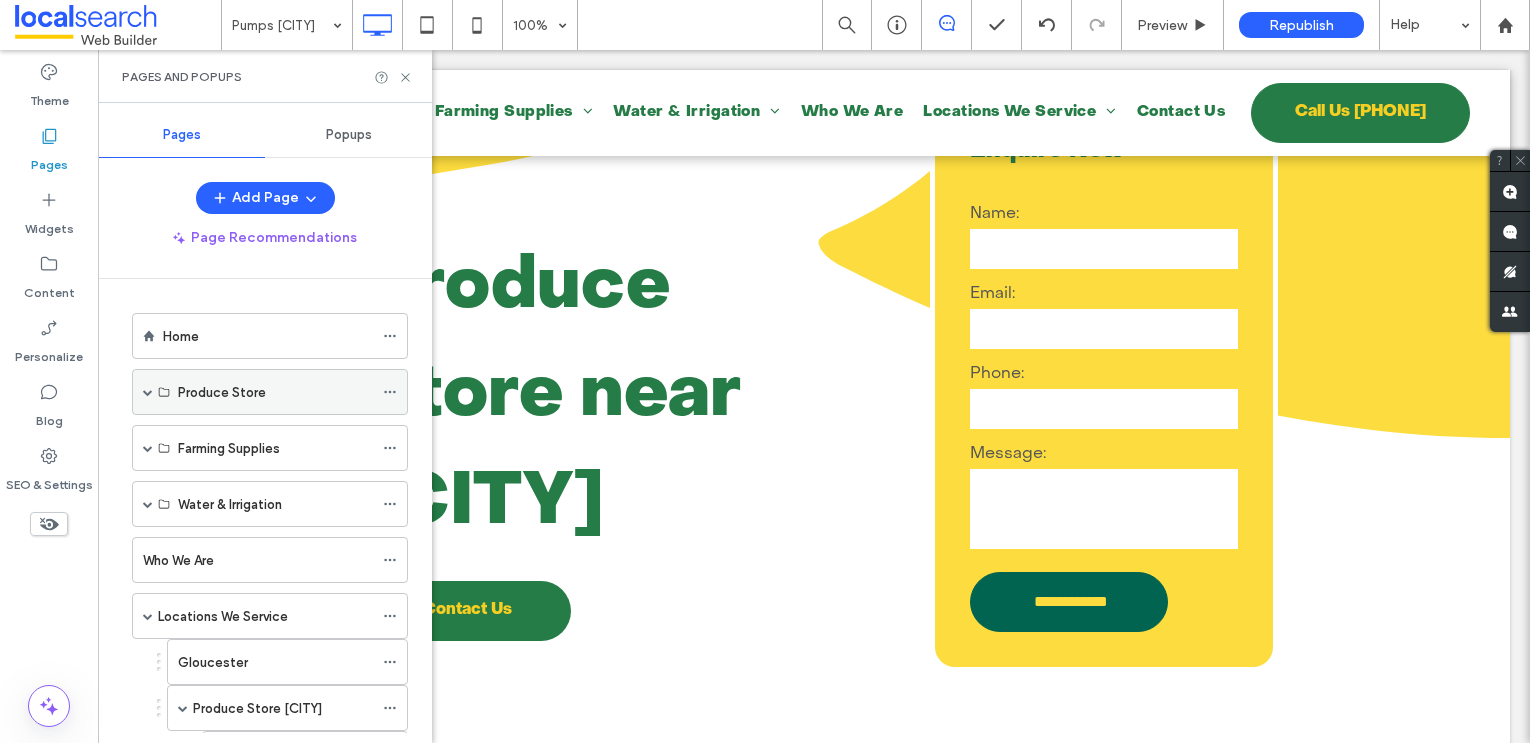 scroll, scrollTop: 485, scrollLeft: 0, axis: vertical 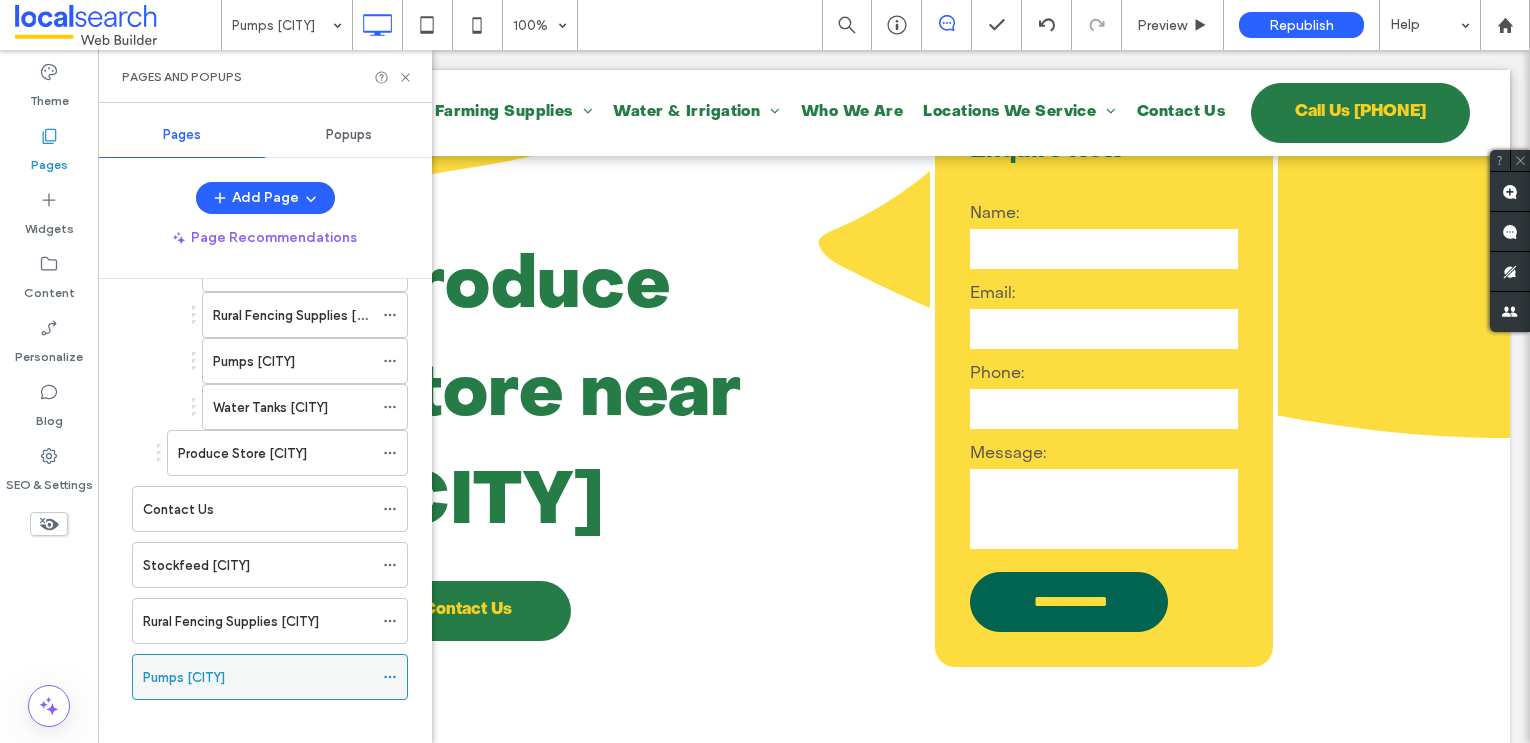 click 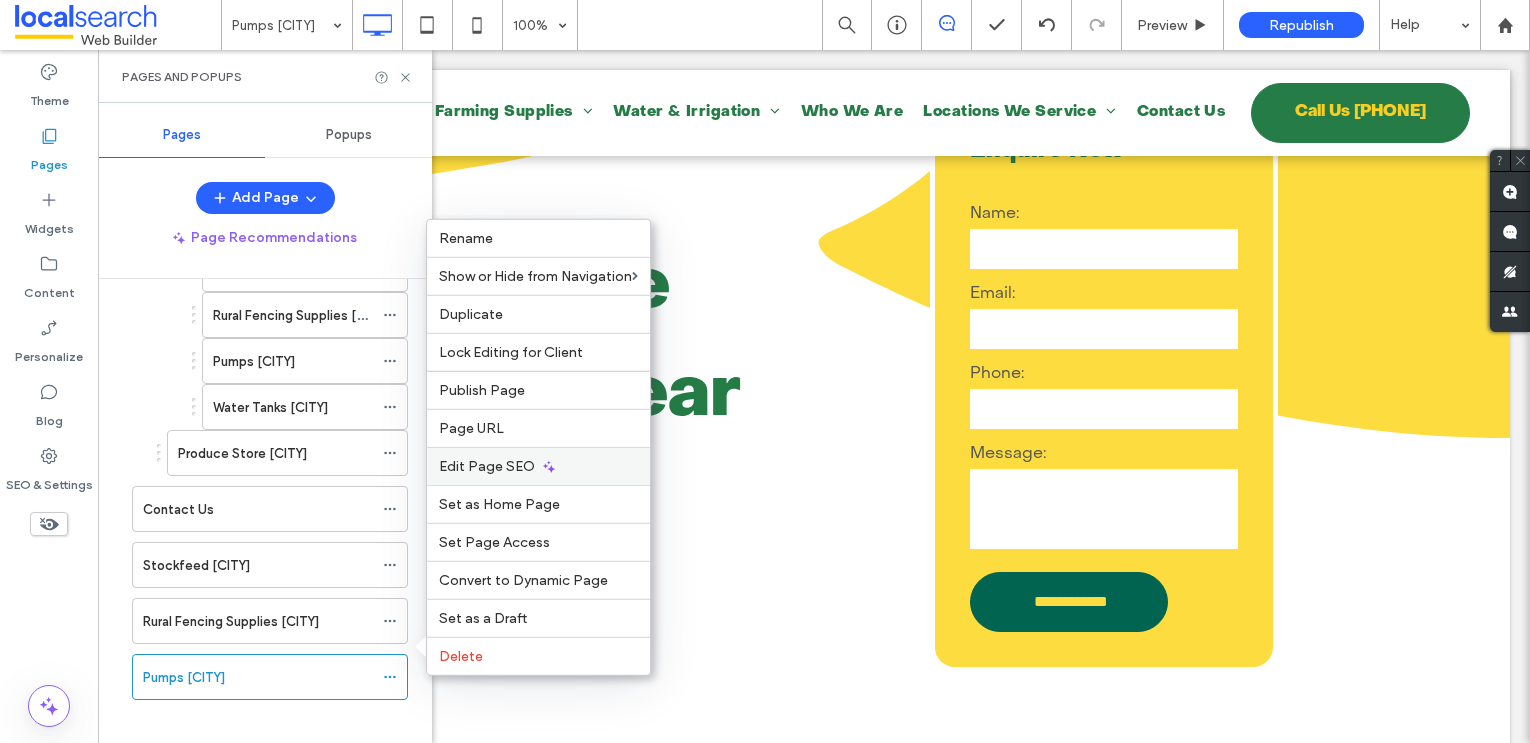 click on "Edit Page SEO" at bounding box center (487, 466) 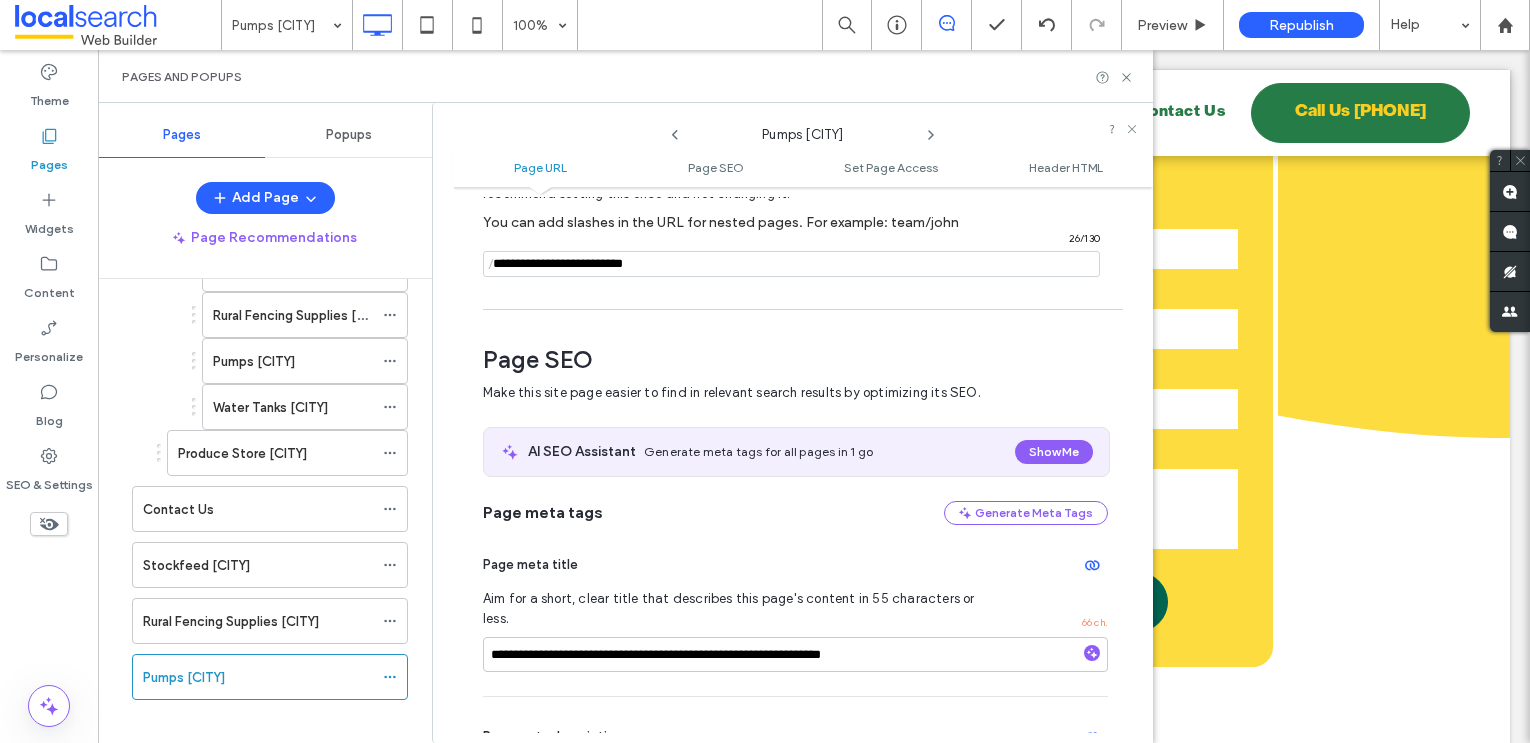 scroll, scrollTop: 102, scrollLeft: 0, axis: vertical 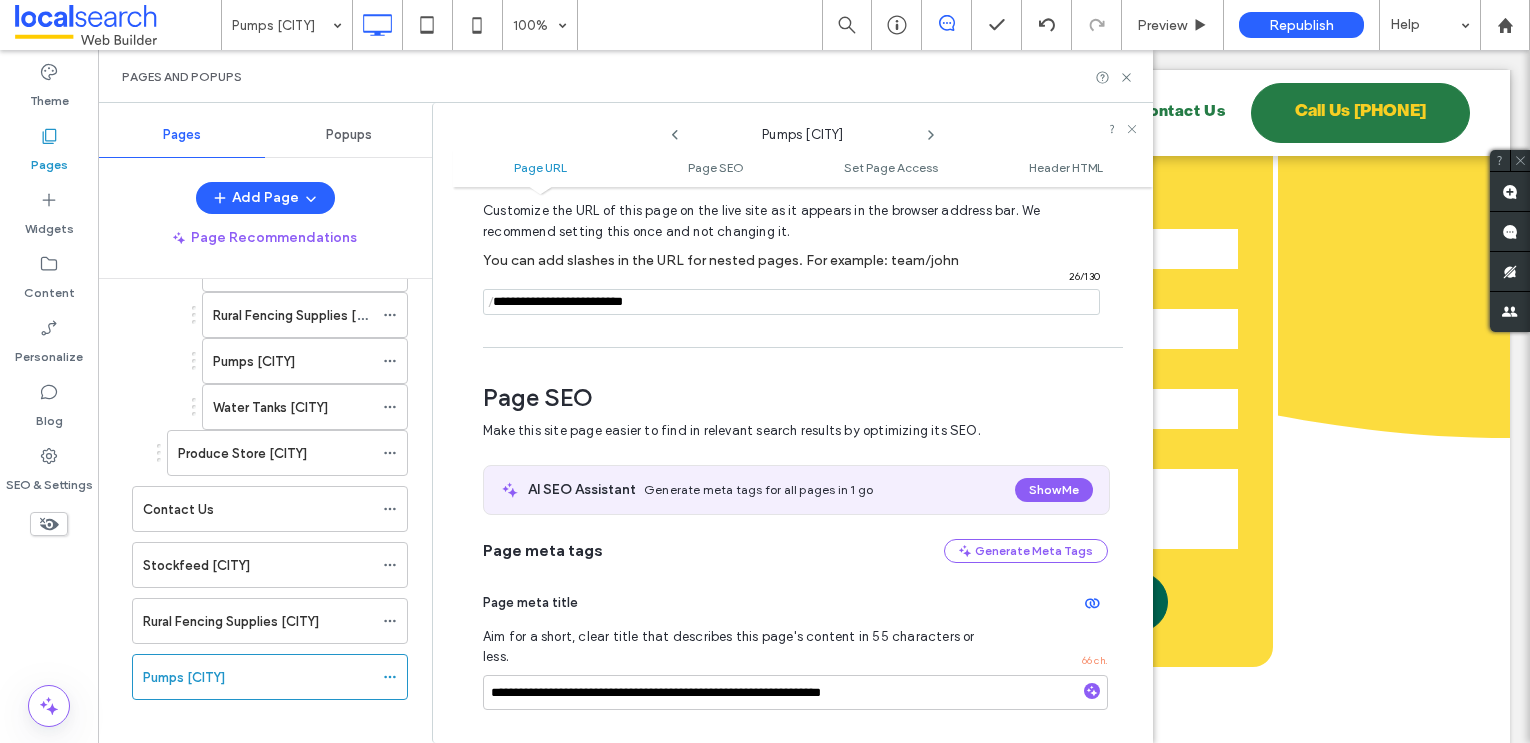click at bounding box center [791, 302] 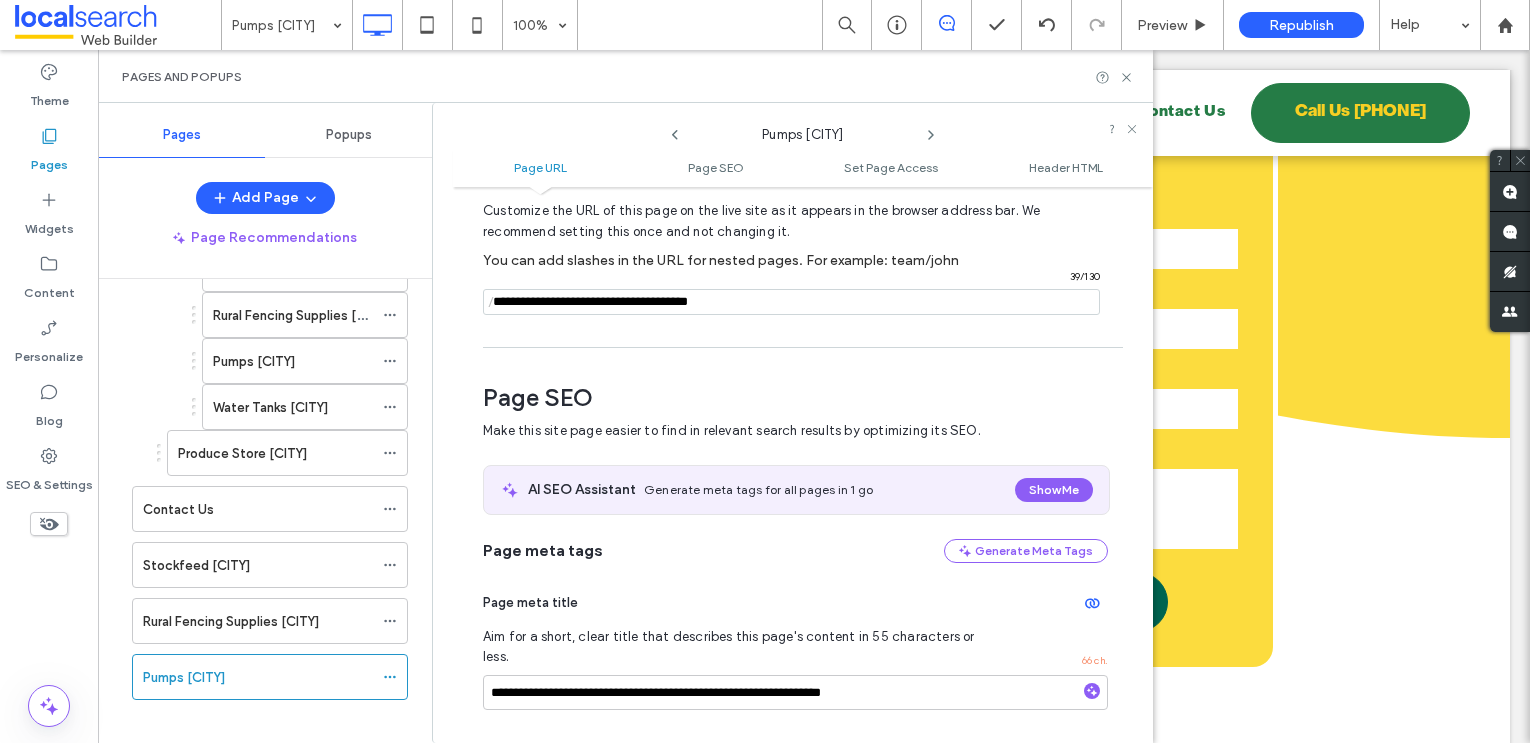 type on "**********" 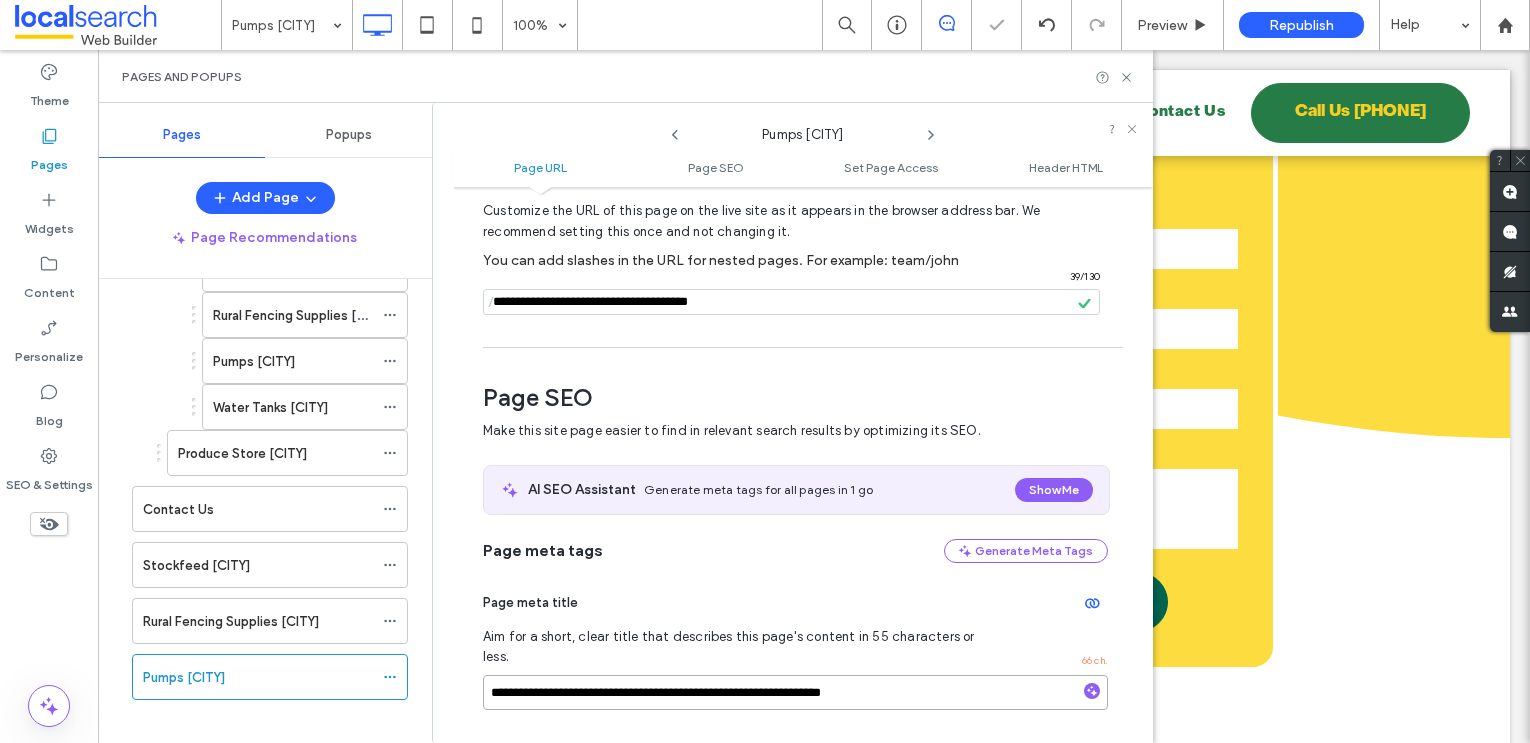 drag, startPoint x: 627, startPoint y: 670, endPoint x: 433, endPoint y: 666, distance: 194.04123 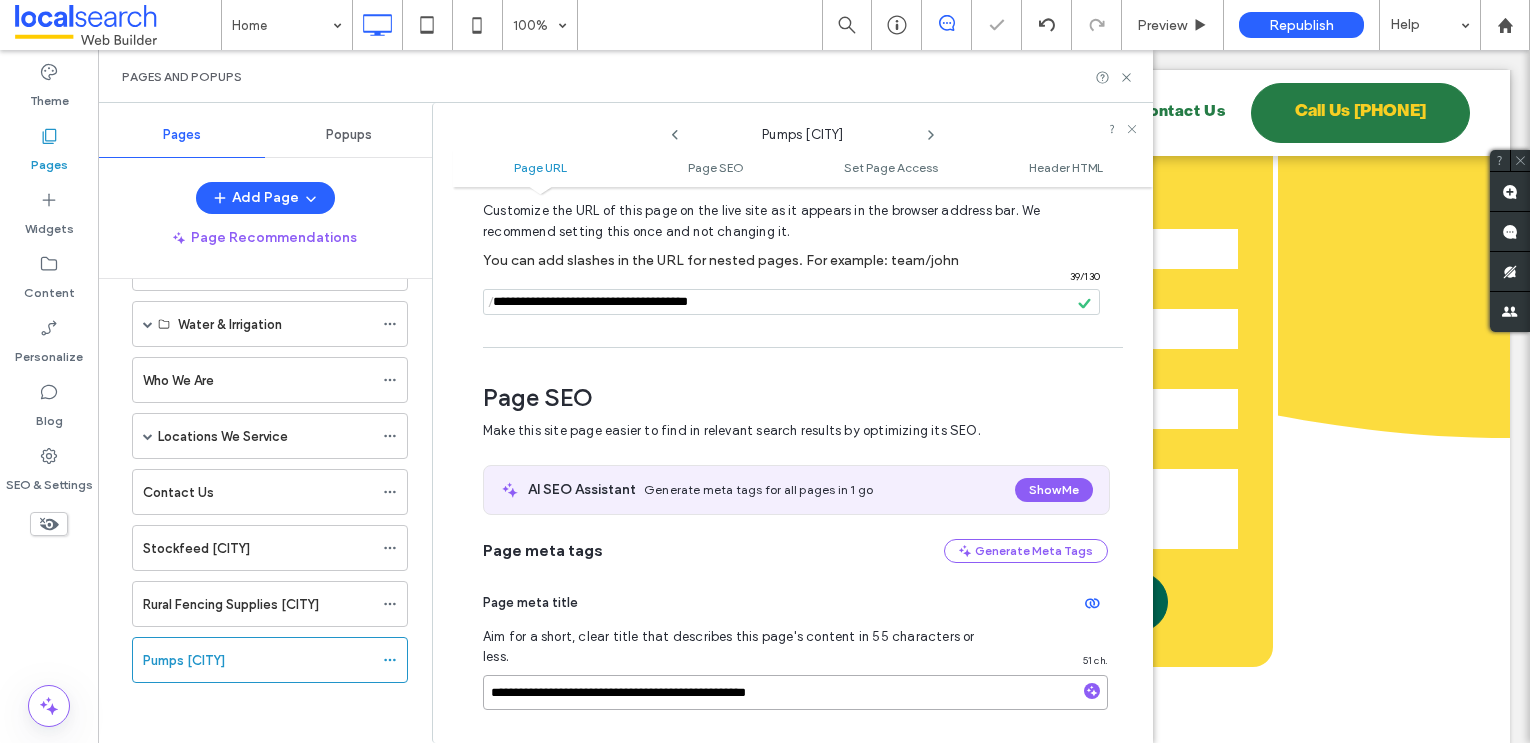 scroll, scrollTop: 169, scrollLeft: 0, axis: vertical 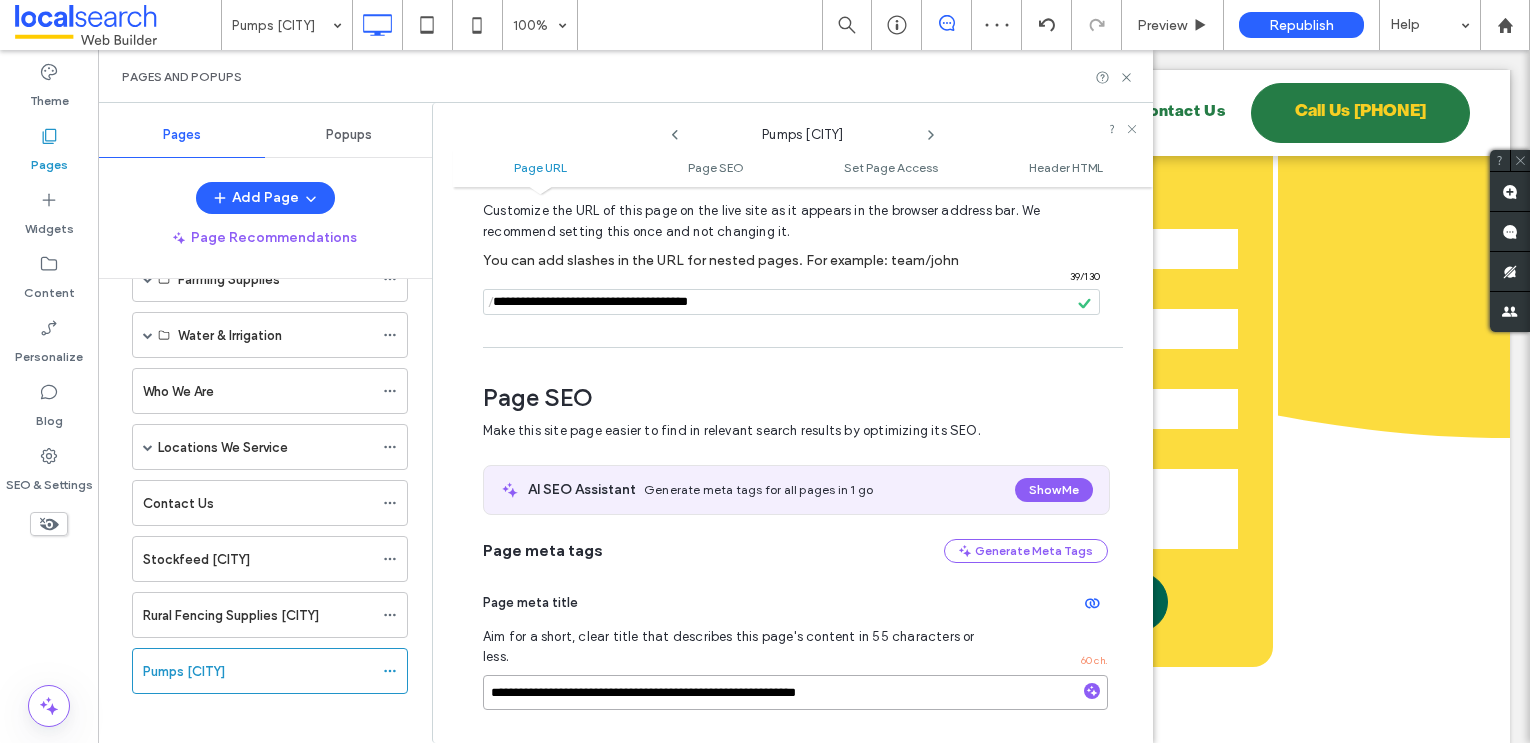 type on "**********" 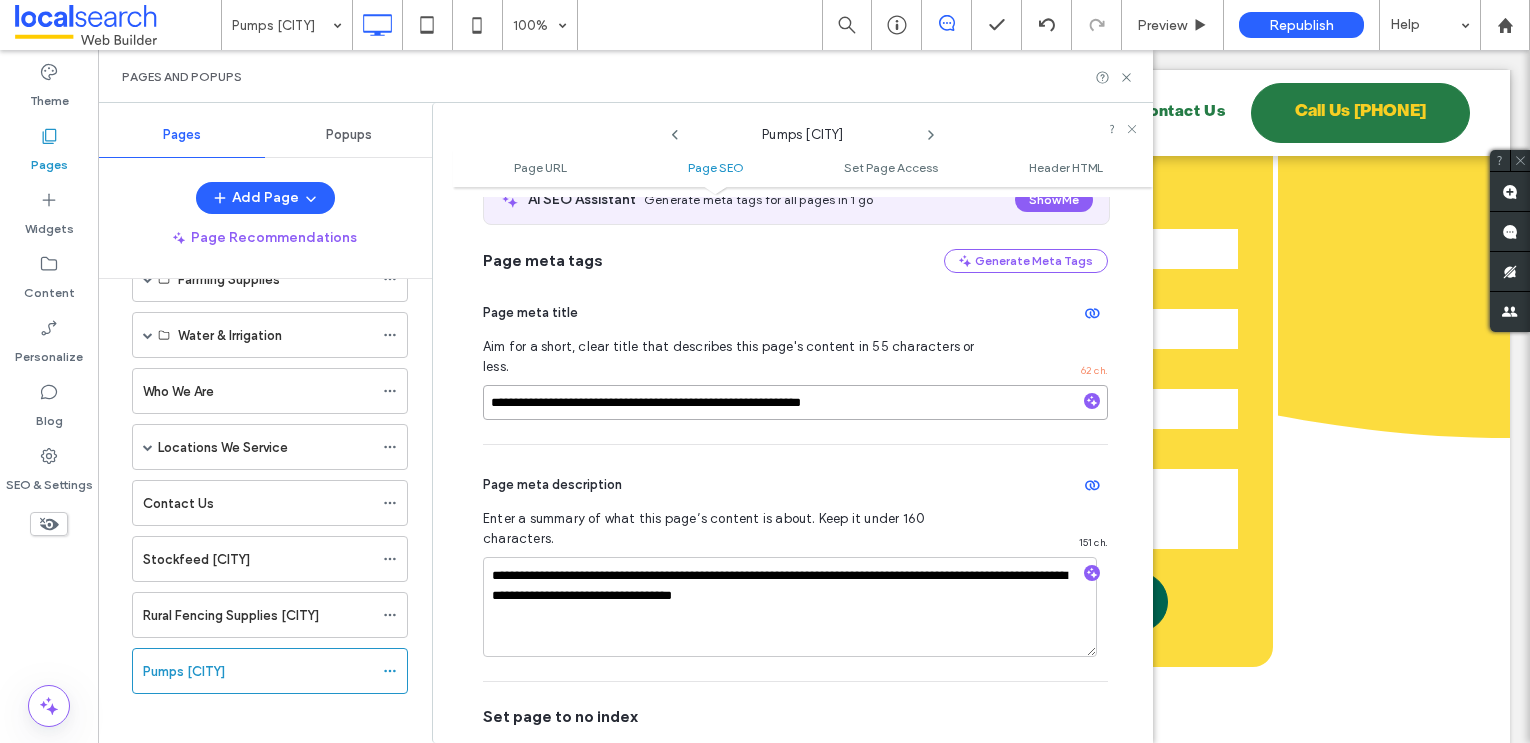 scroll, scrollTop: 397, scrollLeft: 0, axis: vertical 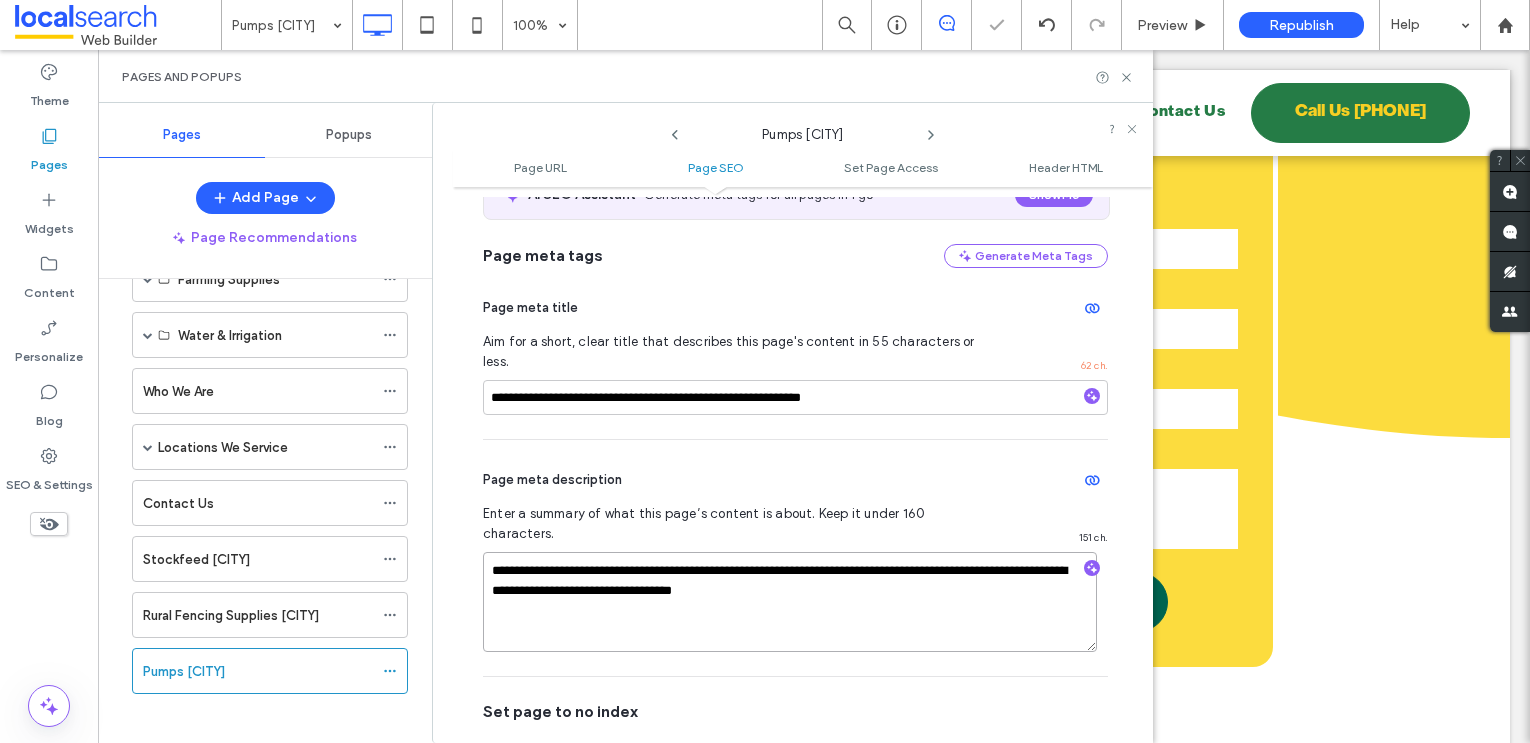drag, startPoint x: 928, startPoint y: 532, endPoint x: 810, endPoint y: 534, distance: 118.016945 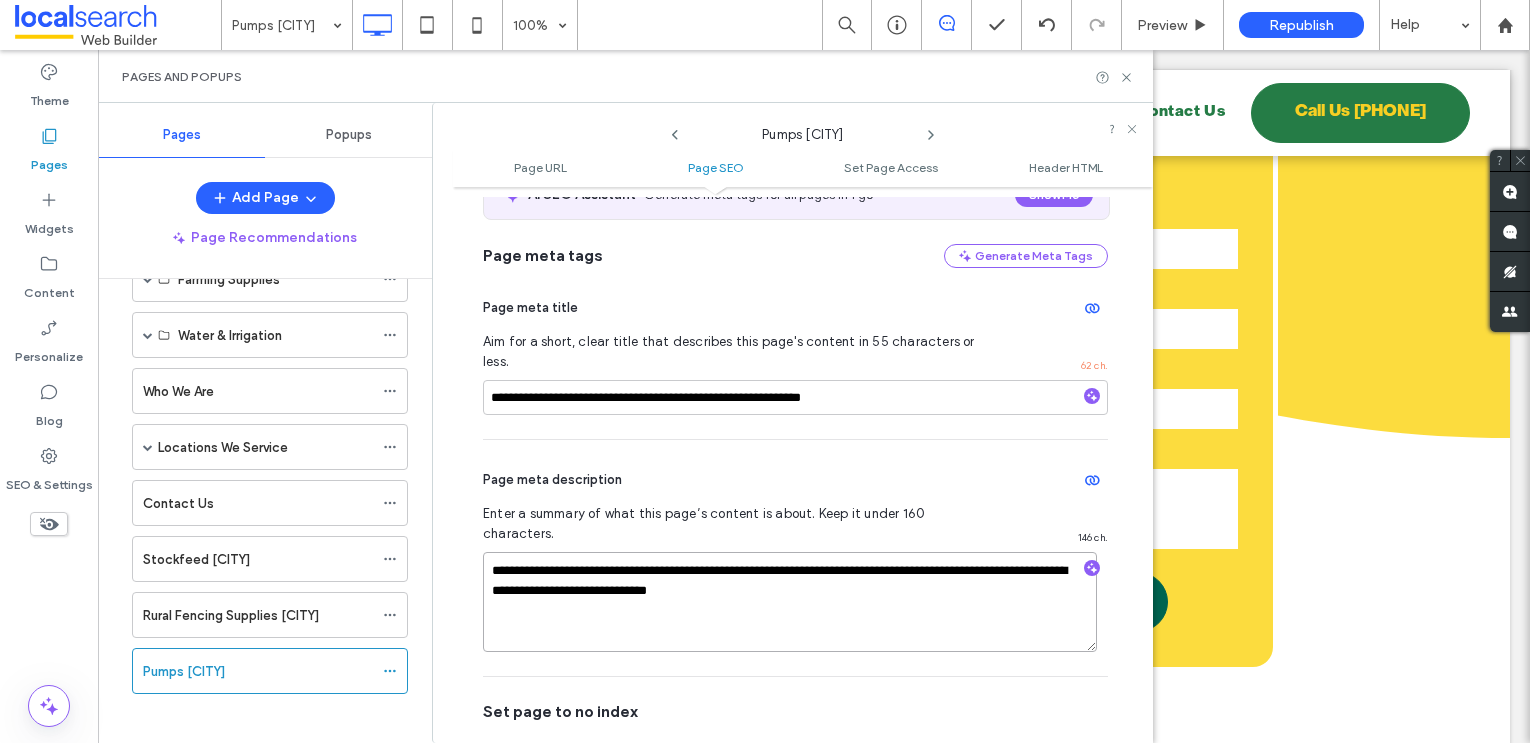 type on "**********" 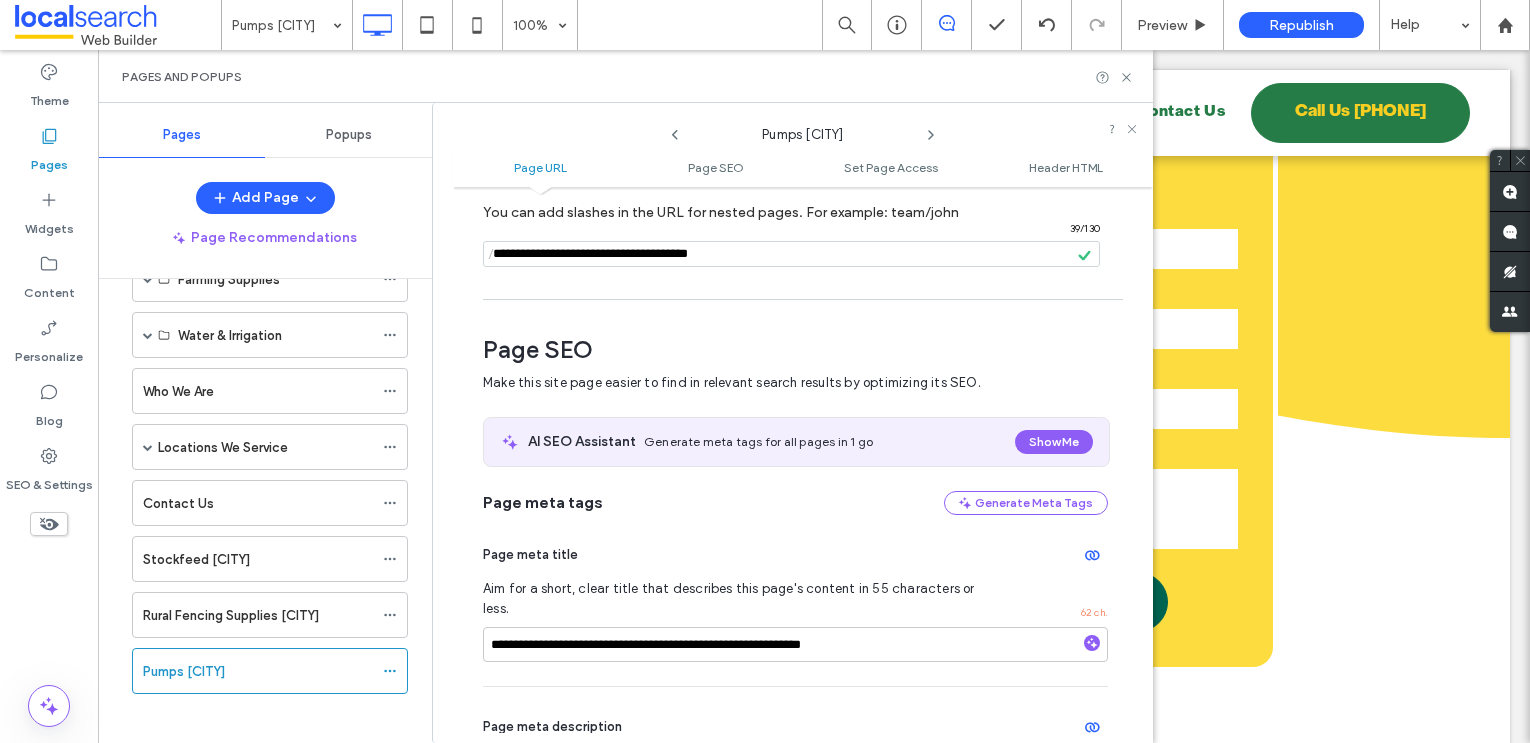 scroll, scrollTop: 141, scrollLeft: 0, axis: vertical 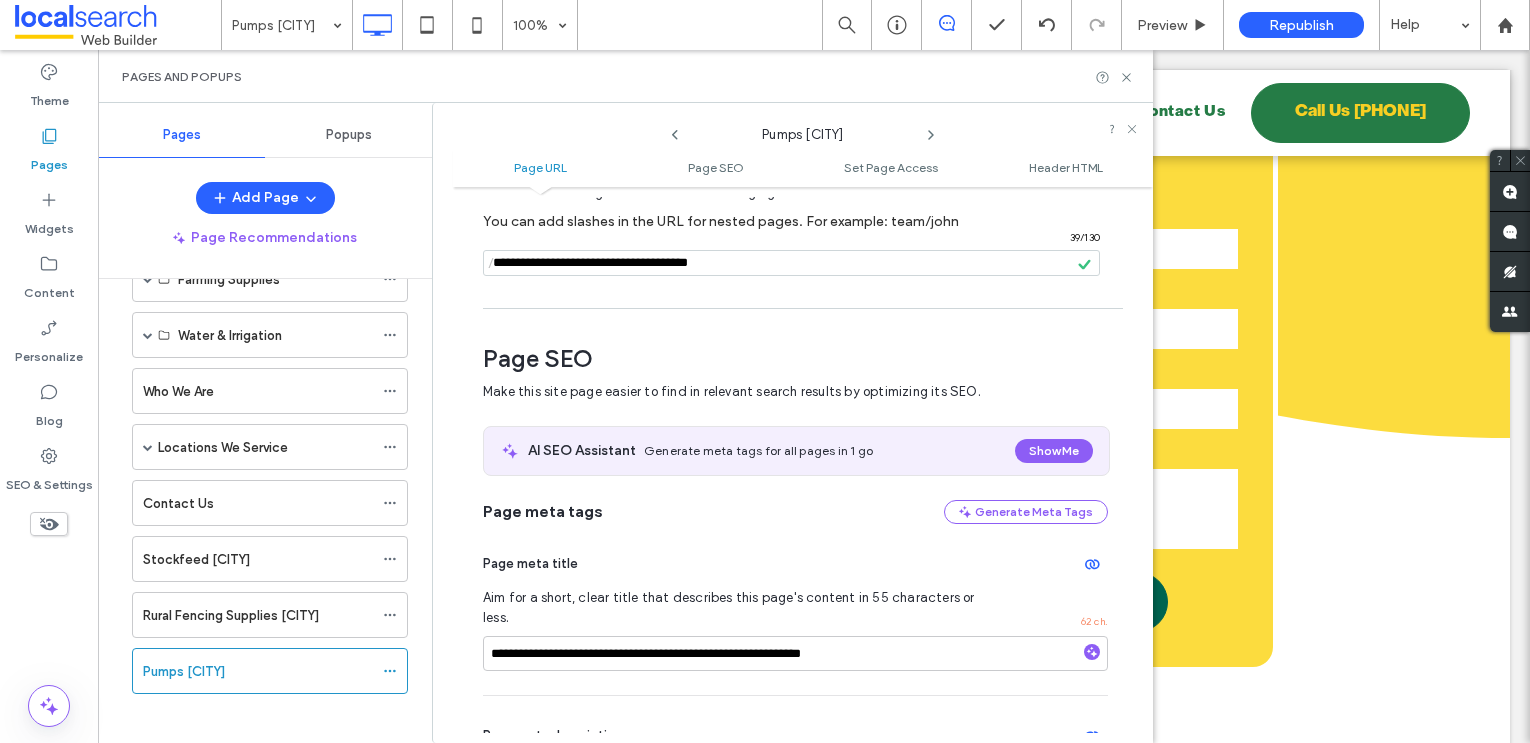 click 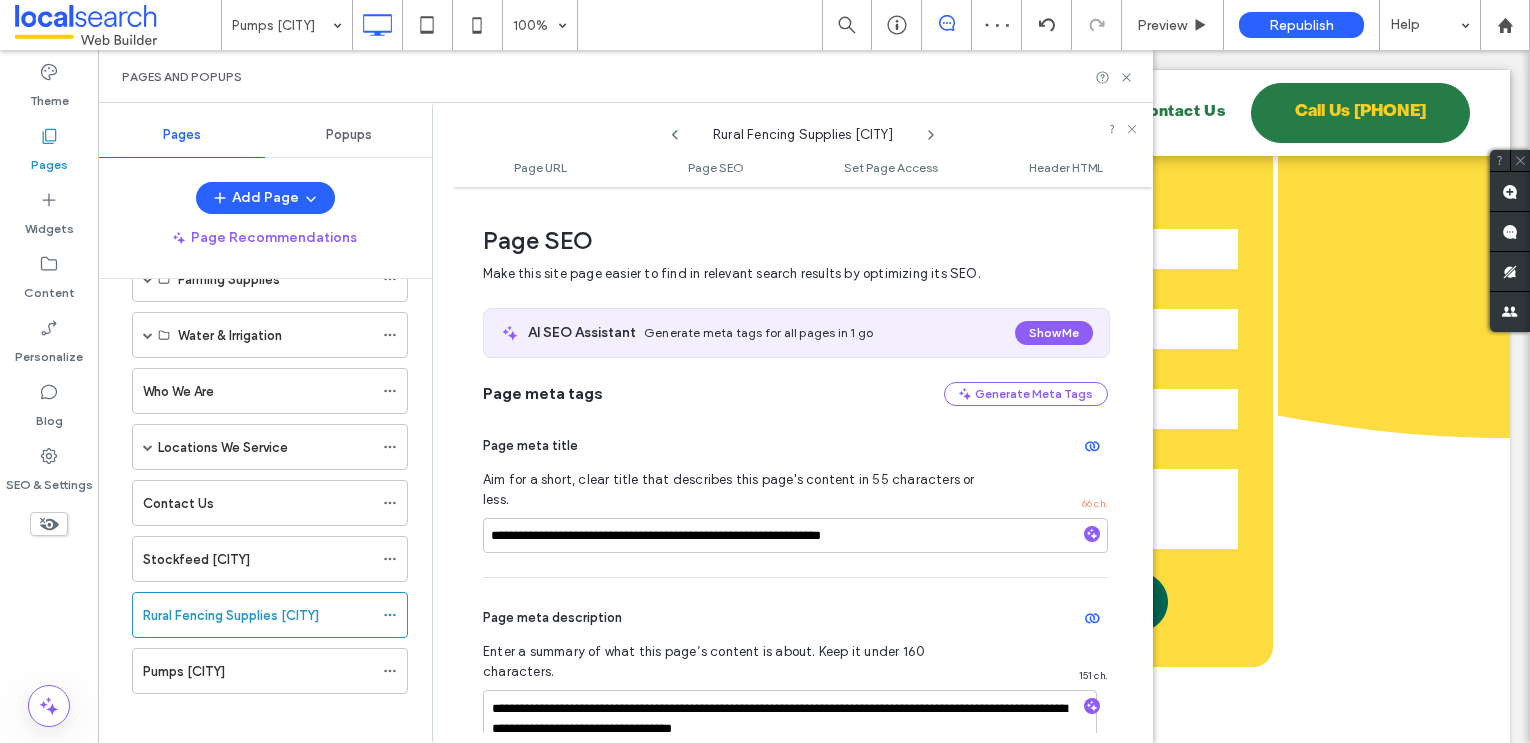 scroll, scrollTop: 270, scrollLeft: 0, axis: vertical 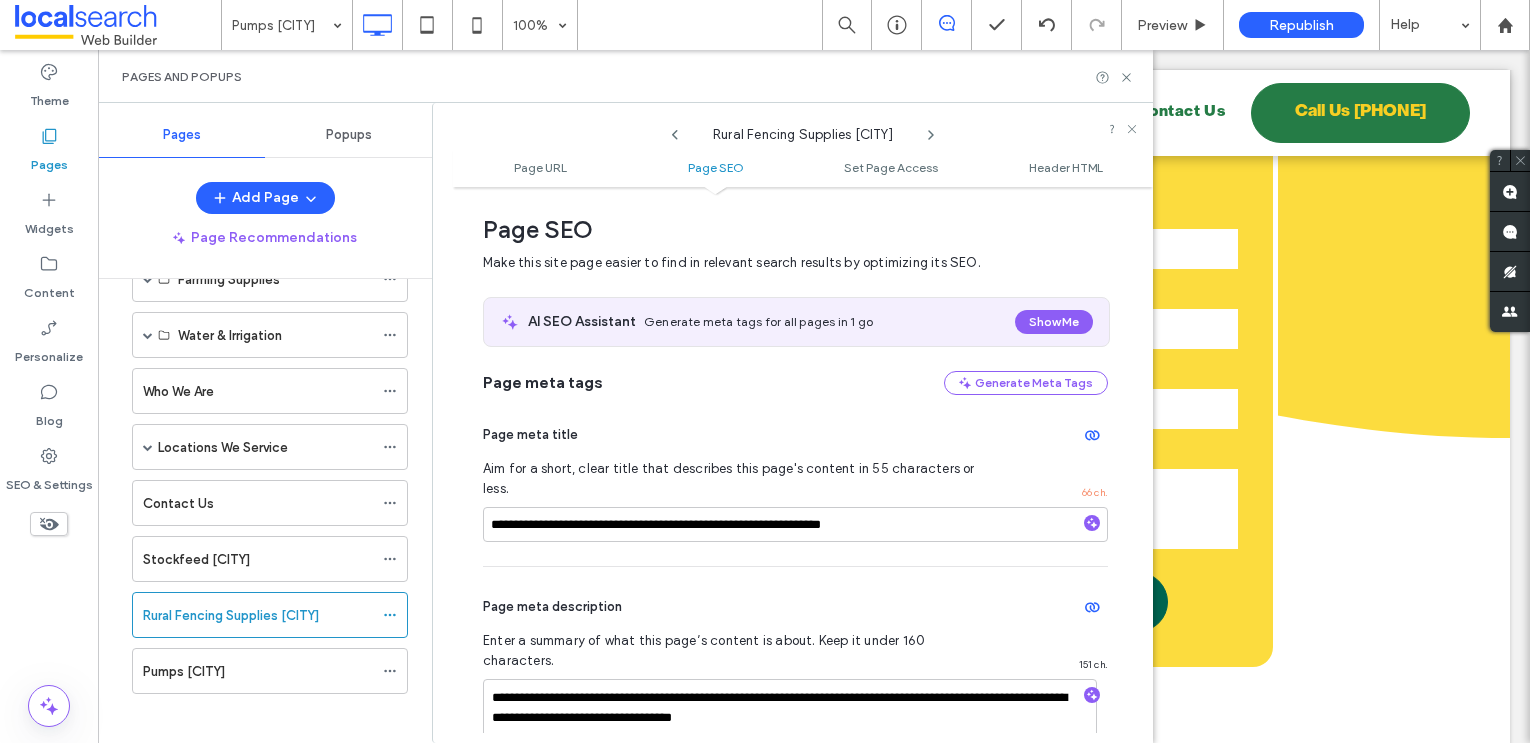 click 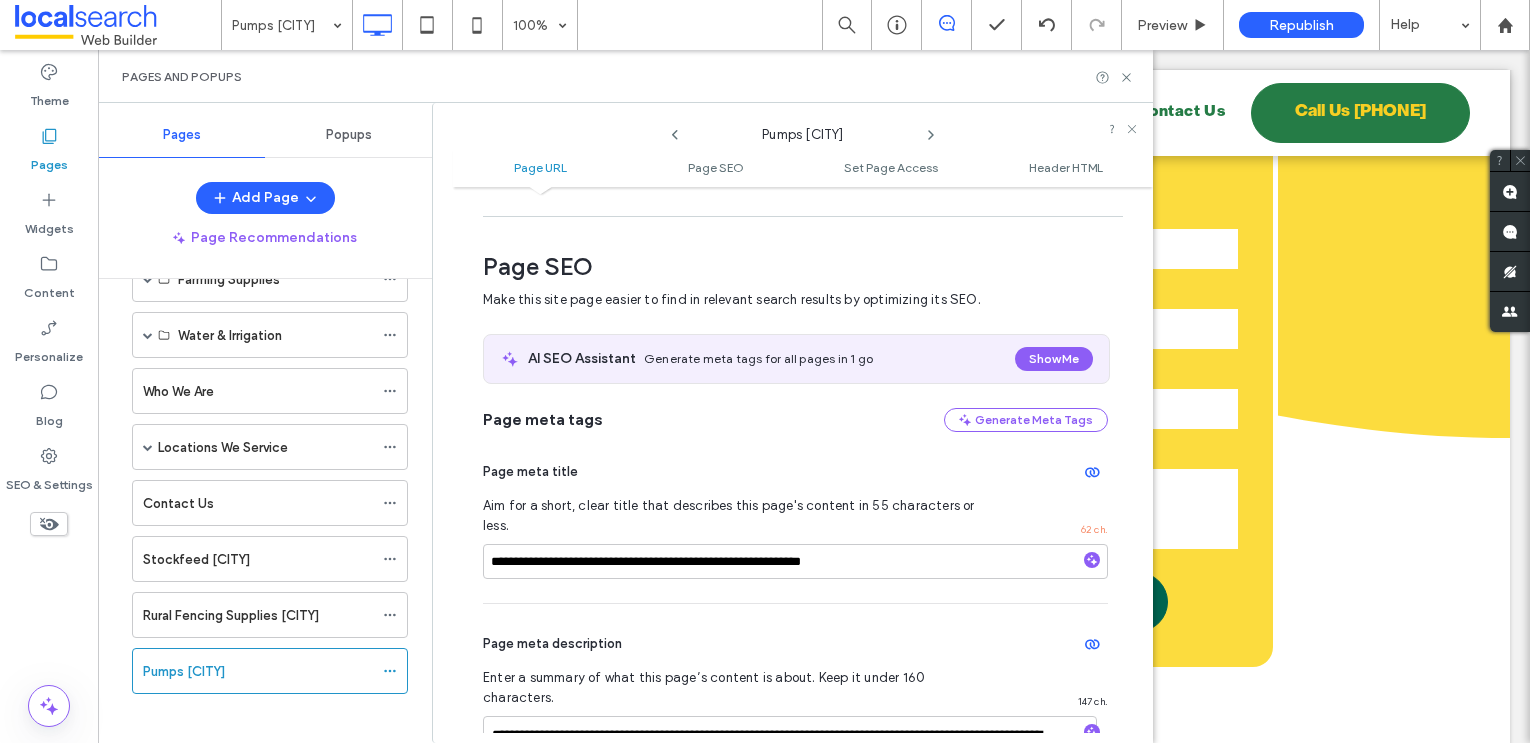 scroll, scrollTop: 302, scrollLeft: 0, axis: vertical 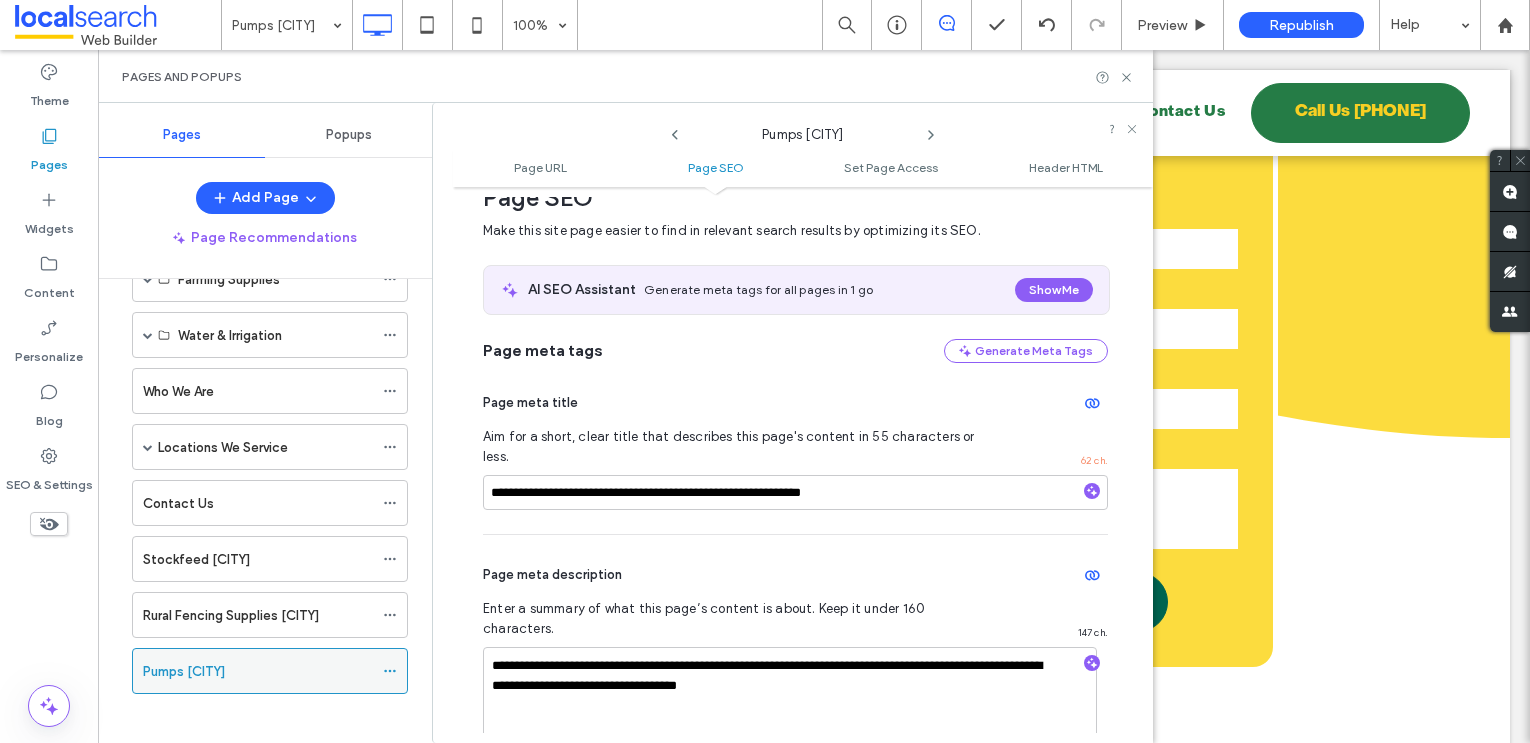click on "Pumps Bulahdelah" at bounding box center (184, 671) 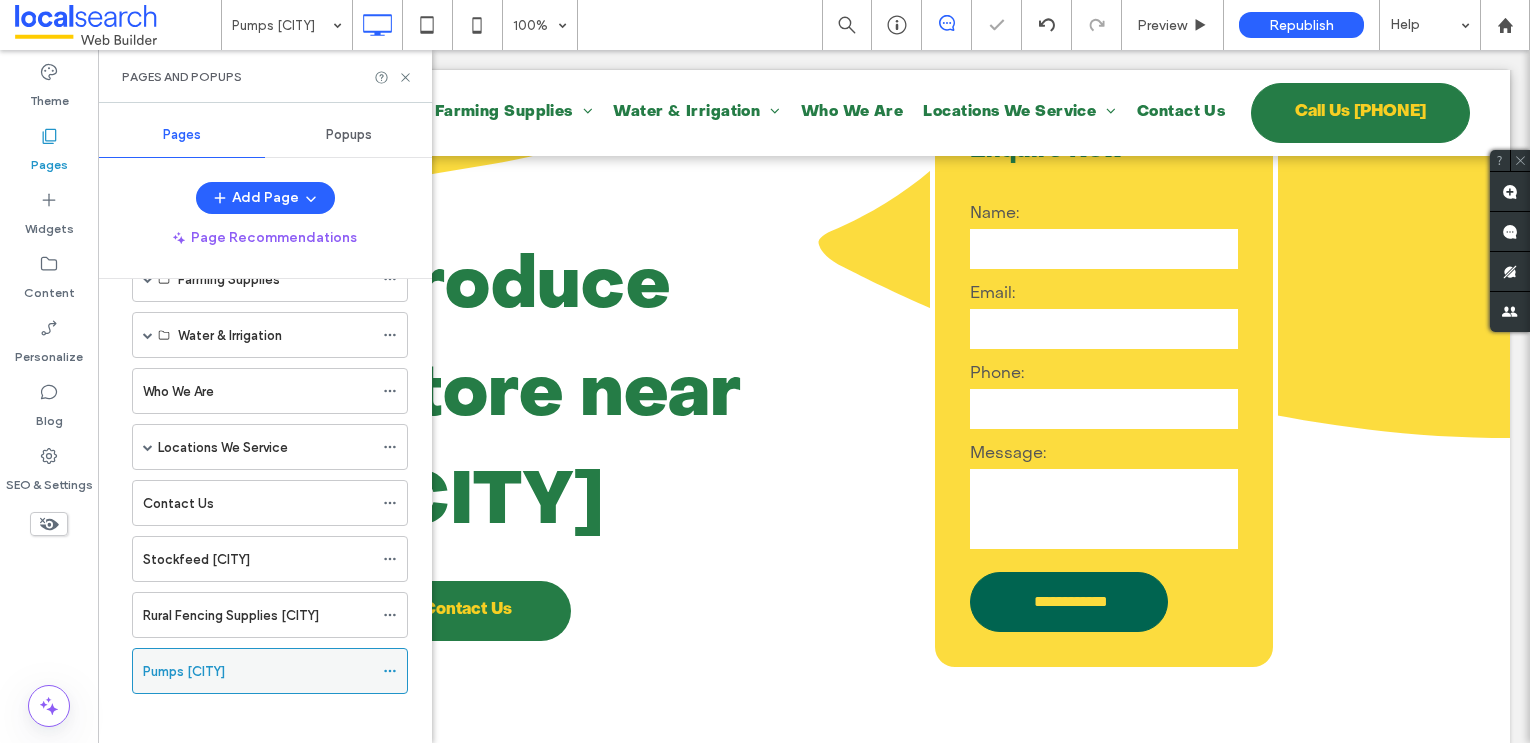 click 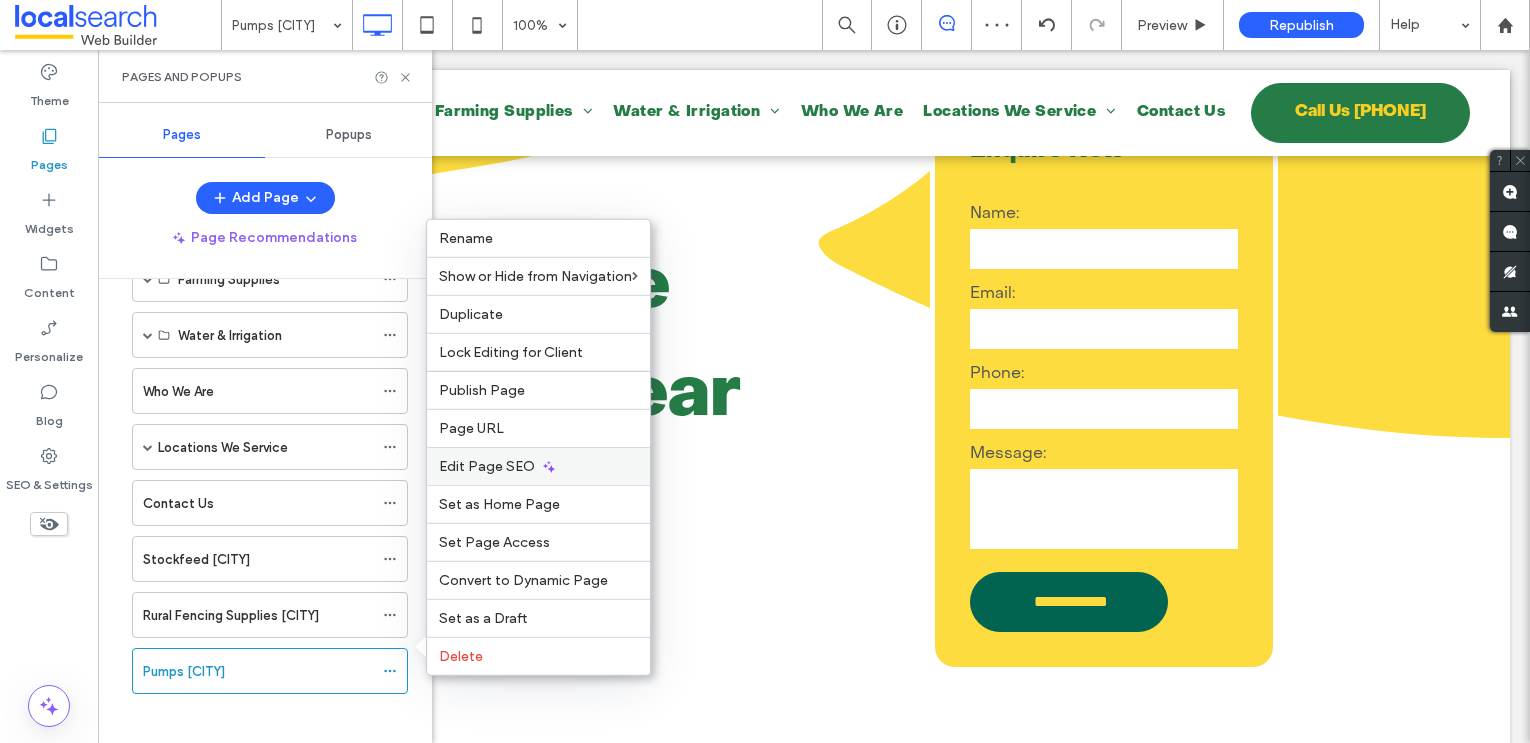 click on "Edit Page SEO" at bounding box center (487, 466) 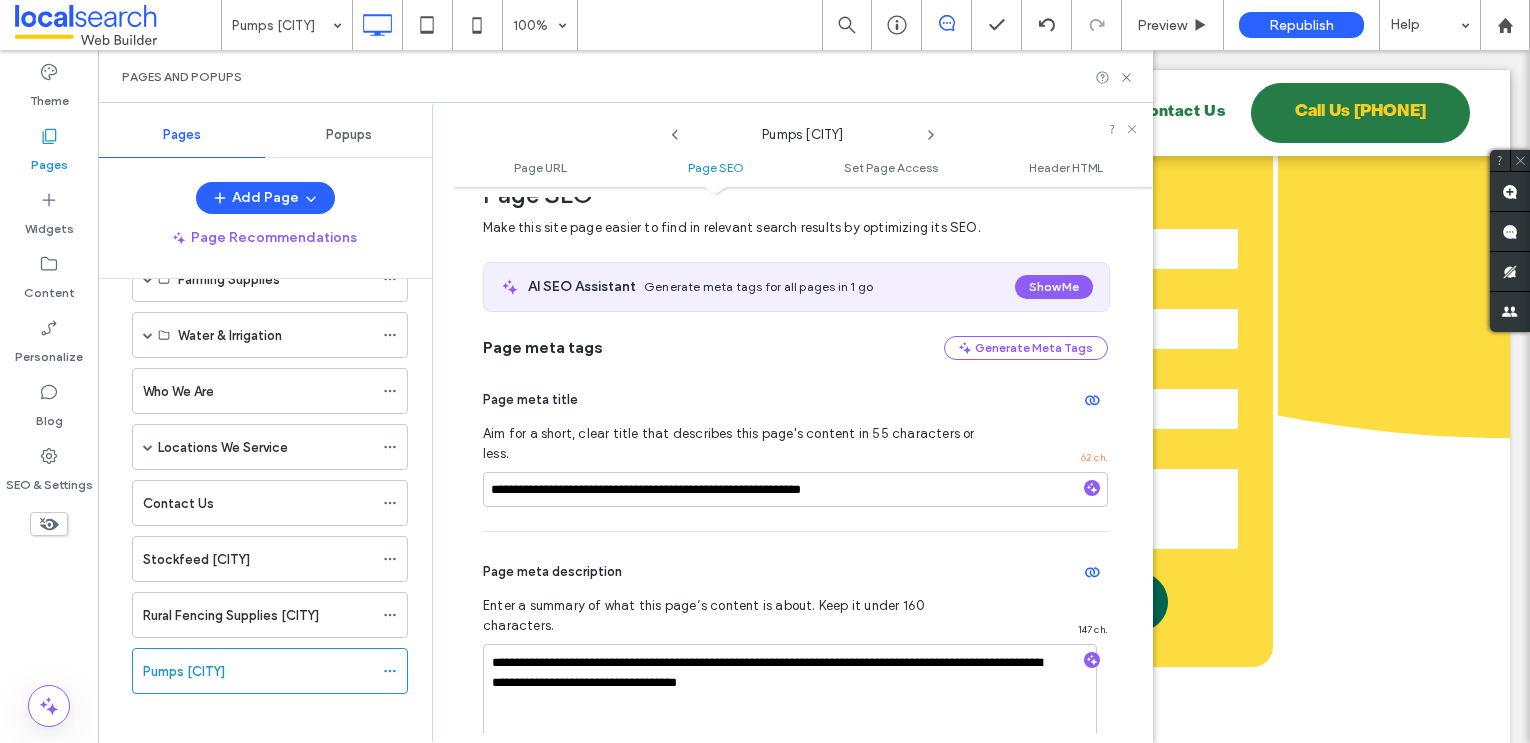 scroll, scrollTop: 300, scrollLeft: 0, axis: vertical 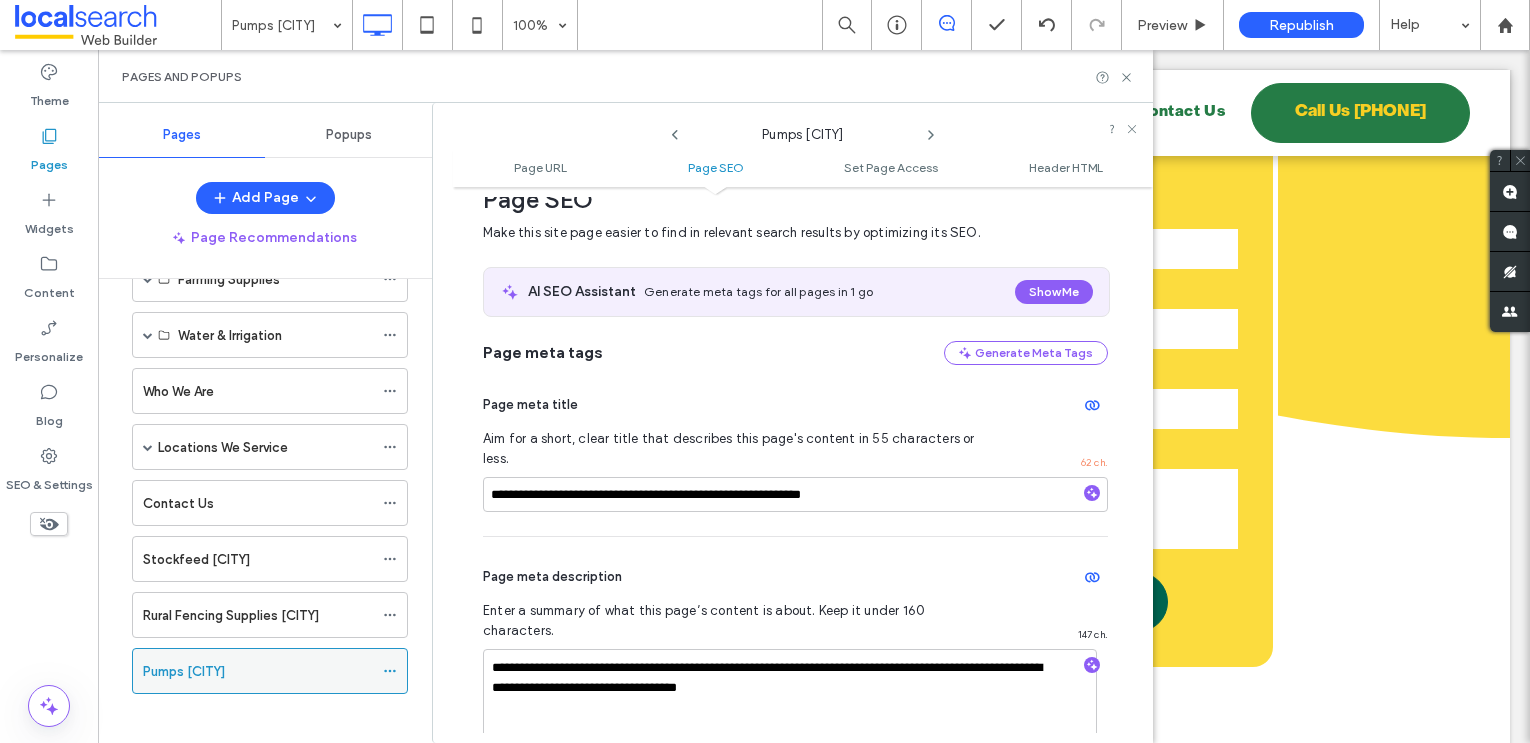 click 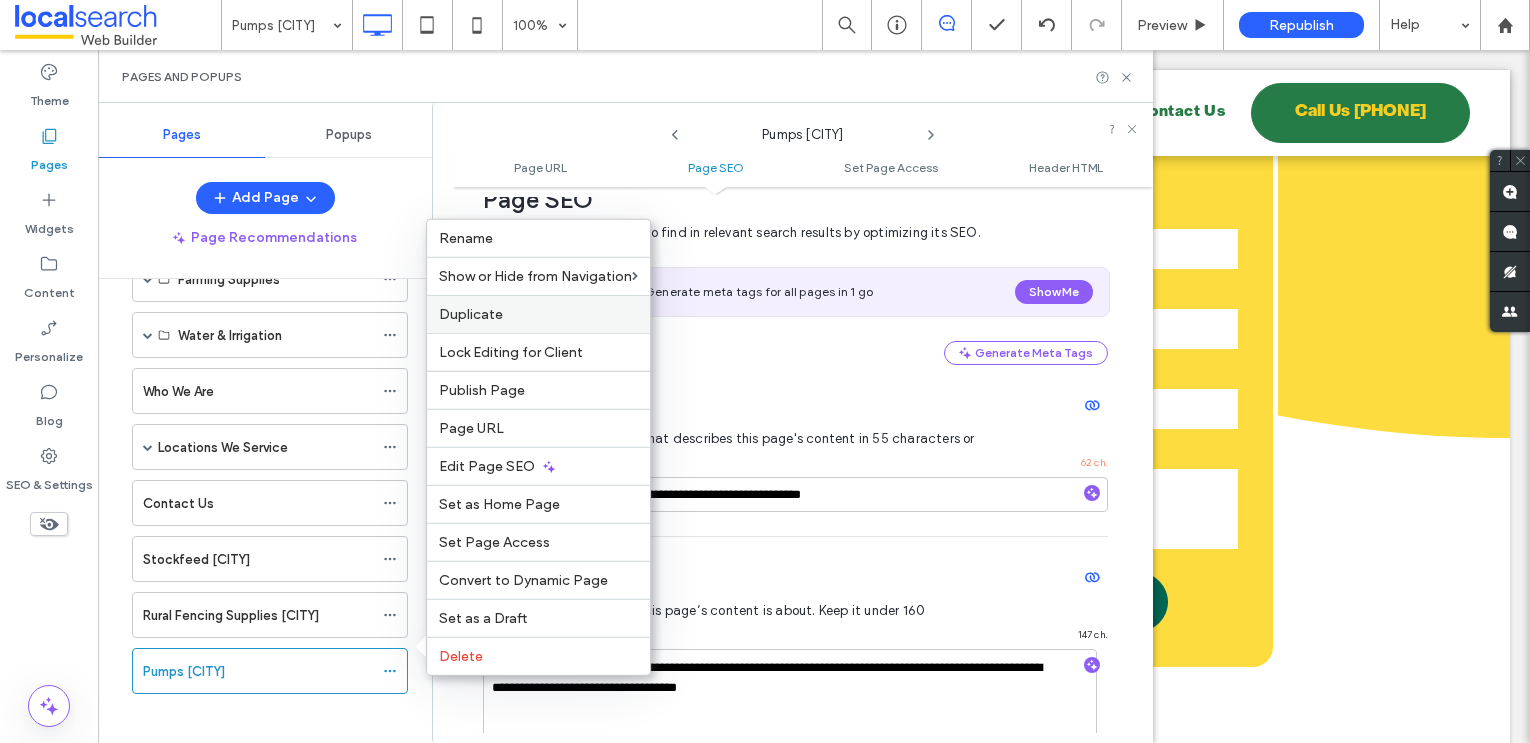 click on "Duplicate" at bounding box center [538, 314] 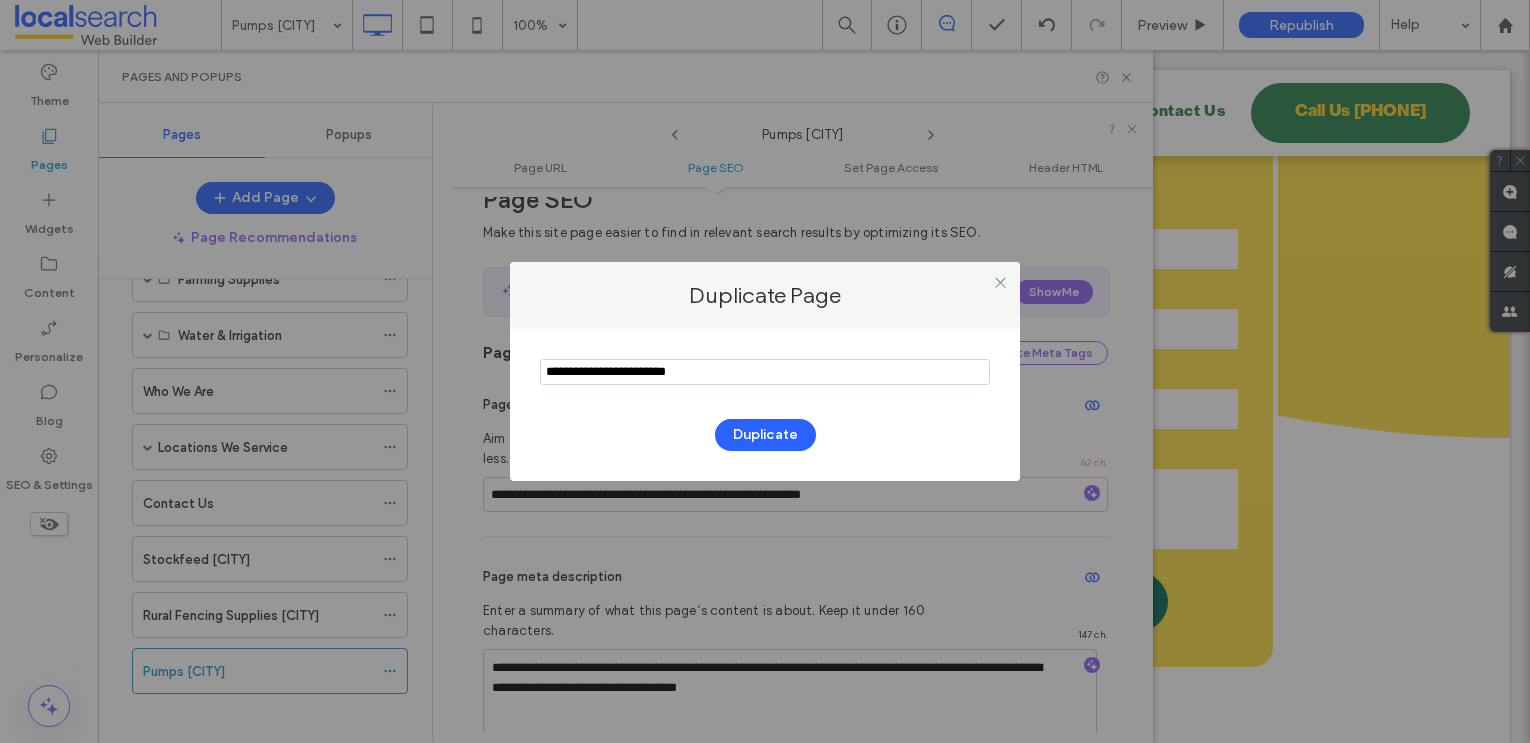 drag, startPoint x: 630, startPoint y: 370, endPoint x: 513, endPoint y: 370, distance: 117 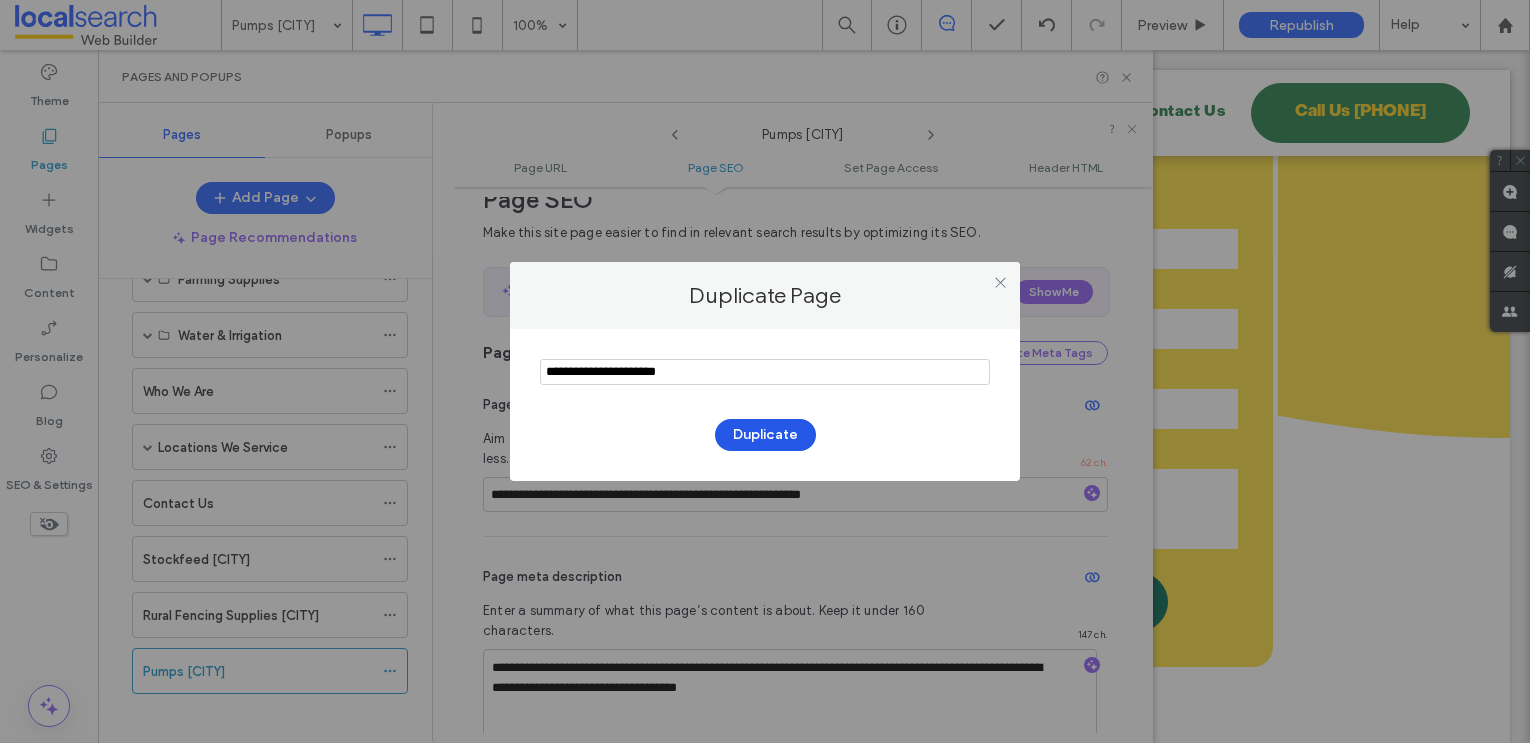 type on "**********" 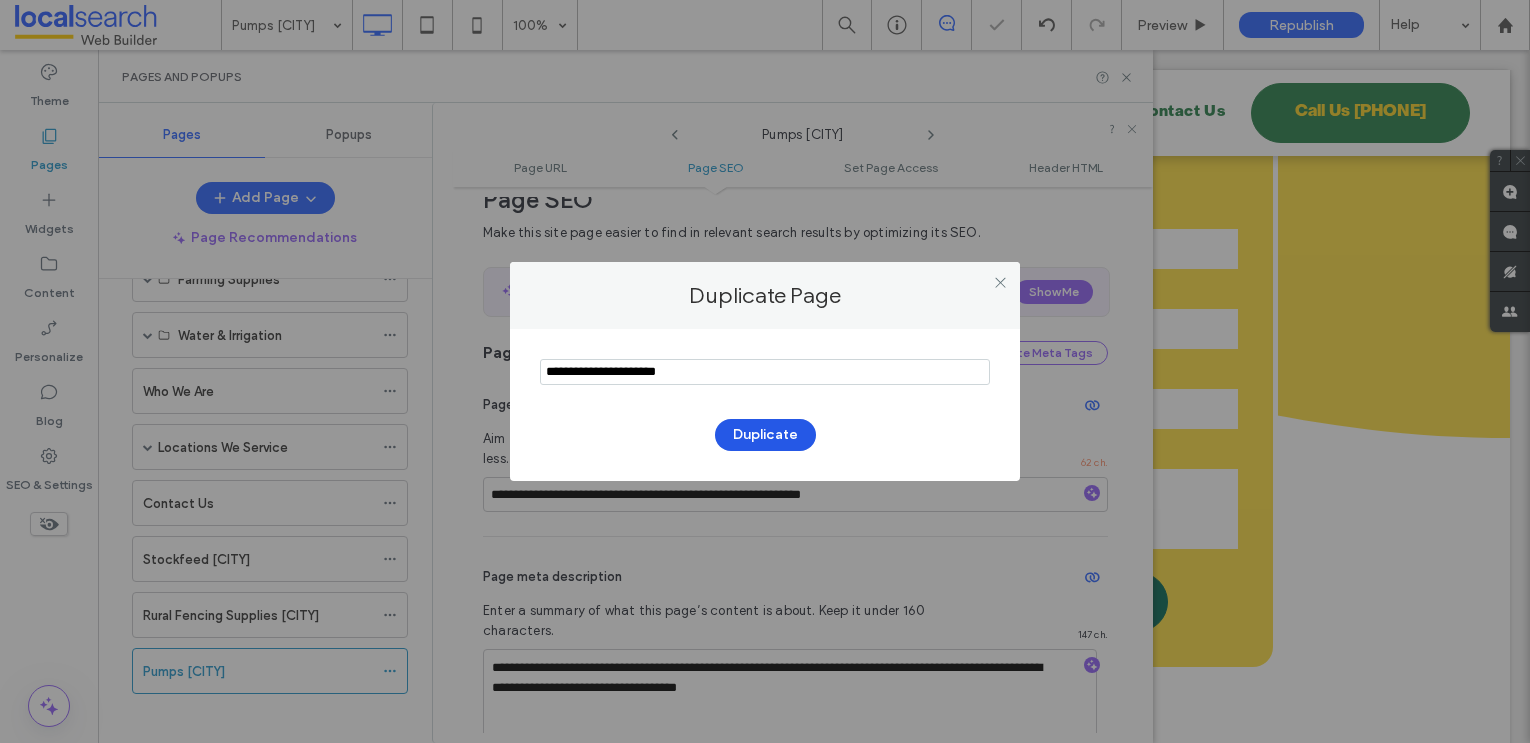 scroll, scrollTop: 224, scrollLeft: 0, axis: vertical 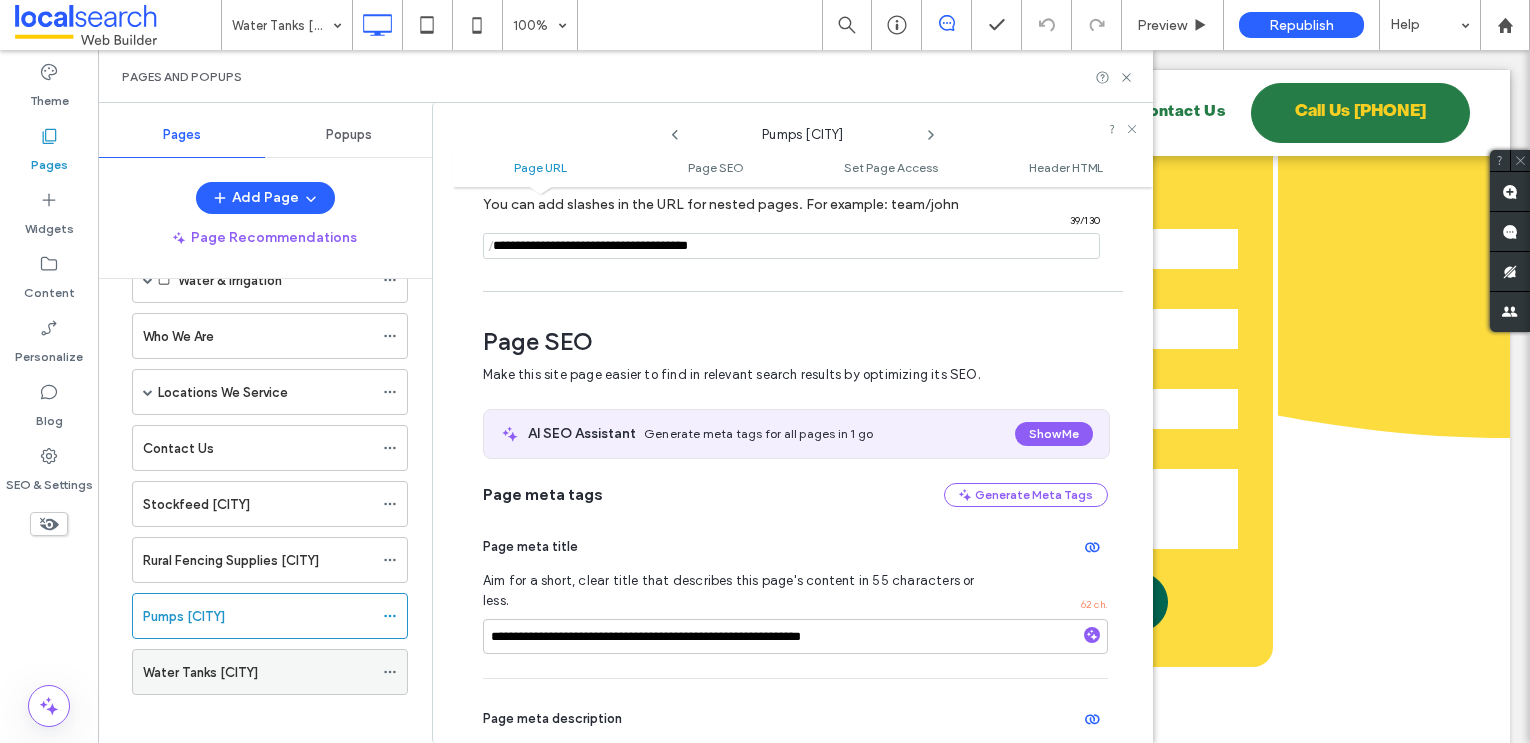 click on "Water Tanks Bulahdelah" at bounding box center (200, 672) 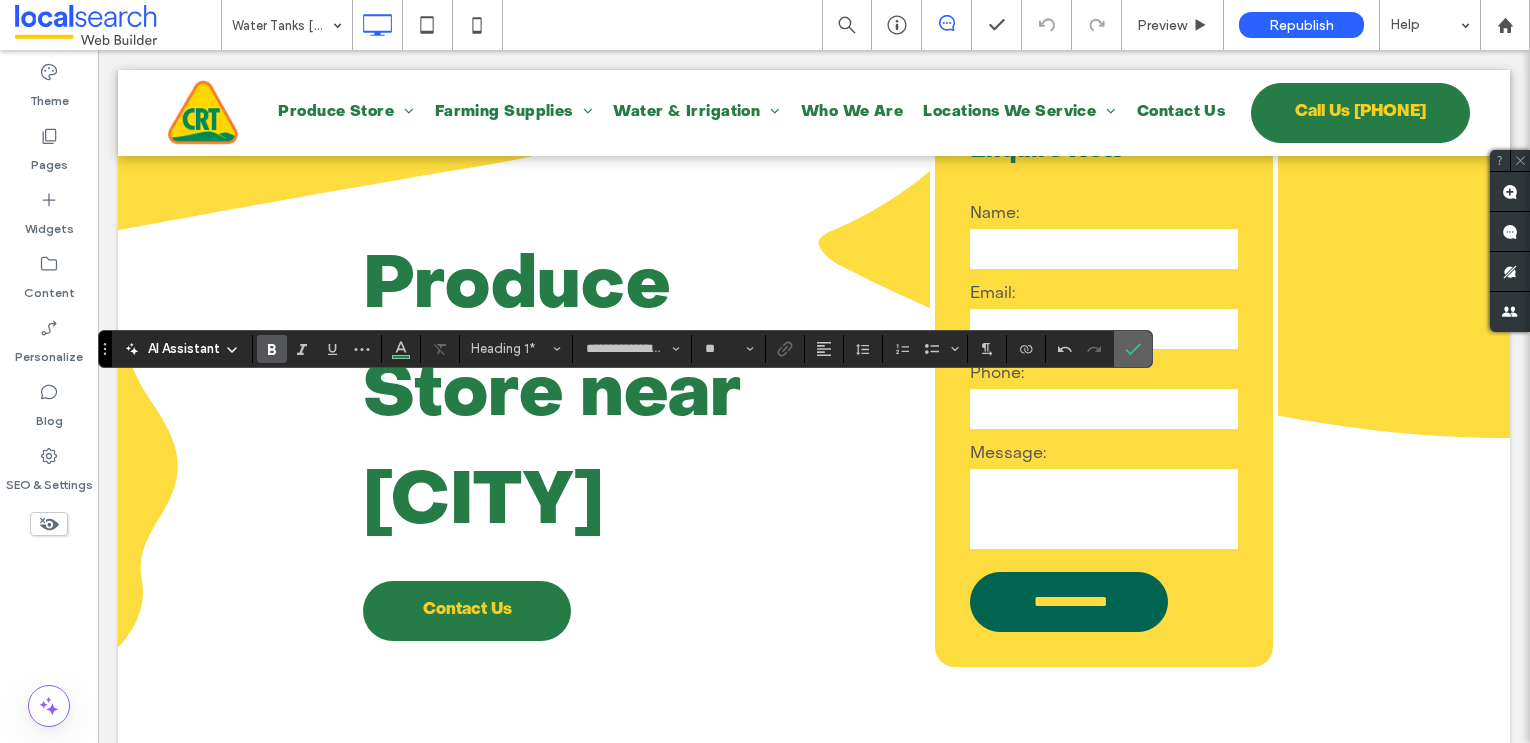 click 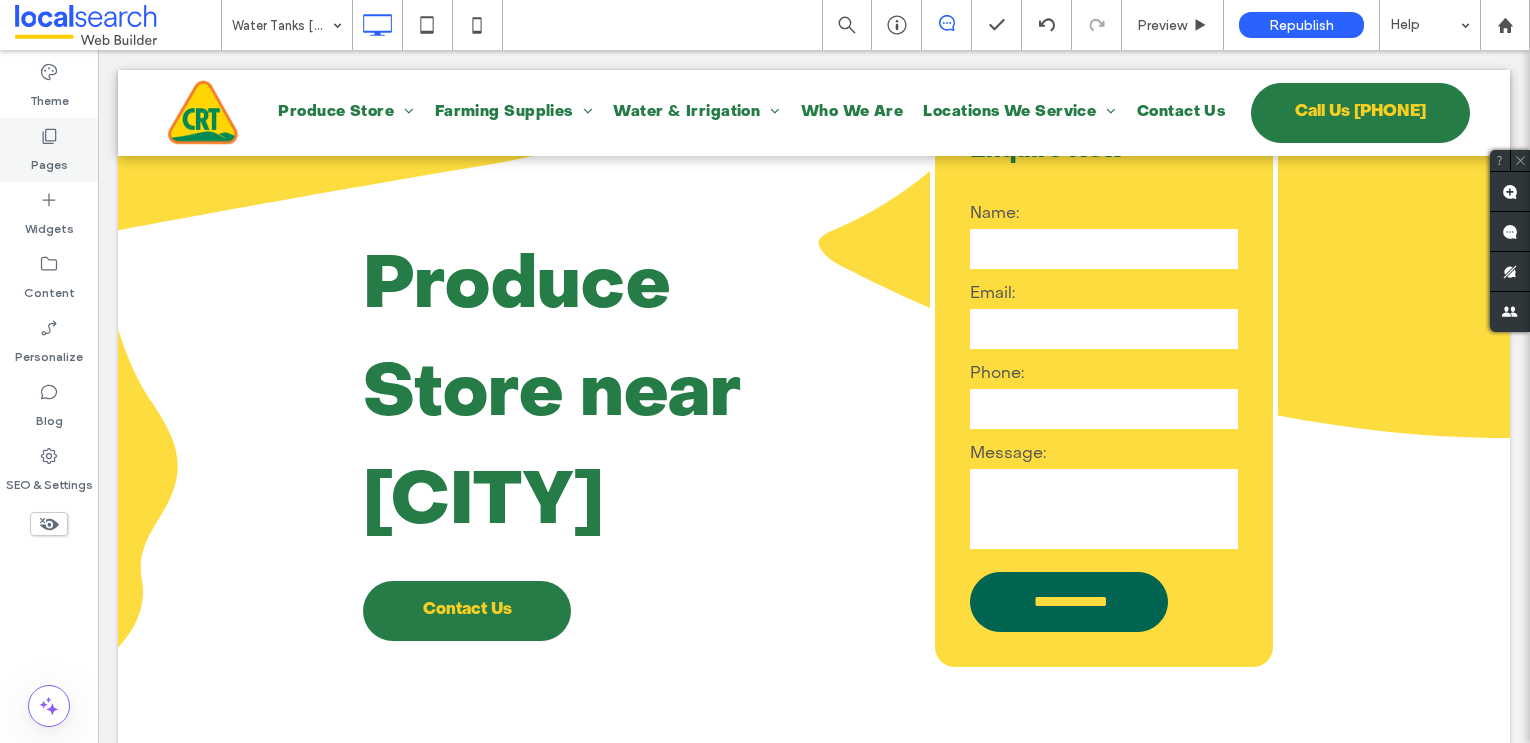 click 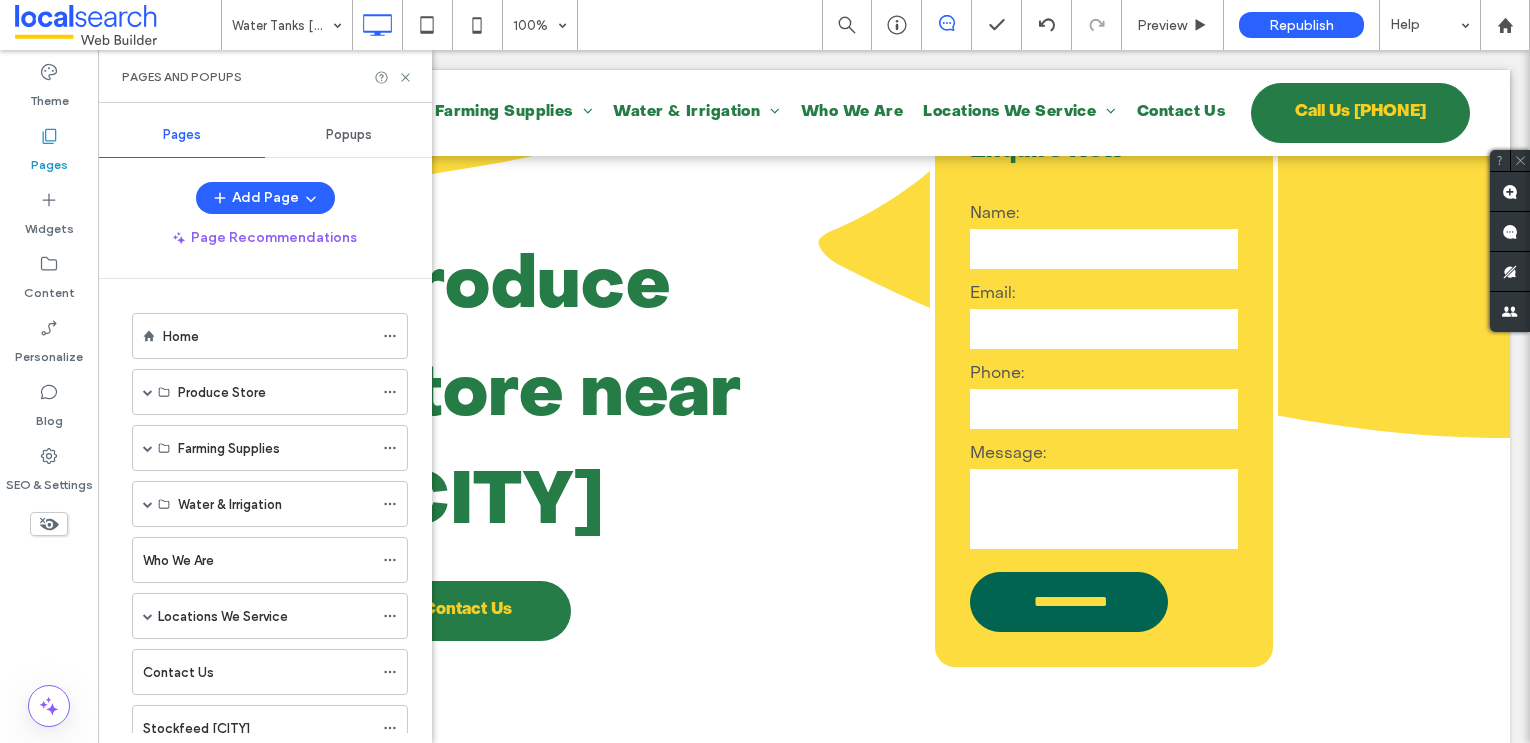 scroll, scrollTop: 224, scrollLeft: 0, axis: vertical 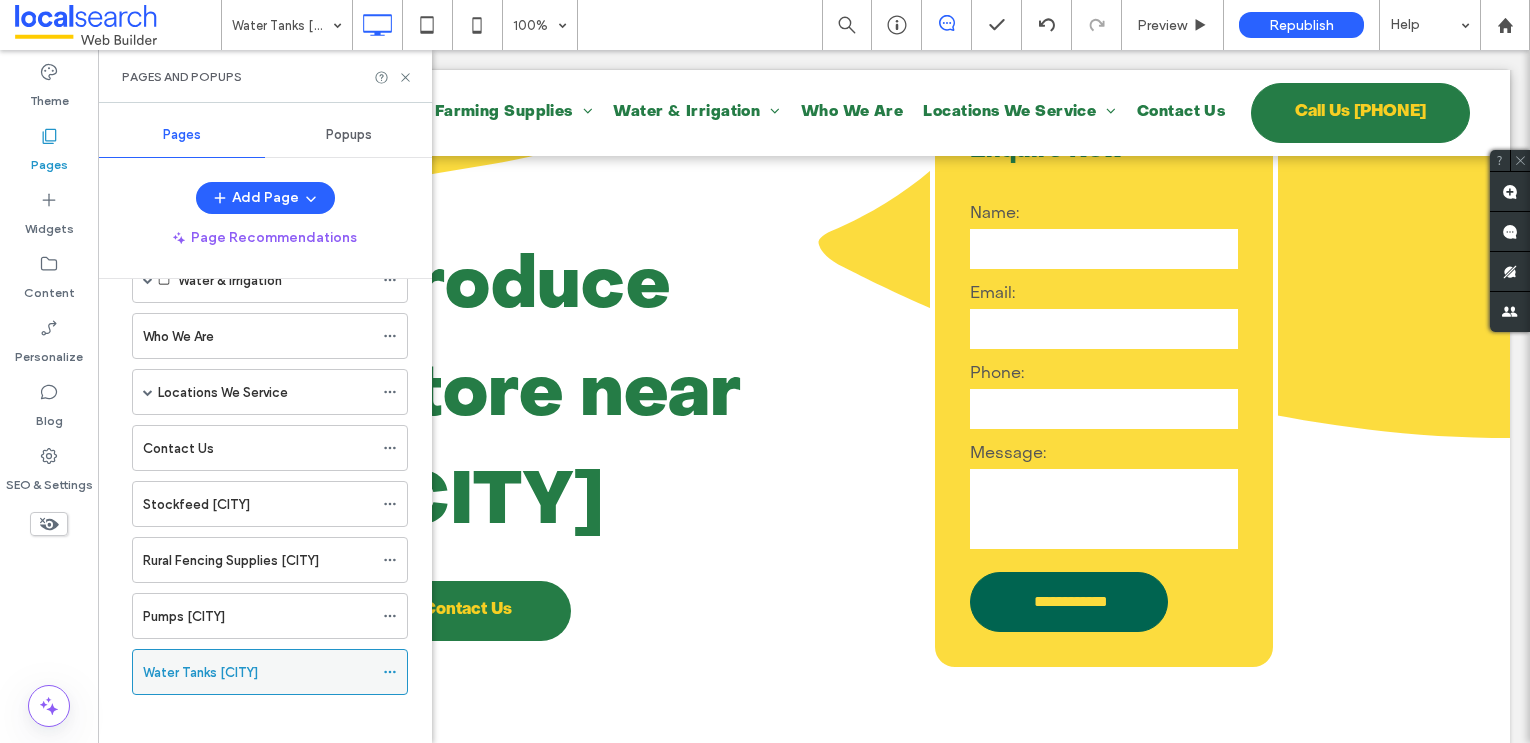 click 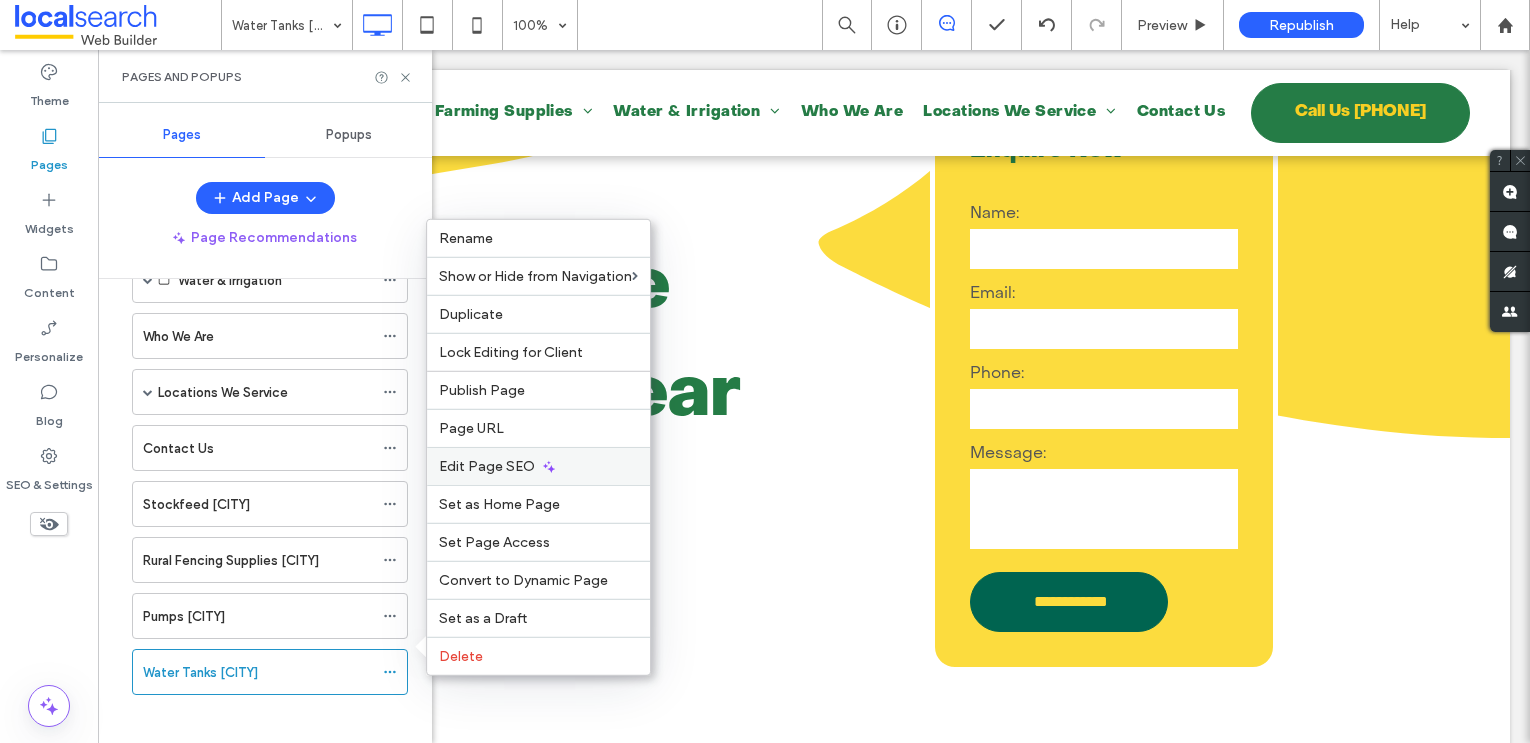 click on "Edit Page SEO" at bounding box center (487, 466) 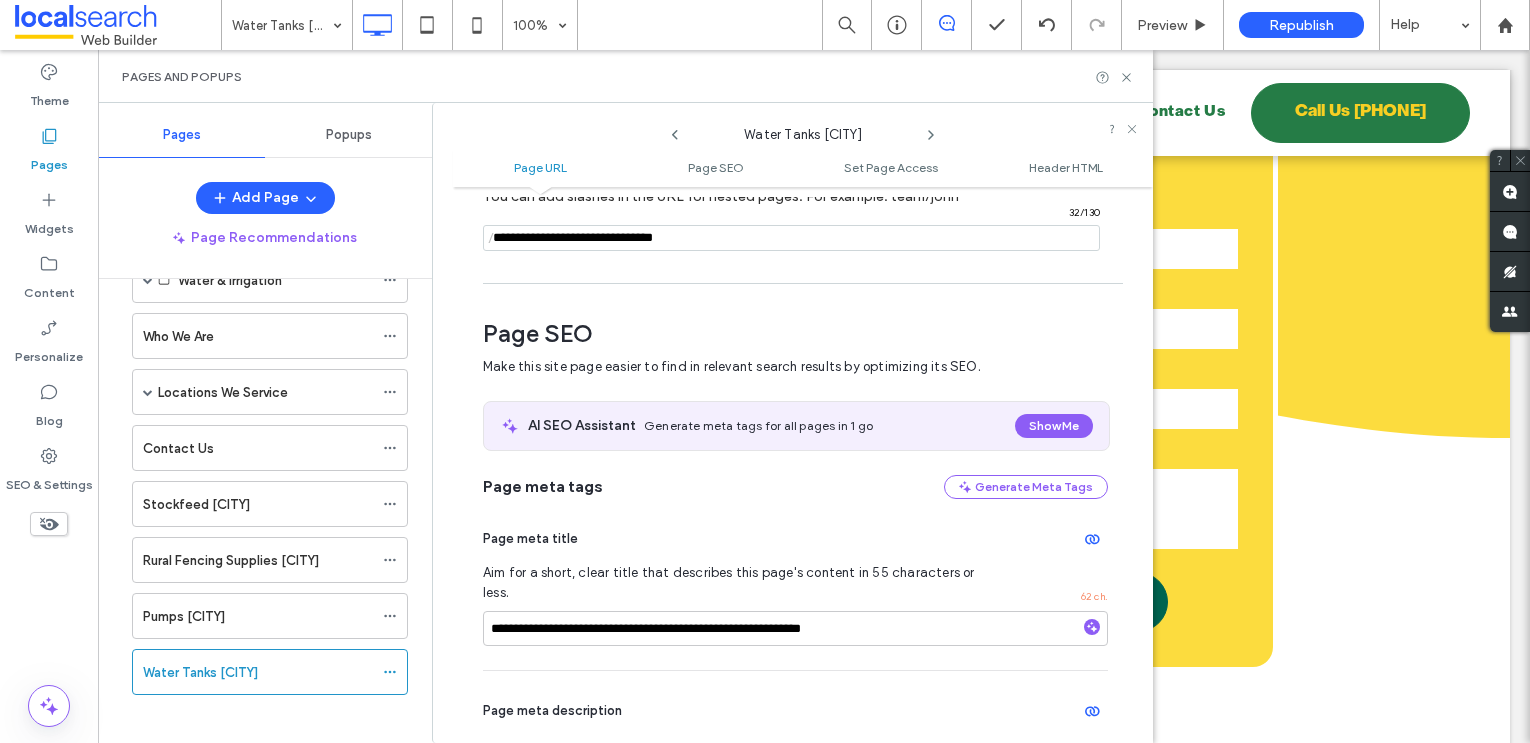 scroll, scrollTop: 169, scrollLeft: 0, axis: vertical 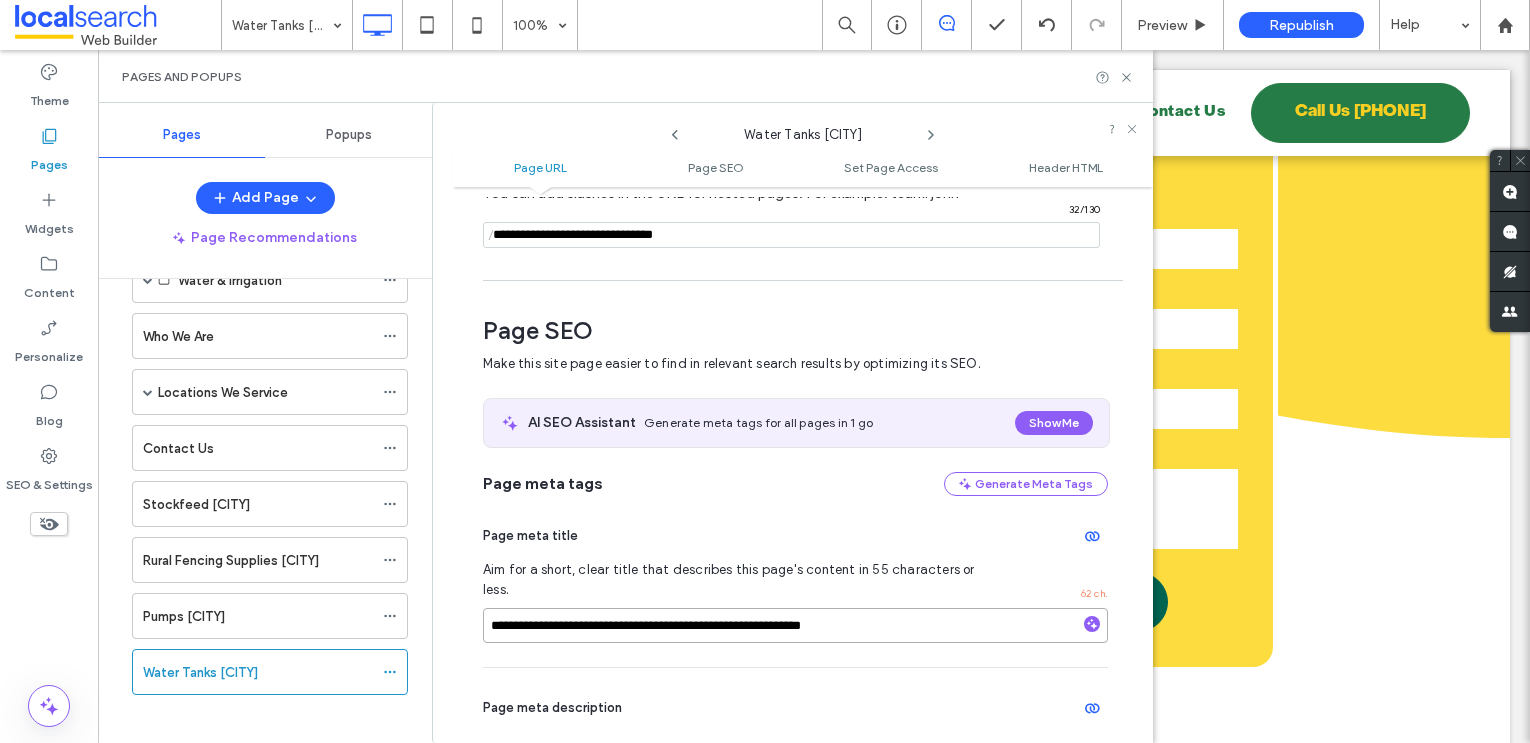 drag, startPoint x: 596, startPoint y: 606, endPoint x: 460, endPoint y: 606, distance: 136 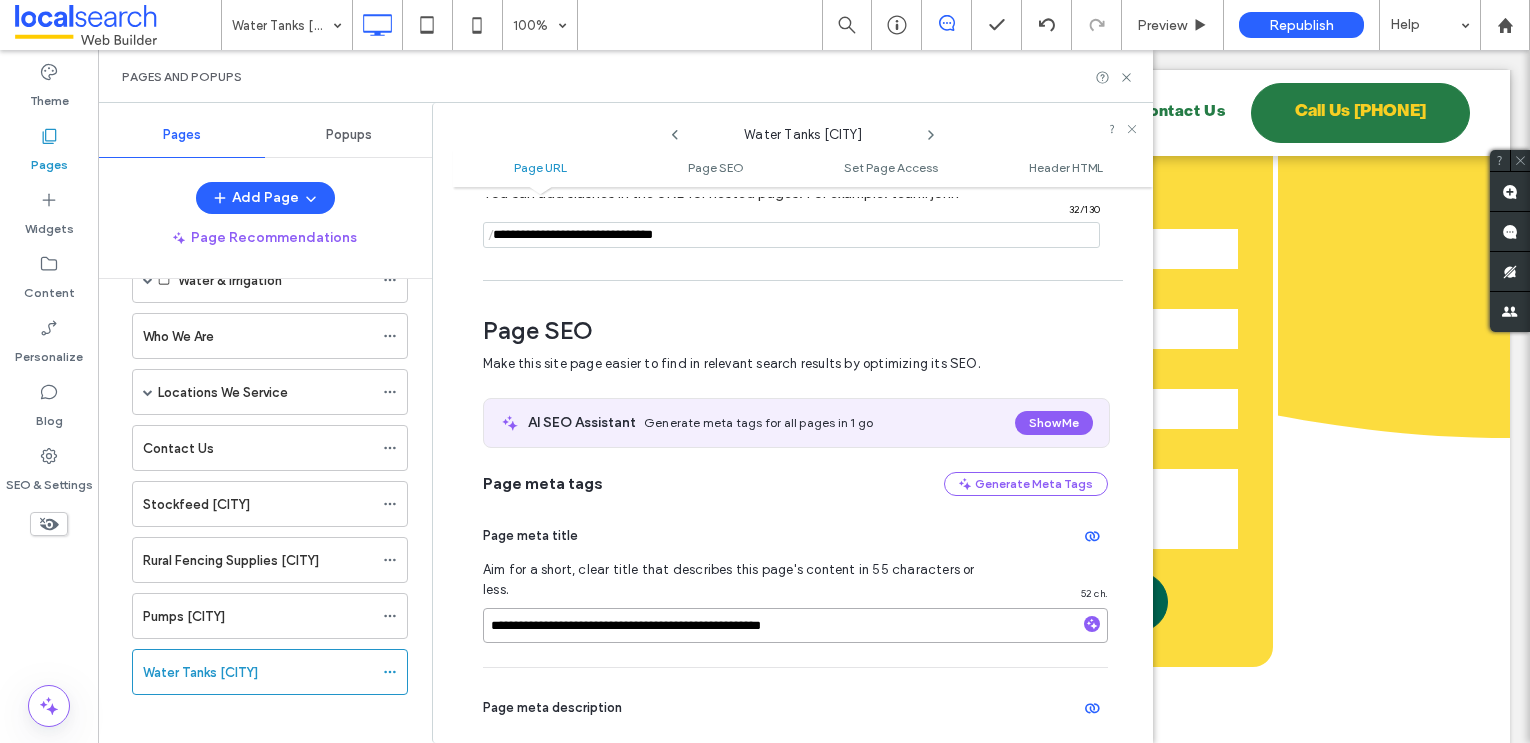type on "**********" 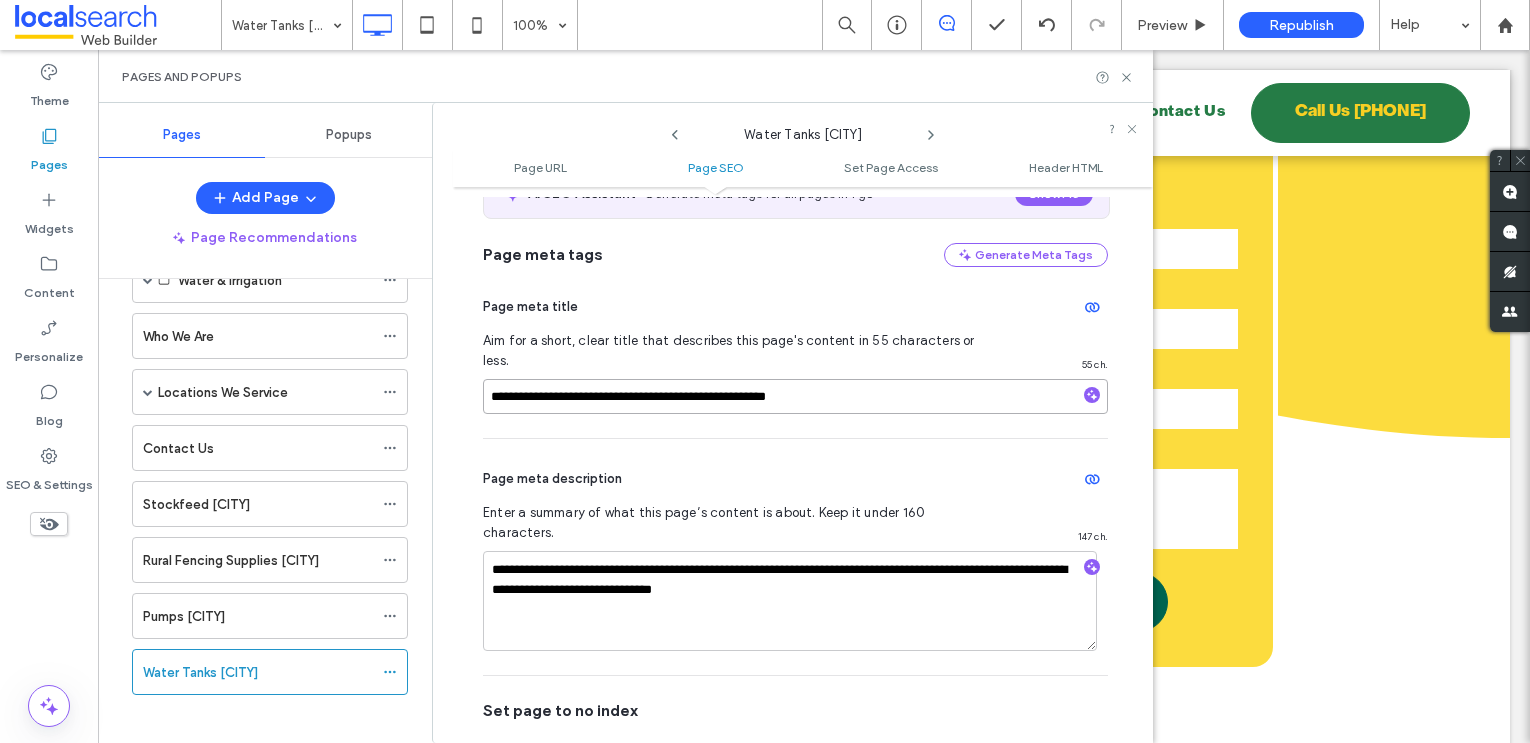 scroll, scrollTop: 408, scrollLeft: 0, axis: vertical 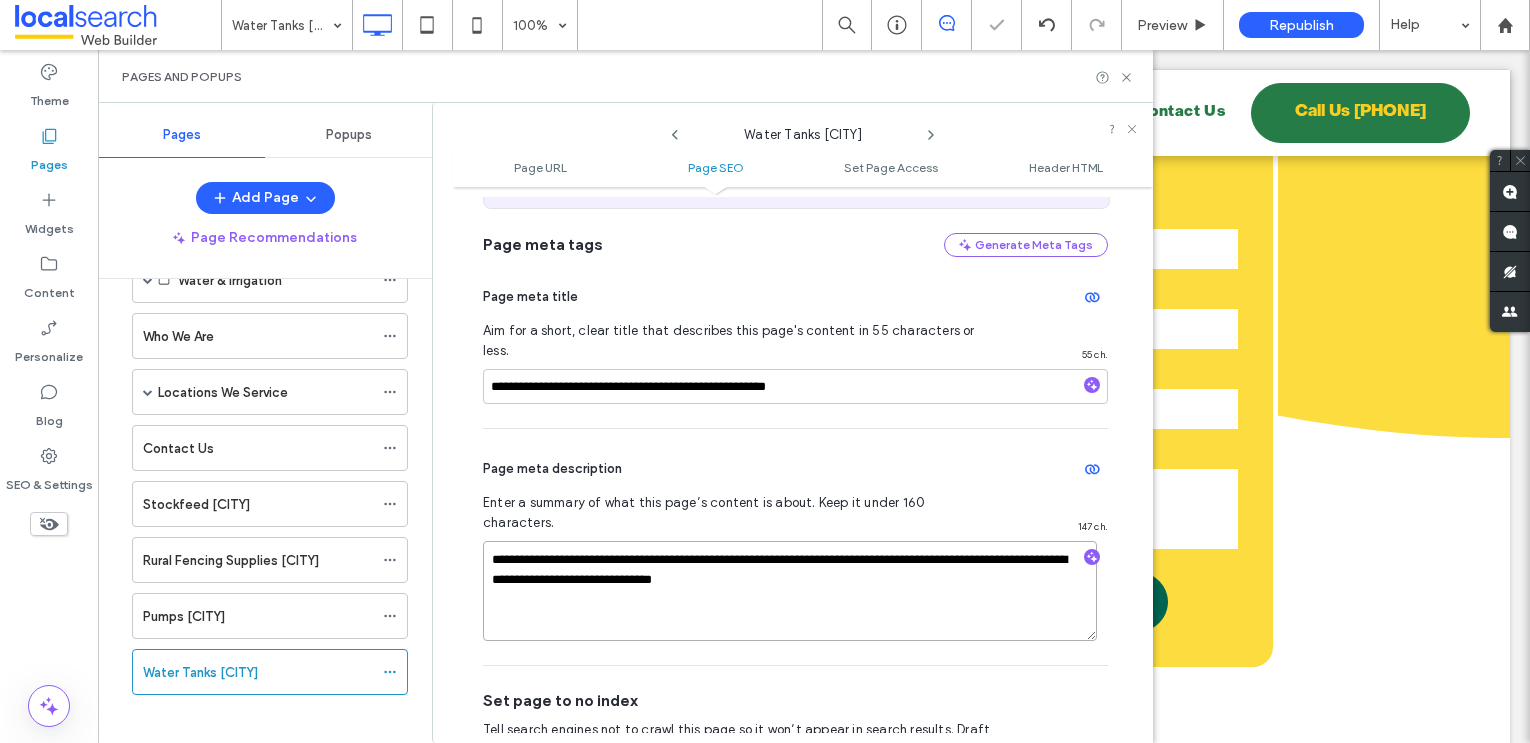 drag, startPoint x: 913, startPoint y: 521, endPoint x: 805, endPoint y: 519, distance: 108.01852 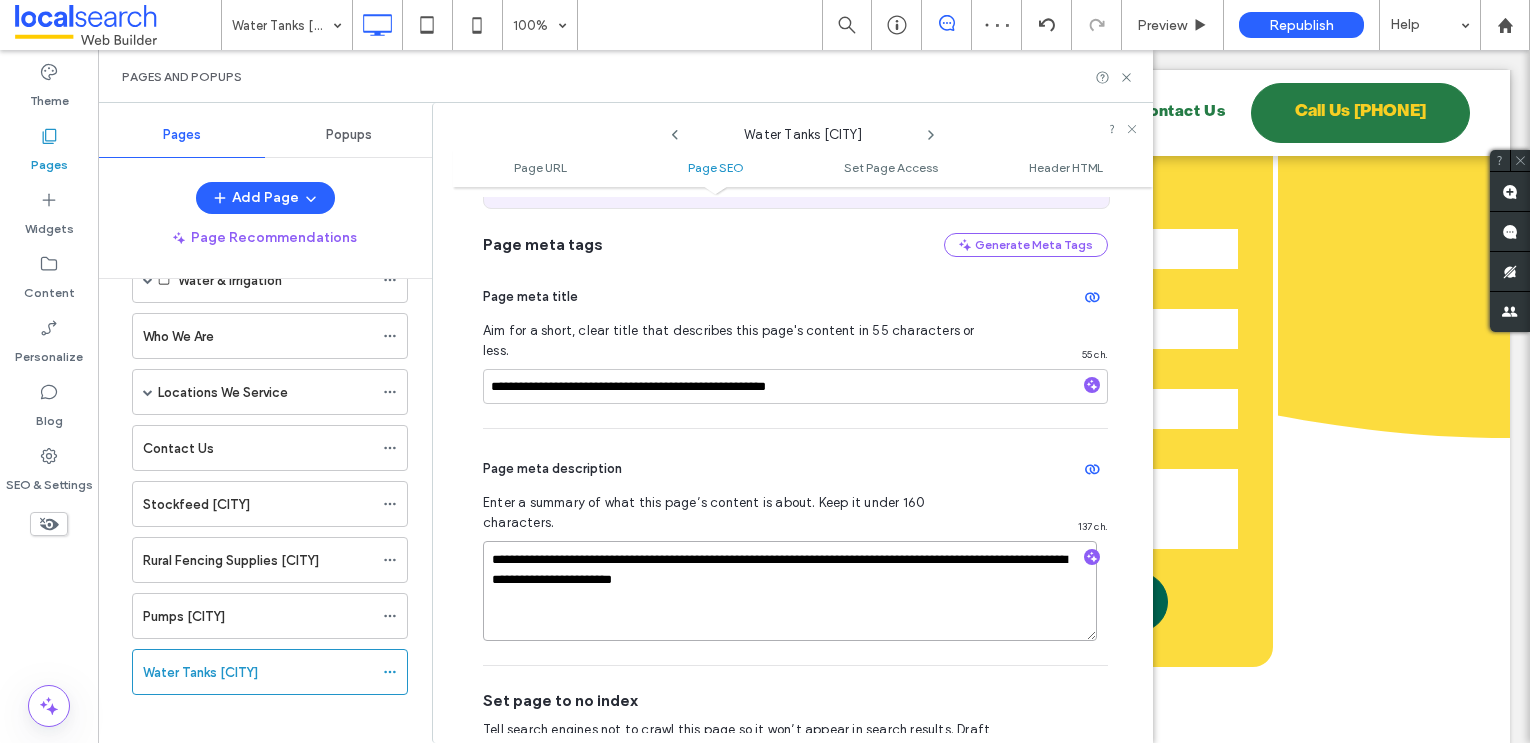 type on "**********" 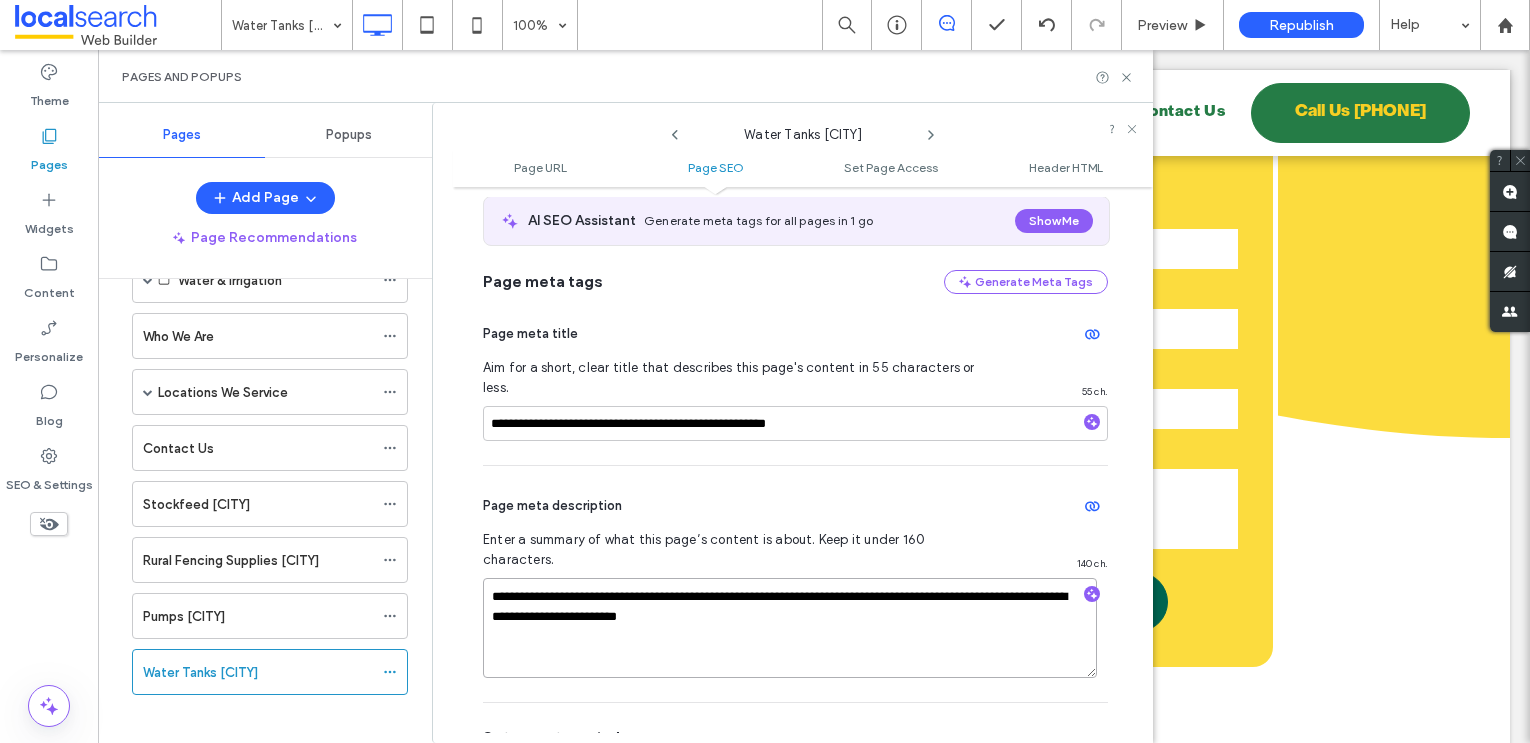 scroll, scrollTop: 396, scrollLeft: 0, axis: vertical 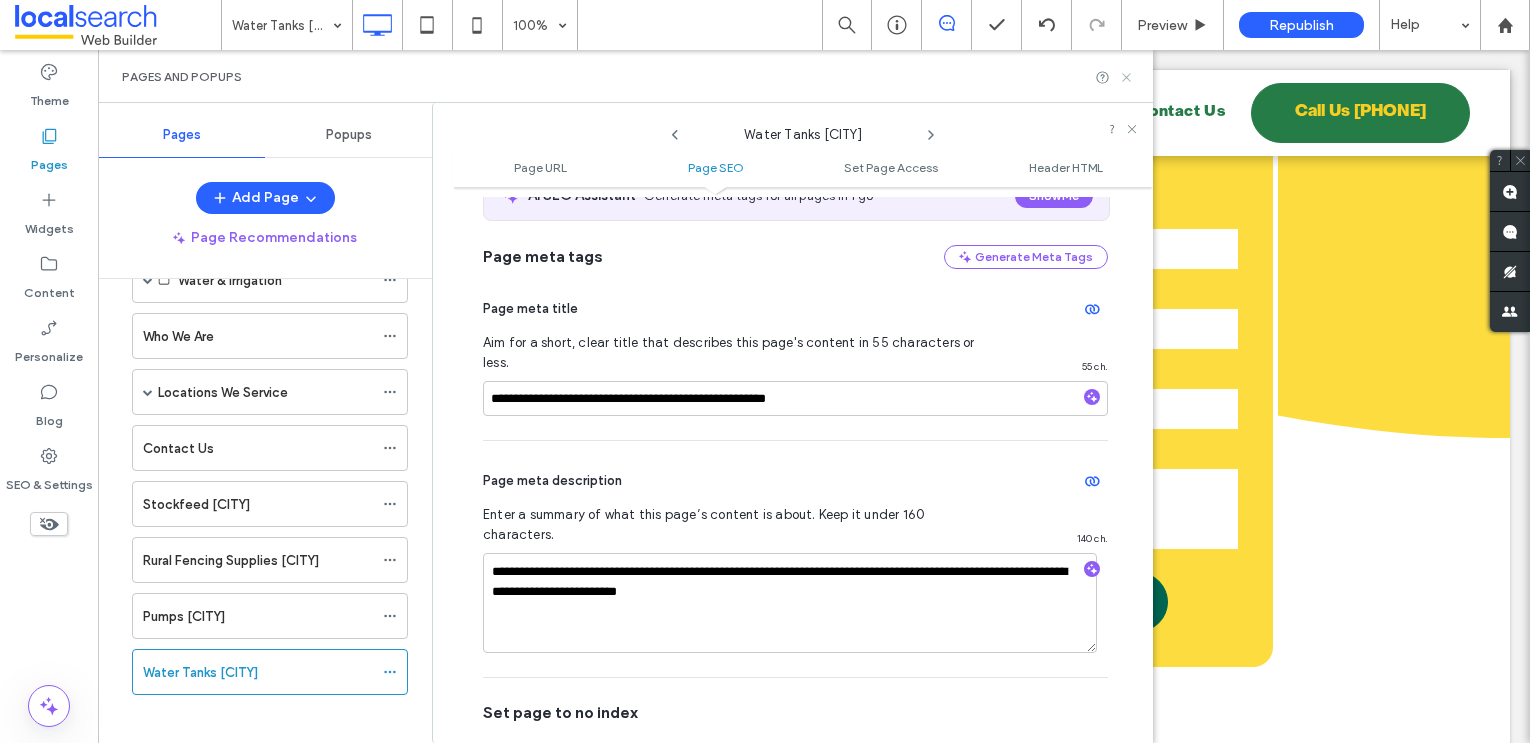 click 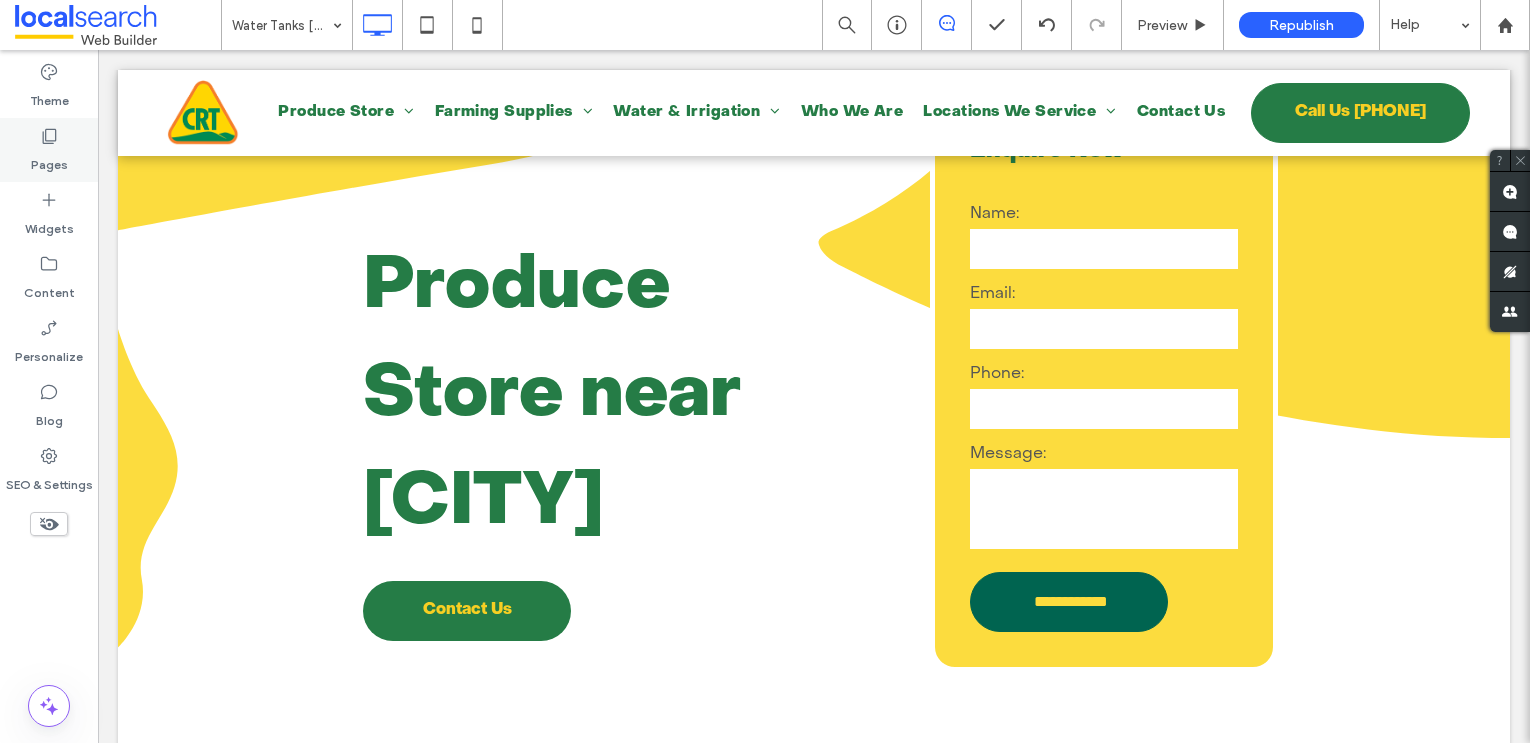 click 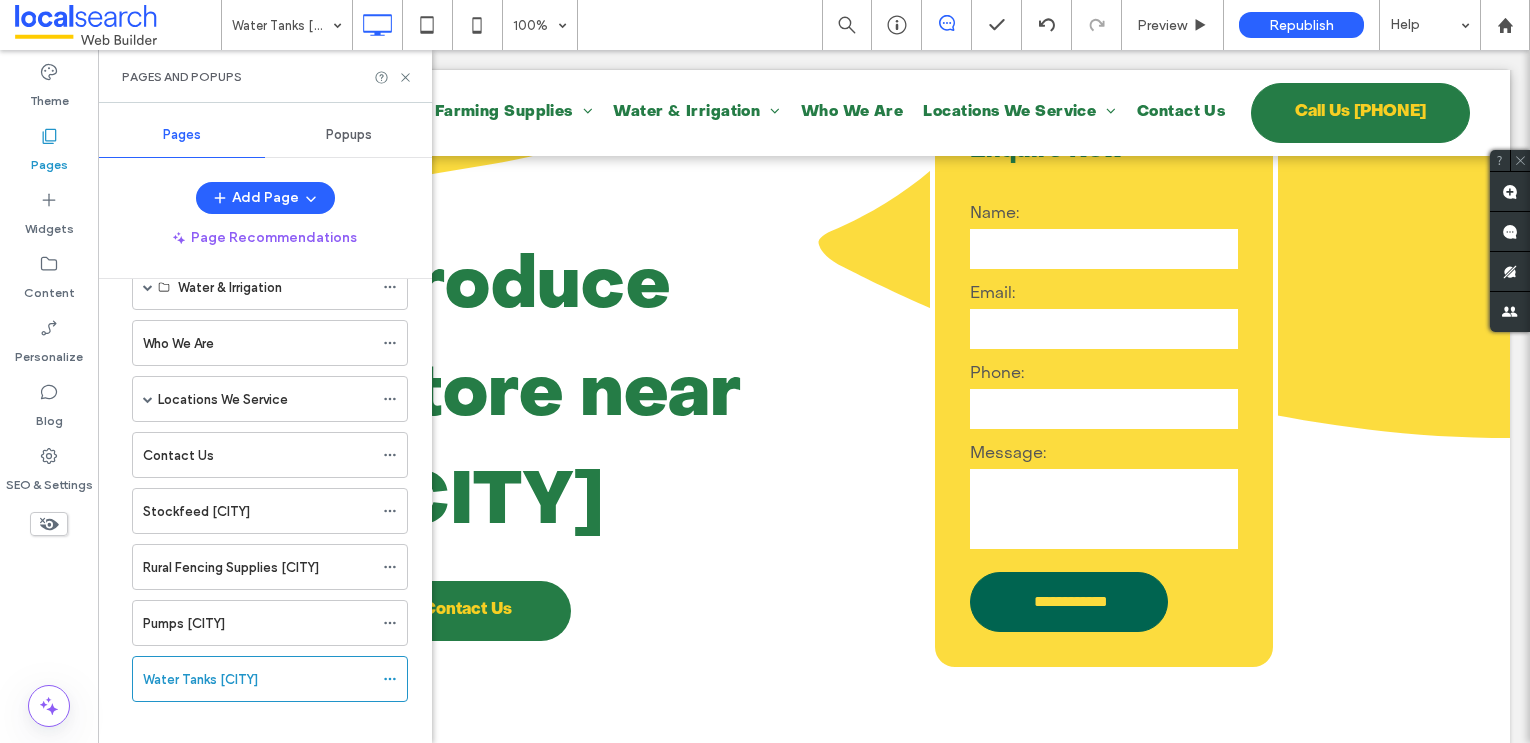 scroll, scrollTop: 224, scrollLeft: 0, axis: vertical 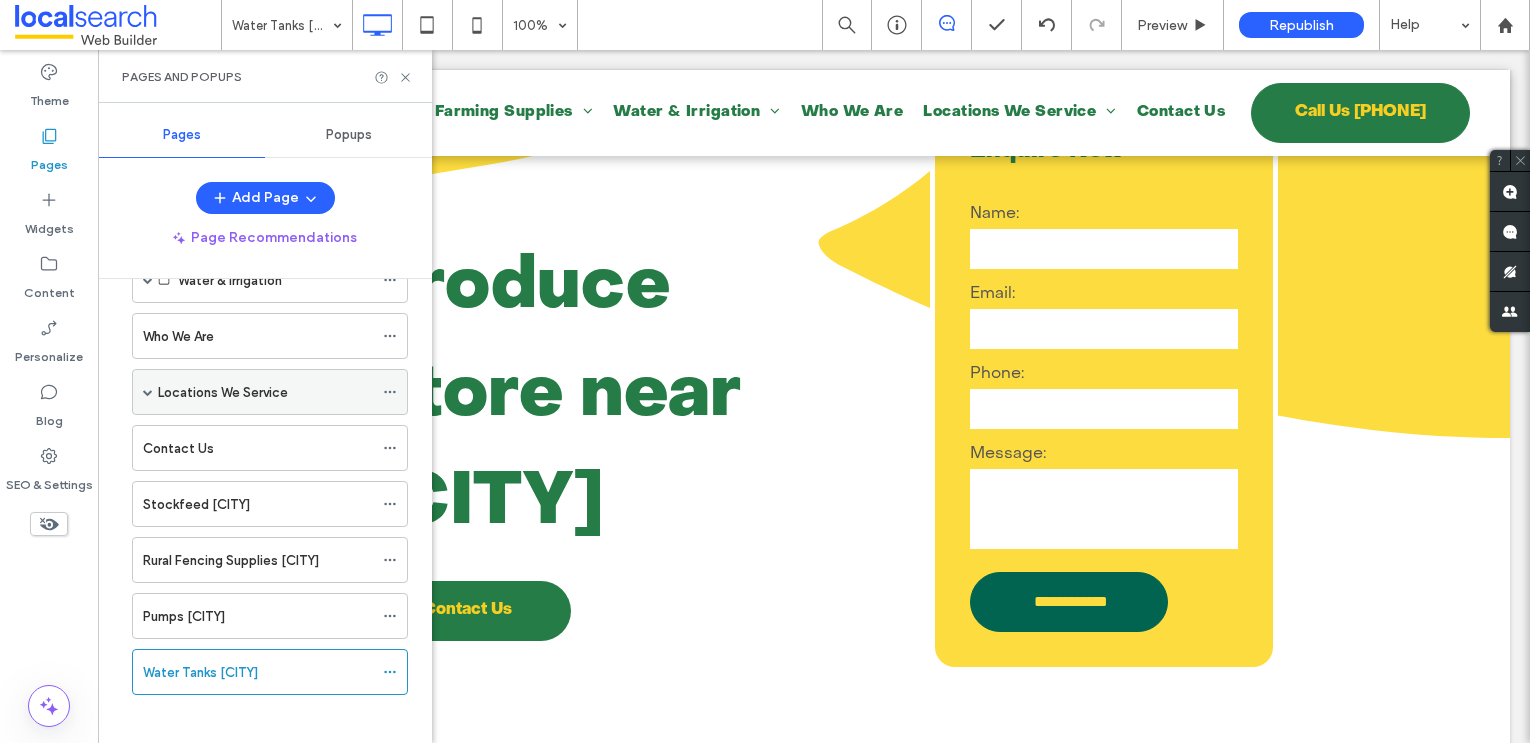 click on "Locations We Service" at bounding box center (270, 392) 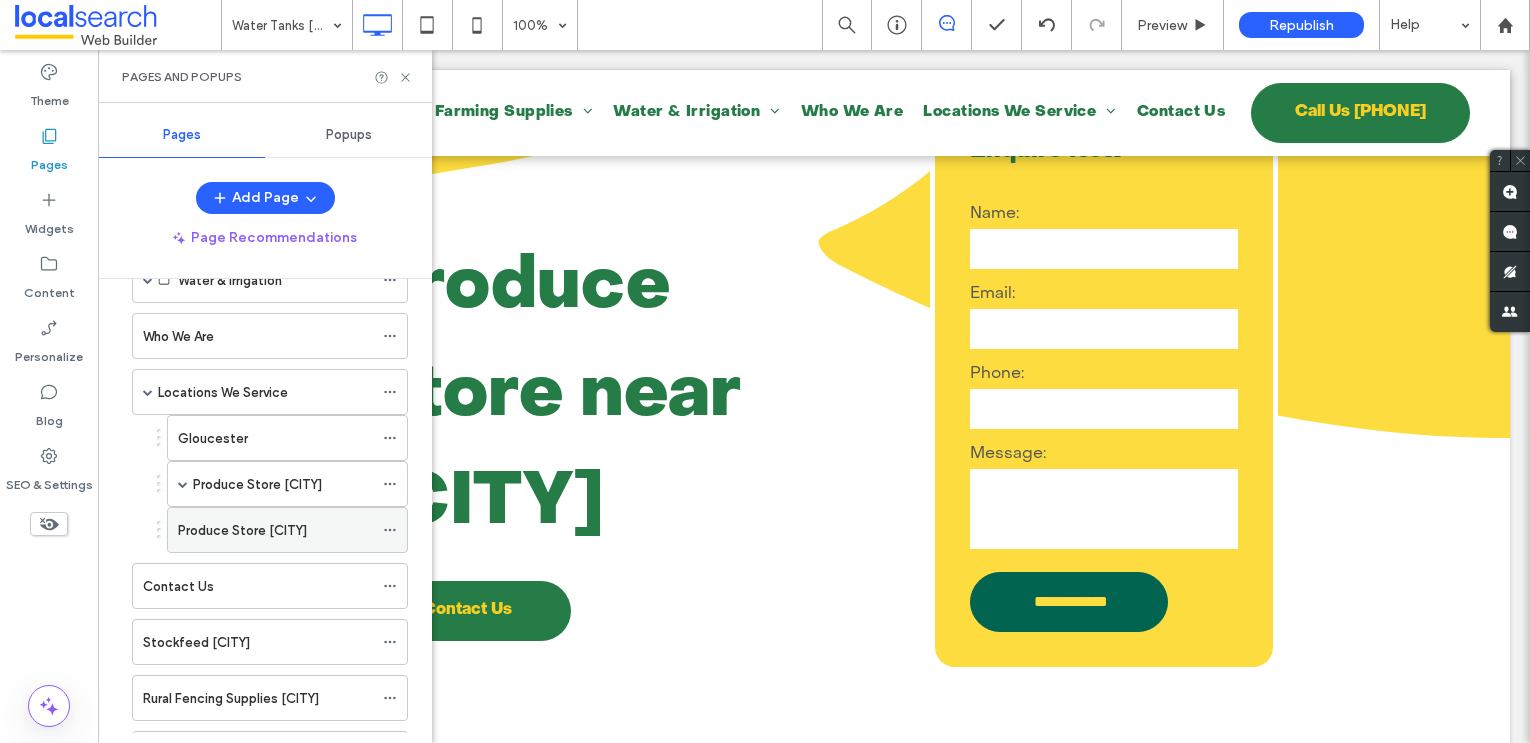 click on "Produce Store Bulahdelah" at bounding box center (242, 530) 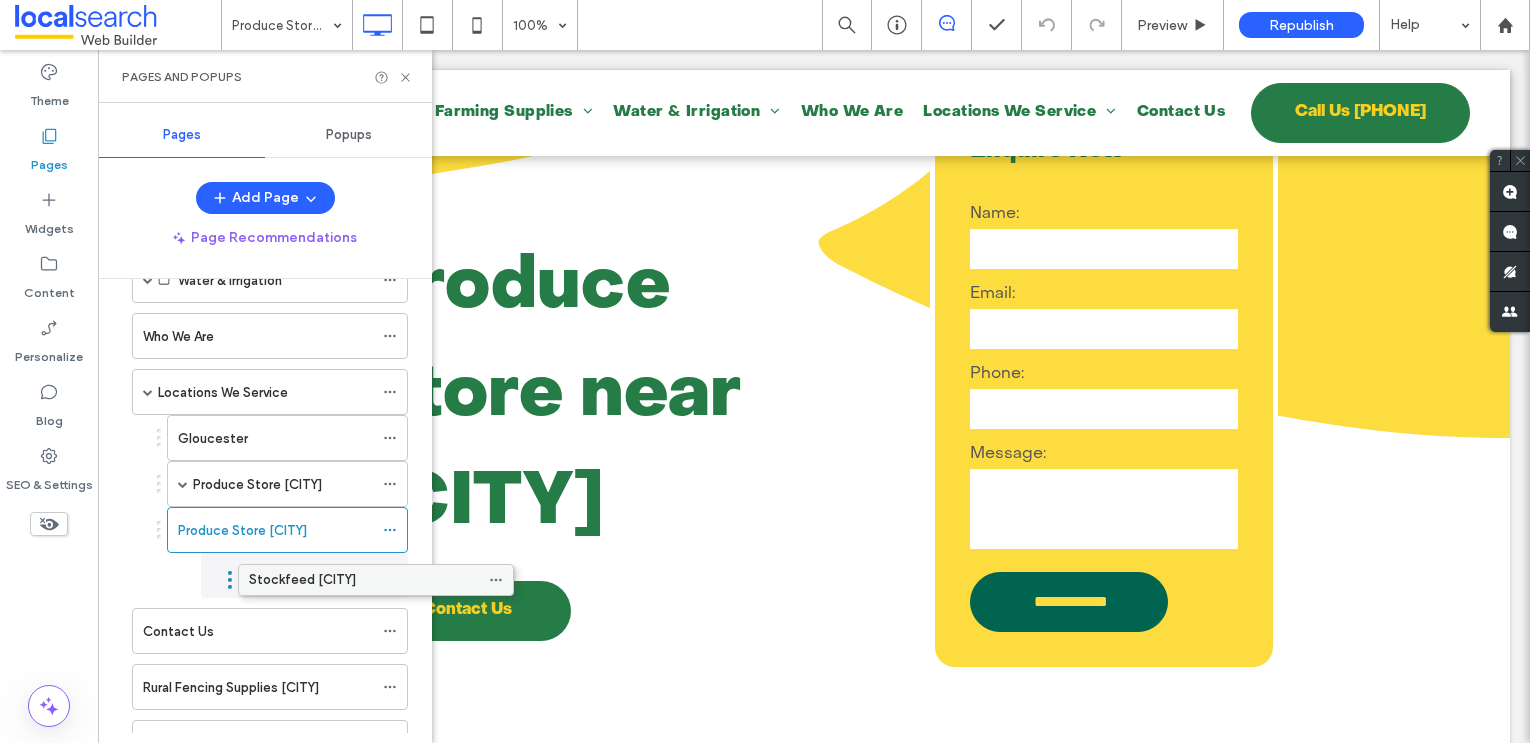 drag, startPoint x: 197, startPoint y: 630, endPoint x: 303, endPoint y: 585, distance: 115.15642 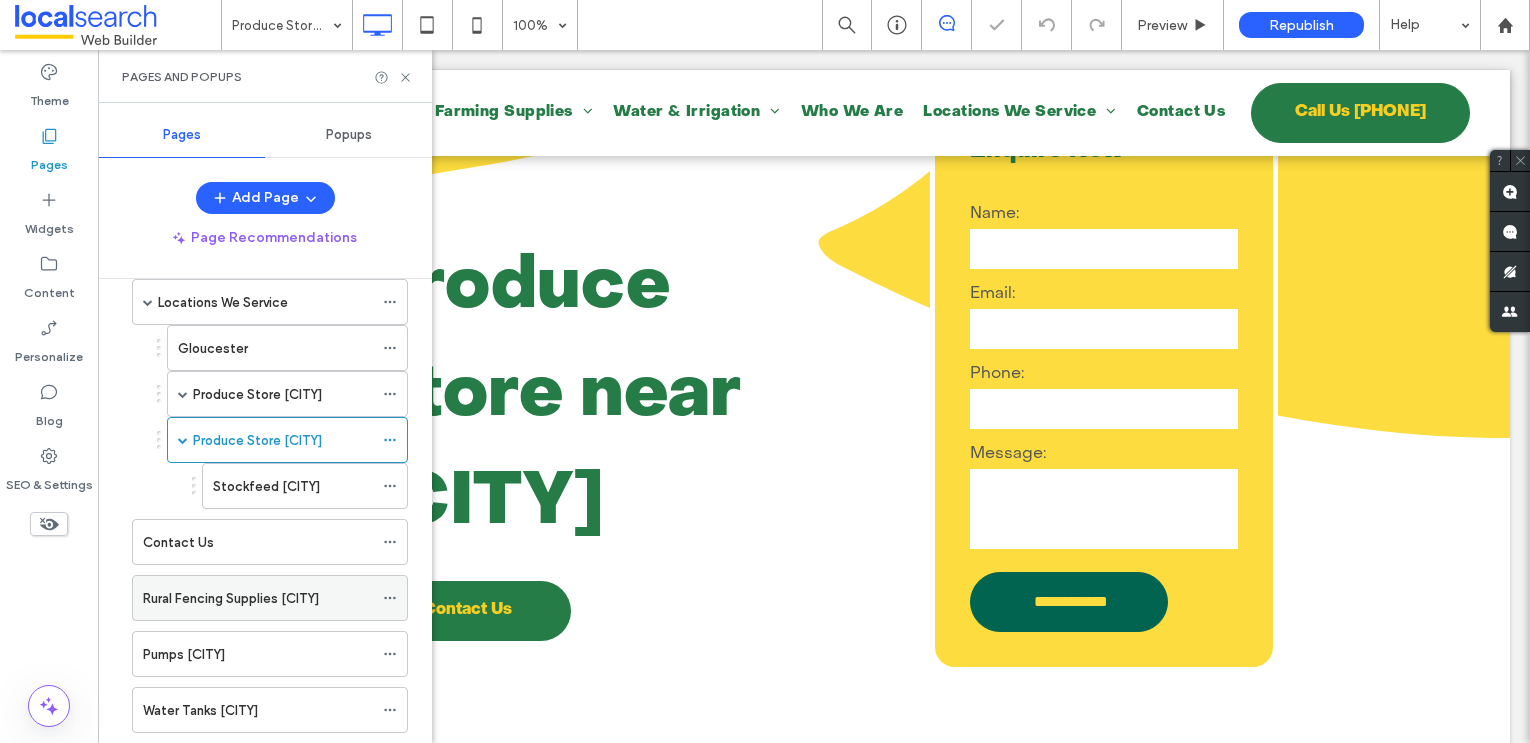 scroll, scrollTop: 317, scrollLeft: 0, axis: vertical 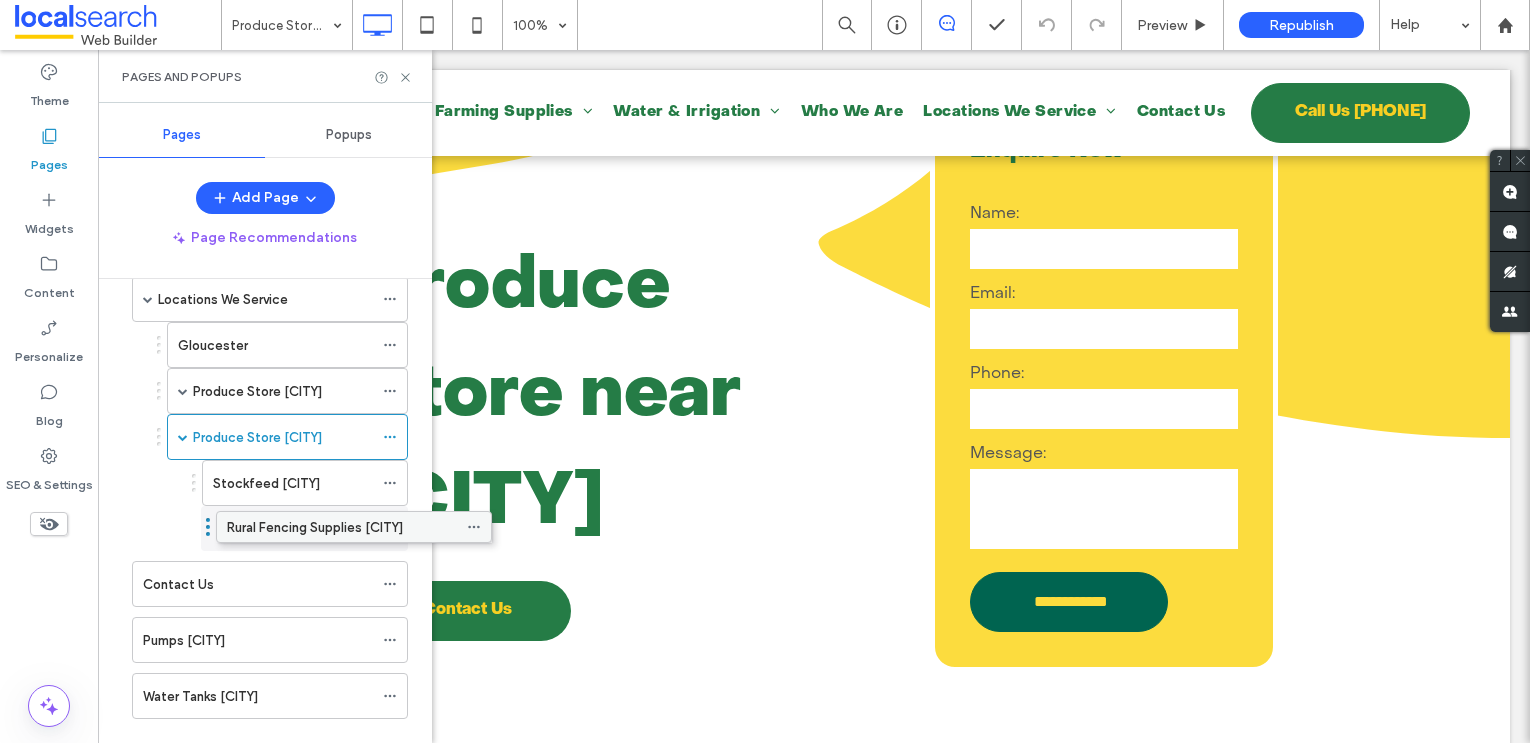 drag, startPoint x: 237, startPoint y: 587, endPoint x: 321, endPoint y: 538, distance: 97.24711 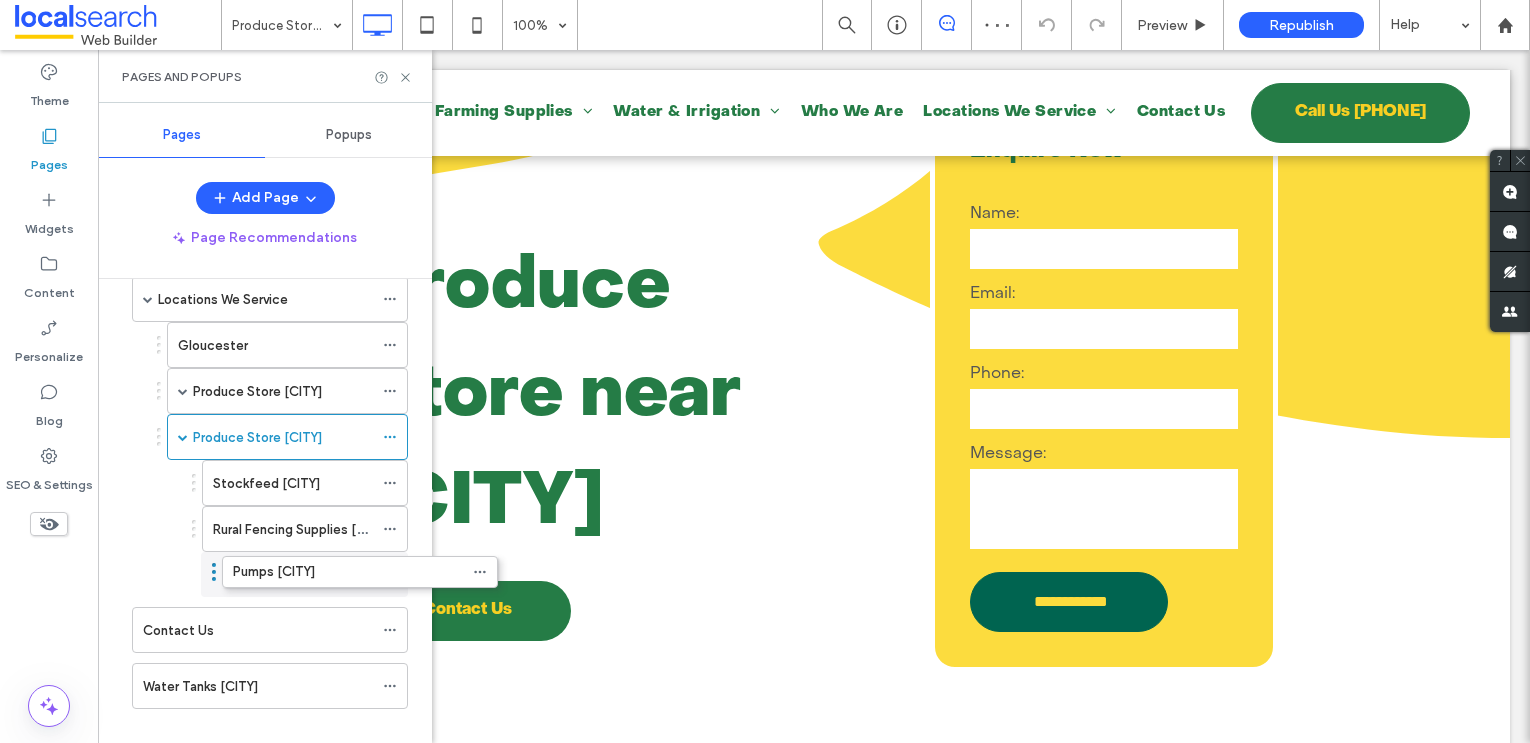 drag, startPoint x: 221, startPoint y: 636, endPoint x: 311, endPoint y: 588, distance: 102 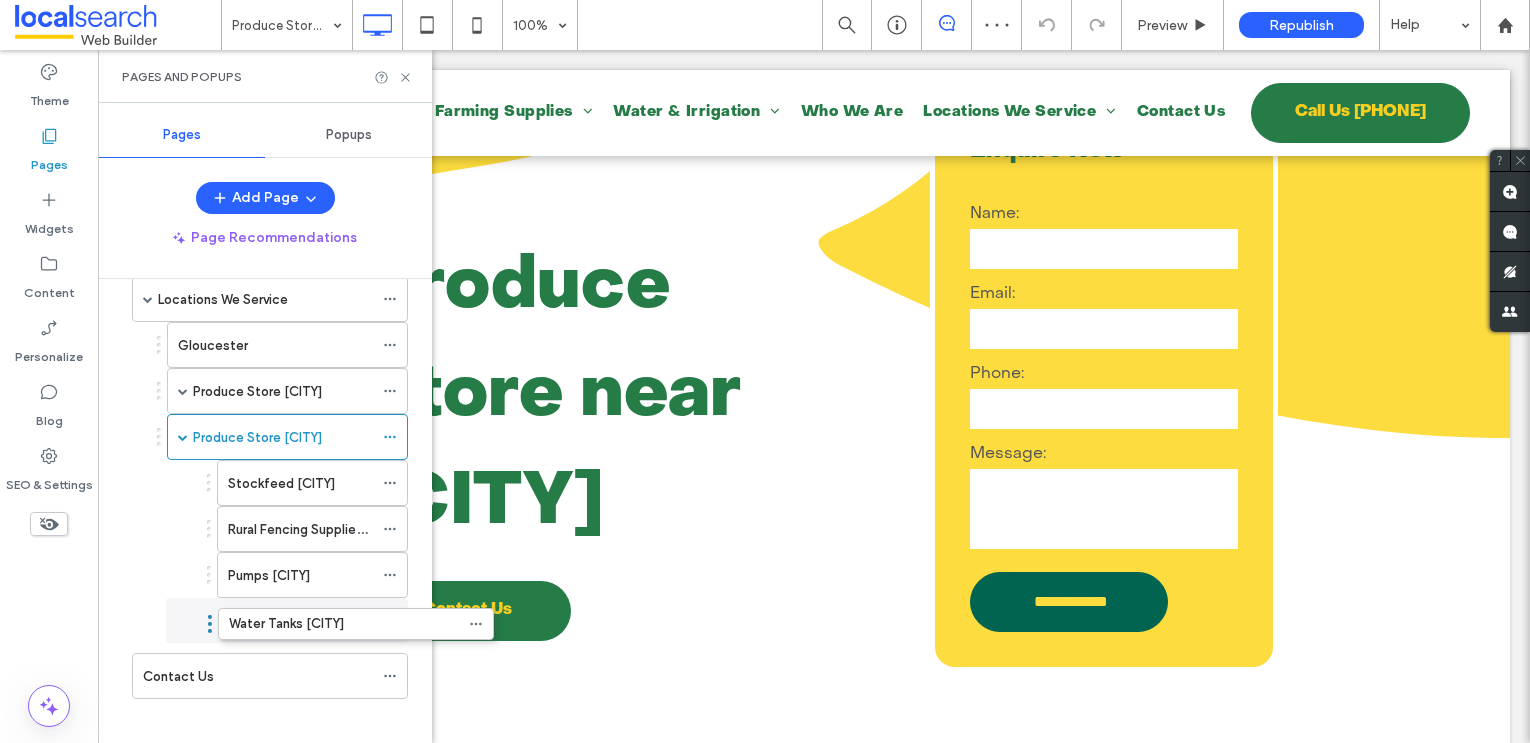 drag, startPoint x: 221, startPoint y: 682, endPoint x: 307, endPoint y: 636, distance: 97.52948 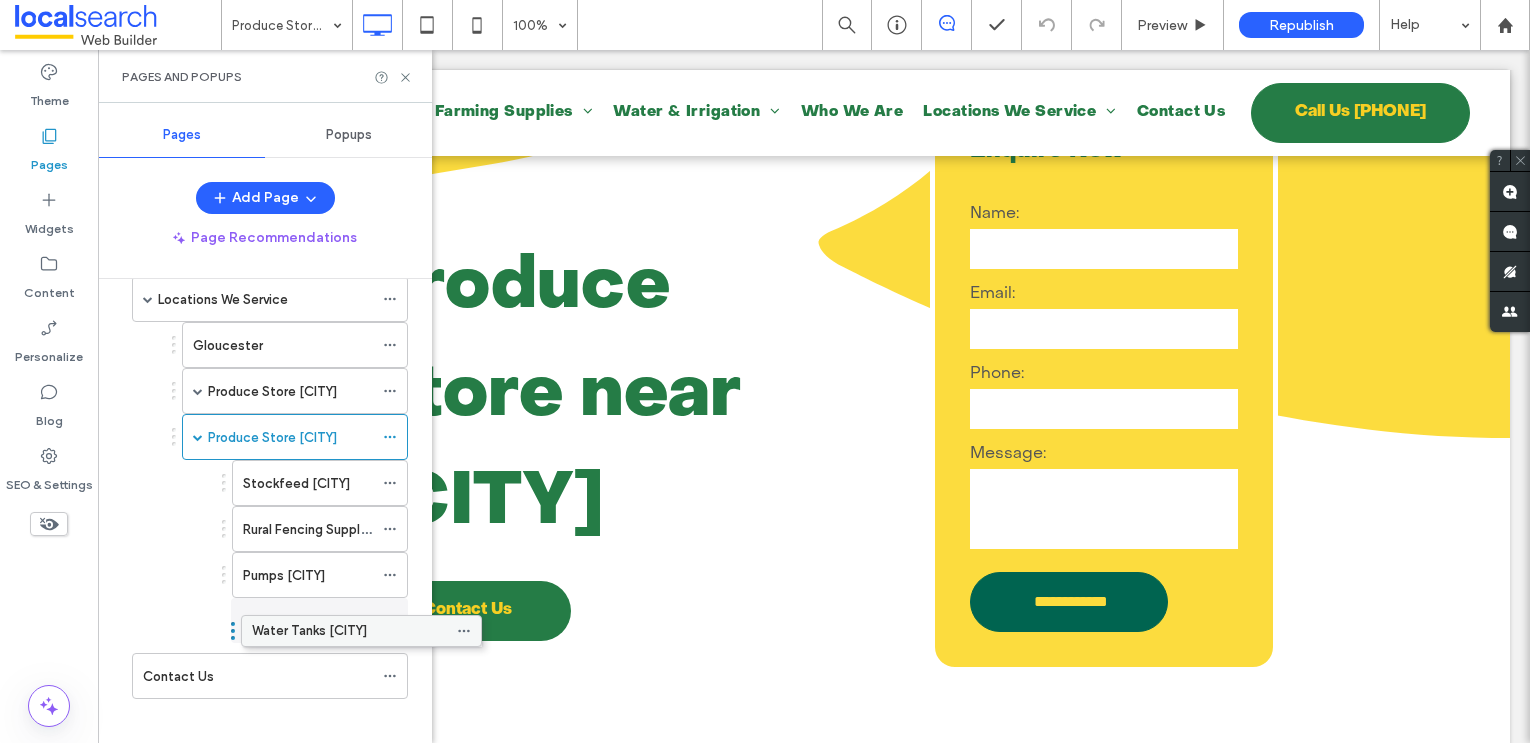 drag, startPoint x: 245, startPoint y: 614, endPoint x: 319, endPoint y: 632, distance: 76.15773 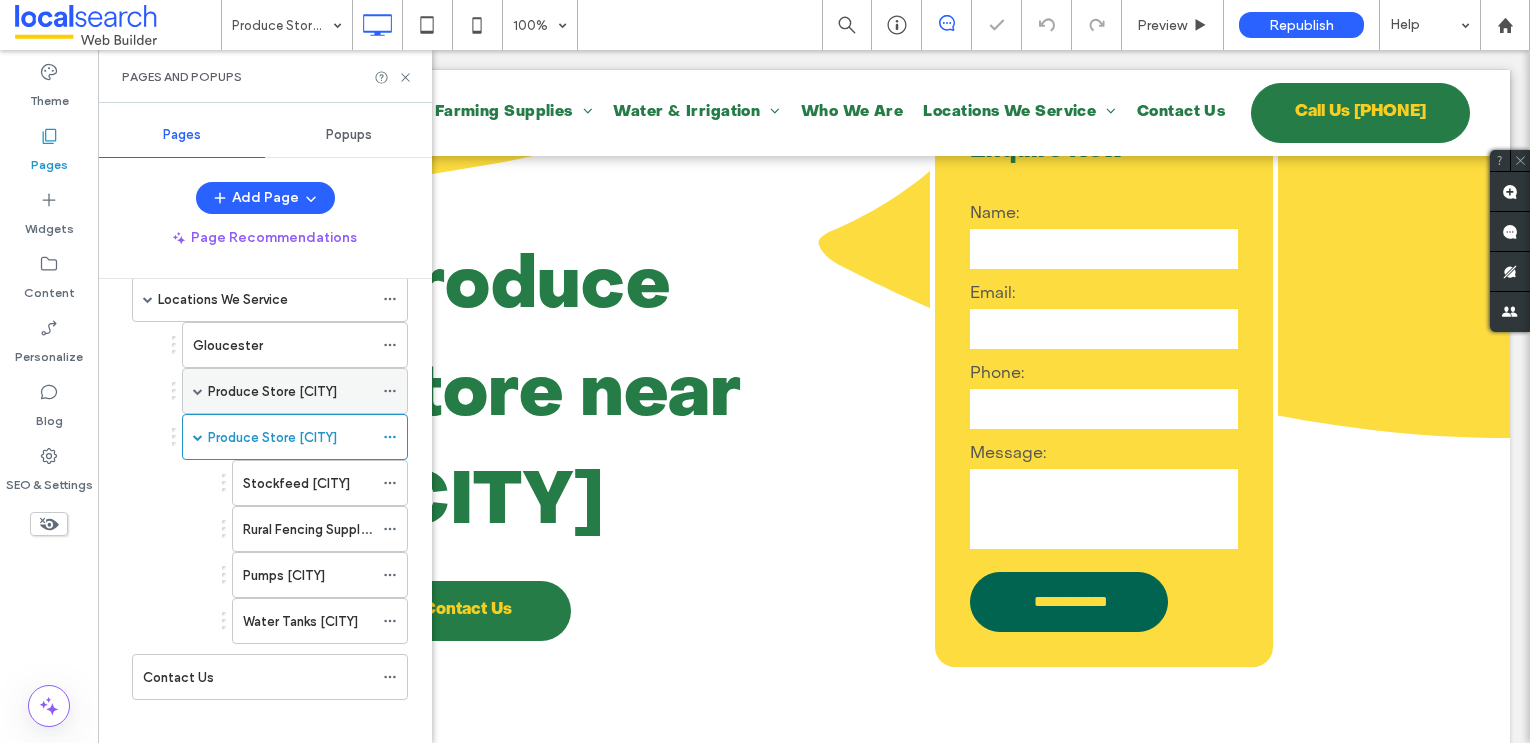 click at bounding box center [198, 391] 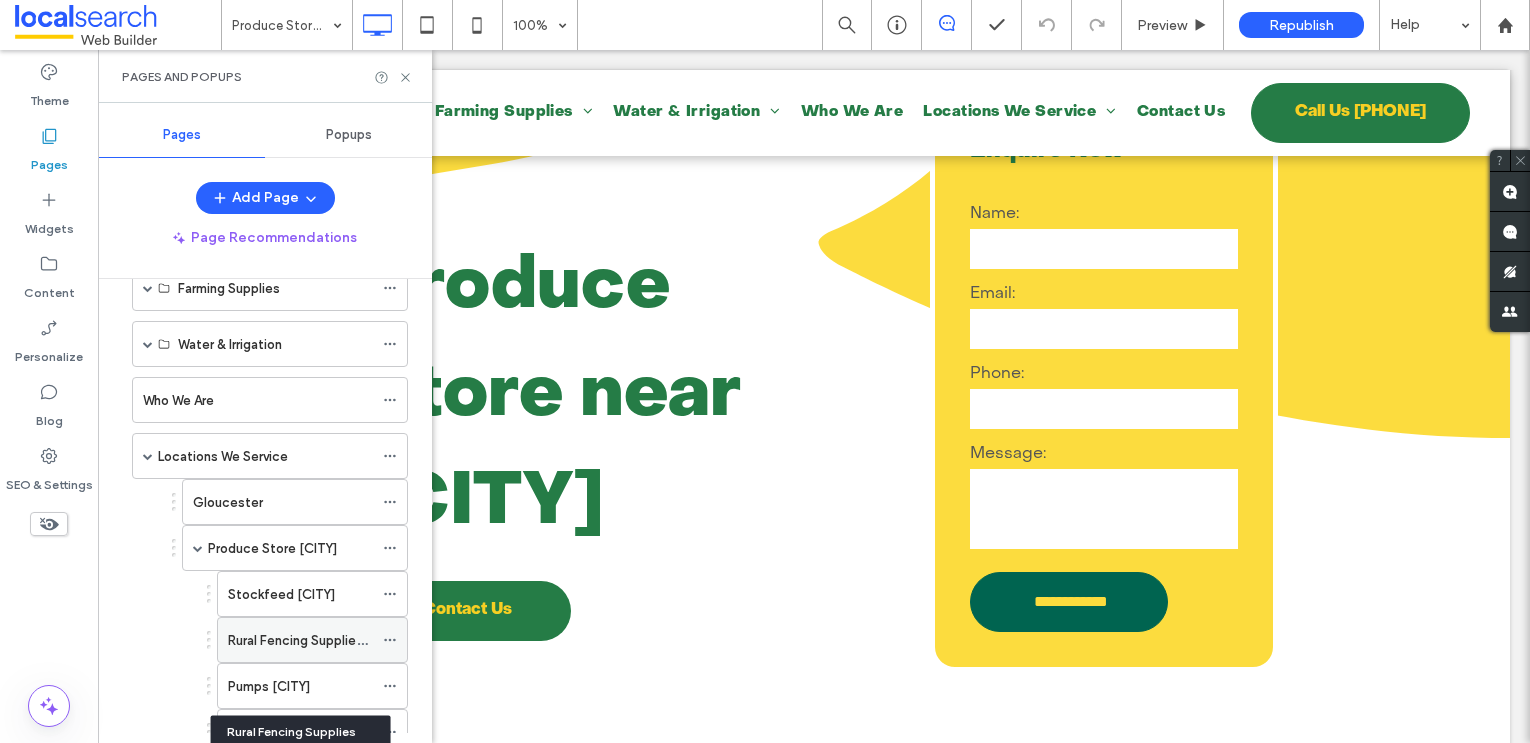 scroll, scrollTop: 0, scrollLeft: 0, axis: both 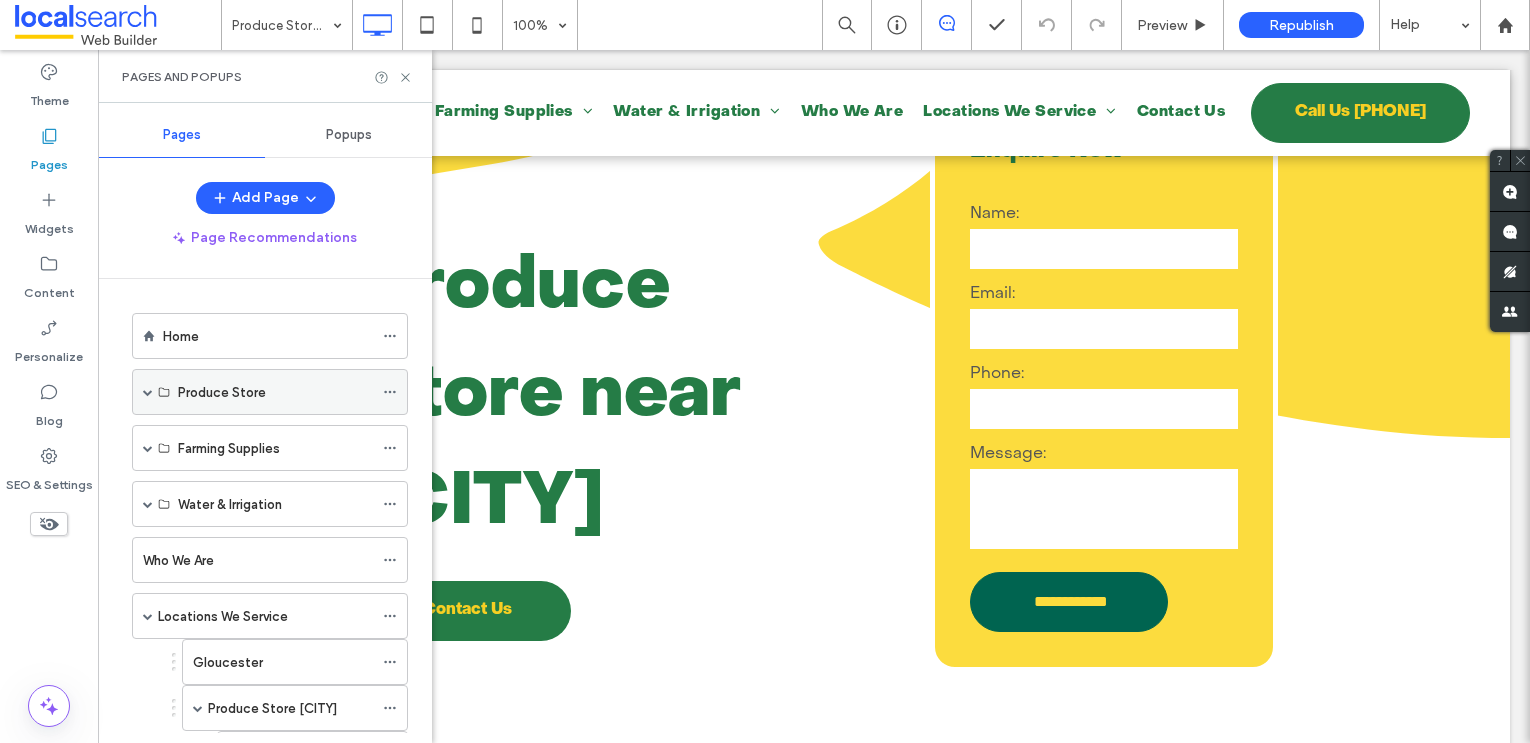 click at bounding box center (148, 392) 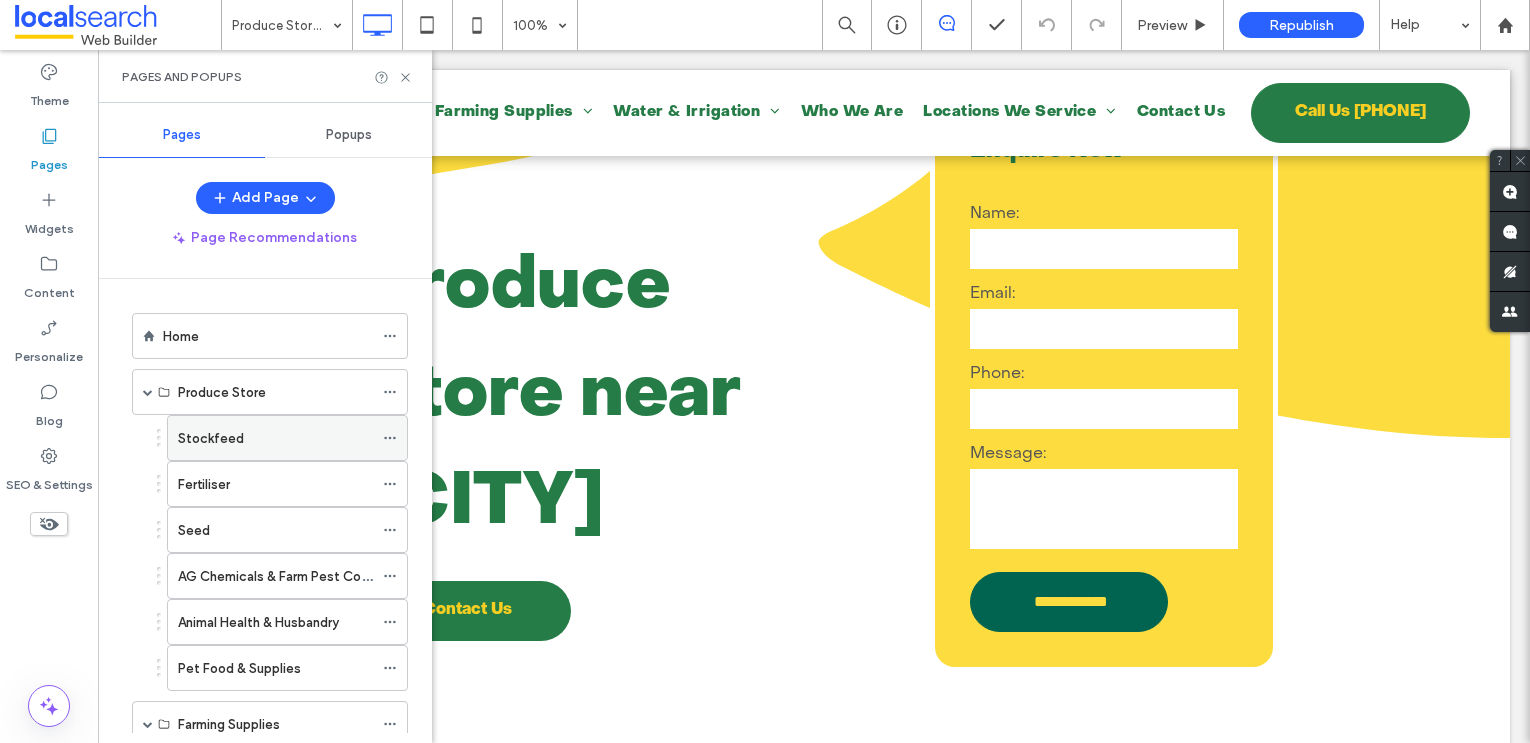 click on "Stockfeed" at bounding box center [211, 438] 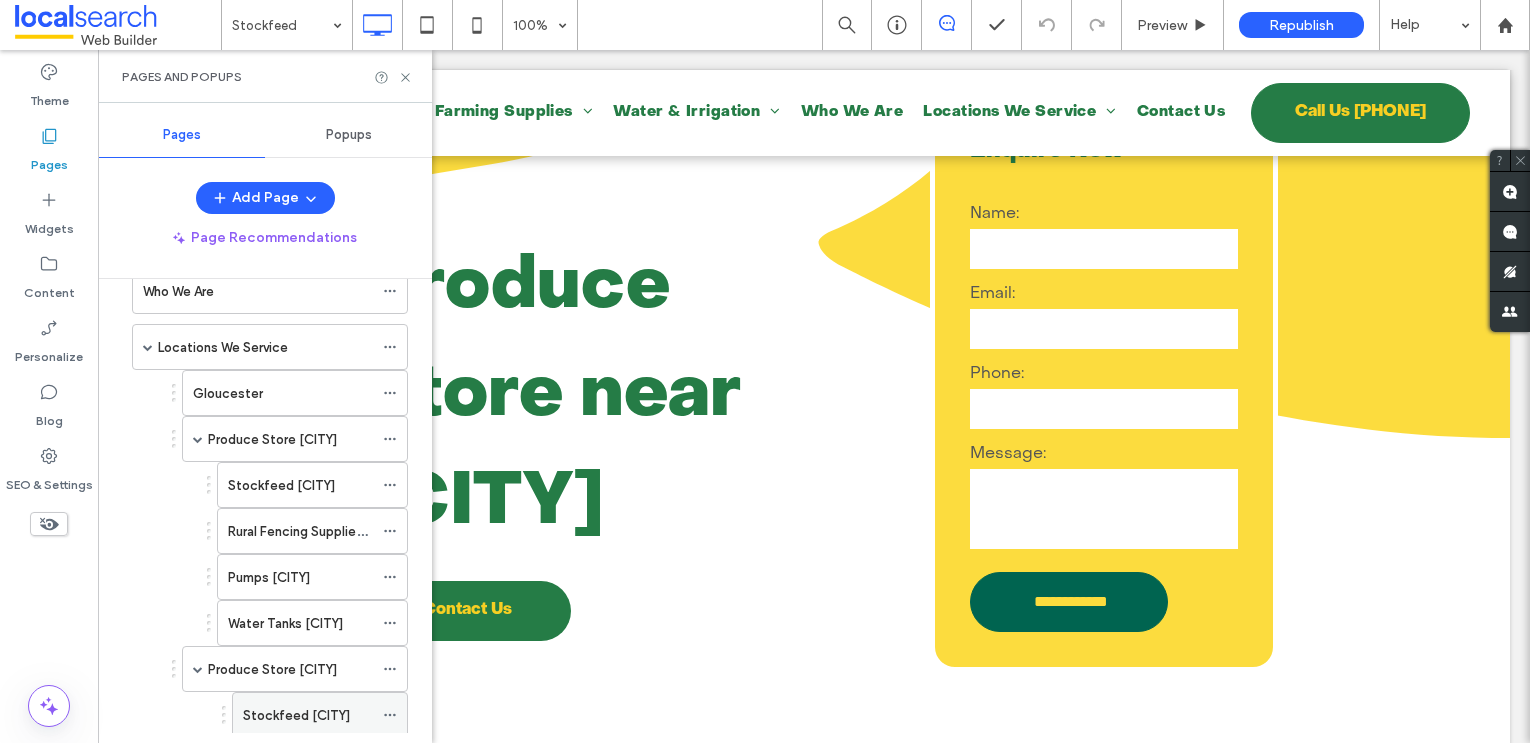 scroll, scrollTop: 537, scrollLeft: 0, axis: vertical 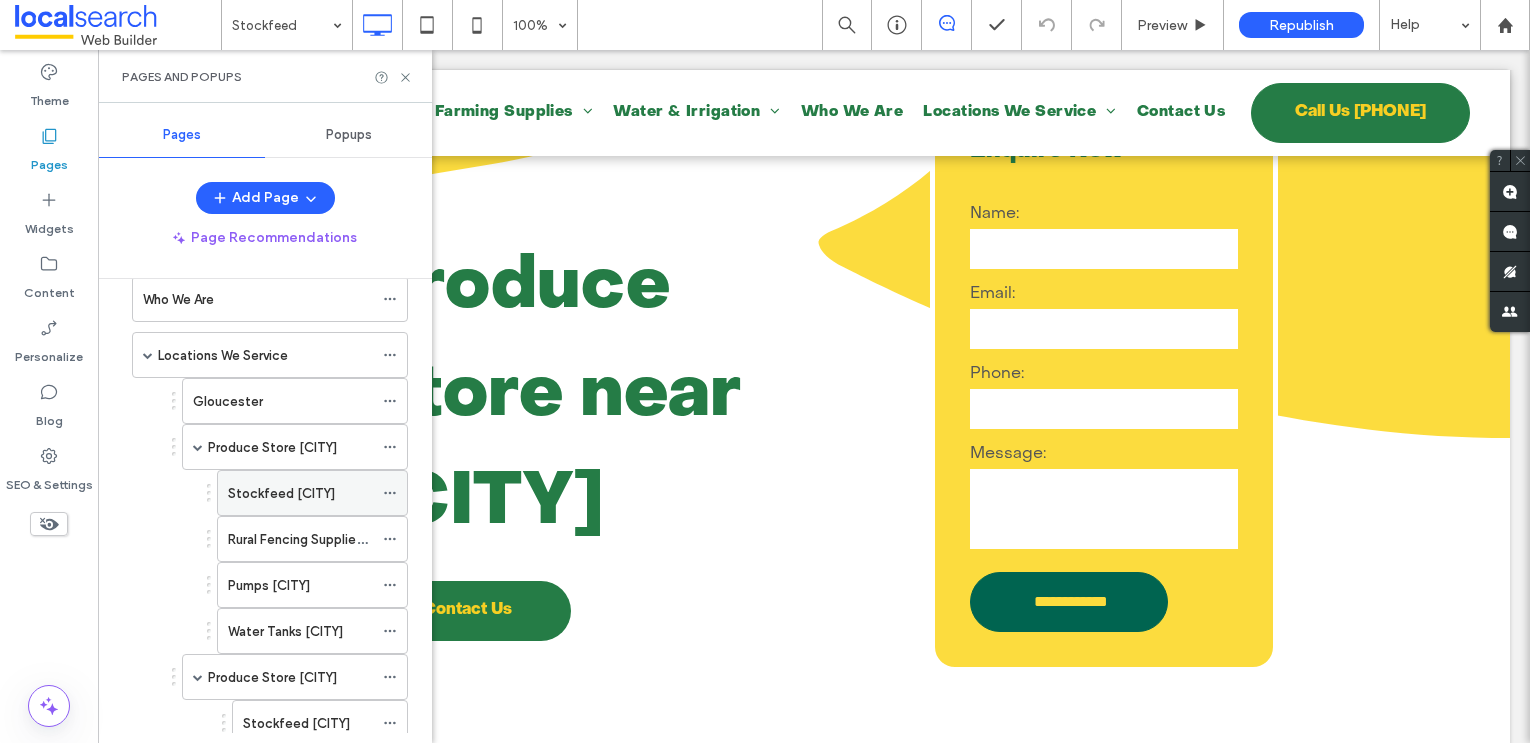 click on "Stockfeed Stroud" at bounding box center (281, 493) 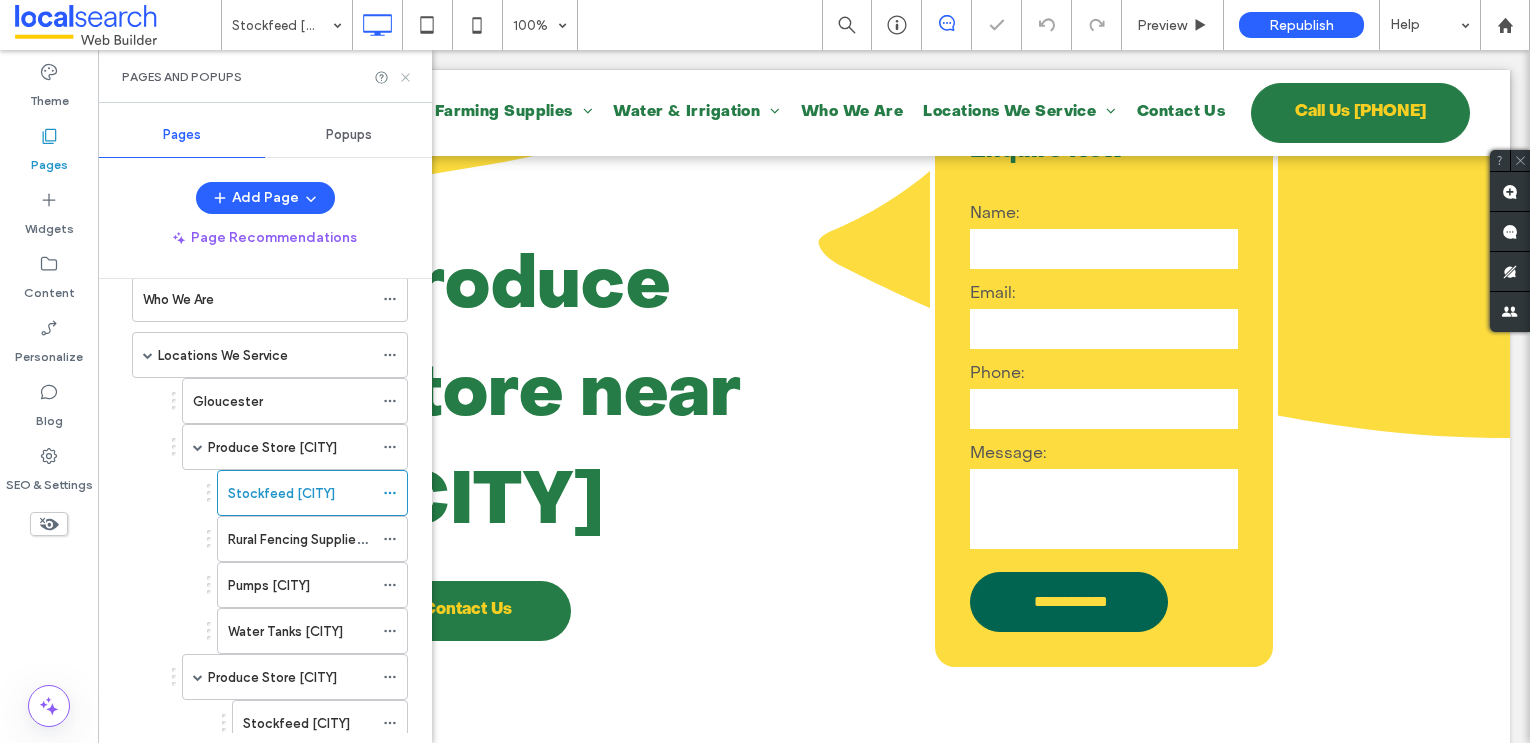 click 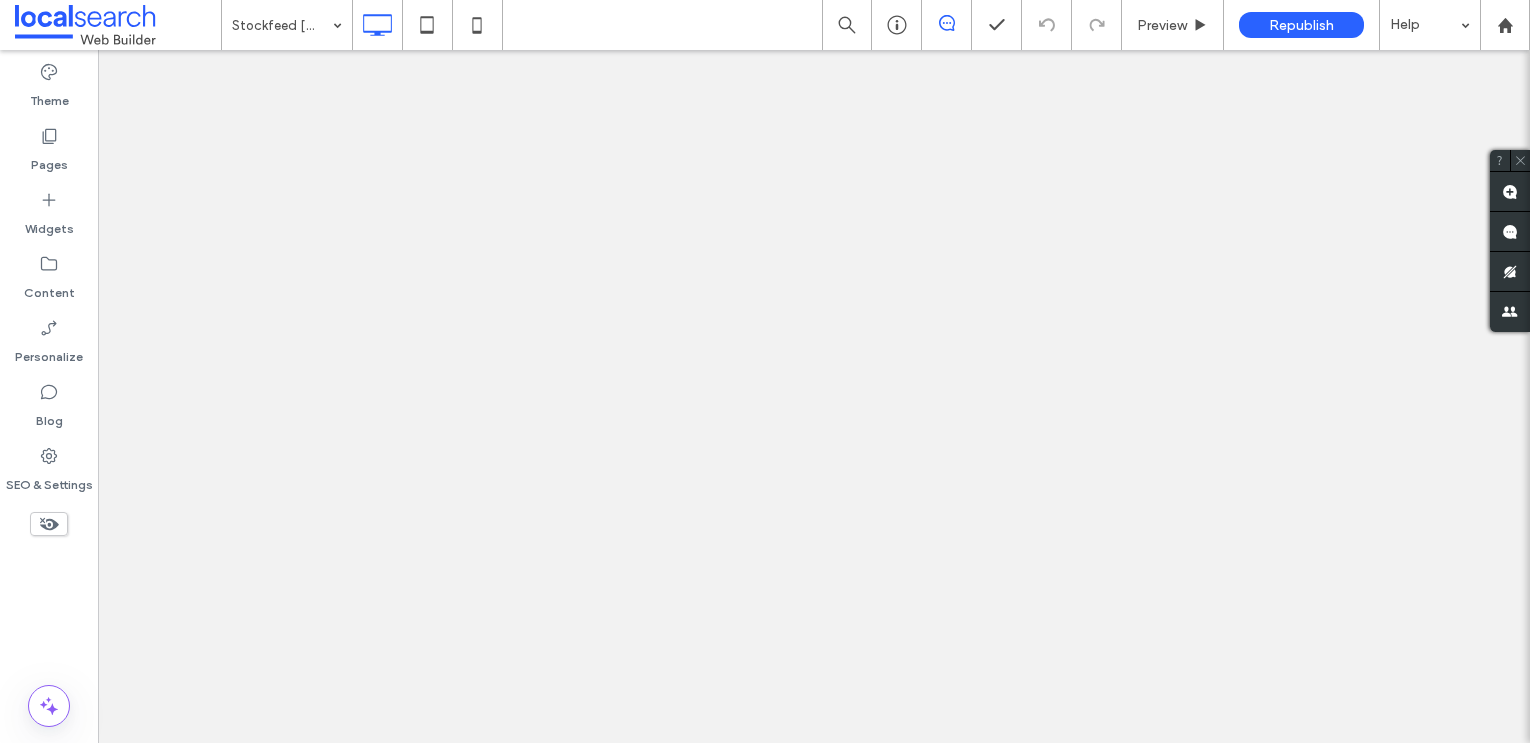 scroll, scrollTop: 0, scrollLeft: 0, axis: both 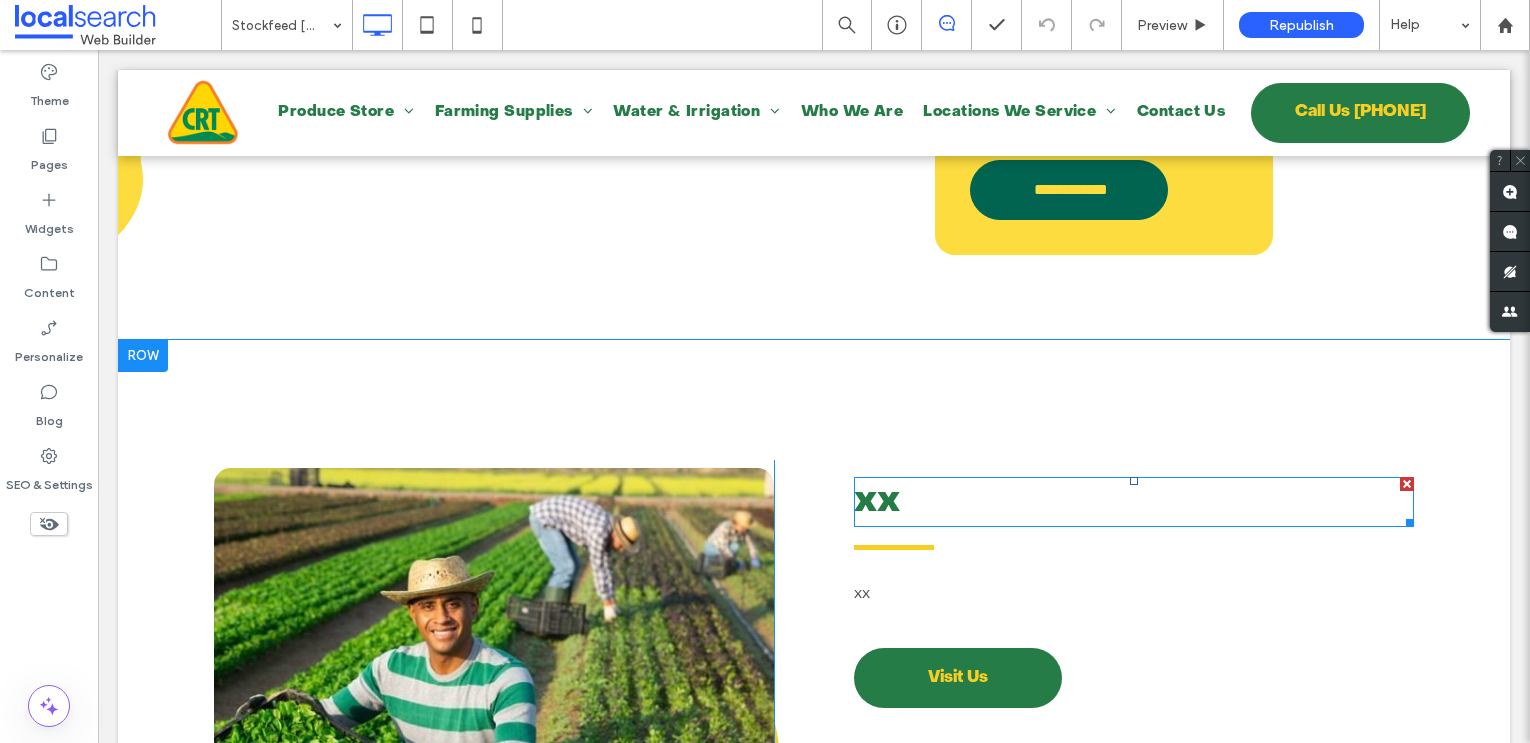 click on "xx" at bounding box center [877, 501] 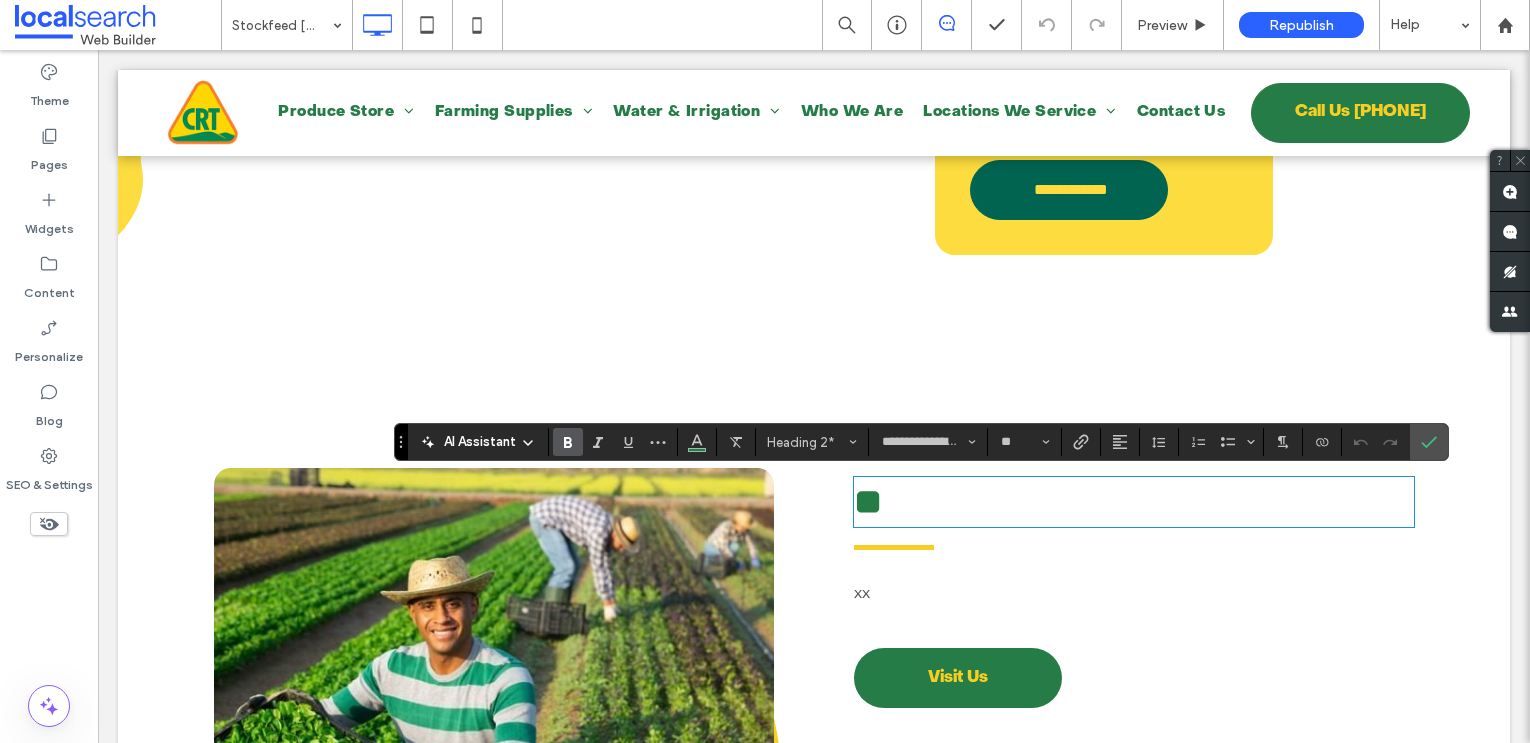 type 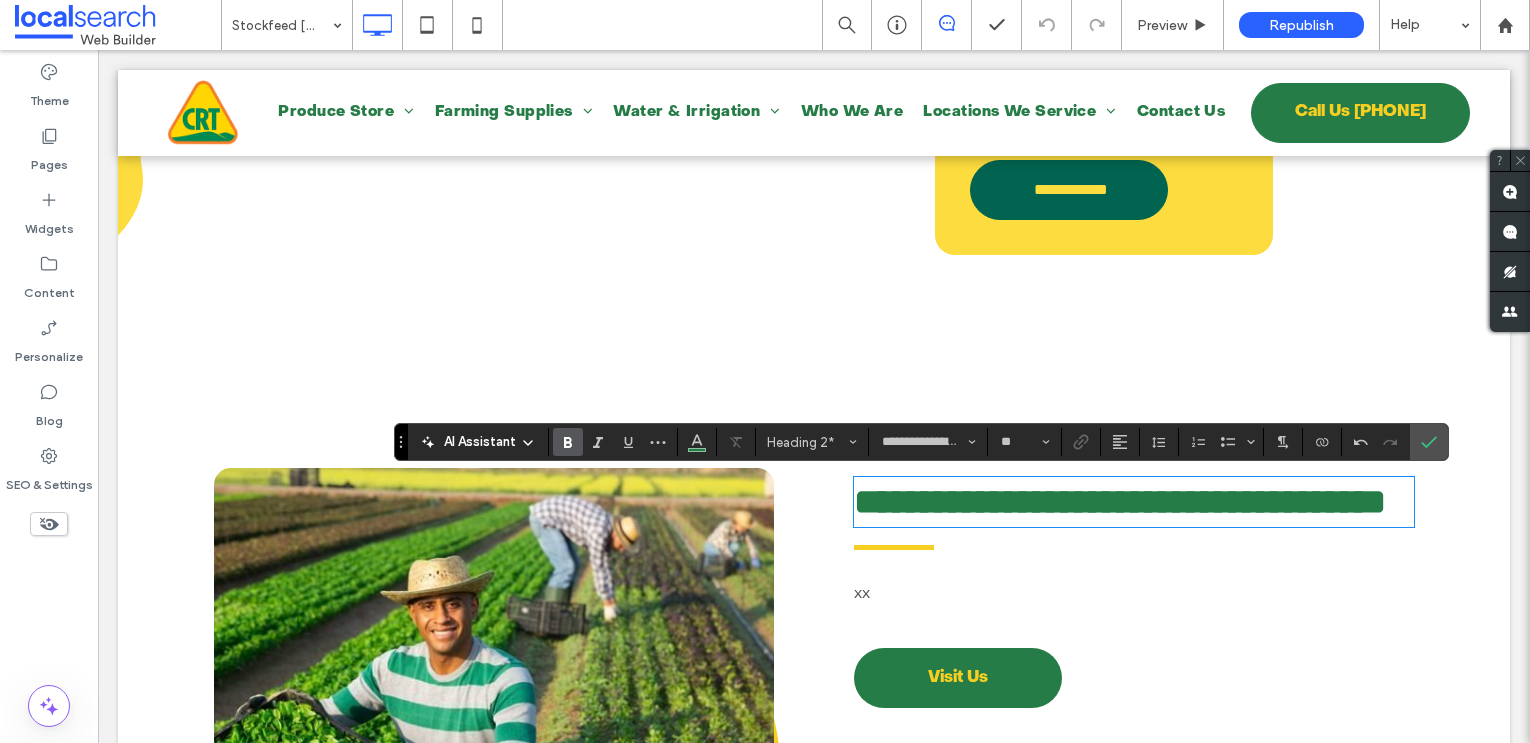click on "xx ﻿" at bounding box center (1134, 594) 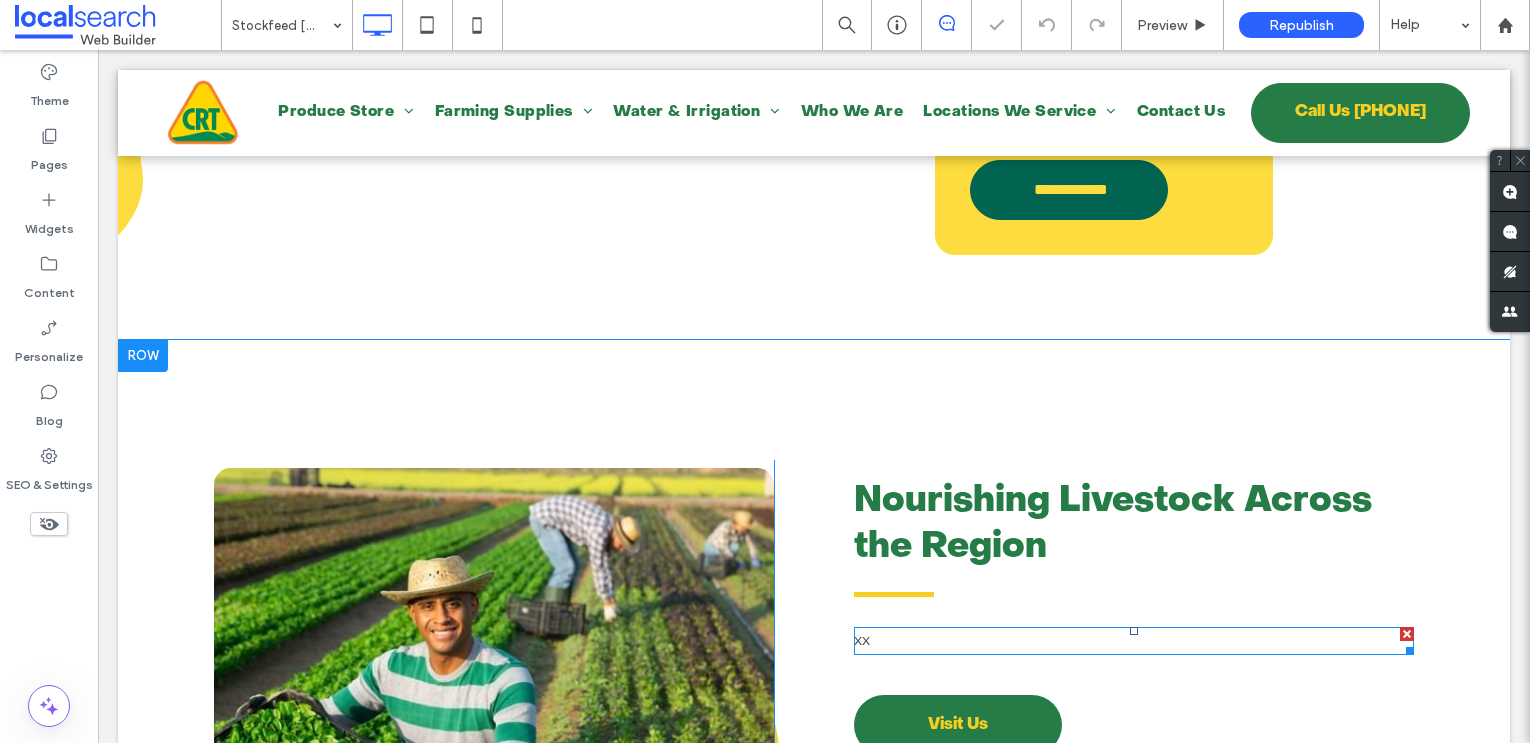 click on "xx ﻿" at bounding box center [1134, 641] 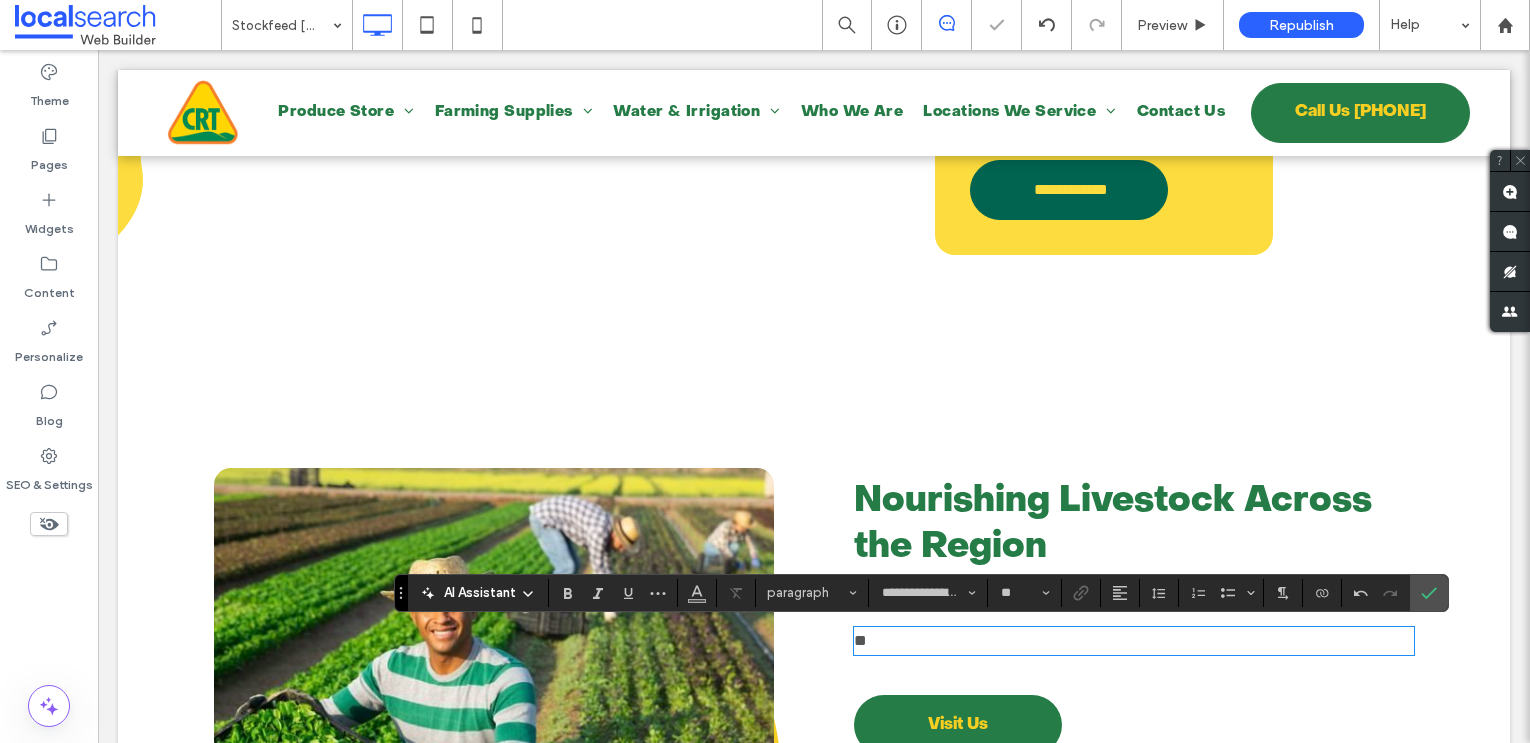 scroll, scrollTop: 0, scrollLeft: 0, axis: both 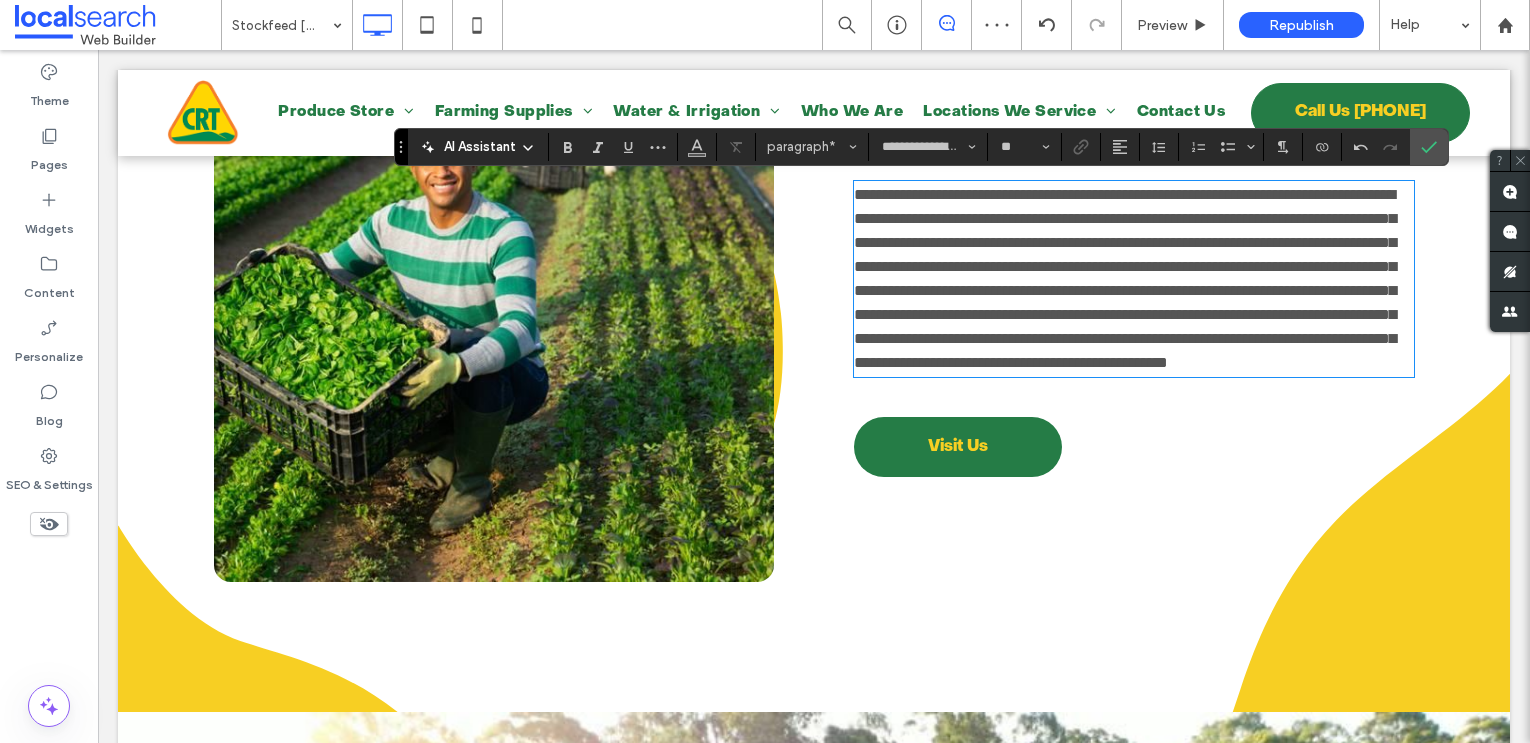 click on "**********" at bounding box center [1125, 278] 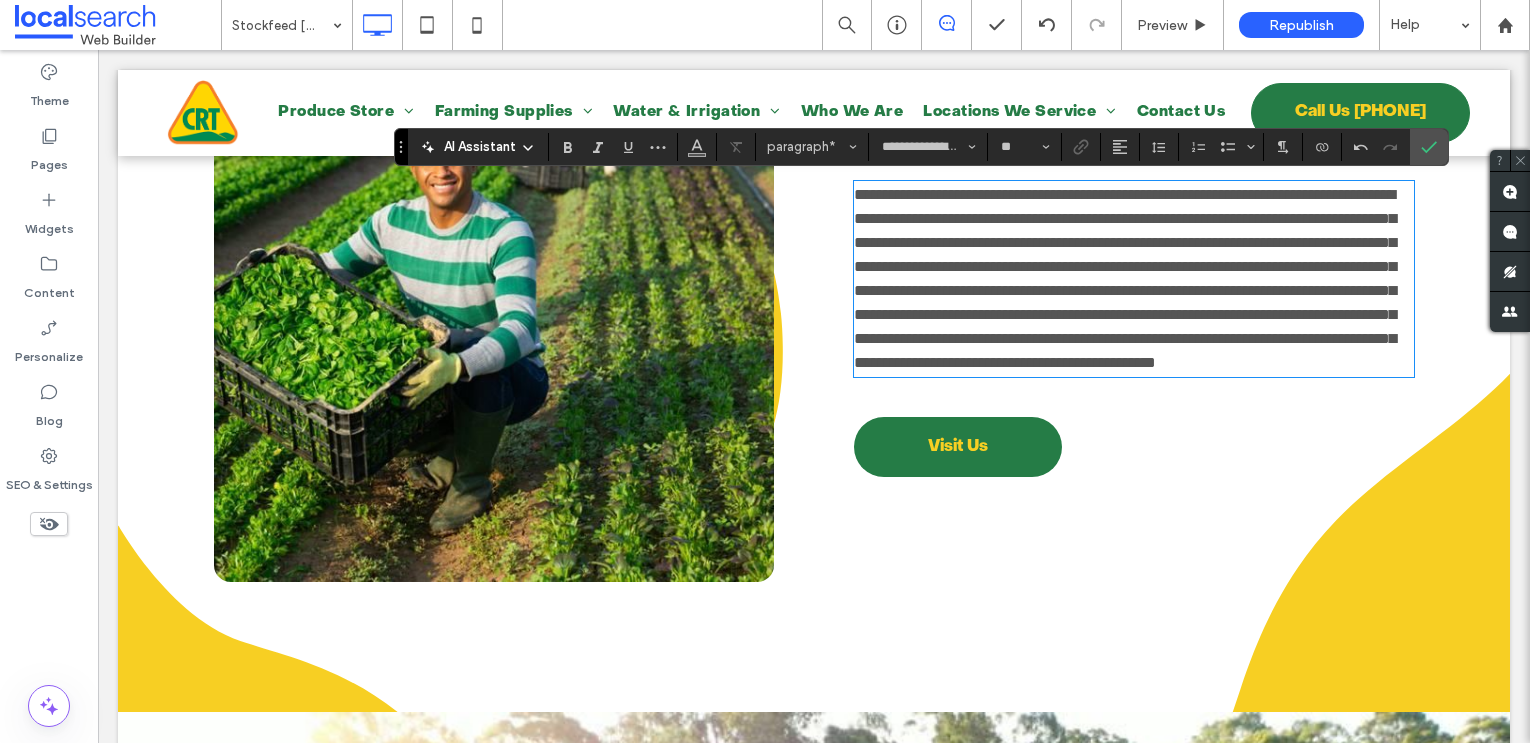 click on "**********" at bounding box center (1125, 278) 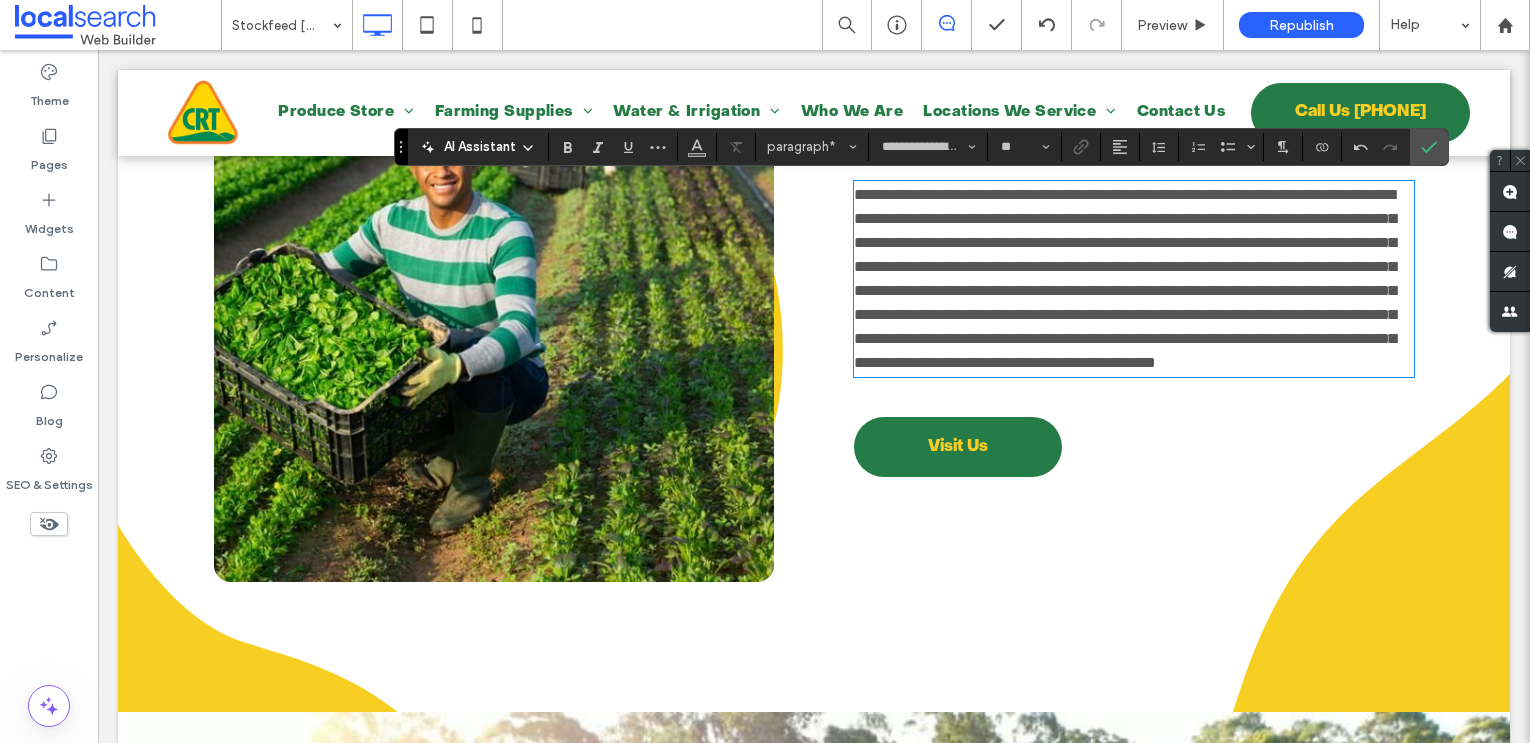 click on "**********" at bounding box center [1125, 278] 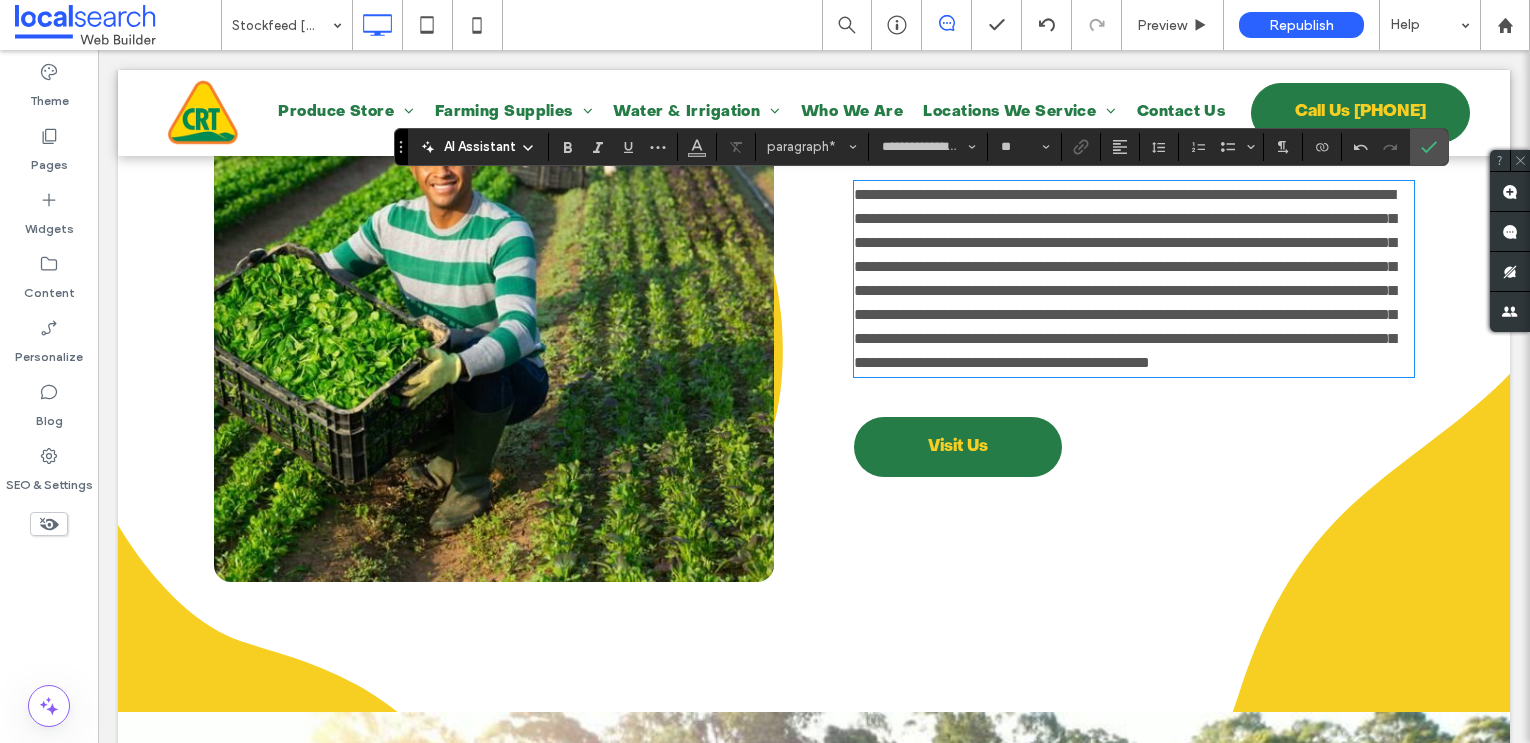 click on "**********" at bounding box center [1125, 278] 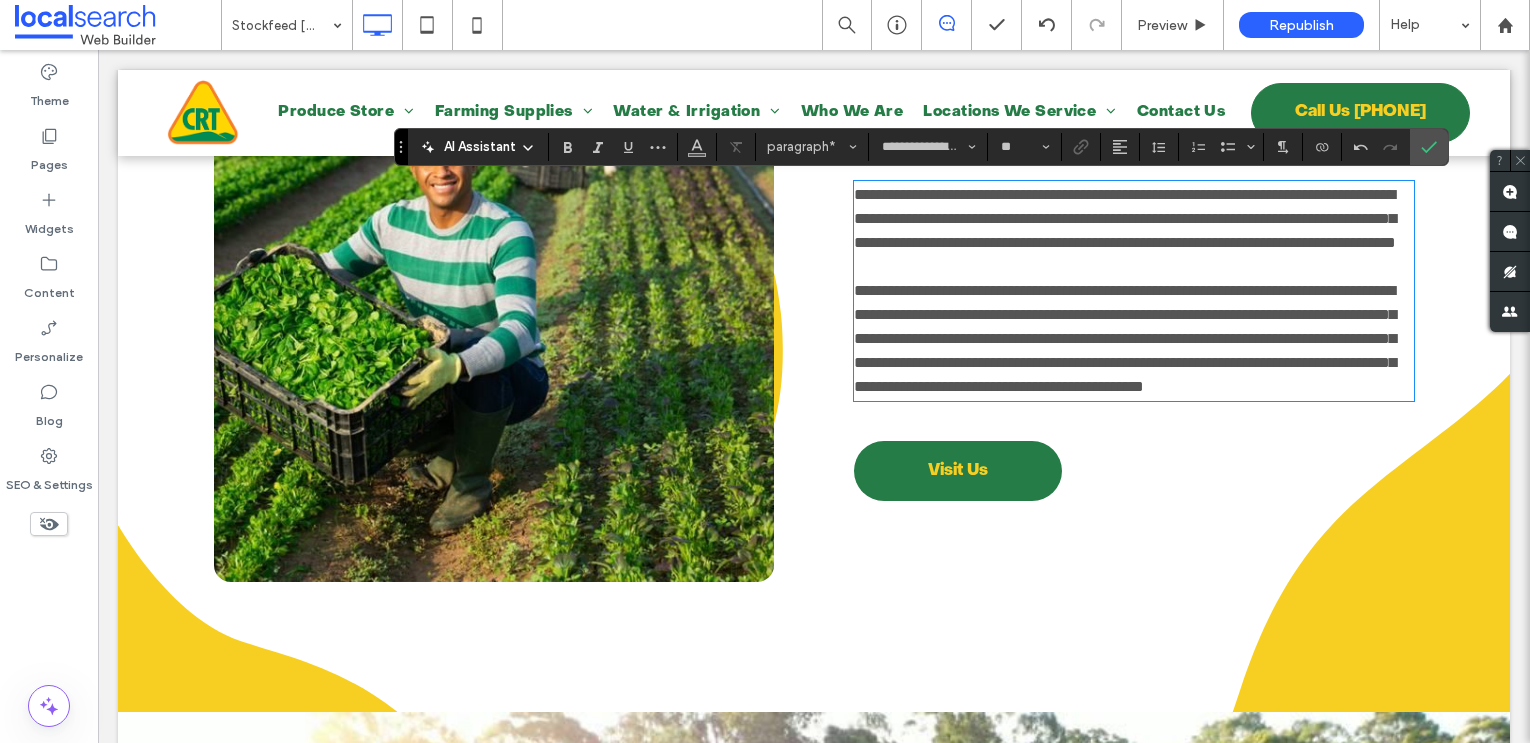 click on "**********" at bounding box center [1125, 338] 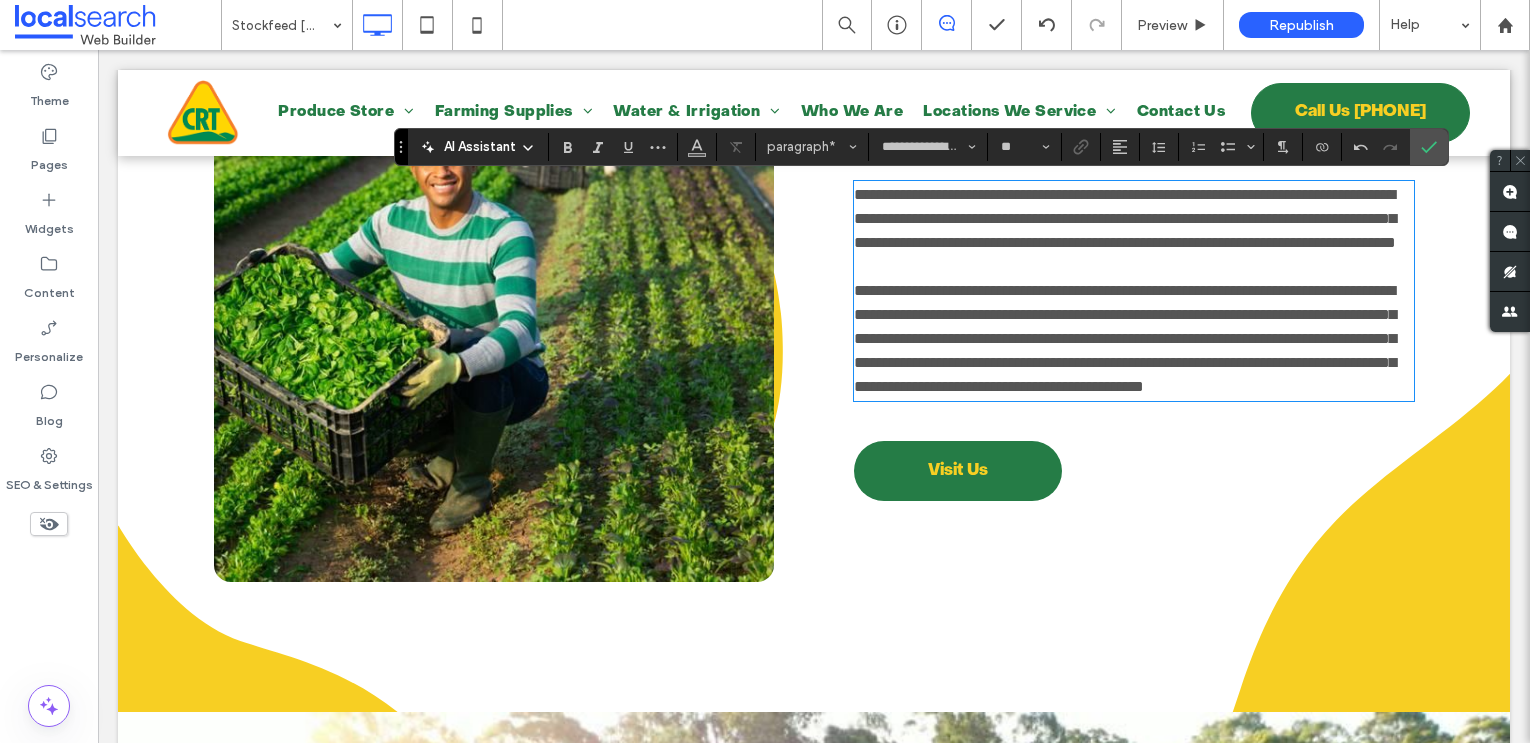 click on "**********" at bounding box center [1125, 338] 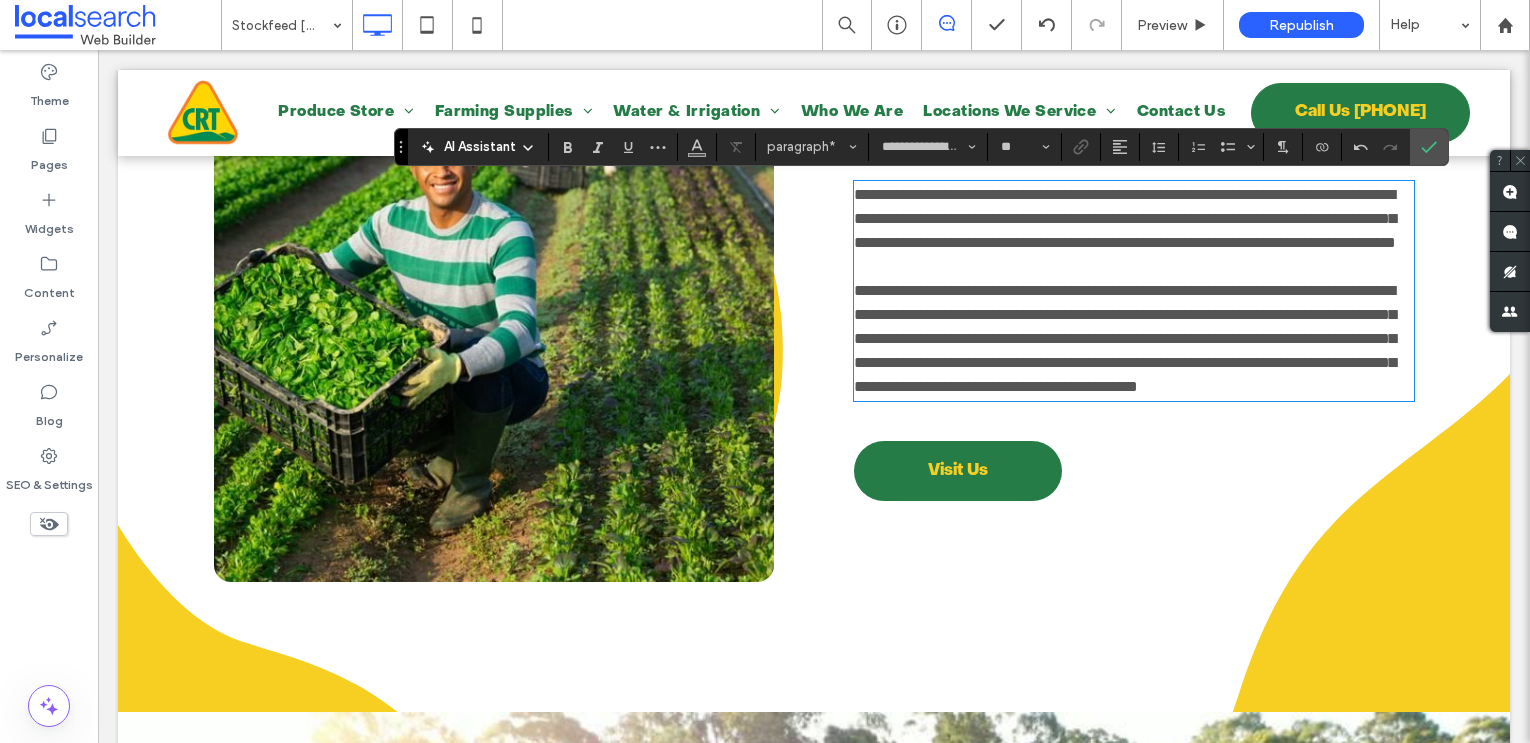 click on "**********" at bounding box center [1125, 338] 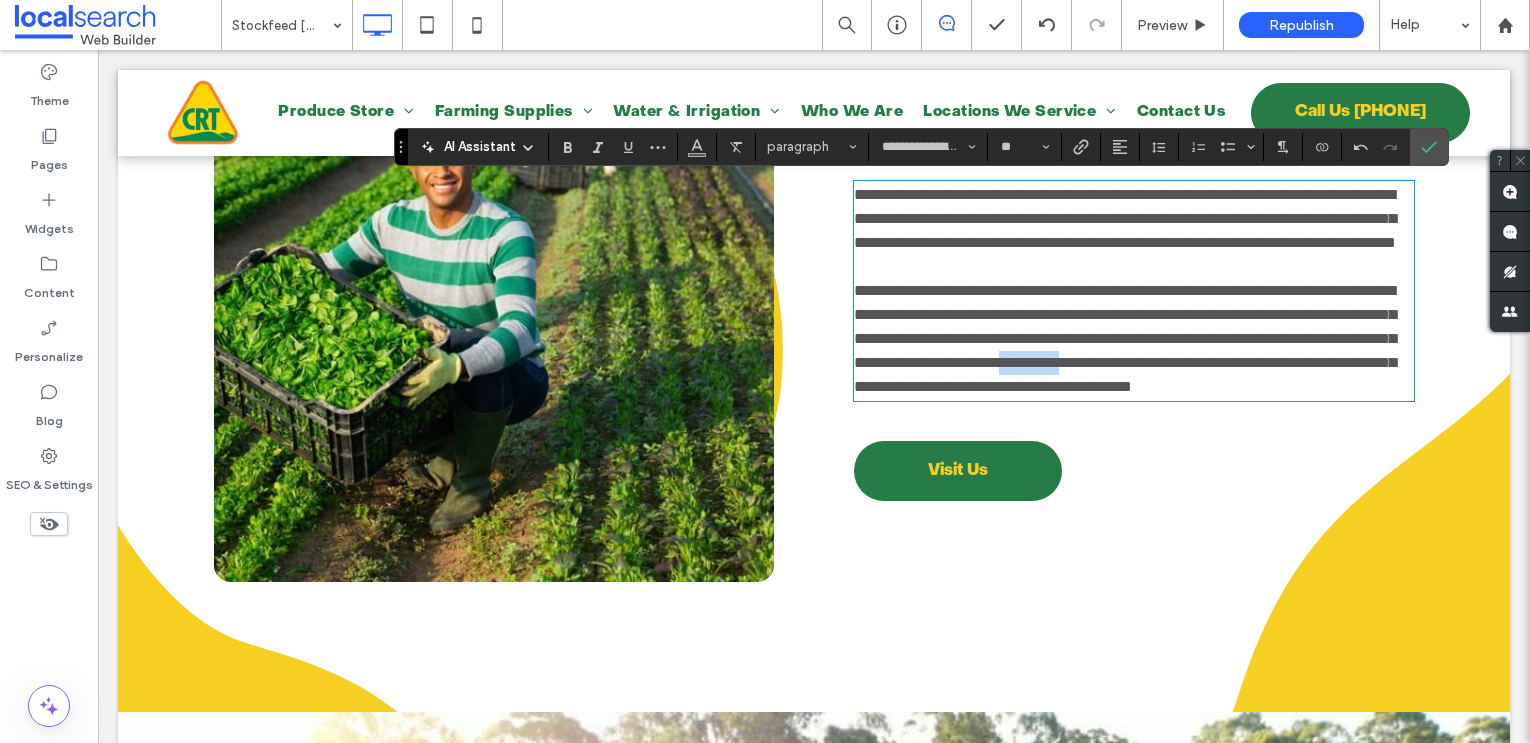 drag, startPoint x: 1072, startPoint y: 410, endPoint x: 996, endPoint y: 409, distance: 76.00658 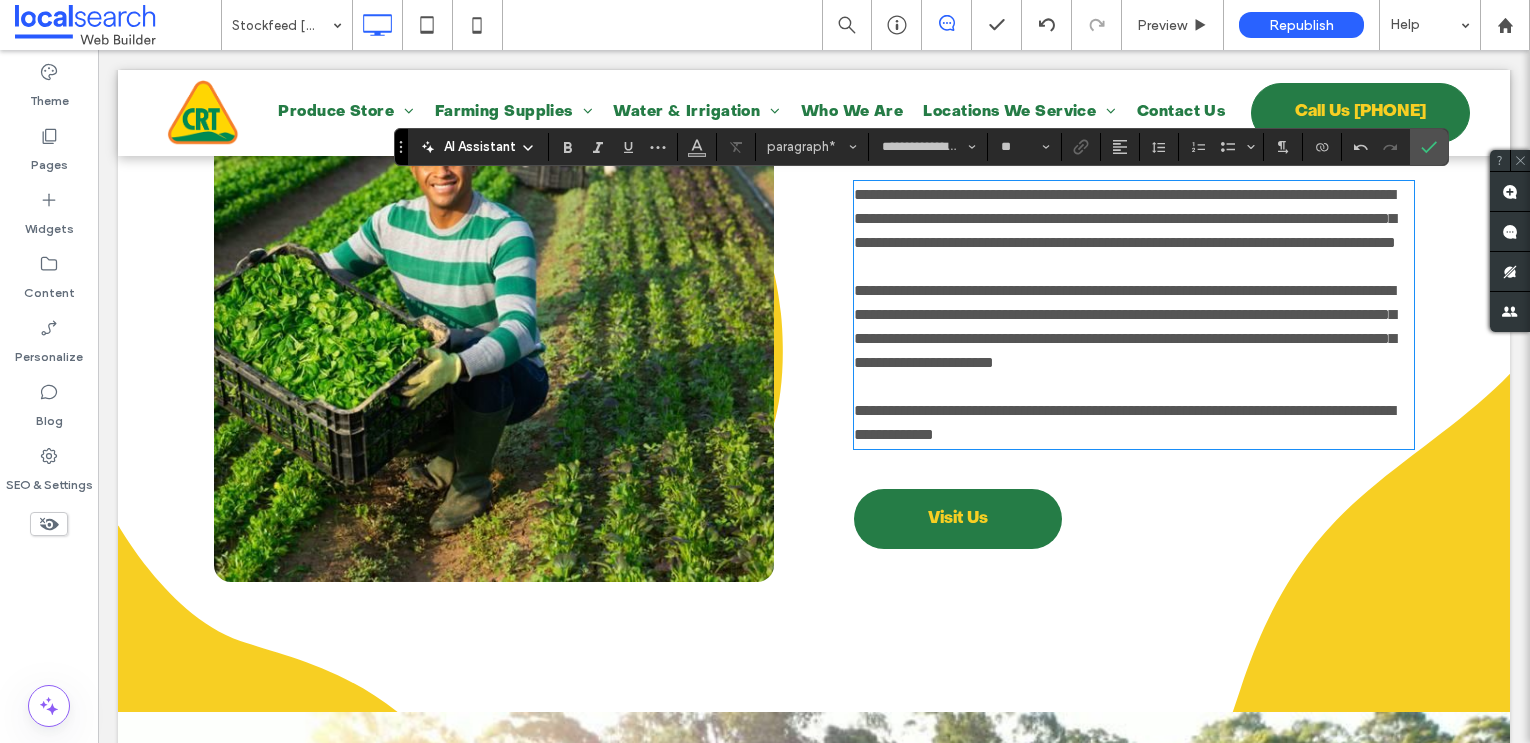 click on "**********" at bounding box center (1134, 423) 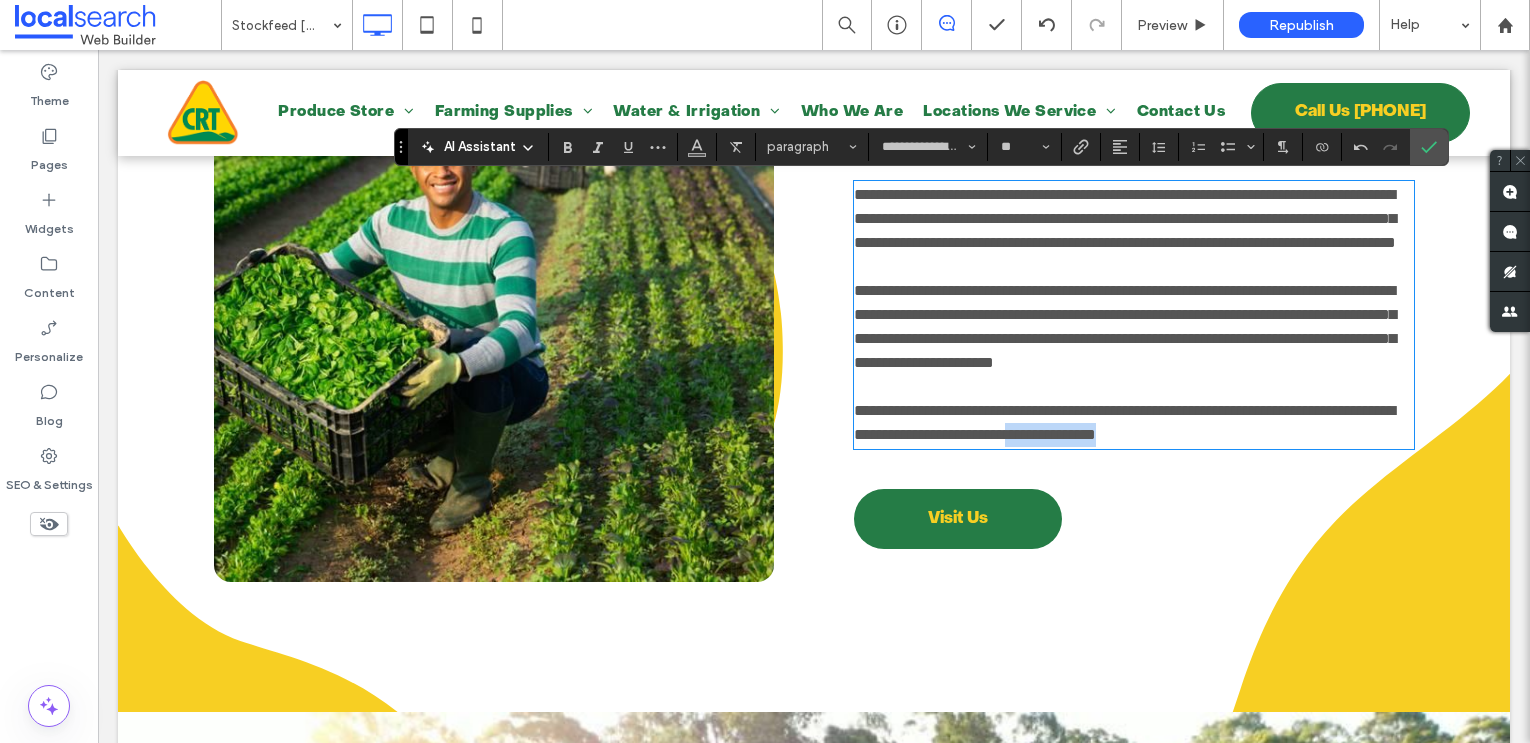 drag, startPoint x: 1220, startPoint y: 483, endPoint x: 1376, endPoint y: 483, distance: 156 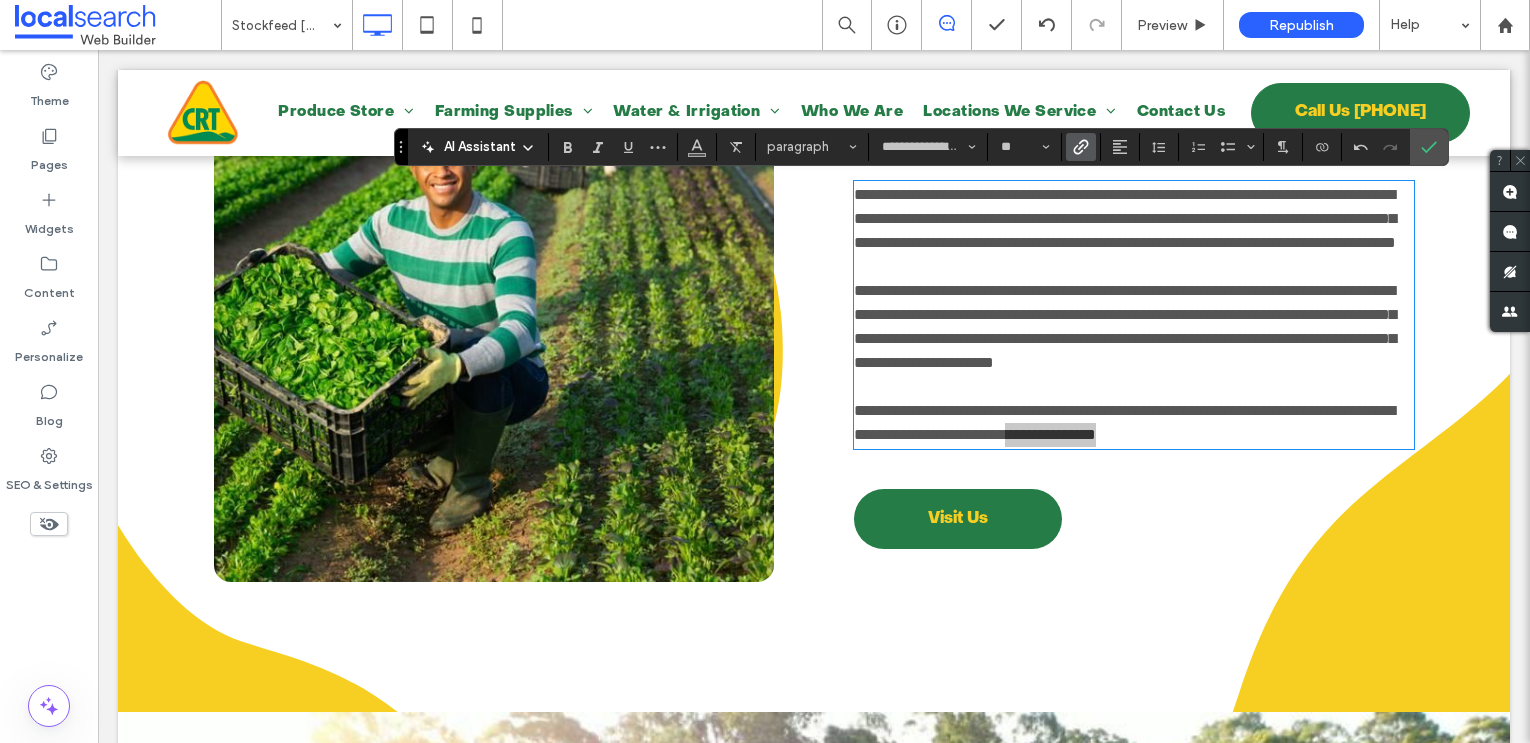 click 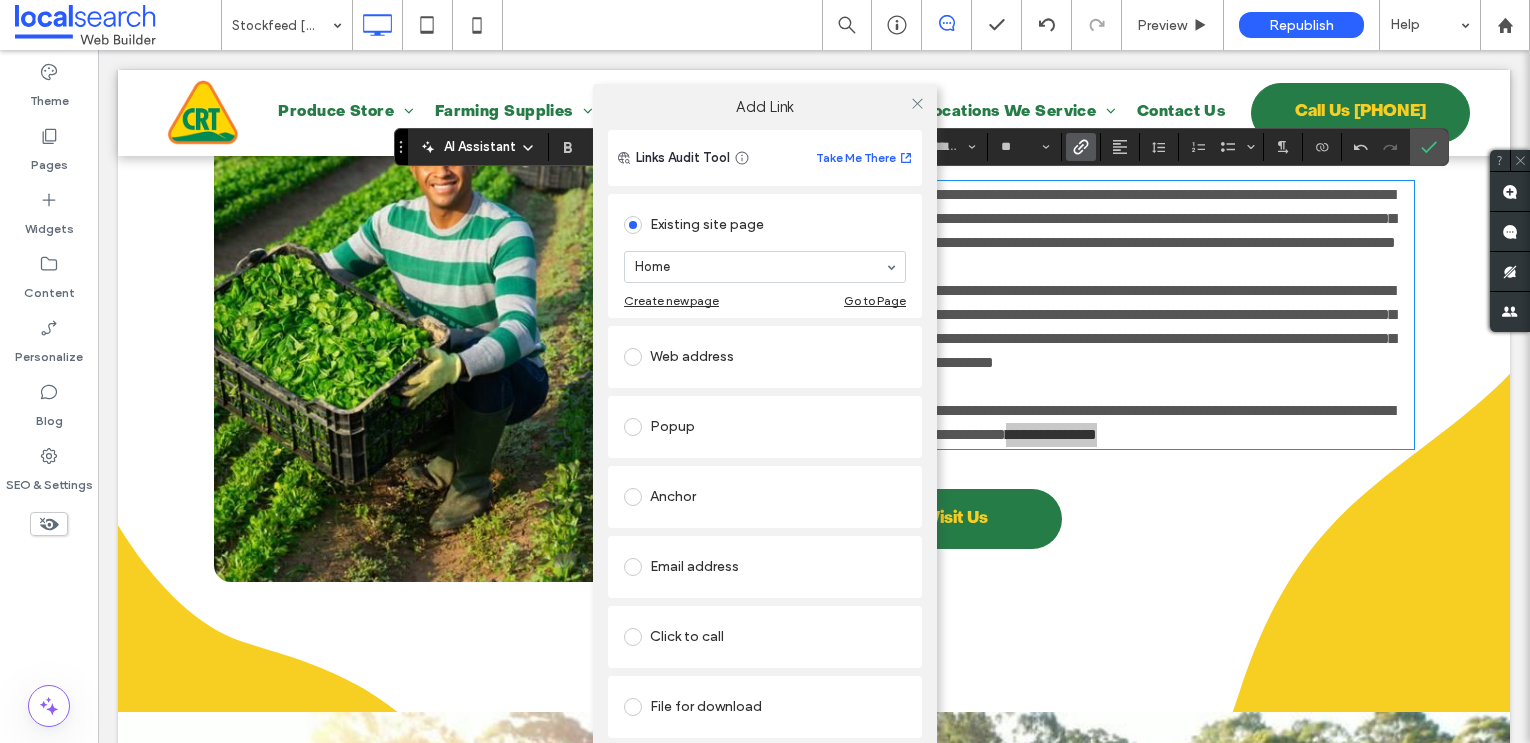 click on "Click to call" at bounding box center [765, 637] 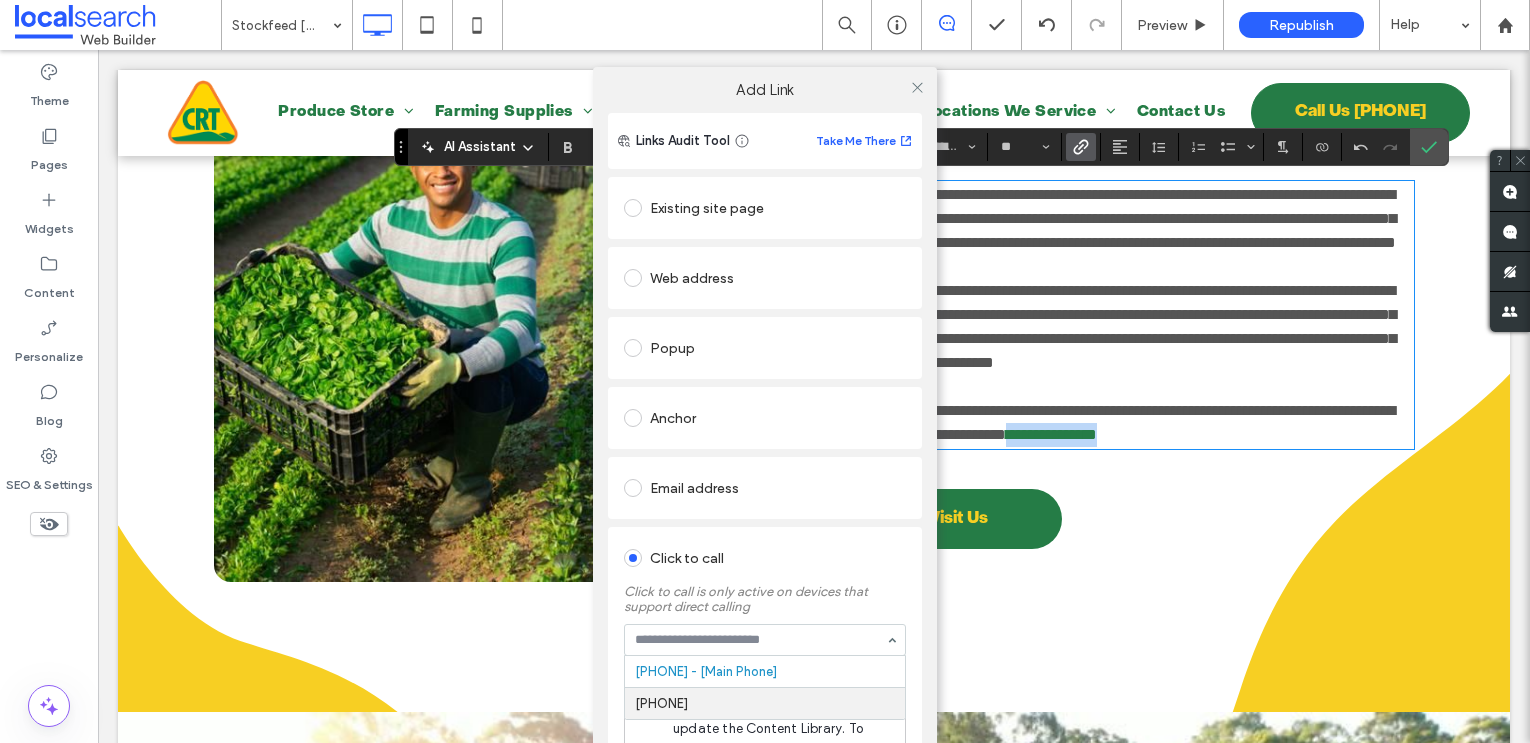 click on "Add Link Links Audit Tool Take Me There Existing site page Home Create new page Go to Page Web address Popup Anchor Email address Click to call Click to call is only active on devices that support direct calling 0407299508 - [Main Phone] 0265581500 Keep in mind that this number won't update automatically if you update the Content Library. To allow automatic updates, use the Connect to Data option in the editor. File for download Remove link" at bounding box center (765, 438) 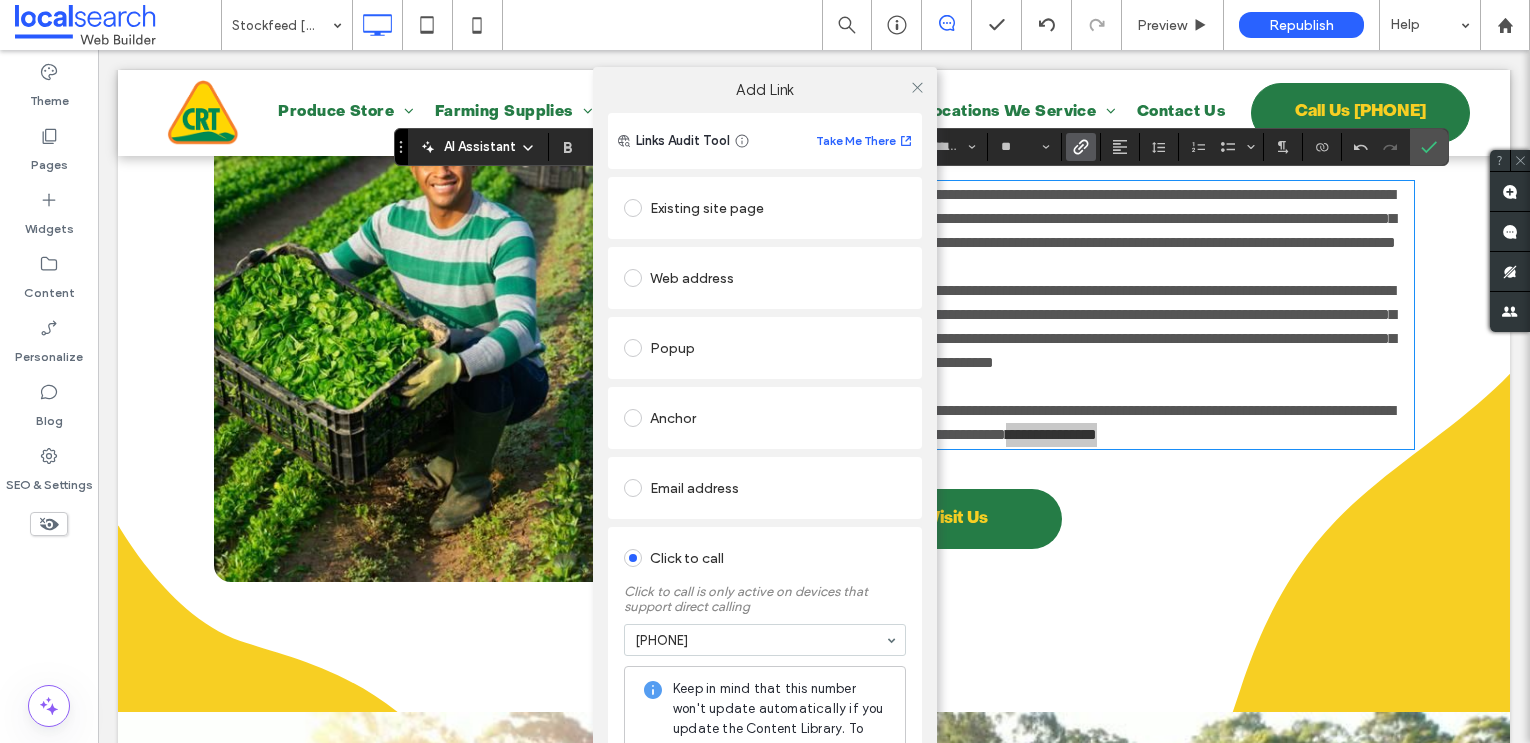 click on "Add Link Links Audit Tool Take Me There Existing site page Home Create new page Go to Page Web address Popup Anchor Email address Click to call Click to call is only active on devices that support direct calling 0265581500 Keep in mind that this number won't update automatically if you update the Content Library. To allow automatic updates, use the Connect to Data option in the editor. File for download Remove link" at bounding box center [765, 438] 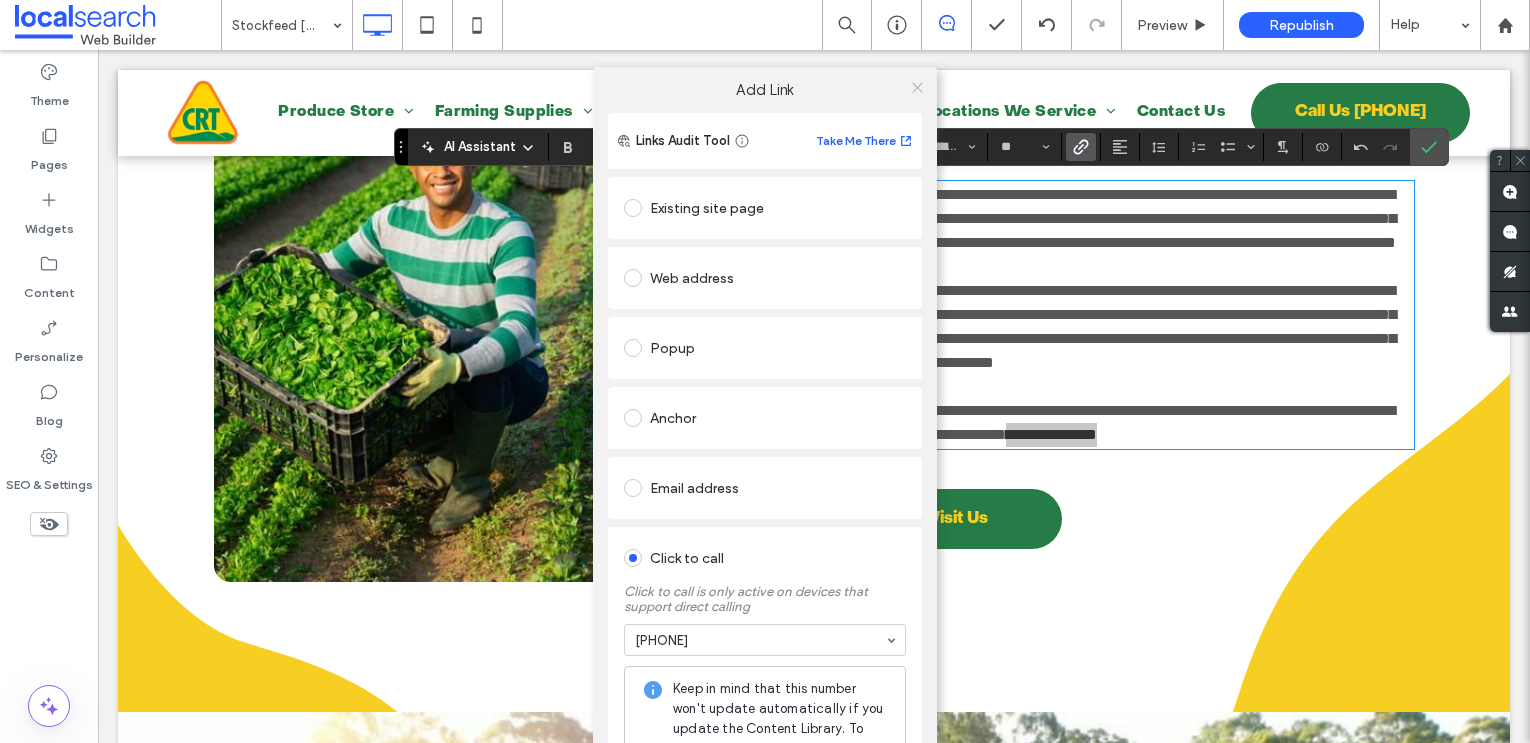 click 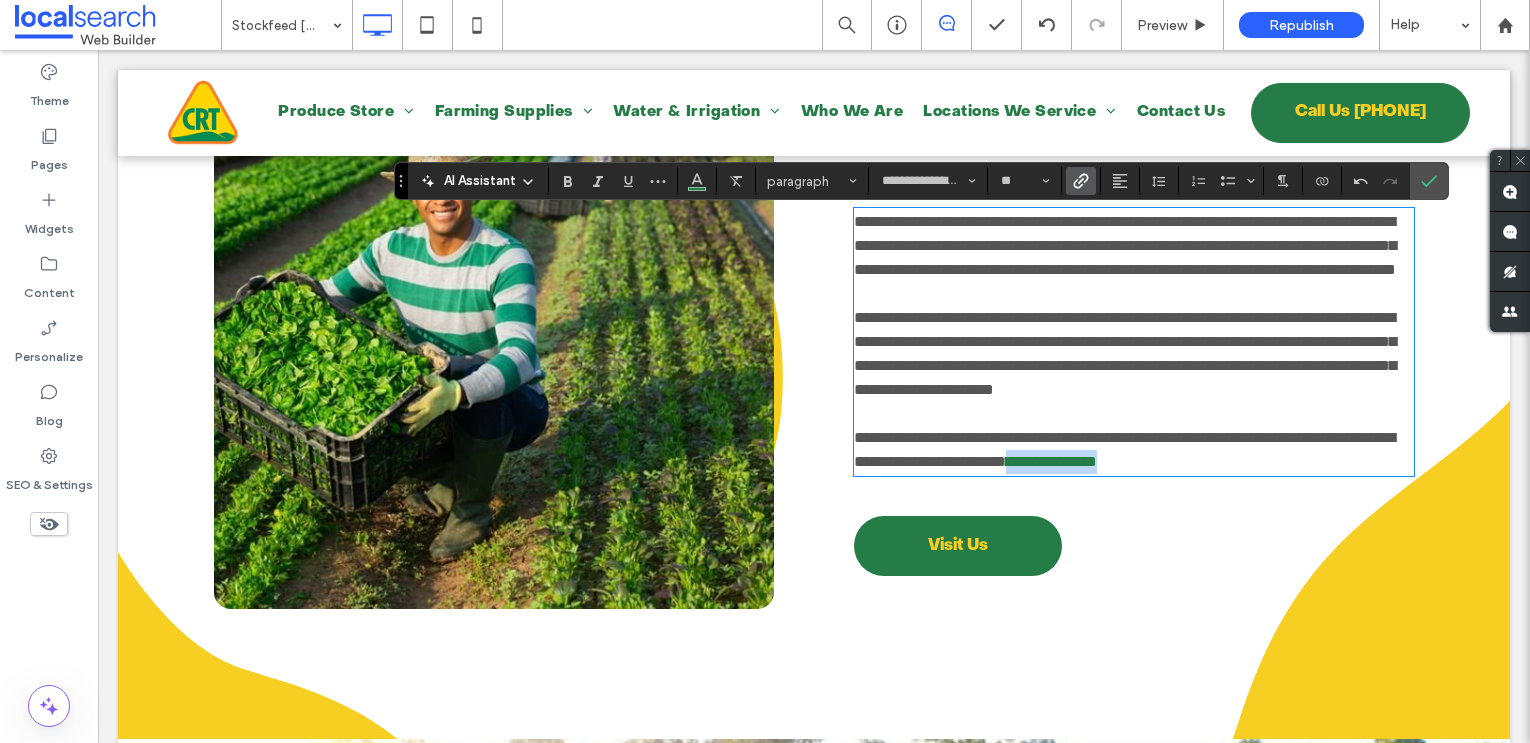 scroll, scrollTop: 967, scrollLeft: 0, axis: vertical 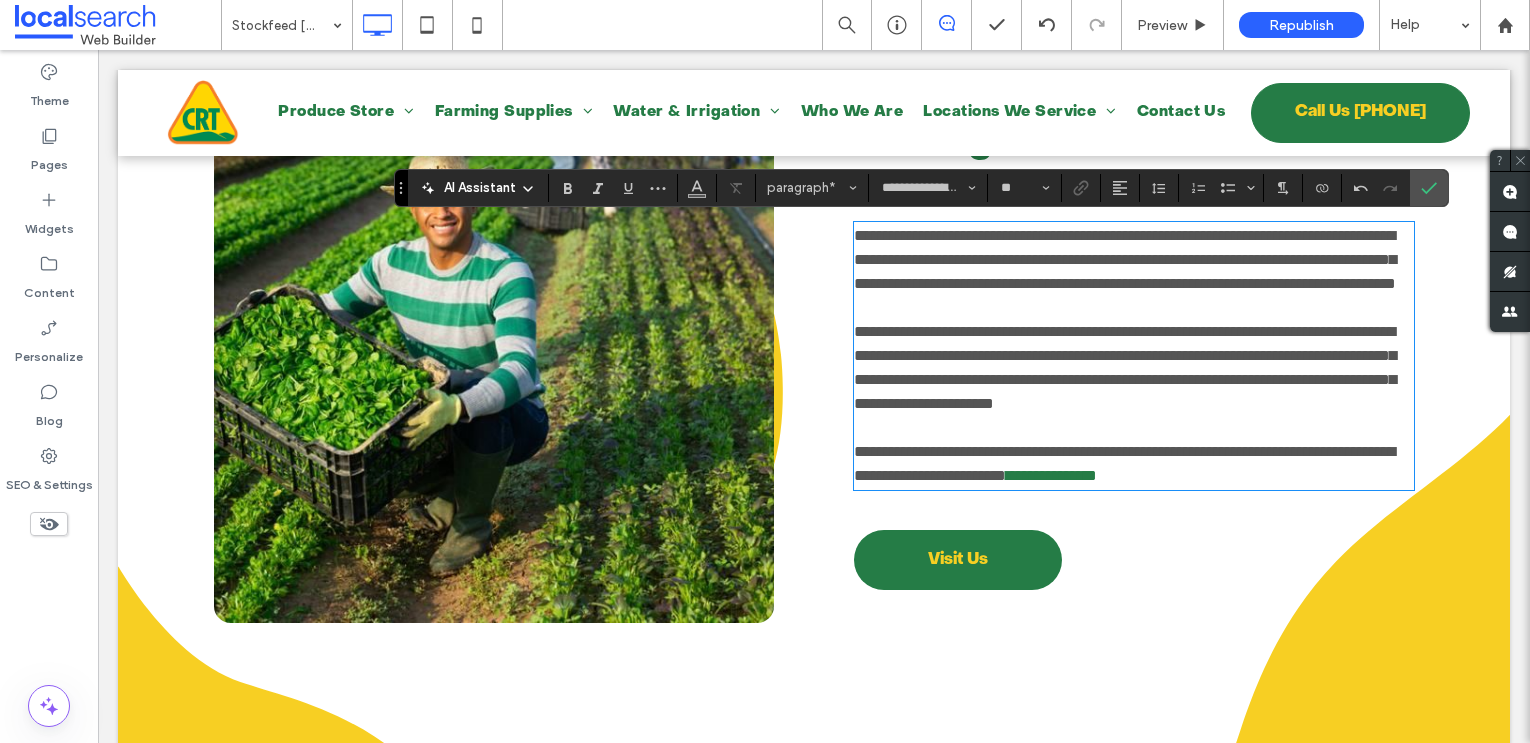 click on "**********" at bounding box center (1125, 259) 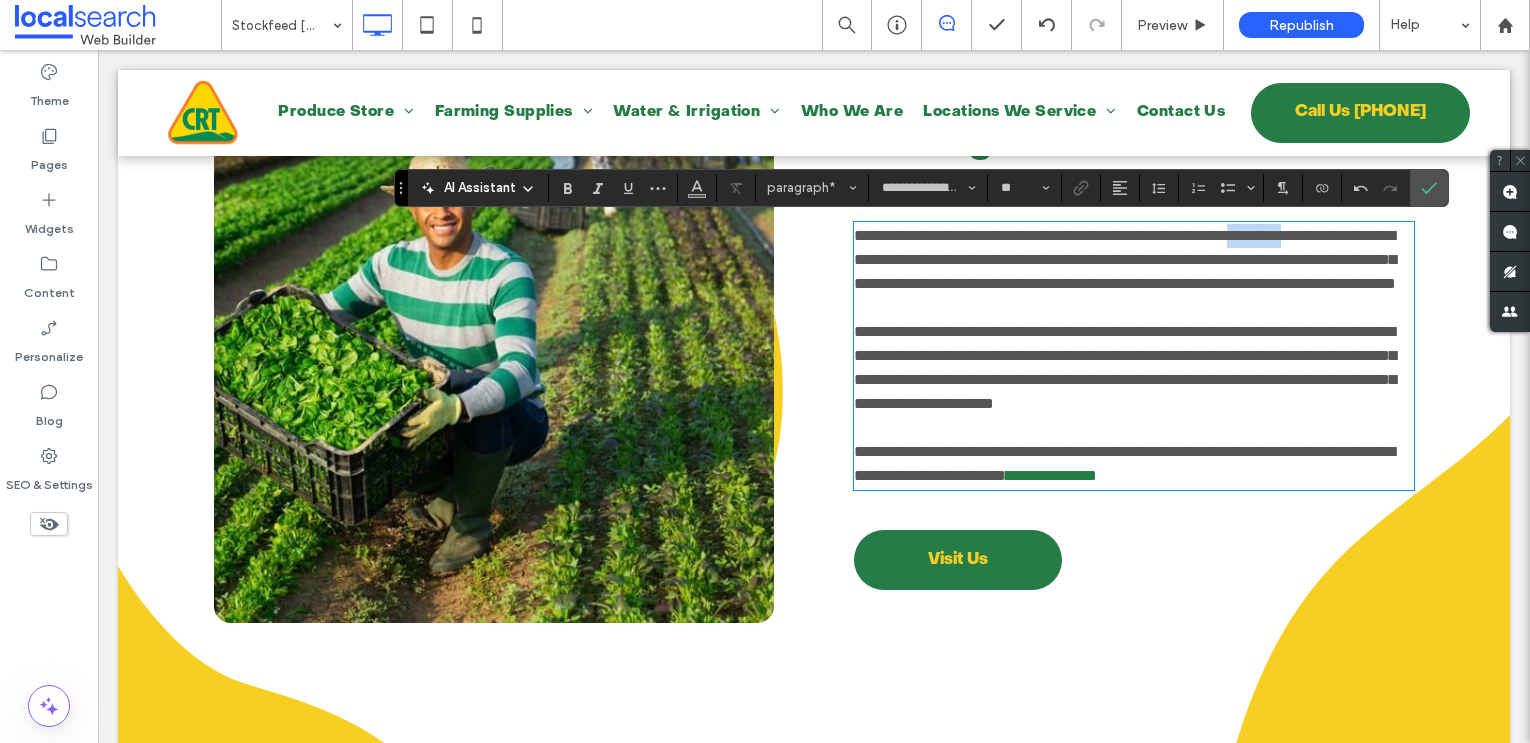 click on "**********" at bounding box center (1125, 259) 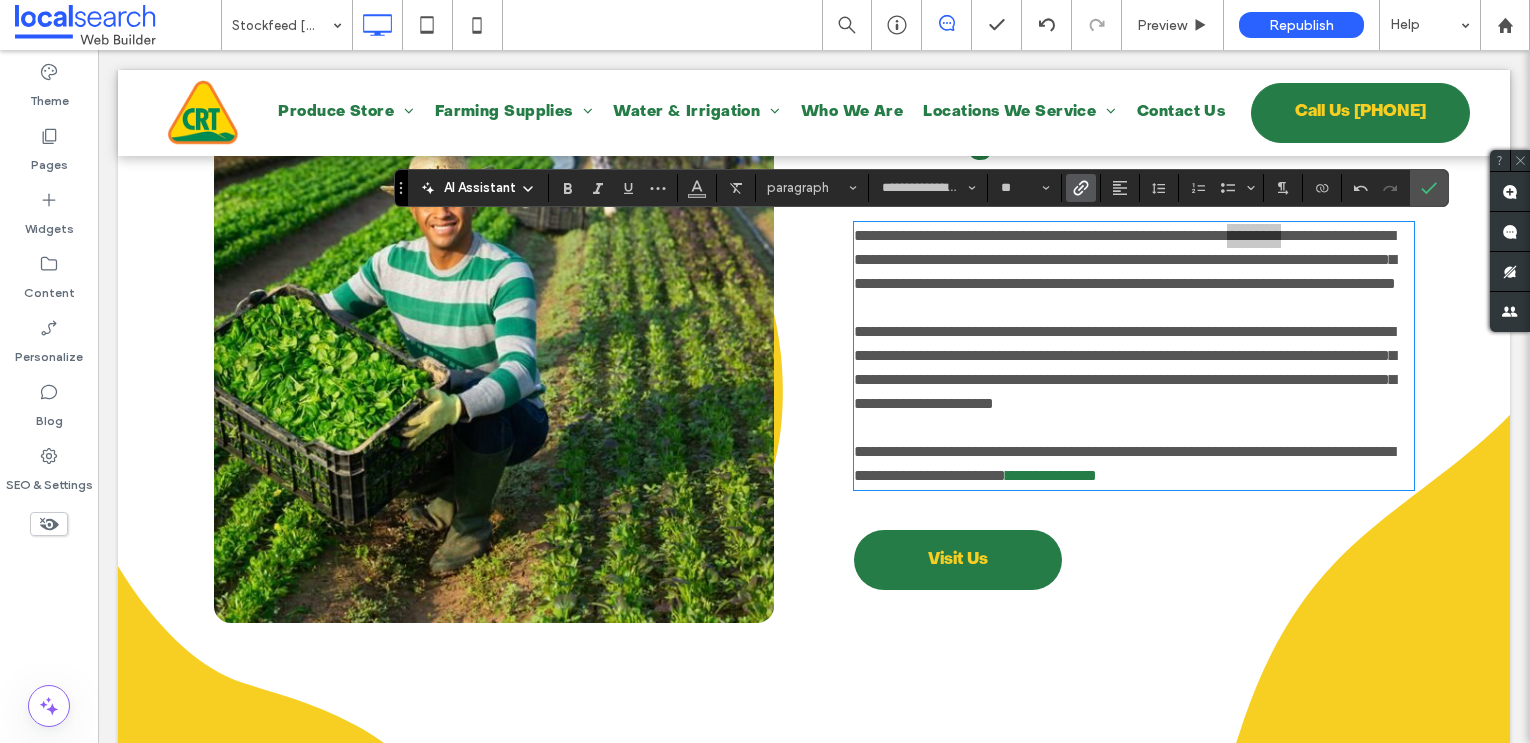 click 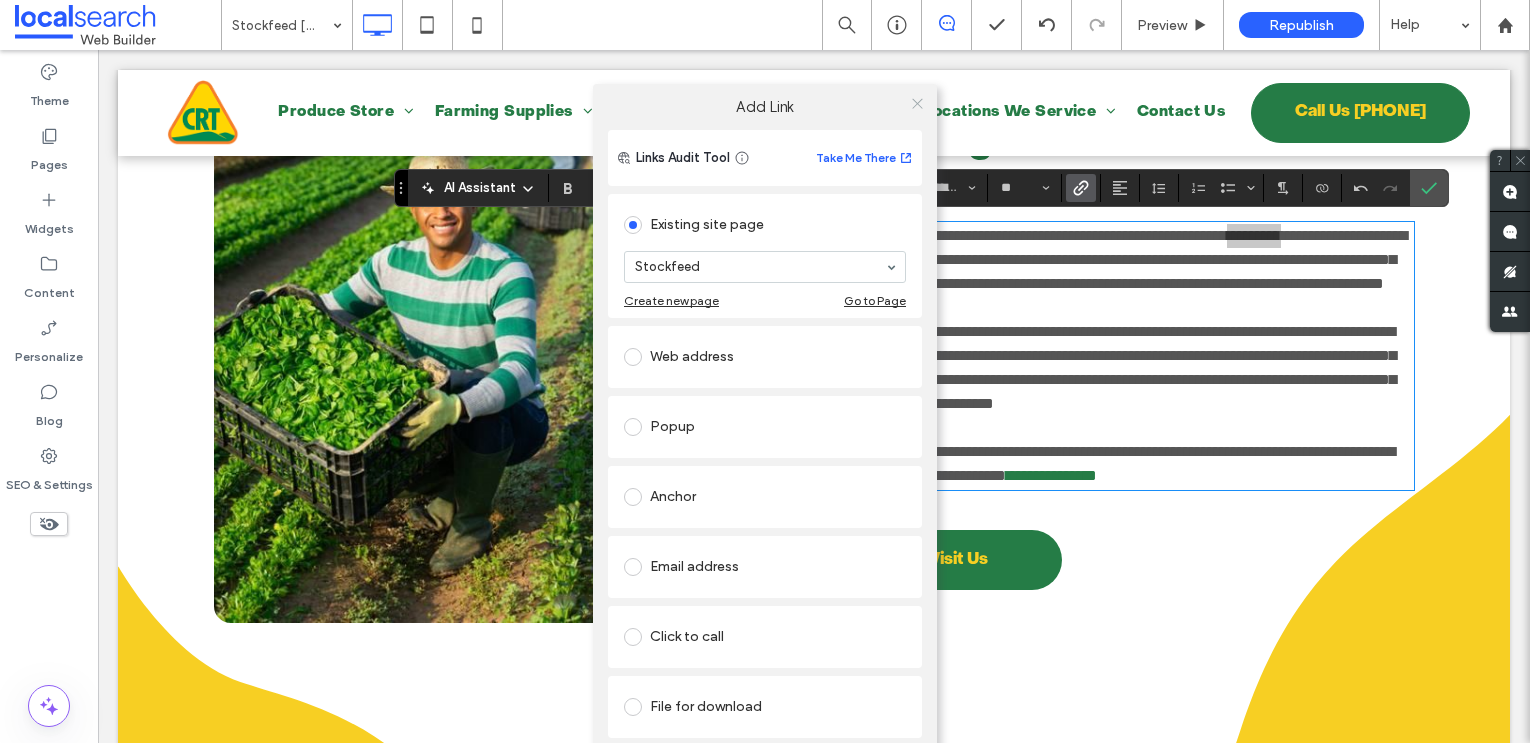 click 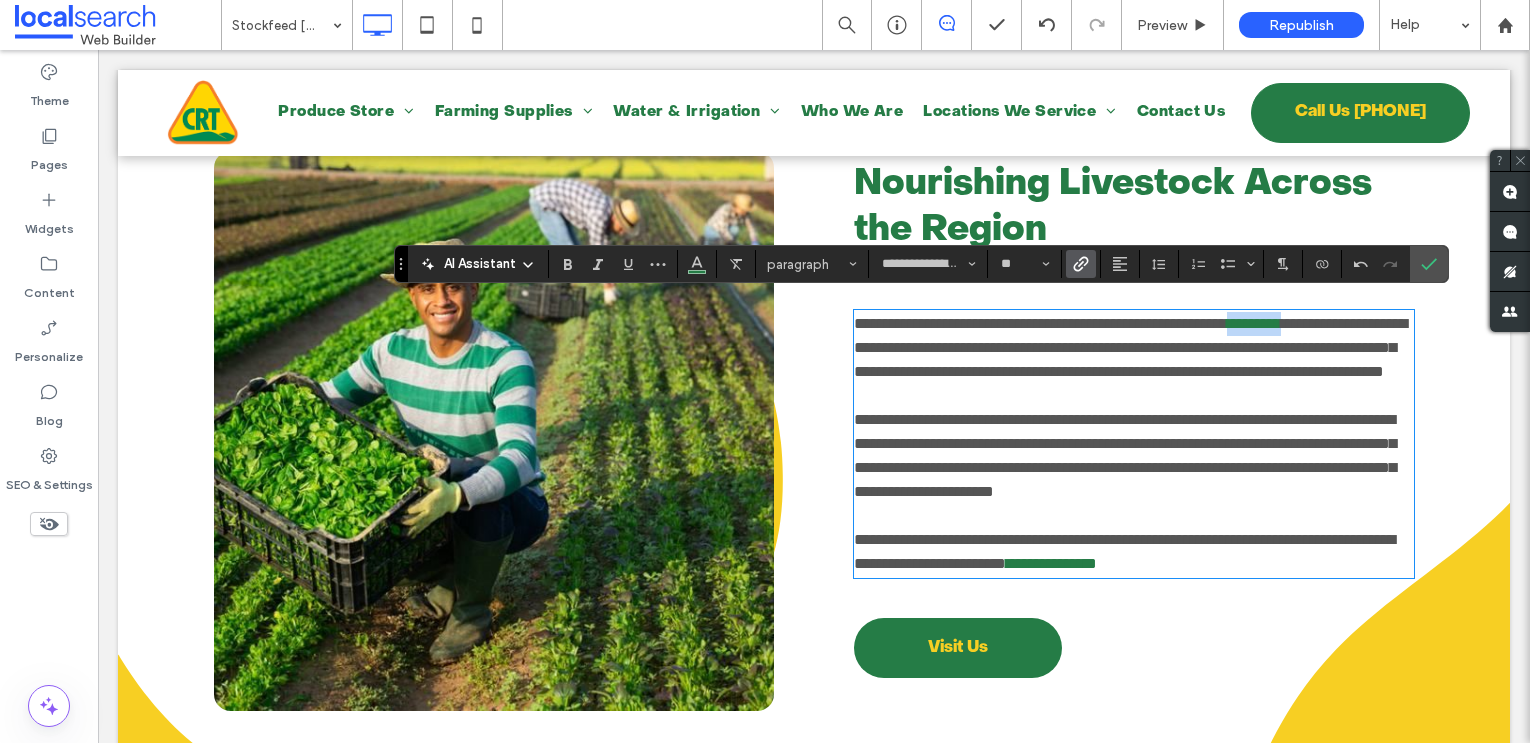 scroll, scrollTop: 878, scrollLeft: 0, axis: vertical 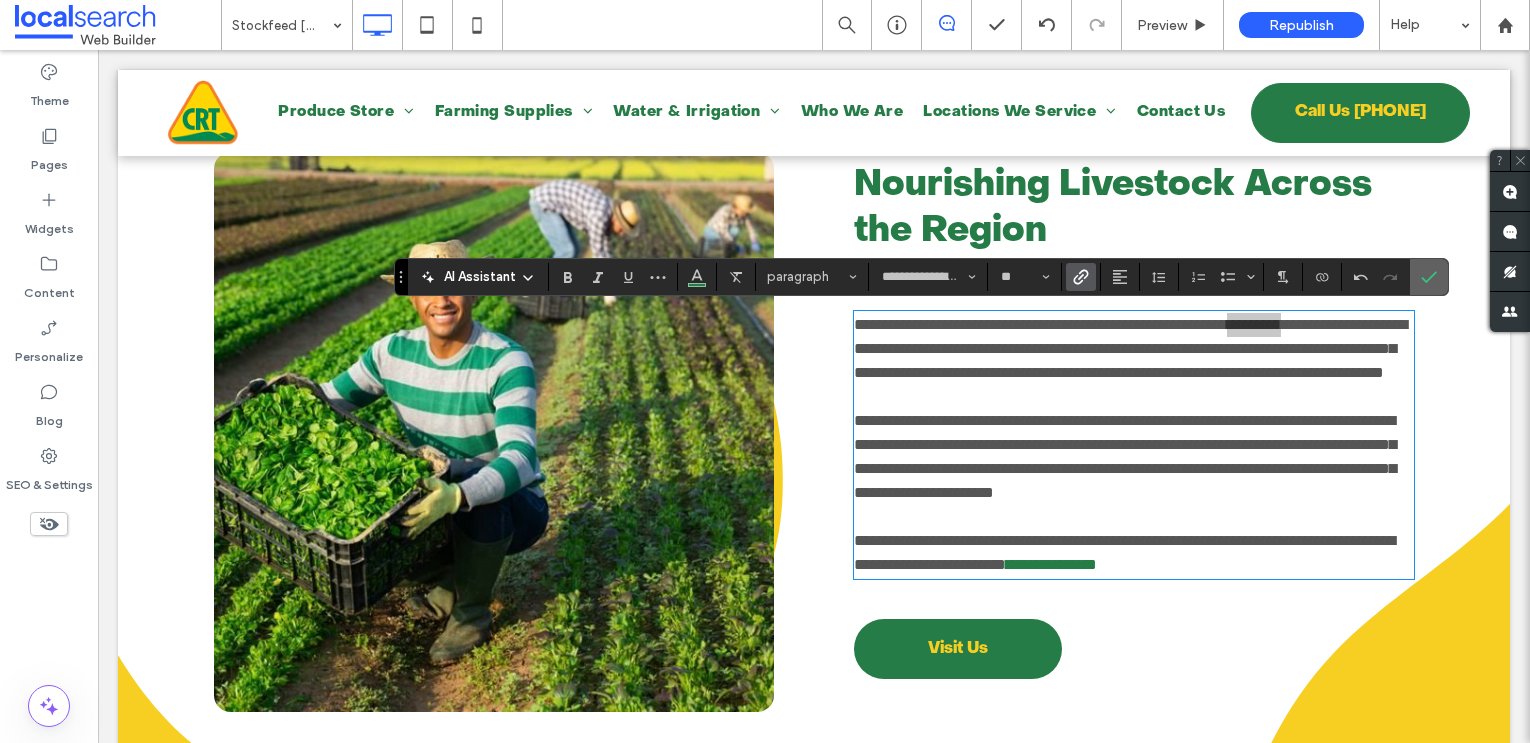 click 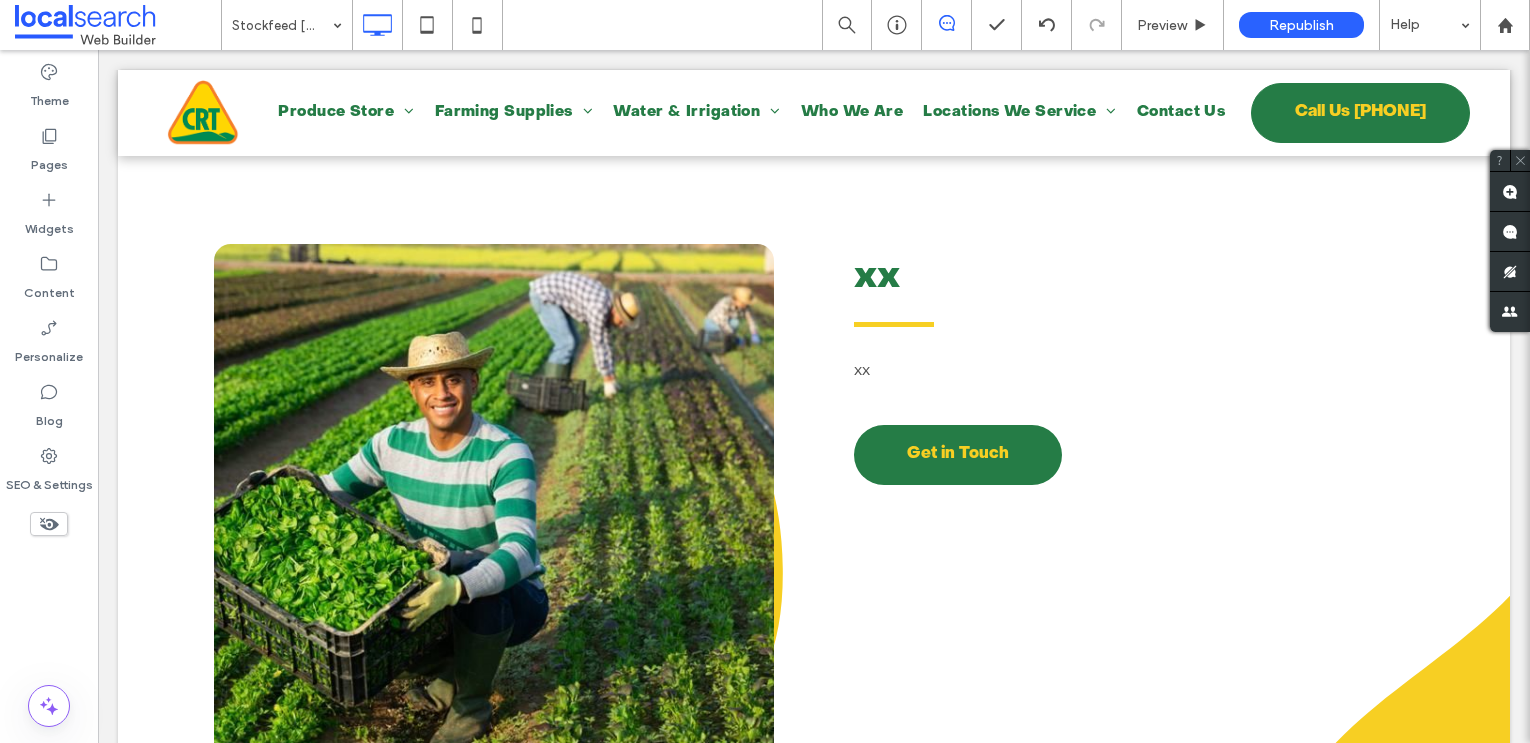scroll, scrollTop: 2146, scrollLeft: 0, axis: vertical 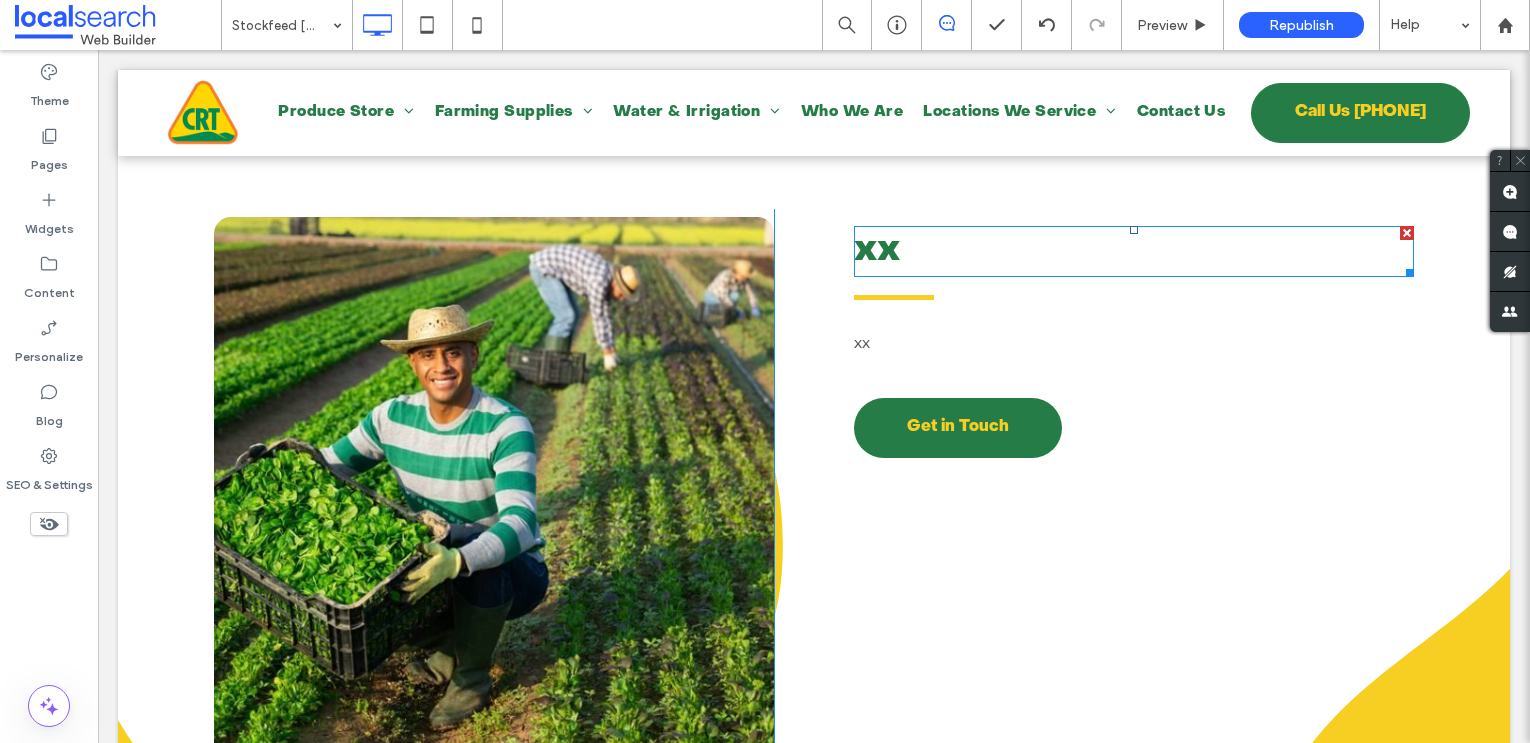 click on "xx" at bounding box center [877, 250] 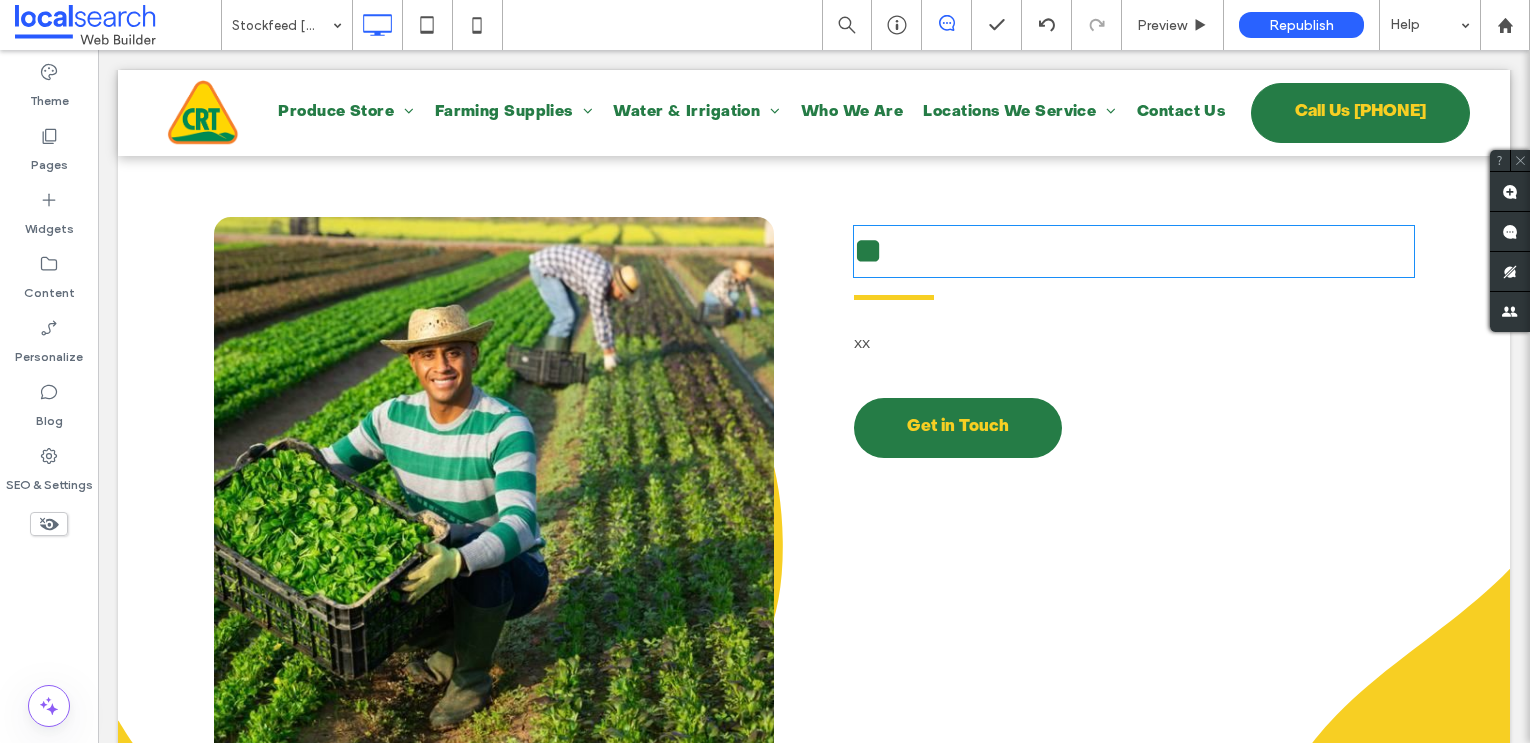 type on "**********" 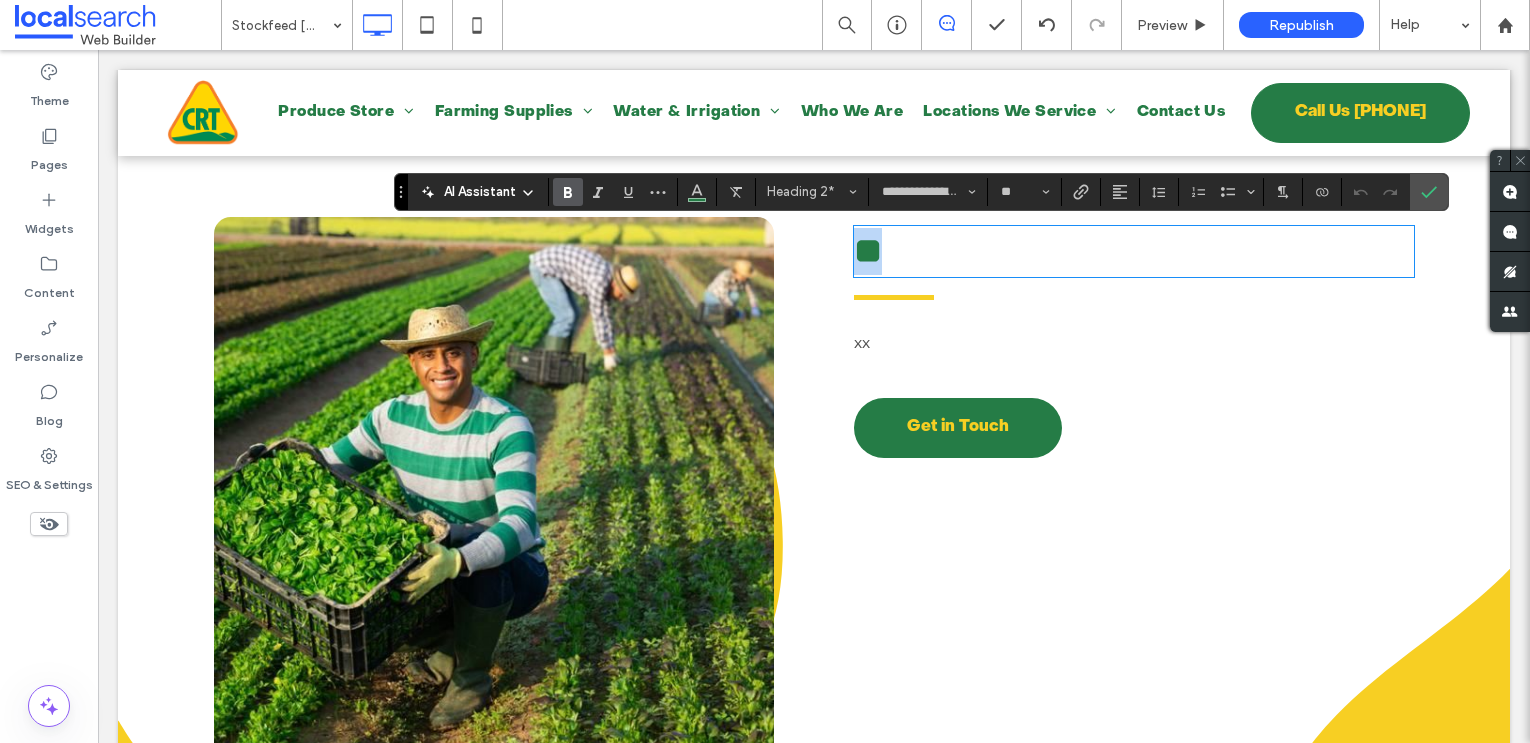 type 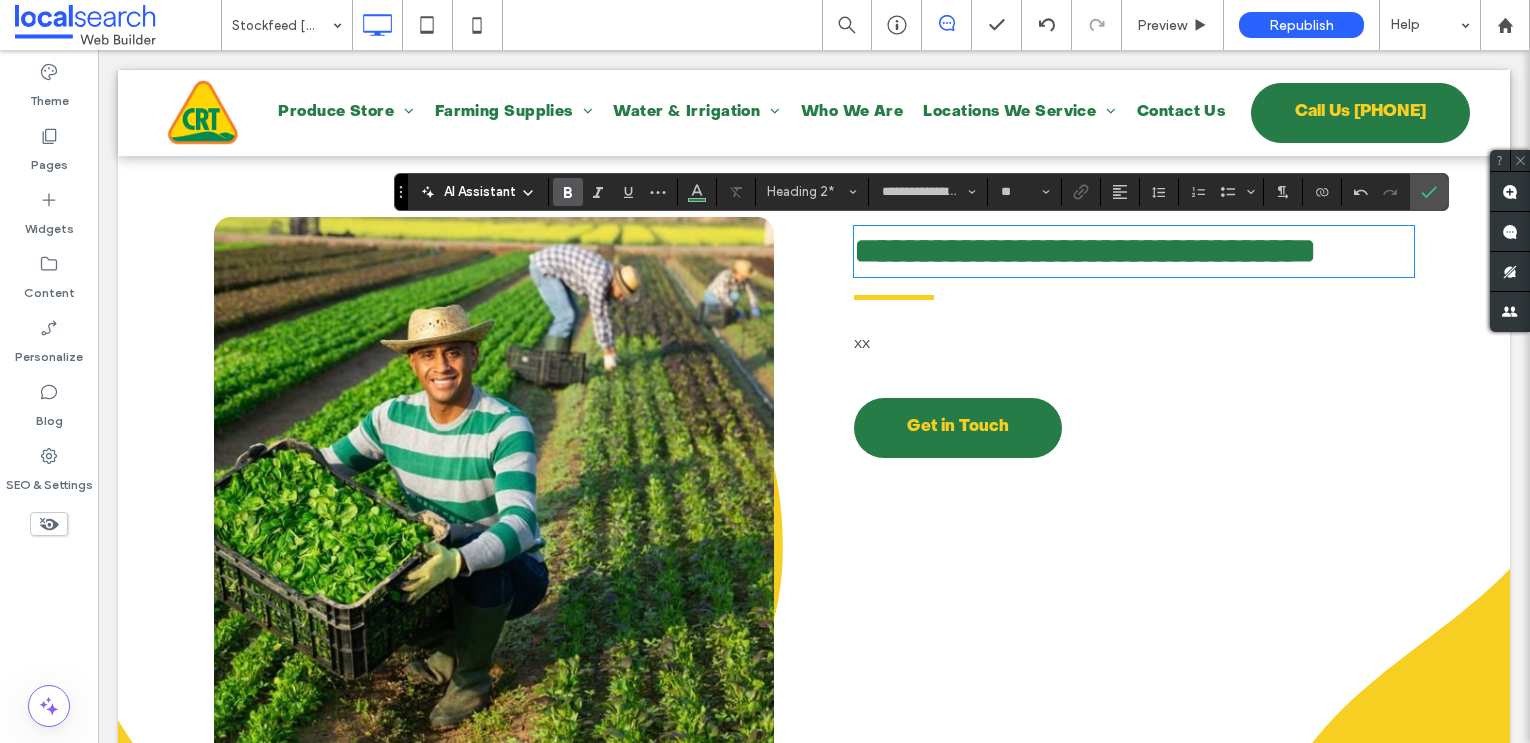 click on "xx ﻿" at bounding box center (1134, 344) 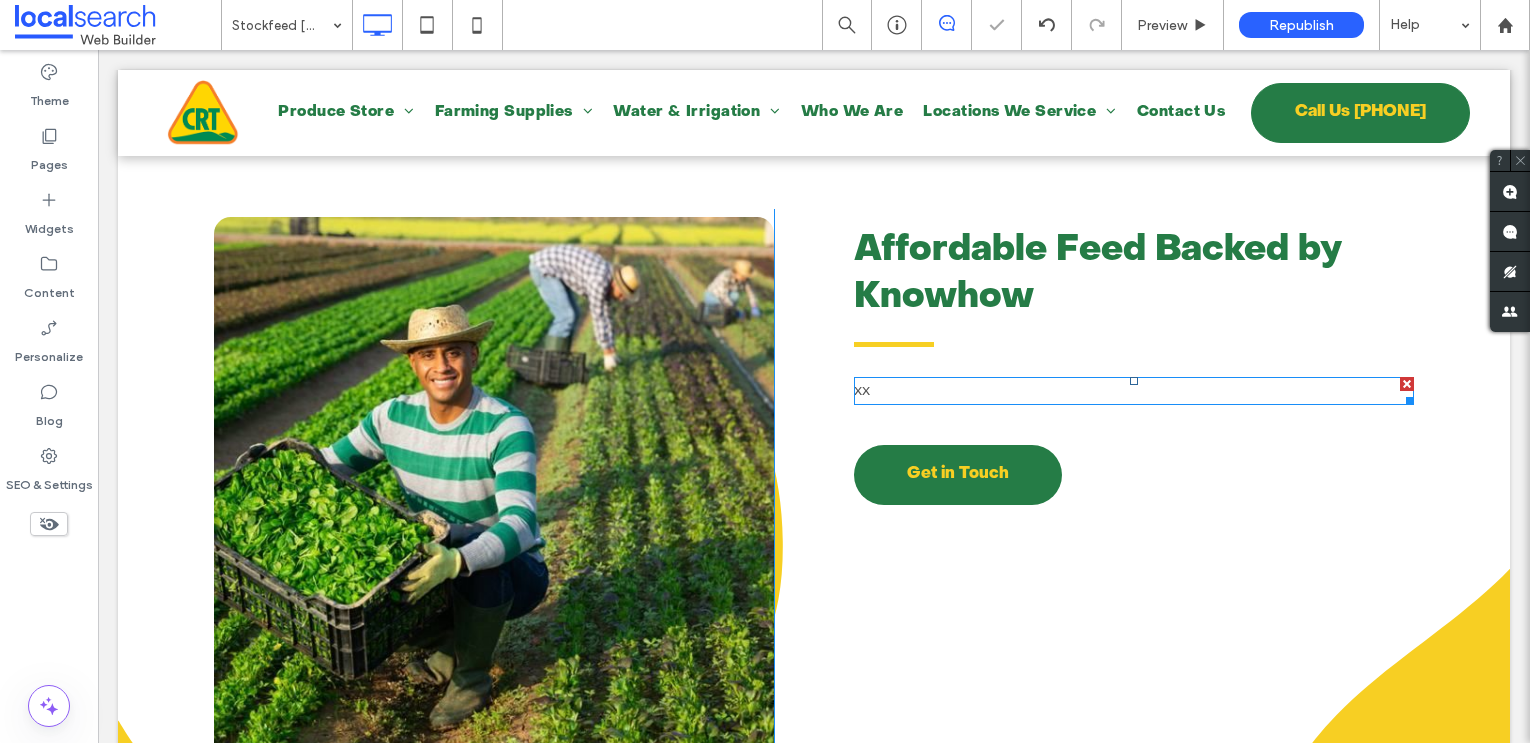 click on "xx ﻿" at bounding box center (1134, 391) 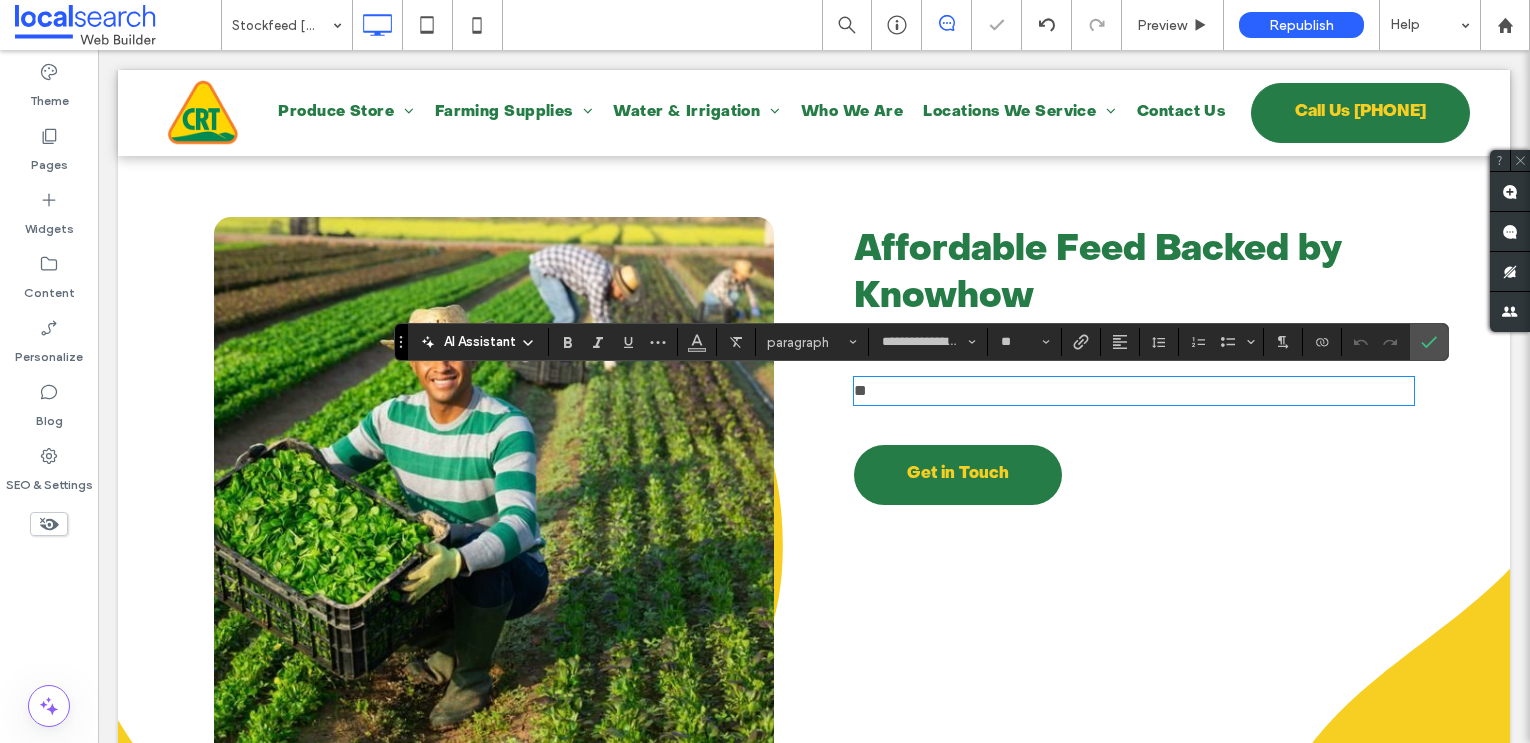 paste 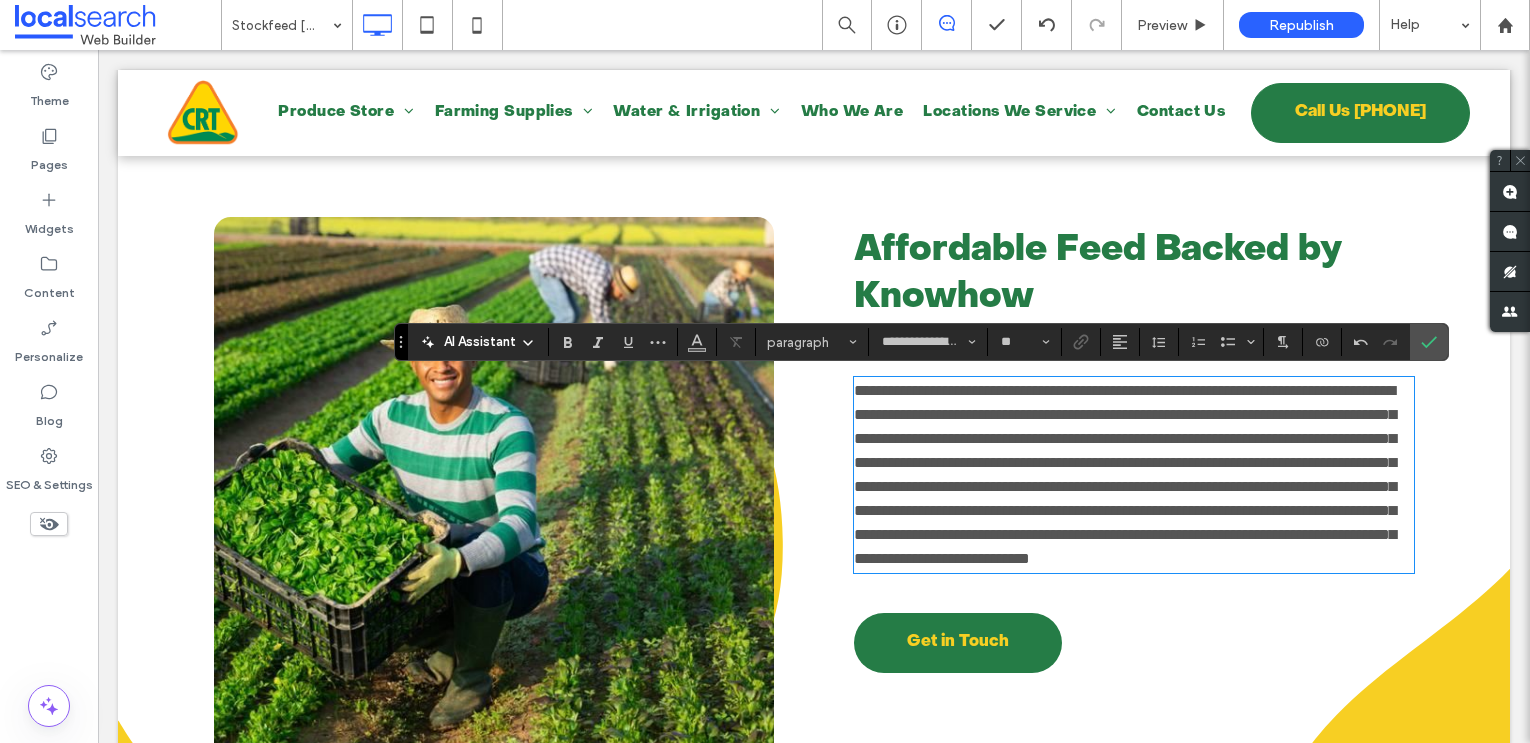 click on "**********" at bounding box center (1125, 474) 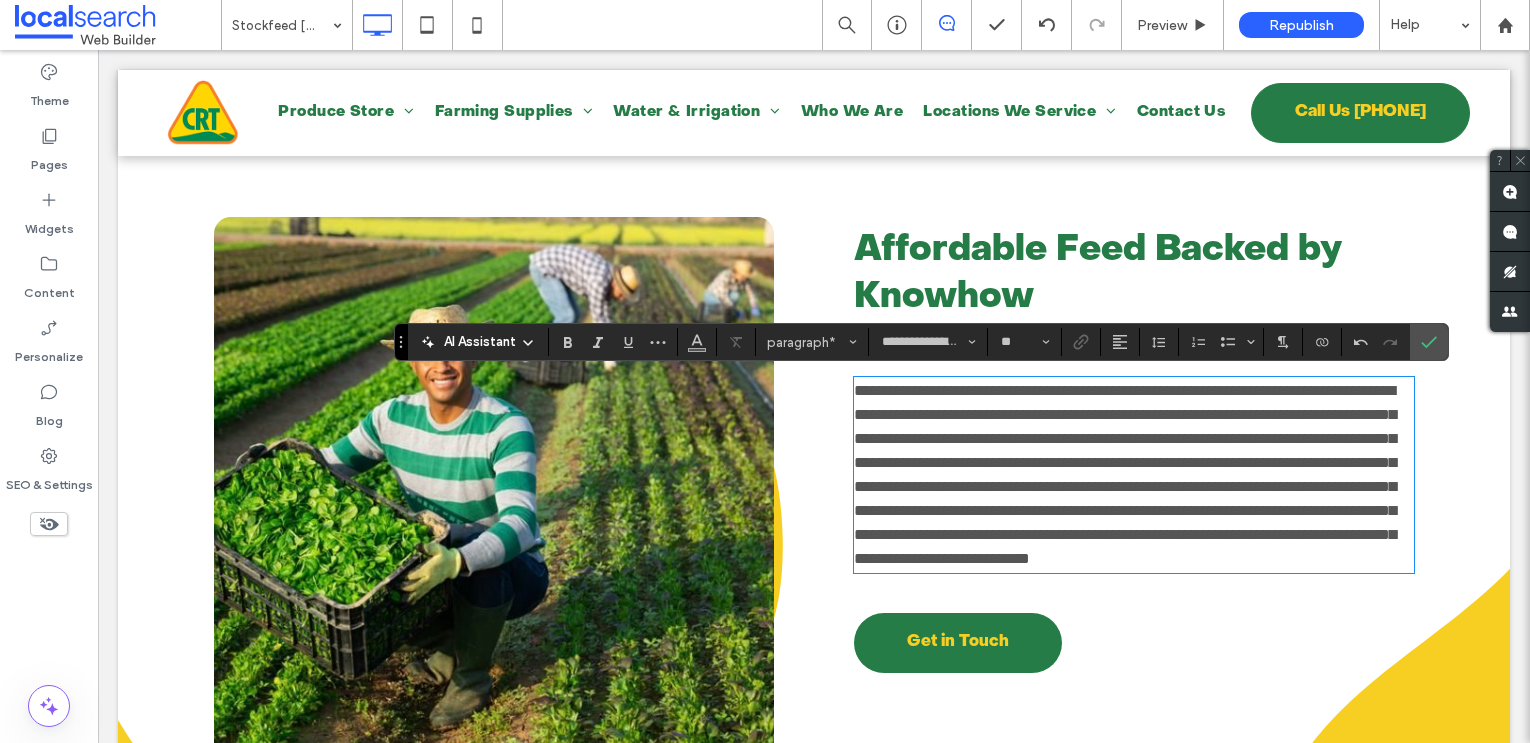 type 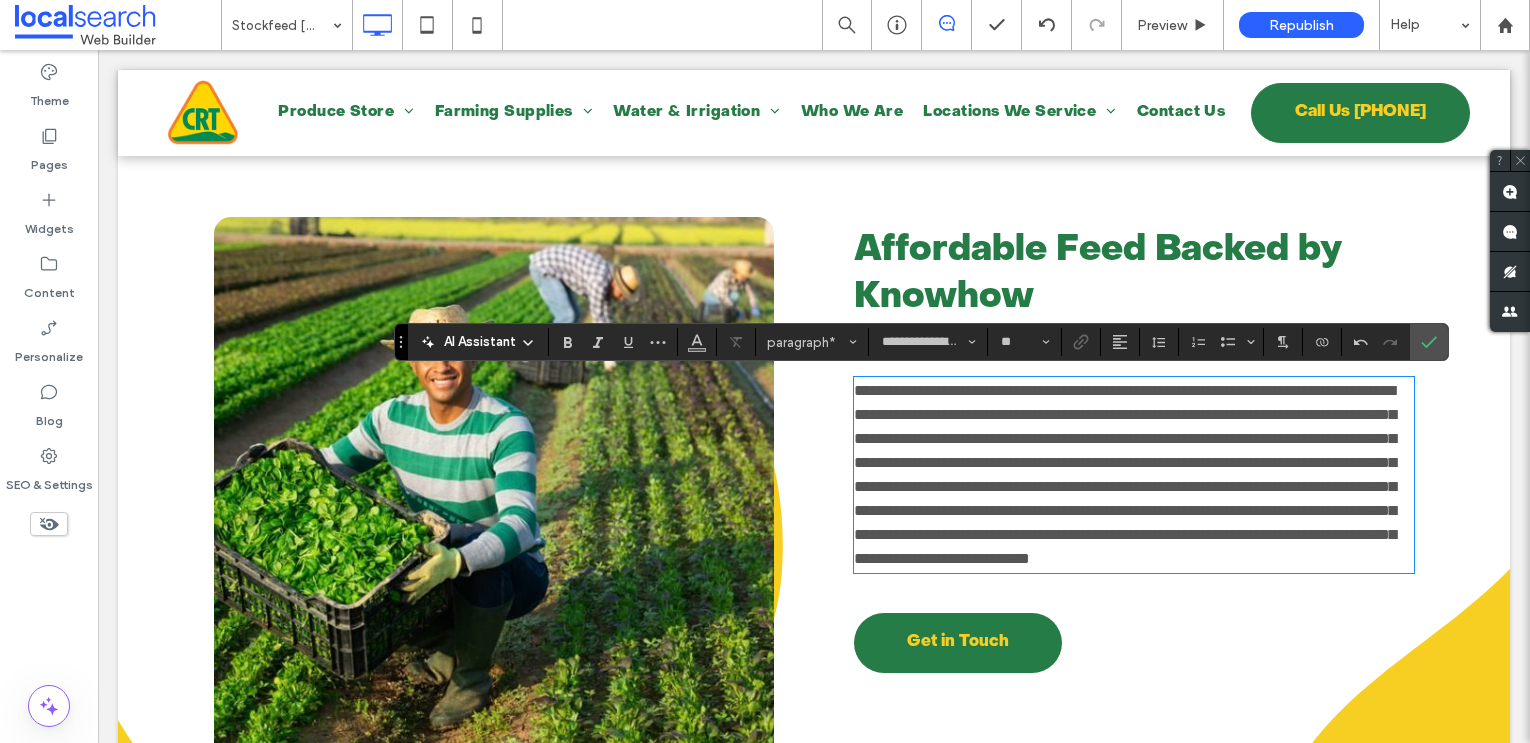 click on "**********" at bounding box center [1125, 474] 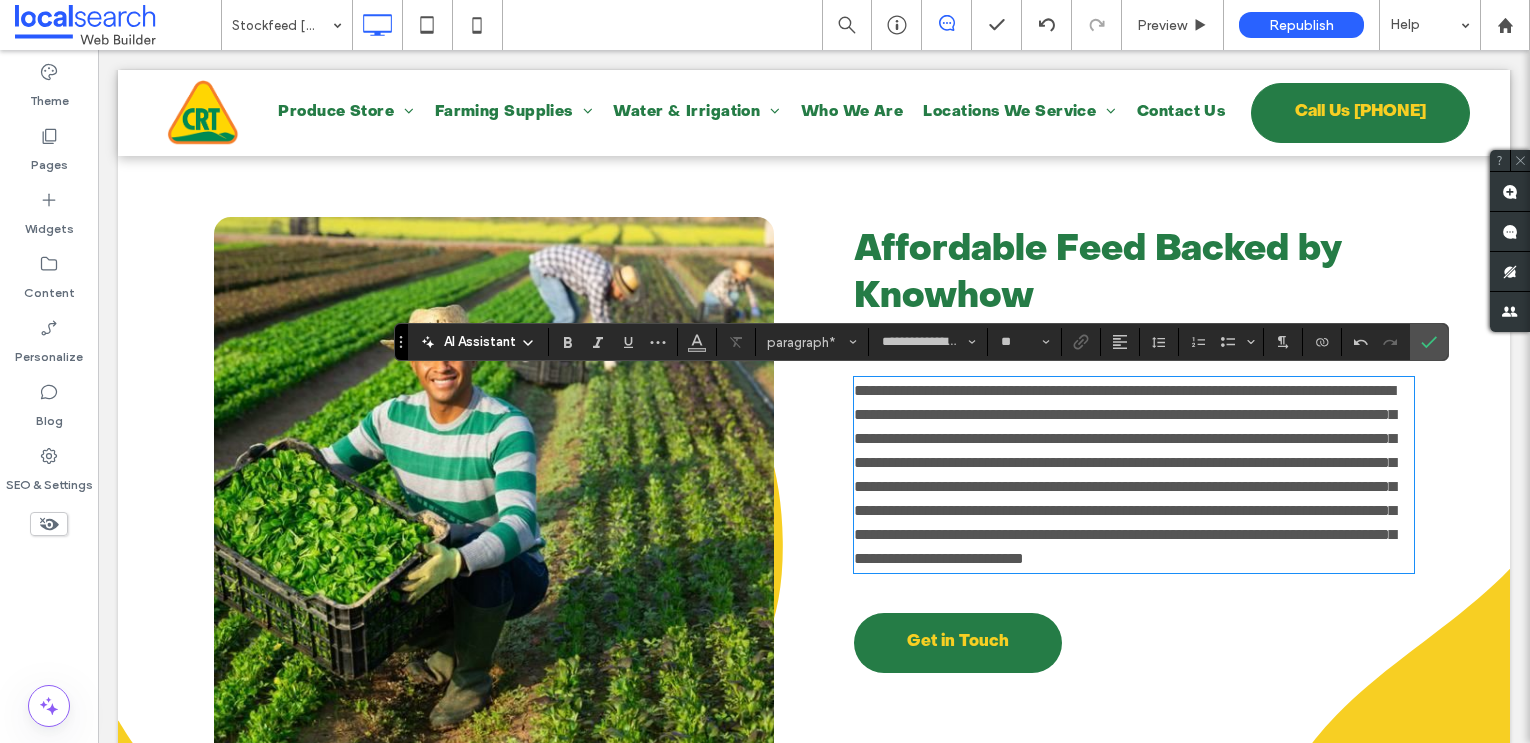 click on "**********" at bounding box center (1125, 474) 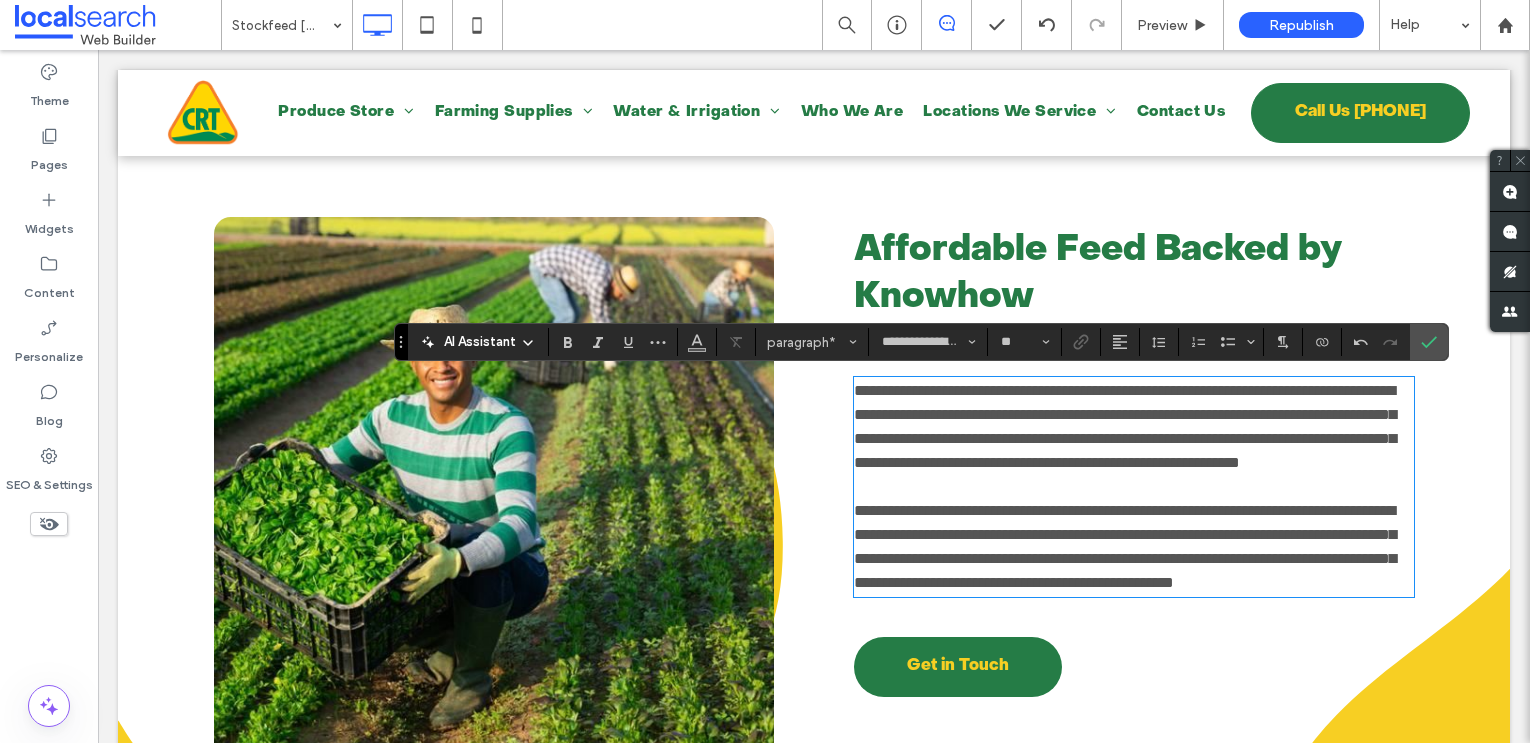 click on "**********" at bounding box center (1125, 546) 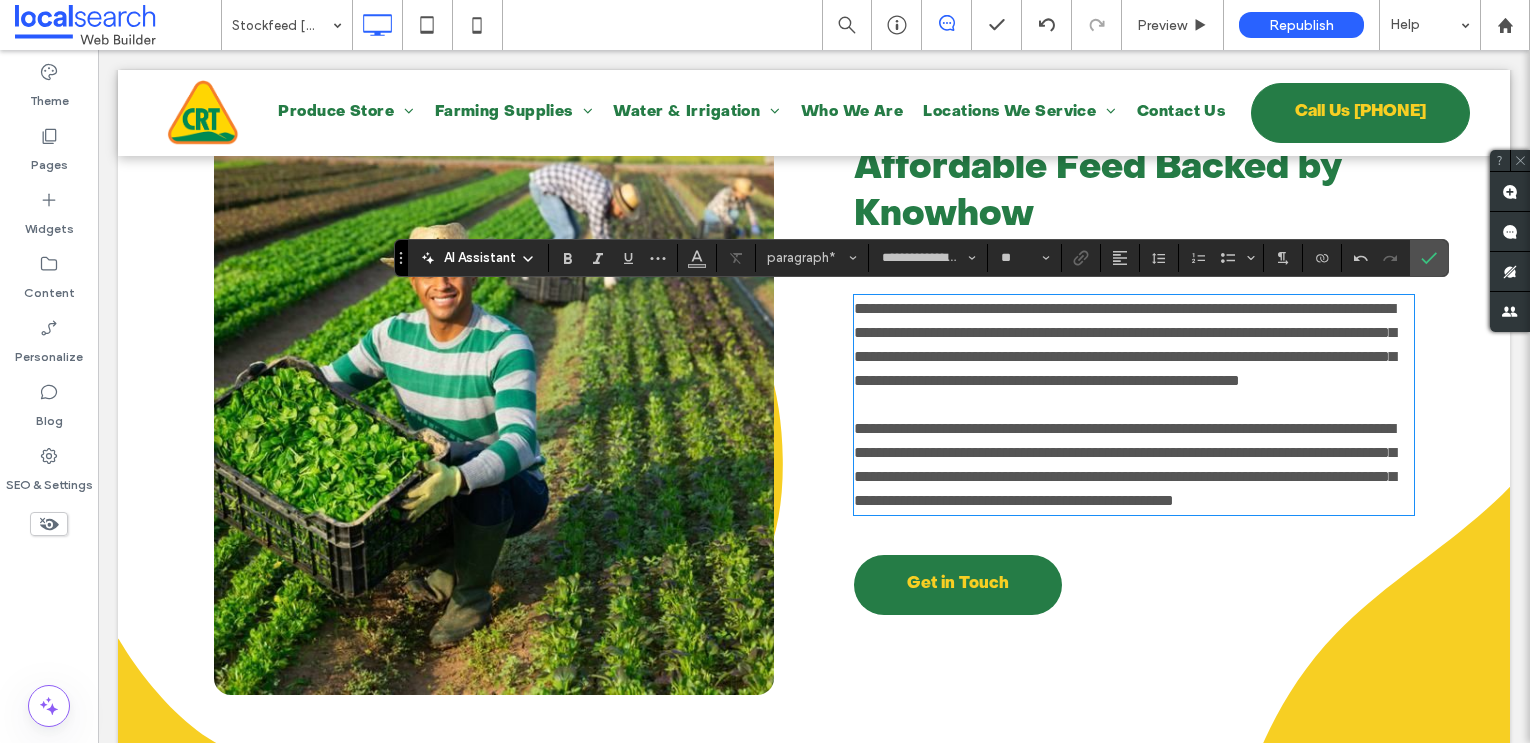 scroll, scrollTop: 2230, scrollLeft: 0, axis: vertical 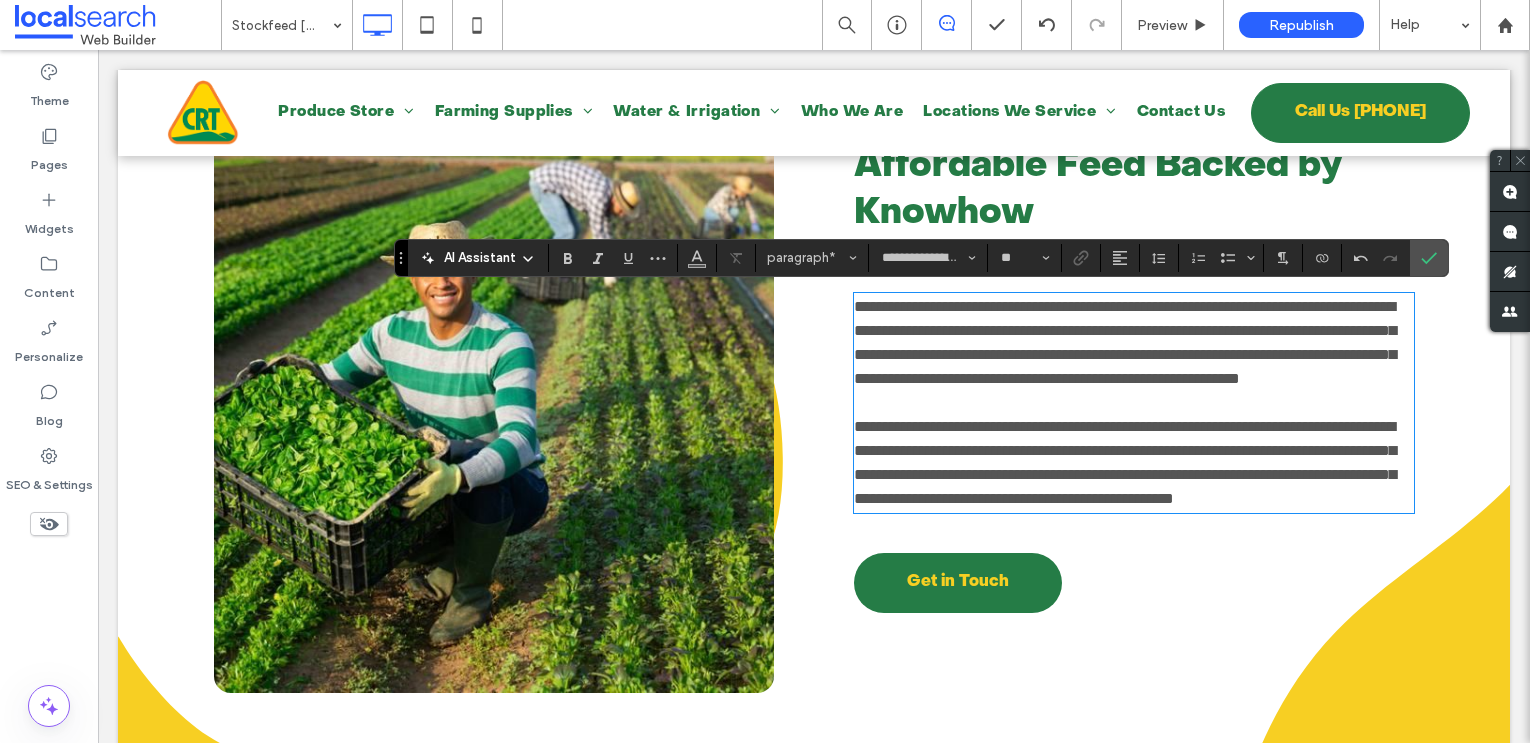 click on "**********" at bounding box center (1125, 462) 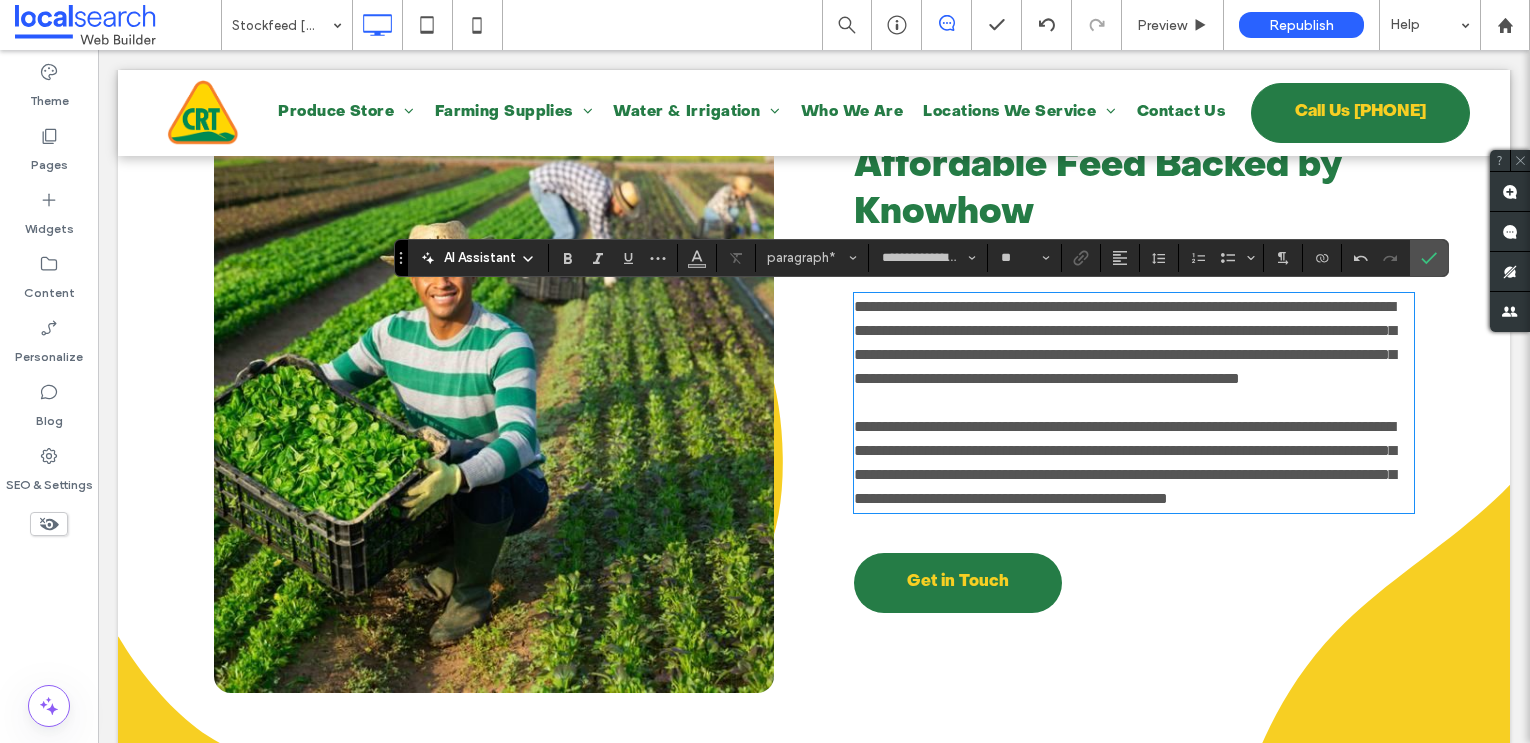 click on "**********" at bounding box center [1125, 462] 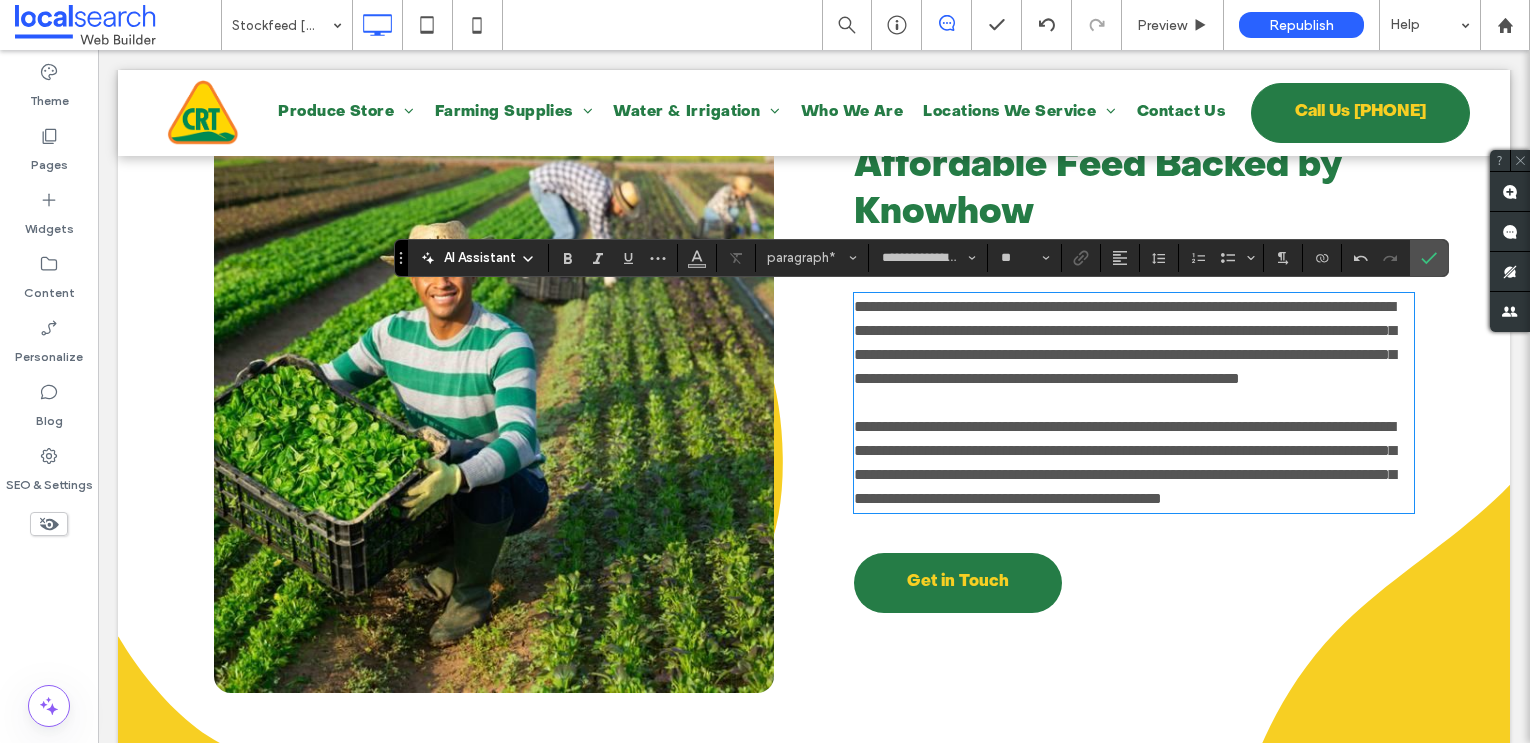 click on "**********" at bounding box center [1125, 462] 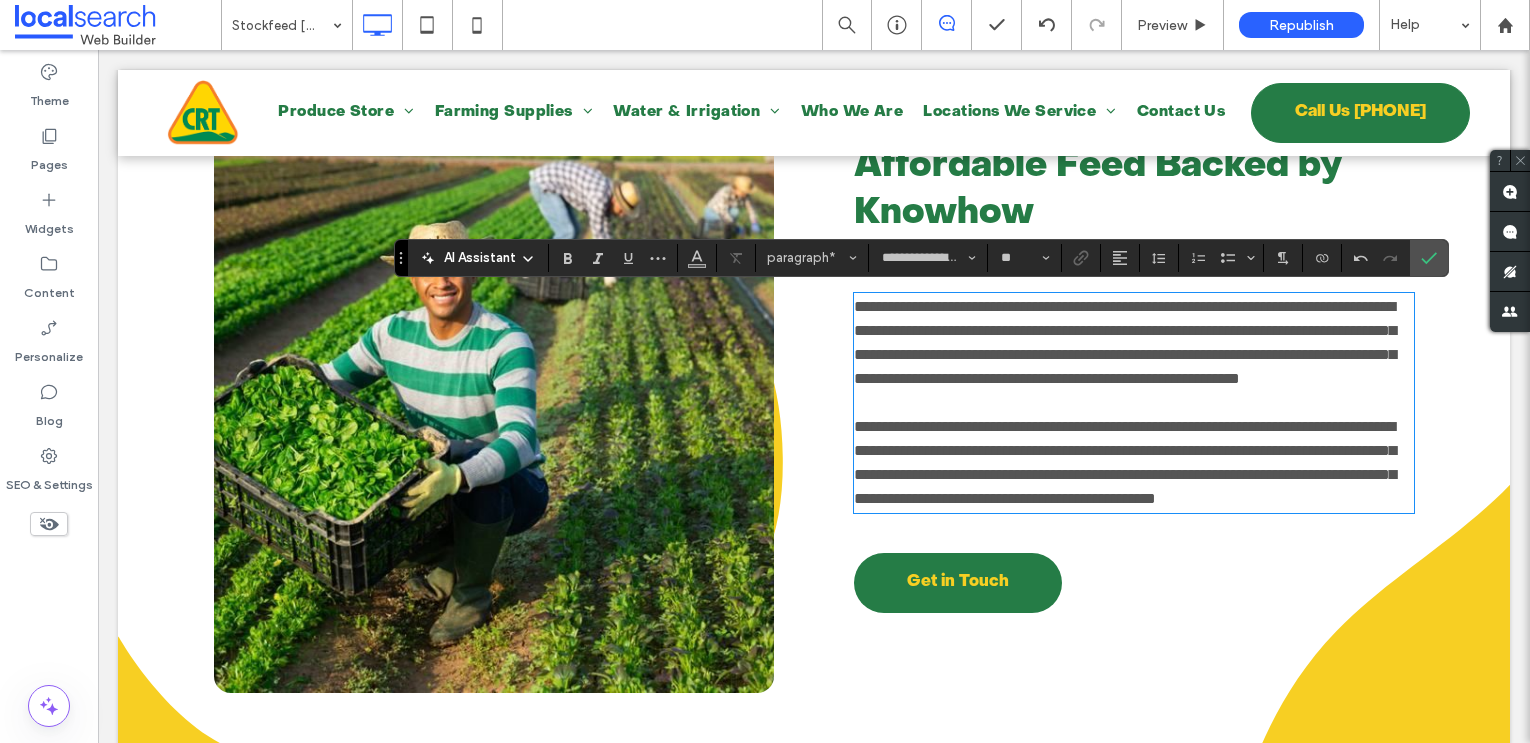 click on "**********" at bounding box center (1125, 462) 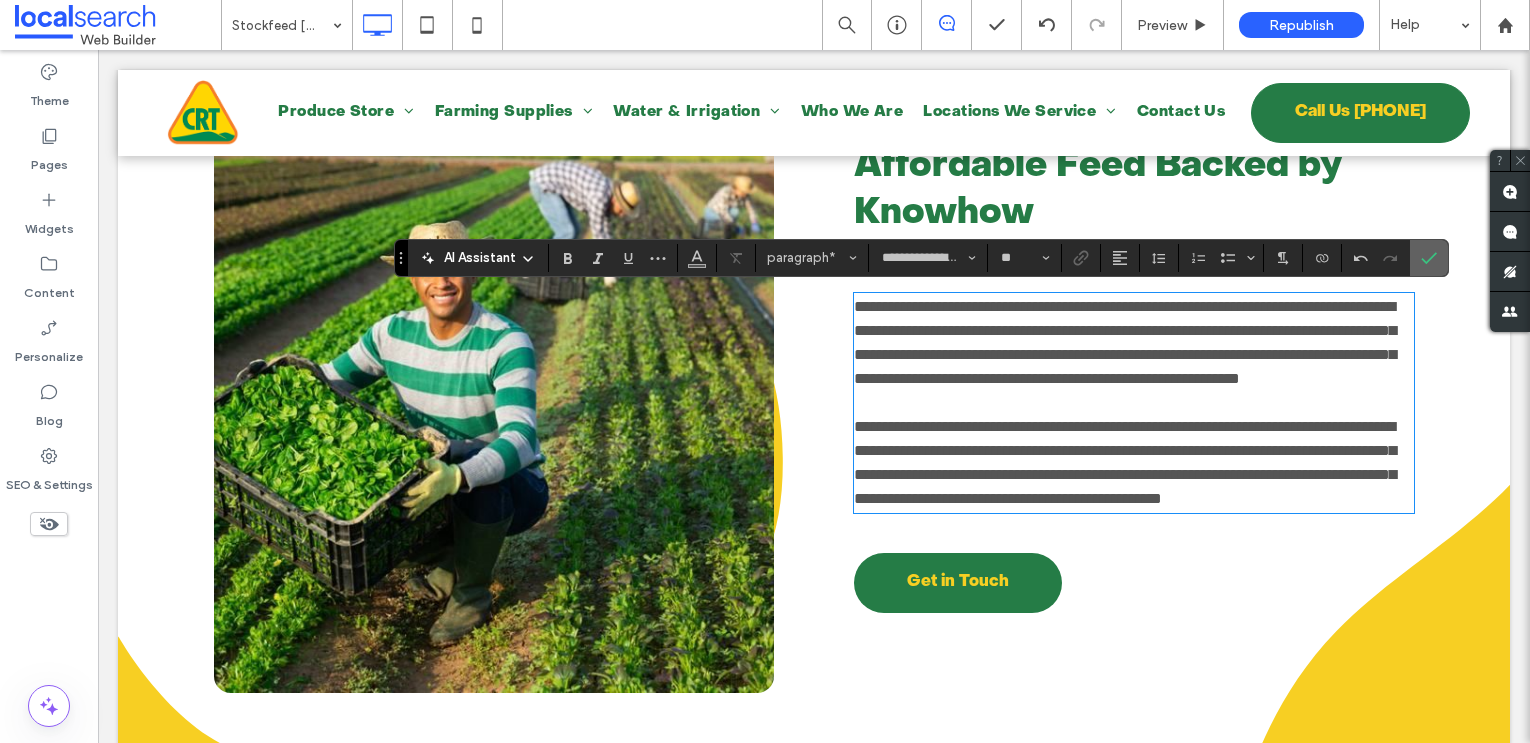 click 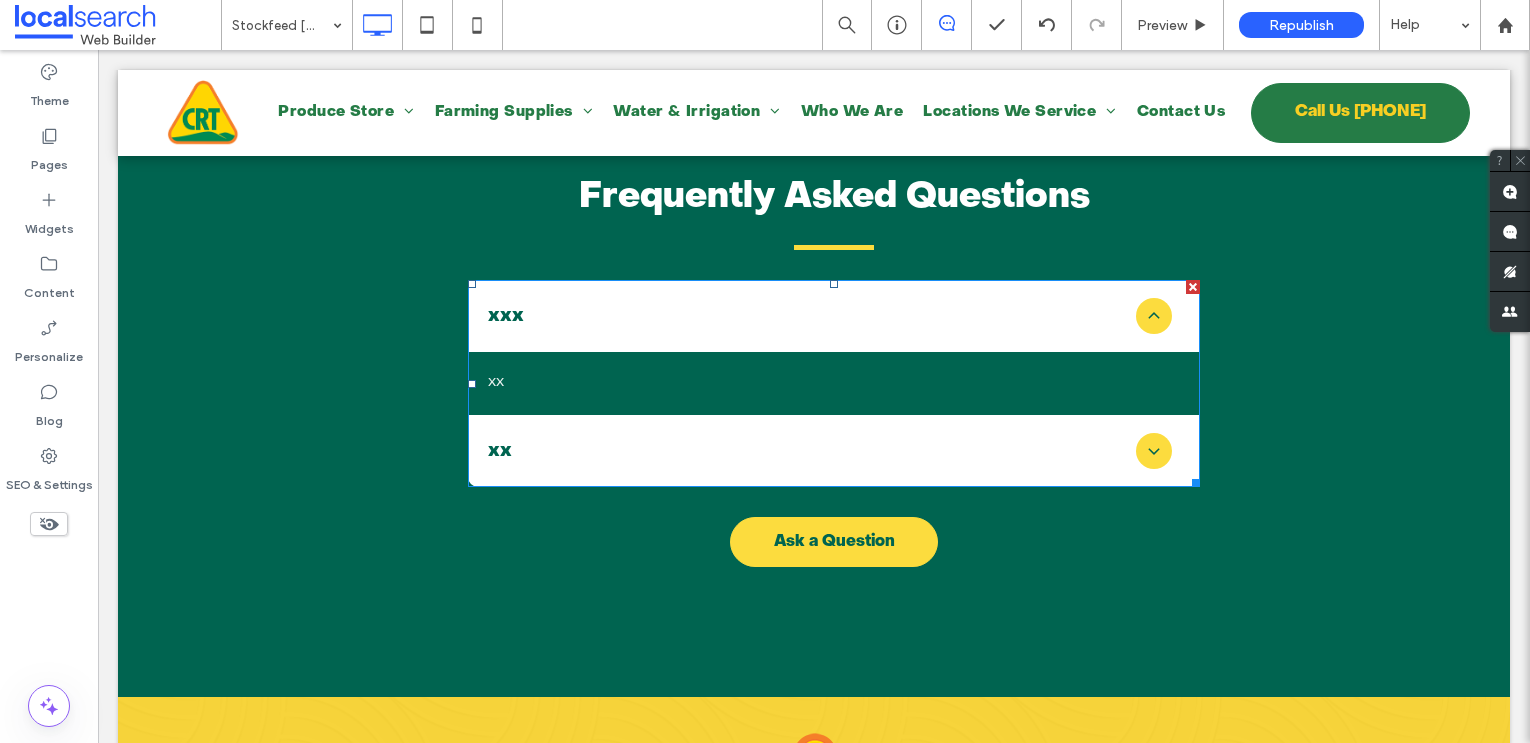 scroll, scrollTop: 3789, scrollLeft: 0, axis: vertical 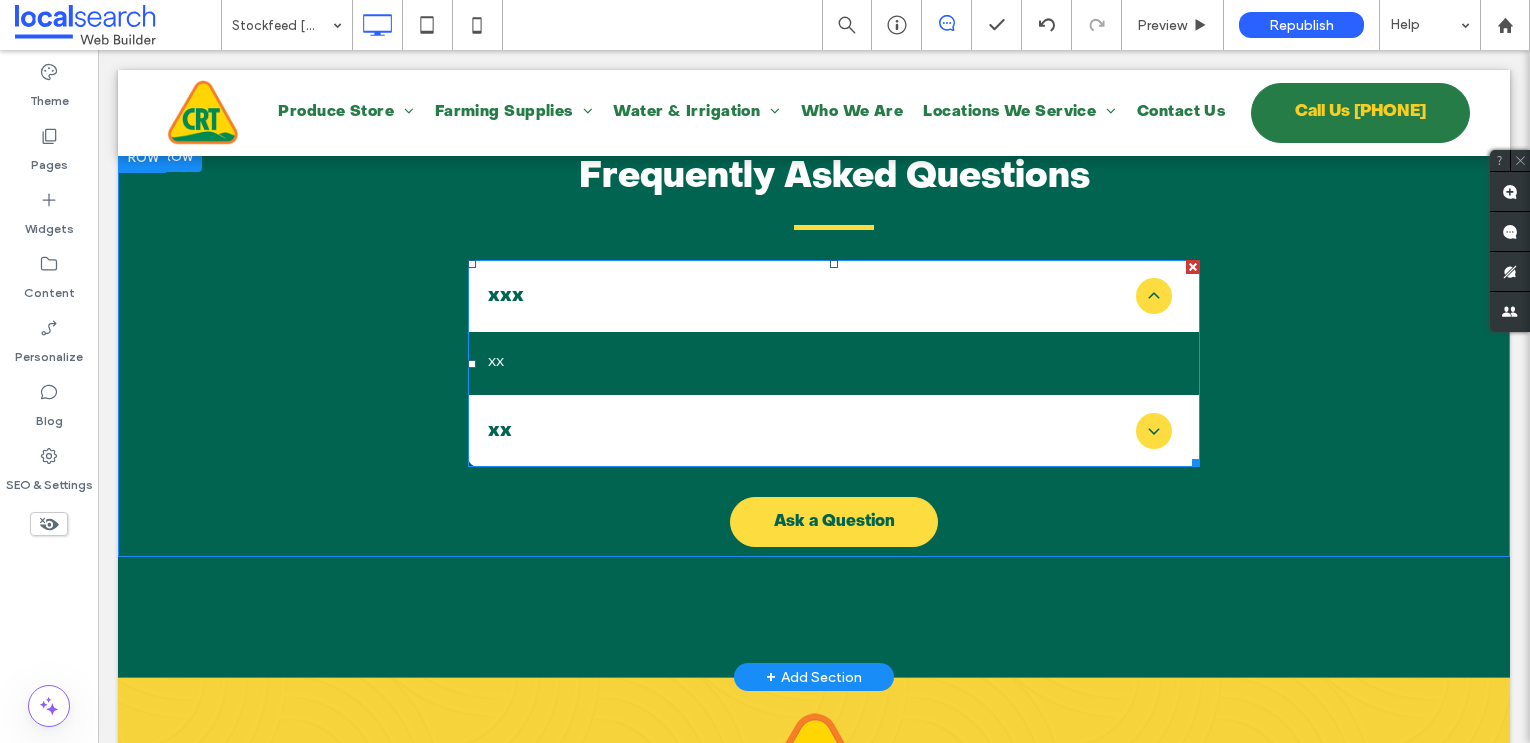 click at bounding box center [834, 363] 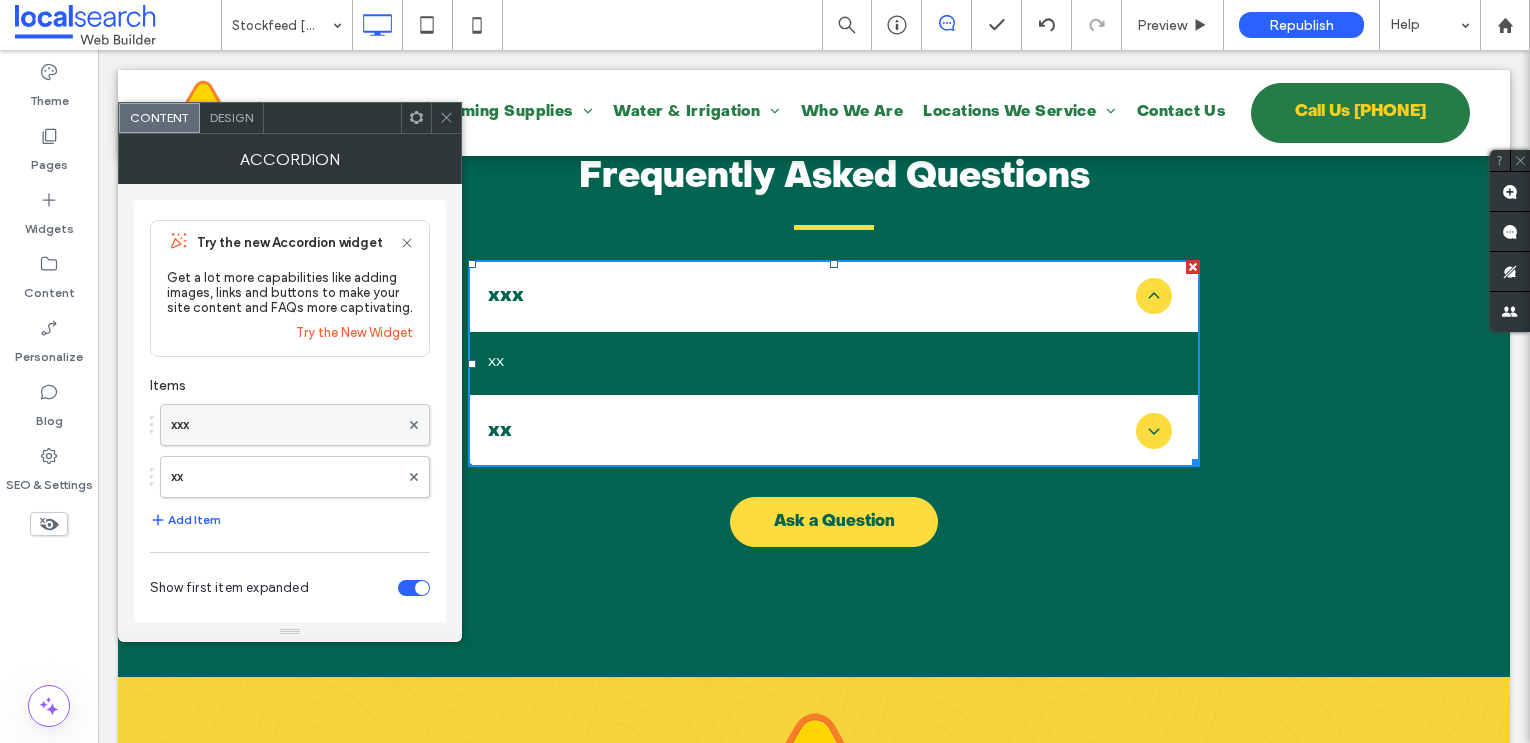 click on "xxx" at bounding box center [285, 425] 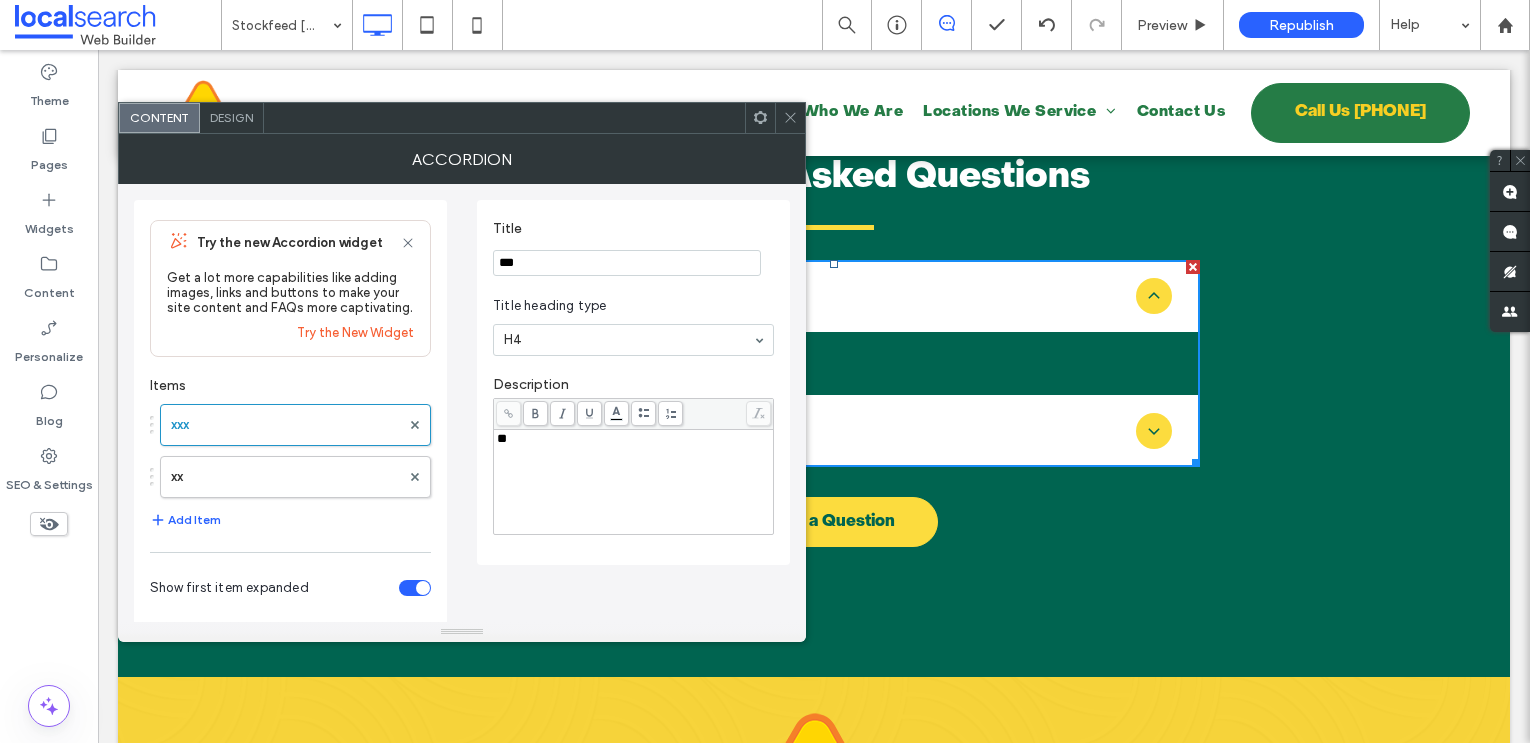 click on "***" at bounding box center (627, 263) 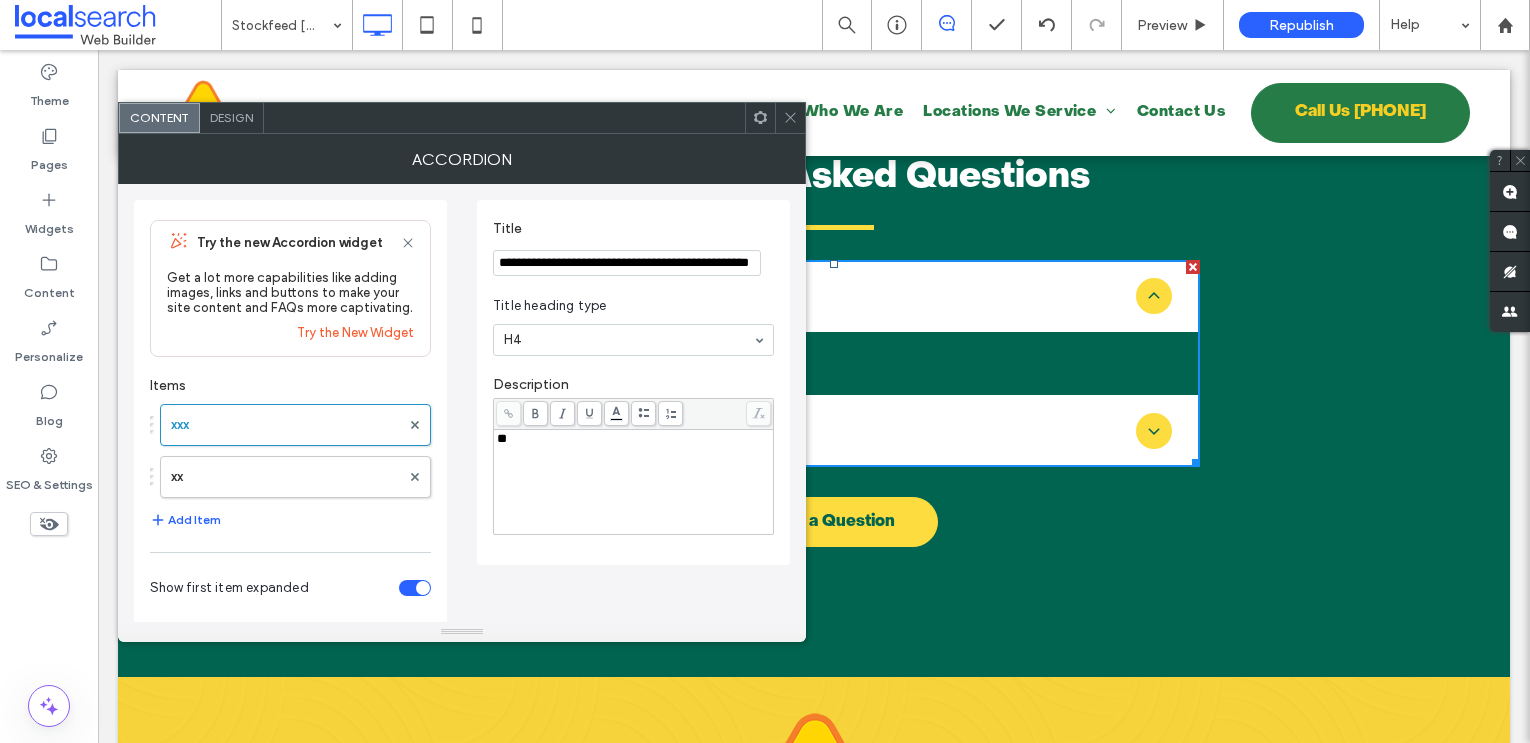 scroll, scrollTop: 0, scrollLeft: 42, axis: horizontal 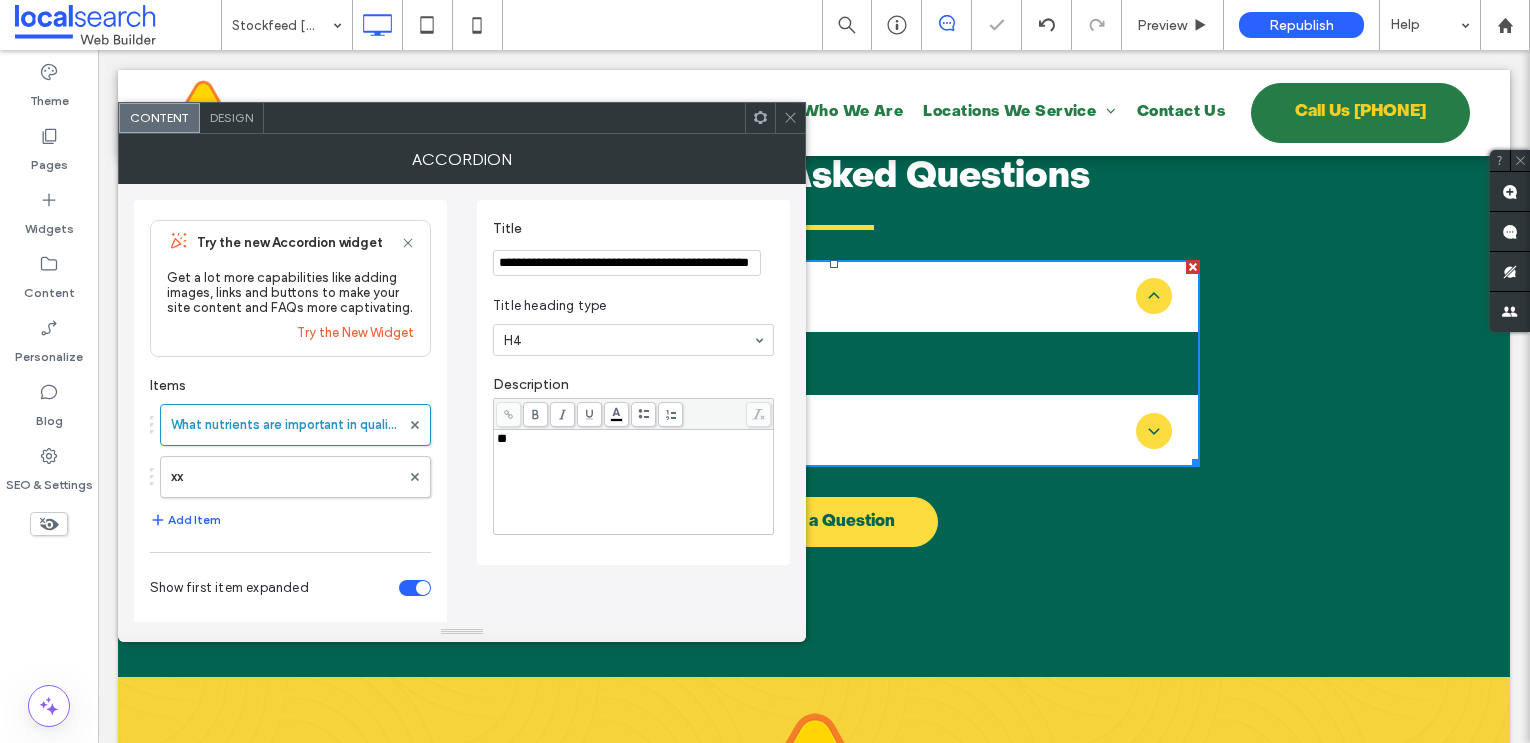 type on "**********" 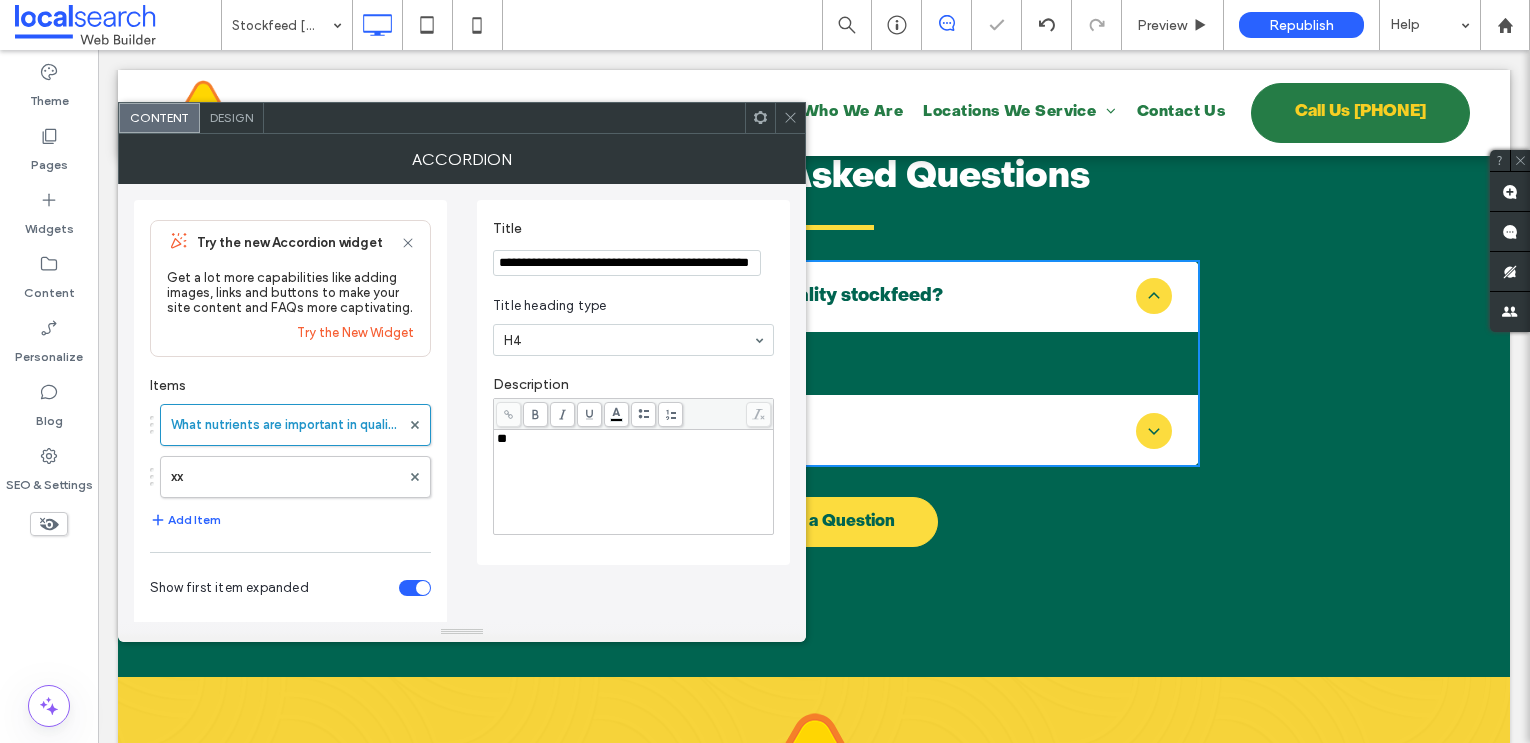 scroll, scrollTop: 0, scrollLeft: 0, axis: both 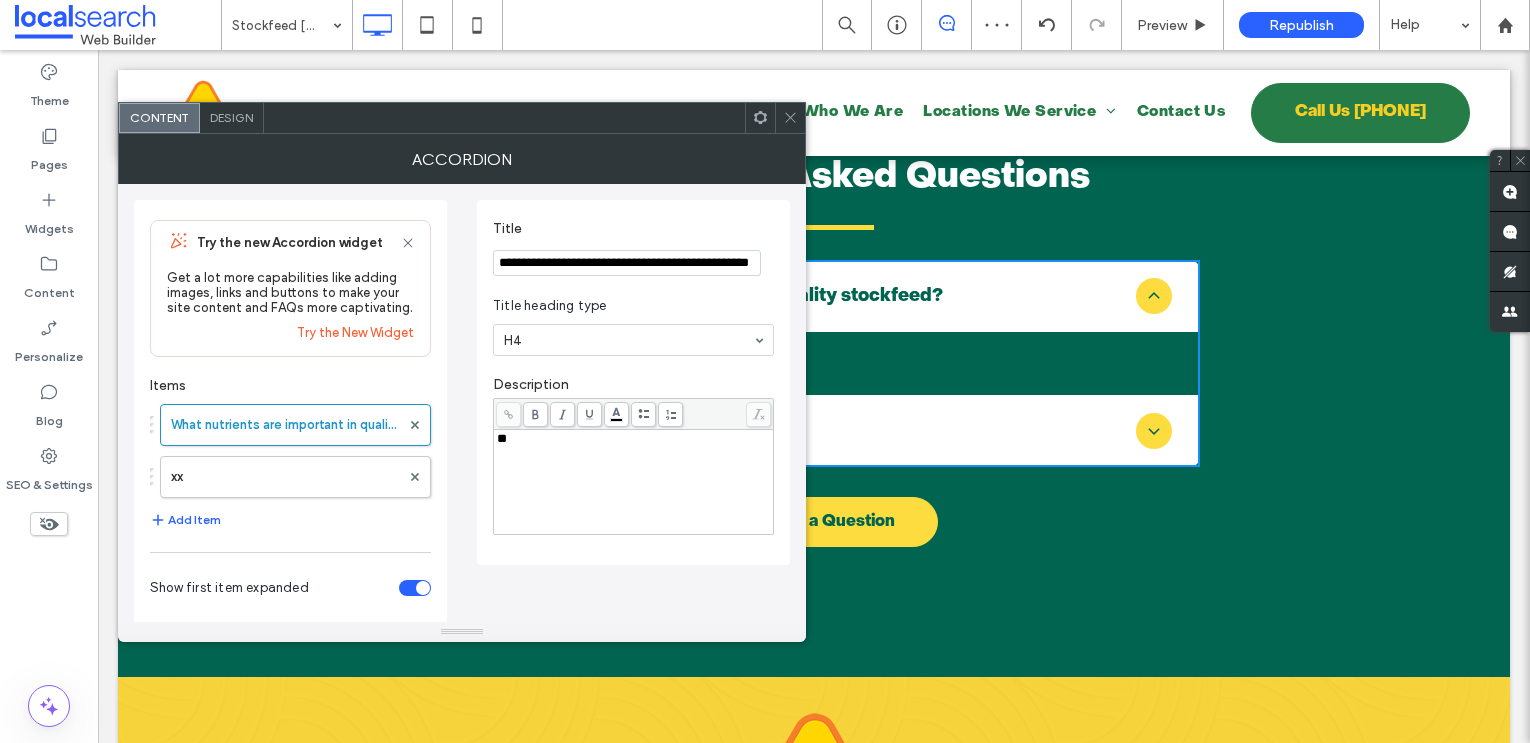 click on "**" at bounding box center (634, 482) 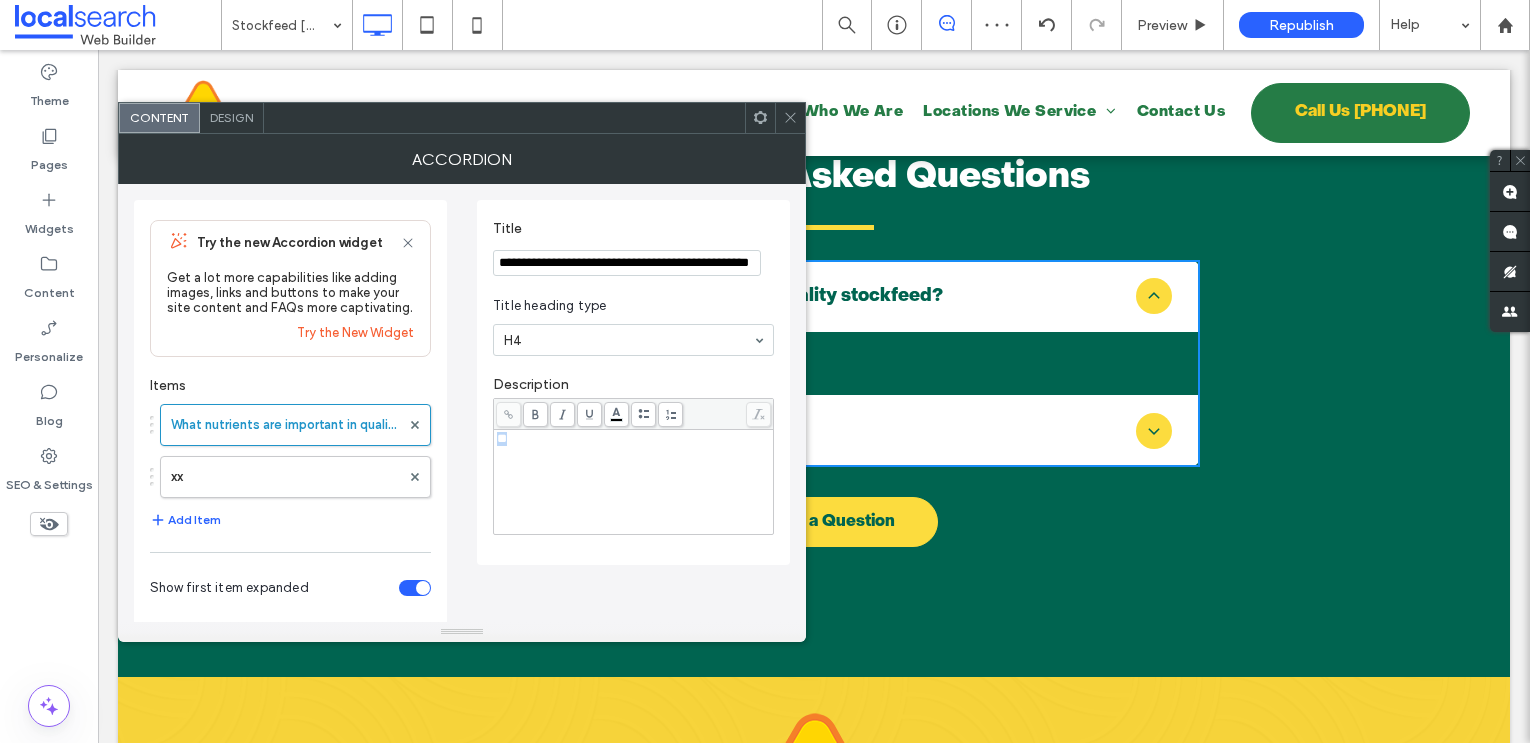 click on "**" at bounding box center (634, 482) 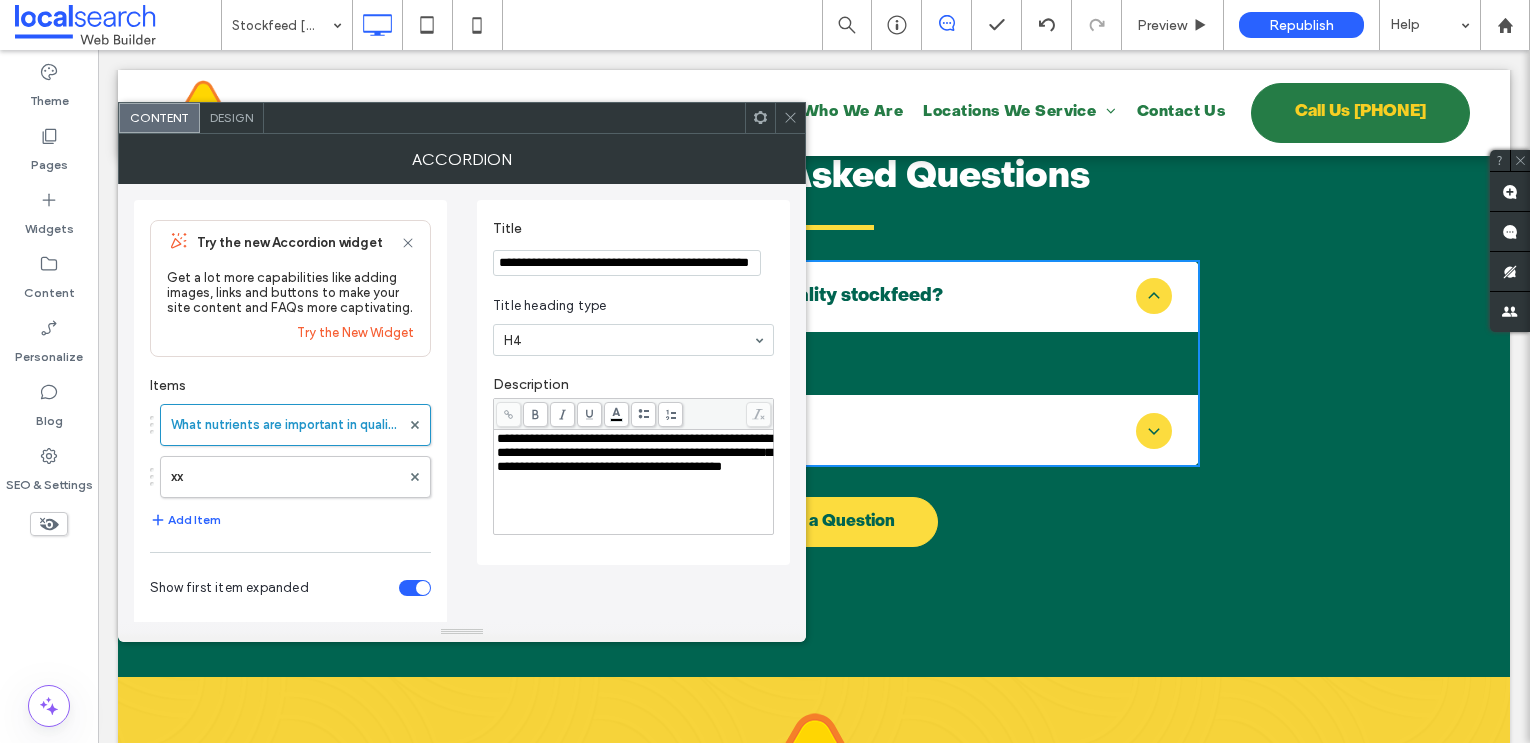 click on "**********" at bounding box center [634, 452] 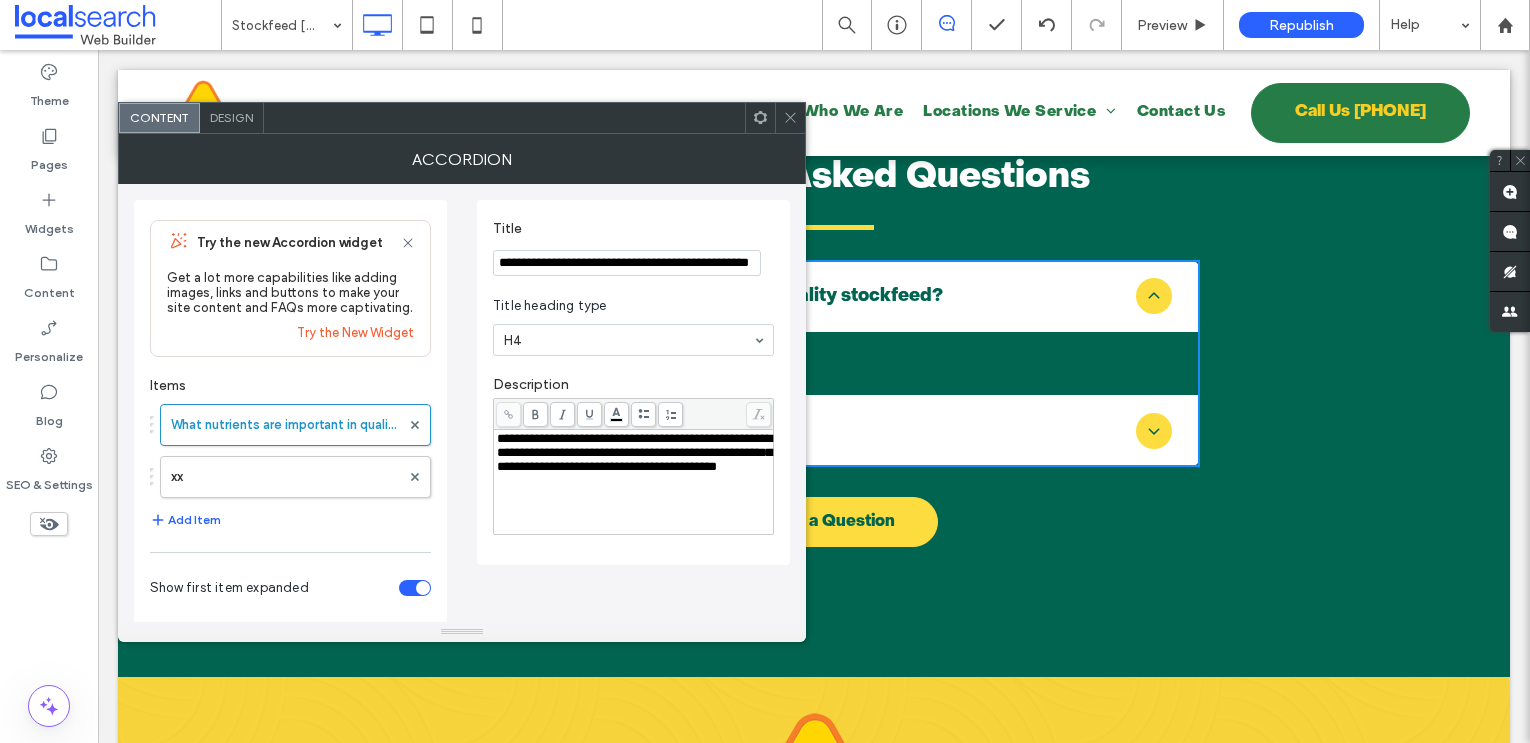 click on "**********" at bounding box center (634, 452) 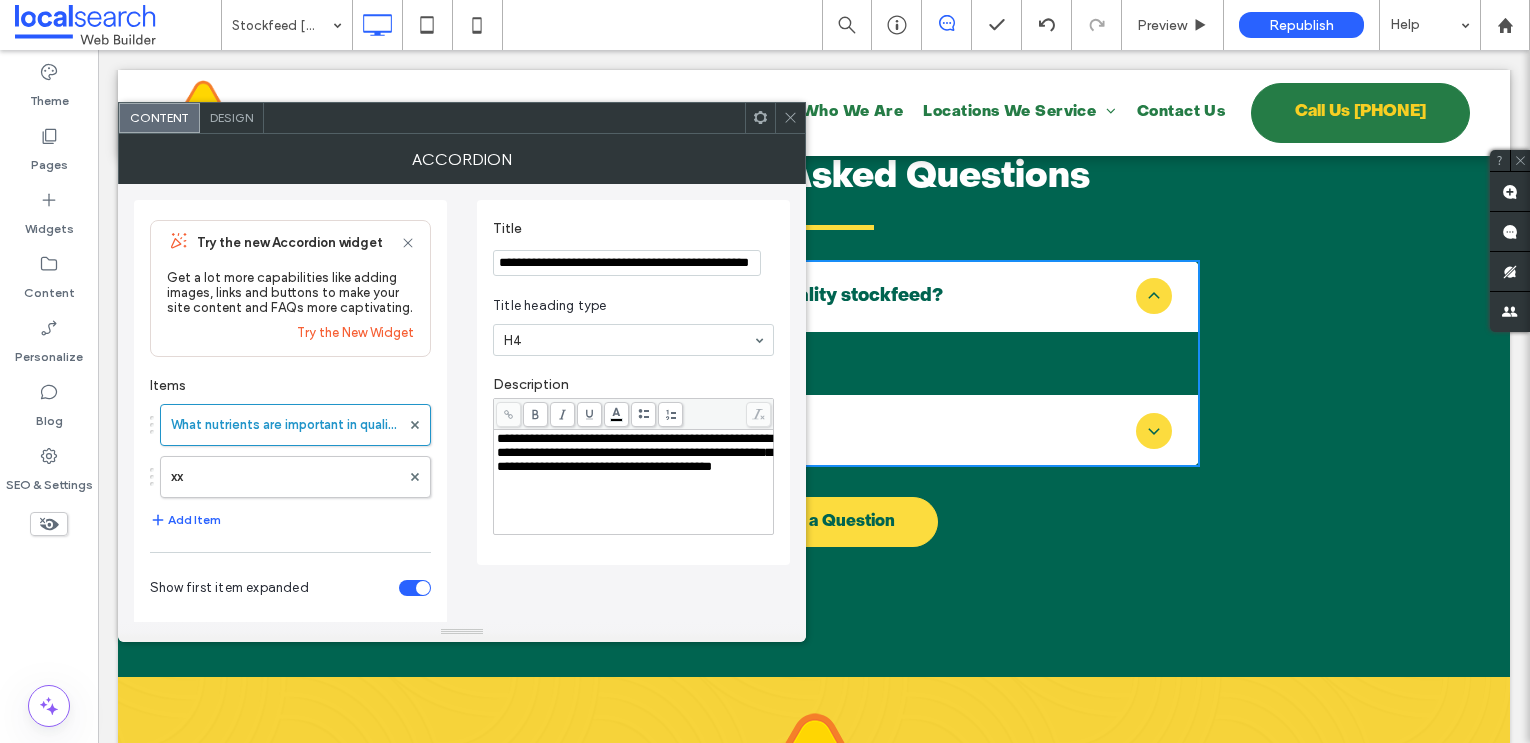 click on "**********" at bounding box center (627, 263) 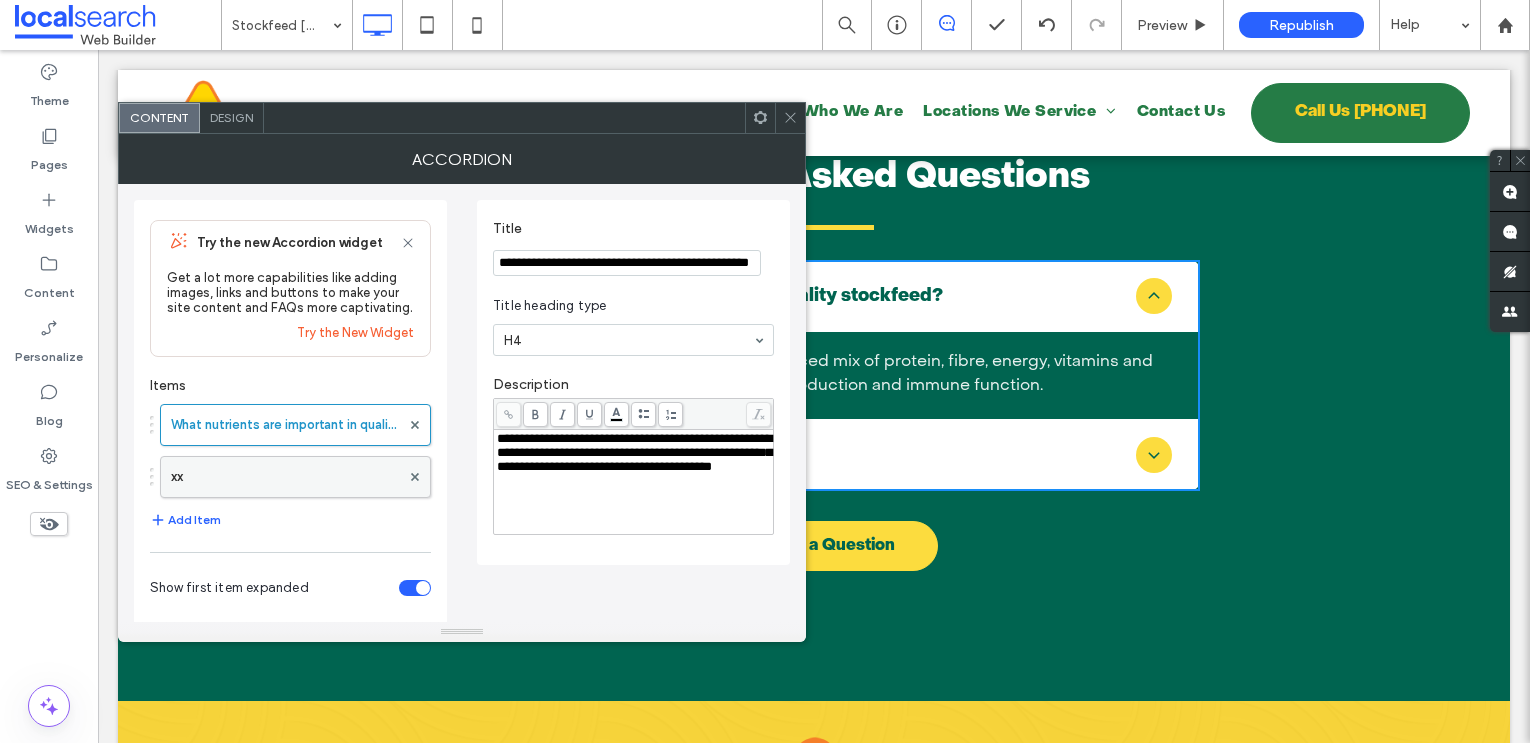 click on "xx" at bounding box center [285, 477] 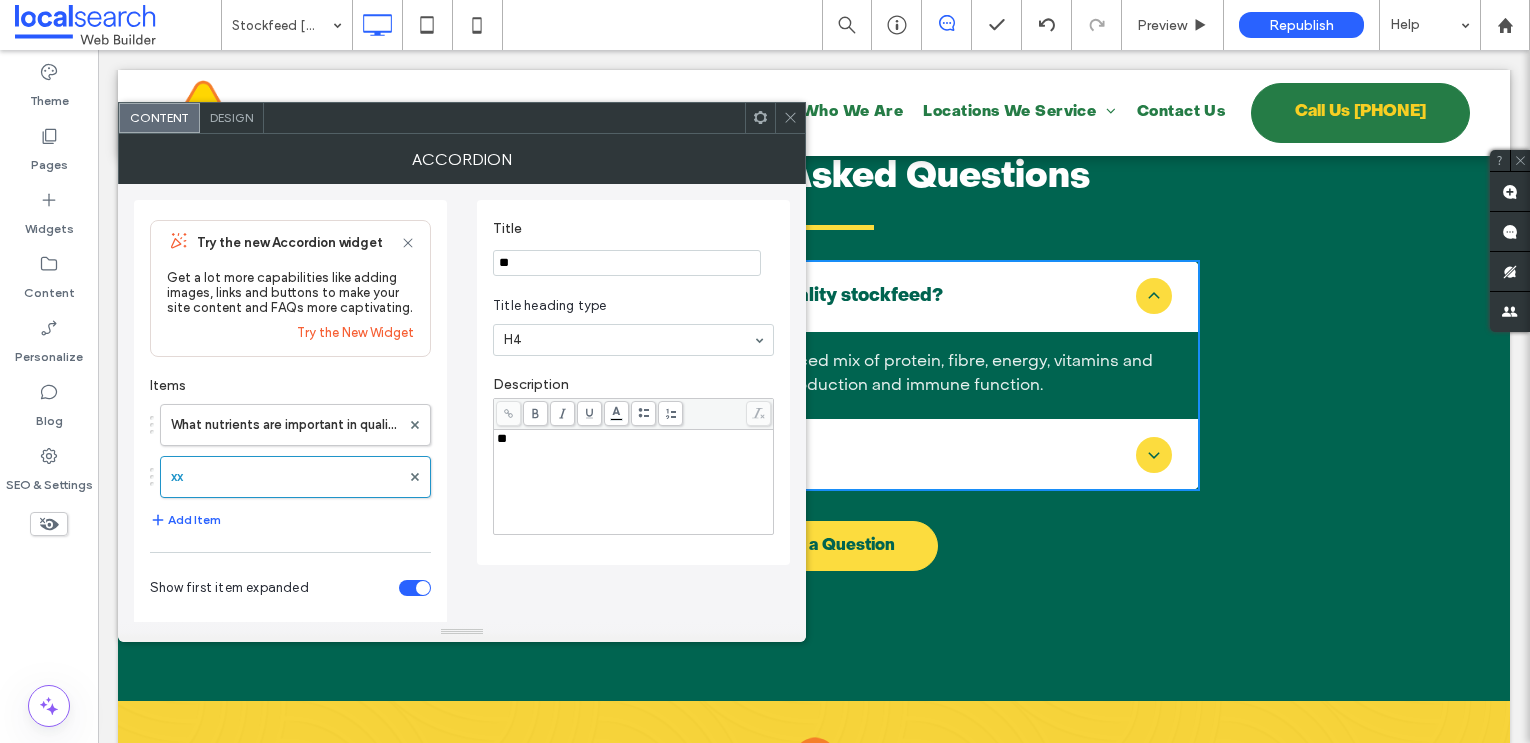 click on "**" at bounding box center (627, 263) 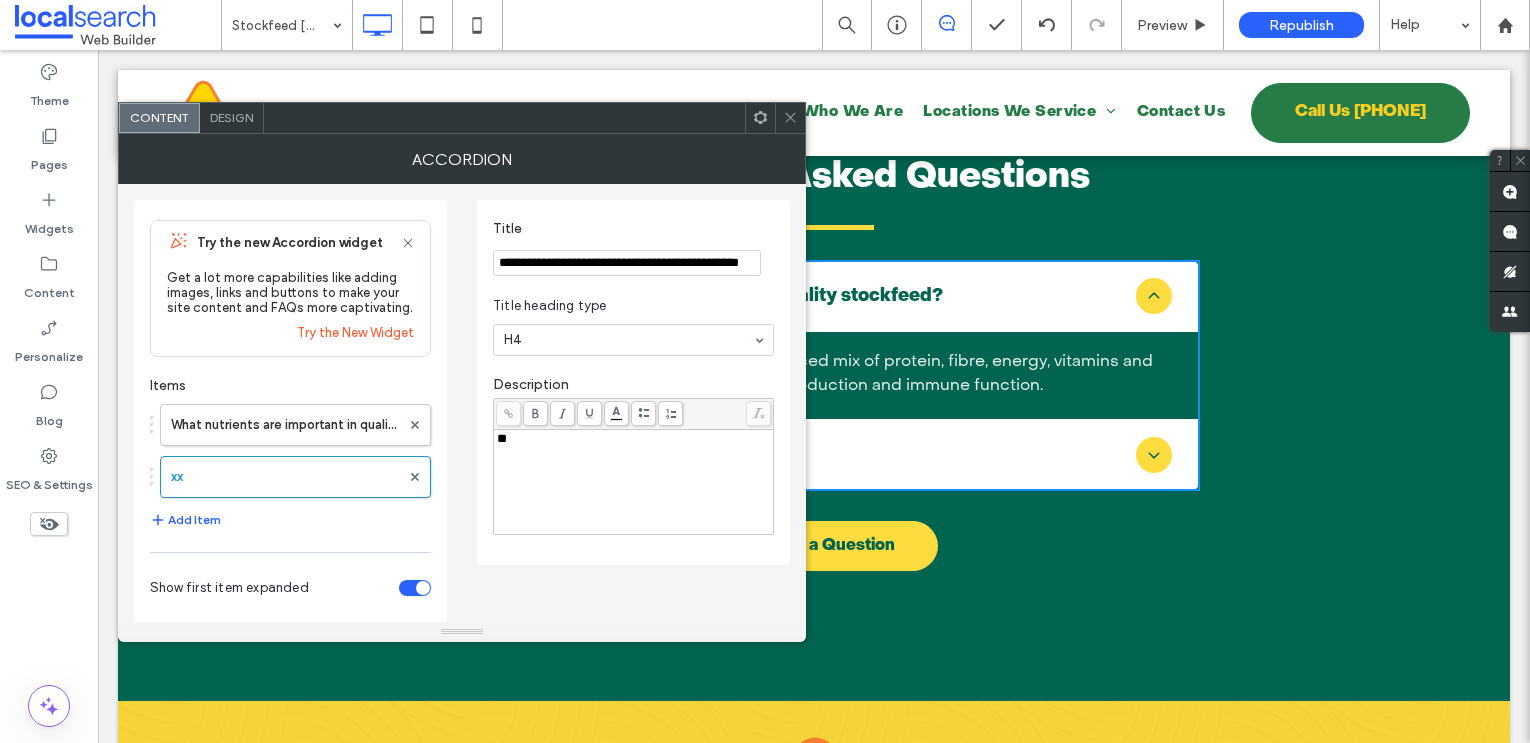 scroll, scrollTop: 0, scrollLeft: 33, axis: horizontal 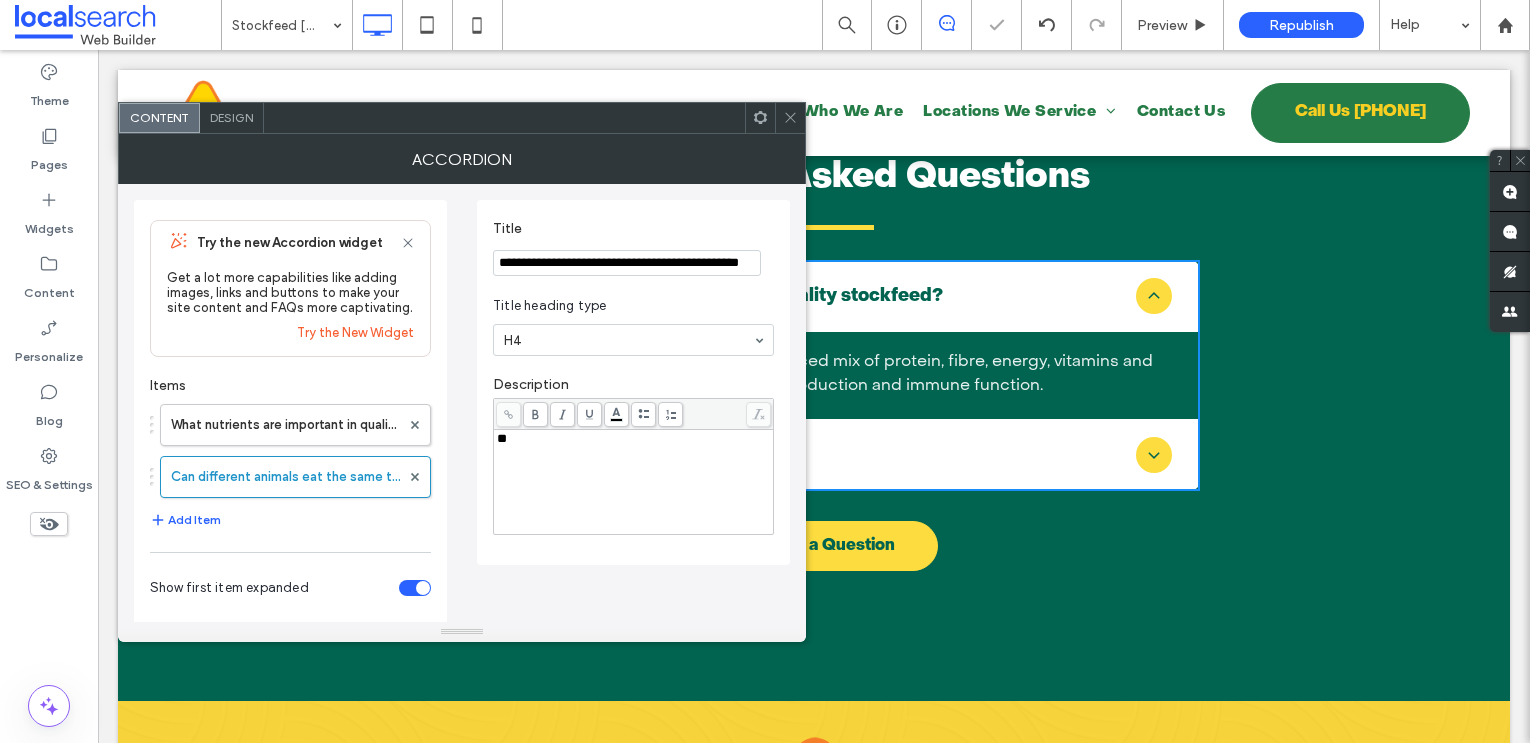type on "**********" 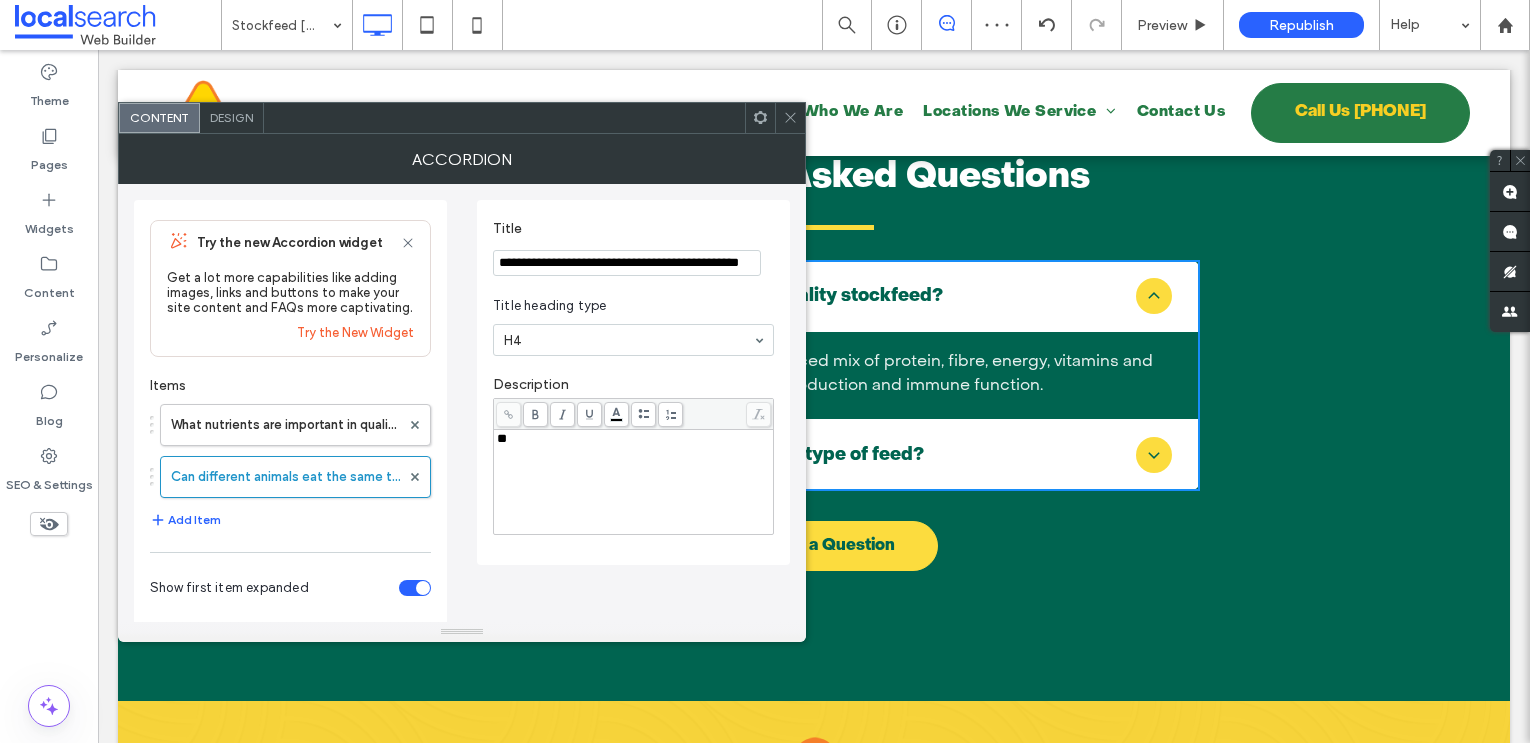 click on "**" at bounding box center [634, 482] 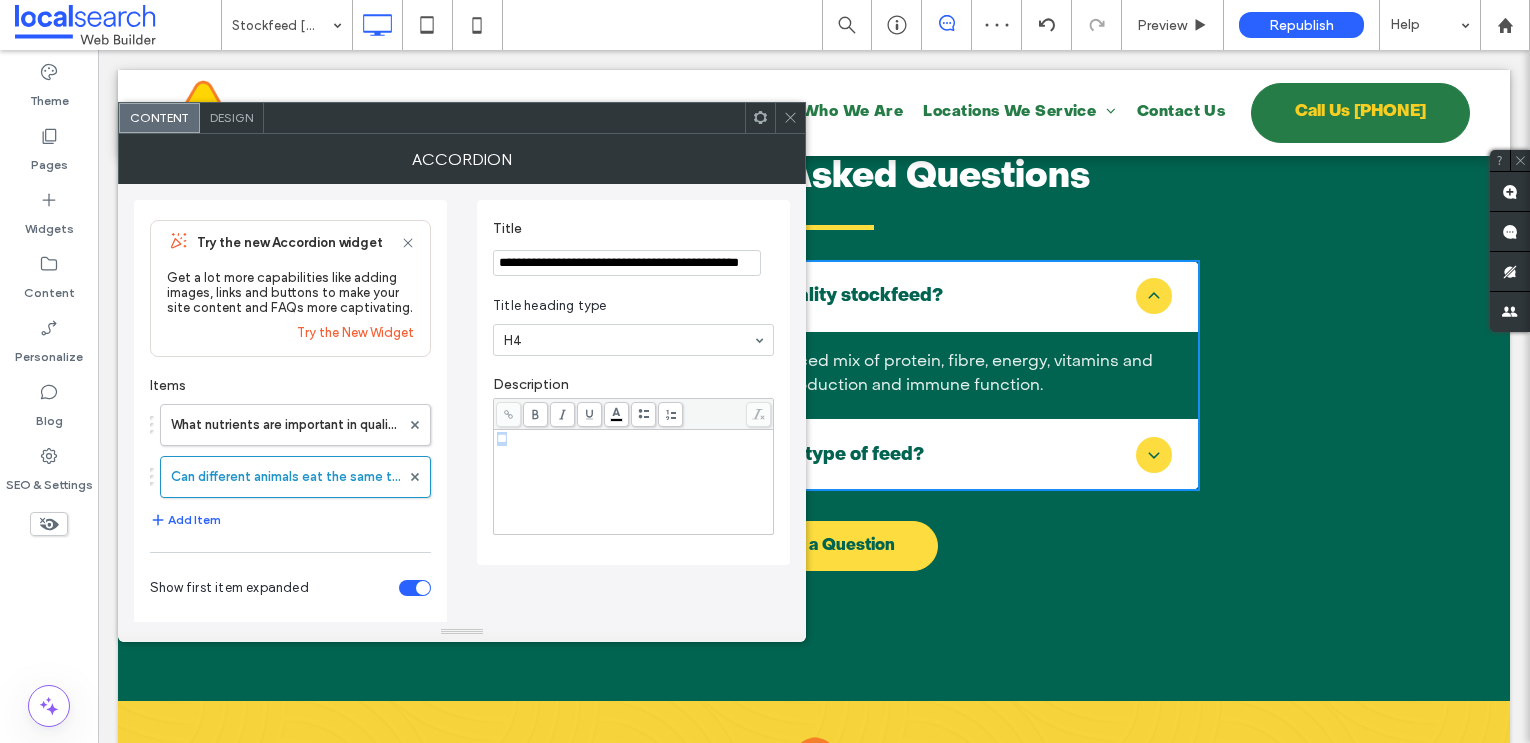 click on "**" at bounding box center (634, 482) 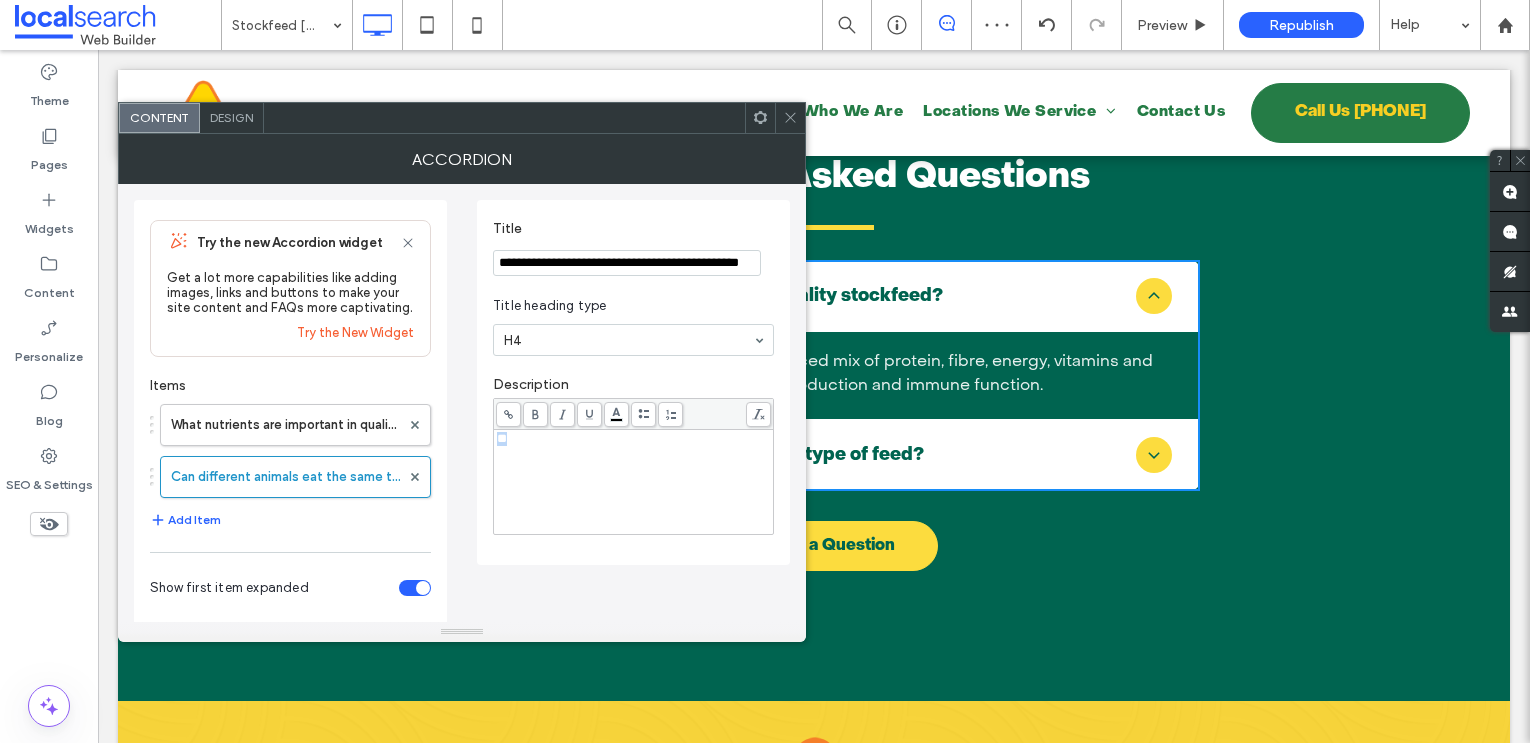 click on "**" at bounding box center (634, 482) 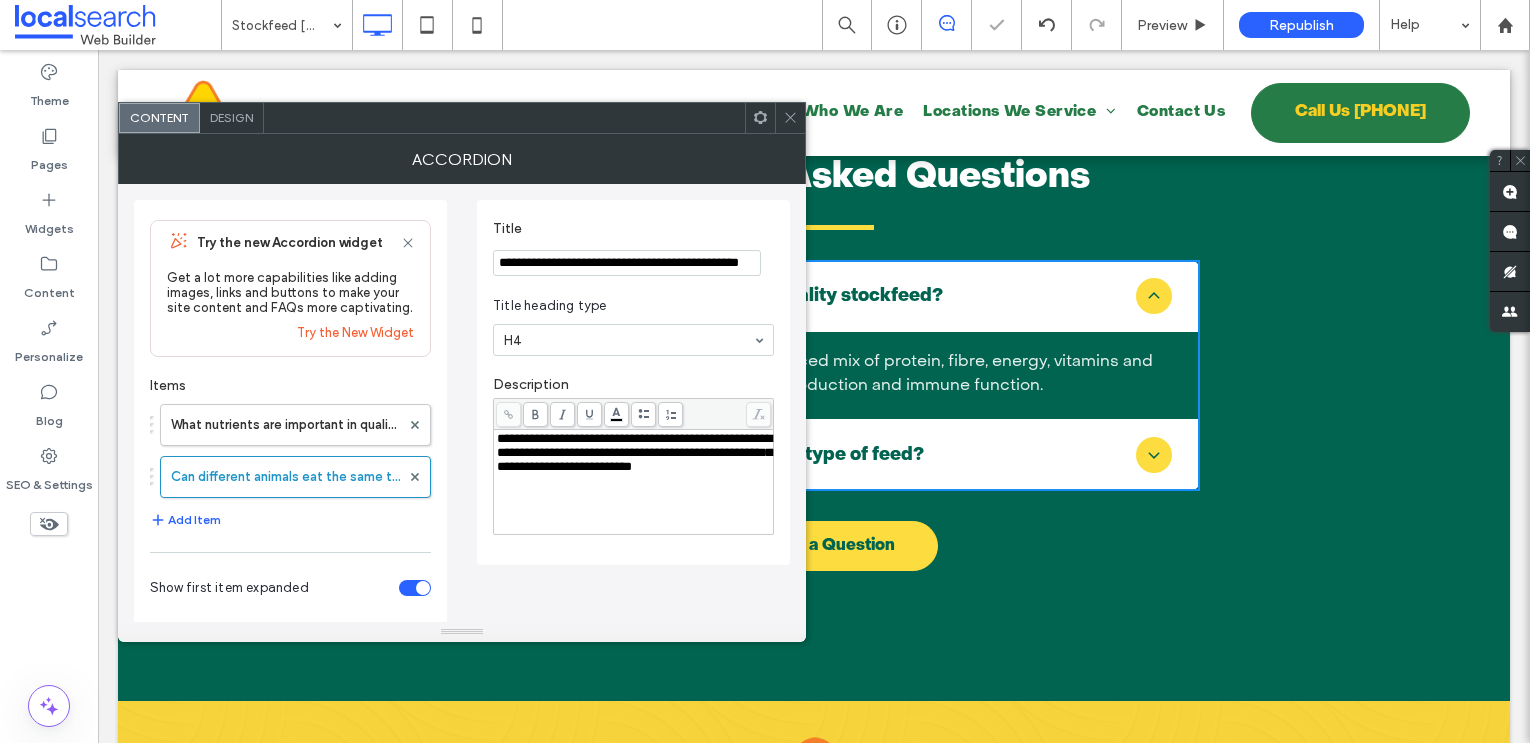 click on "**********" at bounding box center [627, 263] 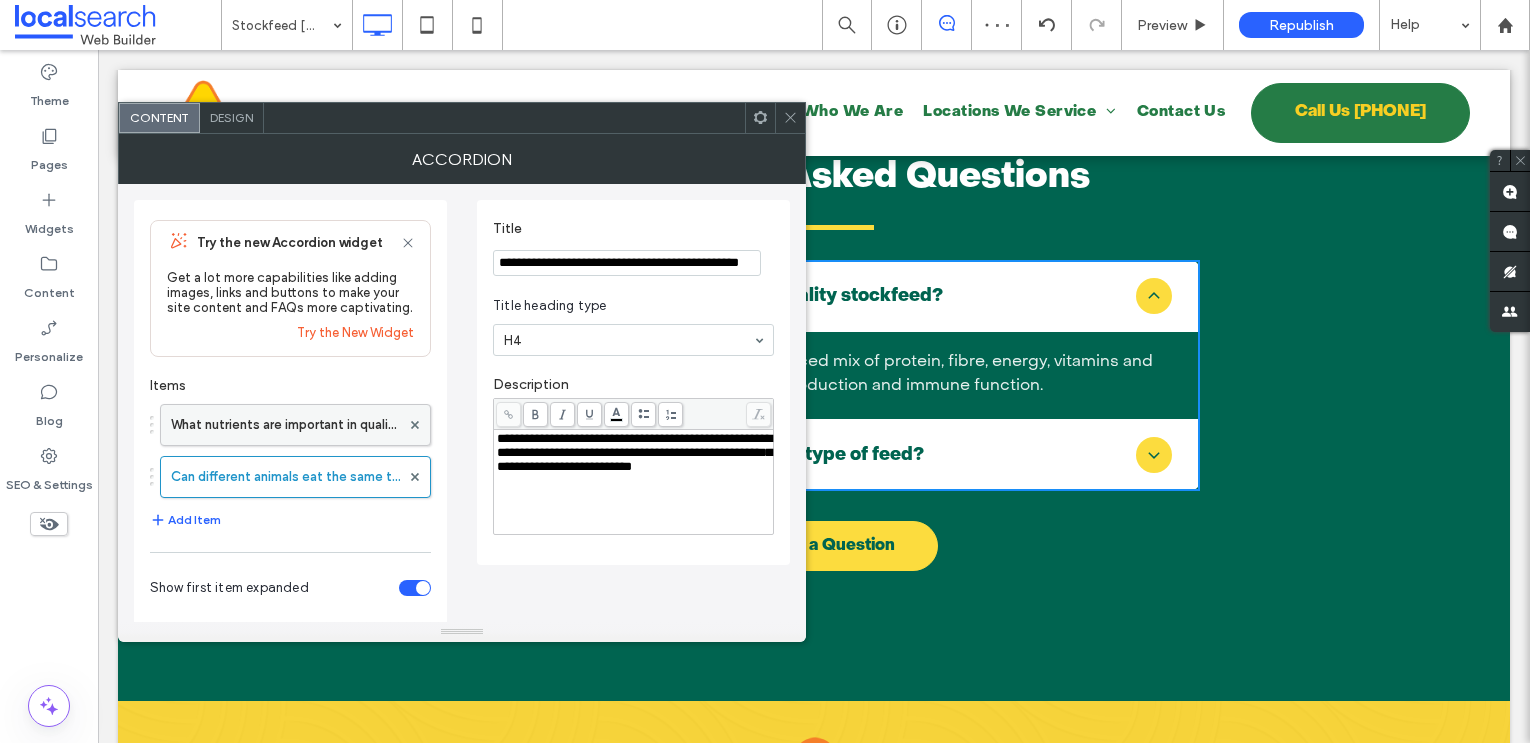click on "What nutrients are important in quality stockfeed?" at bounding box center (285, 425) 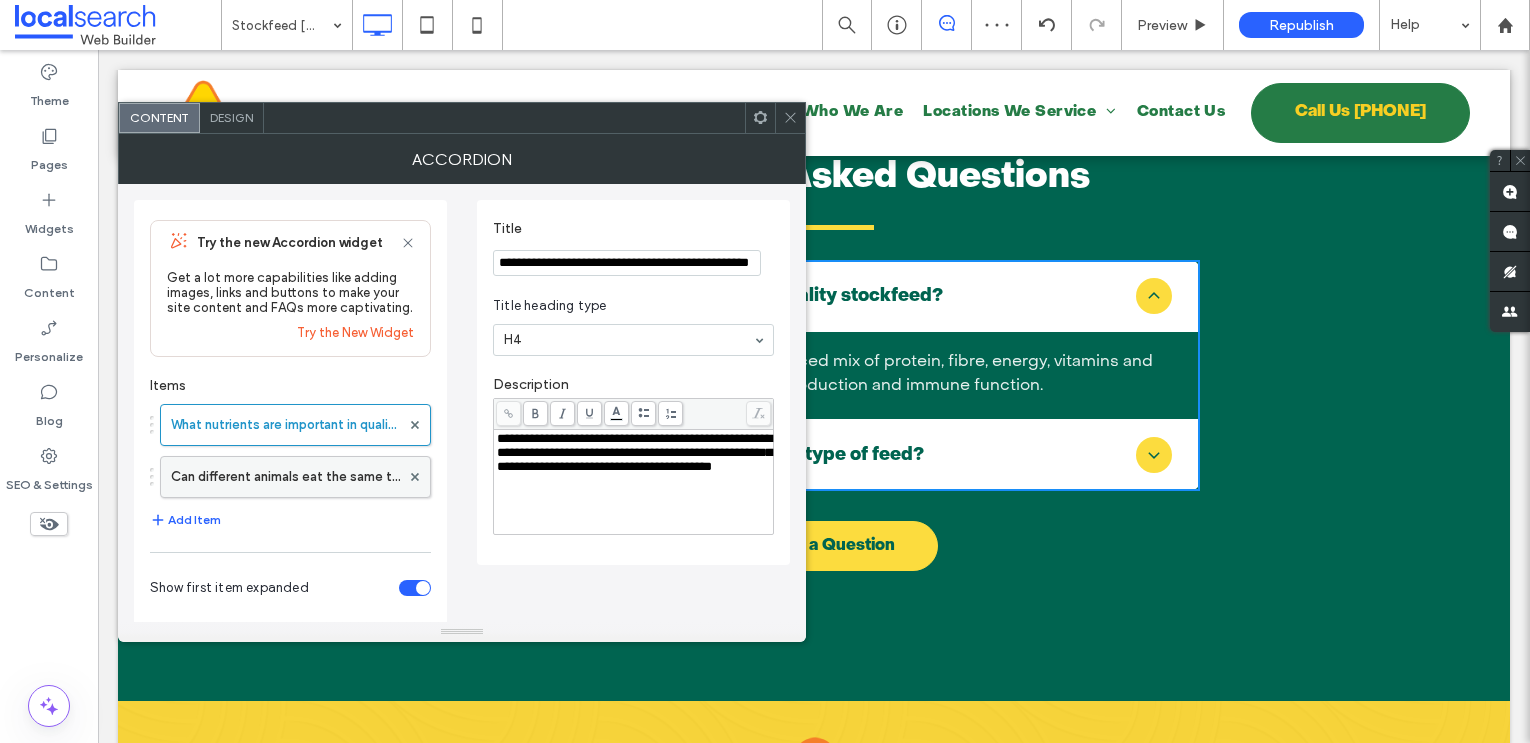 click on "Can different animals eat the same type of feed?" at bounding box center (285, 477) 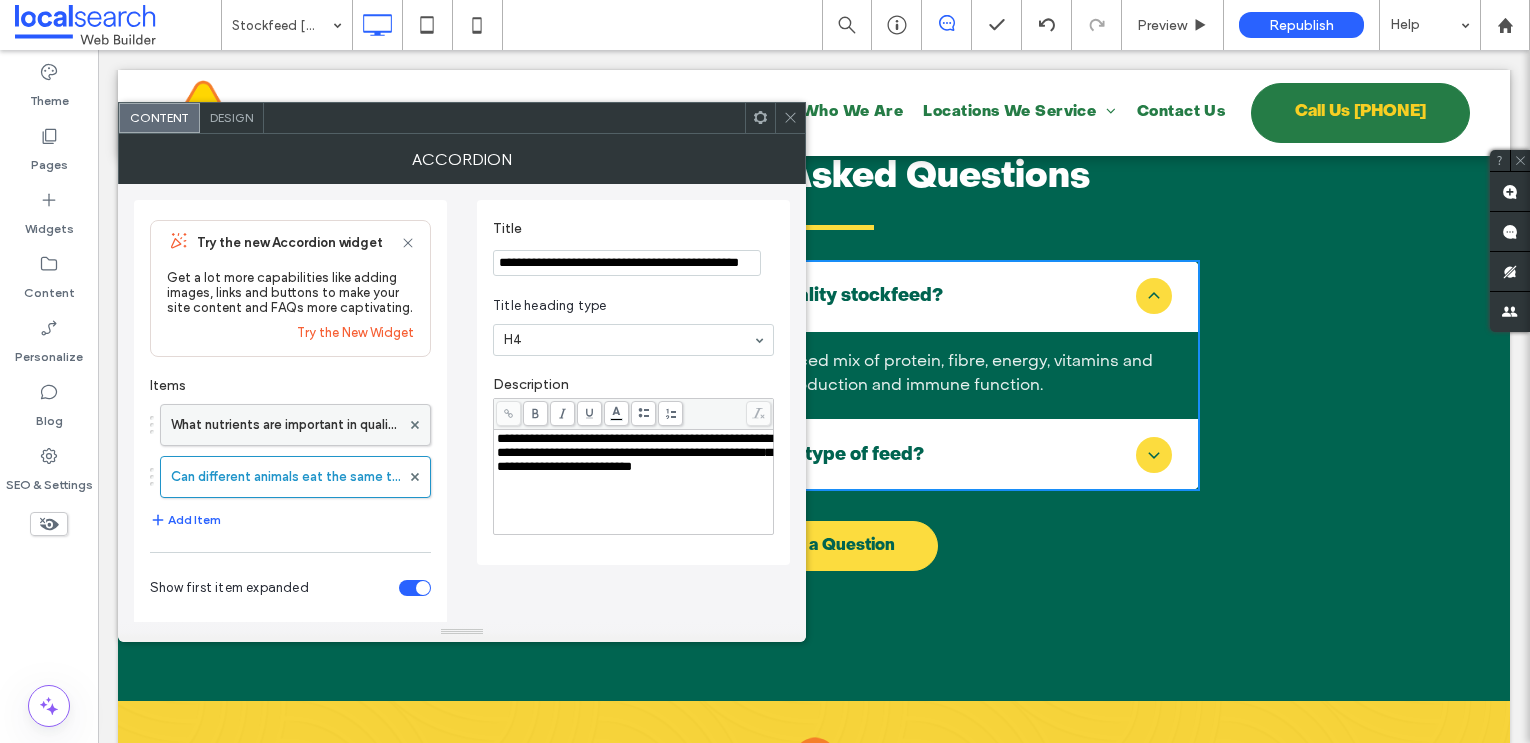 click on "What nutrients are important in quality stockfeed?" at bounding box center (285, 425) 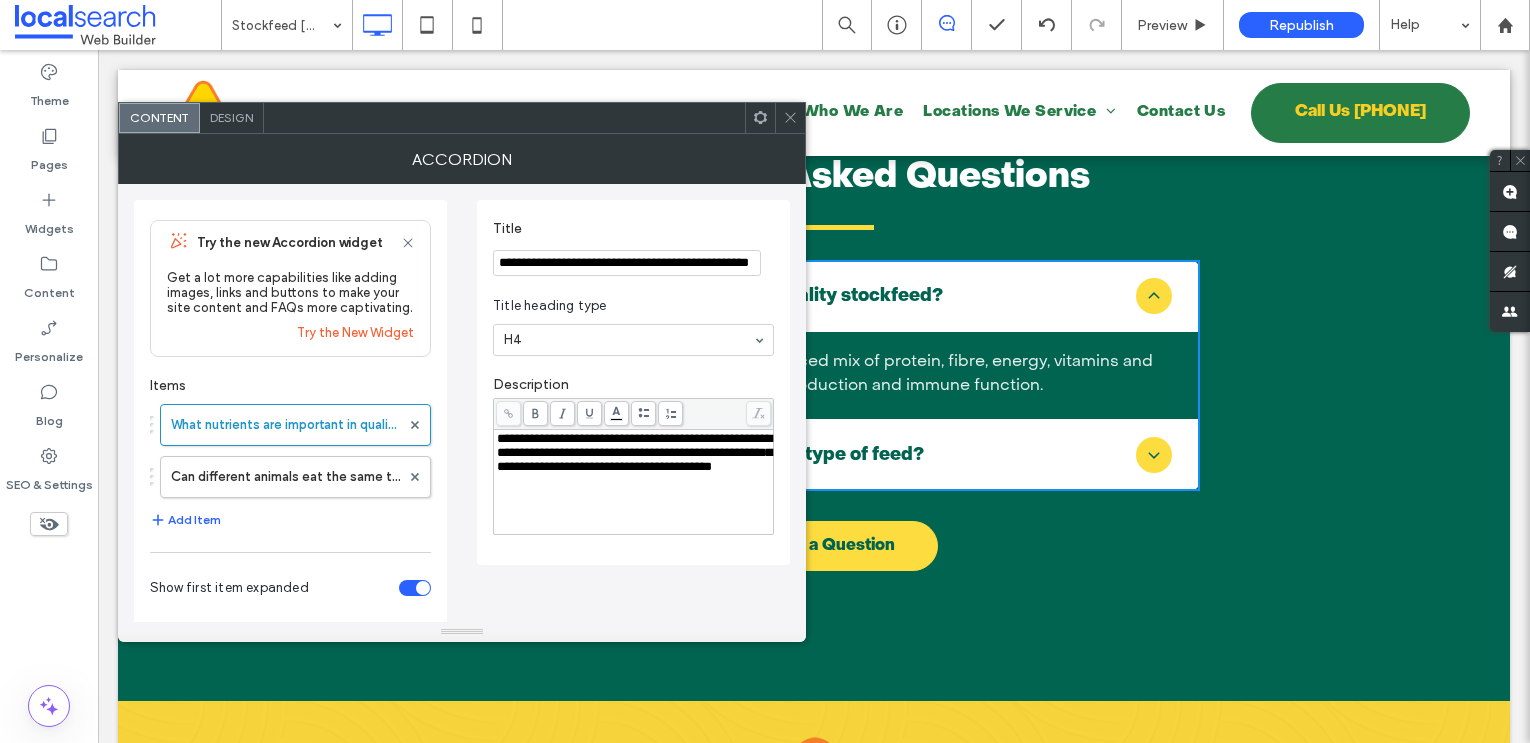 click 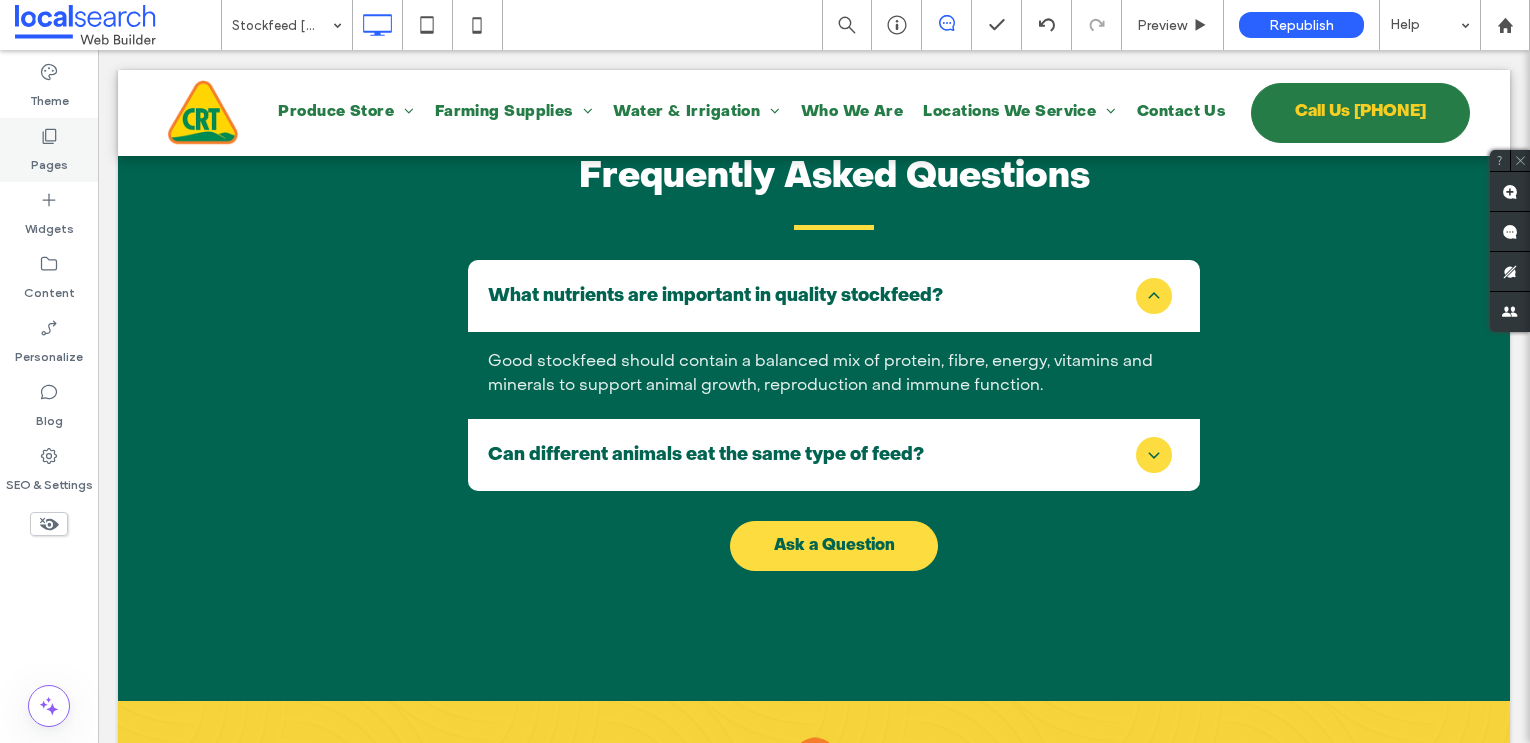 click 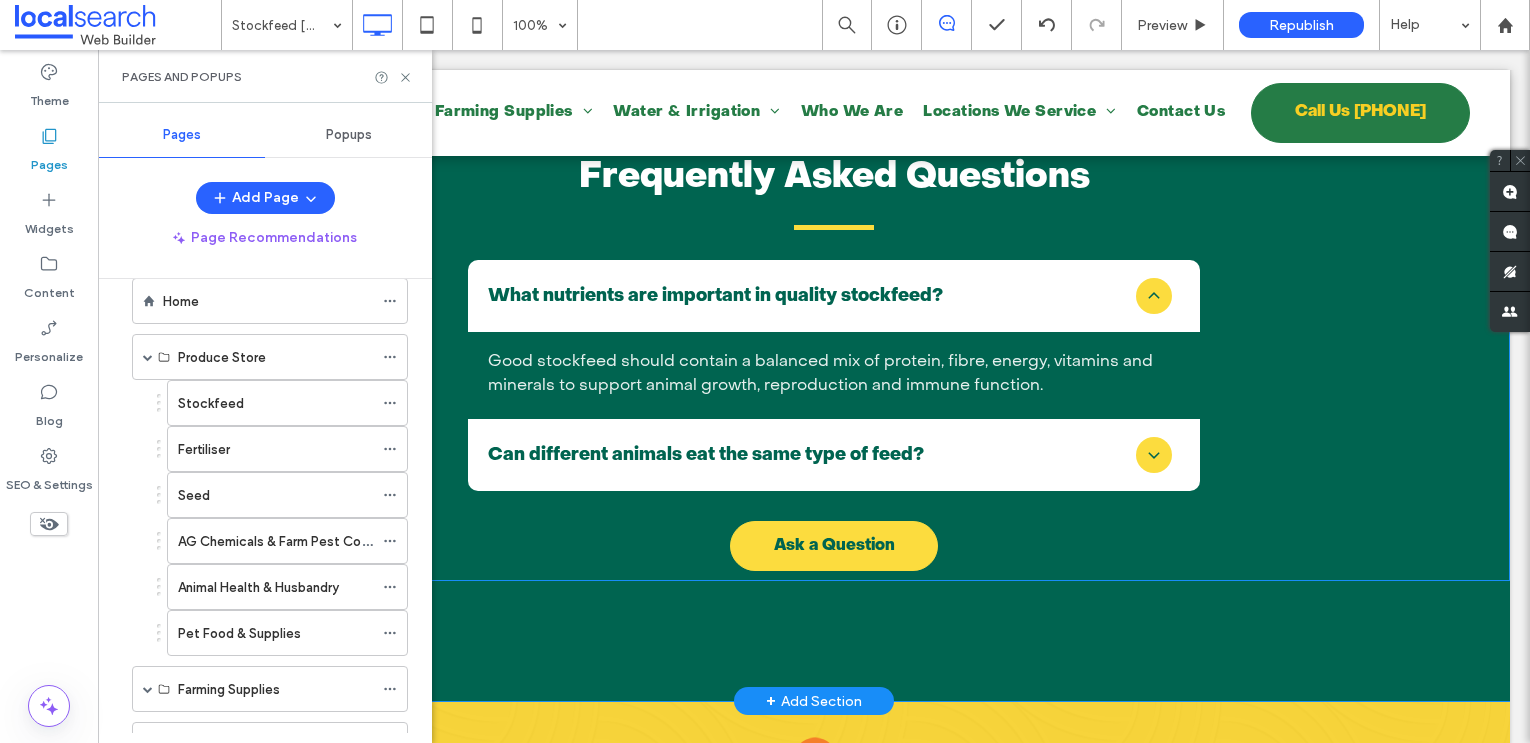 scroll, scrollTop: 20, scrollLeft: 0, axis: vertical 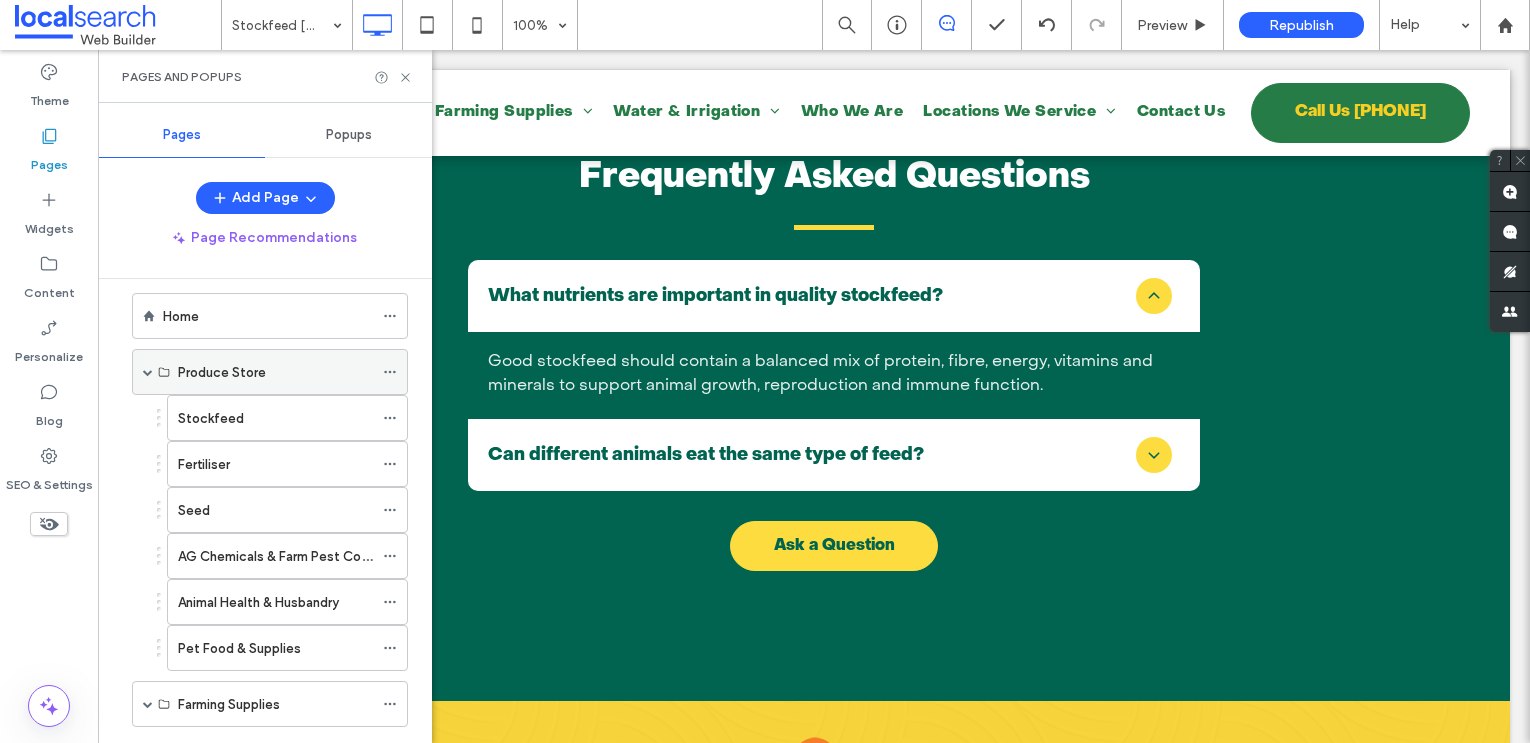 click at bounding box center (148, 372) 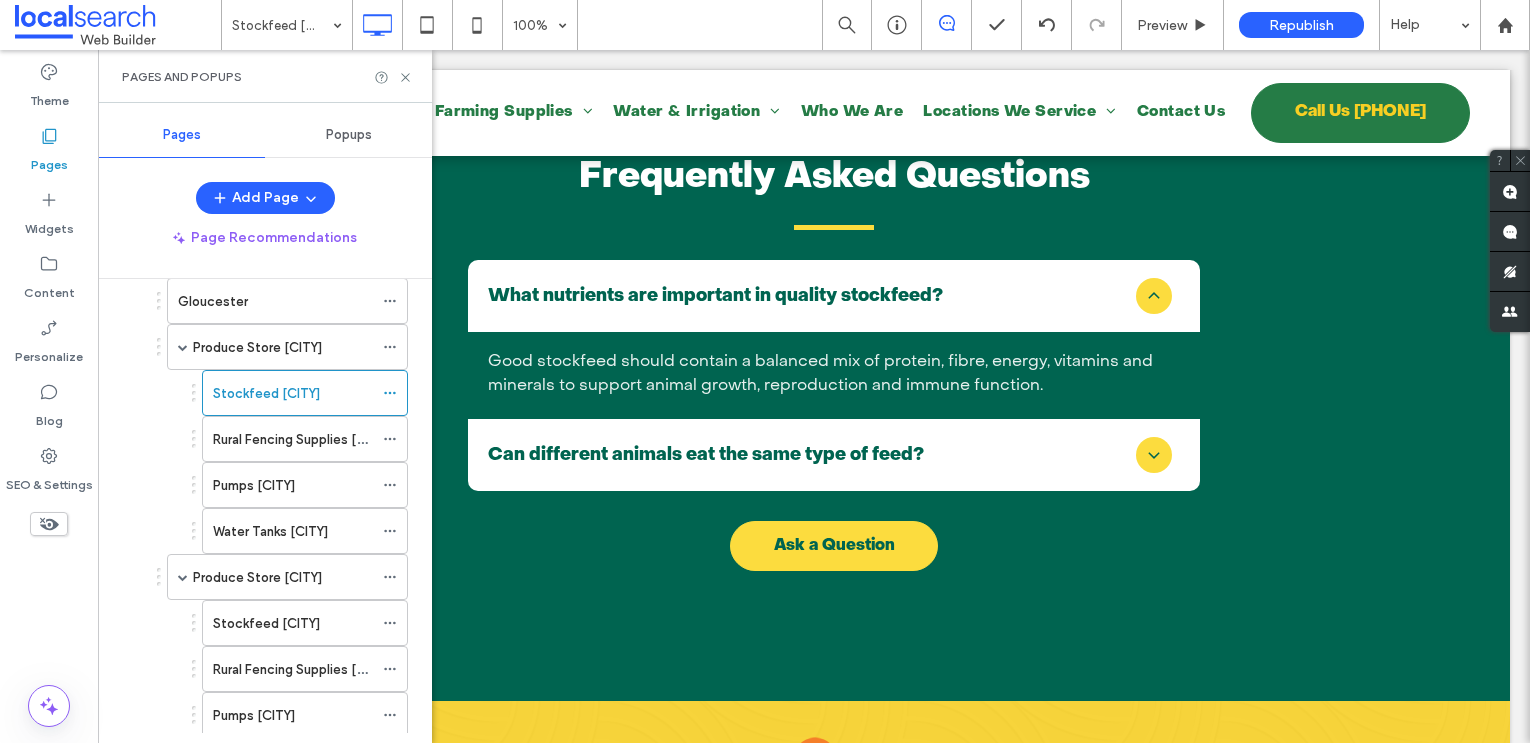 scroll, scrollTop: 382, scrollLeft: 0, axis: vertical 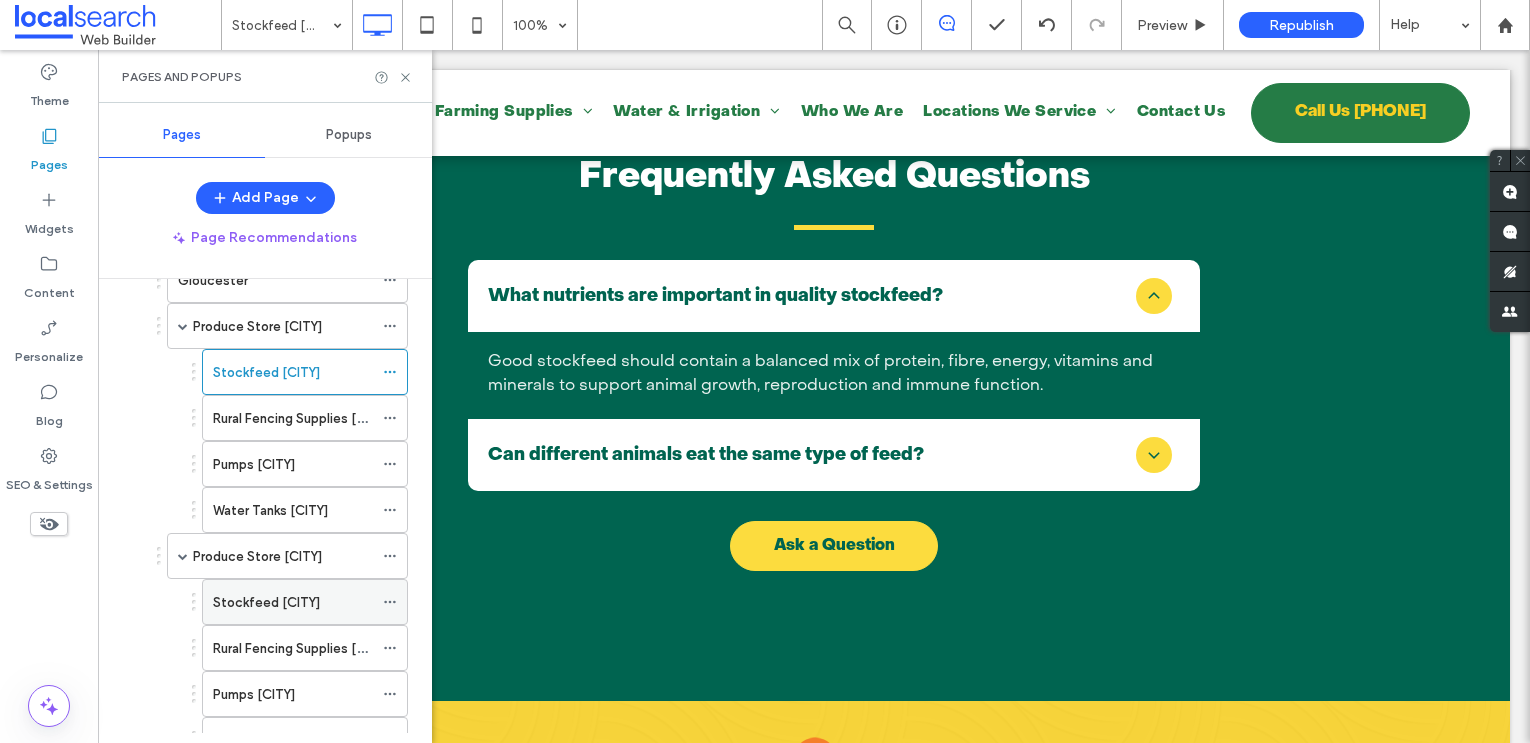 click on "Stockfeed Bulahdelah" at bounding box center (266, 602) 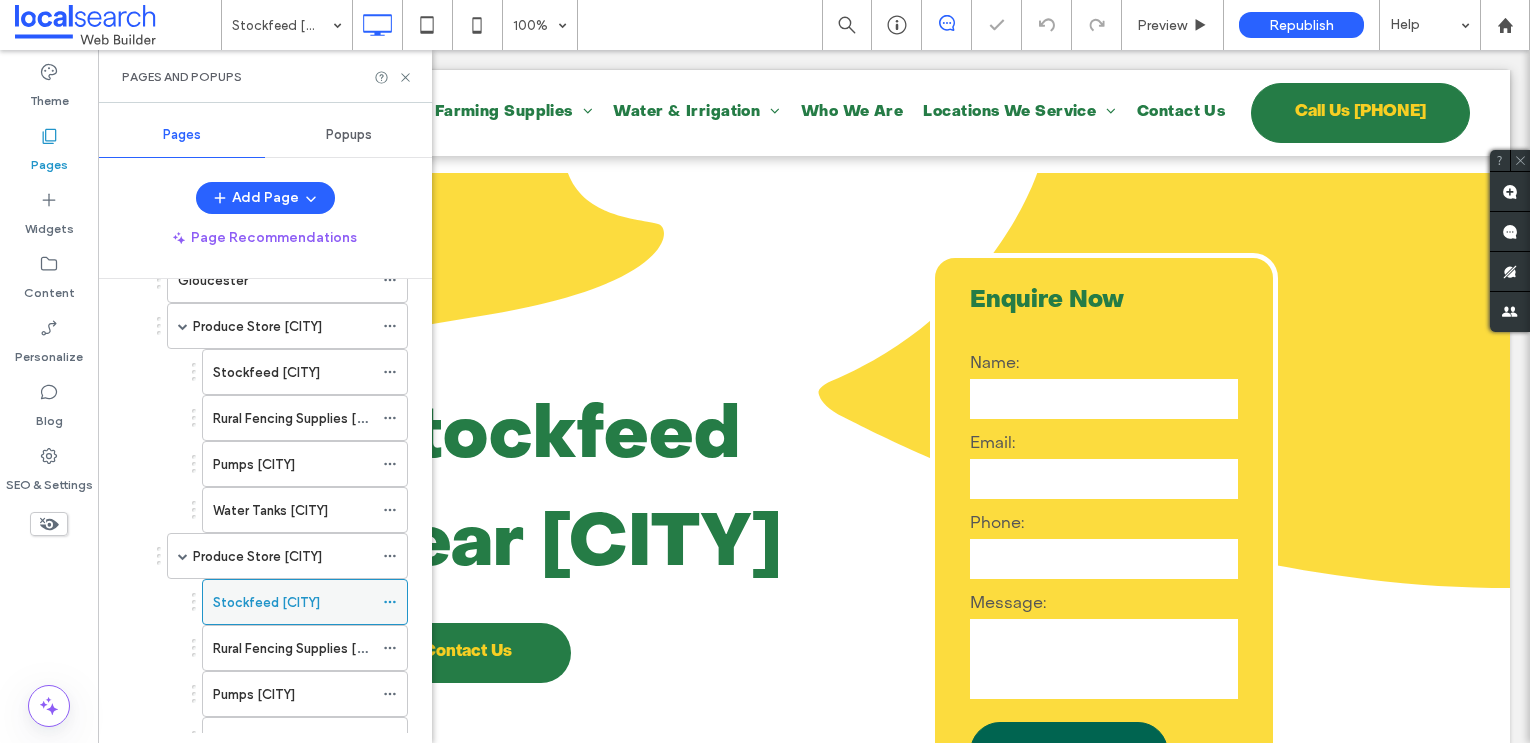 scroll, scrollTop: 680, scrollLeft: 0, axis: vertical 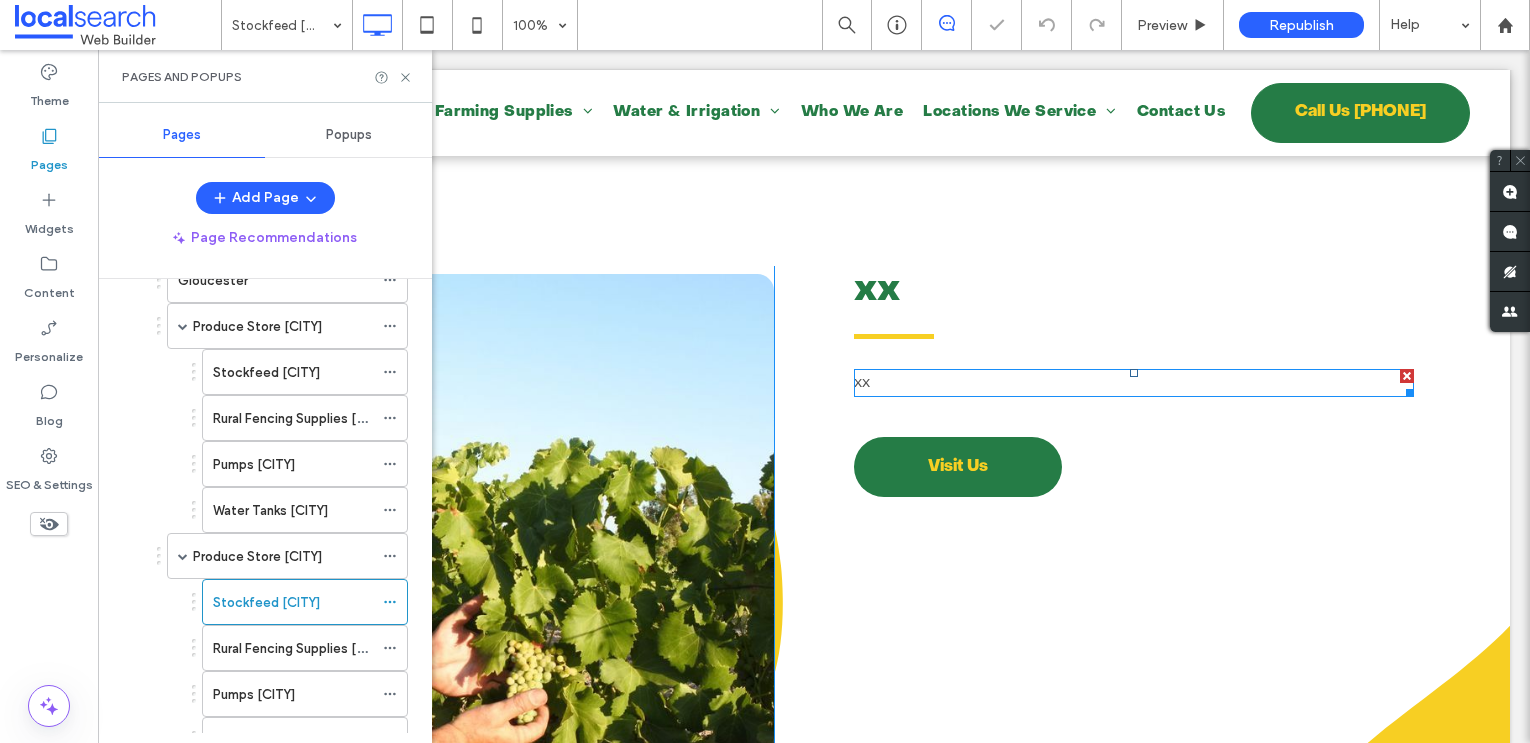 click on "xx ﻿" at bounding box center [1134, 383] 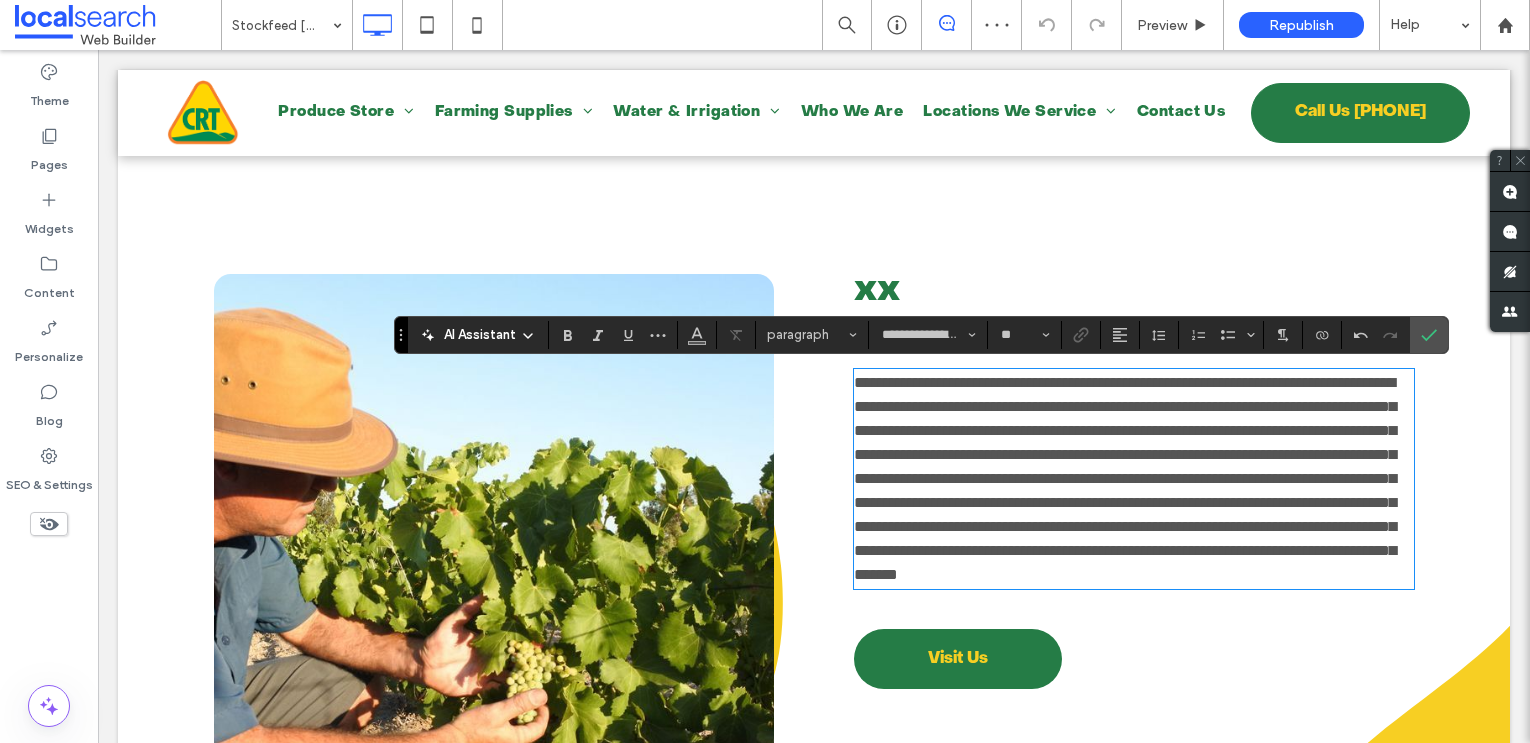 scroll, scrollTop: 0, scrollLeft: 0, axis: both 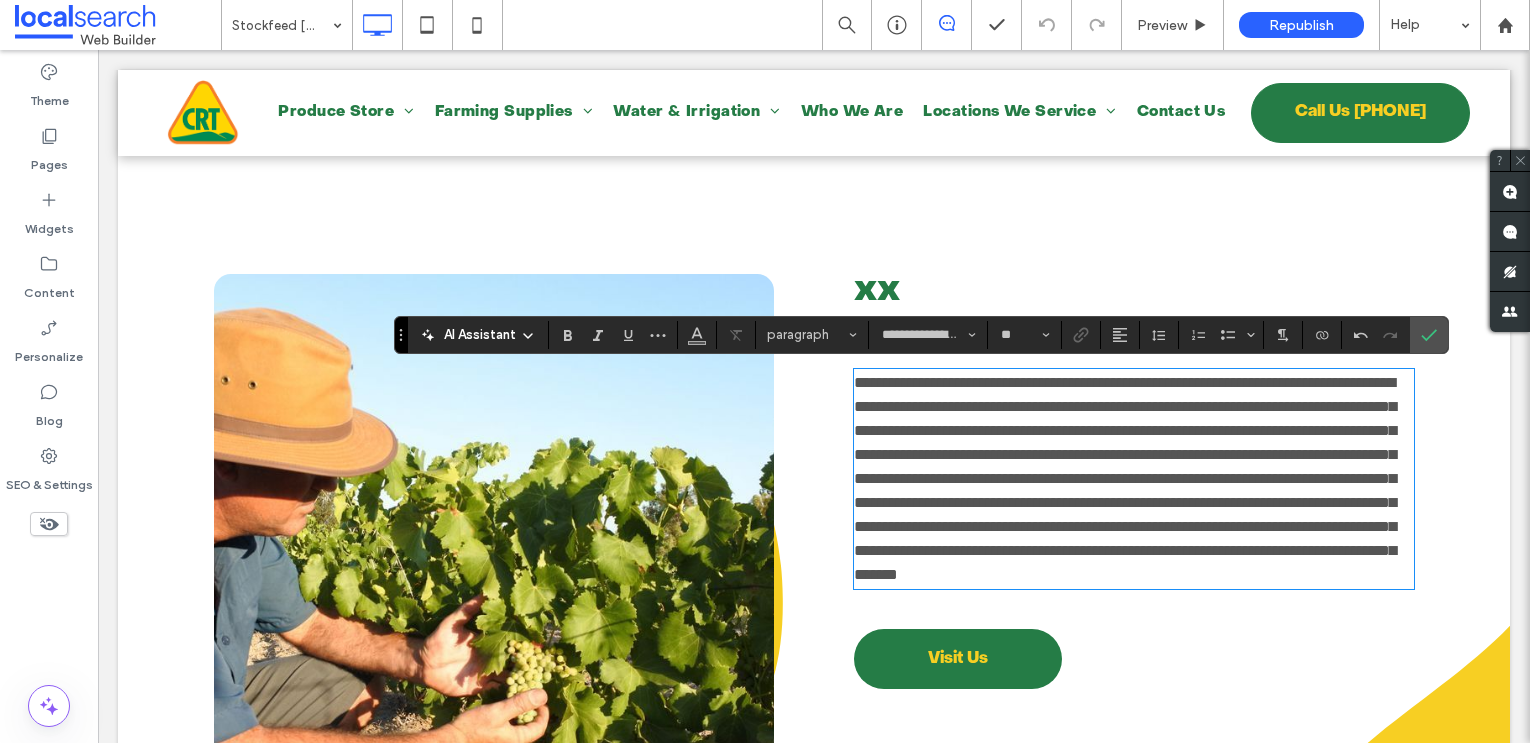 click on "xx" at bounding box center (877, 290) 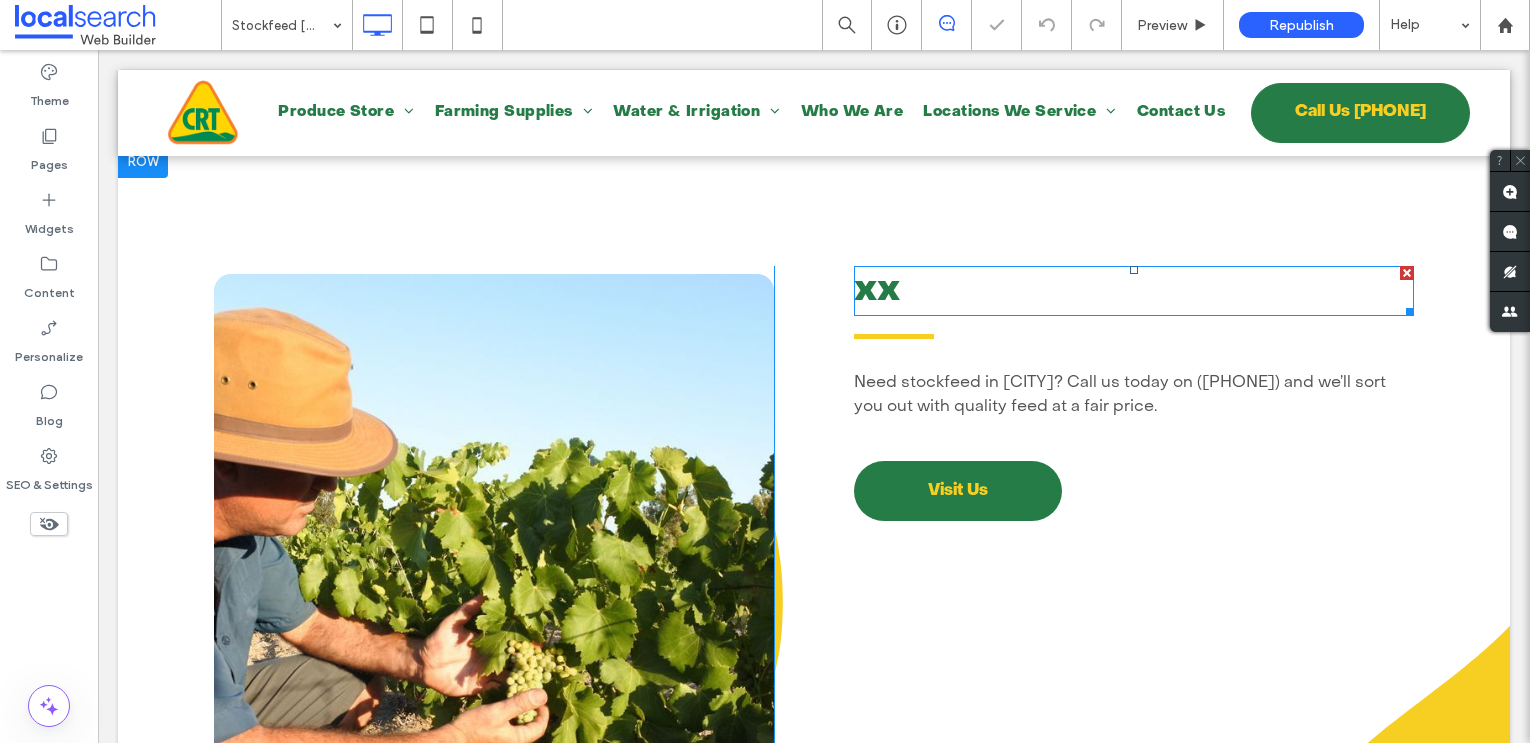 click on "xx" at bounding box center [877, 290] 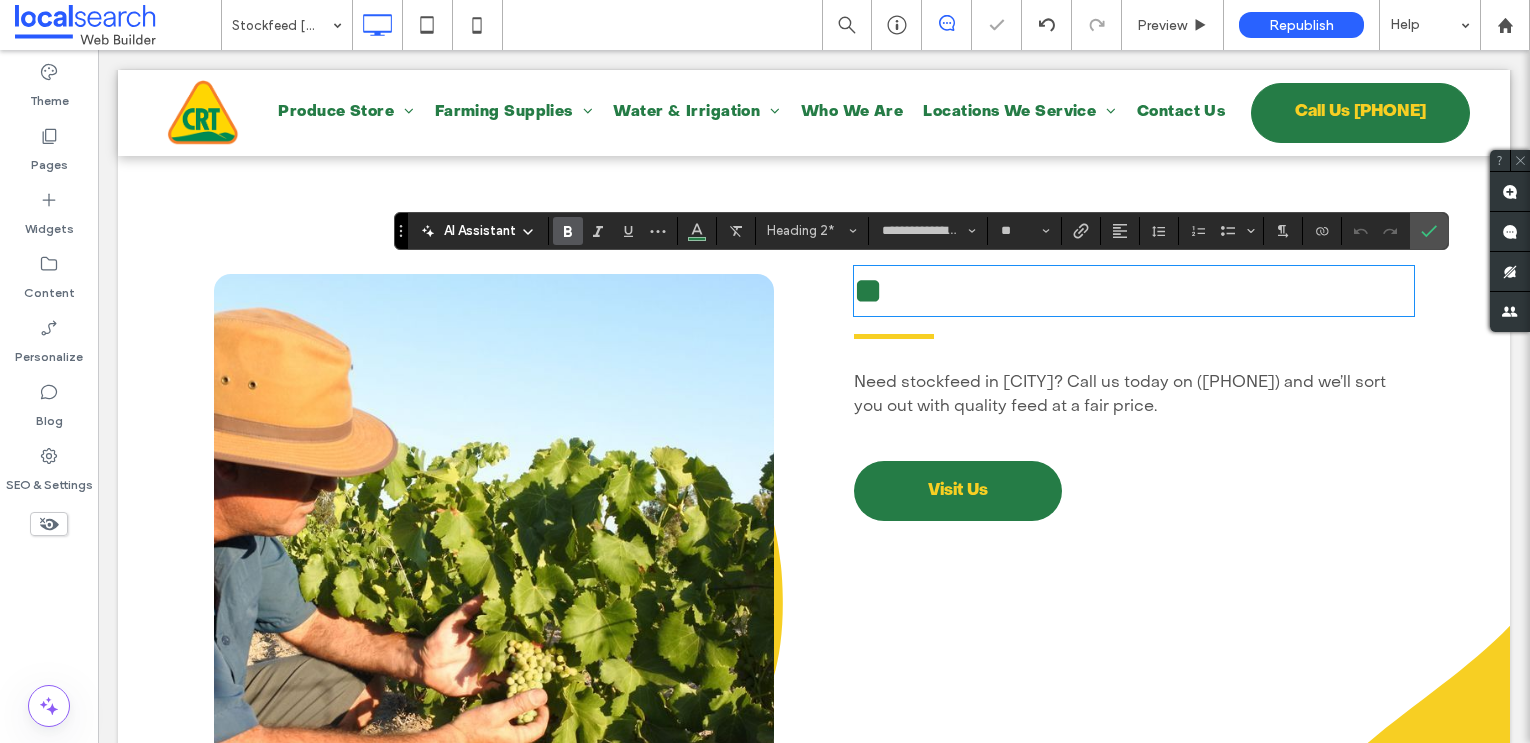 type 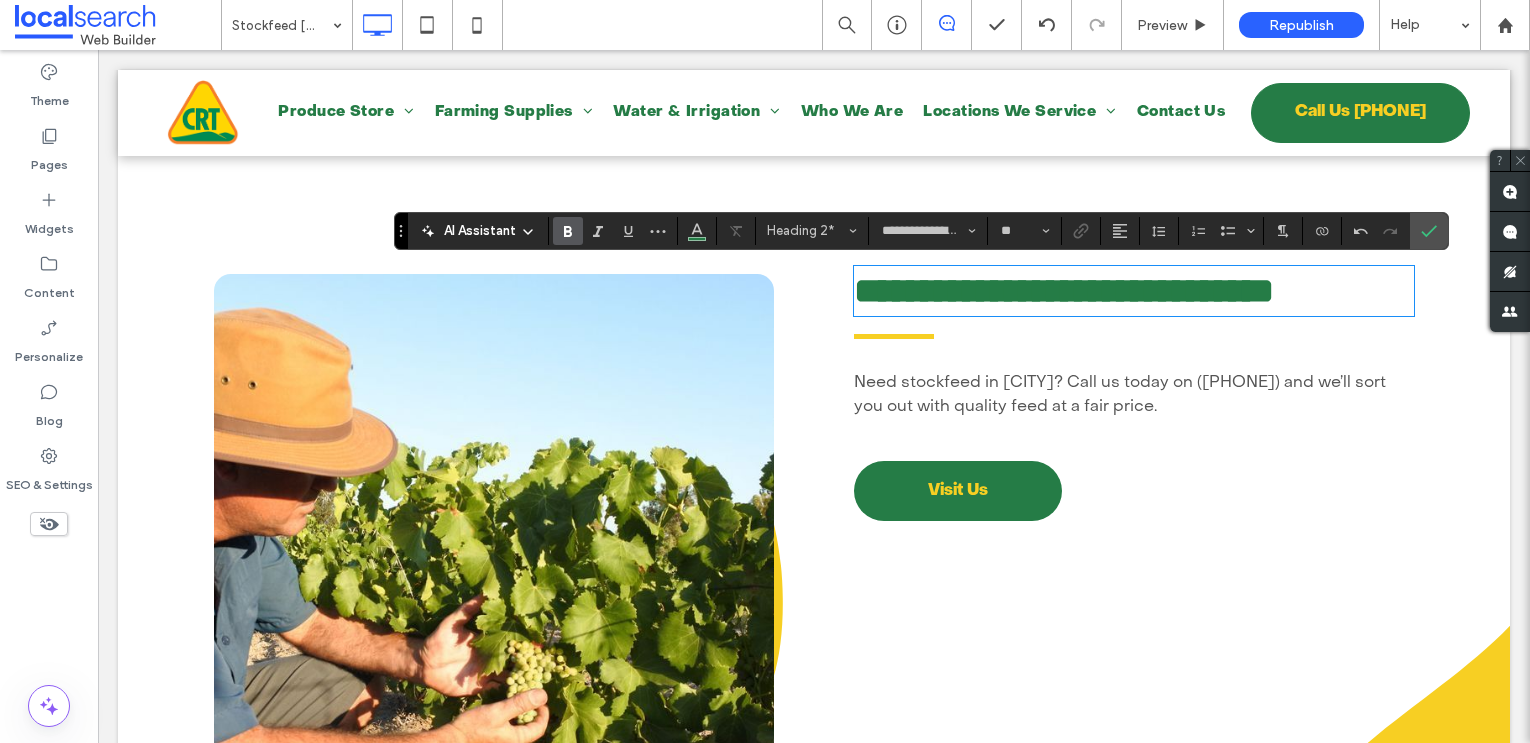 click on "Whether you’re managing a herd or raising backyard poultry, reliable access to quality stockfeed makes all the difference. At Gloucester Rural Supplies, we deliver trusted feed options to farms and properties throughout Bulahdelah. Our range covers everything from cattle and pigs to poultry, horses, goats, and sheep—with pet feed available for your dogs, cats, and smaller animals too. Each product is chosen for its nutritional value, ensuring your animals get what they need to stay strong and healthy. From hobby farmers to seasoned graziers, we’re here to help you keep your animals in peak condition. Need stockfeed in Bulahdelah? Call us today on (02) 6558 1500 and we’ll sort you out with quality feed at a fair price." at bounding box center (1120, 395) 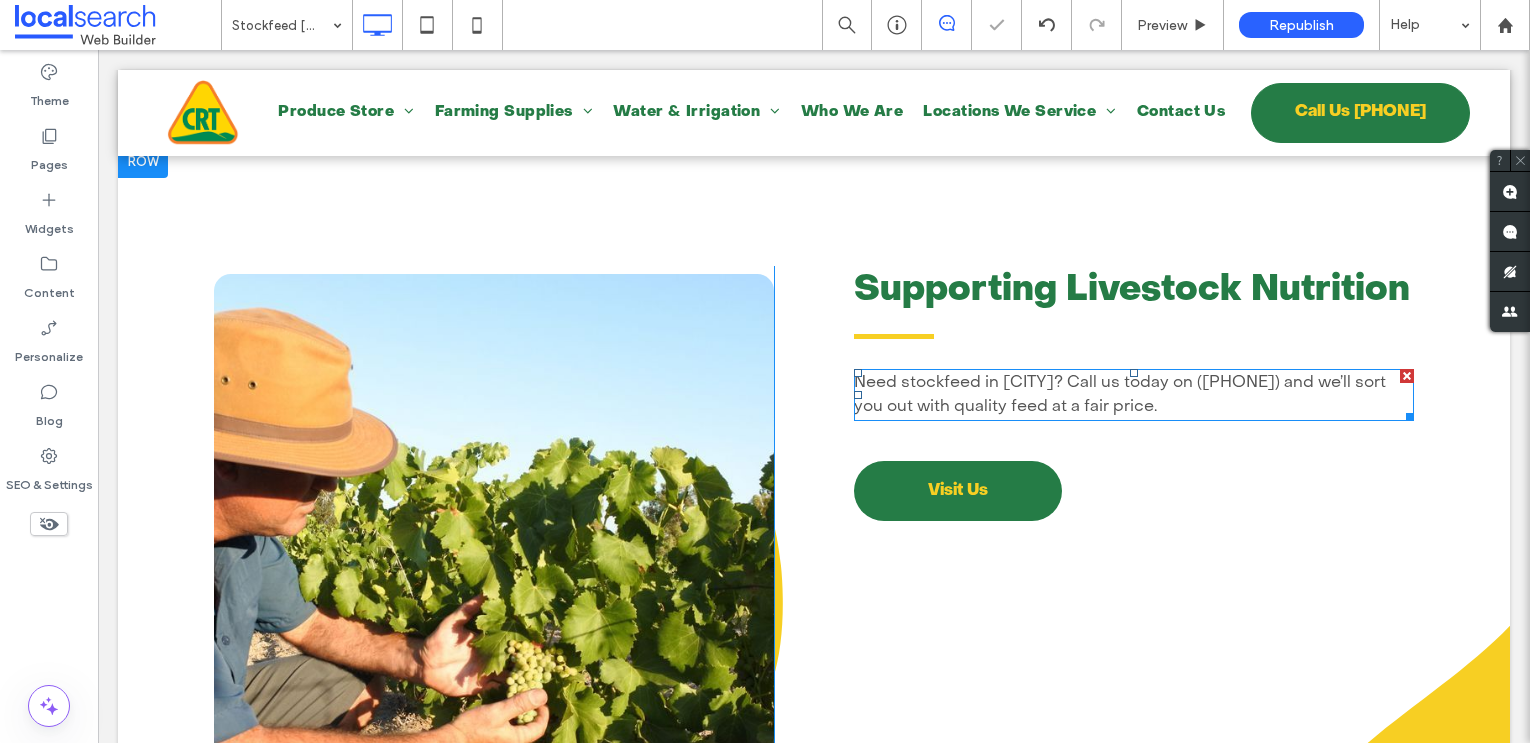 click on "Whether you’re managing a herd or raising backyard poultry, reliable access to quality stockfeed makes all the difference. At Gloucester Rural Supplies, we deliver trusted feed options to farms and properties throughout Bulahdelah. Our range covers everything from cattle and pigs to poultry, horses, goats, and sheep—with pet feed available for your dogs, cats, and smaller animals too. Each product is chosen for its nutritional value, ensuring your animals get what they need to stay strong and healthy. From hobby farmers to seasoned graziers, we’re here to help you keep your animals in peak condition. Need stockfeed in Bulahdelah? Call us today on (02) 6558 1500 and we’ll sort you out with quality feed at a fair price." at bounding box center [1120, 395] 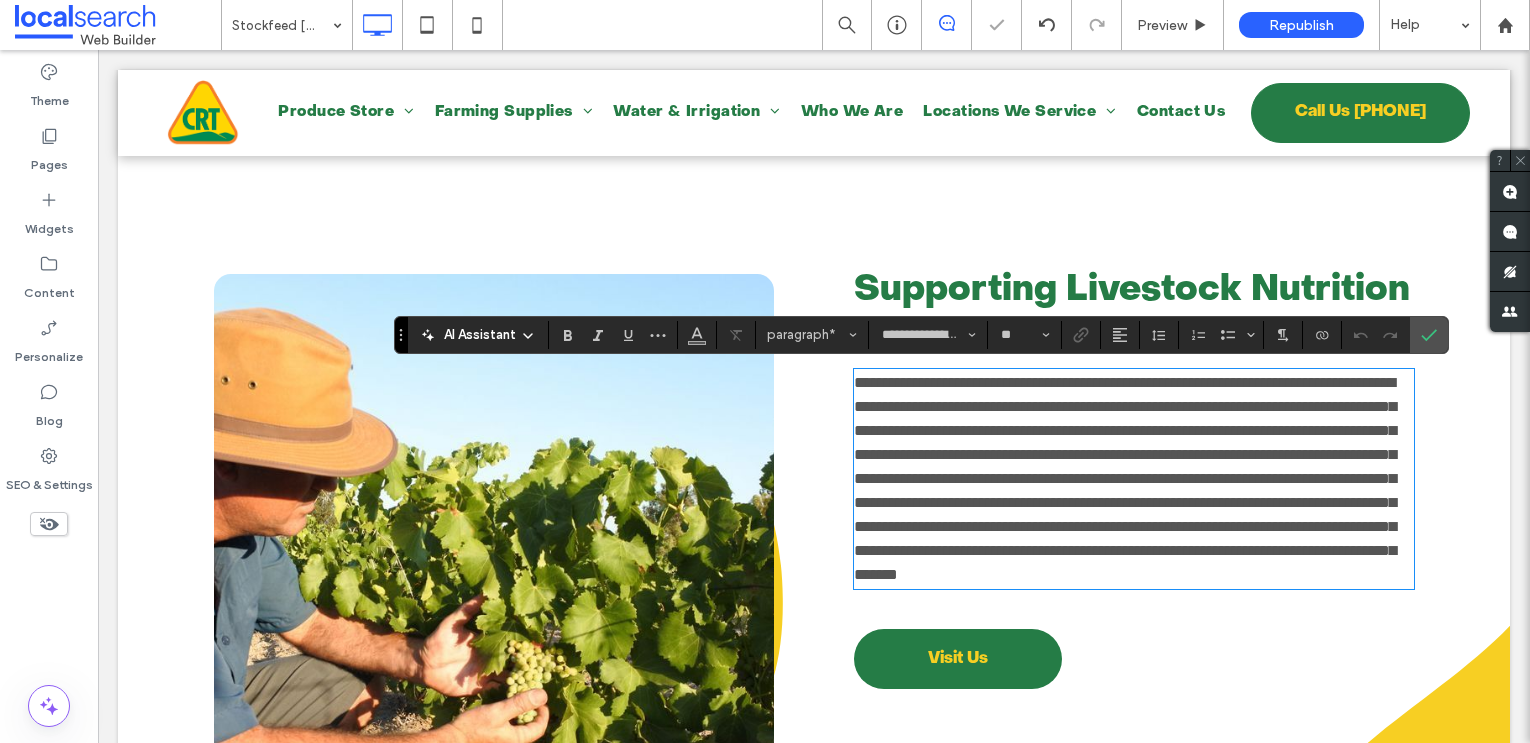 click on "**********" at bounding box center (1125, 478) 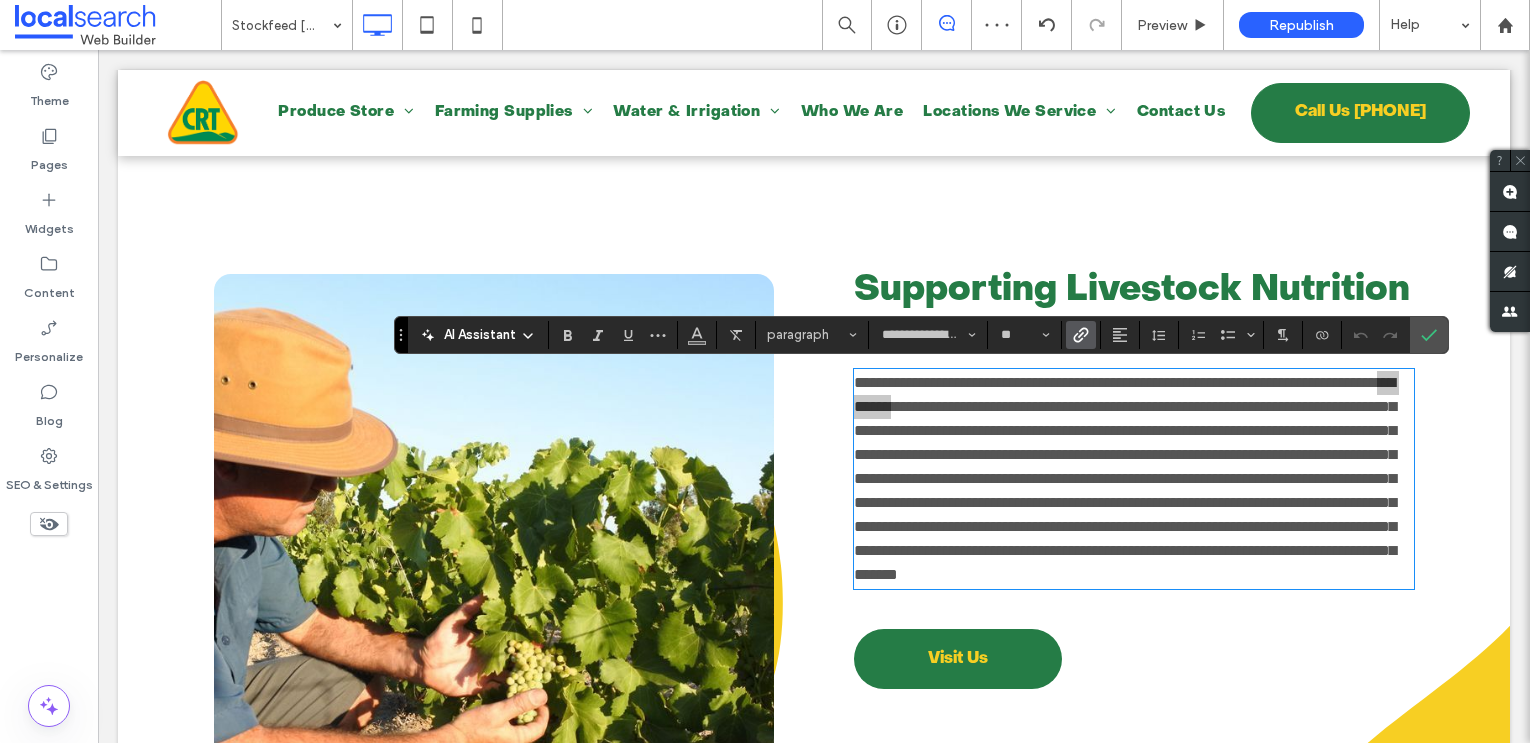click 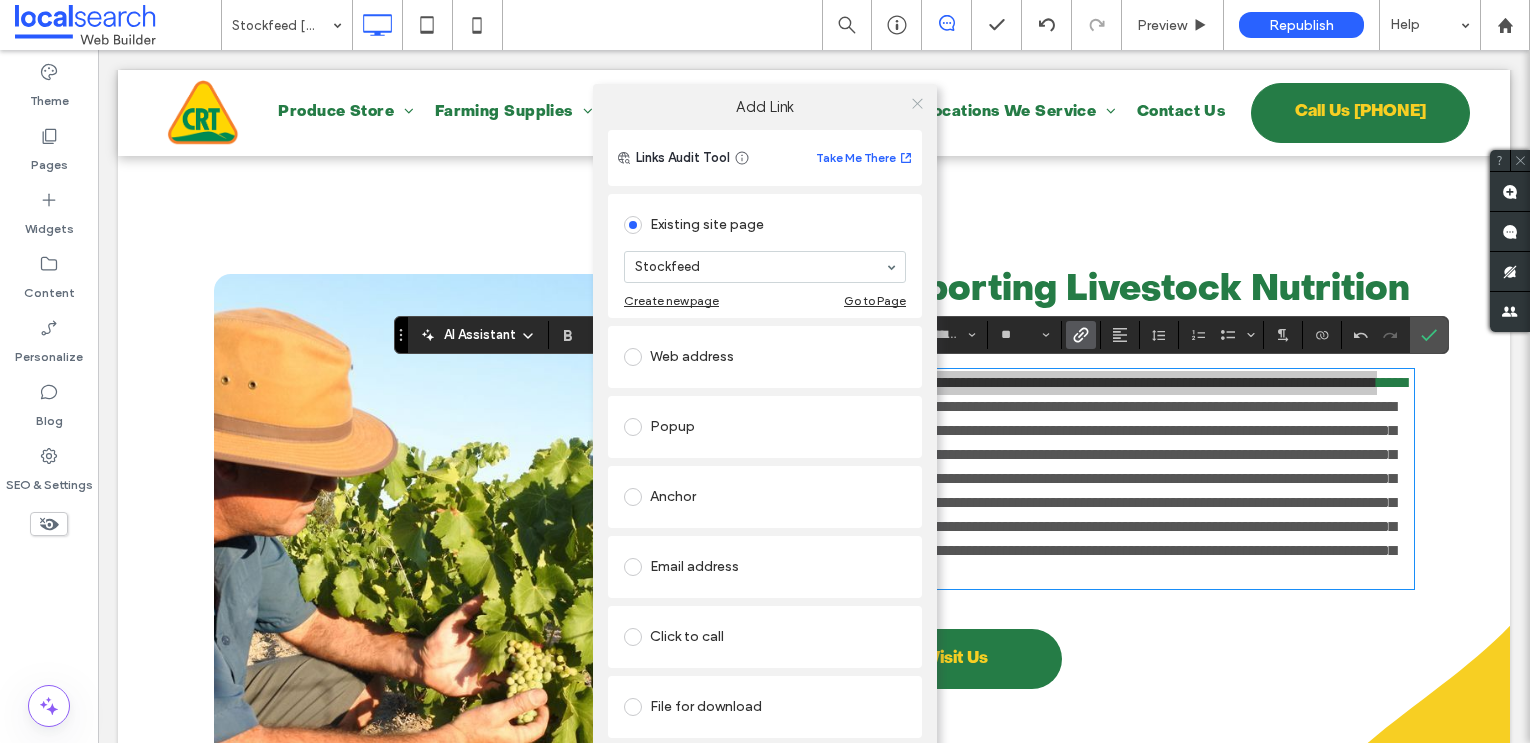 click 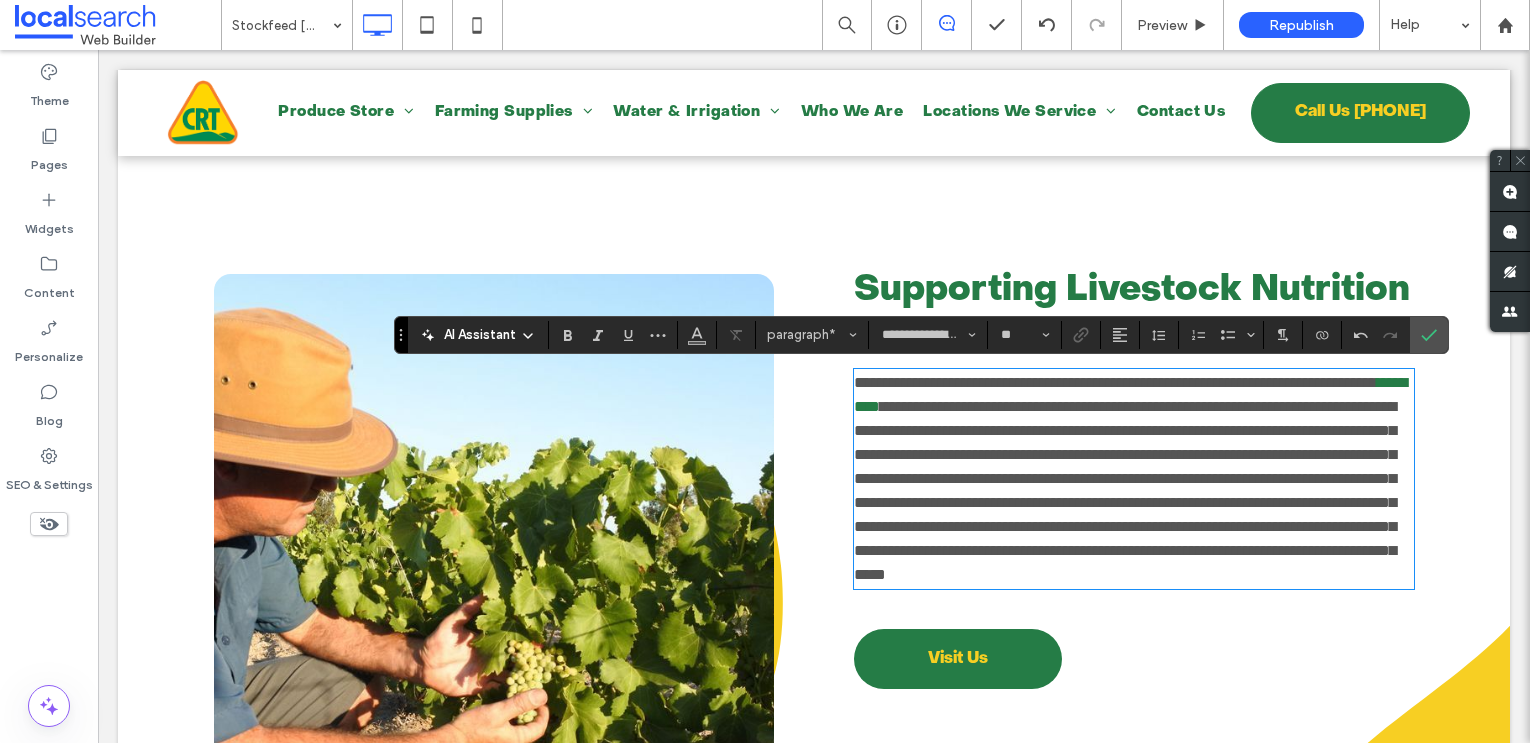 click on "**********" at bounding box center [1125, 490] 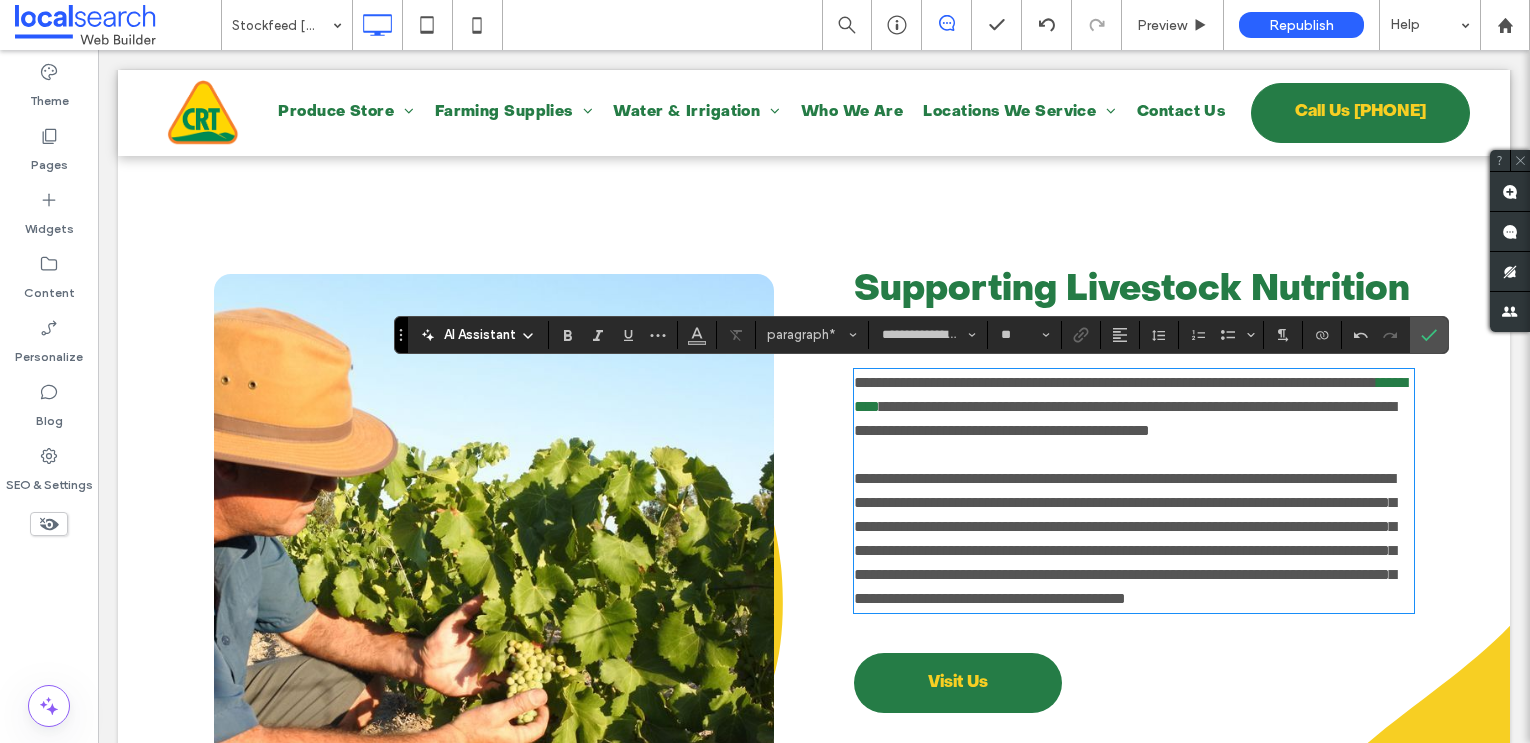 click on "**********" at bounding box center [1125, 538] 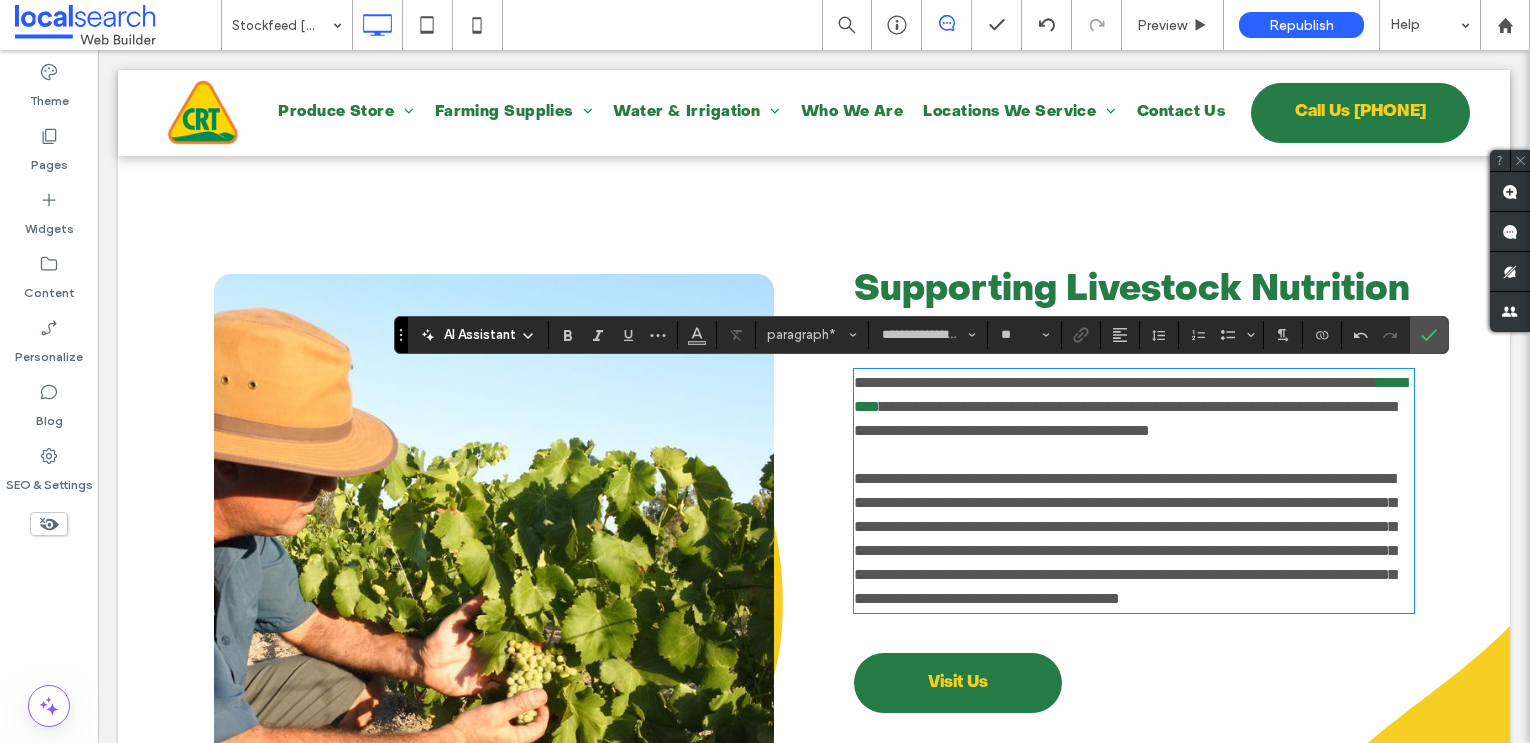 click on "**********" at bounding box center [1125, 538] 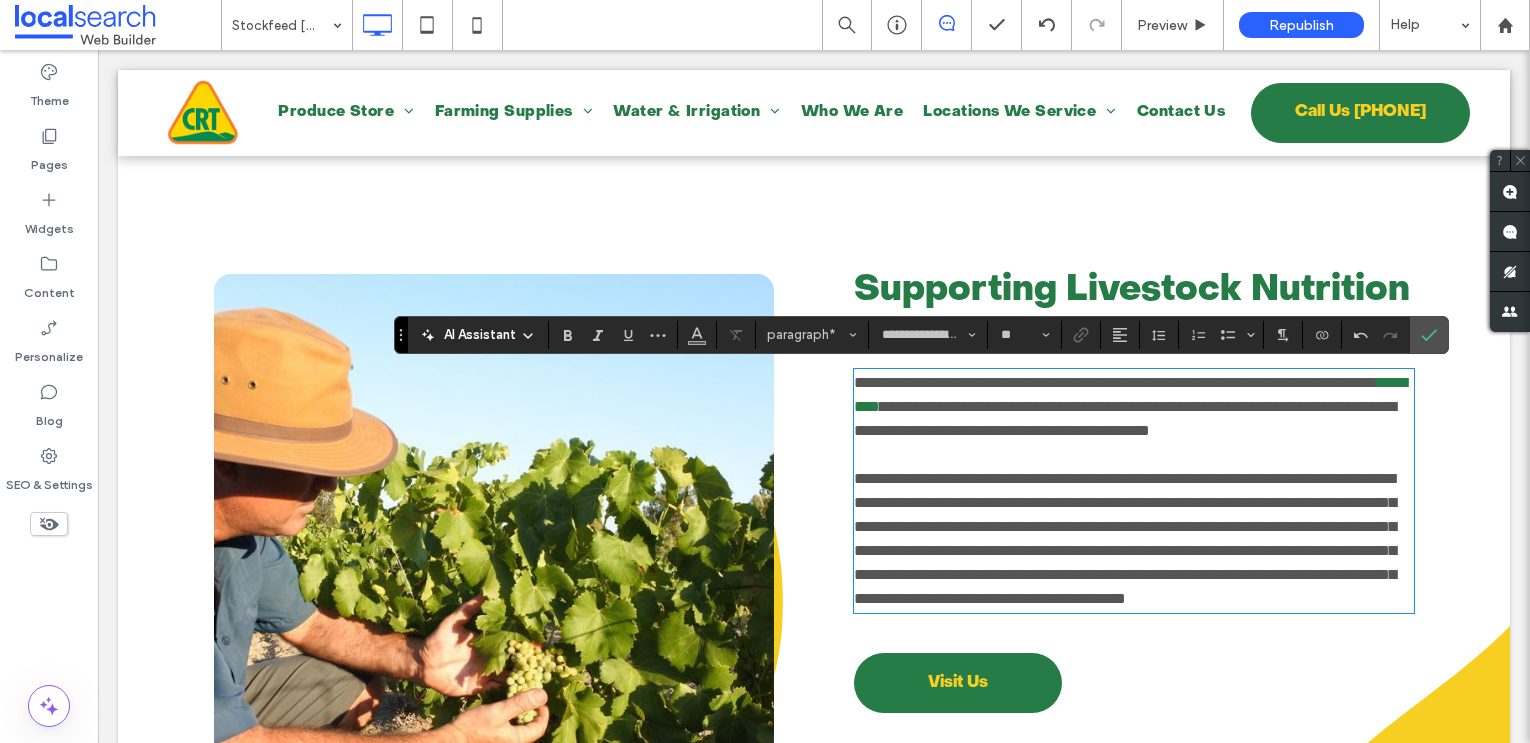 click on "**********" at bounding box center (1125, 538) 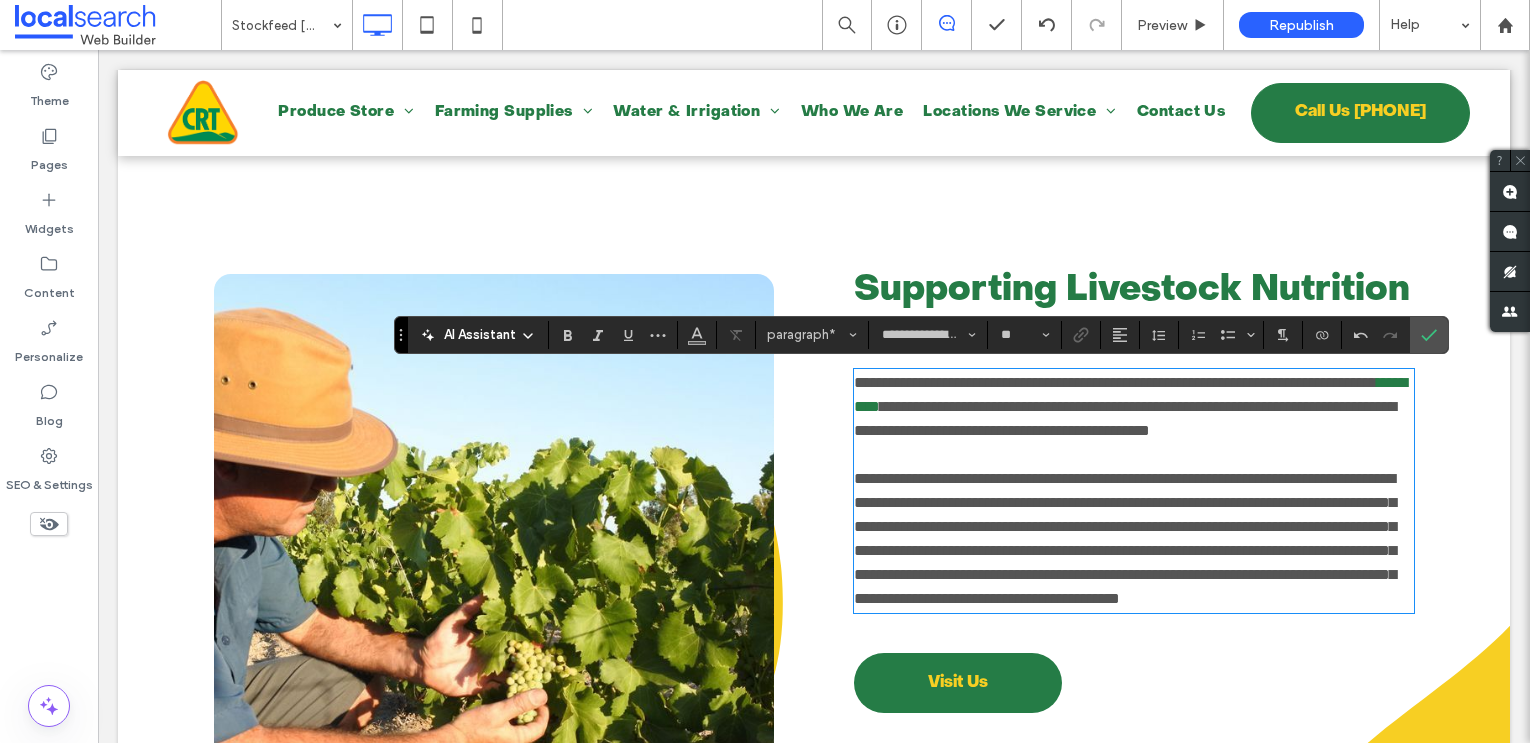 click on "**********" at bounding box center (1125, 538) 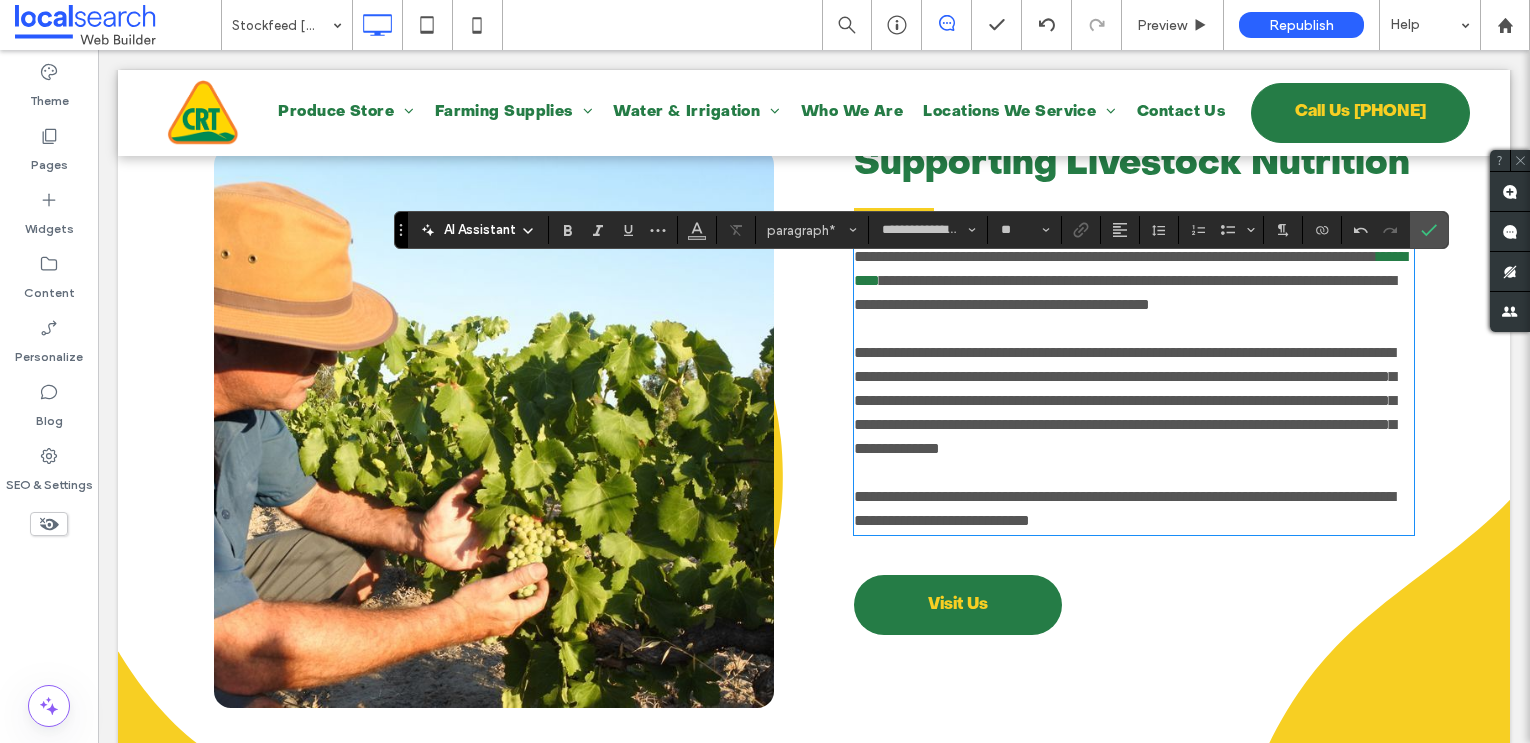 scroll, scrollTop: 883, scrollLeft: 0, axis: vertical 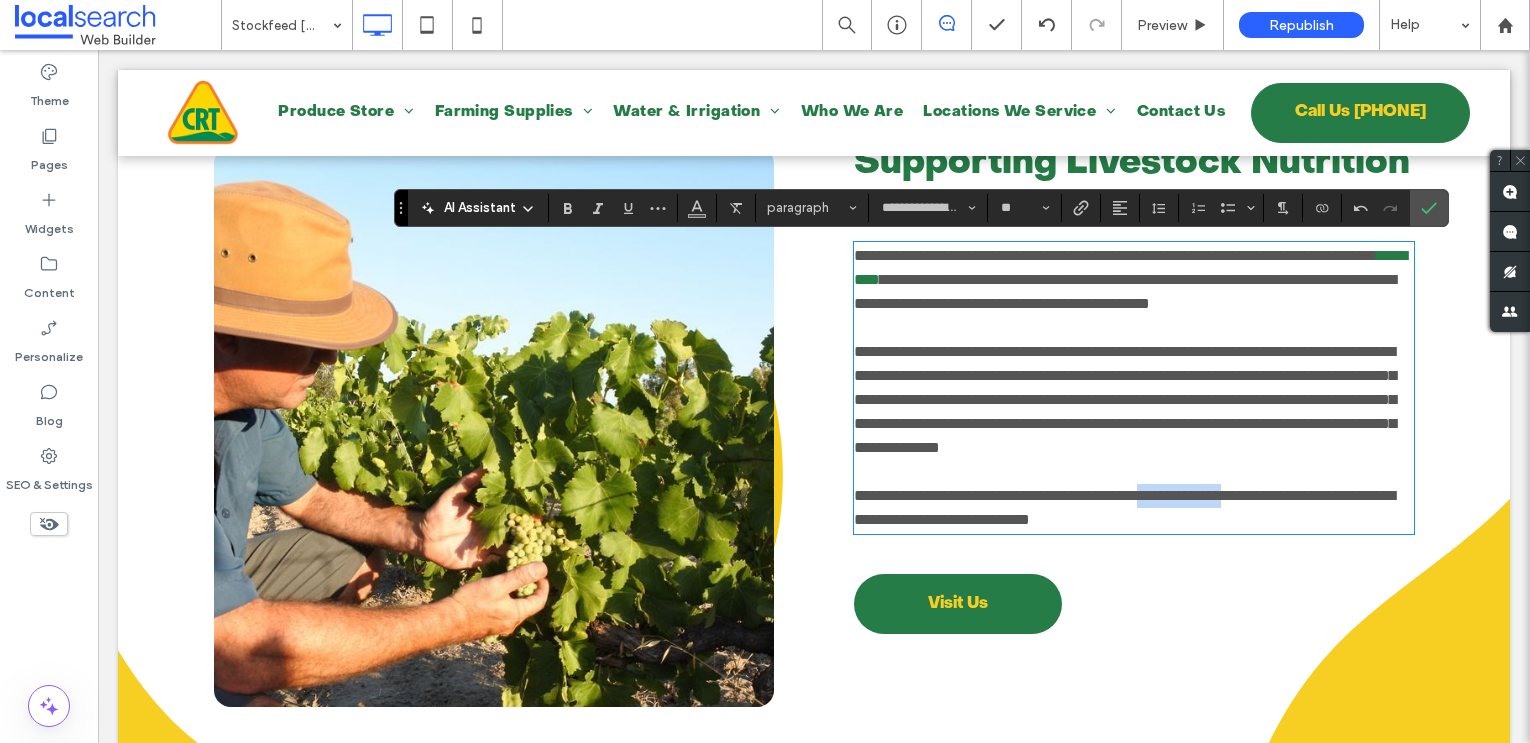 drag, startPoint x: 1348, startPoint y: 544, endPoint x: 1227, endPoint y: 544, distance: 121 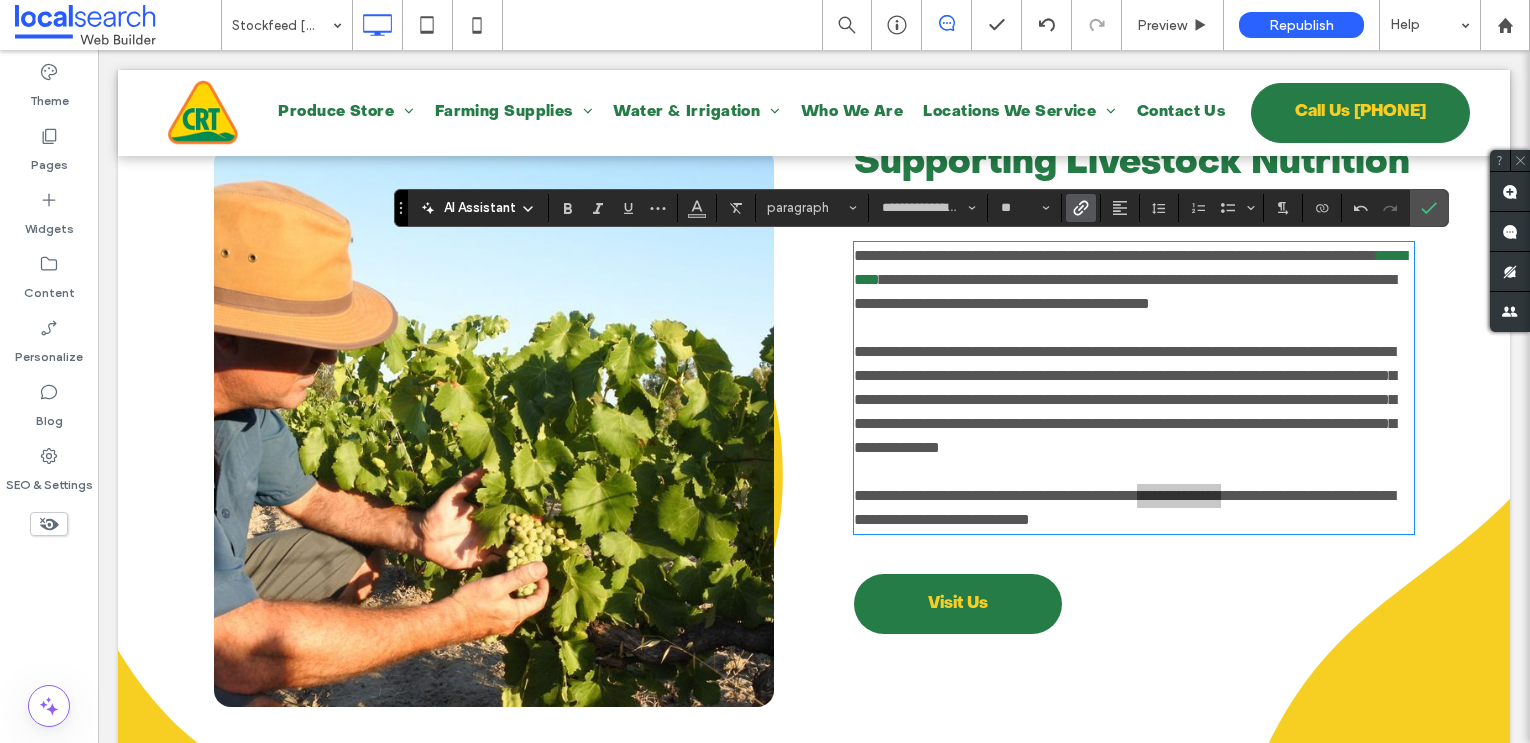 click 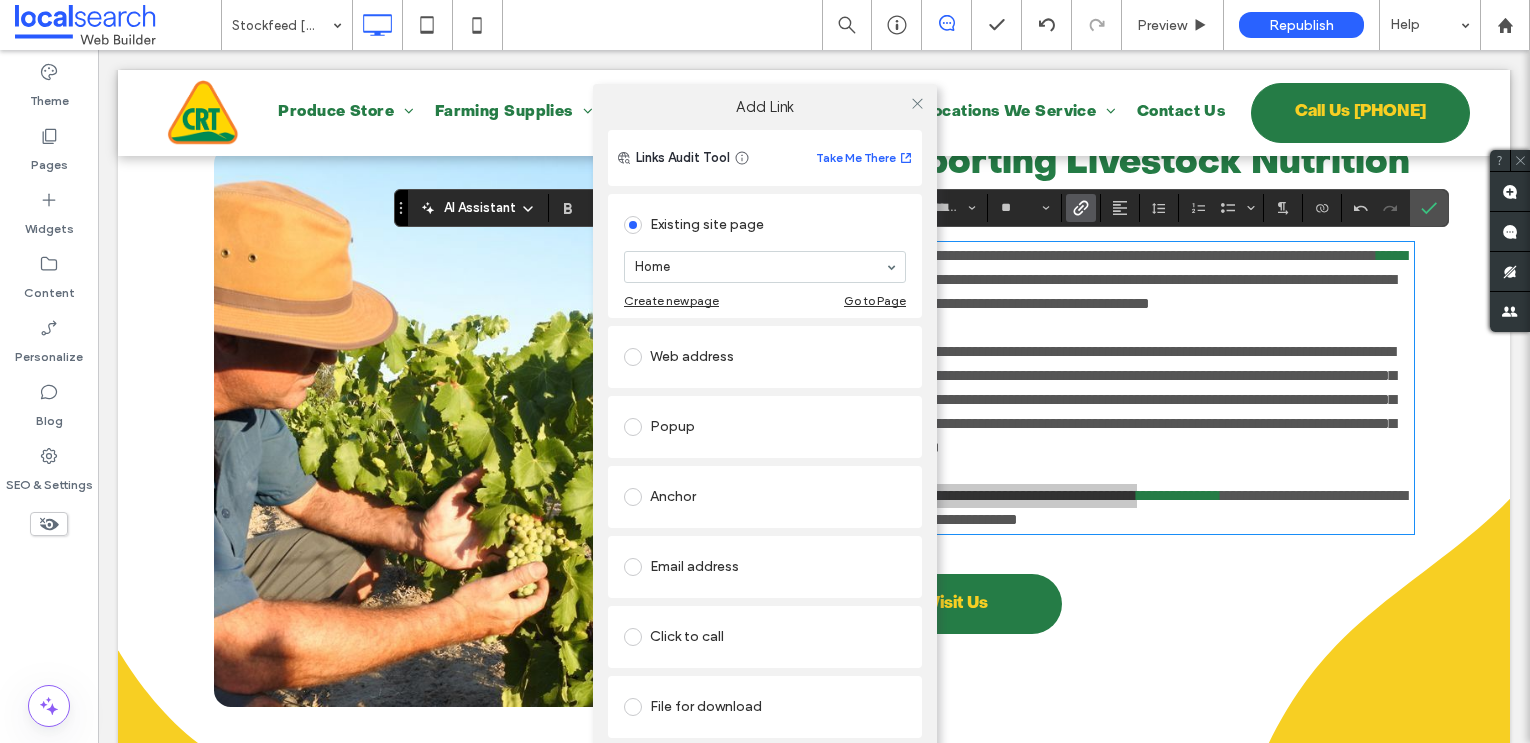 click on "Click to call" at bounding box center (765, 637) 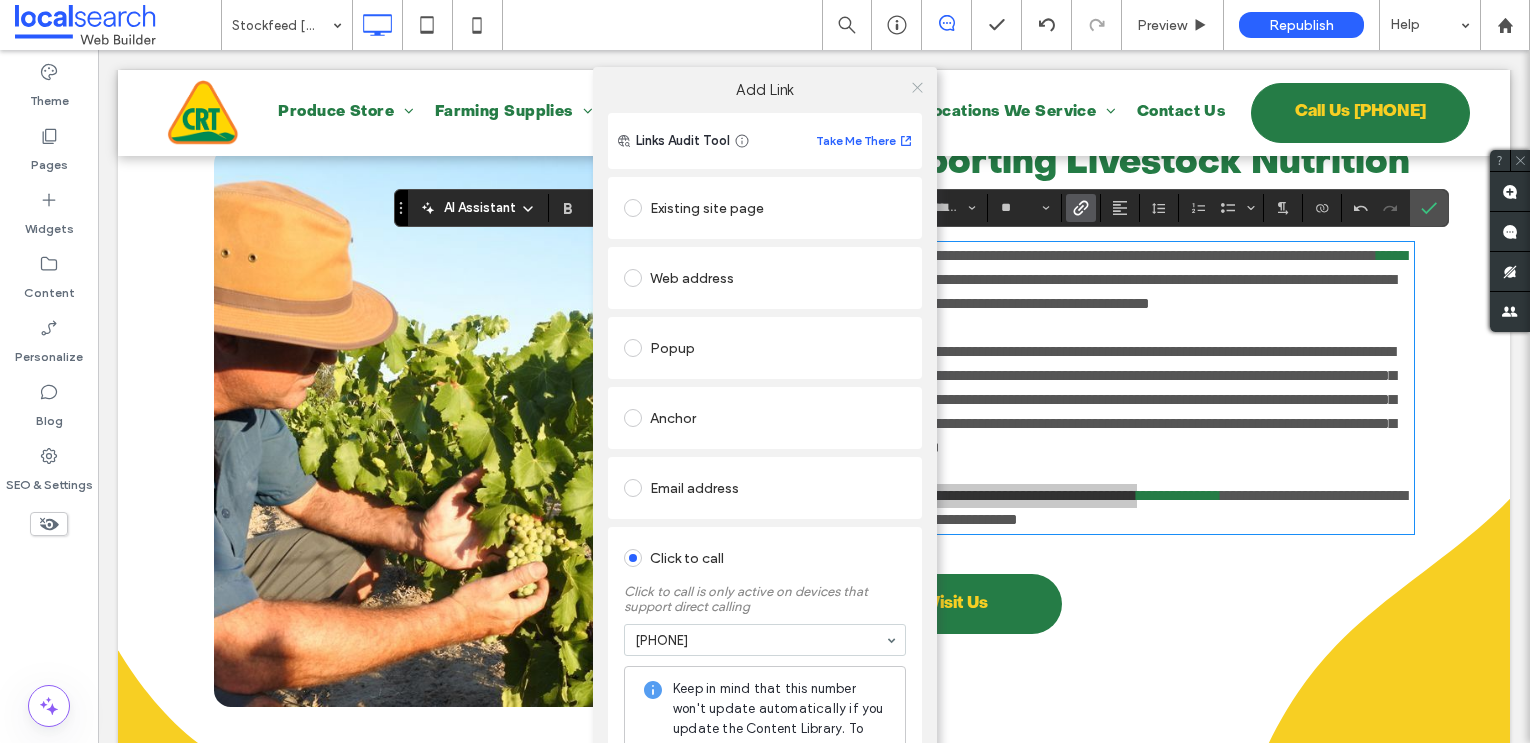 click 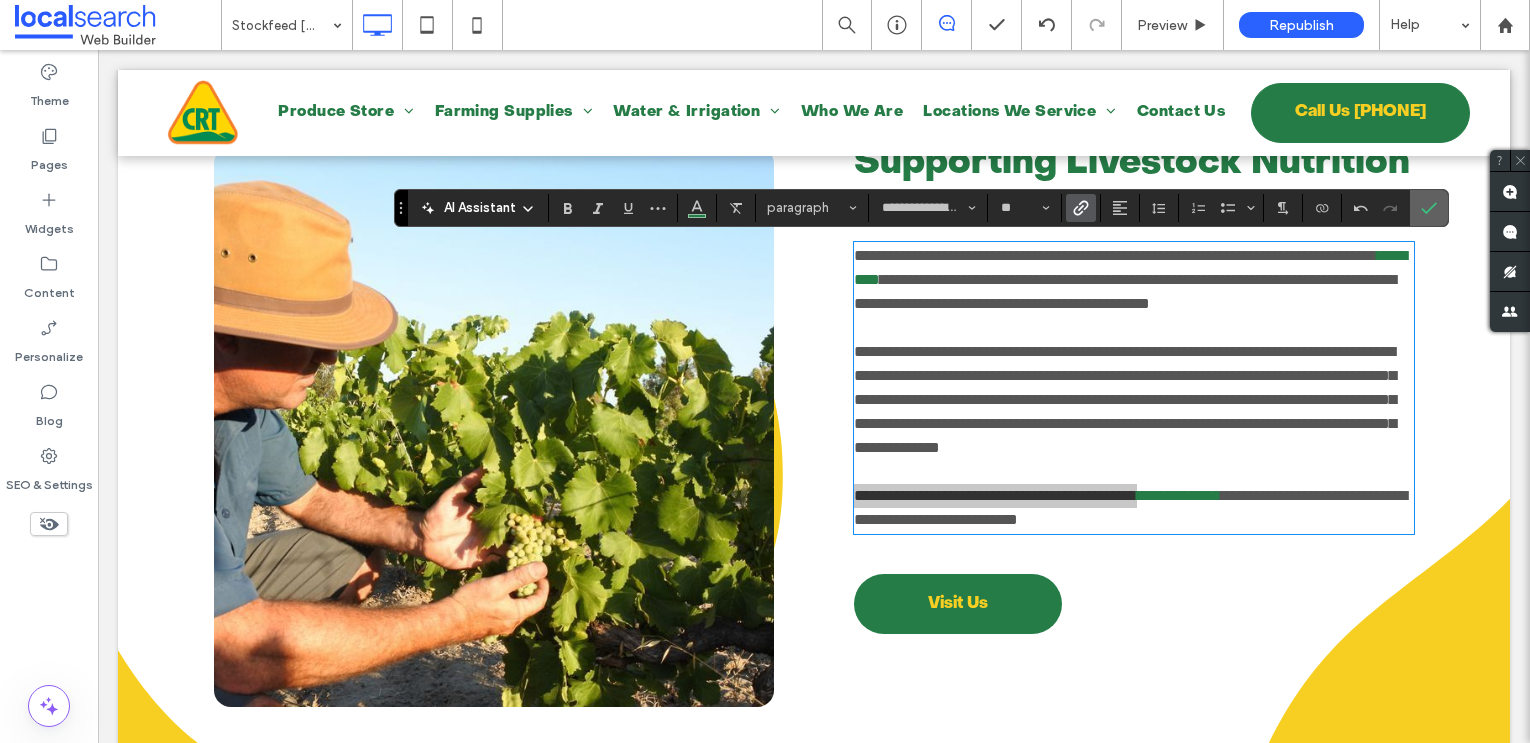 click 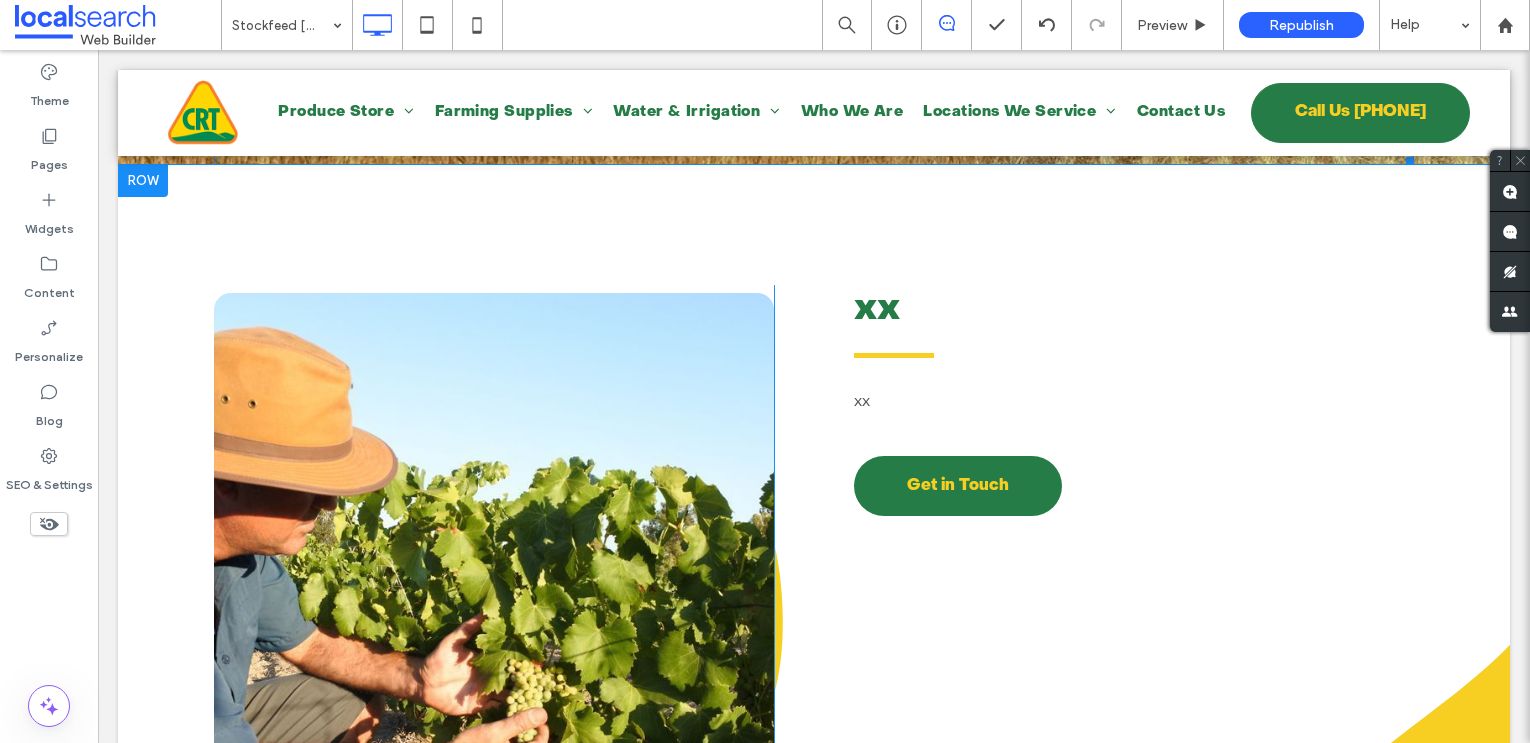 scroll, scrollTop: 2058, scrollLeft: 0, axis: vertical 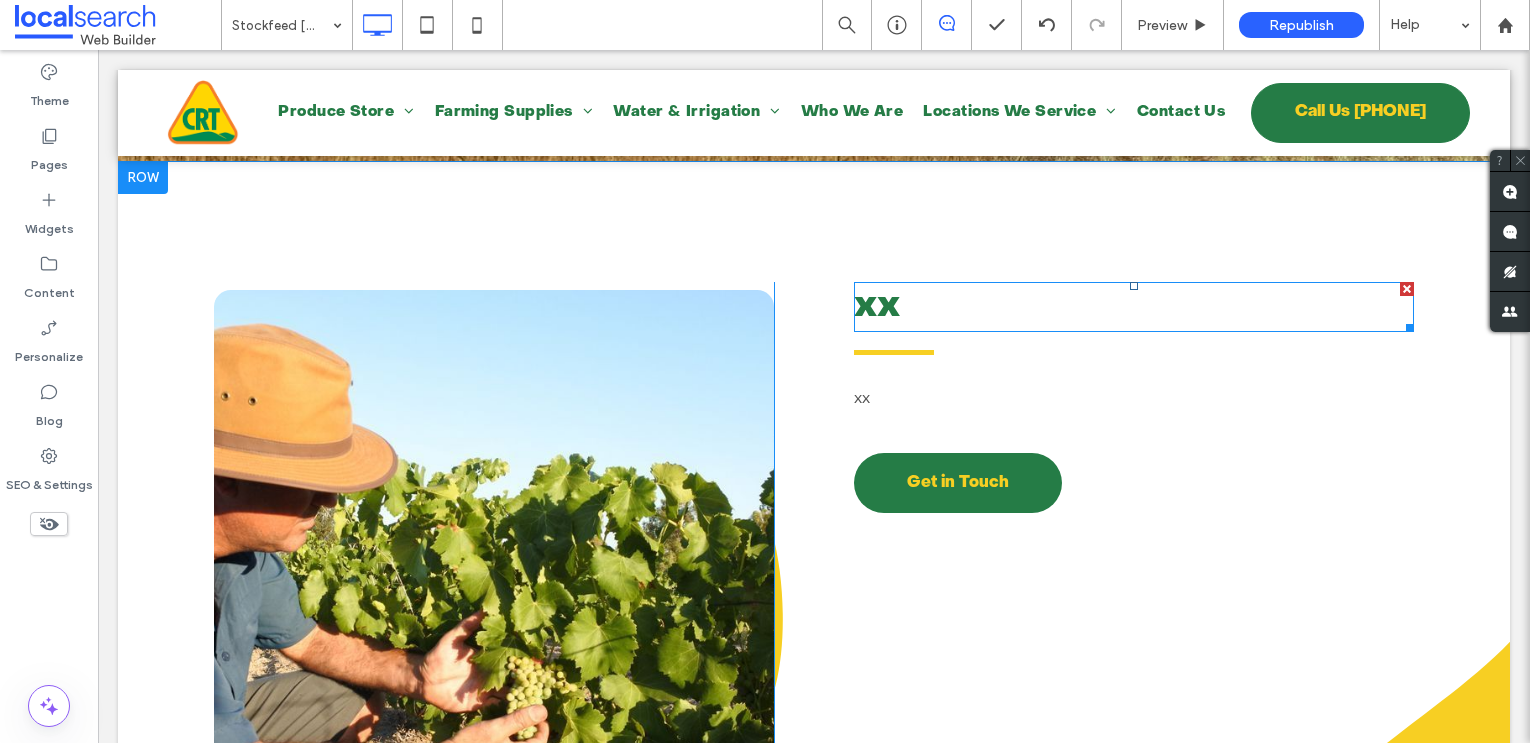 click on "xx" at bounding box center (1134, 307) 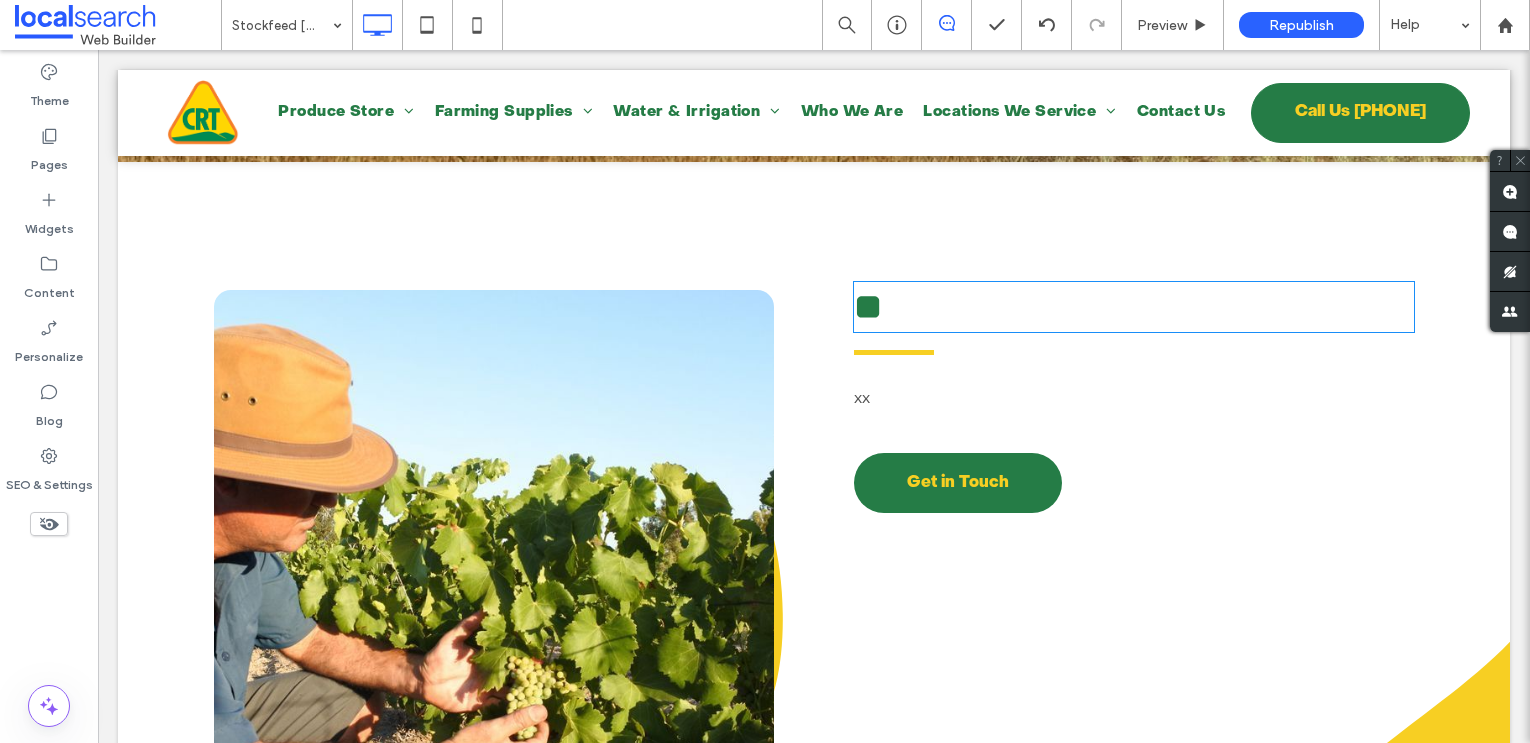 type on "**********" 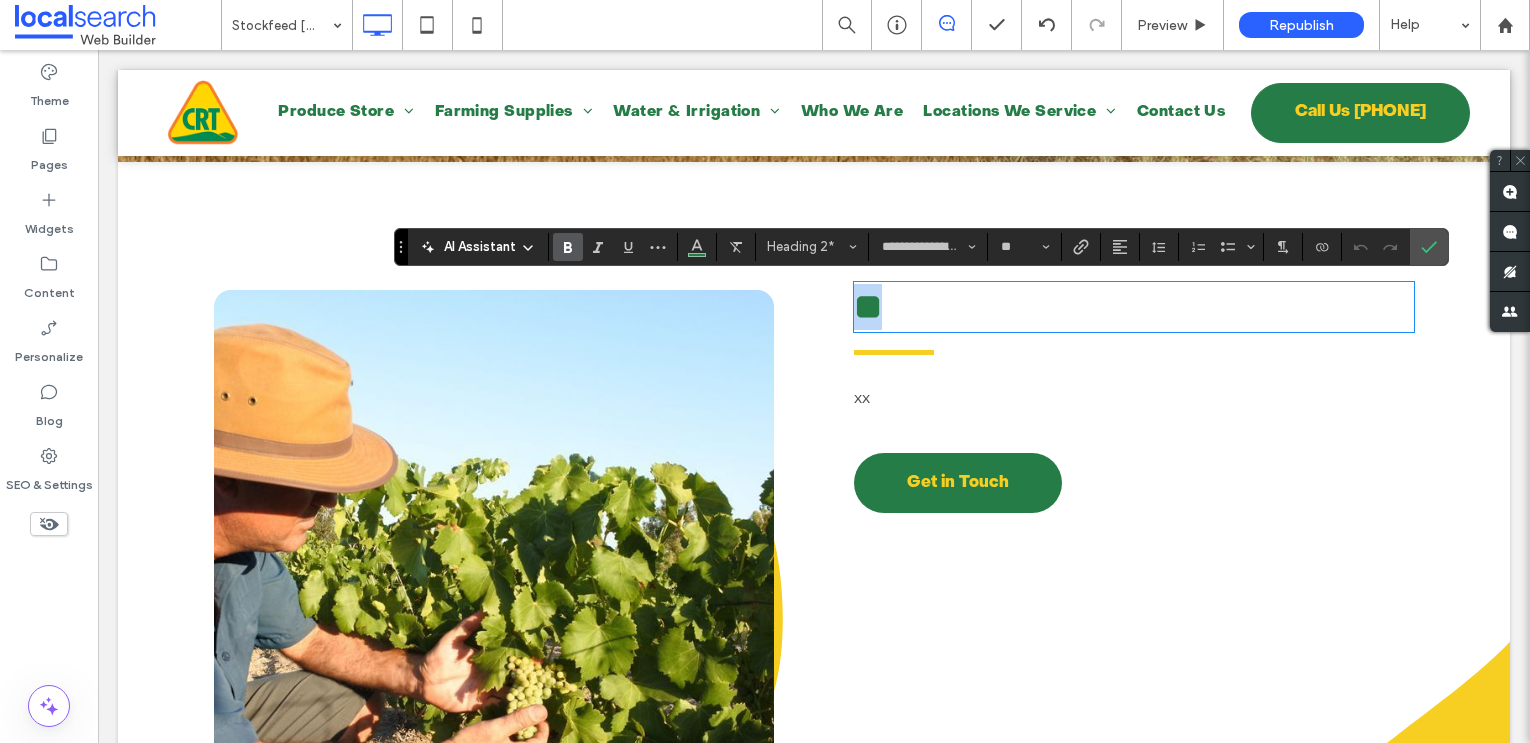 type 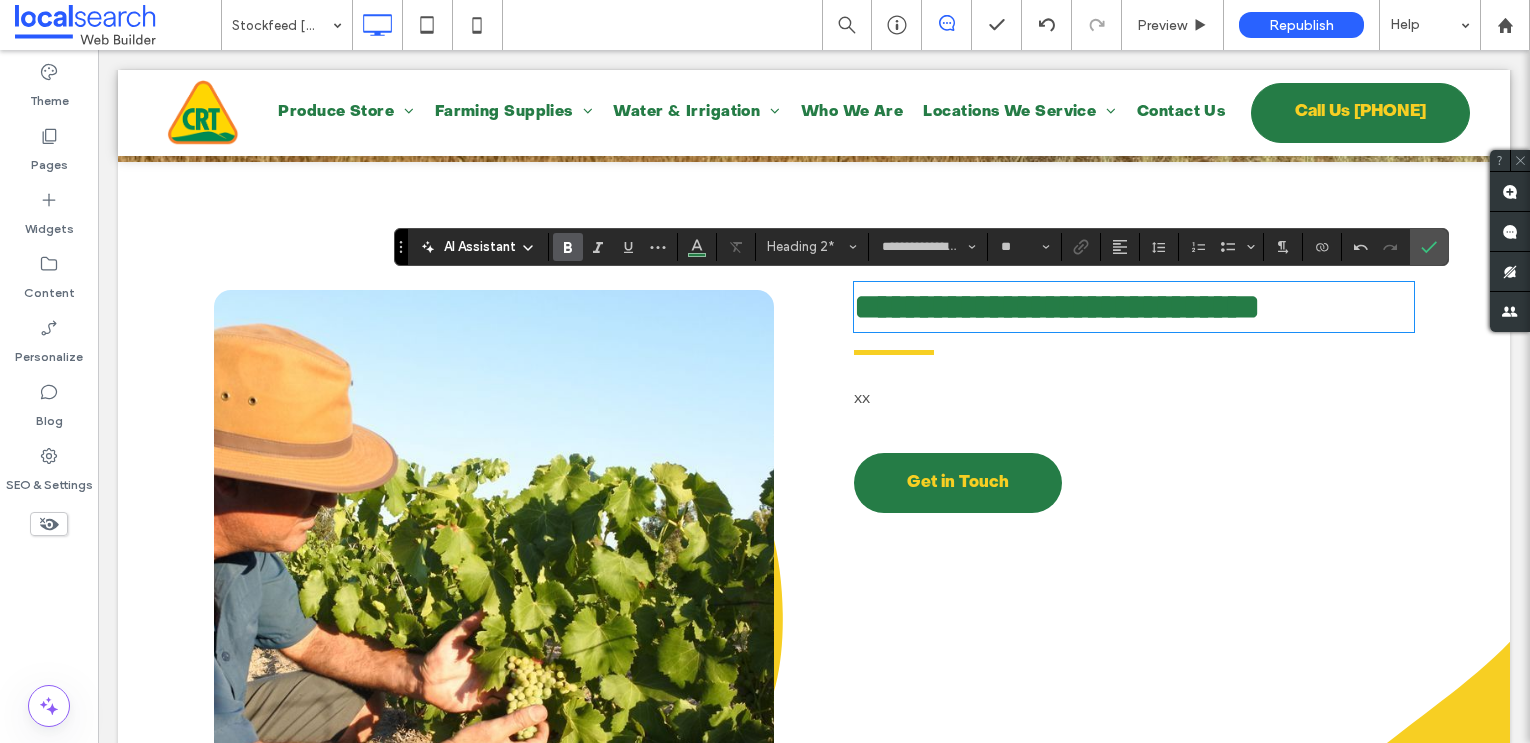 click on "xx ﻿" at bounding box center [1134, 399] 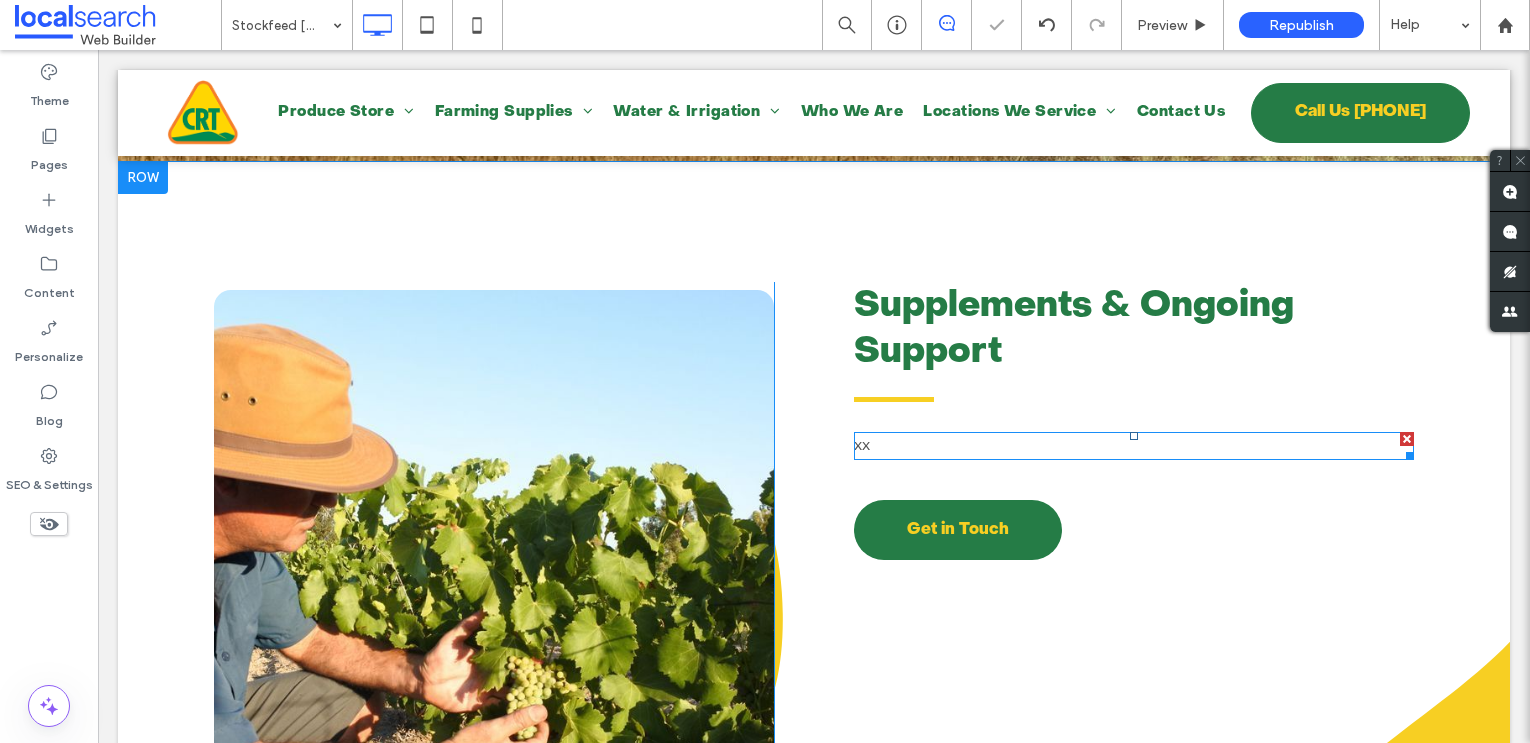 click on "xx ﻿" at bounding box center (1134, 446) 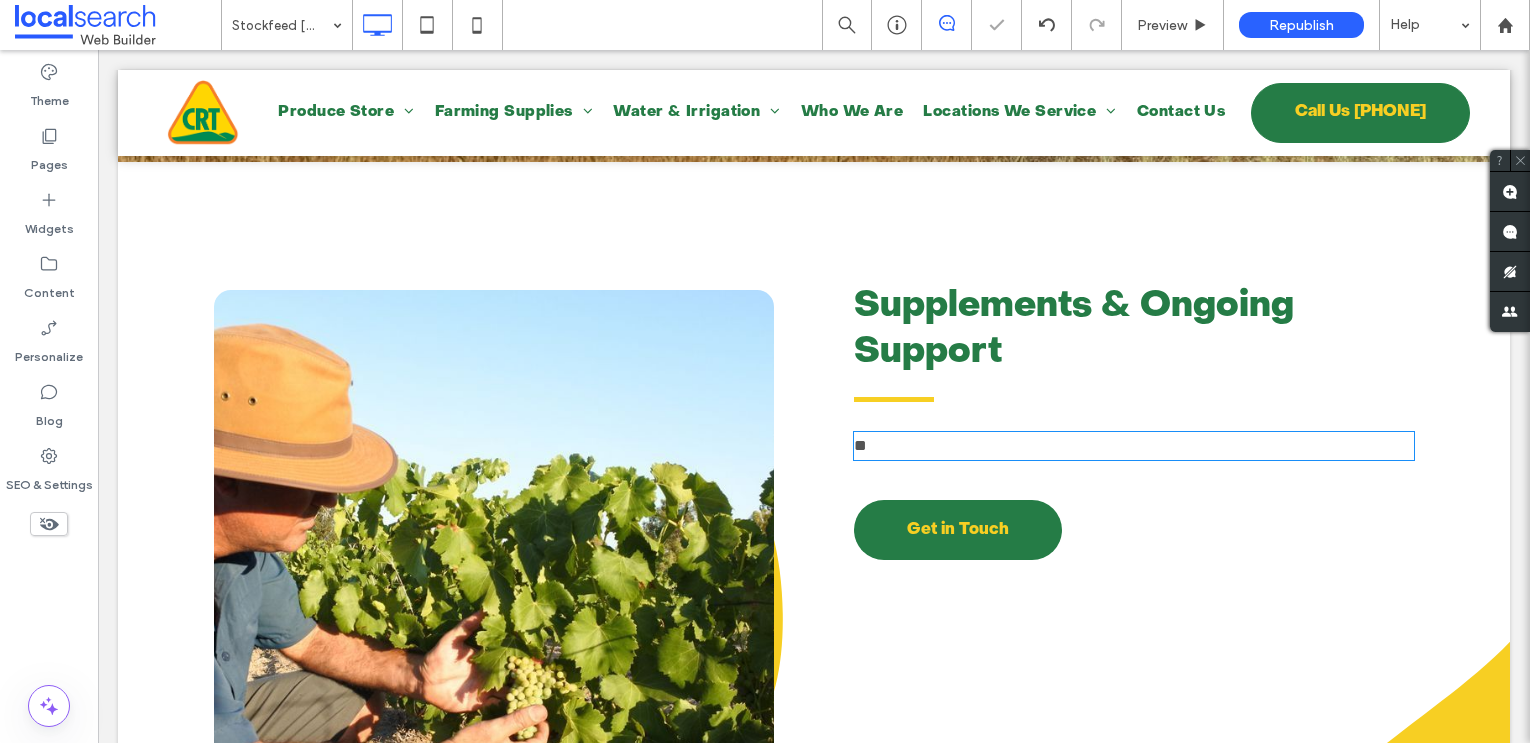 type on "**********" 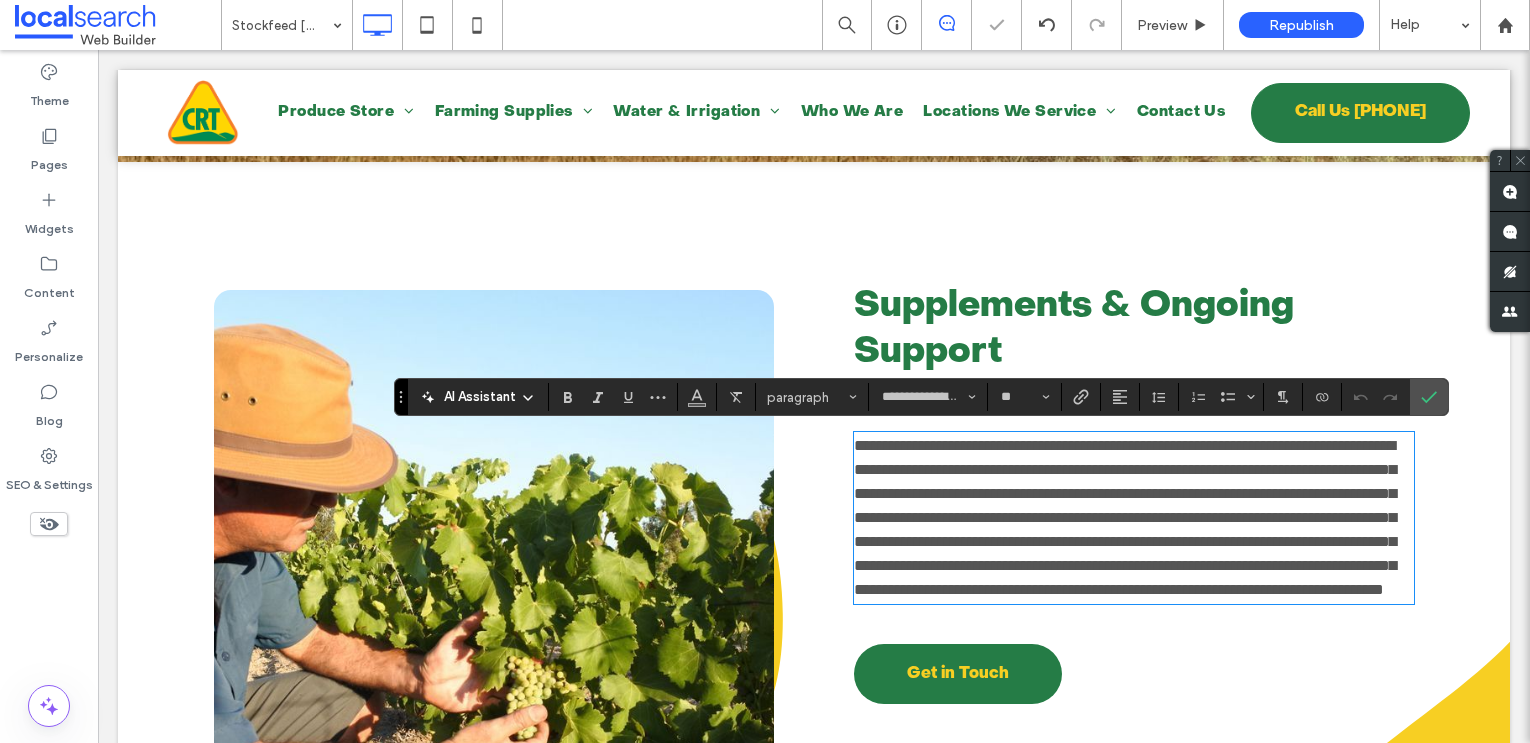scroll, scrollTop: 0, scrollLeft: 0, axis: both 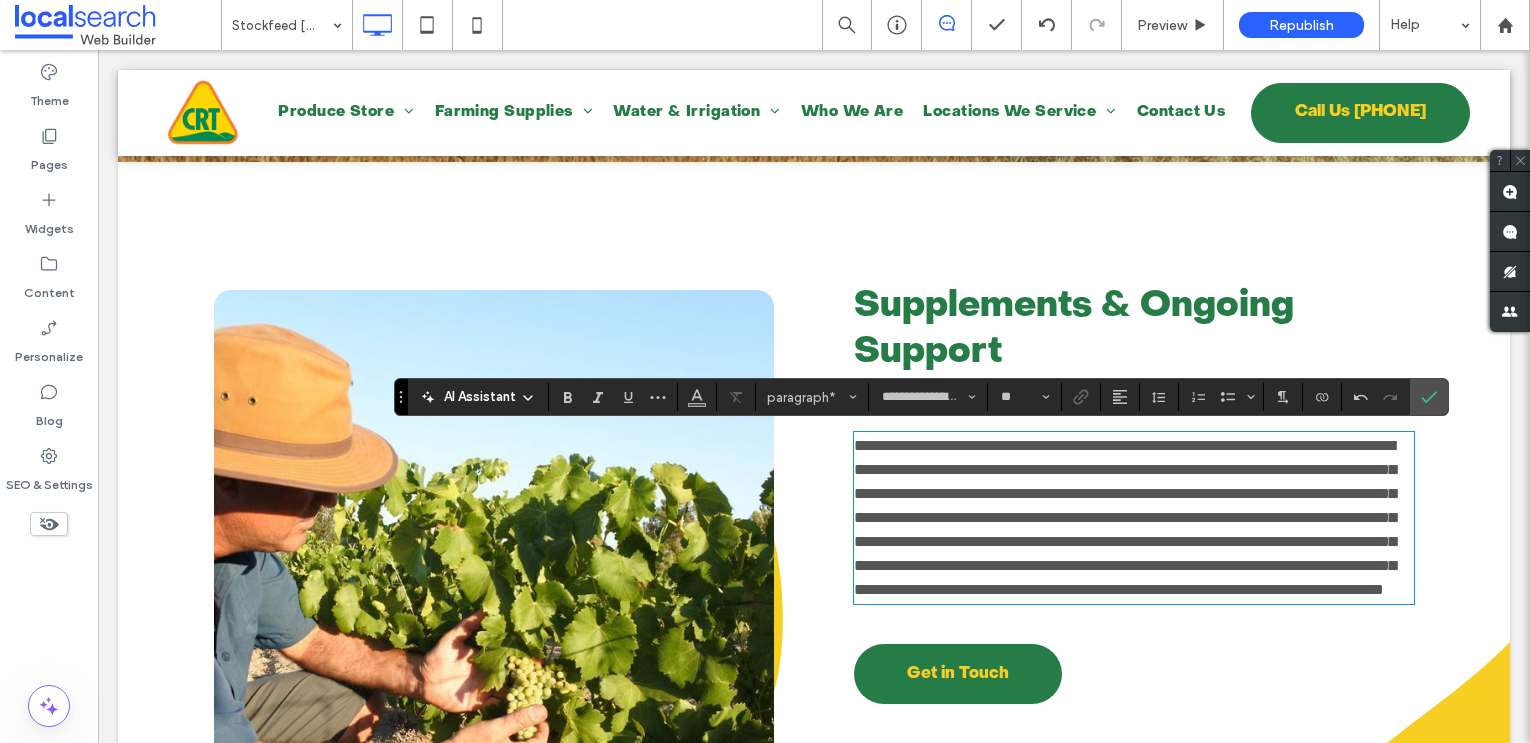 click on "**********" at bounding box center (1125, 517) 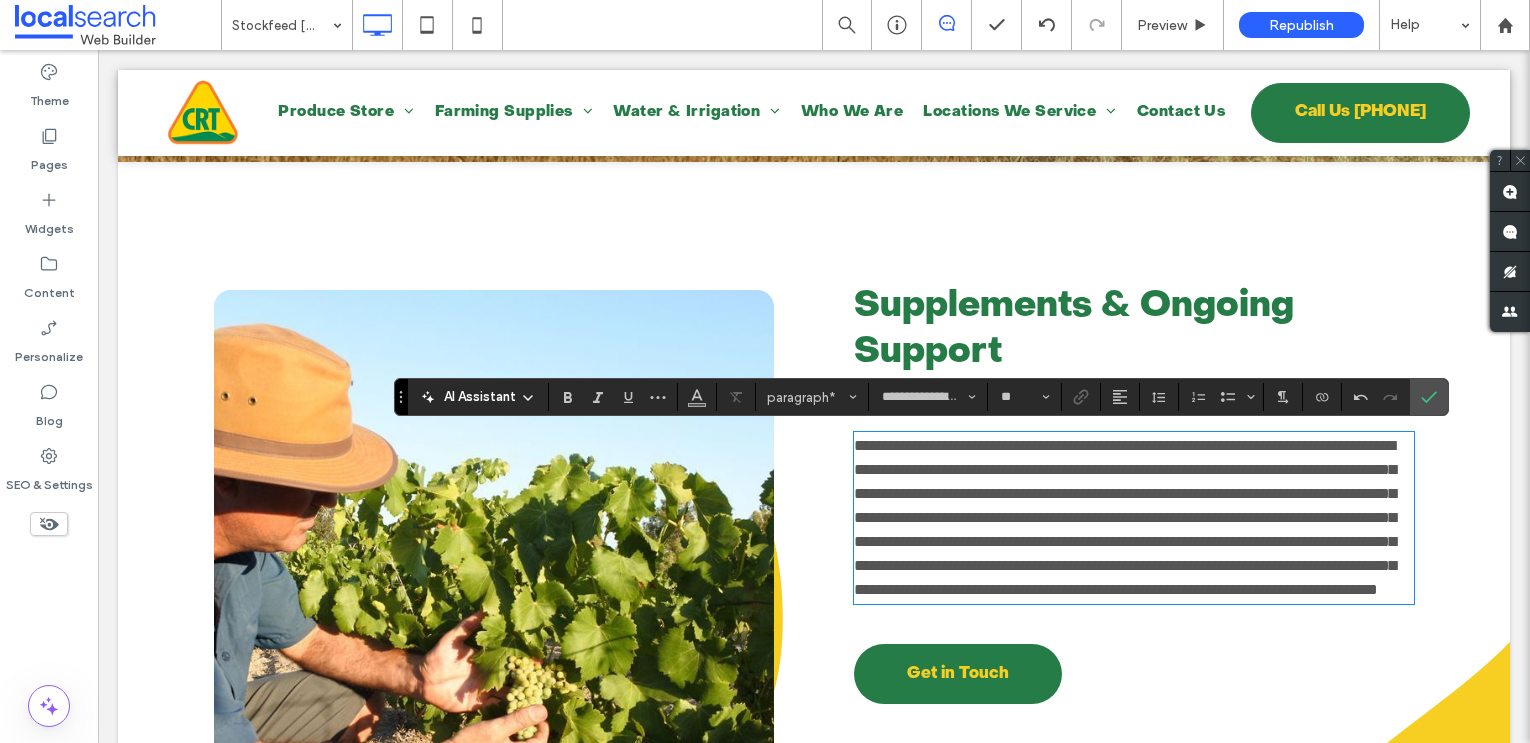 click on "**********" at bounding box center (1125, 517) 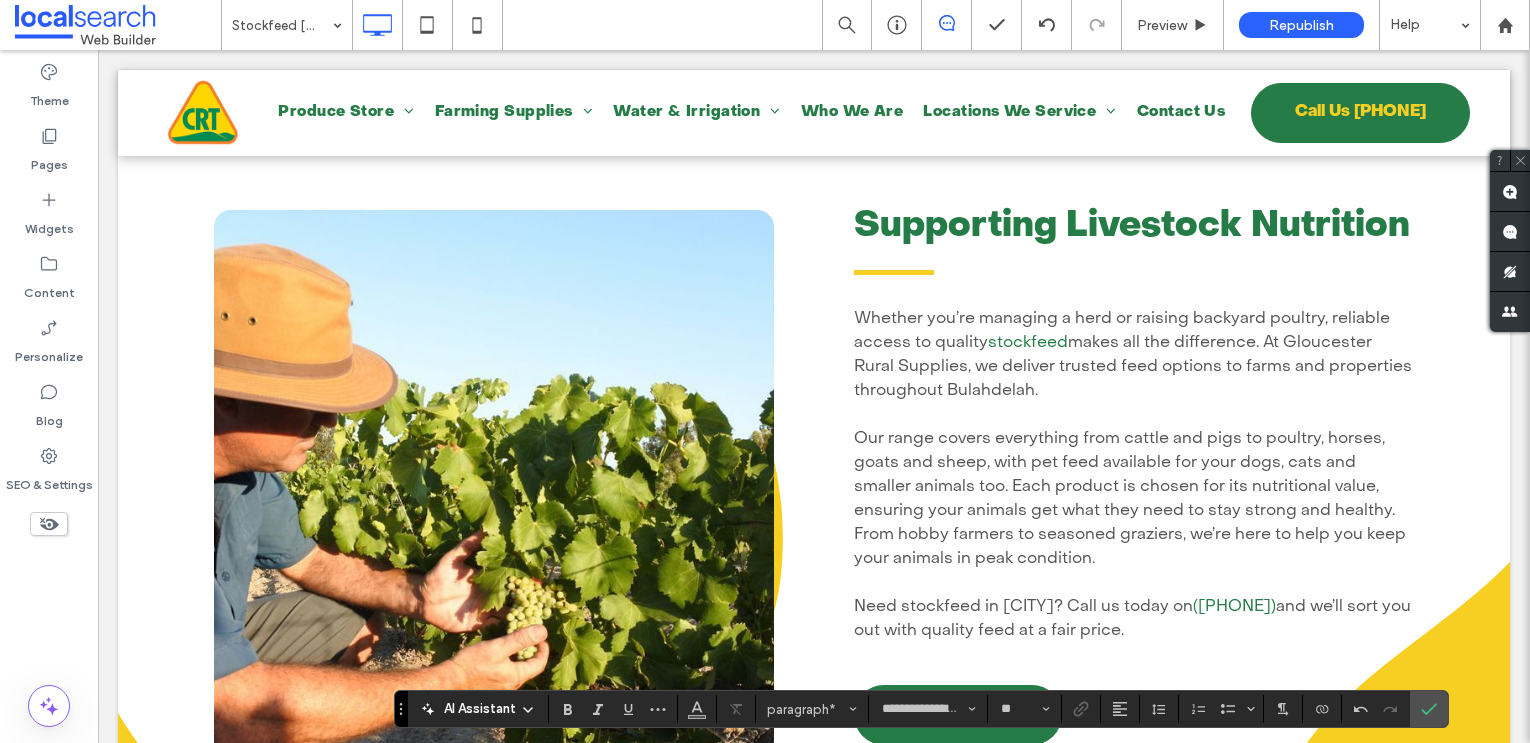 scroll, scrollTop: 733, scrollLeft: 0, axis: vertical 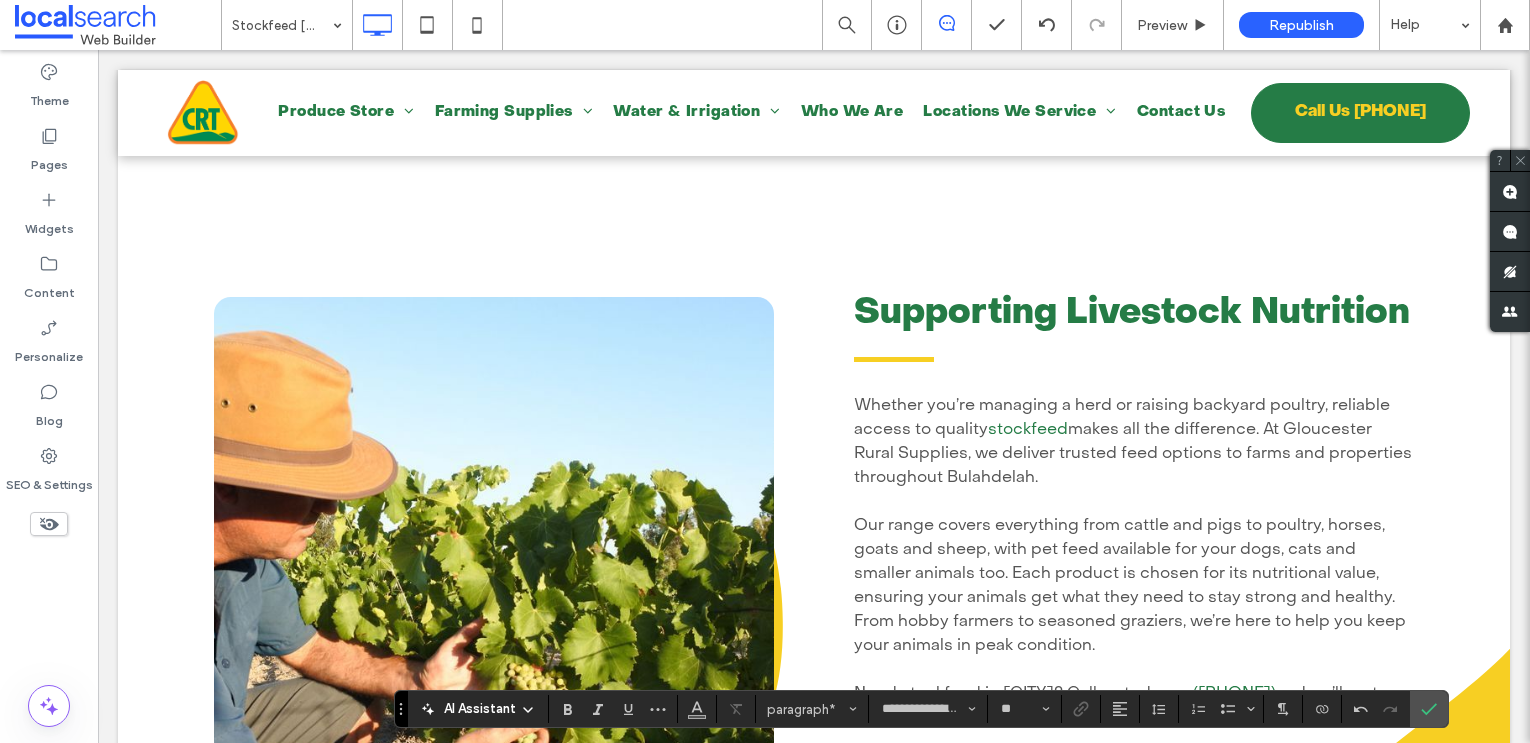 click on "Our range covers everything from cattle and pigs to poultry, horses, goats and sheep, with pet feed available for your dogs, cats and smaller animals too. Each product is chosen for its nutritional value, ensuring your animals get what they need to stay strong and healthy. From hobby farmers to seasoned graziers, we’re here to help you keep your animals in peak condition." at bounding box center [1130, 586] 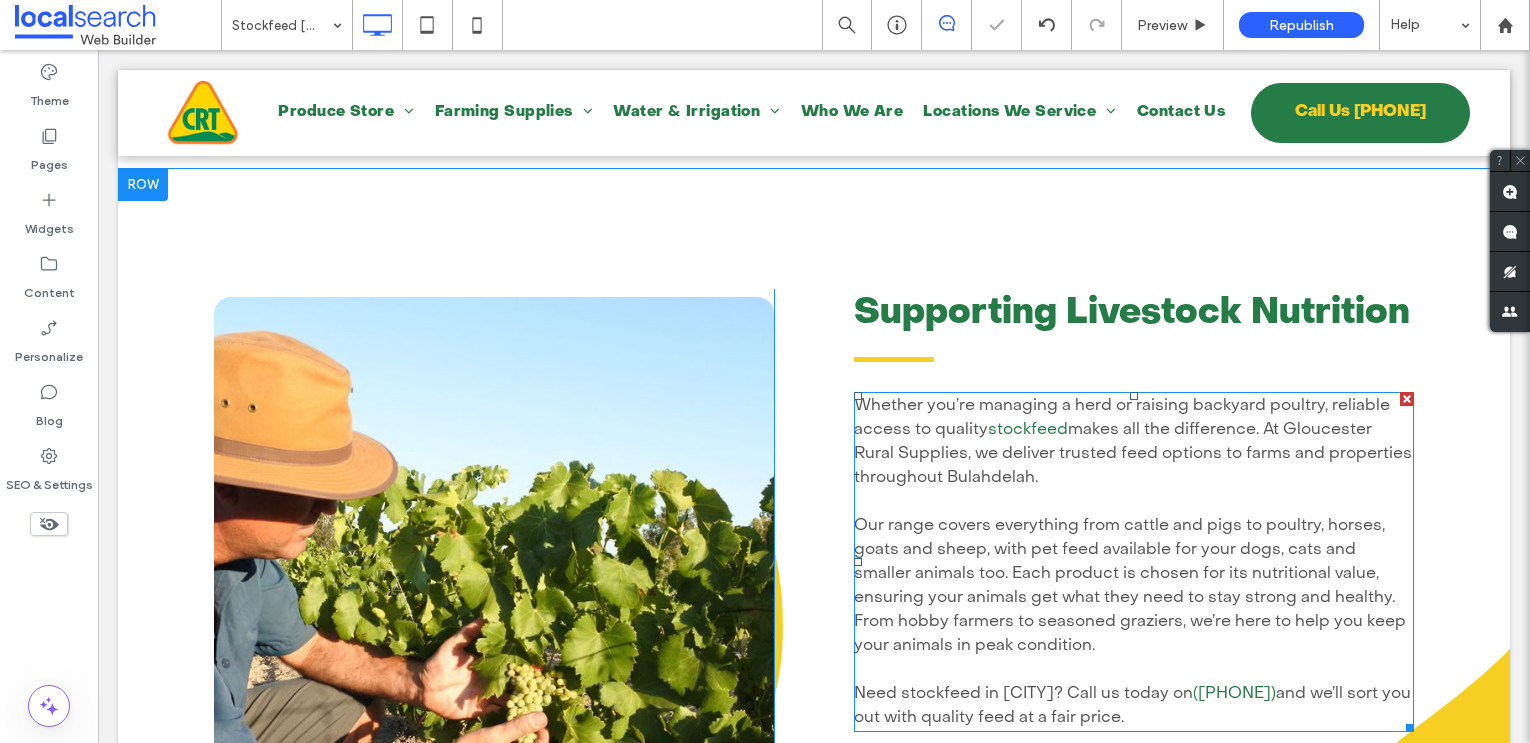 click on "Whether you’re managing a herd or raising backyard poultry, reliable access to quality  stockfeed  makes all the difference. At Gloucester Rural Supplies, we deliver trusted feed options to farms and properties throughout Bulahdelah." at bounding box center [1134, 442] 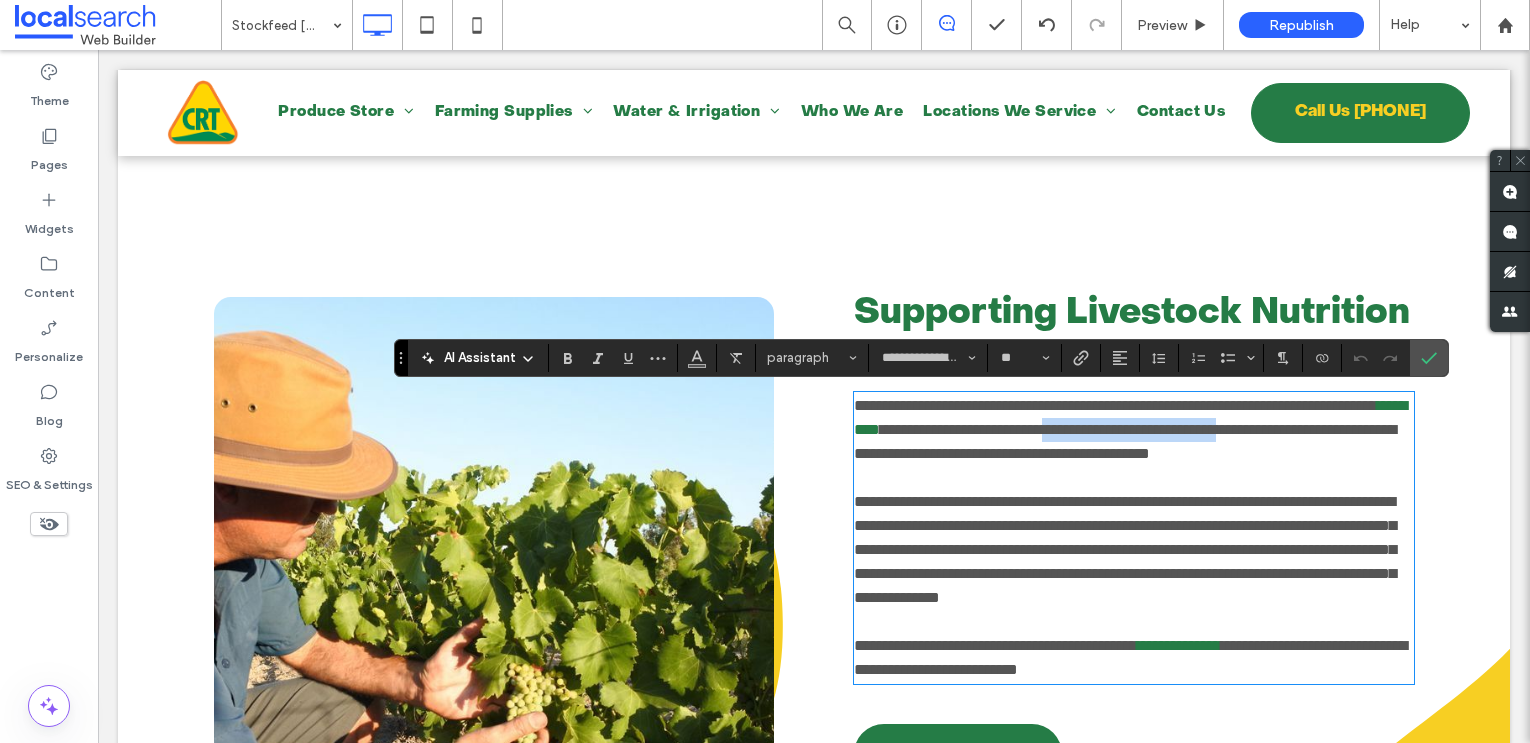 drag, startPoint x: 1267, startPoint y: 428, endPoint x: 969, endPoint y: 453, distance: 299.0468 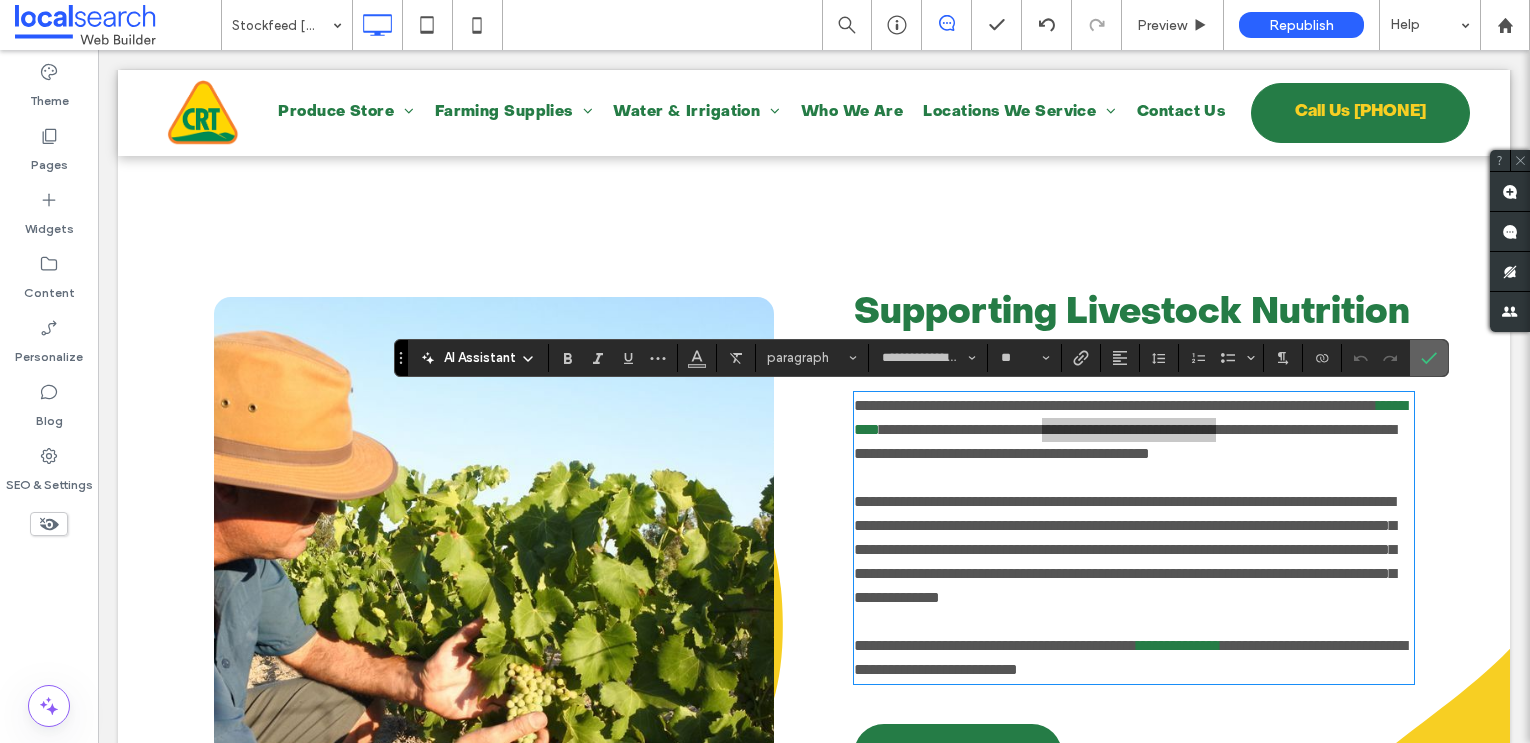 click 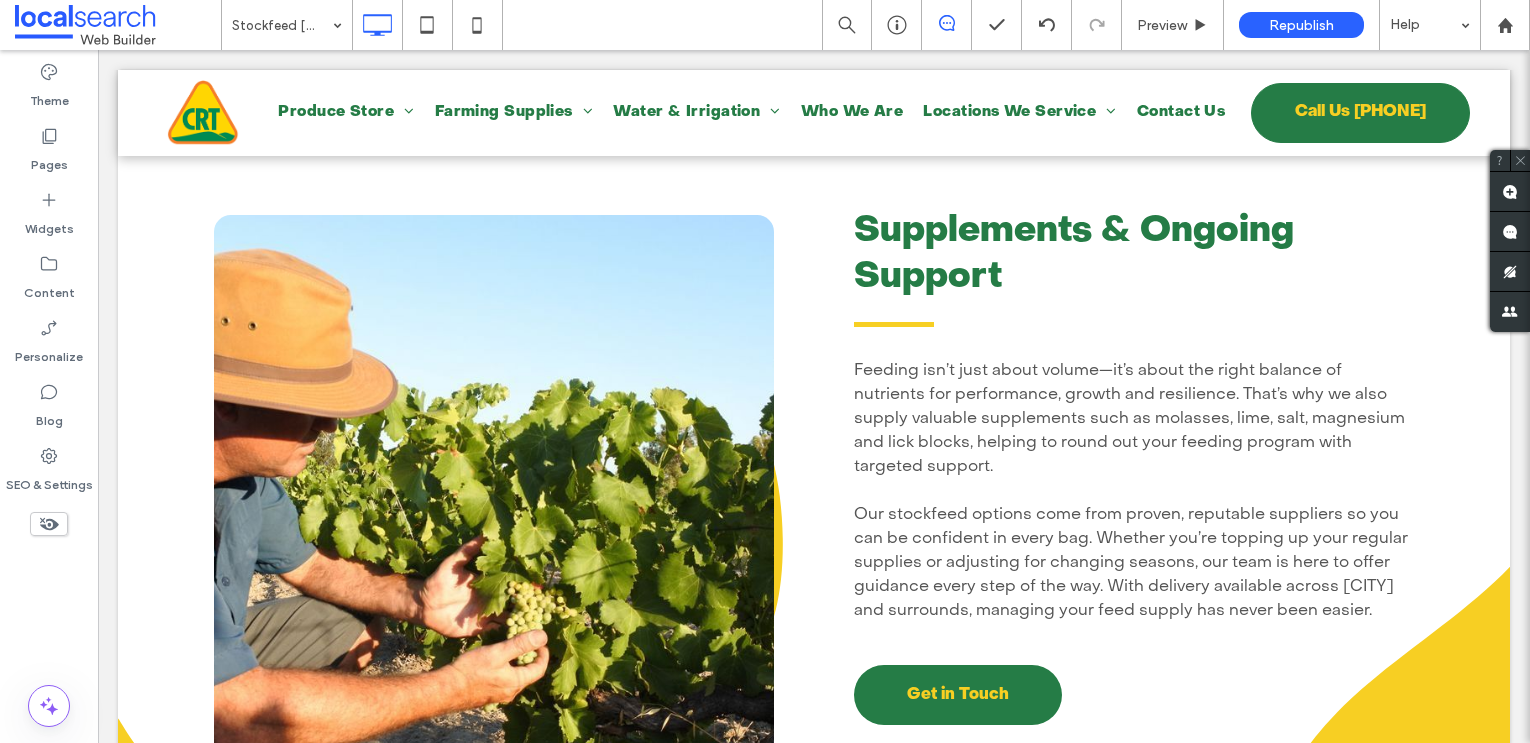scroll, scrollTop: 2154, scrollLeft: 0, axis: vertical 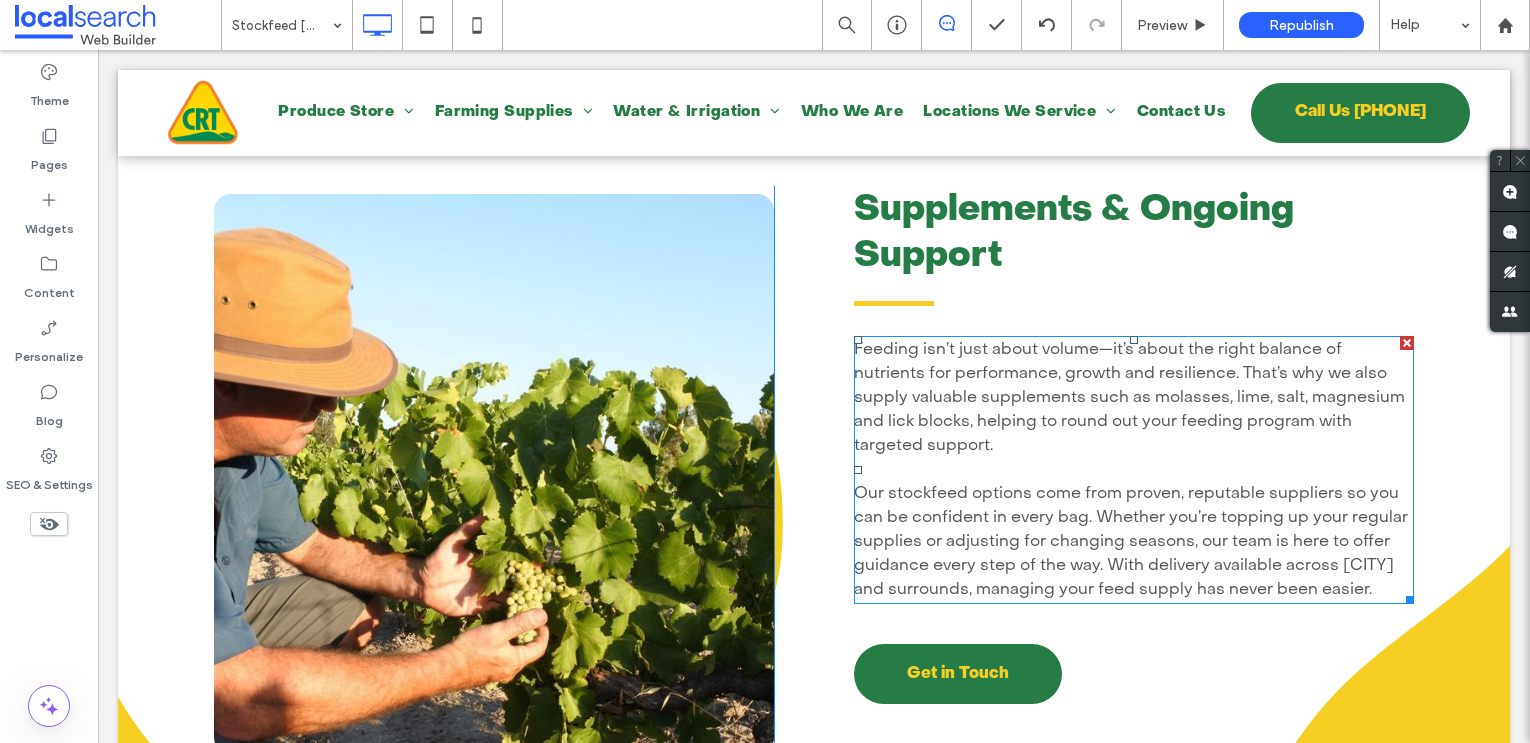 click at bounding box center (1134, 470) 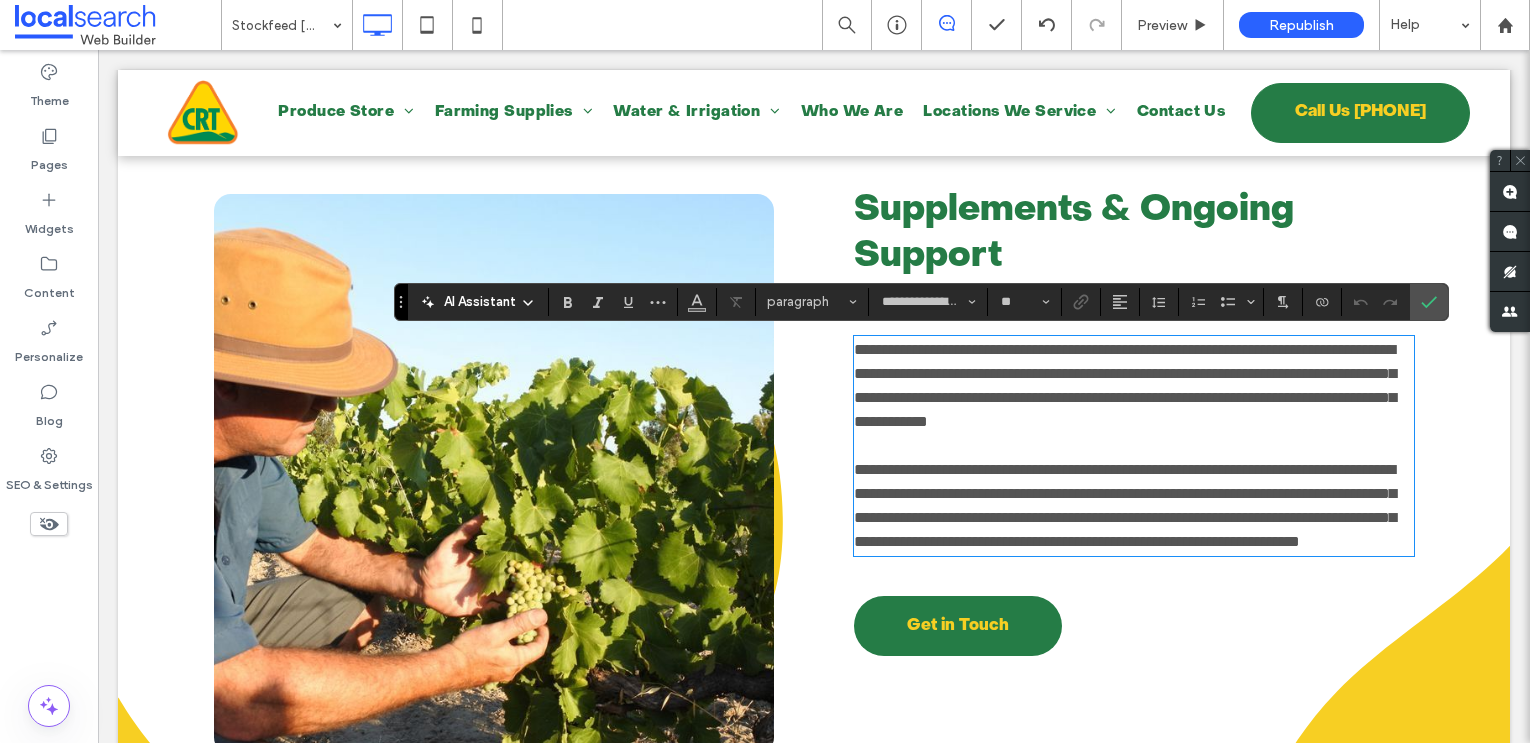 click on "**********" at bounding box center (1125, 505) 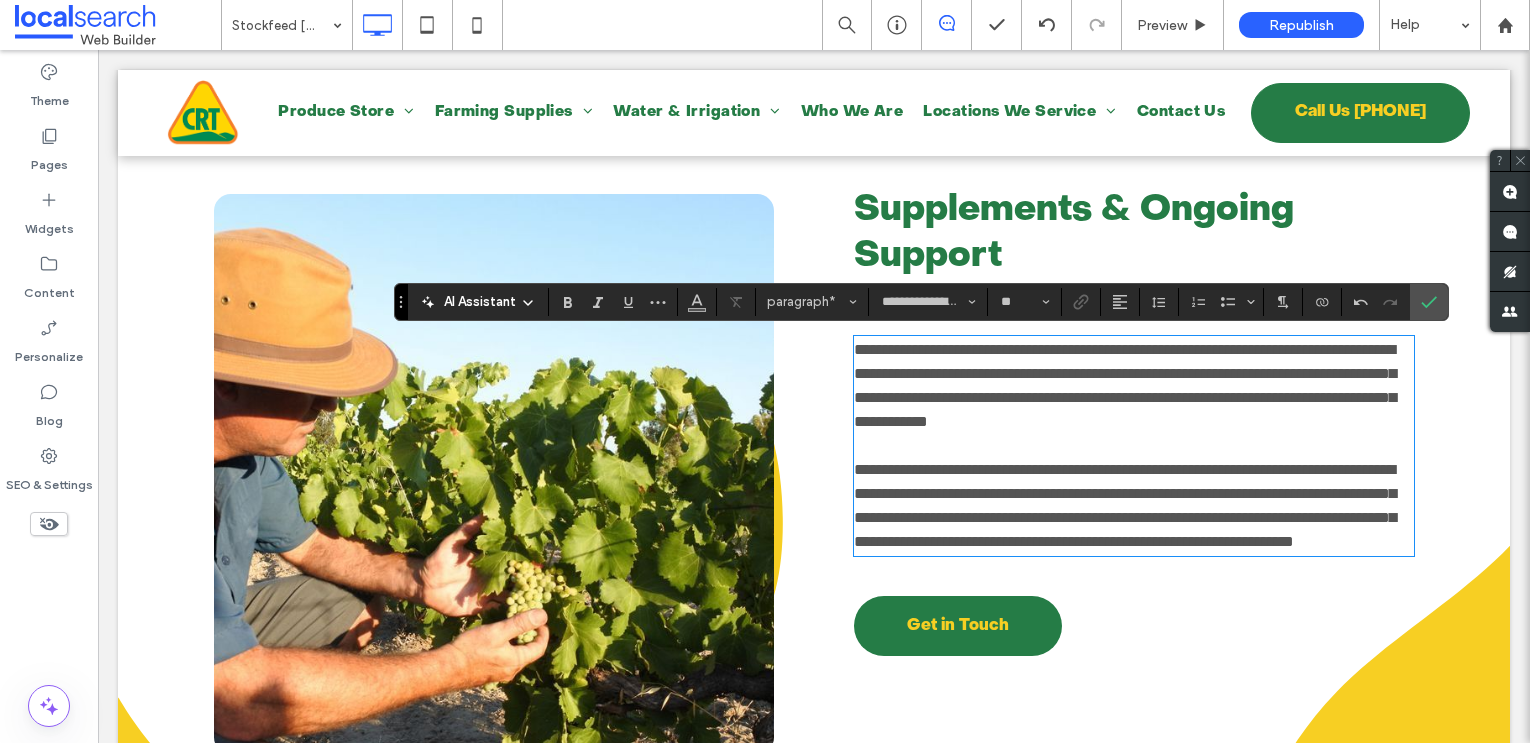 type 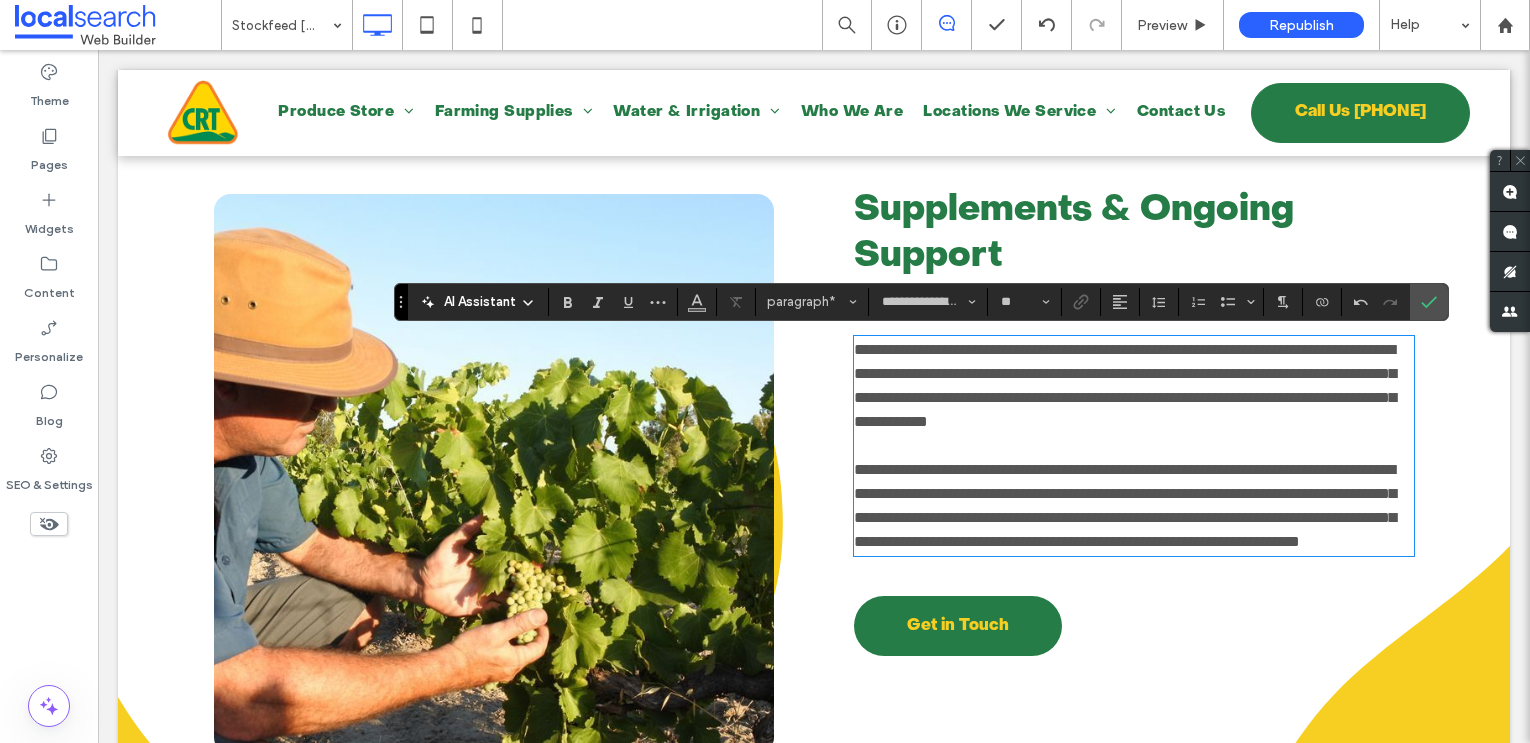 scroll, scrollTop: 0, scrollLeft: 0, axis: both 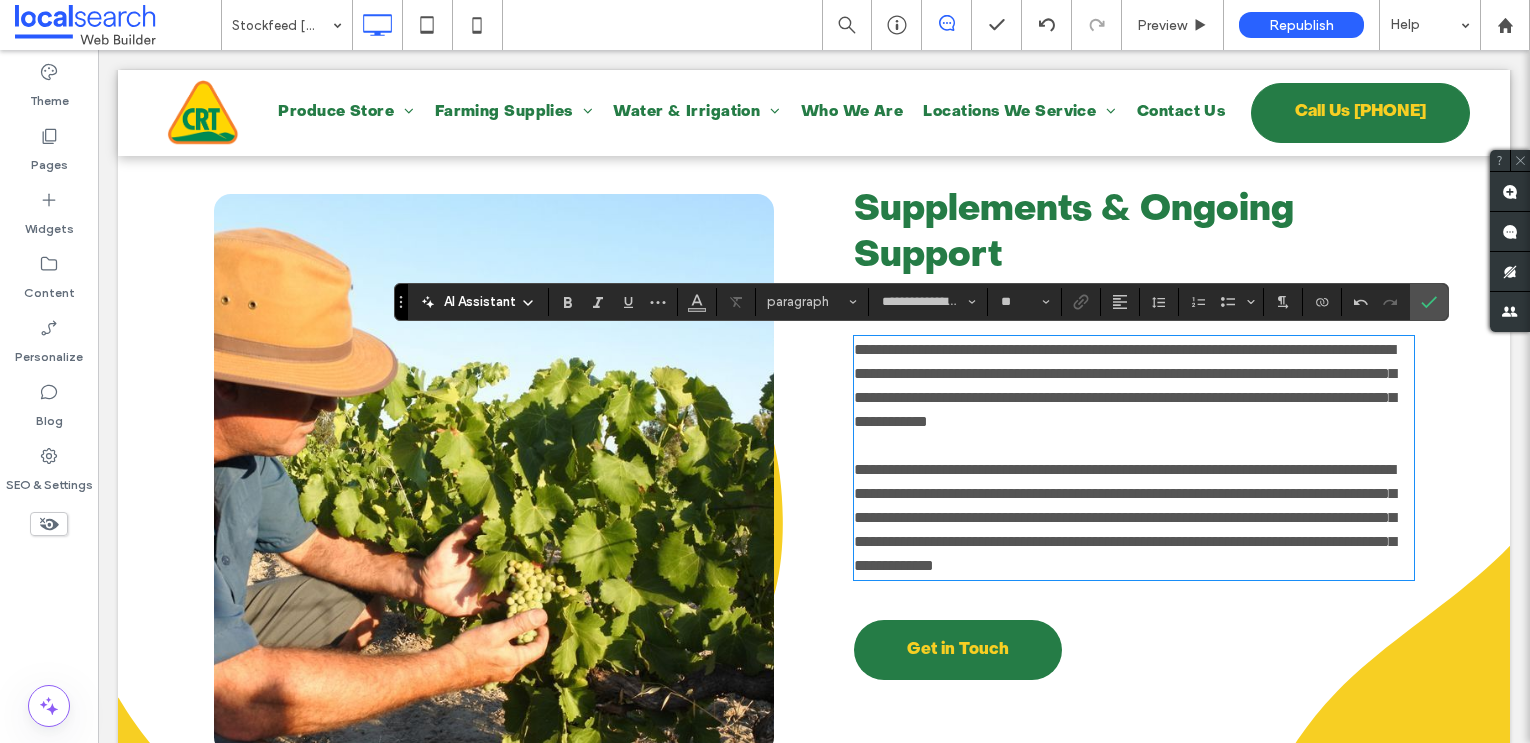 click on "**********" at bounding box center (1125, 517) 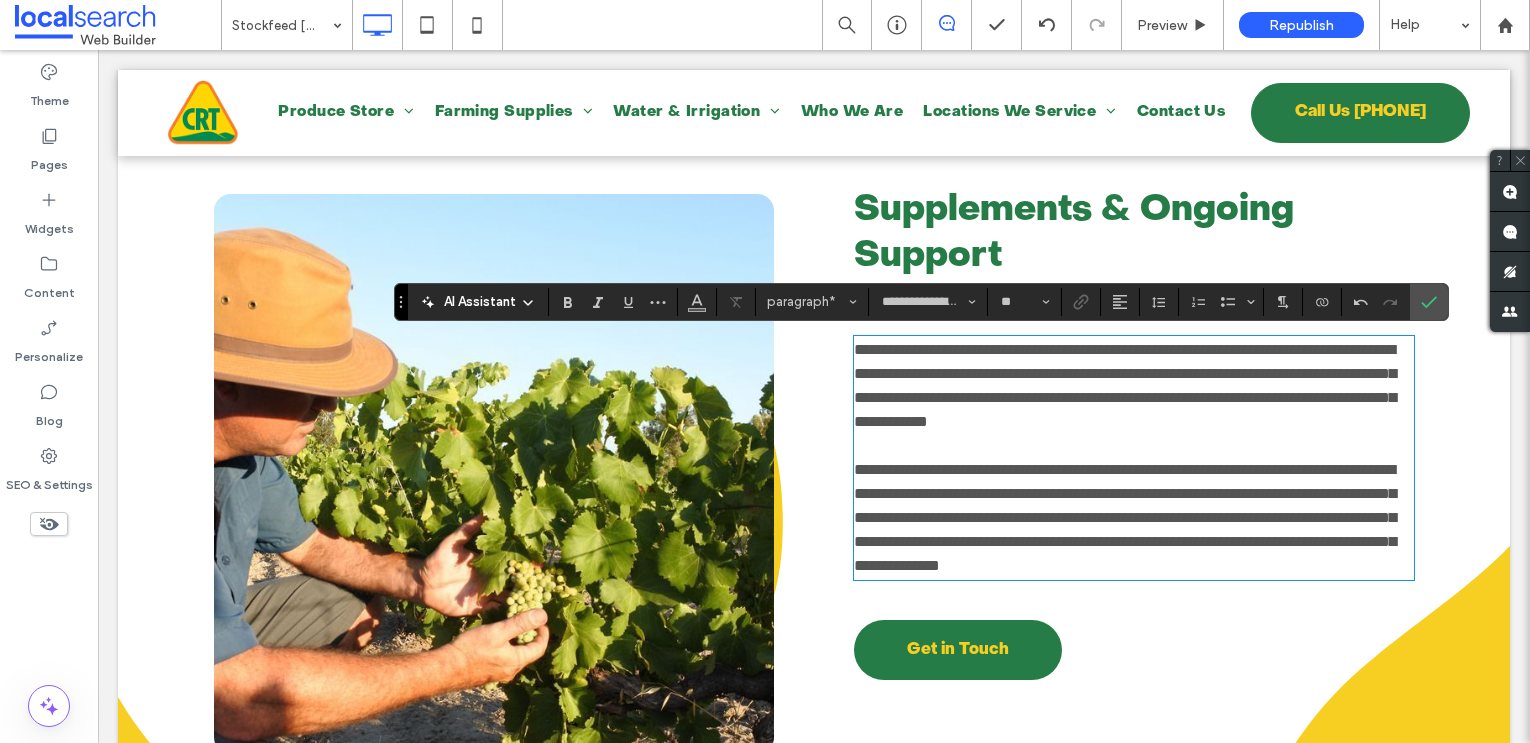 click on "**********" at bounding box center [1125, 517] 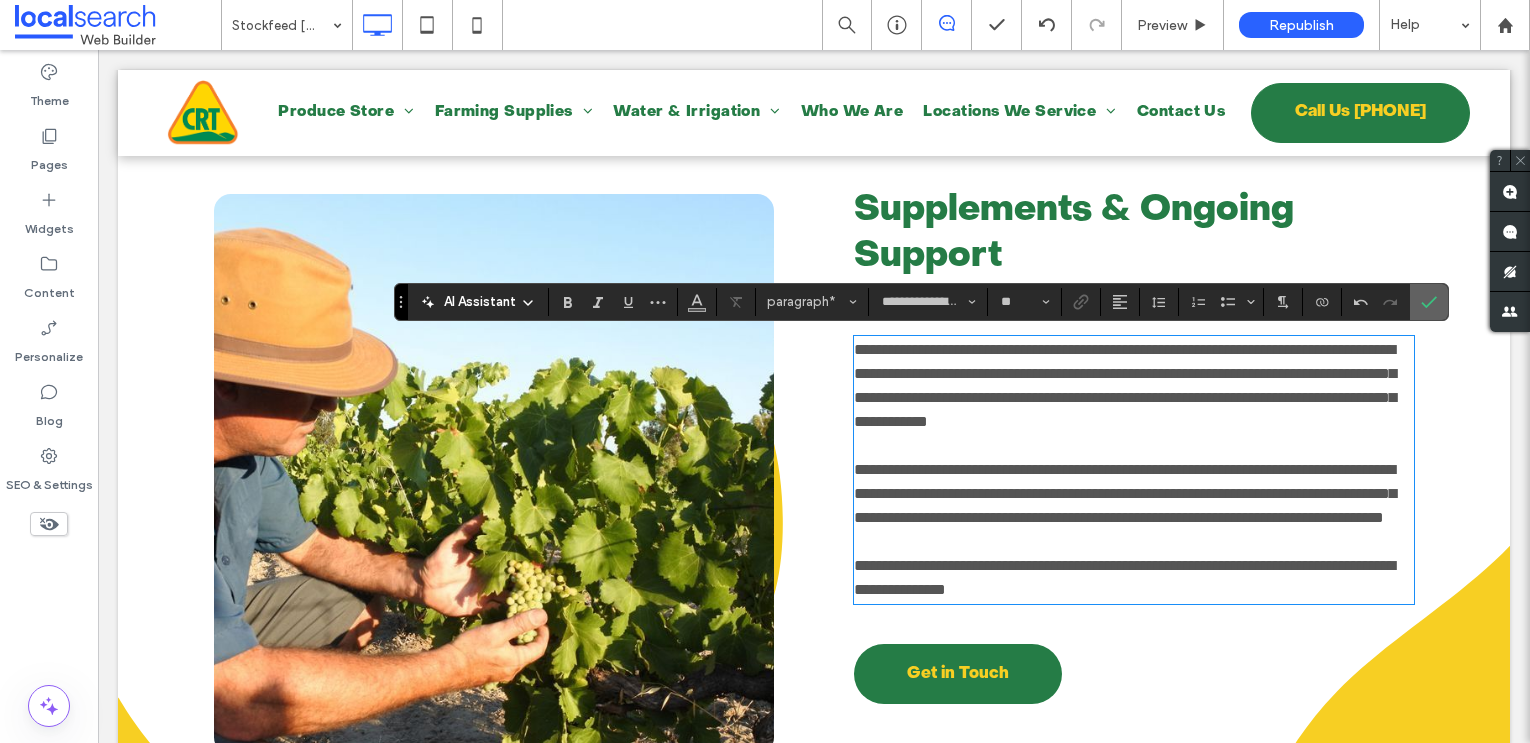 click 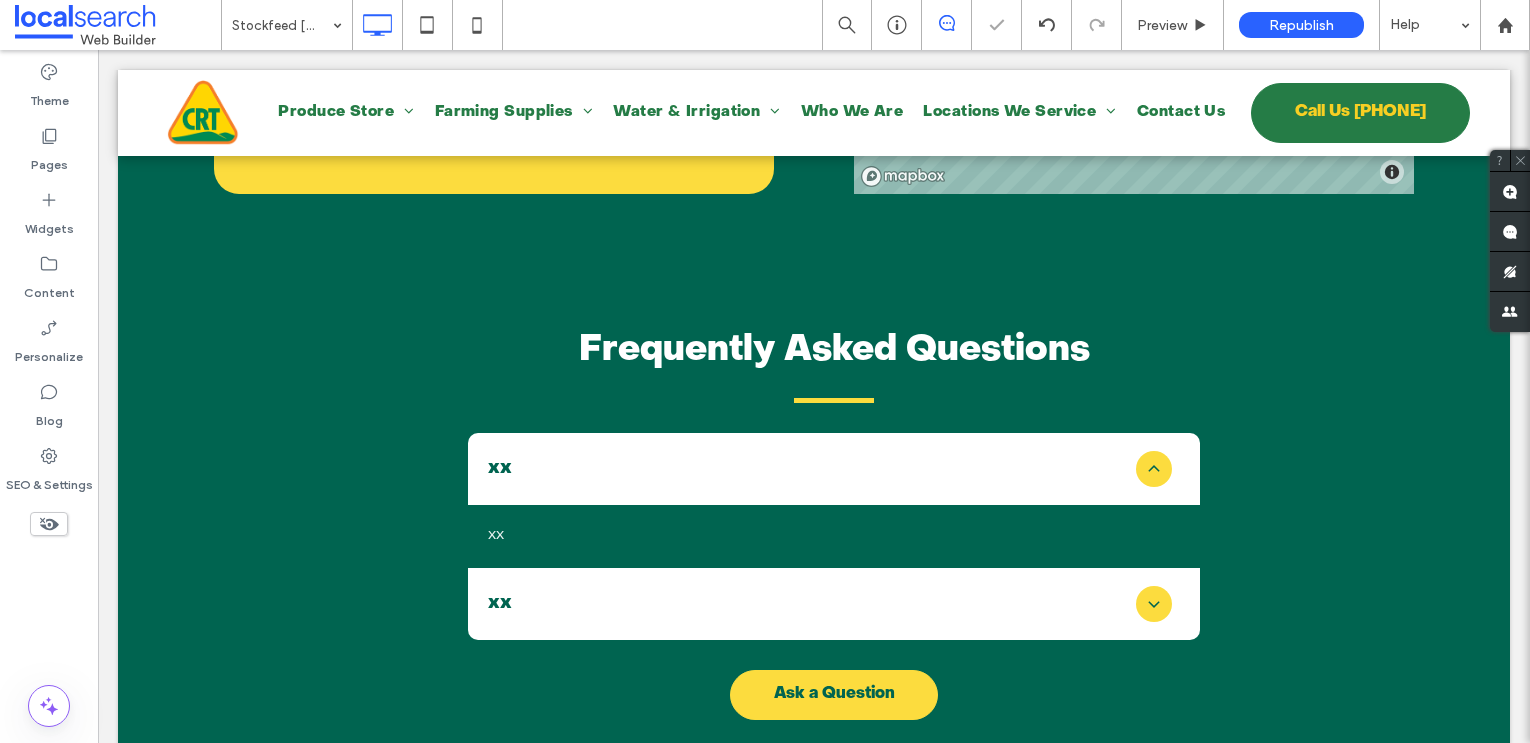 scroll, scrollTop: 3622, scrollLeft: 0, axis: vertical 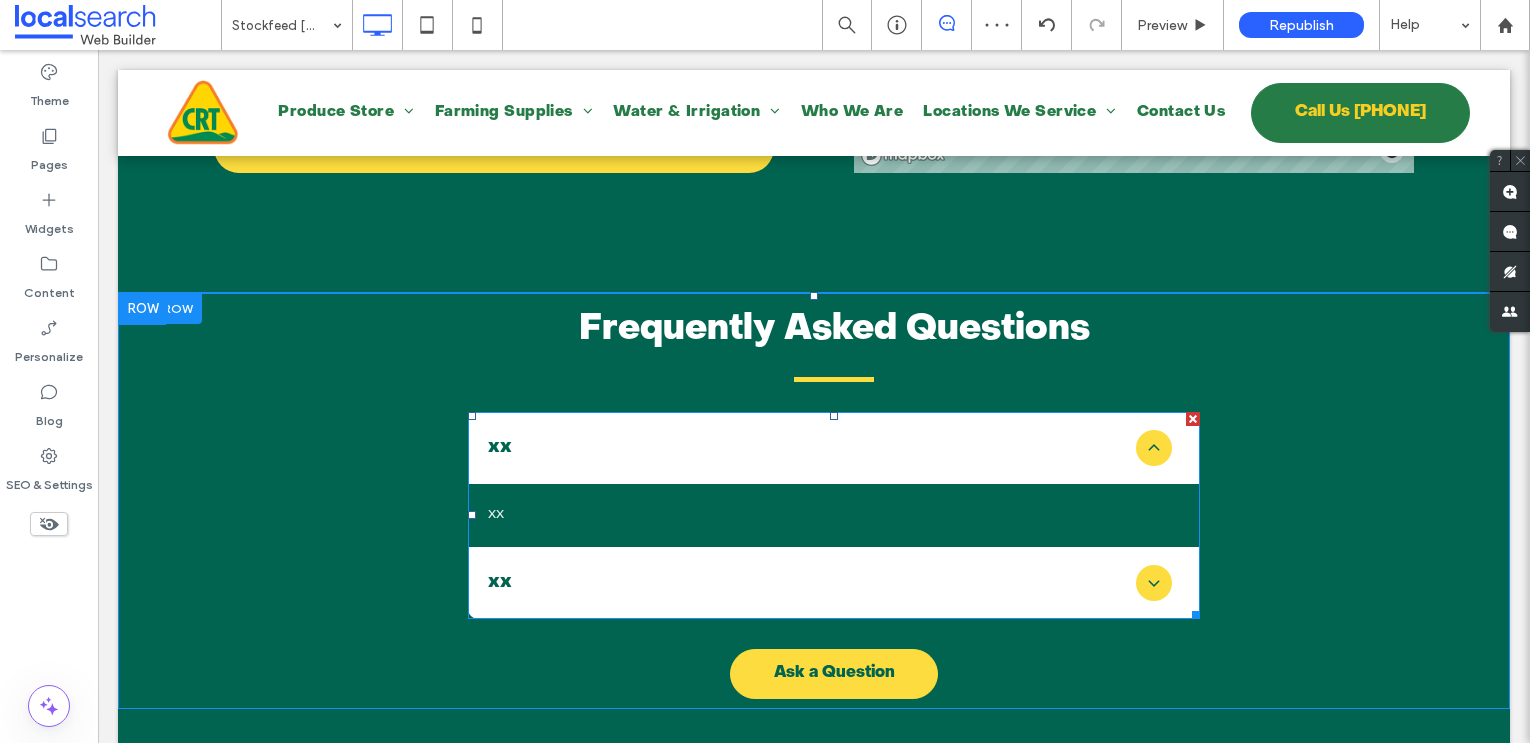 click at bounding box center [834, 515] 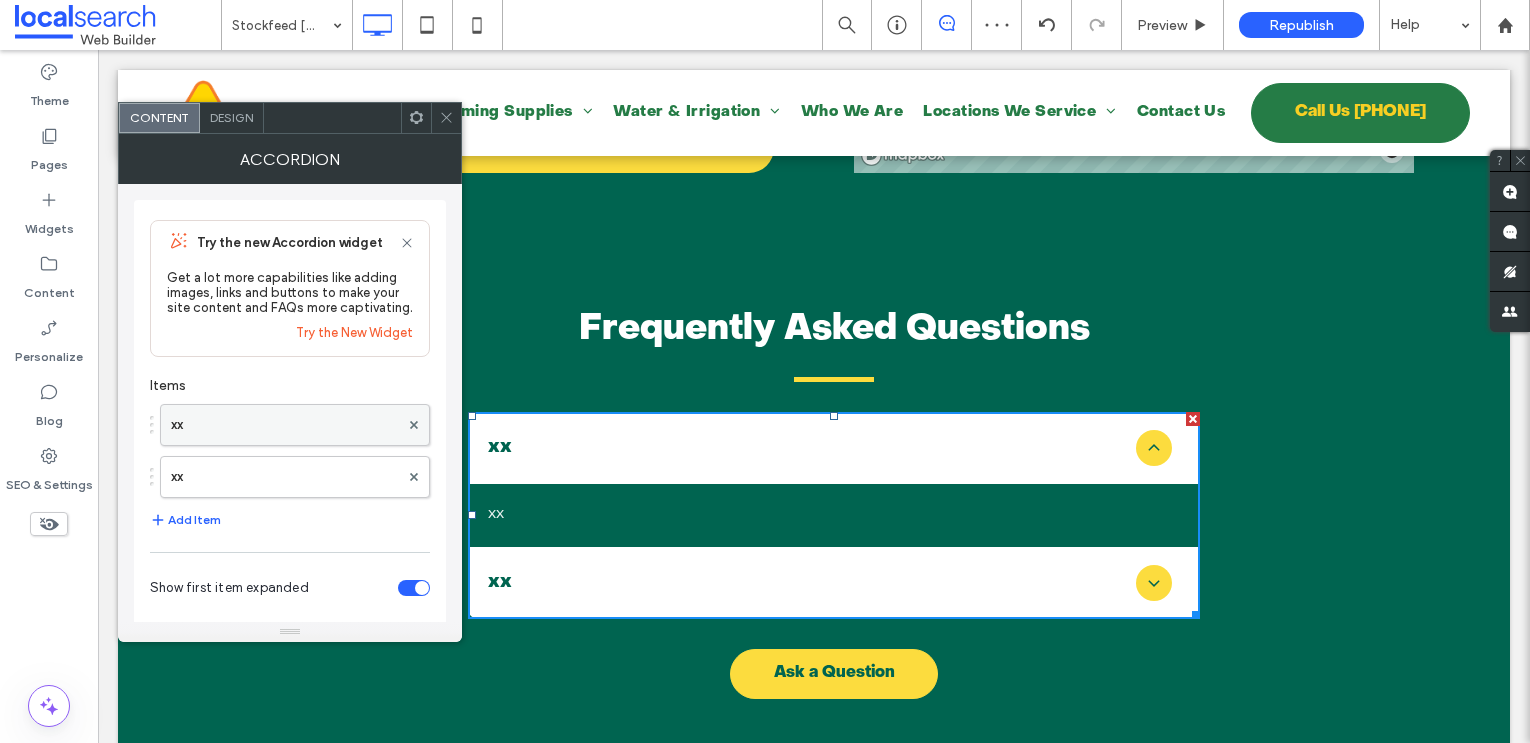 click on "xx" at bounding box center [285, 425] 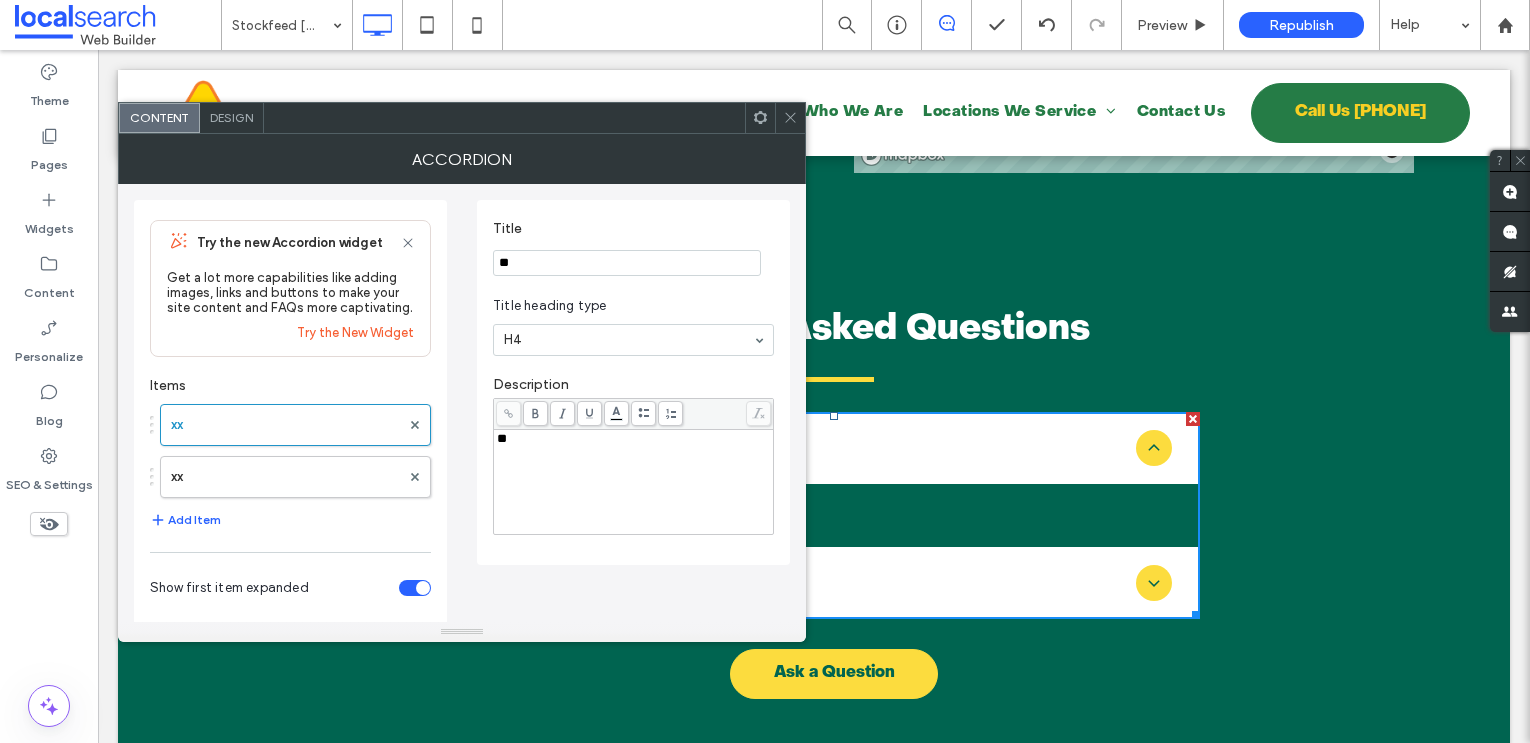 click on "**" at bounding box center [627, 263] 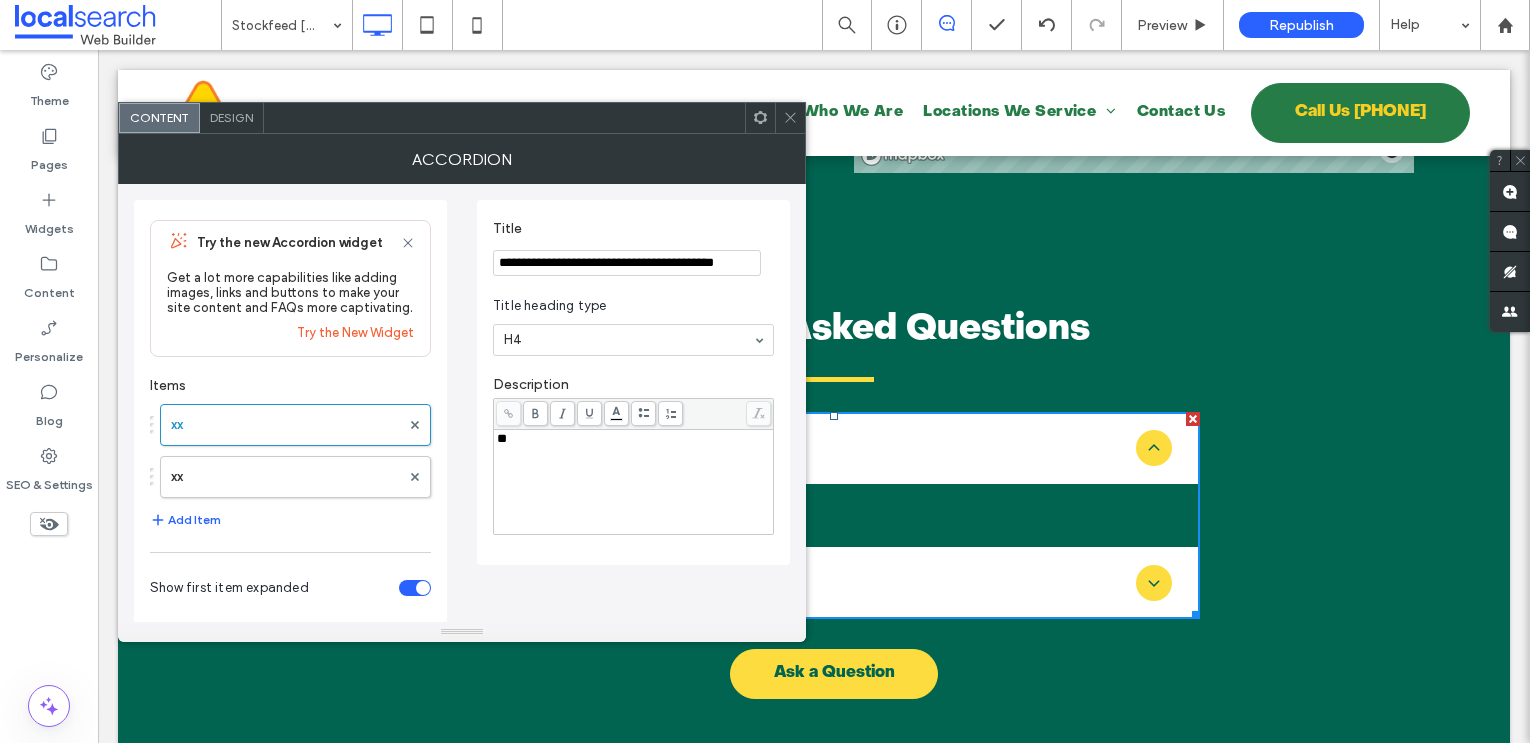 scroll, scrollTop: 0, scrollLeft: 10, axis: horizontal 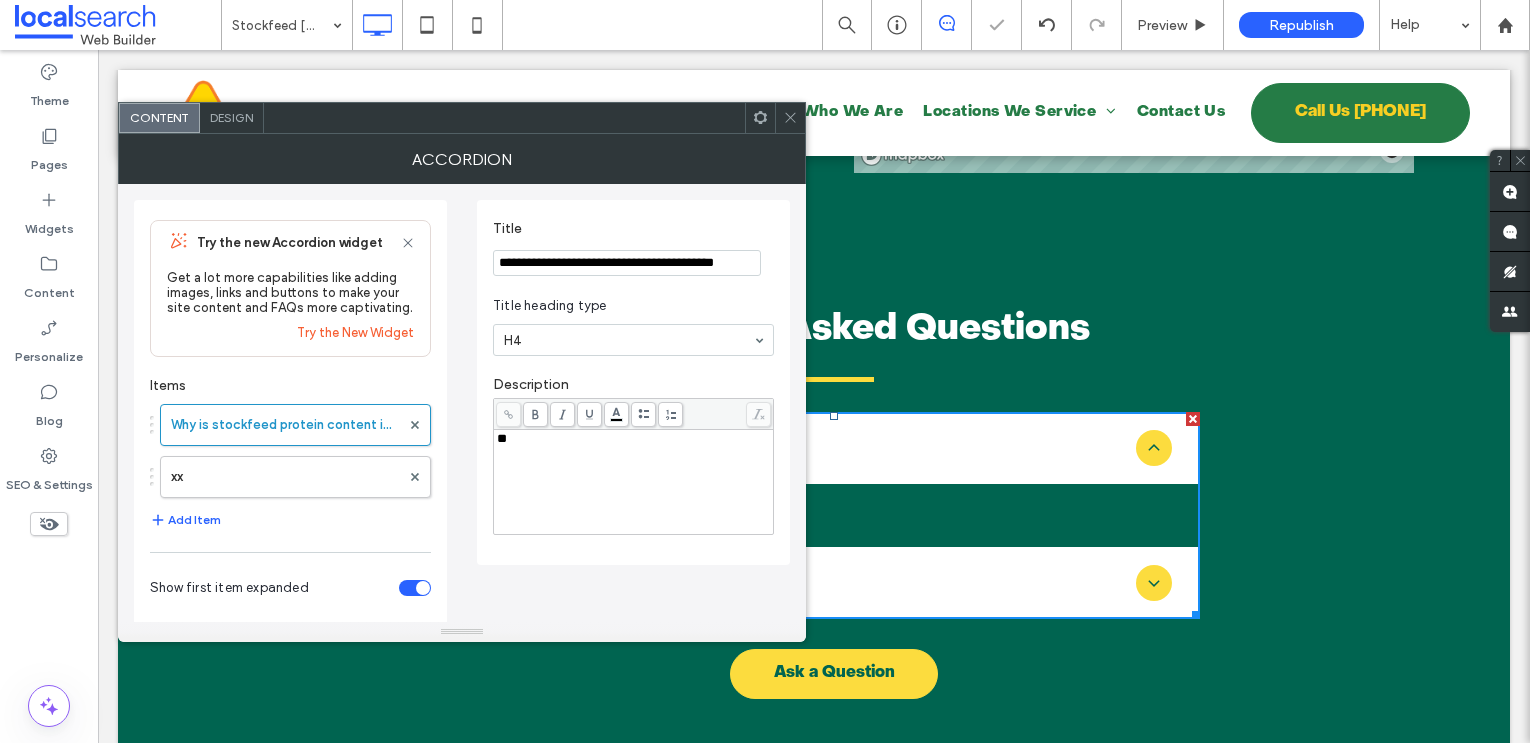 type on "**********" 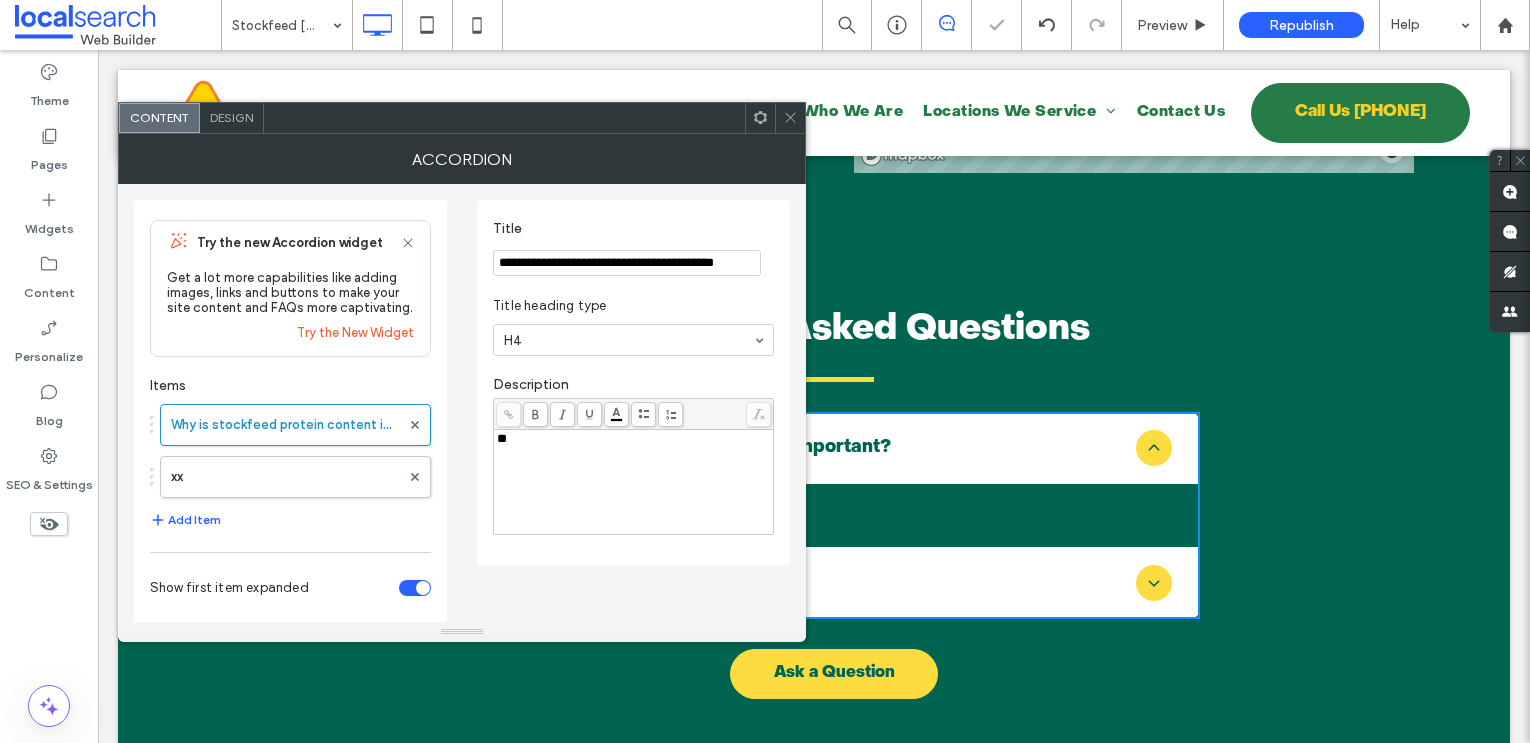 scroll, scrollTop: 0, scrollLeft: 0, axis: both 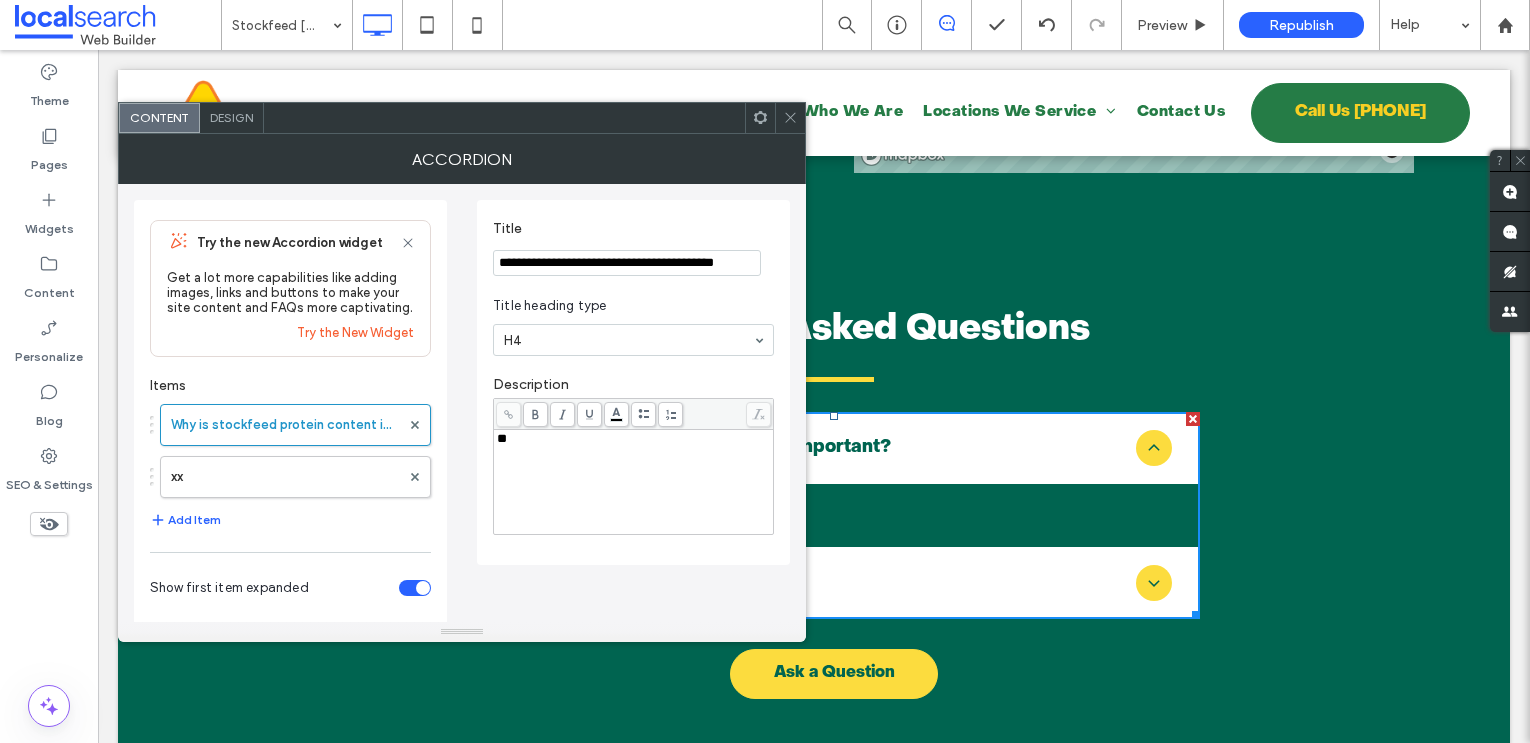 click on "**" at bounding box center [634, 439] 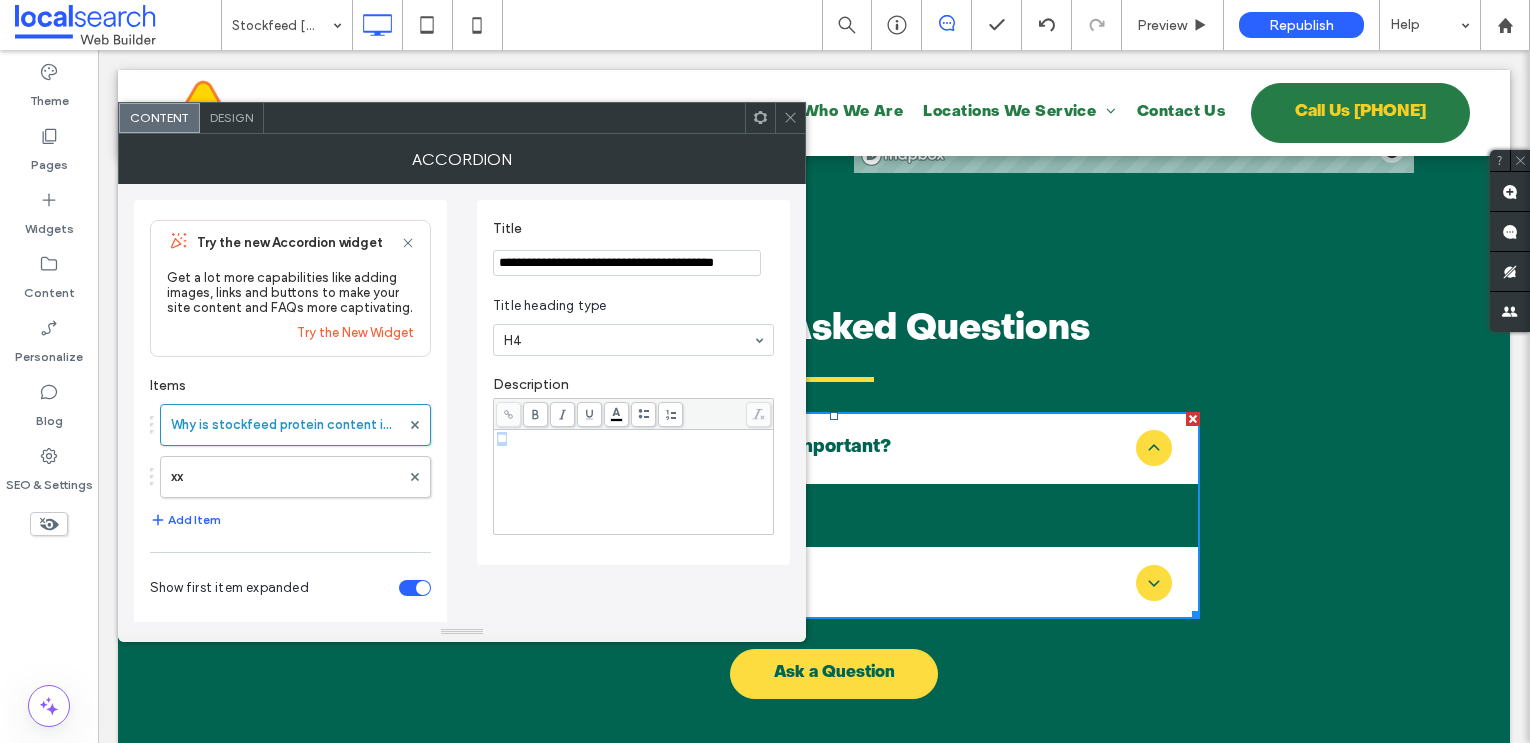click on "**" at bounding box center [634, 439] 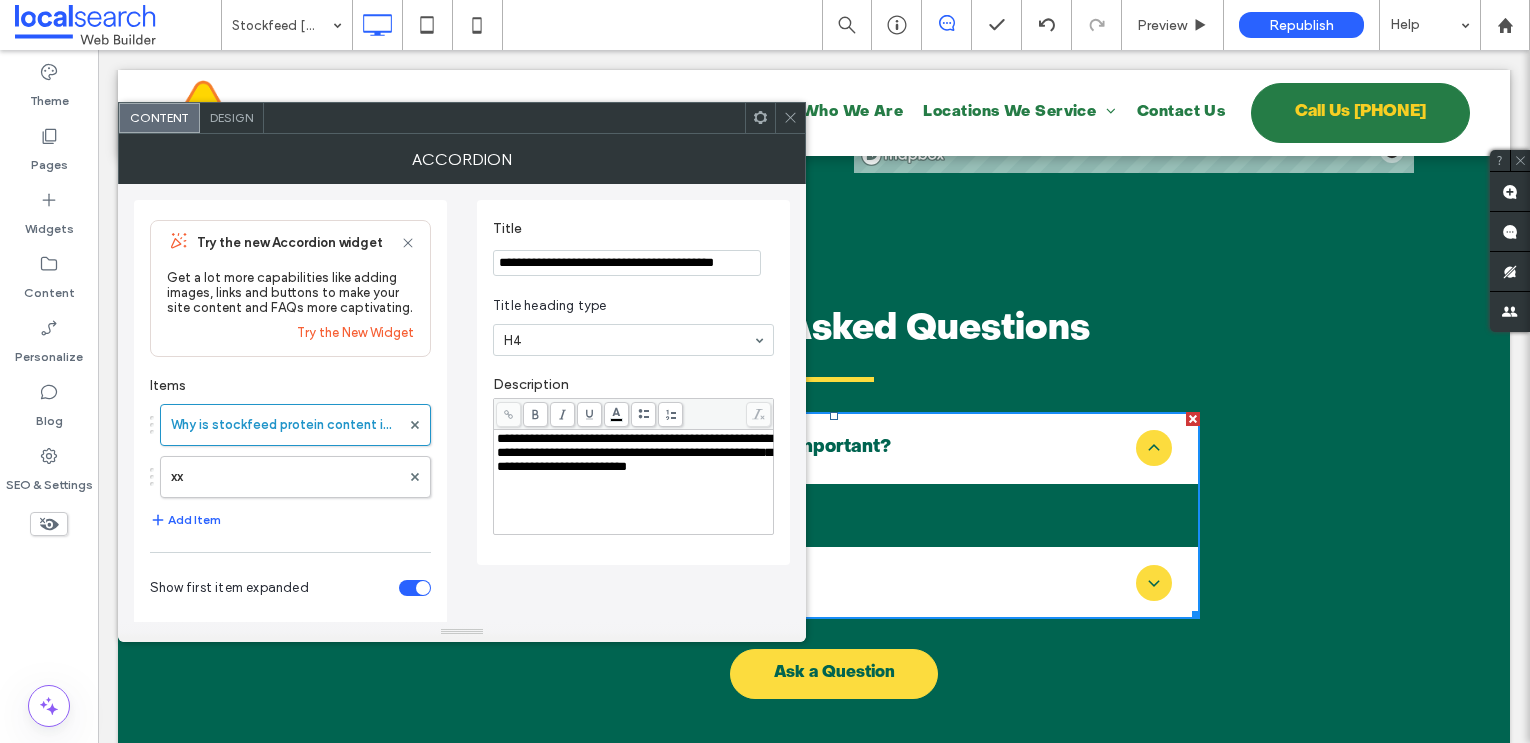 click on "**********" at bounding box center (634, 452) 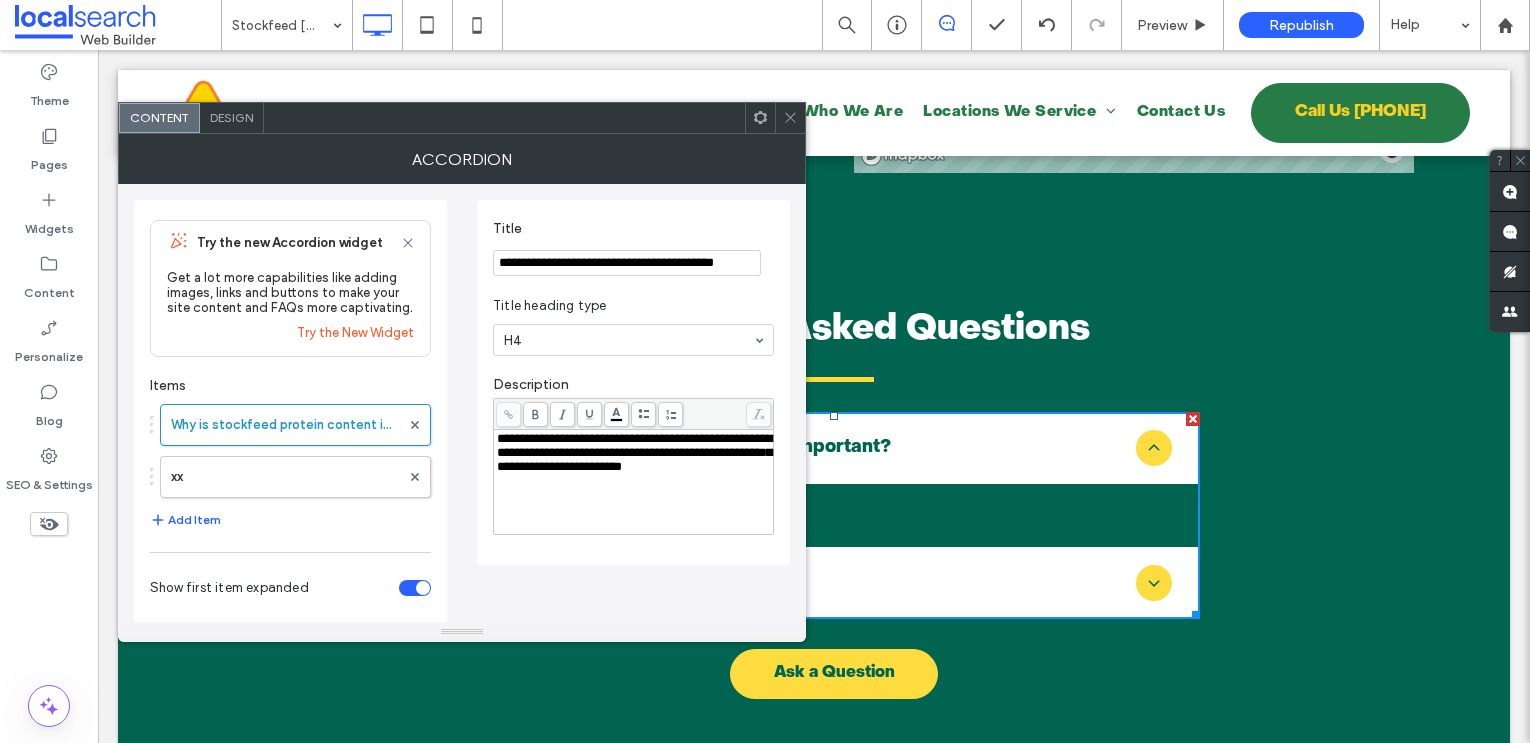 click on "**********" at bounding box center (627, 263) 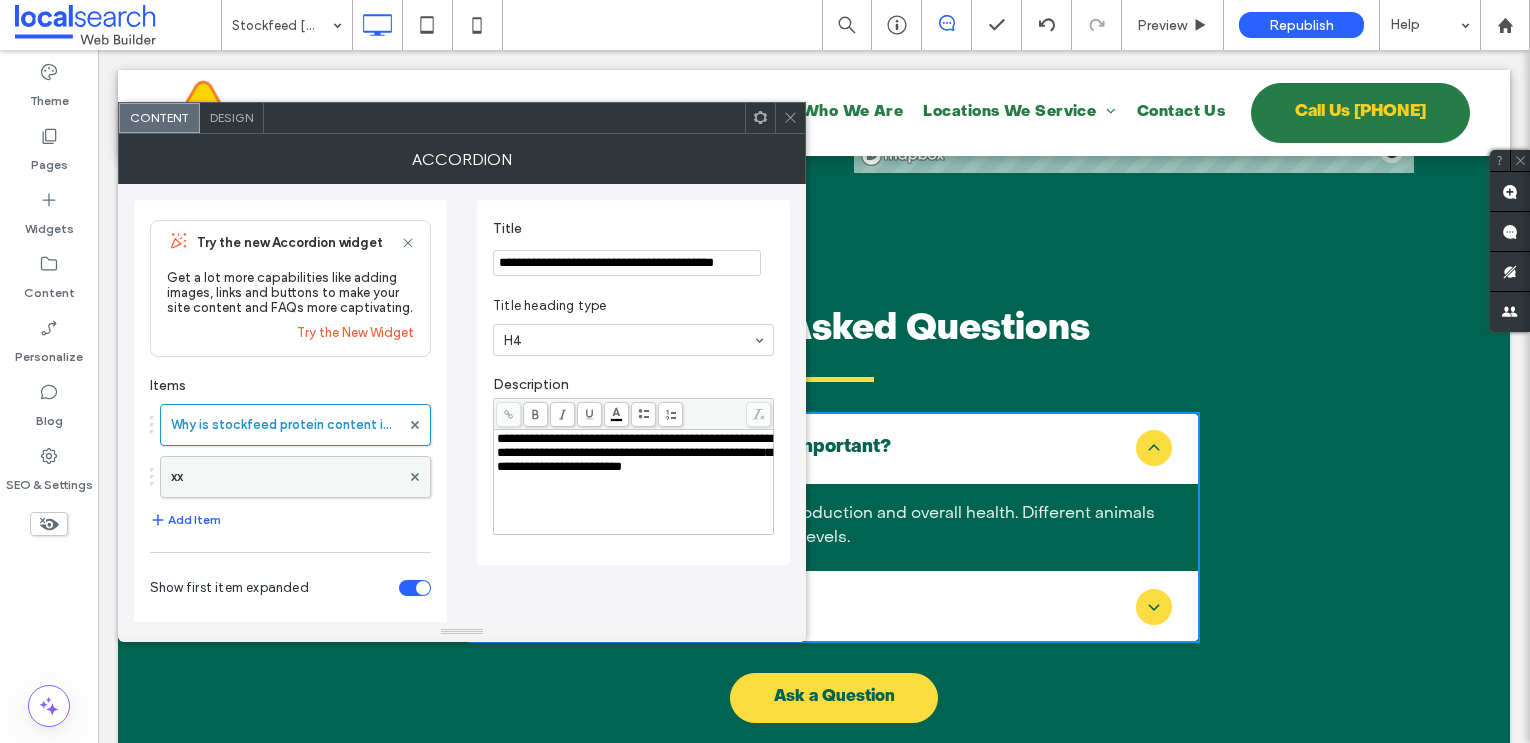 click on "xx" at bounding box center [285, 477] 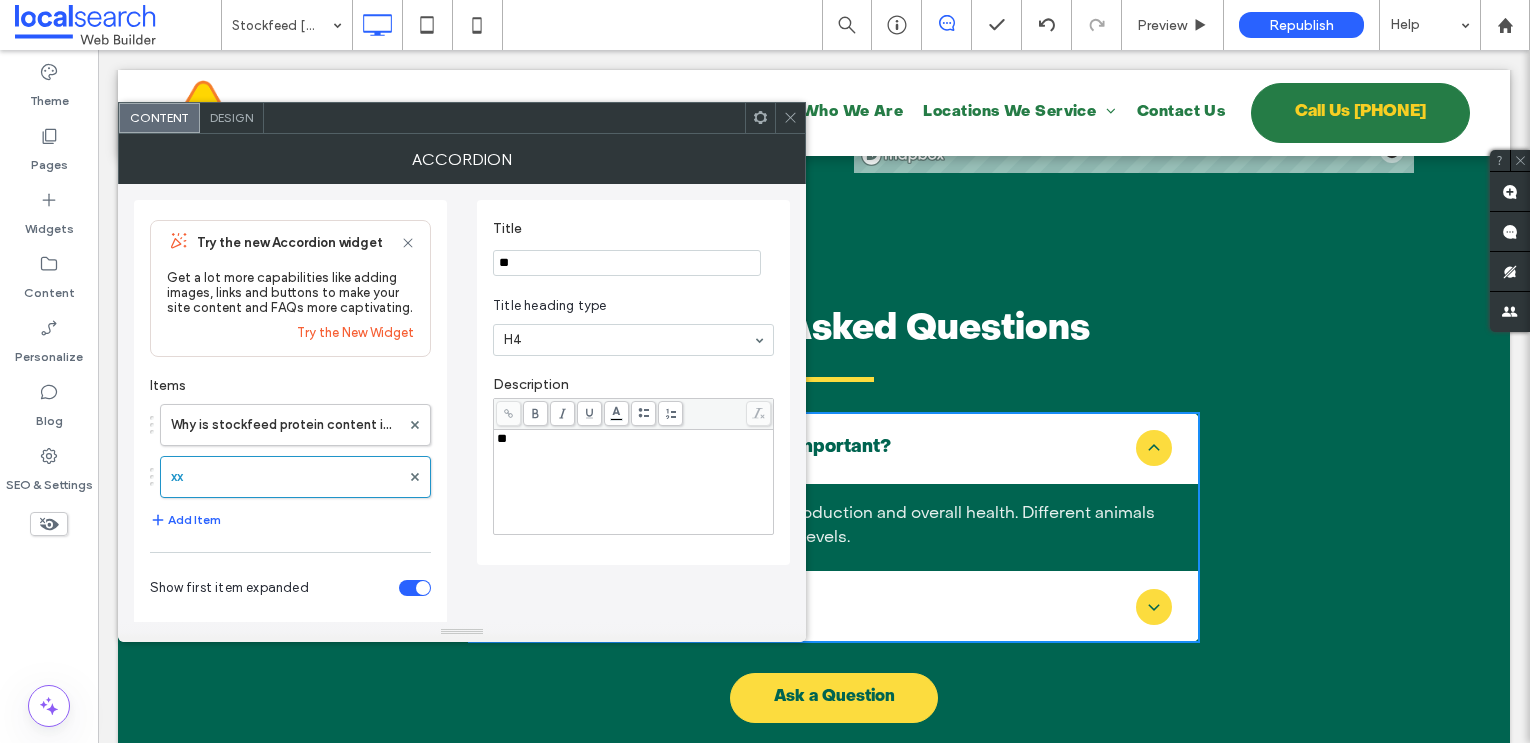 click on "**" at bounding box center (627, 263) 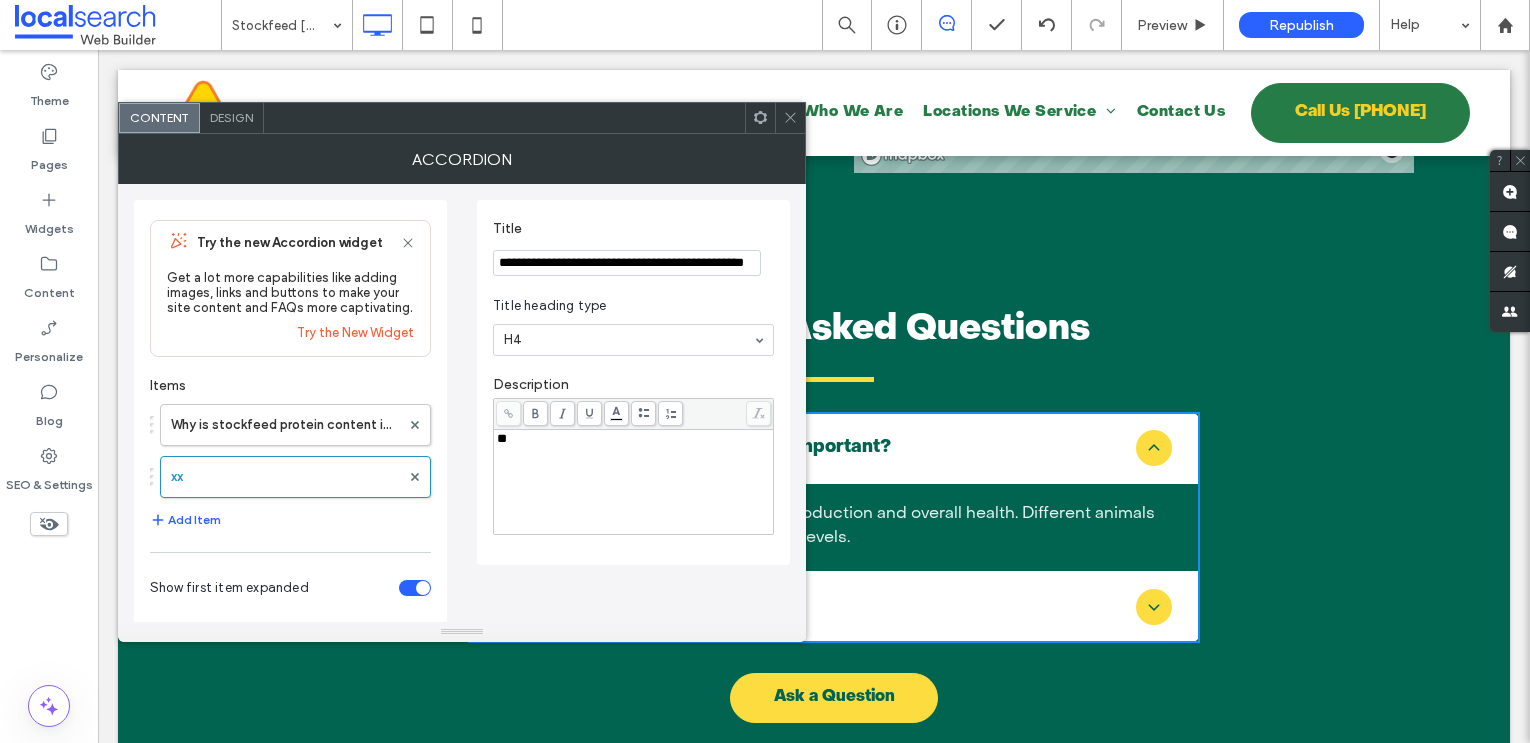 scroll, scrollTop: 0, scrollLeft: 55, axis: horizontal 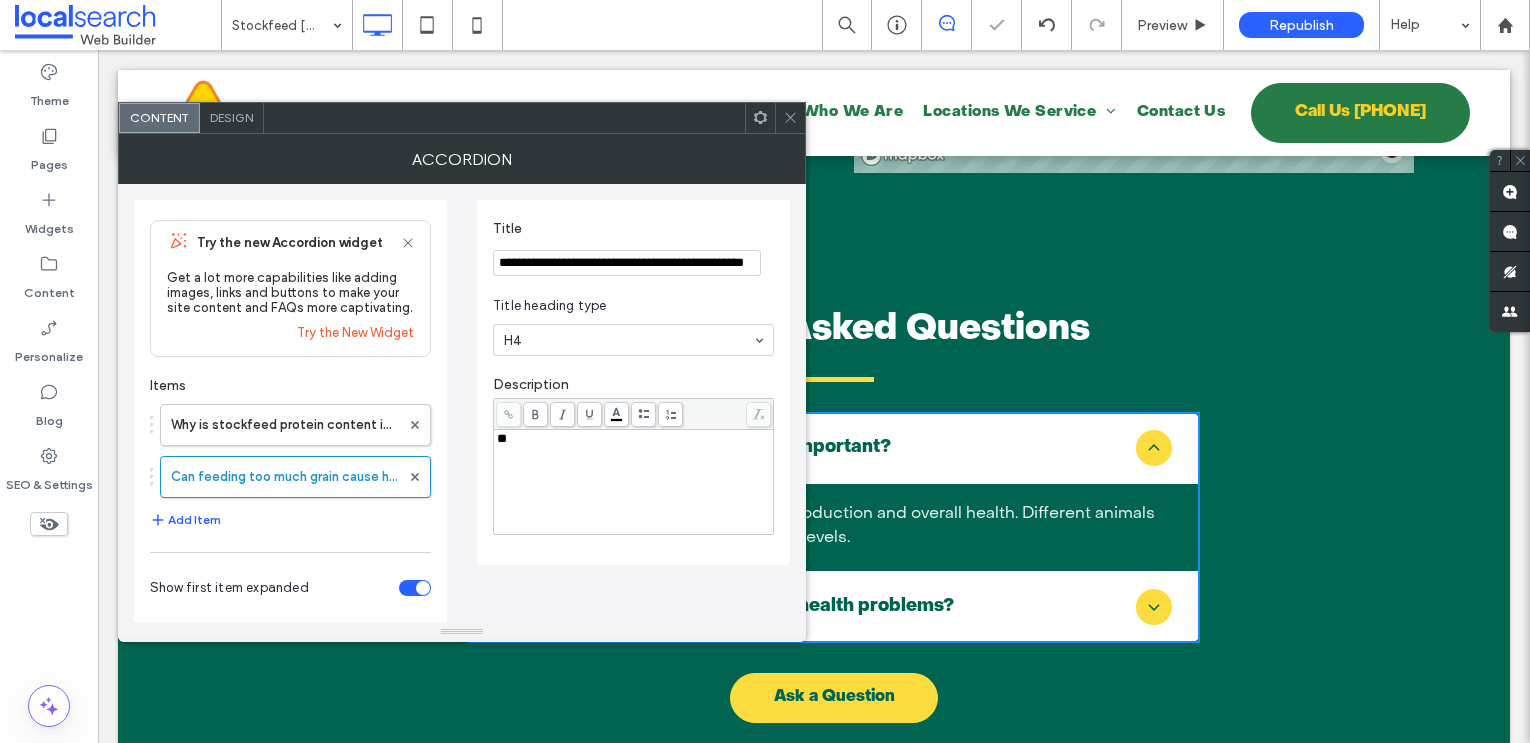 type on "**********" 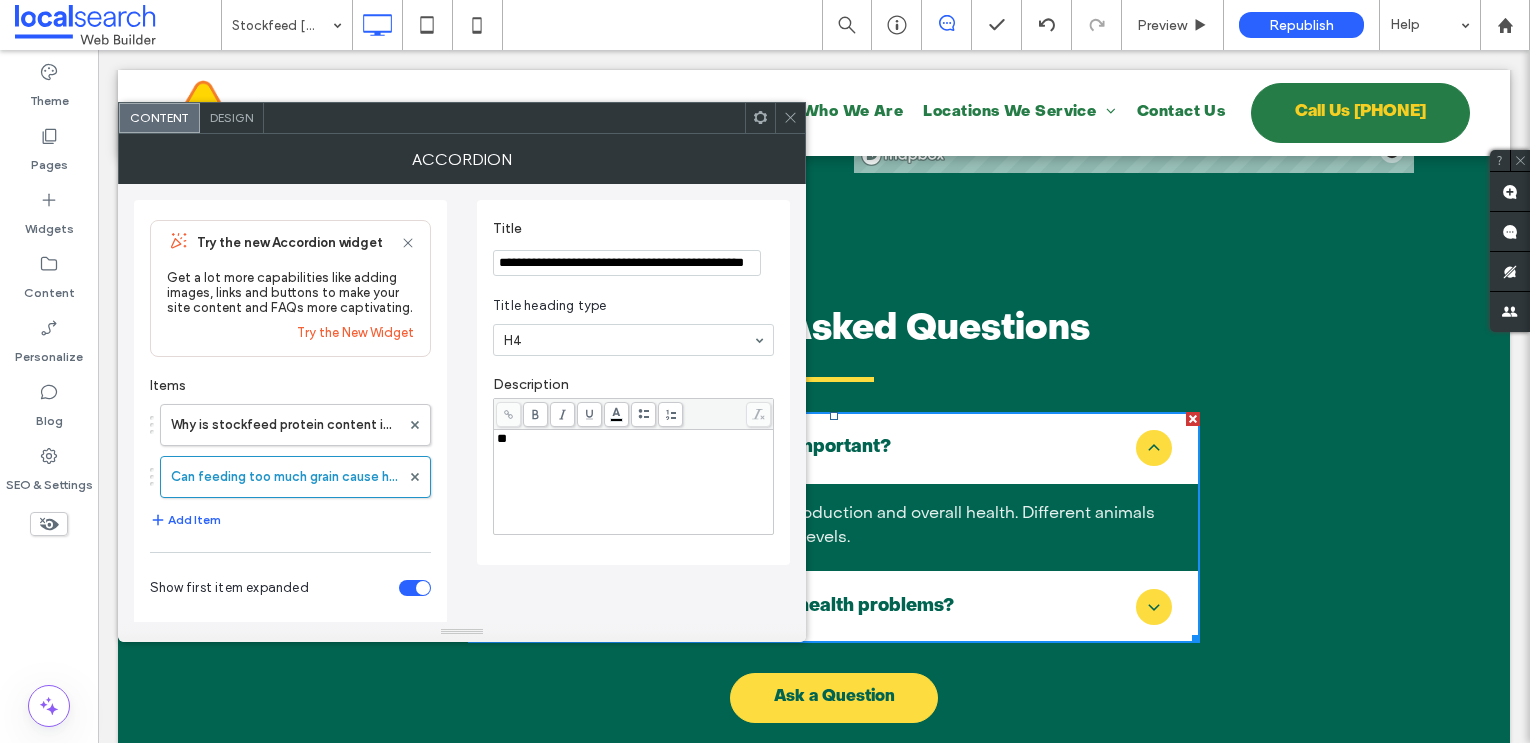 click on "**" at bounding box center (634, 482) 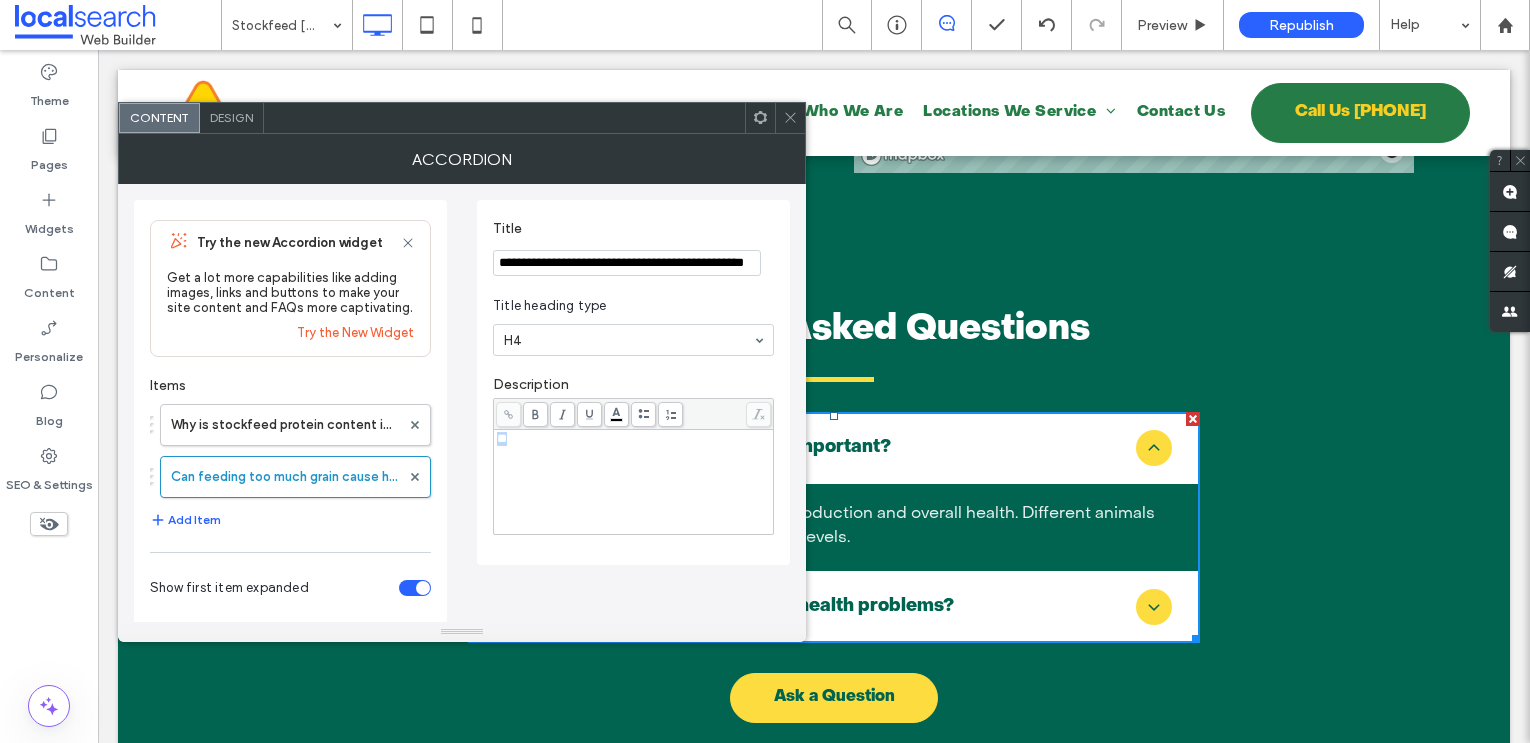 click on "**" at bounding box center [634, 482] 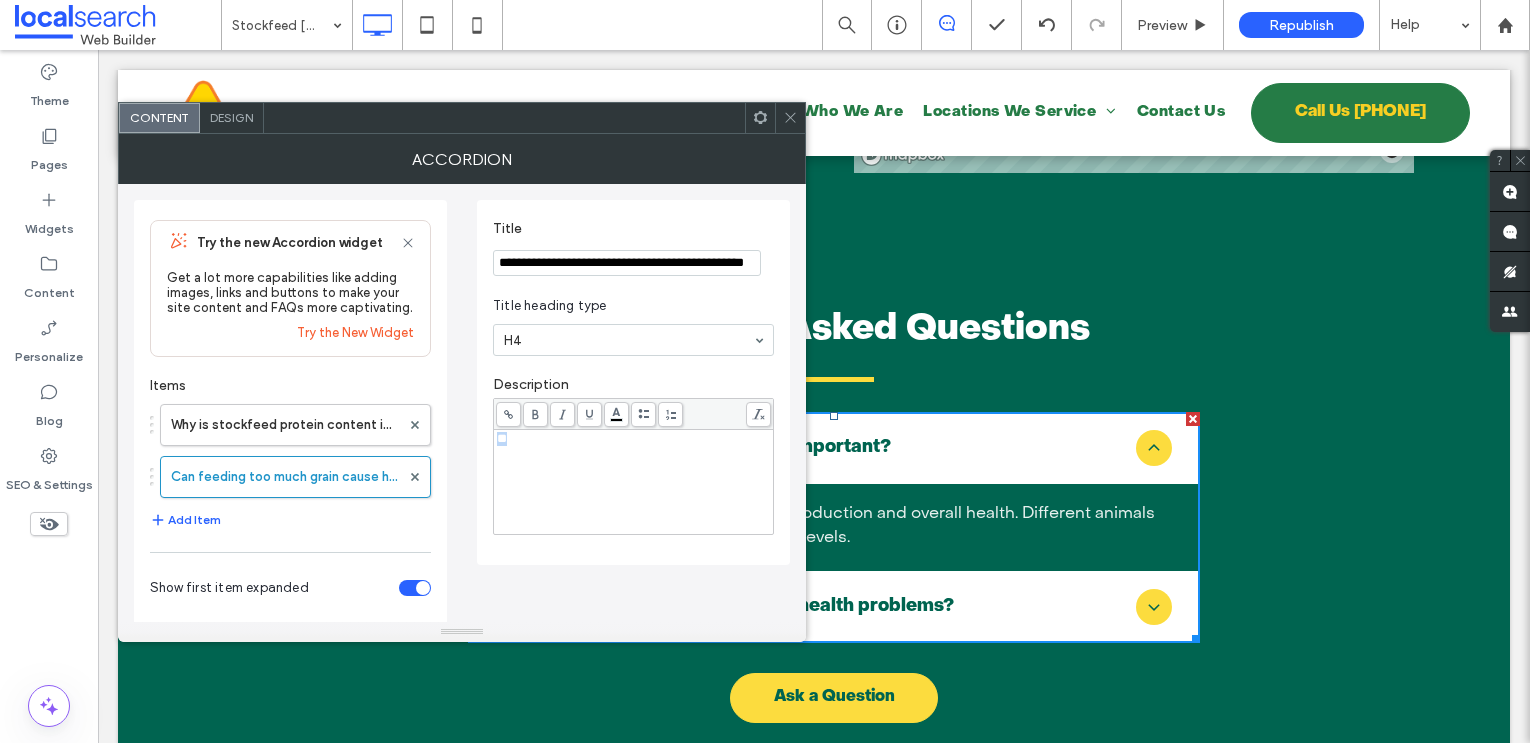 click on "**" at bounding box center (634, 482) 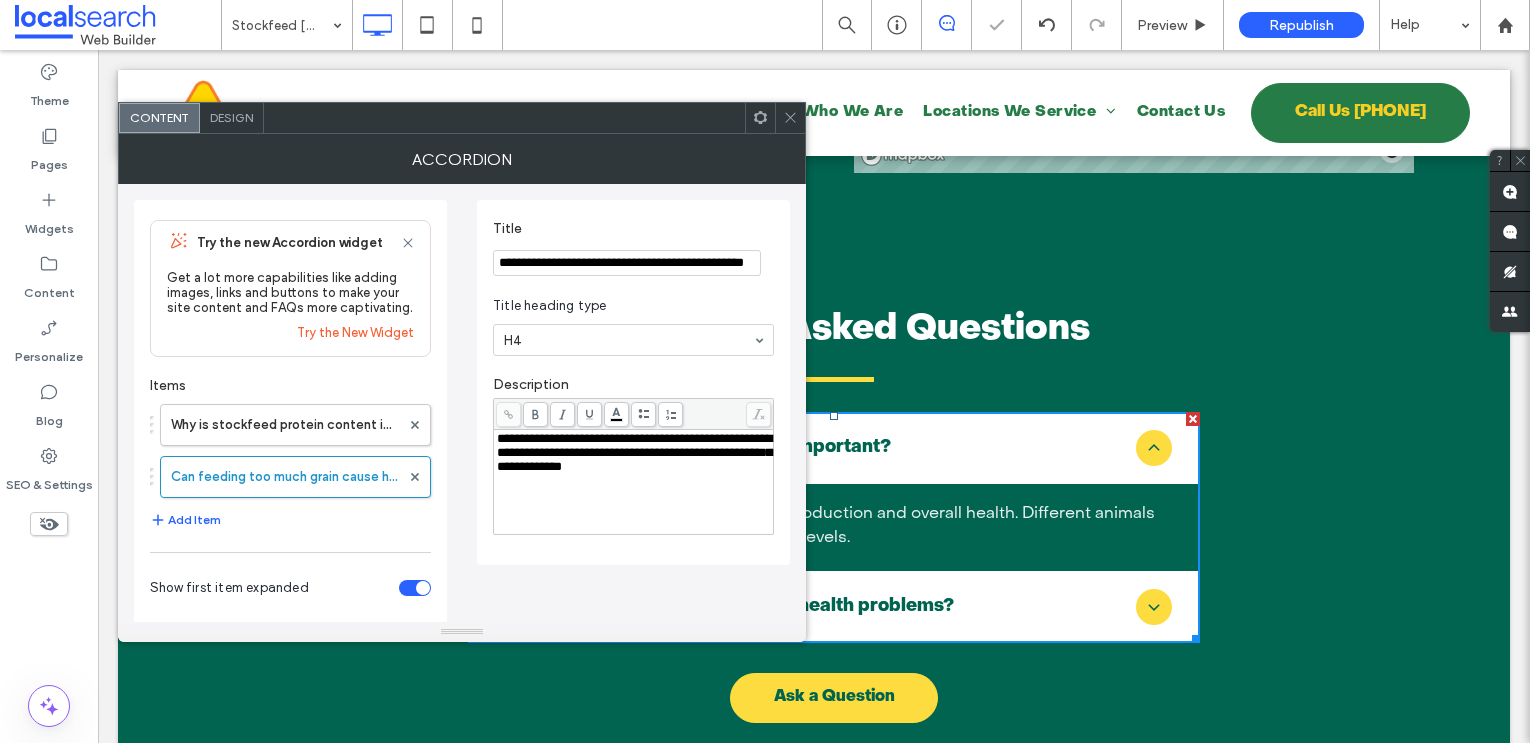 click on "**********" at bounding box center (627, 263) 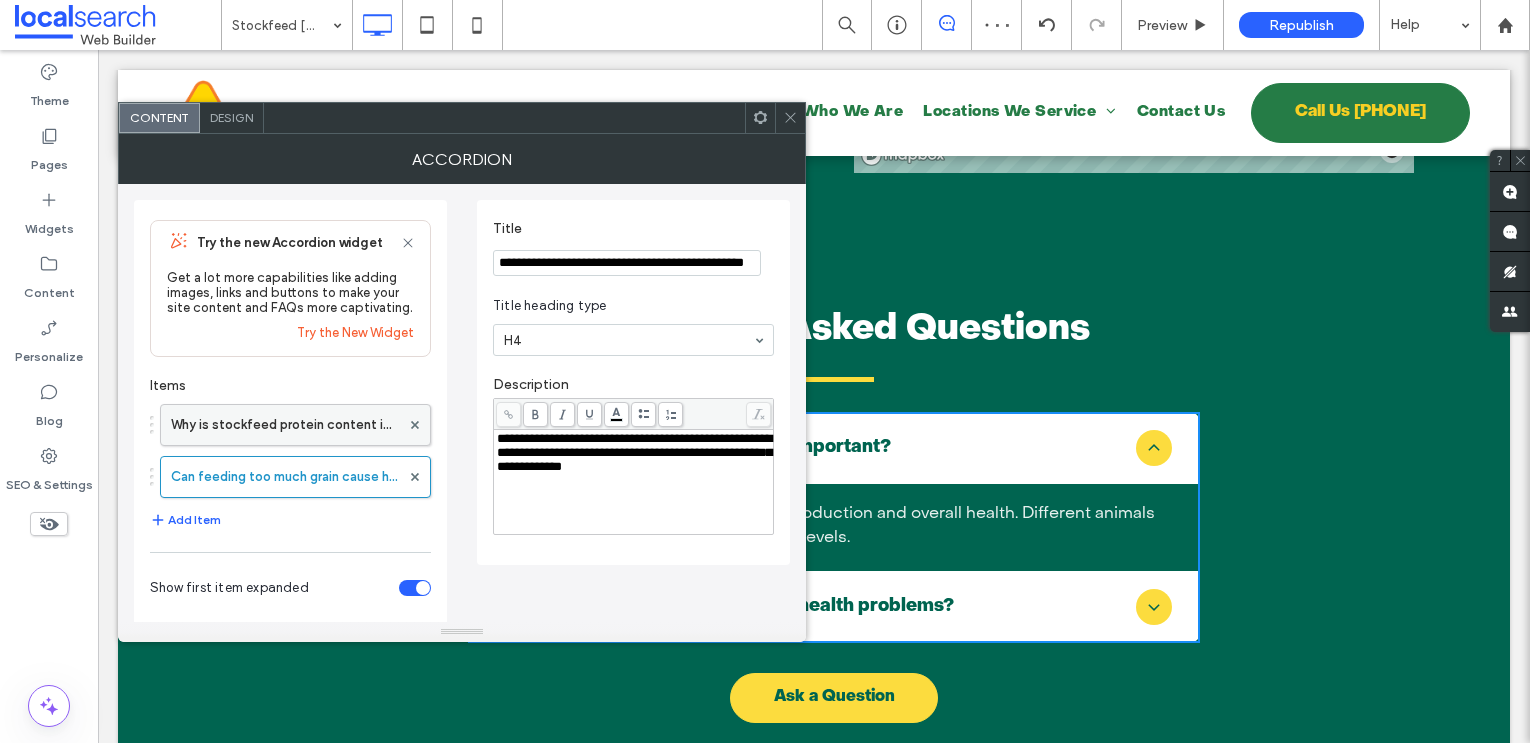 click on "Why is stockfeed protein content important?" at bounding box center (285, 425) 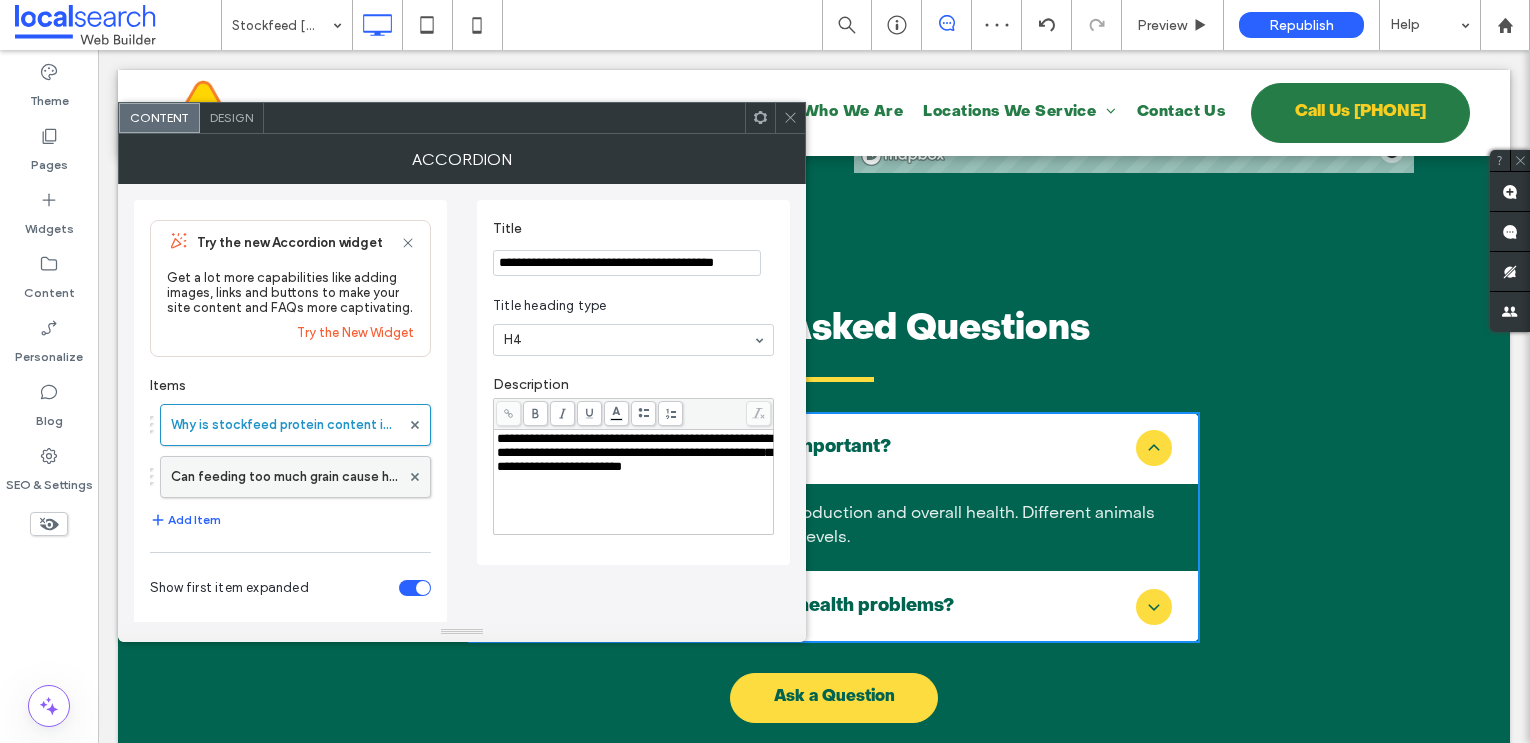 click on "Can feeding too much grain cause health problems?" at bounding box center [285, 477] 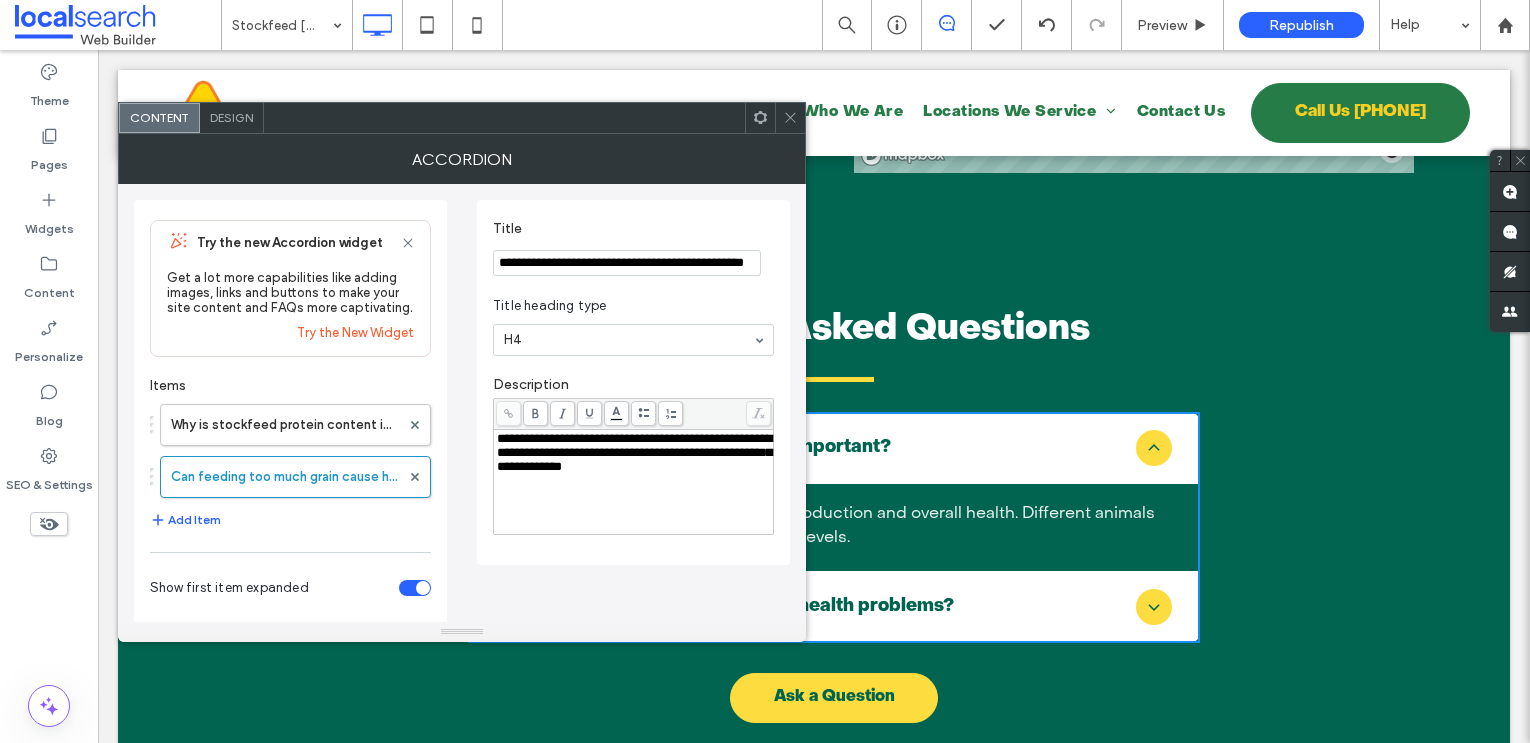 click 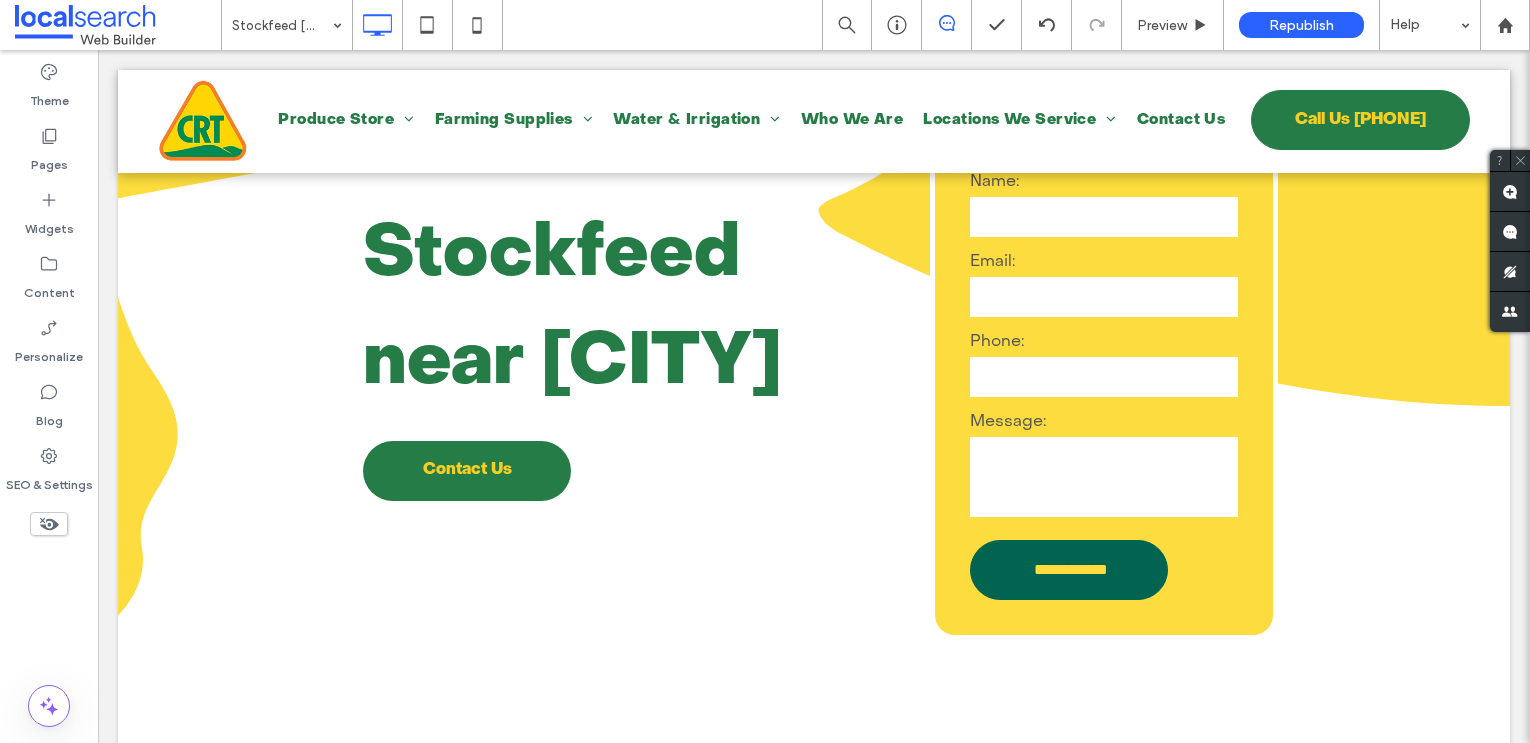 scroll, scrollTop: 0, scrollLeft: 0, axis: both 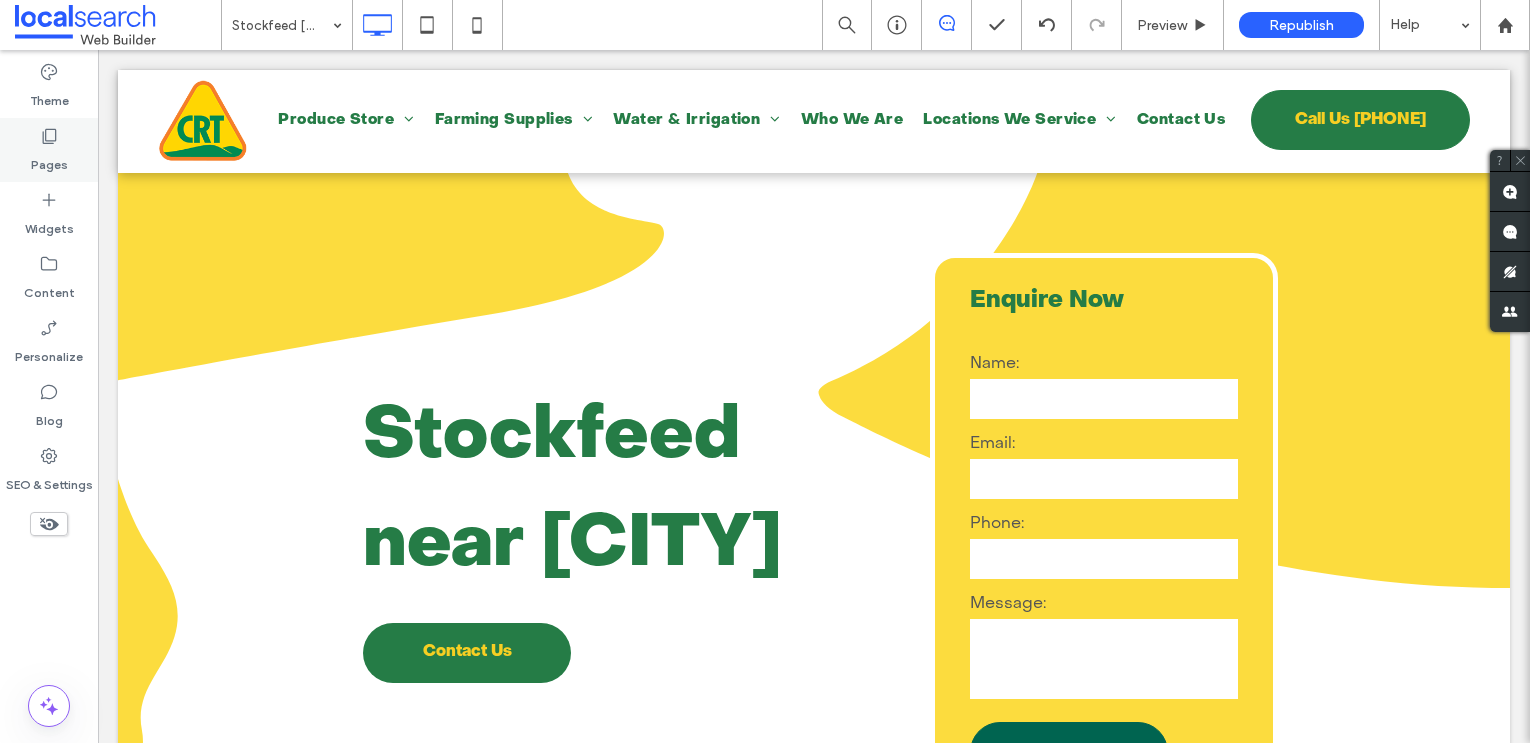 click 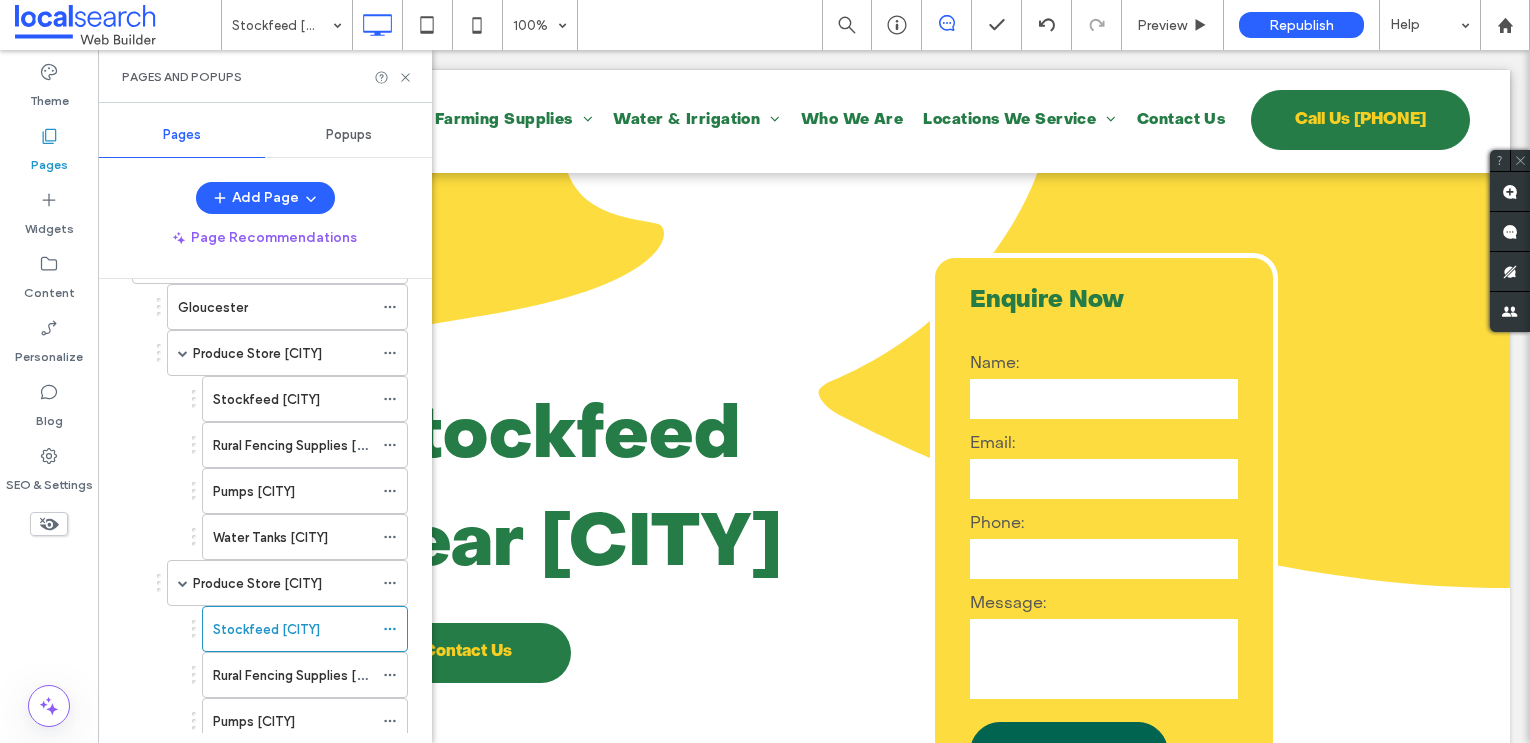 scroll, scrollTop: 361, scrollLeft: 0, axis: vertical 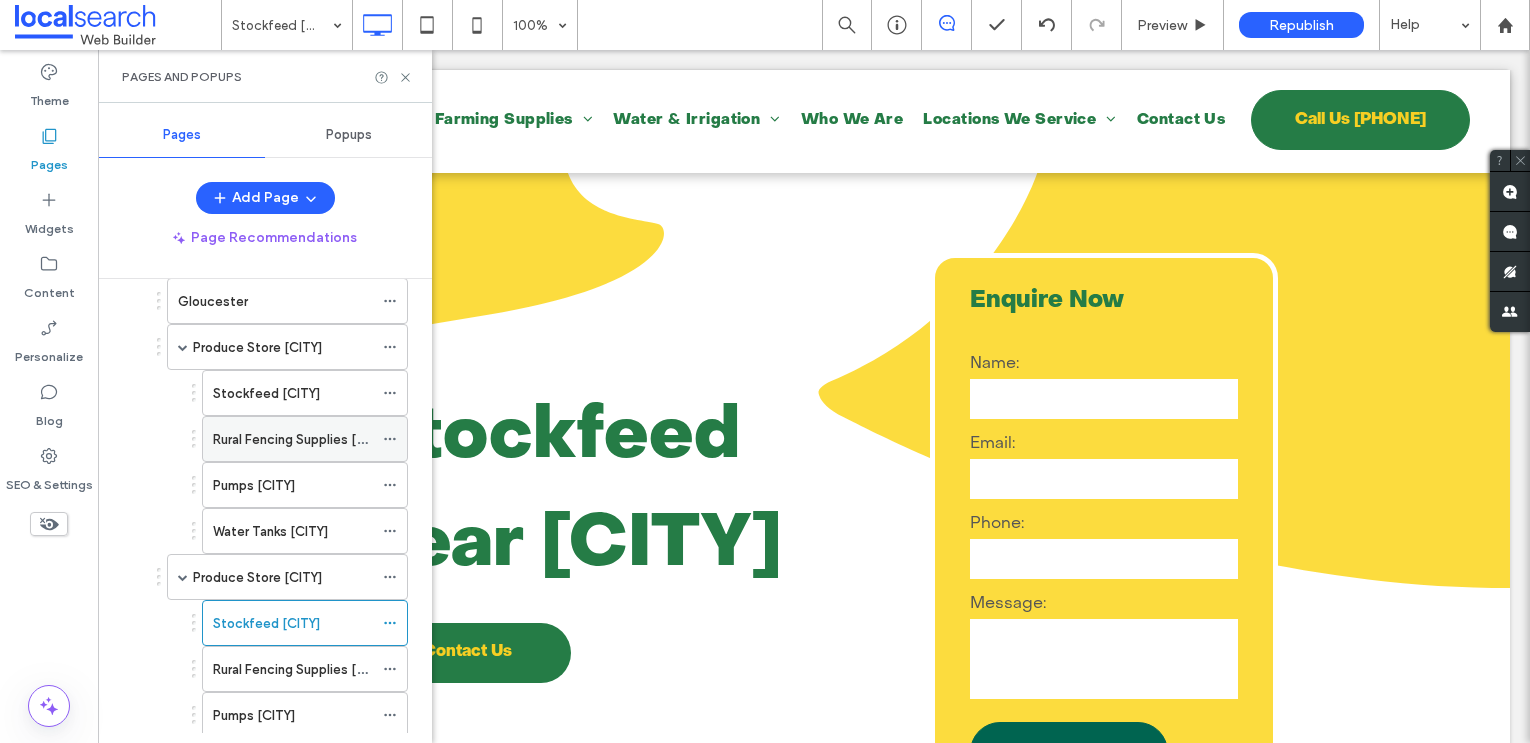 click on "Rural Fencing Supplies Stroud" at bounding box center (301, 439) 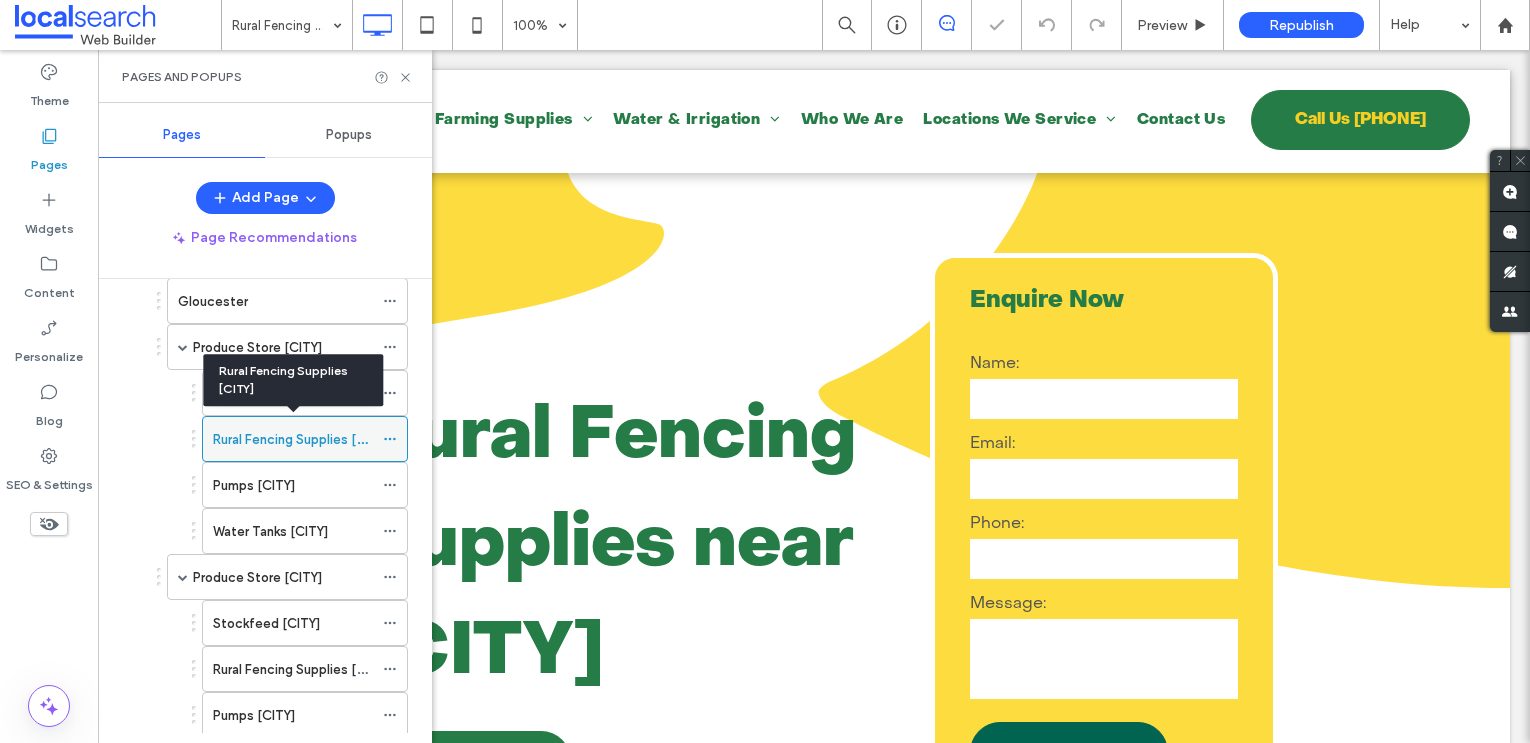 scroll, scrollTop: 0, scrollLeft: 0, axis: both 